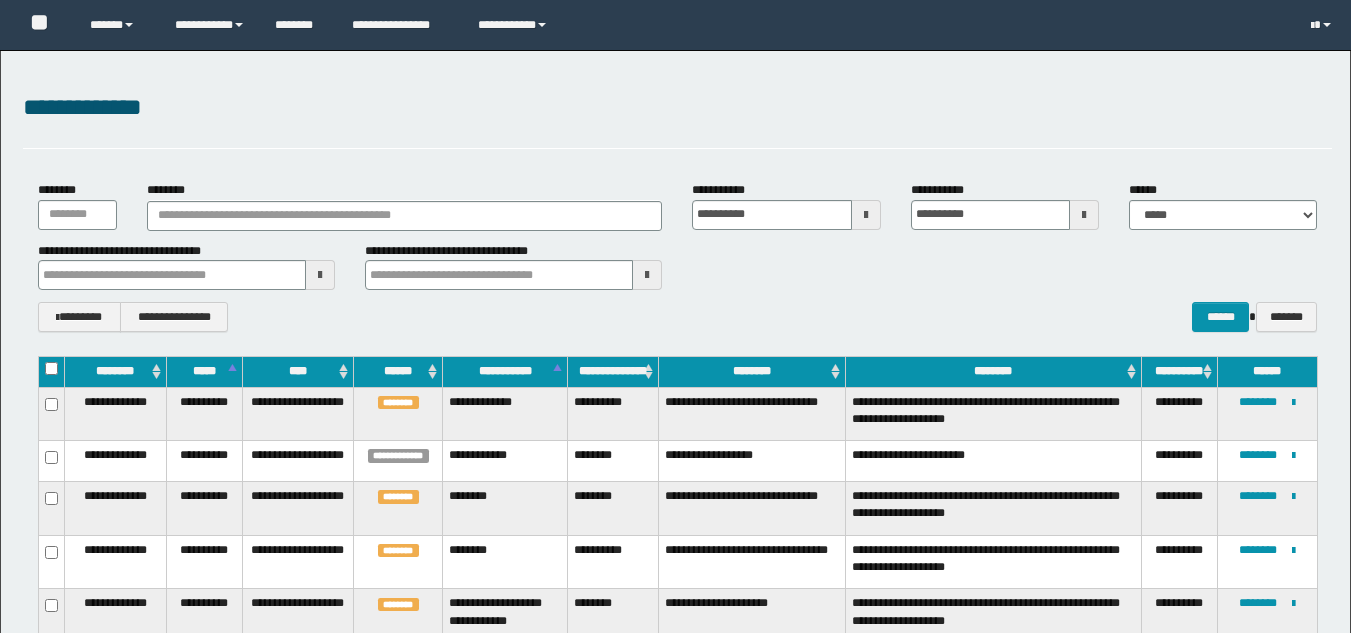 scroll, scrollTop: 135, scrollLeft: 0, axis: vertical 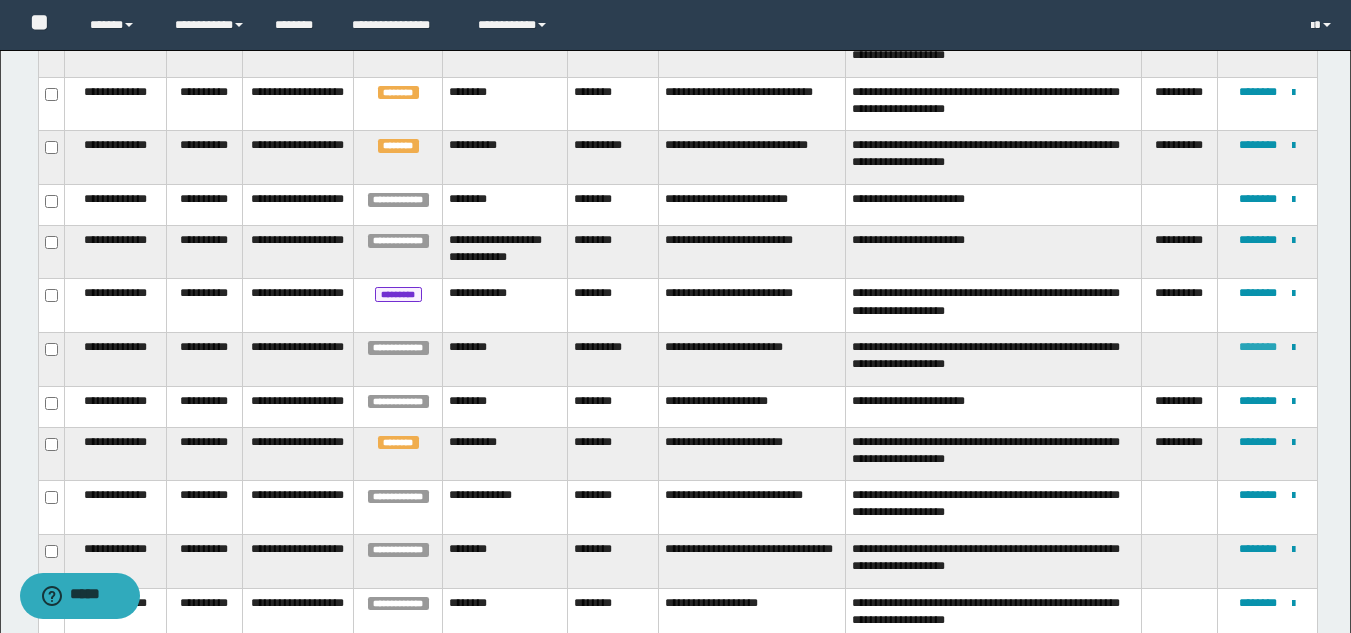 click on "********" at bounding box center (1258, 347) 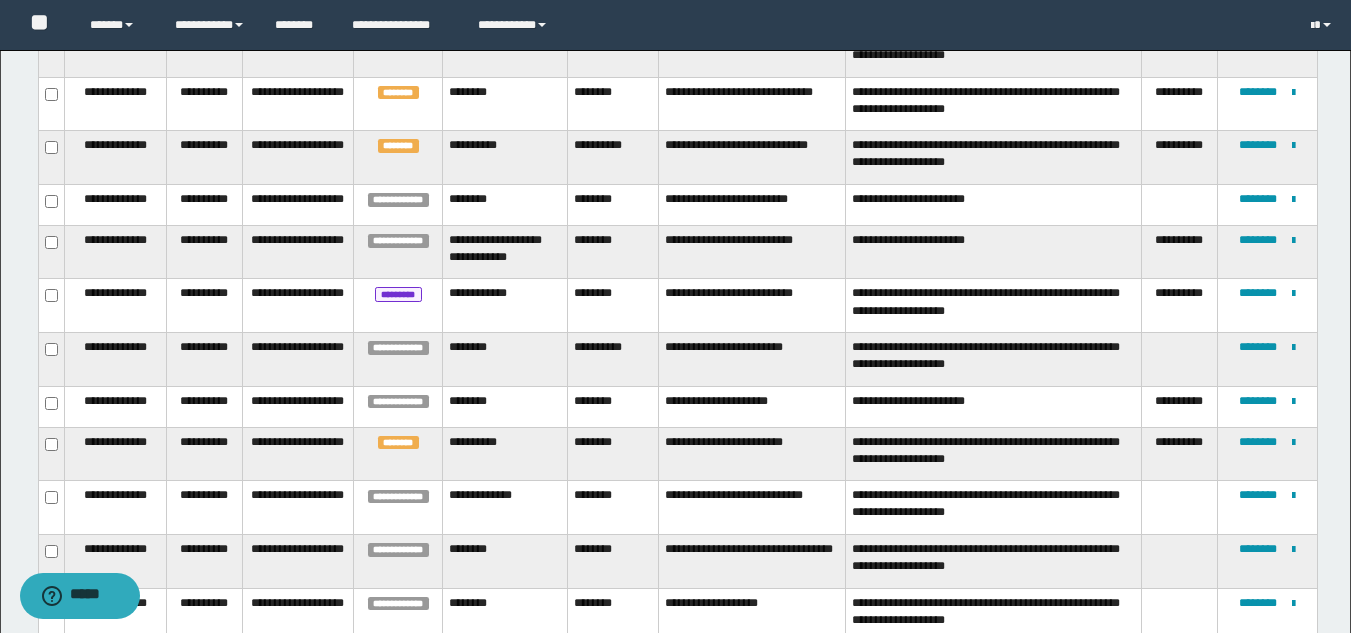 scroll, scrollTop: 58, scrollLeft: 0, axis: vertical 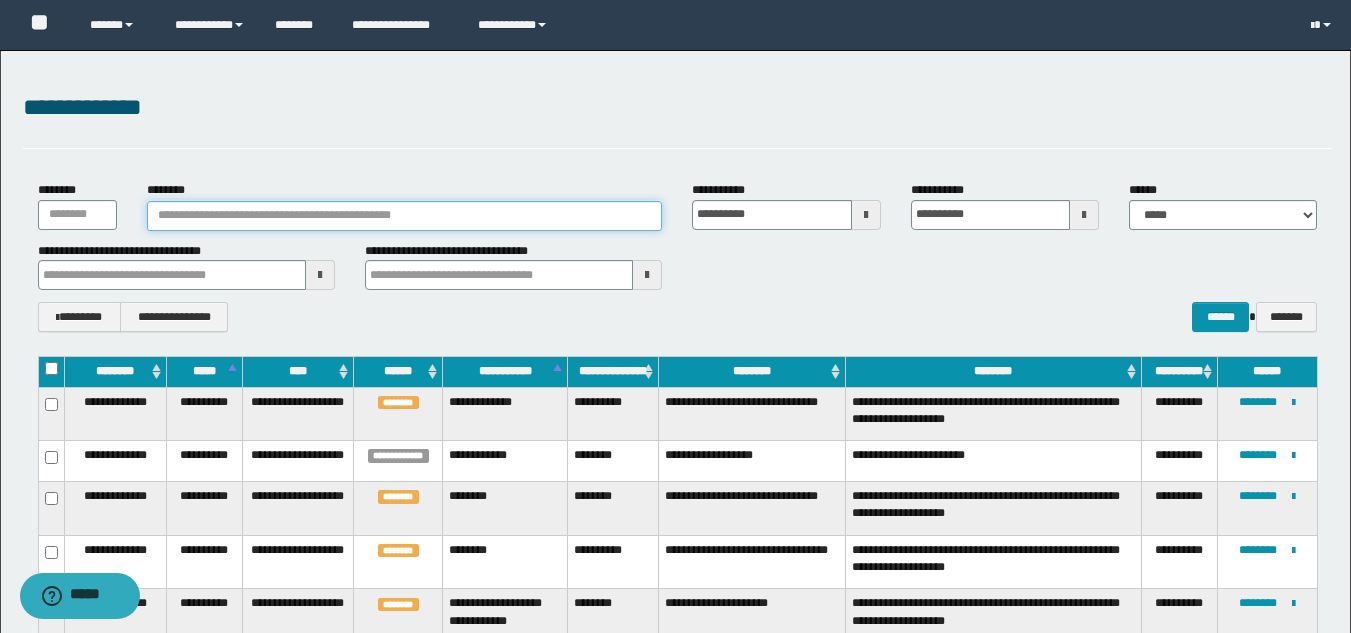 click on "********" at bounding box center (405, 216) 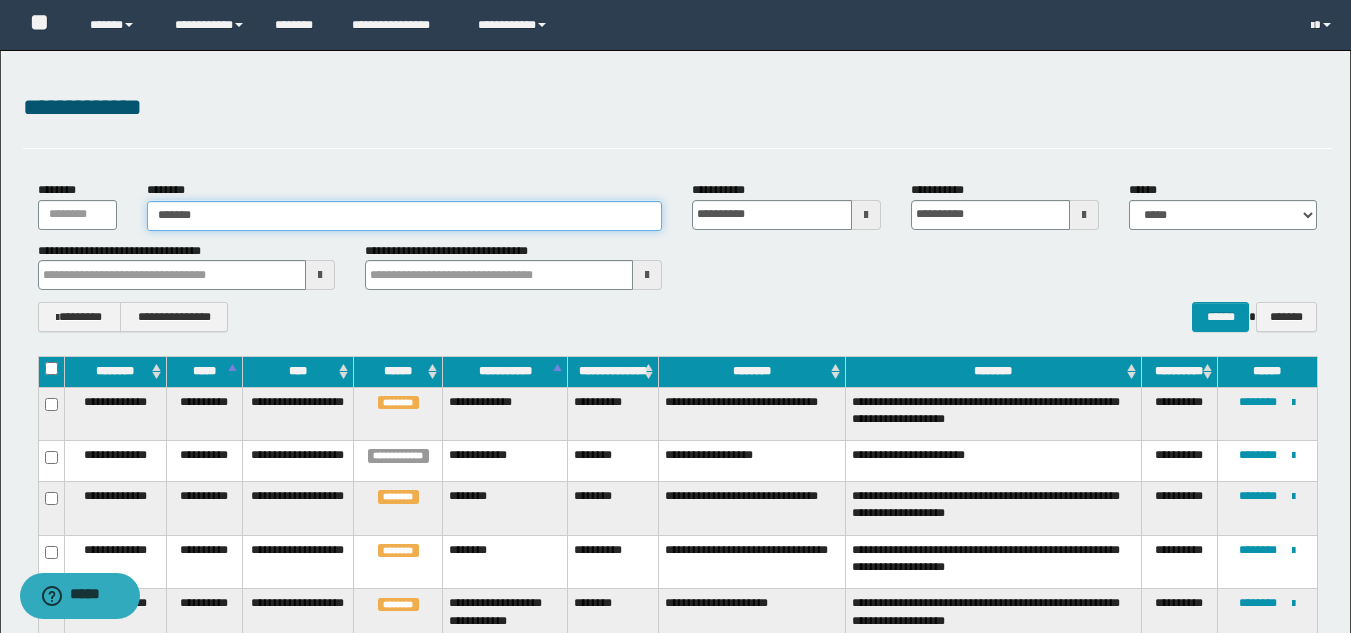 type on "********" 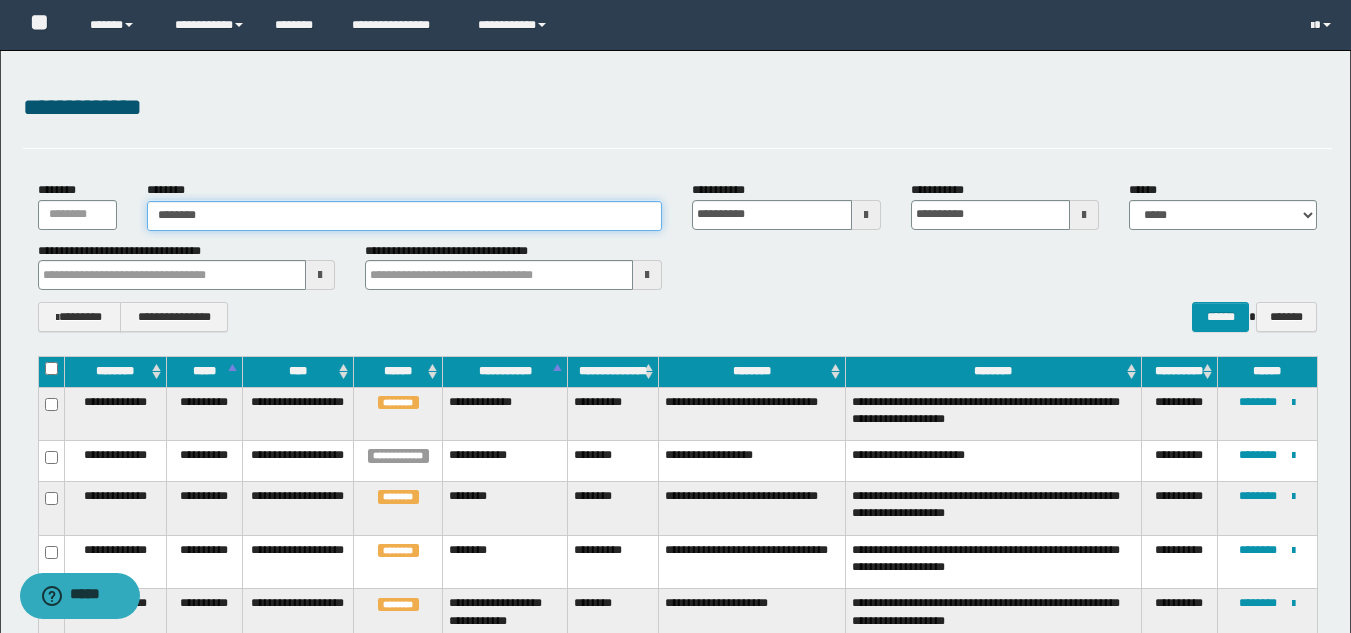 type on "********" 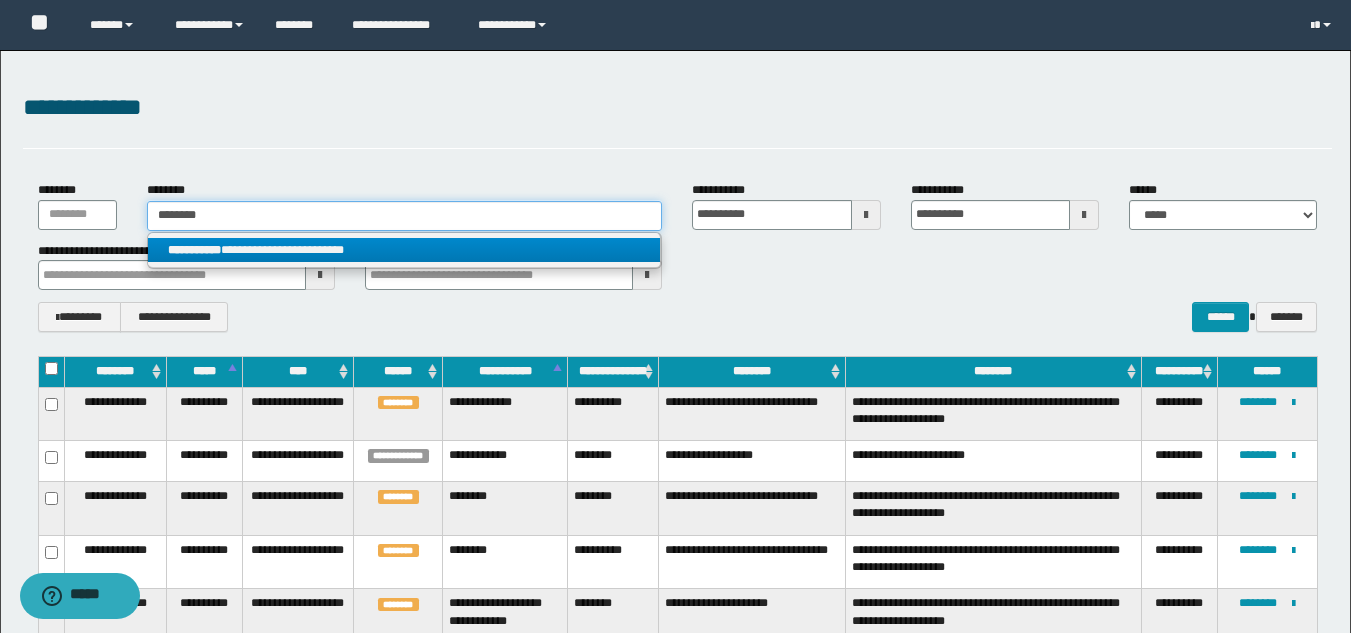 type on "********" 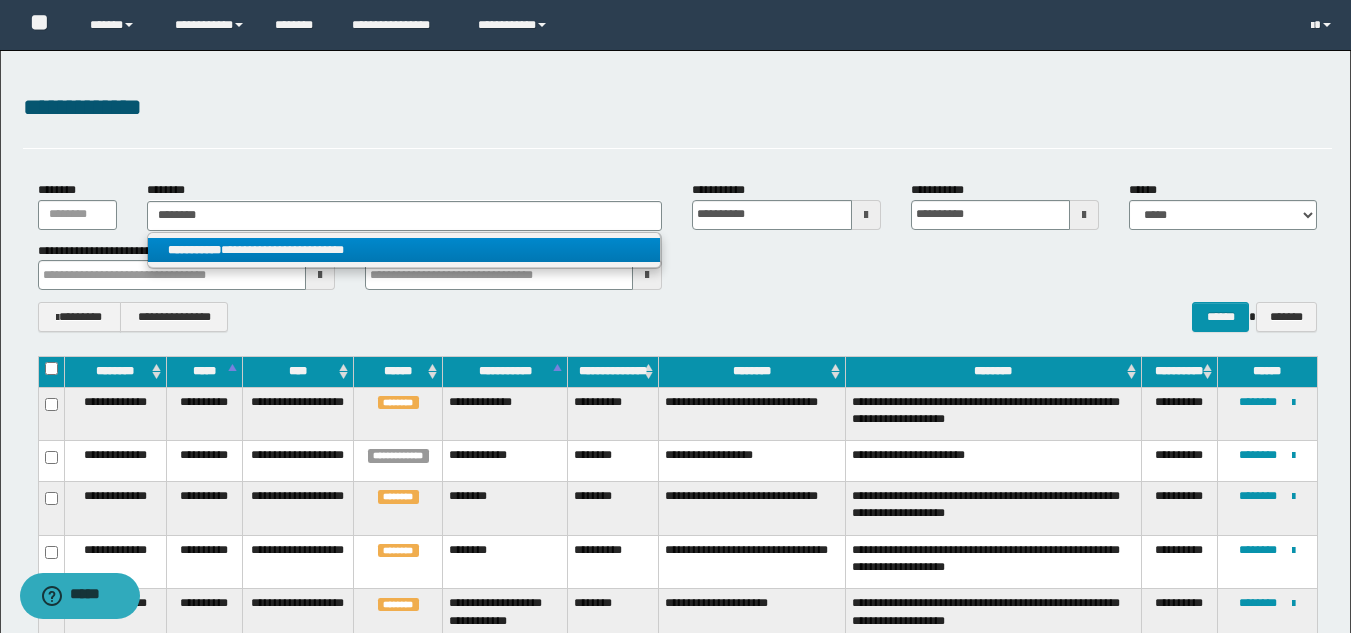 click on "**********" at bounding box center [404, 250] 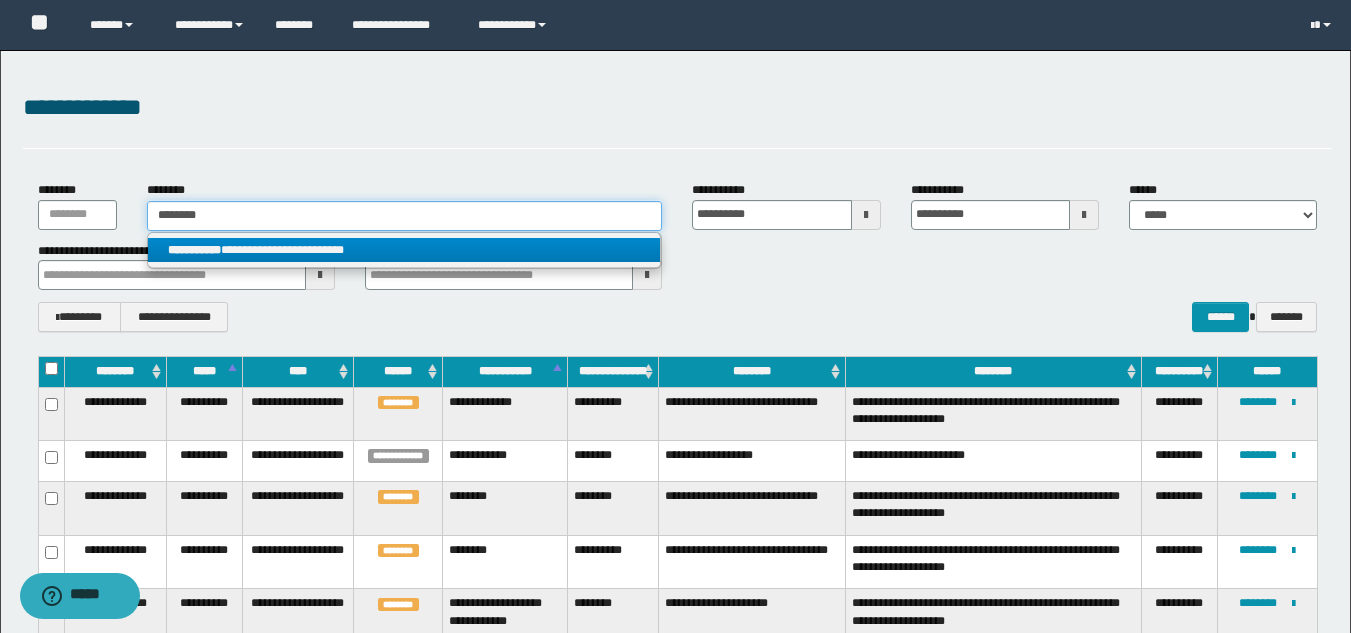 type 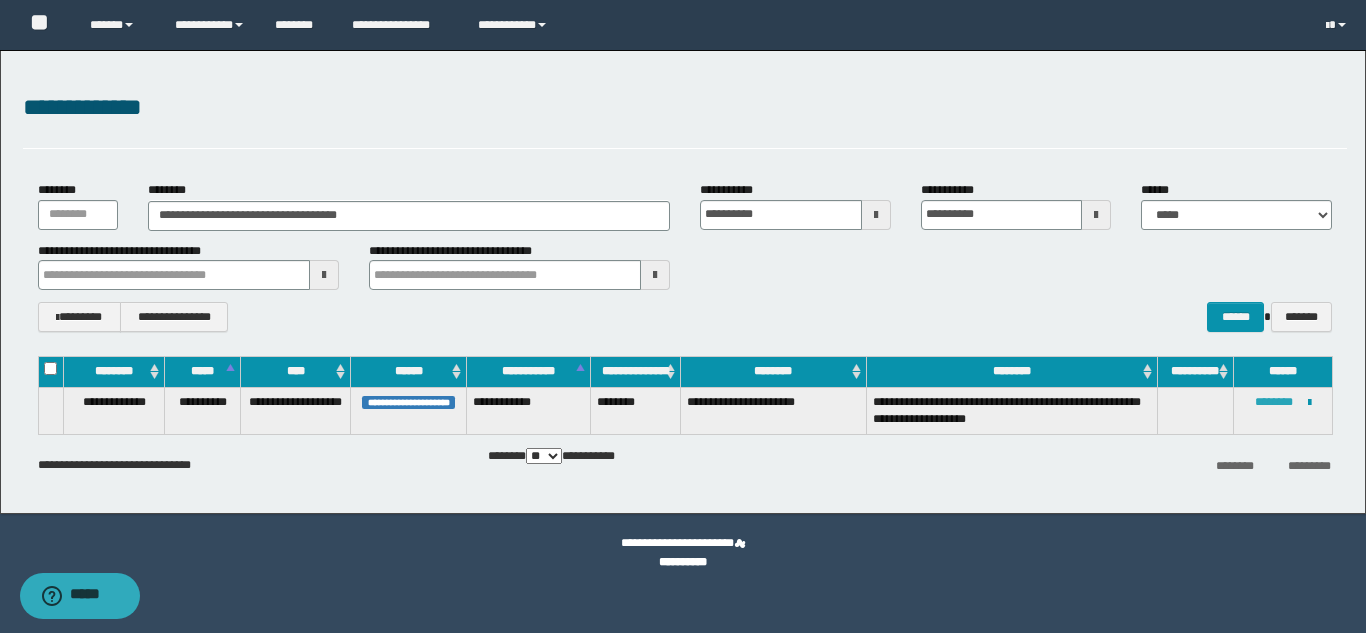 click on "********" at bounding box center [1274, 402] 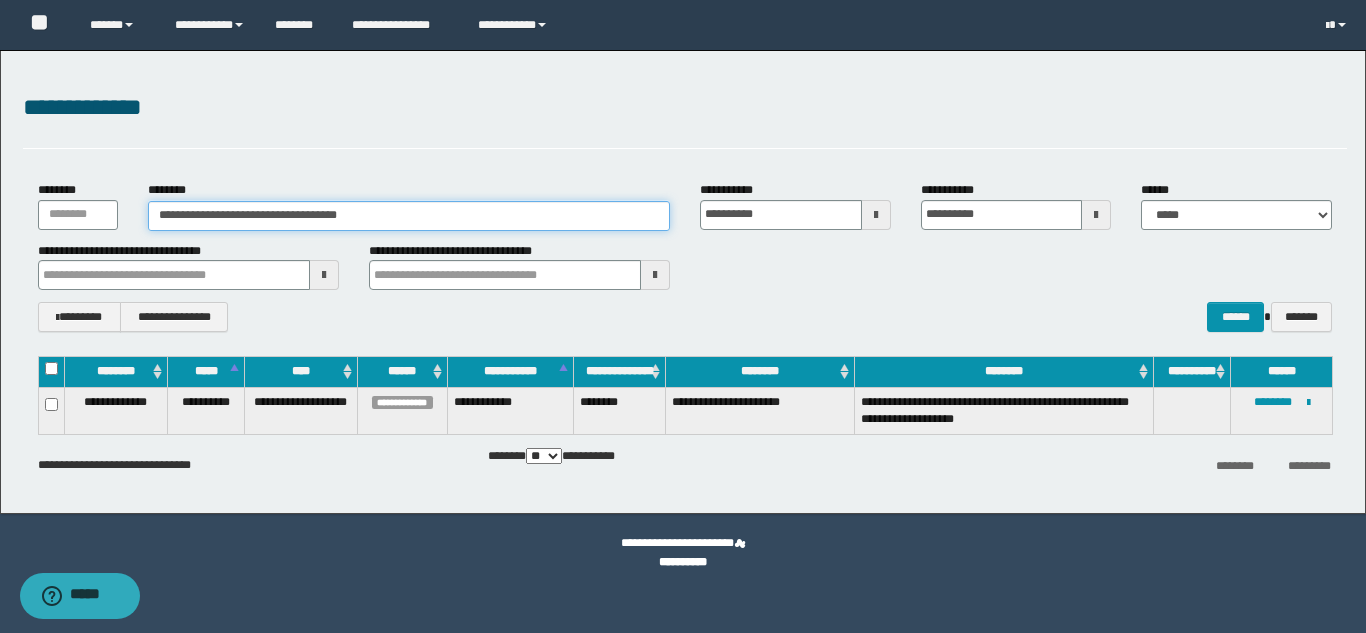 click on "**********" at bounding box center (409, 216) 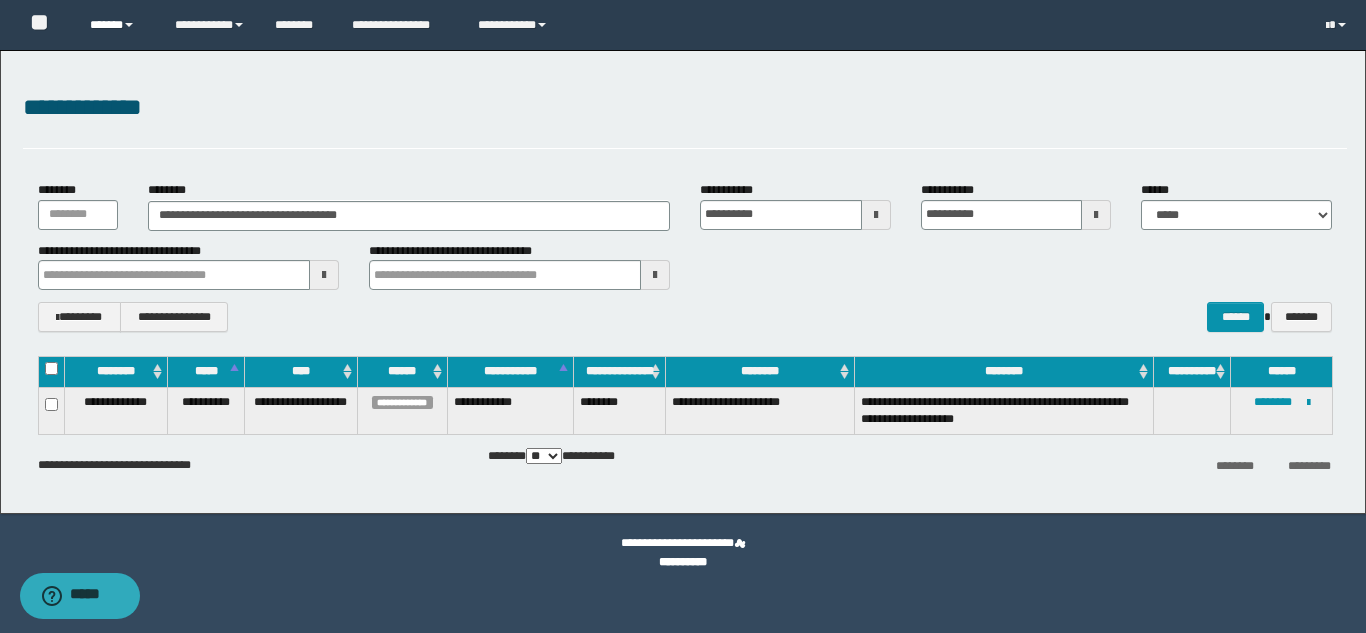click on "******" at bounding box center [117, 25] 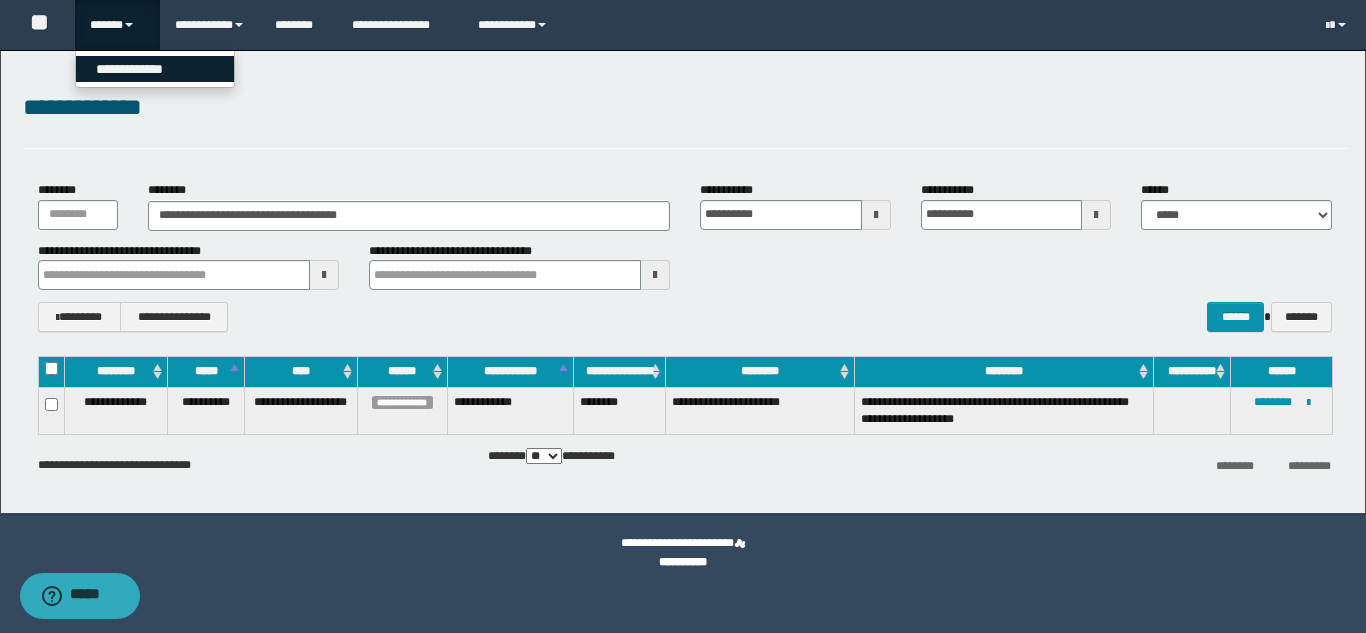 click on "**********" at bounding box center [155, 69] 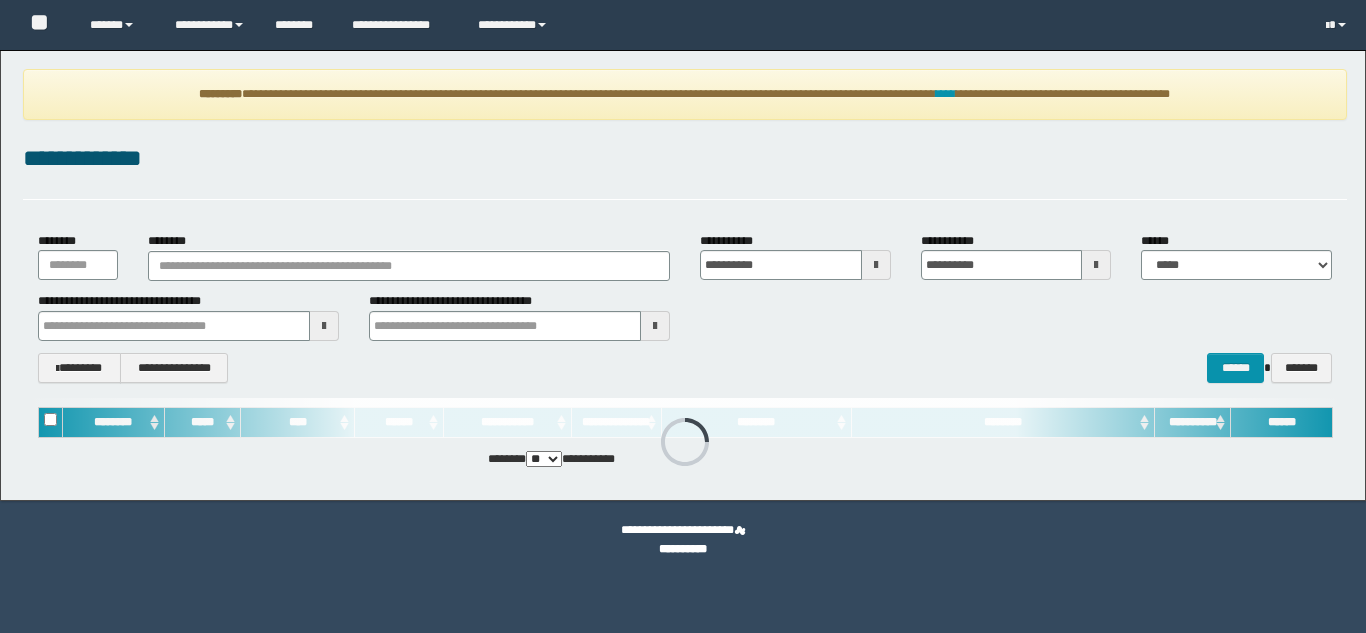 scroll, scrollTop: 0, scrollLeft: 0, axis: both 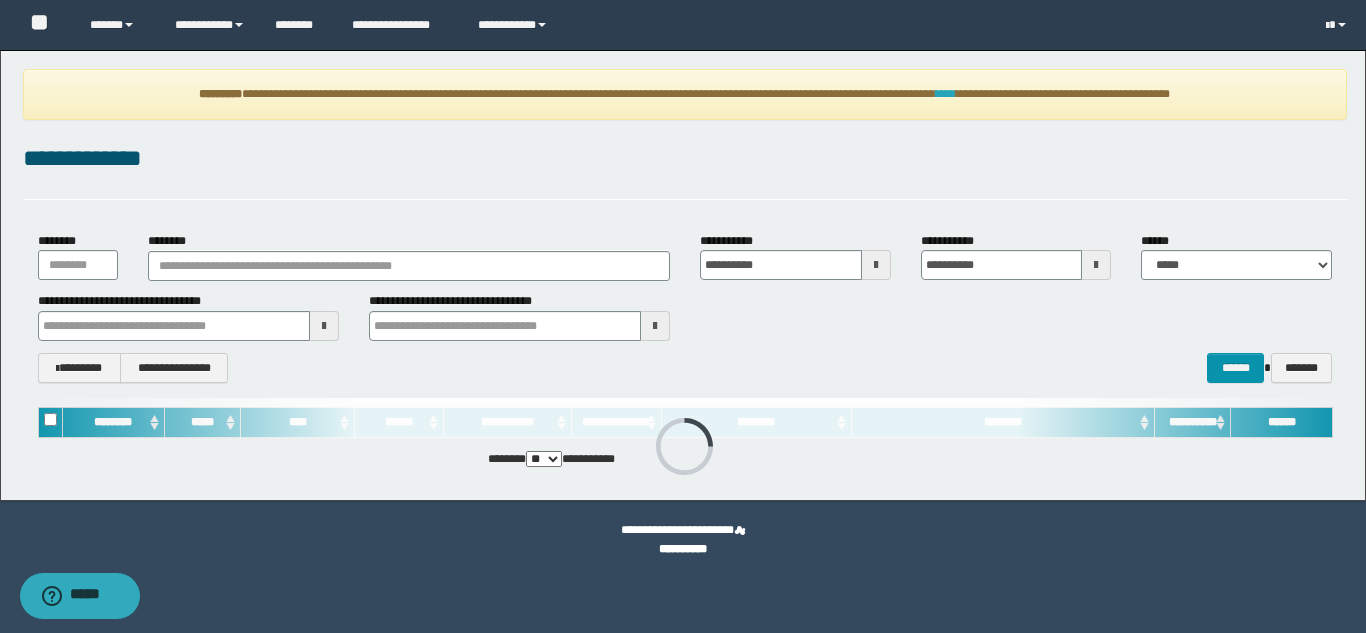click on "****" at bounding box center (946, 94) 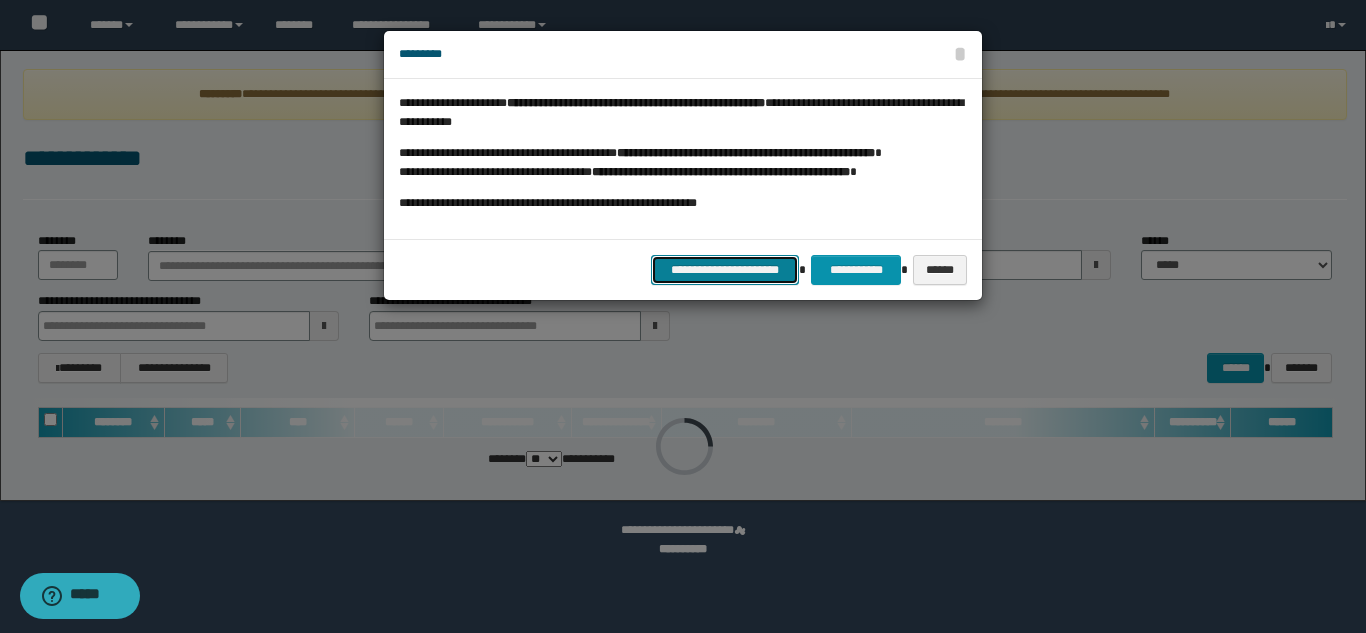 click on "**********" at bounding box center (725, 270) 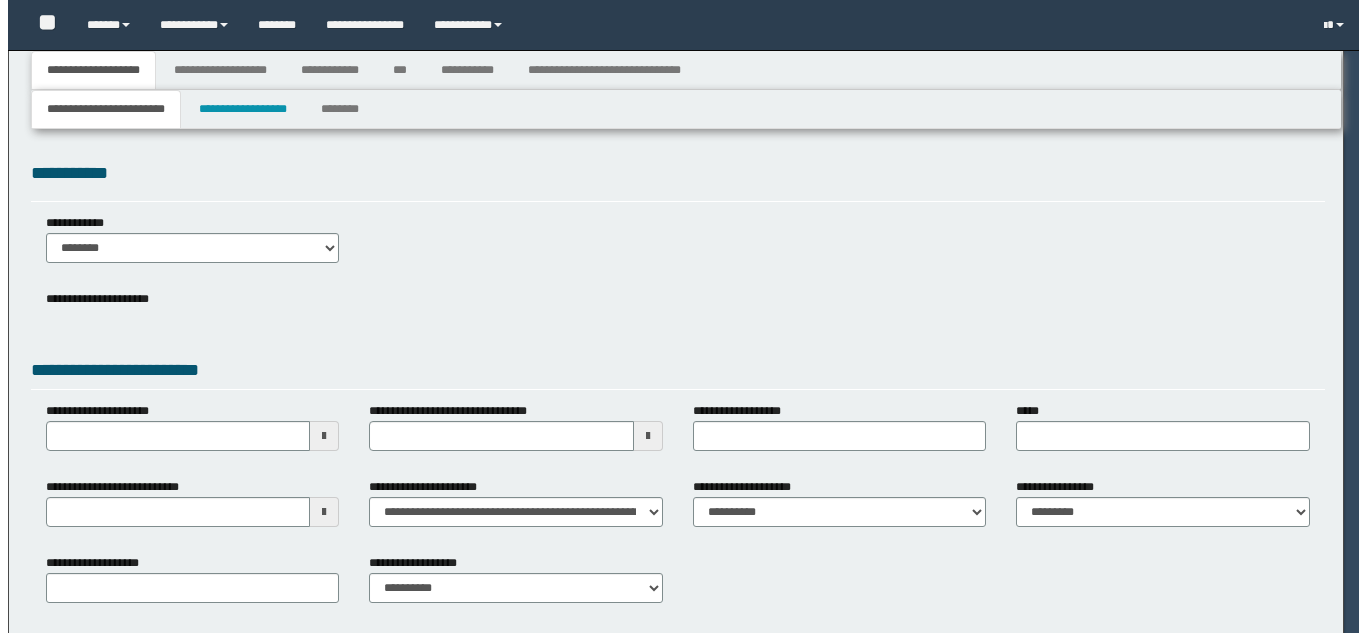 scroll, scrollTop: 0, scrollLeft: 0, axis: both 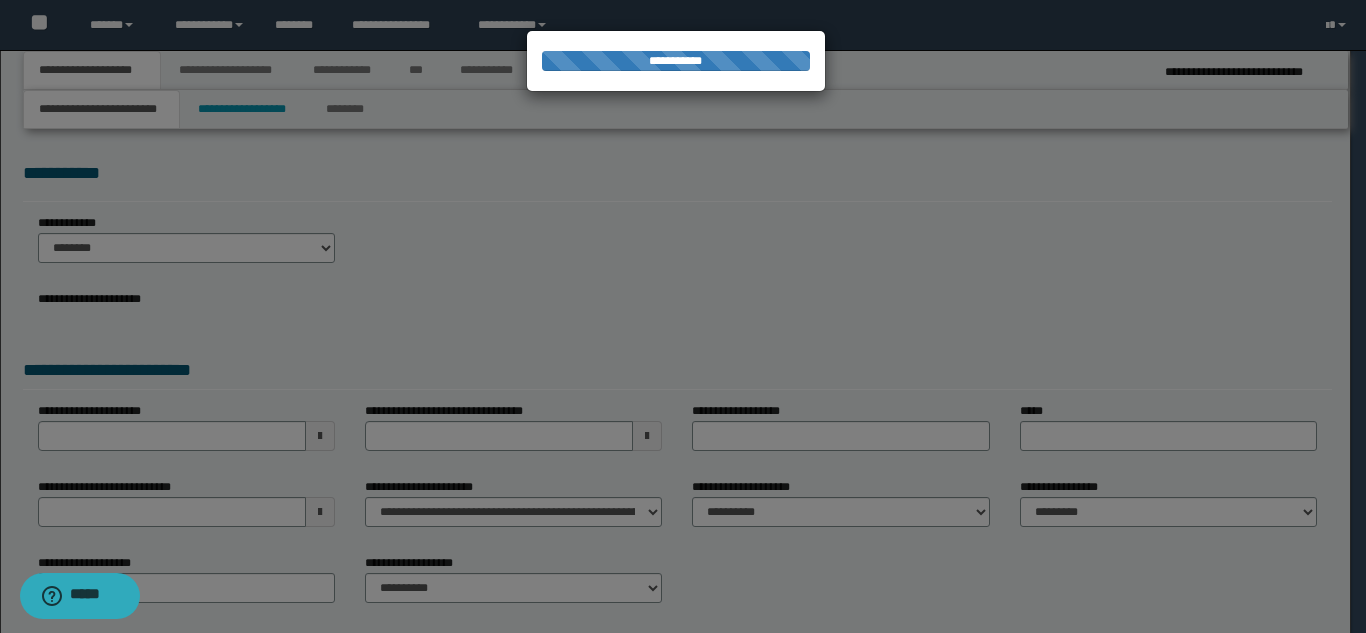 select on "*" 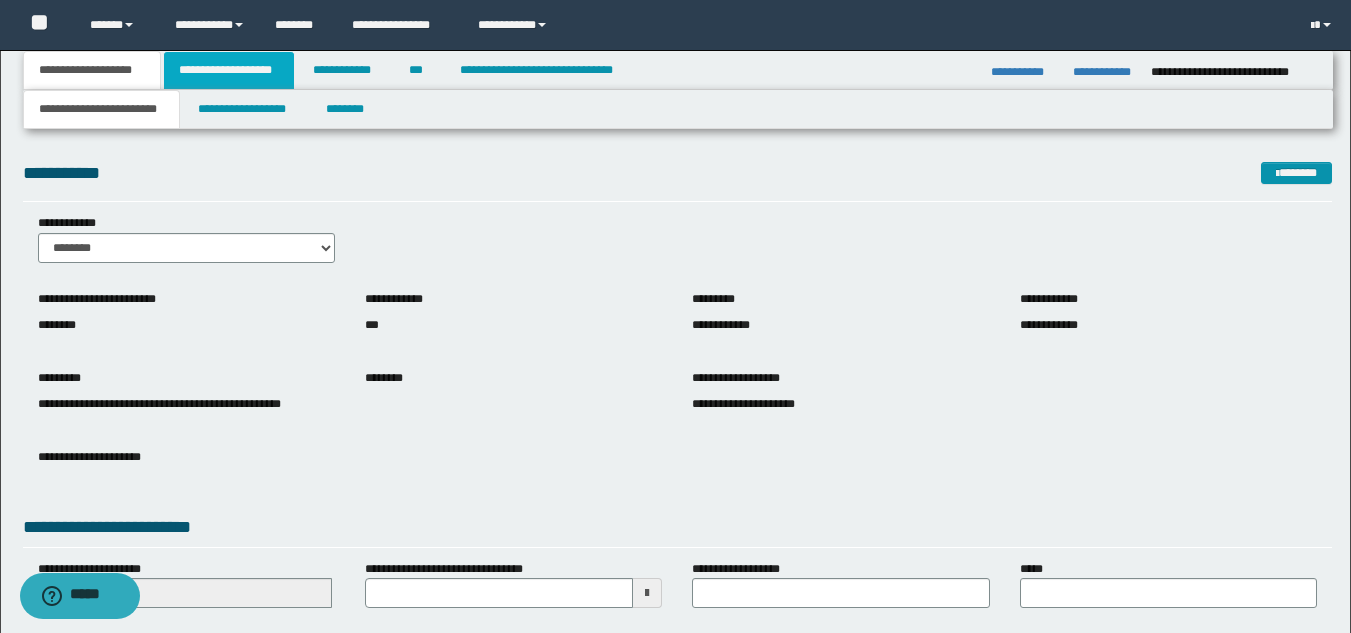 click on "**********" at bounding box center [229, 70] 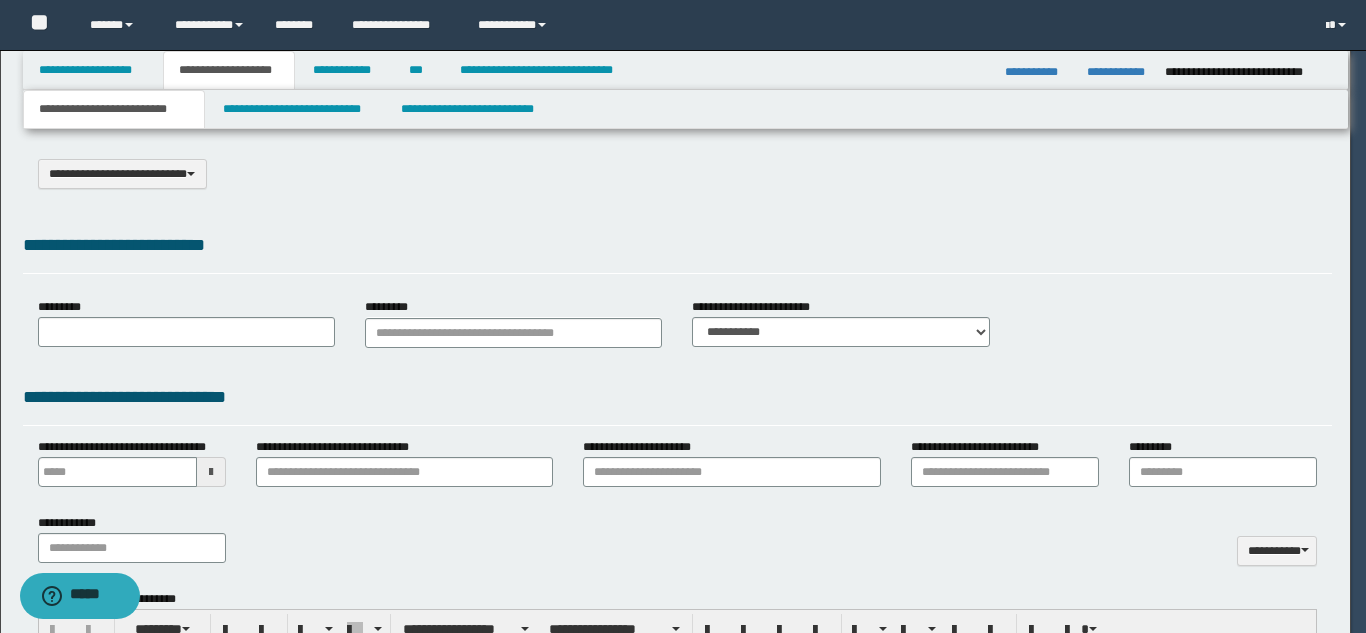 type on "*********" 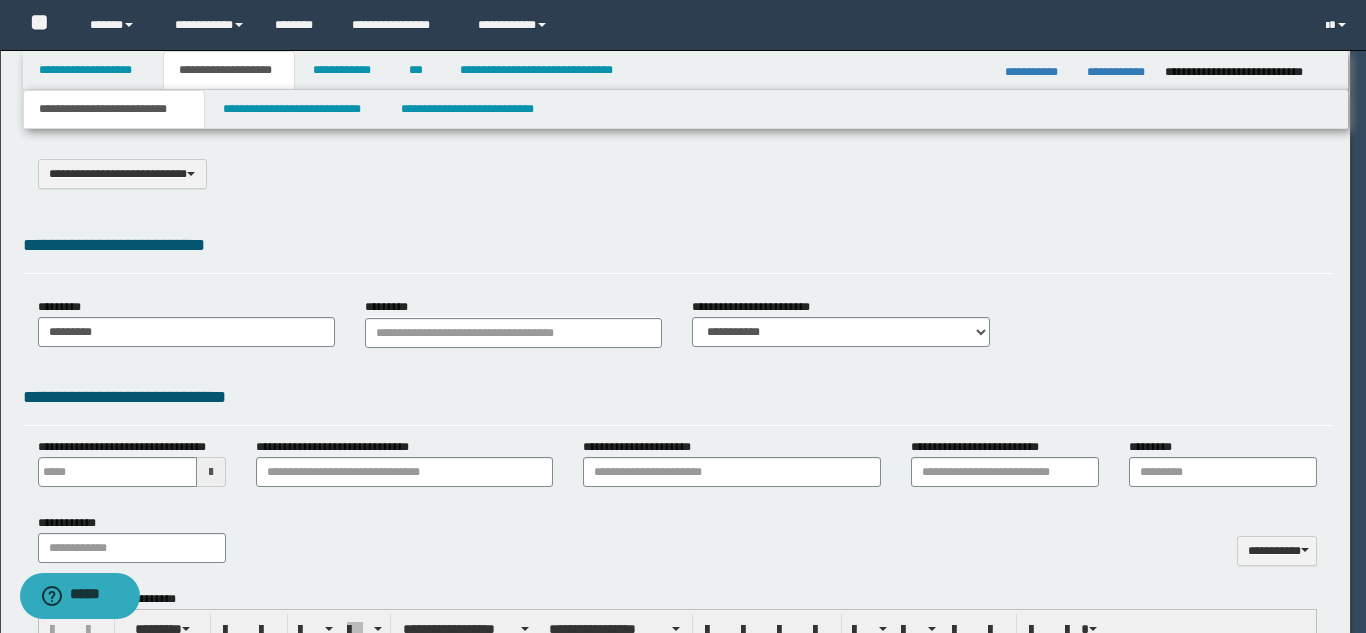 scroll, scrollTop: 0, scrollLeft: 0, axis: both 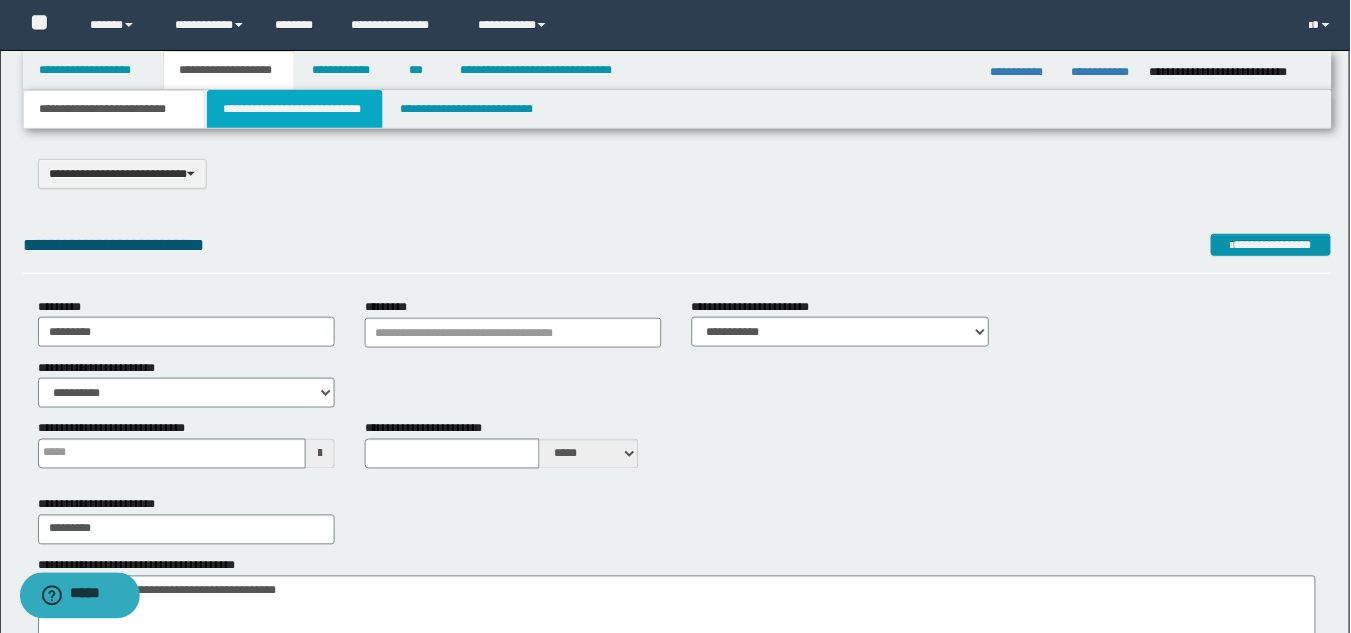 click on "**********" at bounding box center (295, 109) 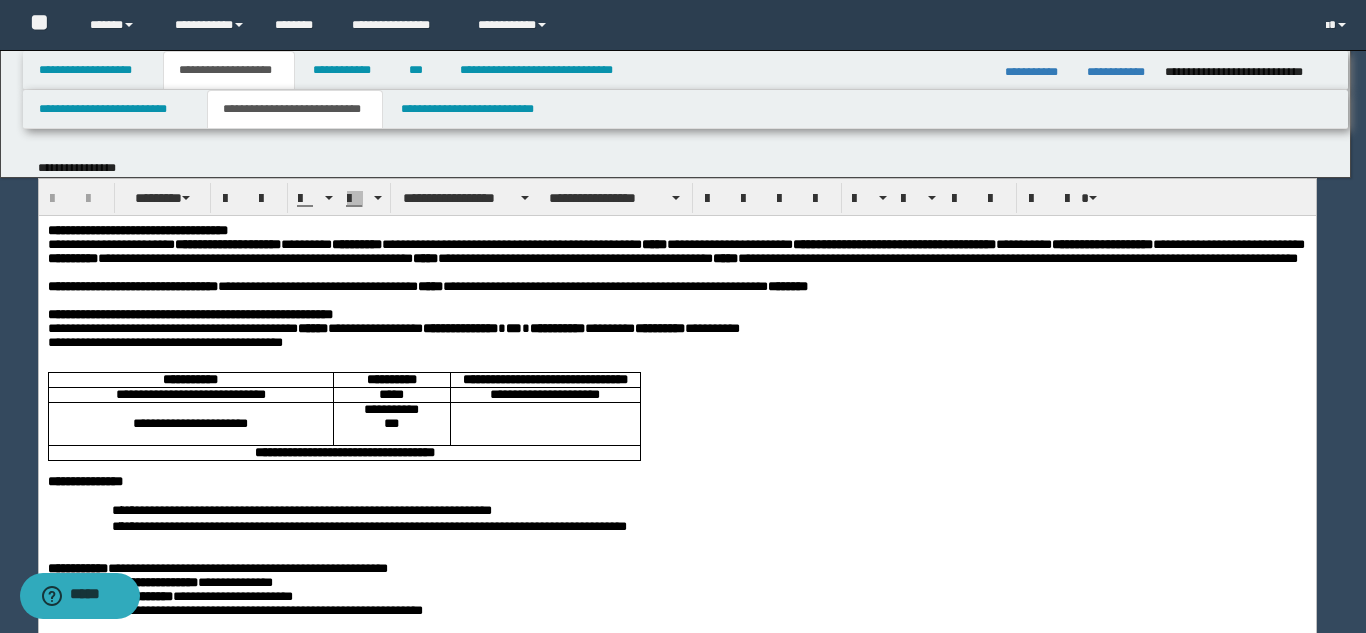 scroll, scrollTop: 0, scrollLeft: 0, axis: both 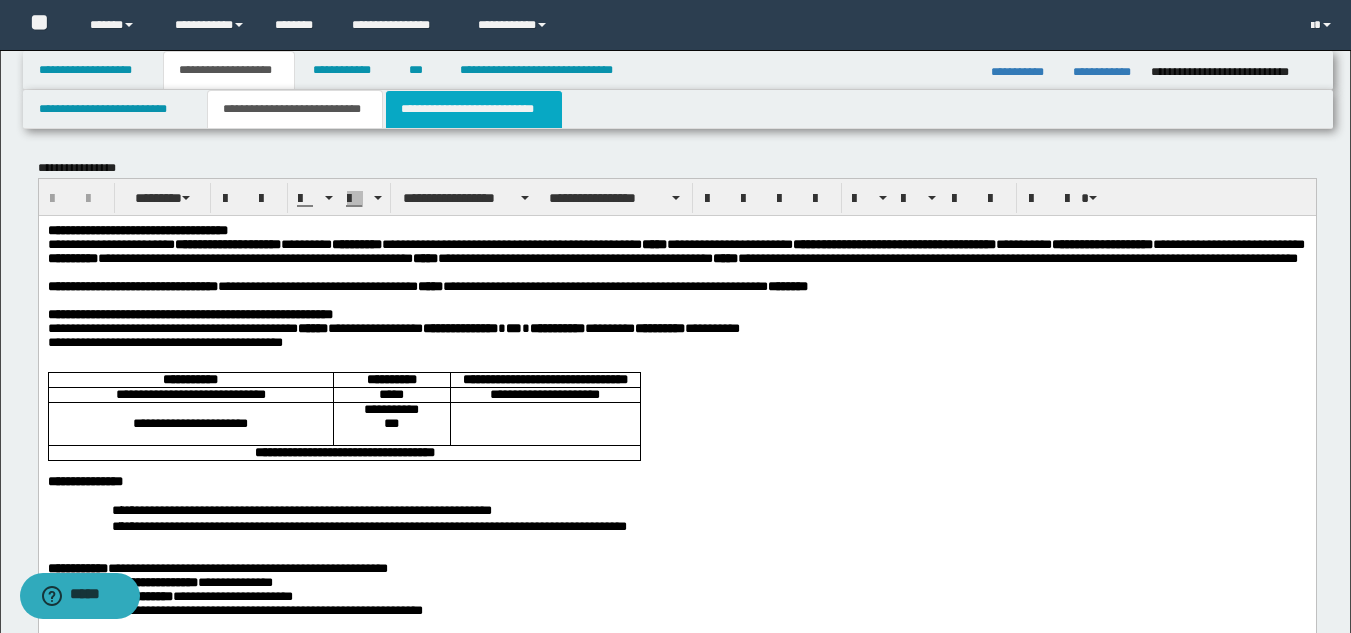 click on "**********" at bounding box center [474, 109] 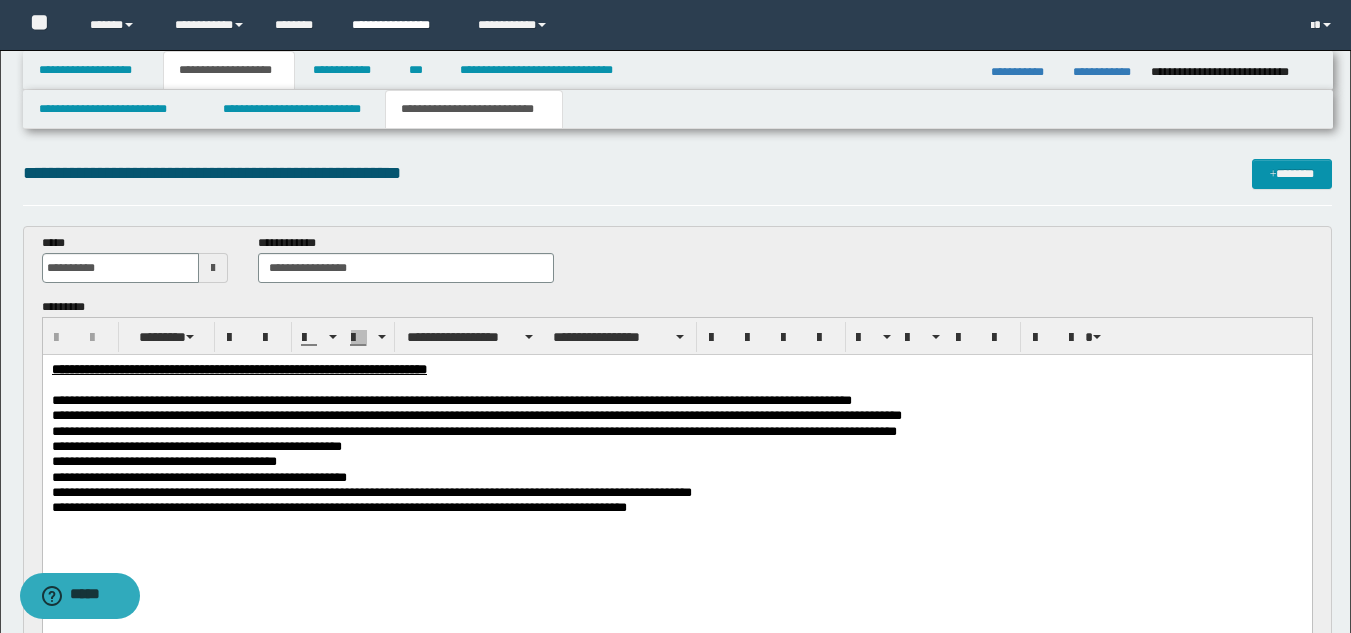 scroll, scrollTop: 0, scrollLeft: 0, axis: both 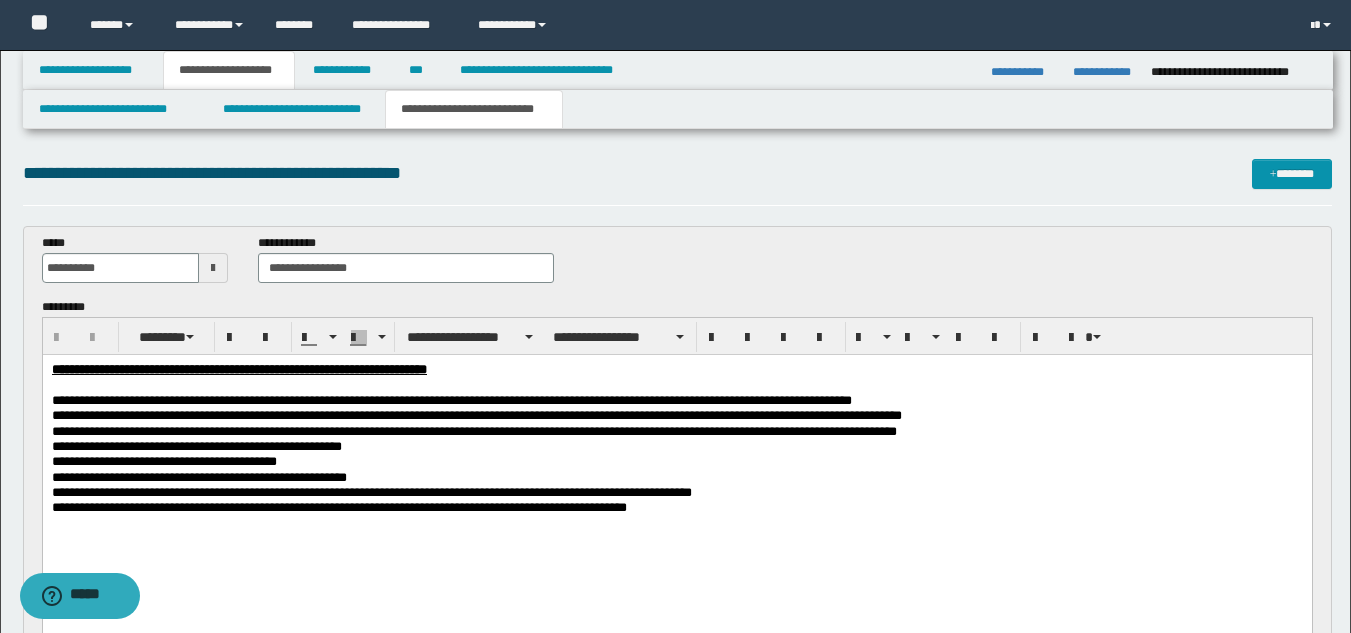 click on "**********" at bounding box center (676, 461) 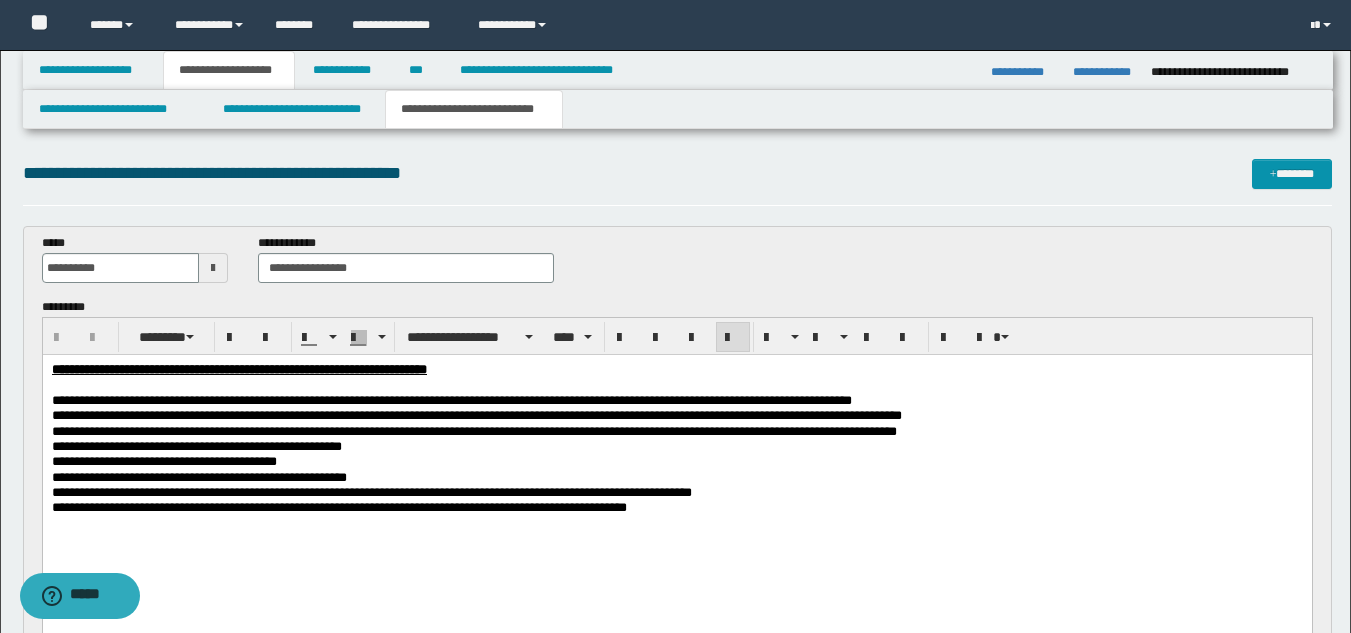 click on "**********" at bounding box center (676, 507) 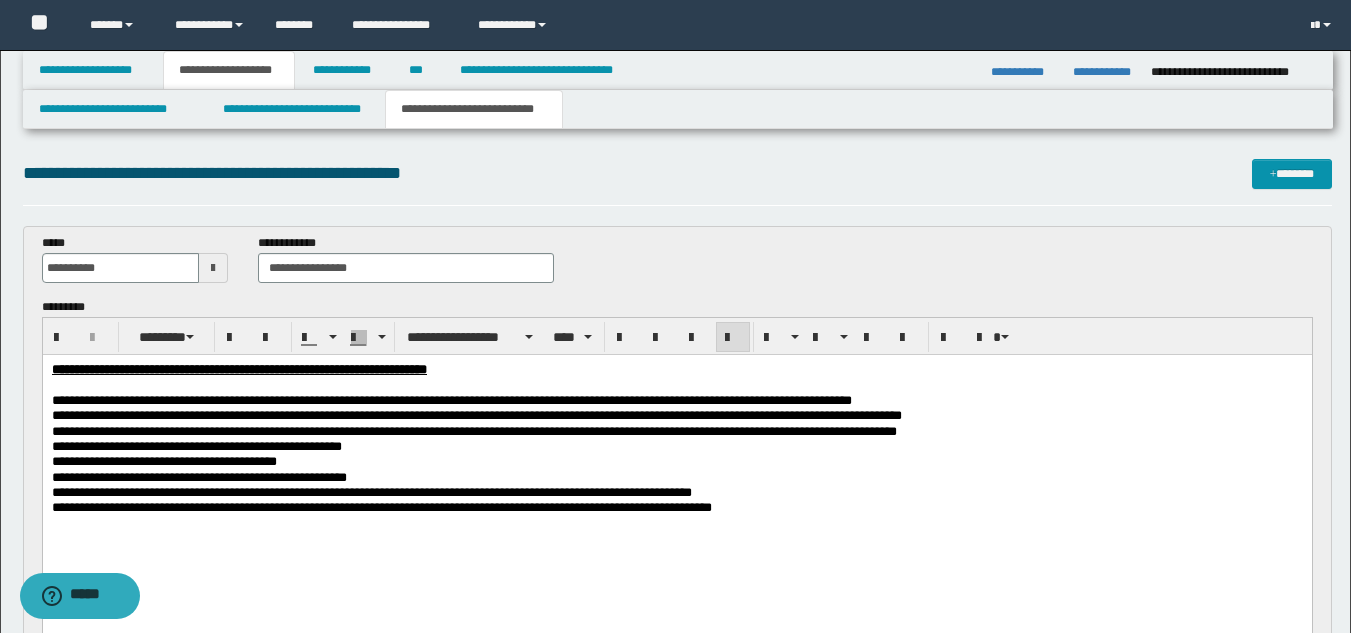 drag, startPoint x: 598, startPoint y: 505, endPoint x: 306, endPoint y: 508, distance: 292.0154 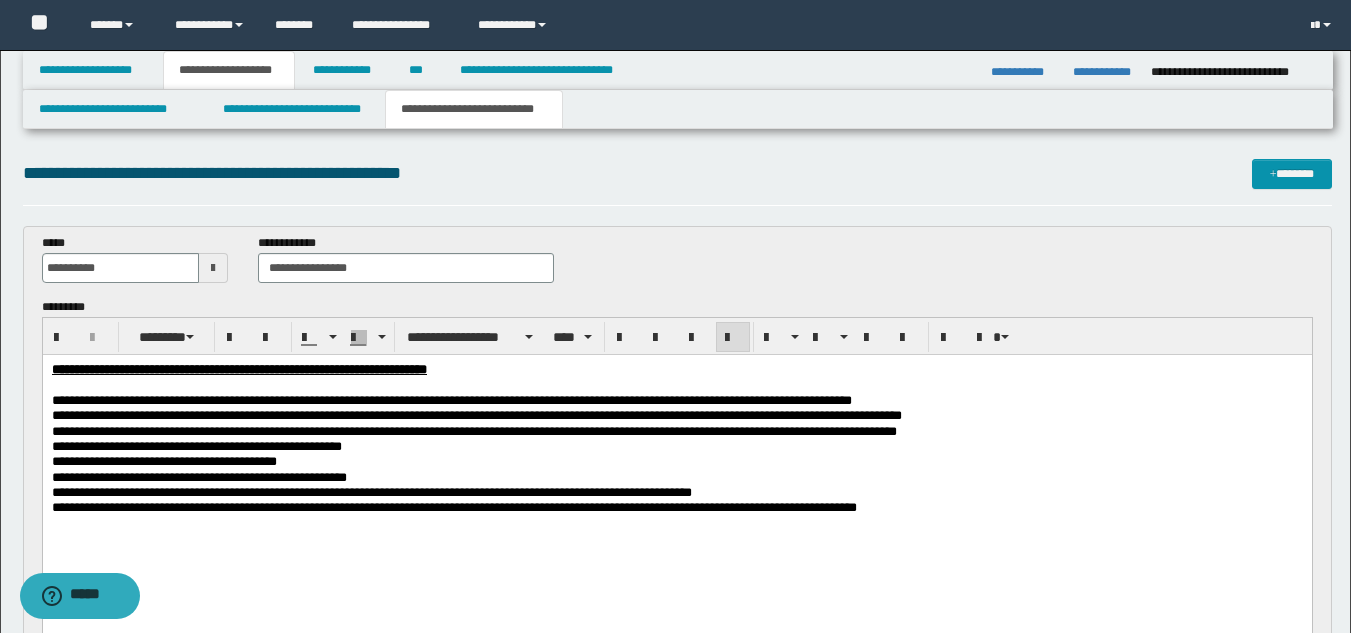 click on "**********" at bounding box center (453, 507) 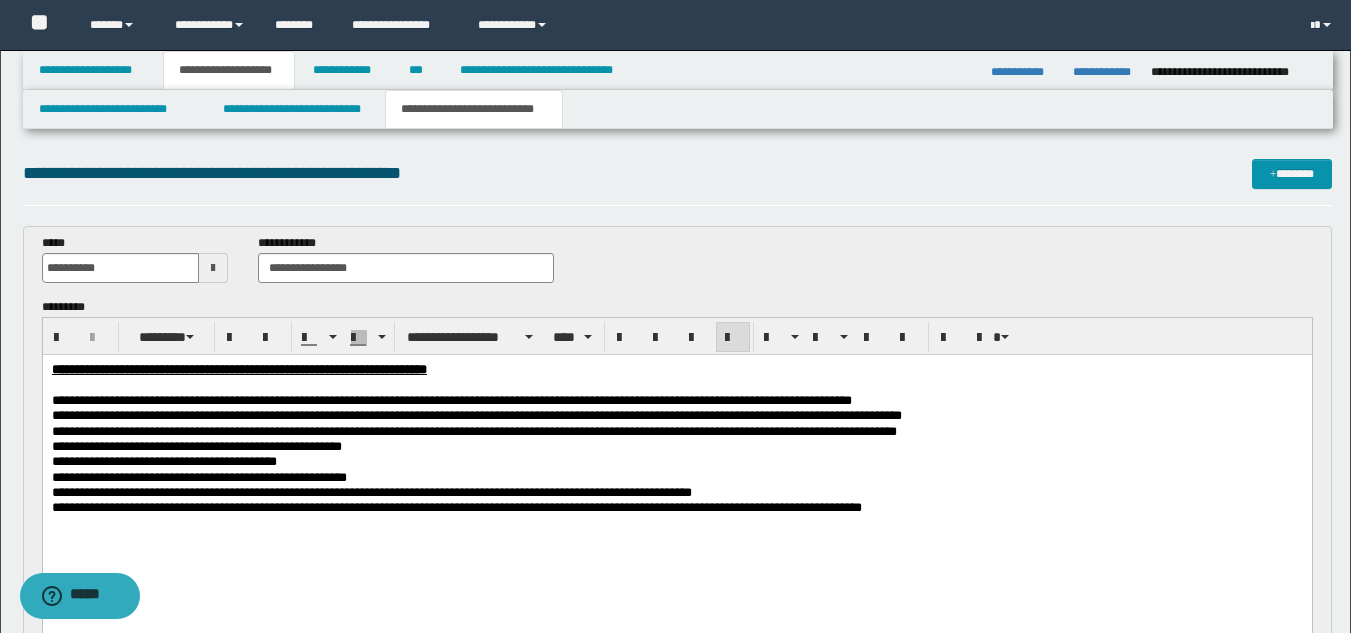 click on "**********" at bounding box center (456, 507) 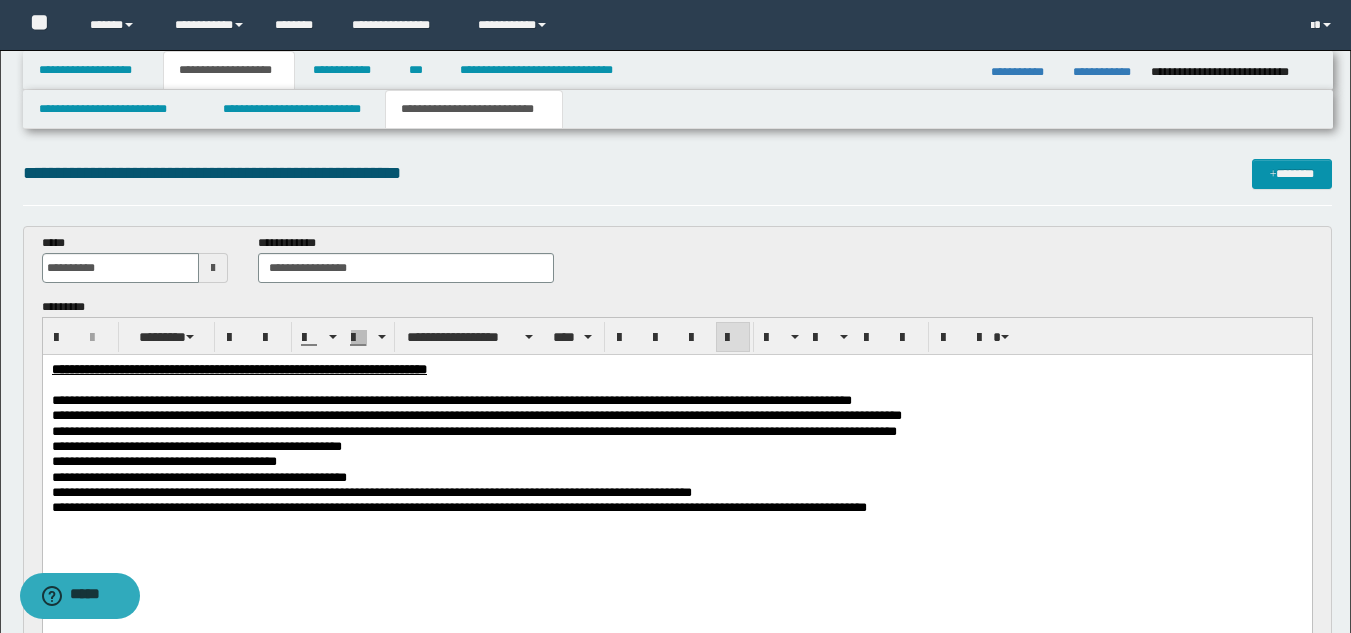 click on "**********" at bounding box center (676, 446) 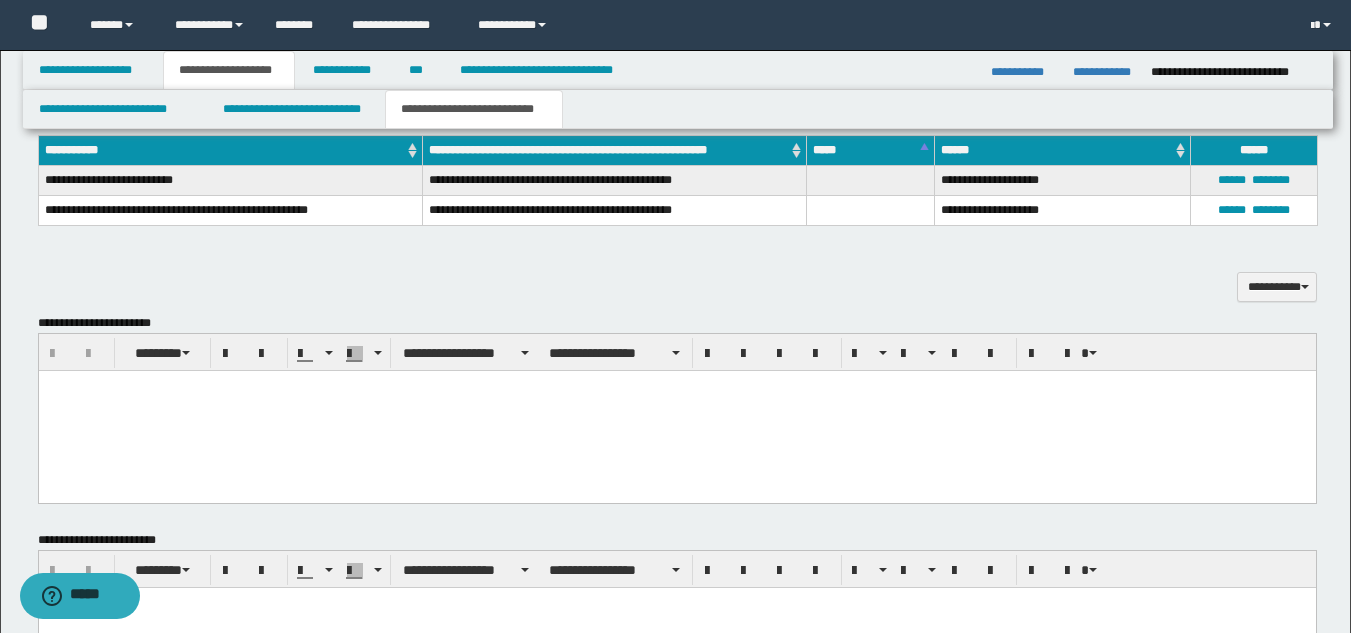 scroll, scrollTop: 1290, scrollLeft: 0, axis: vertical 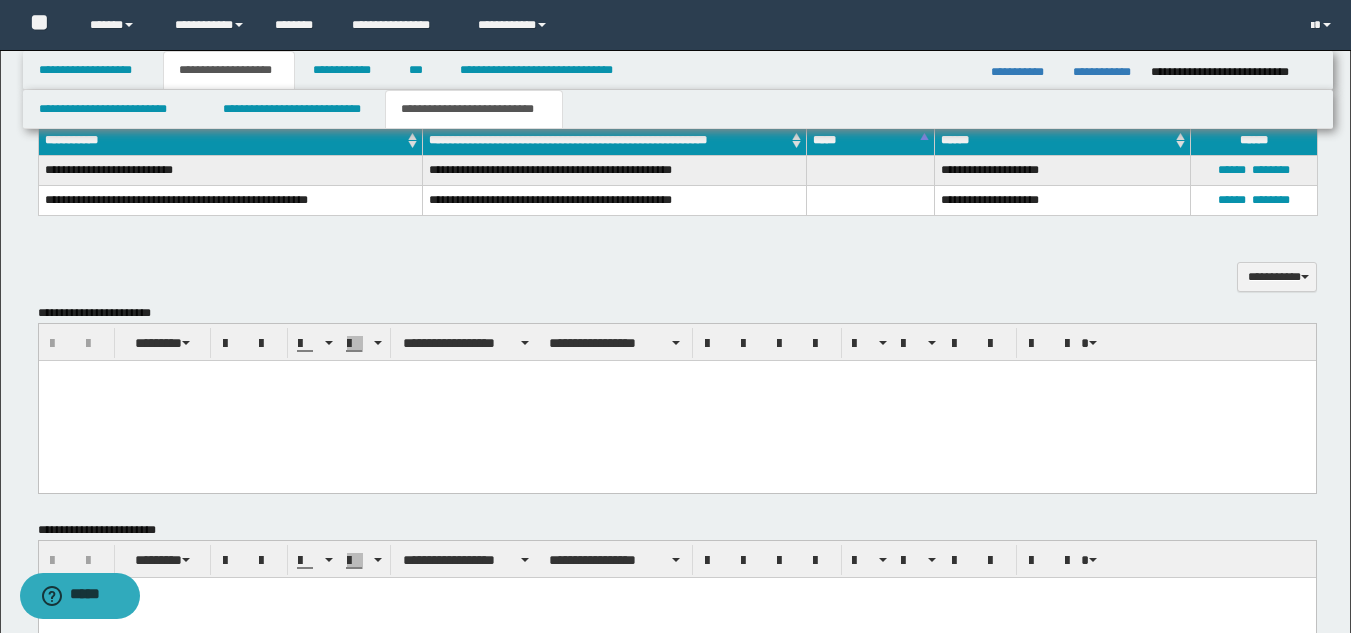click at bounding box center (677, 427) 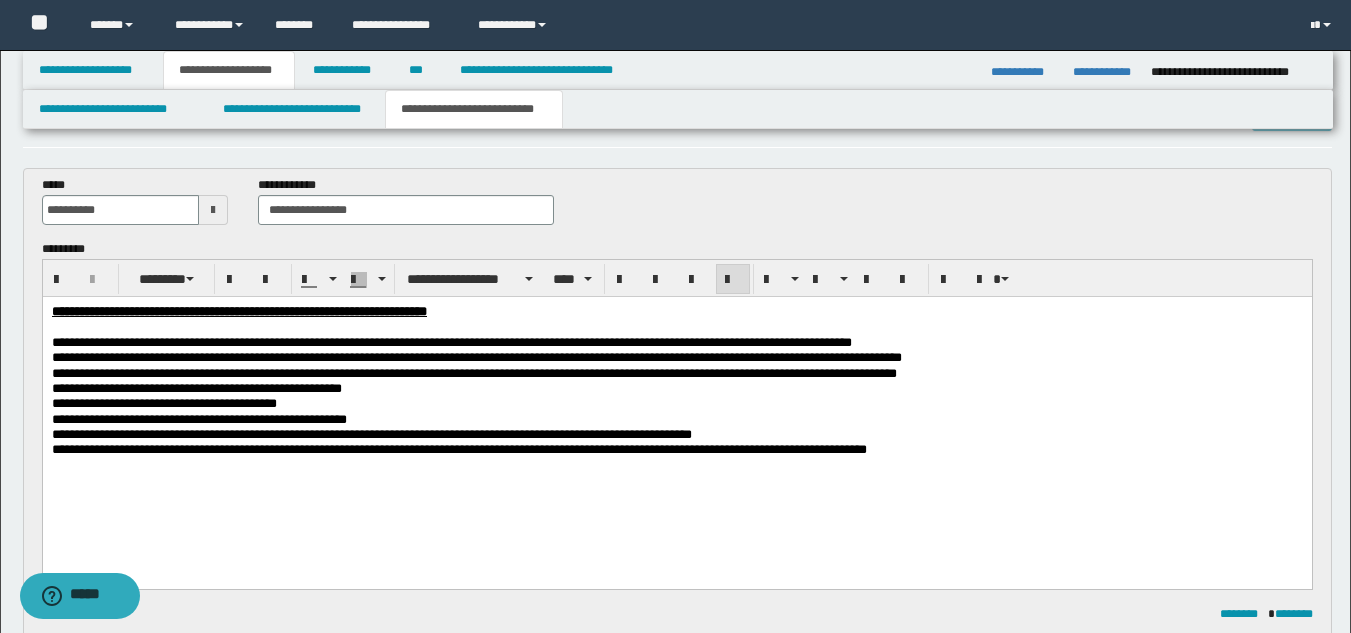 scroll, scrollTop: 92, scrollLeft: 0, axis: vertical 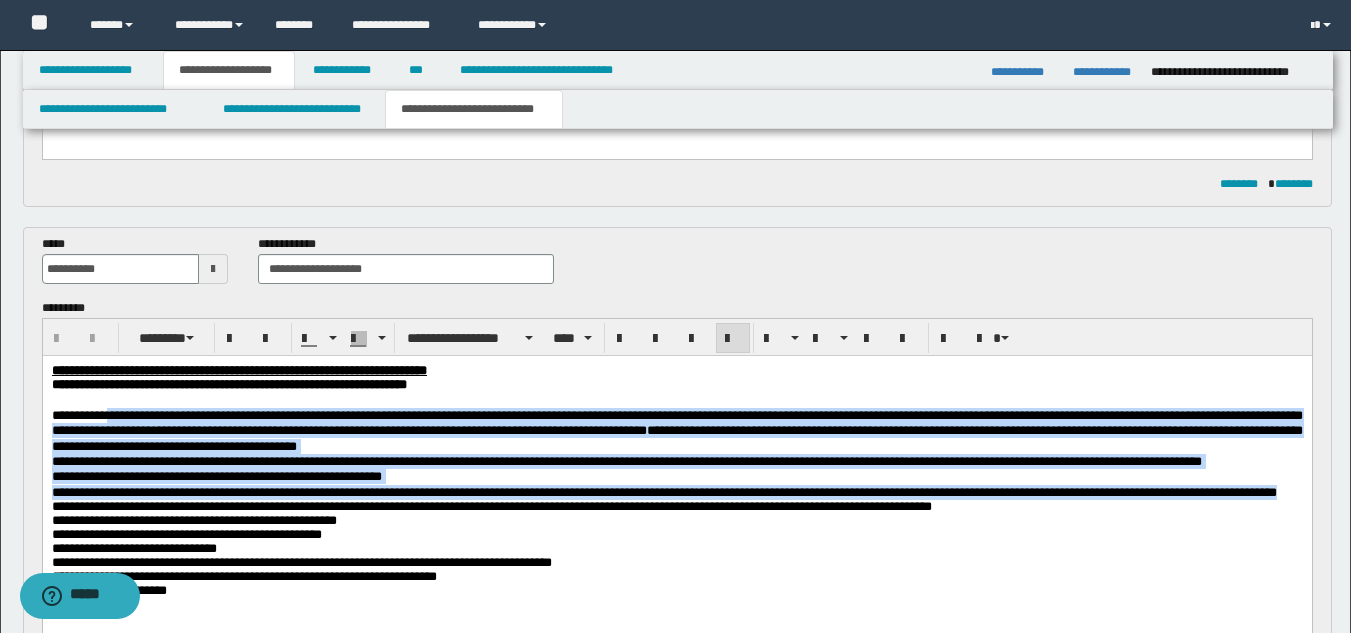 drag, startPoint x: 120, startPoint y: 416, endPoint x: 505, endPoint y: 533, distance: 402.38538 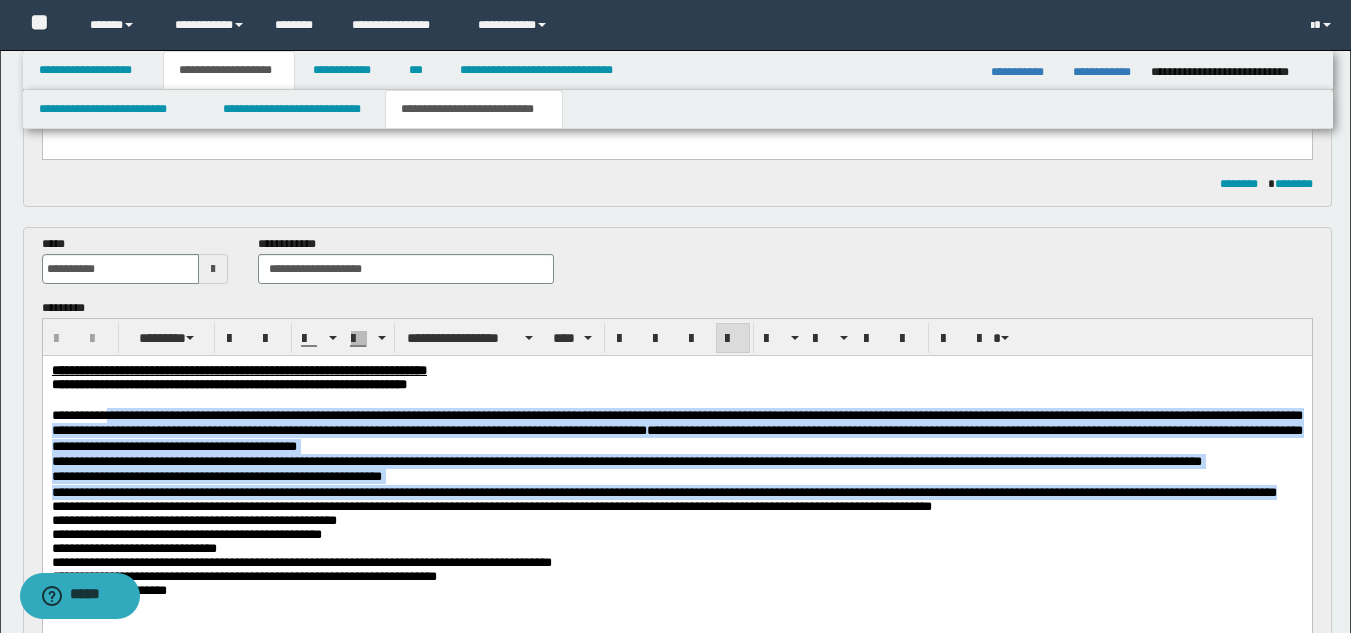 click on "**********" at bounding box center (676, 521) 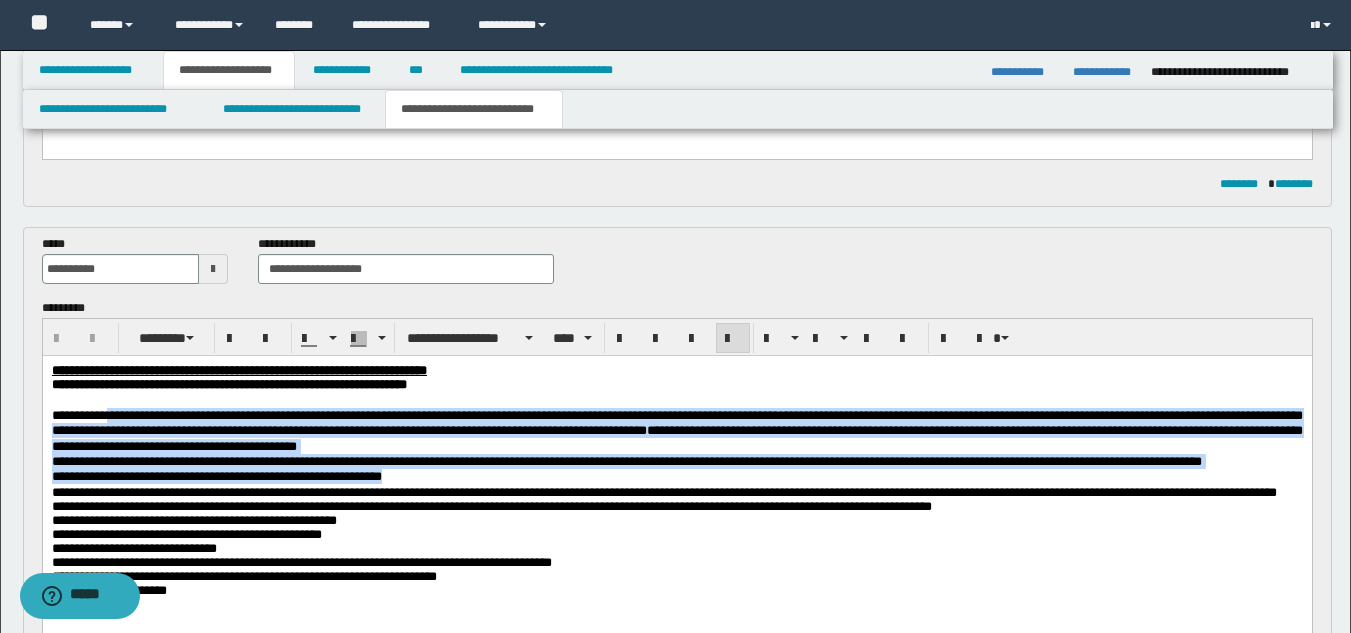 drag, startPoint x: 440, startPoint y: 499, endPoint x: 119, endPoint y: 413, distance: 332.32062 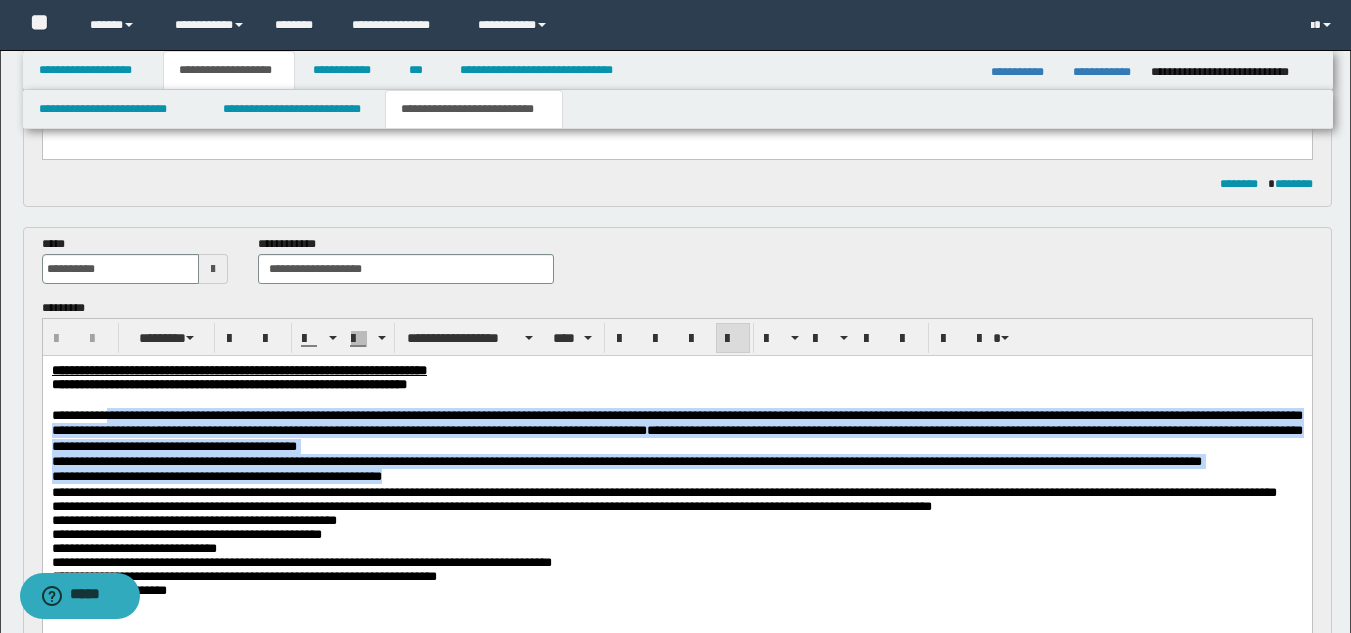 click on "**********" at bounding box center (676, 521) 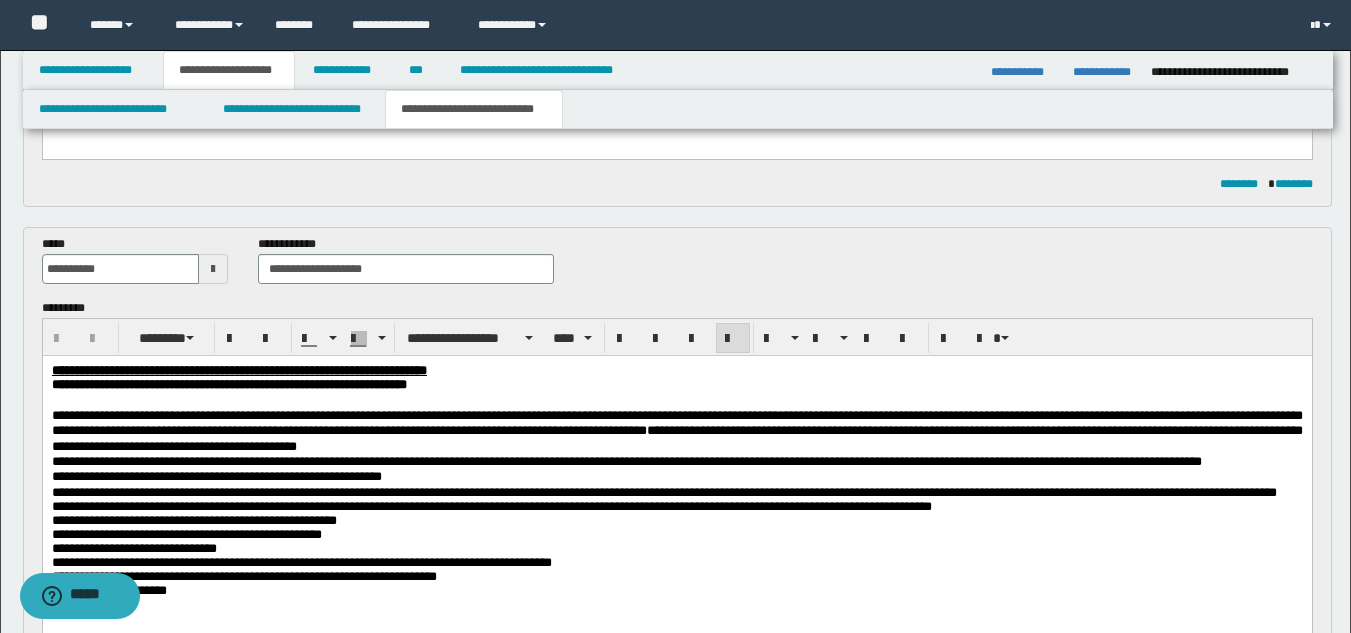 click on "**********" at bounding box center [676, 520] 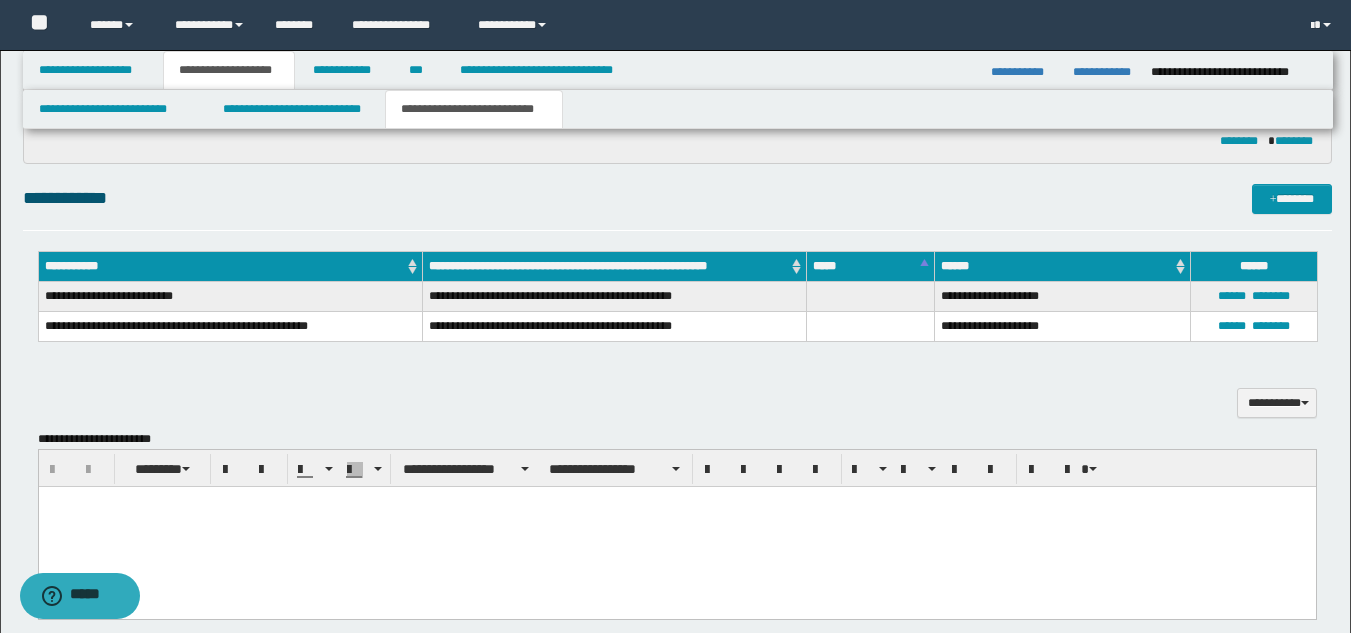 scroll, scrollTop: 1169, scrollLeft: 0, axis: vertical 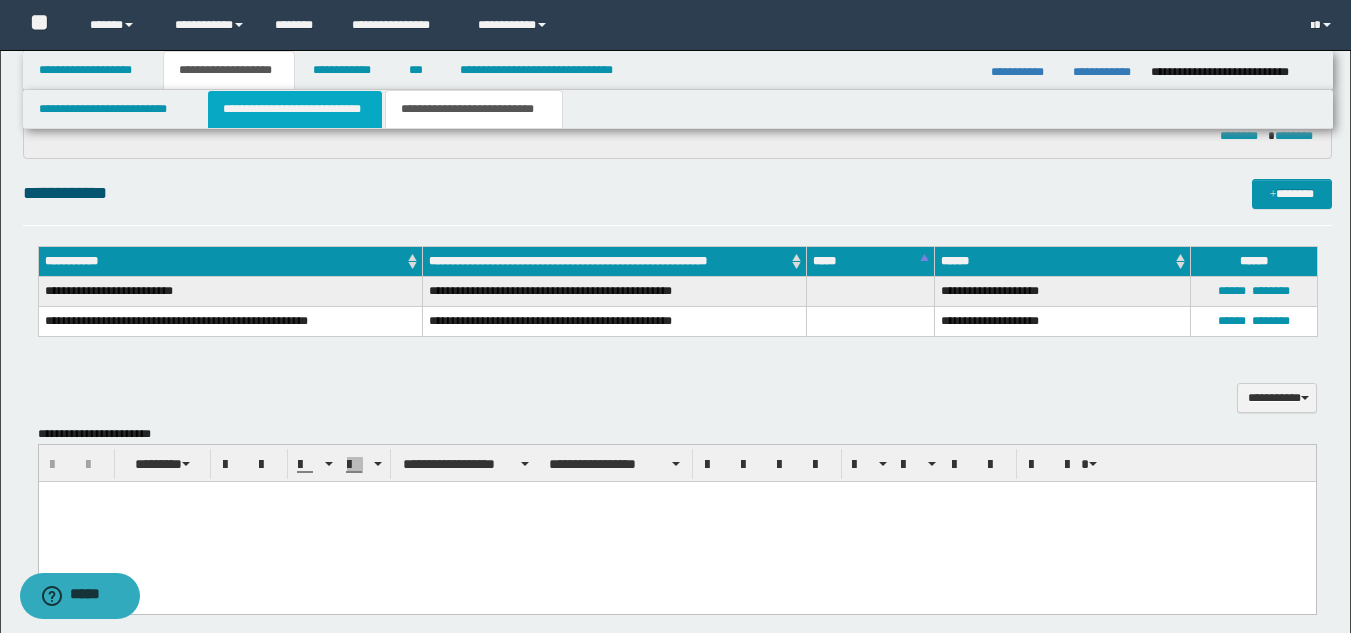 click on "**********" at bounding box center (295, 109) 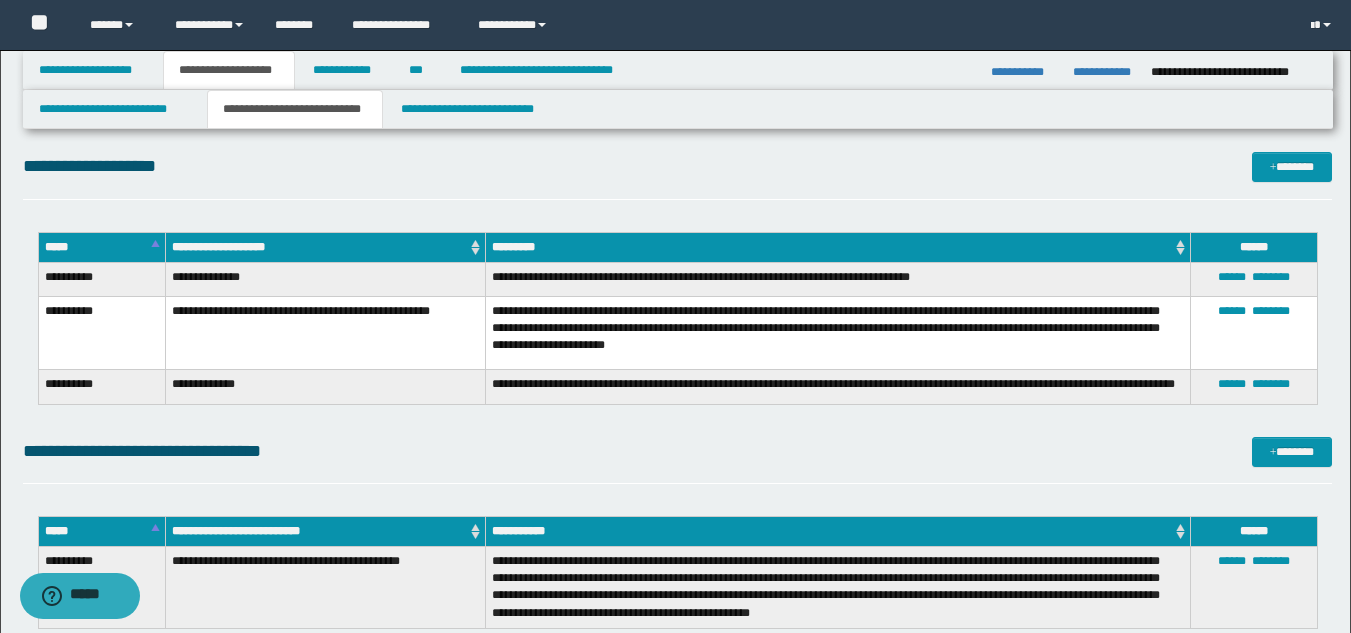 scroll, scrollTop: 2512, scrollLeft: 0, axis: vertical 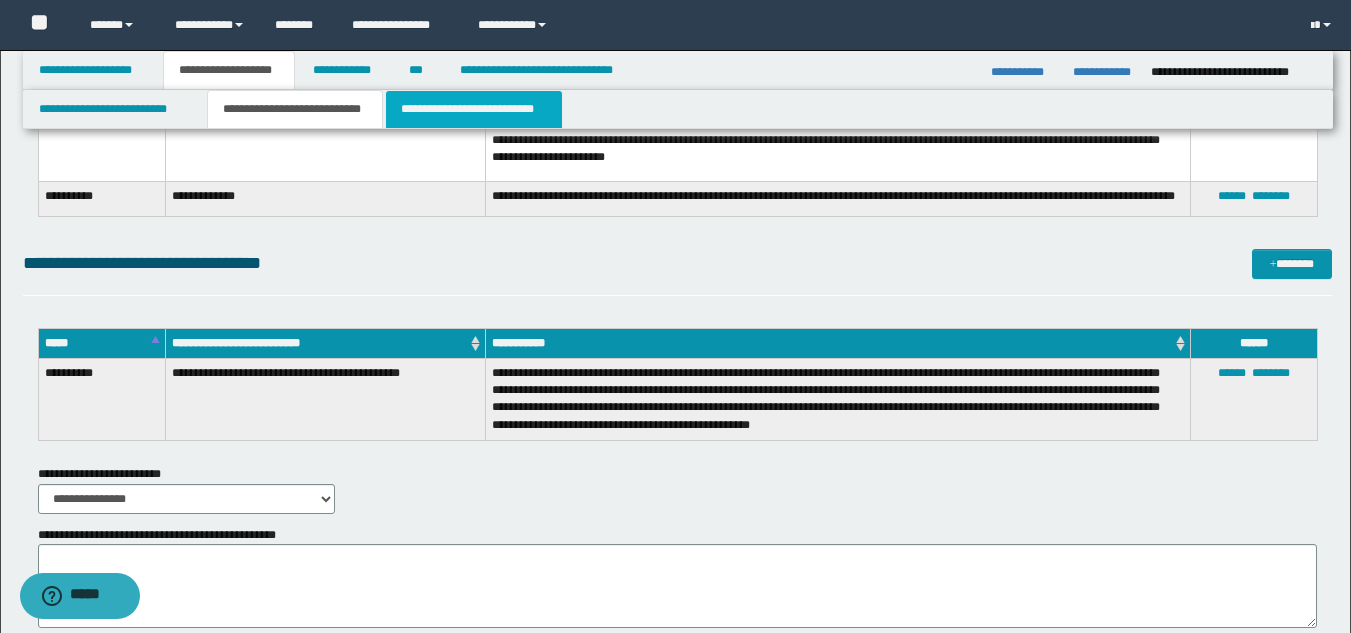 click on "**********" at bounding box center (474, 109) 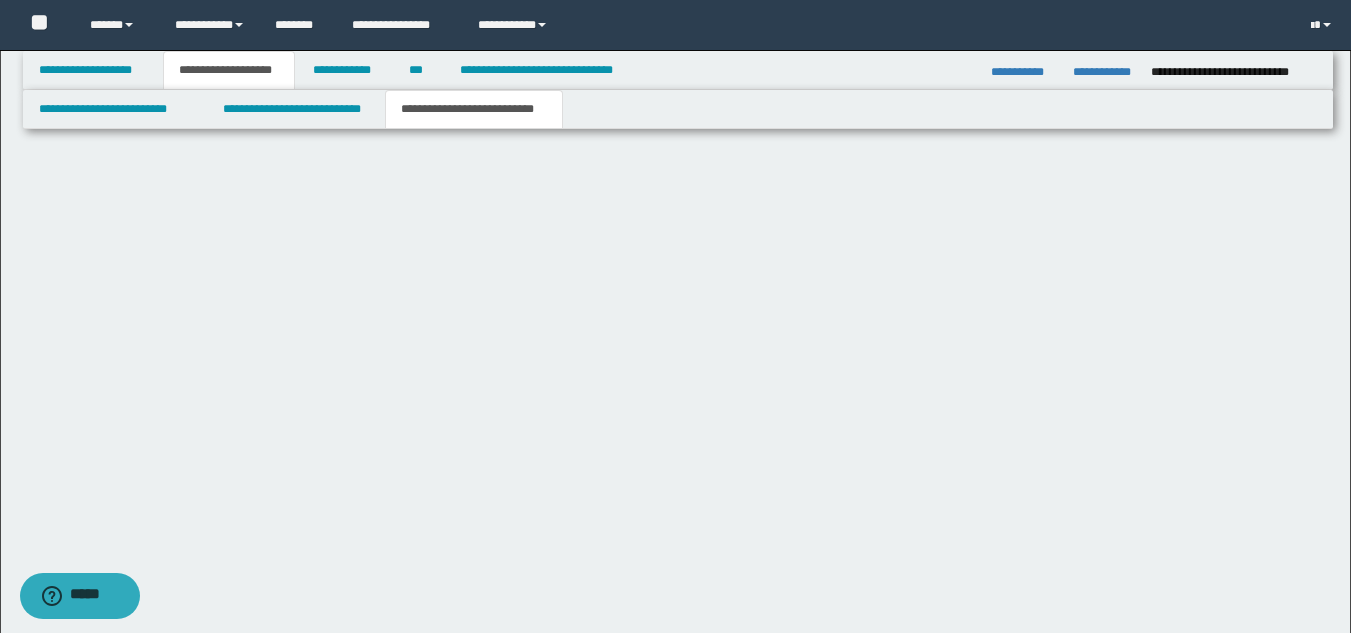 scroll, scrollTop: 1660, scrollLeft: 0, axis: vertical 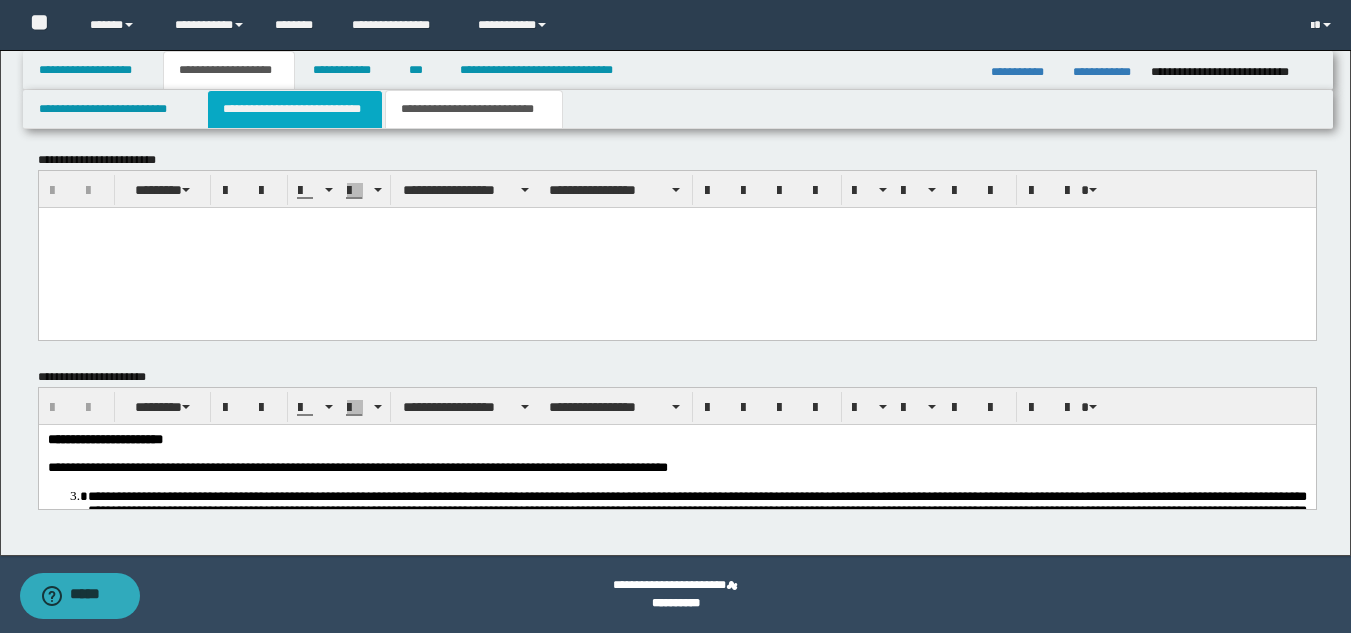 click on "**********" at bounding box center (295, 109) 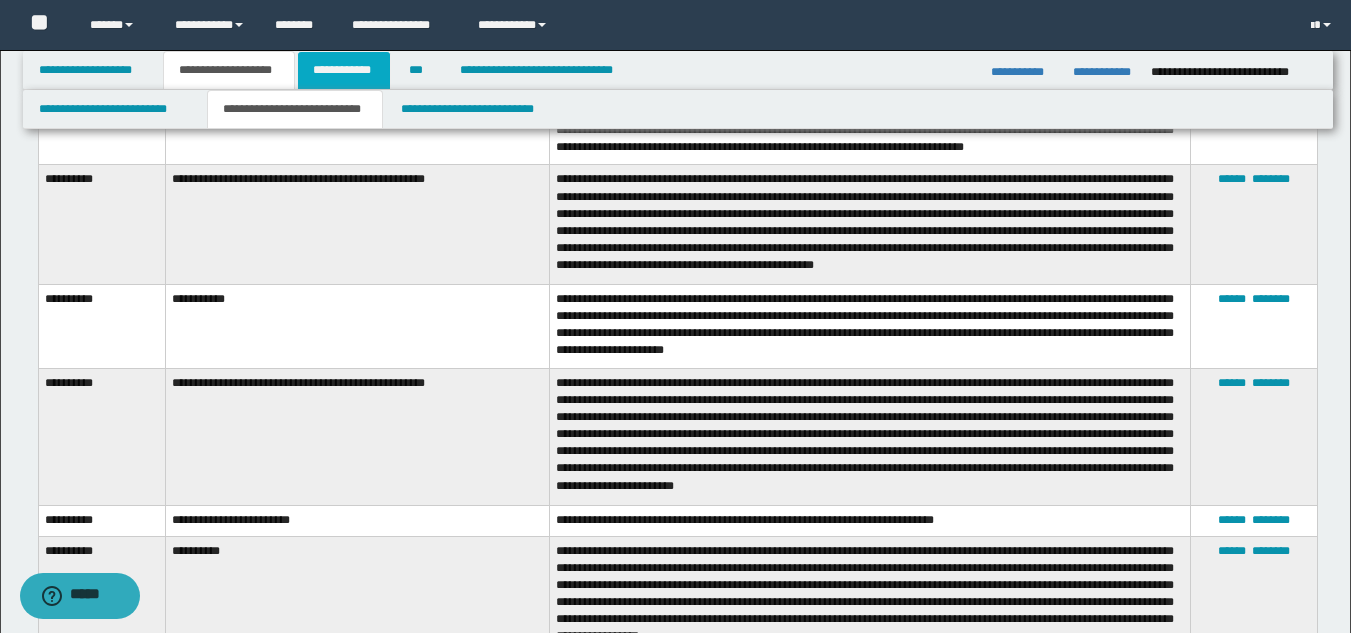 click on "**********" at bounding box center (344, 70) 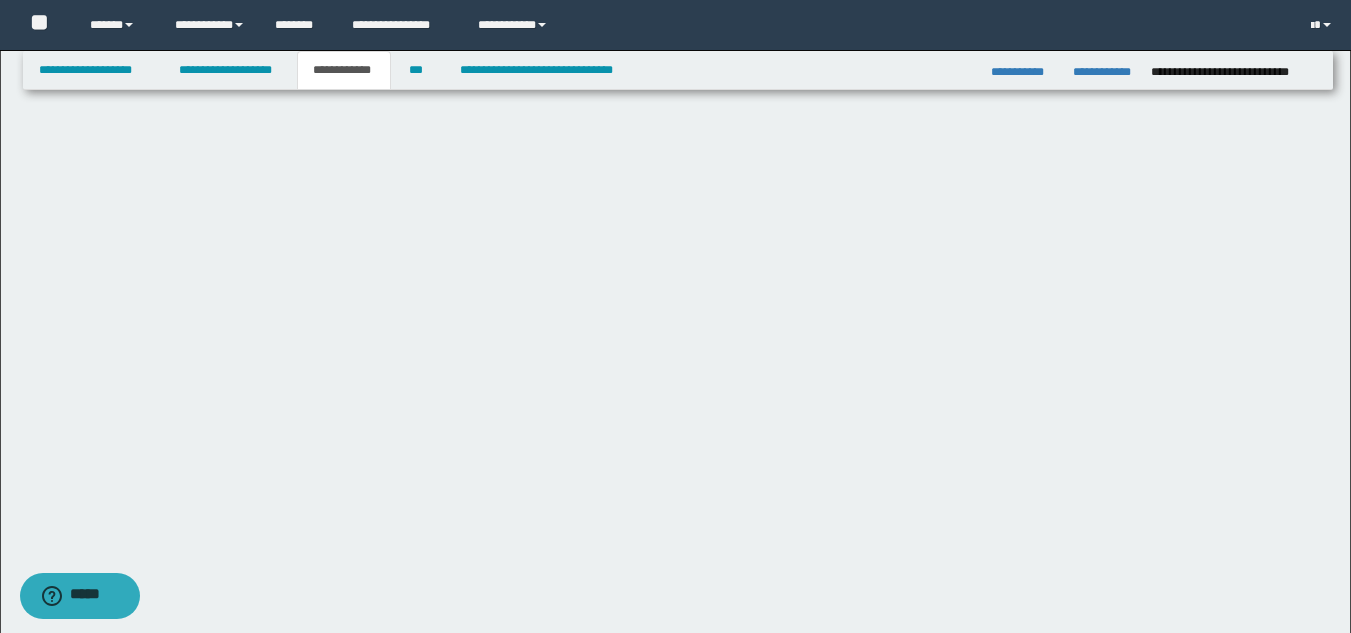 scroll, scrollTop: 516, scrollLeft: 0, axis: vertical 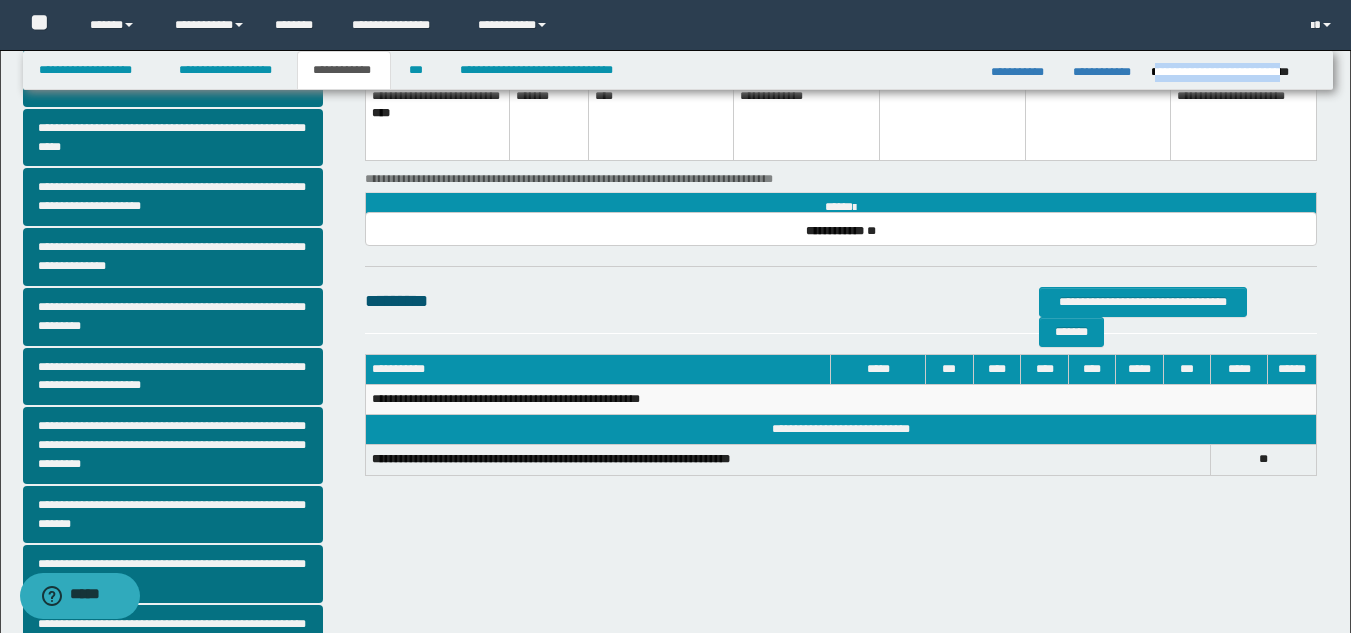 drag, startPoint x: 1156, startPoint y: 72, endPoint x: 1315, endPoint y: 73, distance: 159.00314 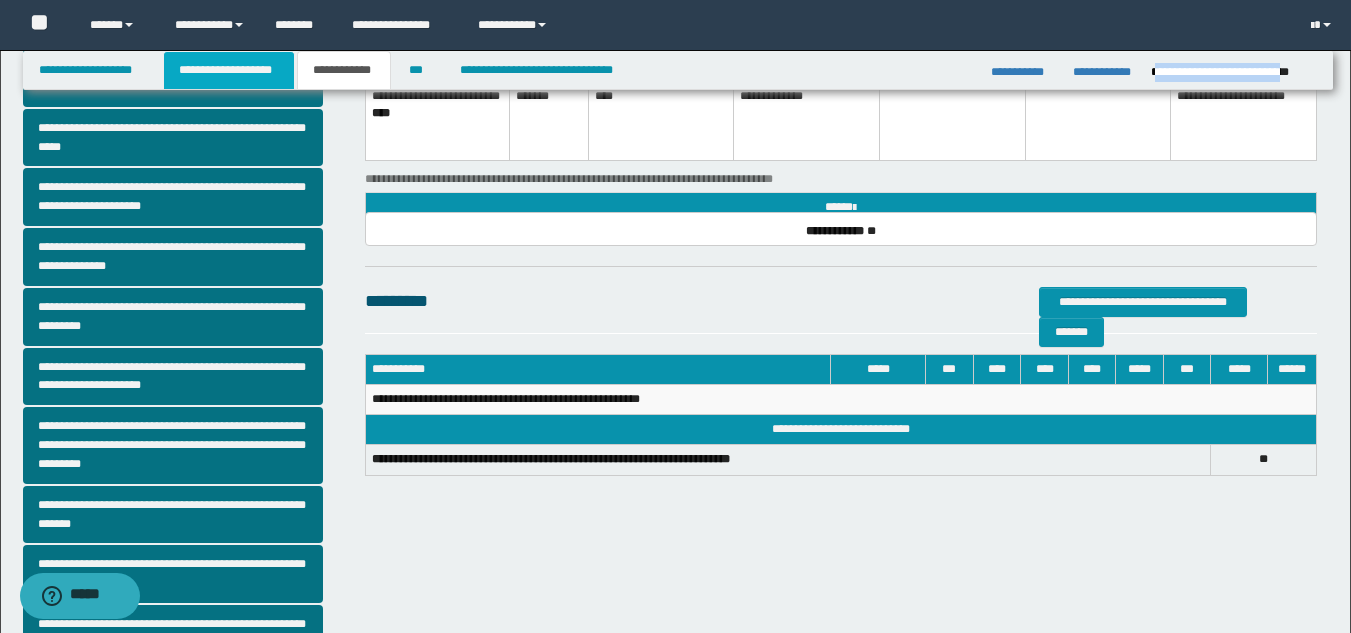 click on "**********" at bounding box center (229, 70) 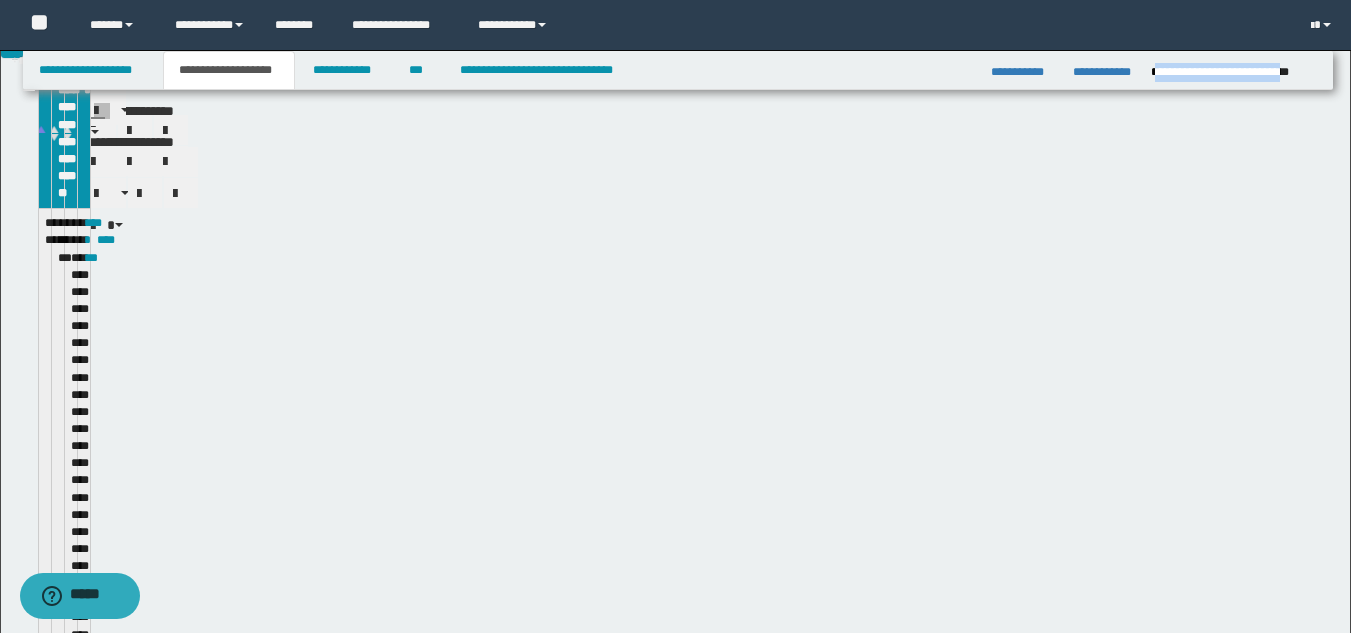 scroll, scrollTop: 289, scrollLeft: 0, axis: vertical 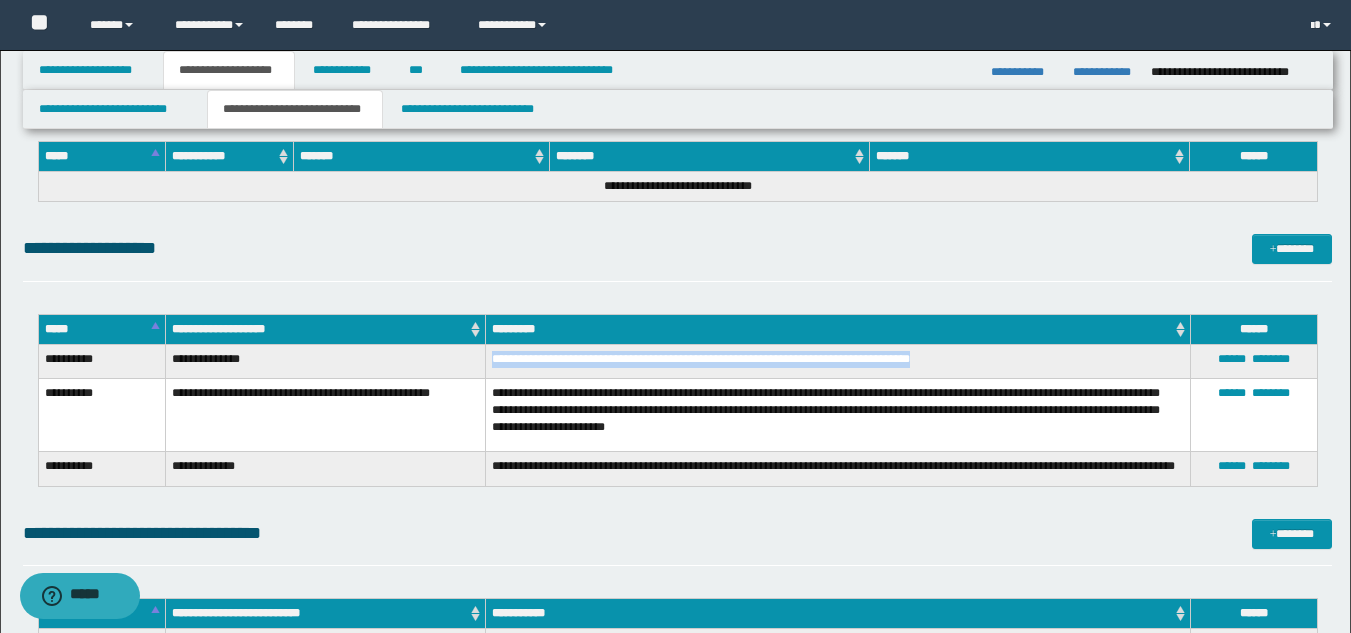 drag, startPoint x: 1007, startPoint y: 357, endPoint x: 446, endPoint y: 363, distance: 561.0321 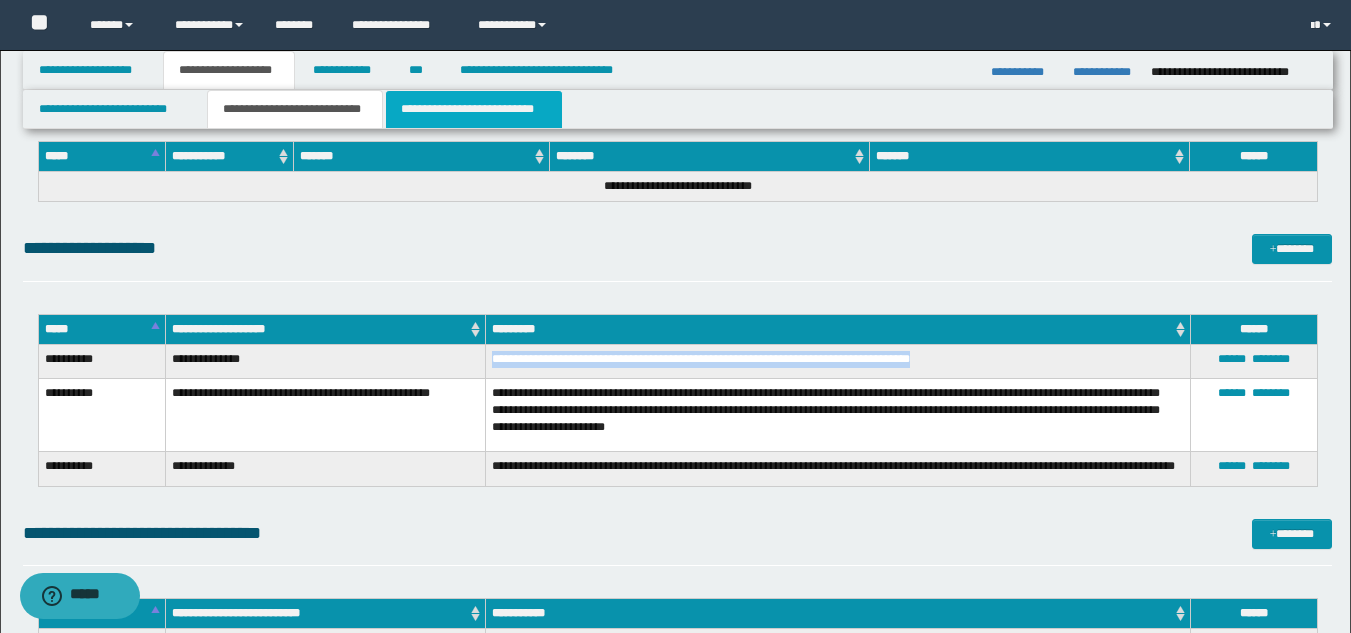 click on "**********" at bounding box center [474, 109] 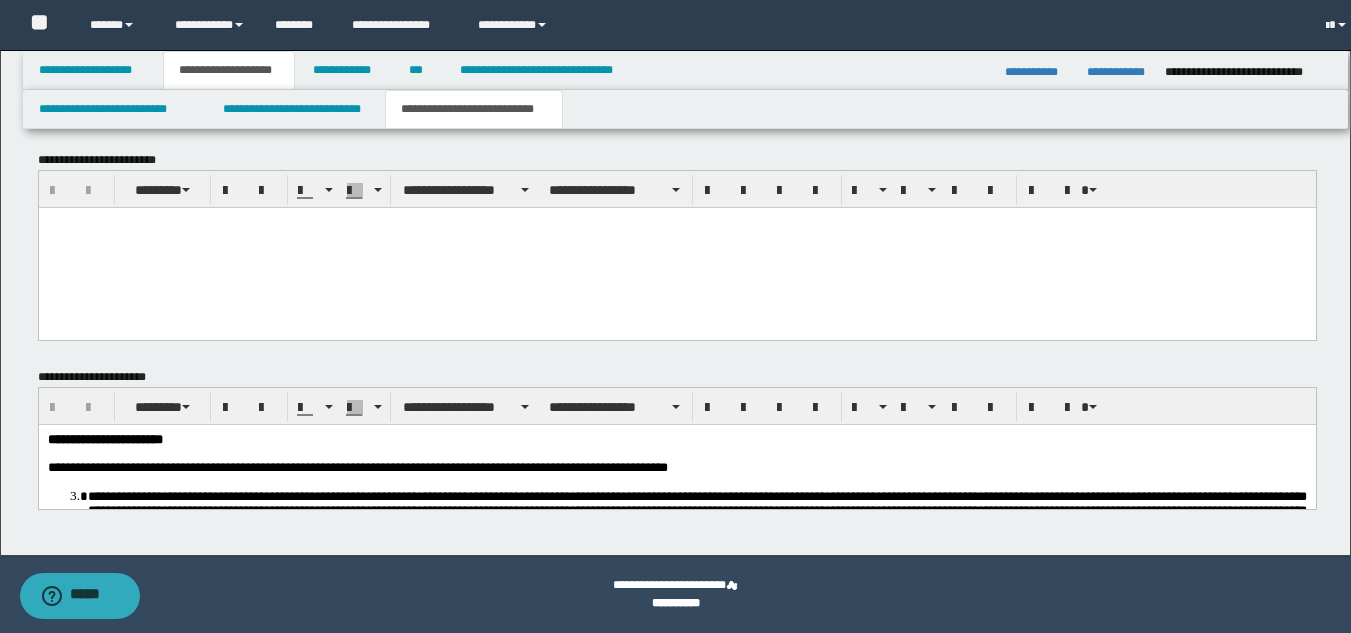 scroll, scrollTop: 1660, scrollLeft: 0, axis: vertical 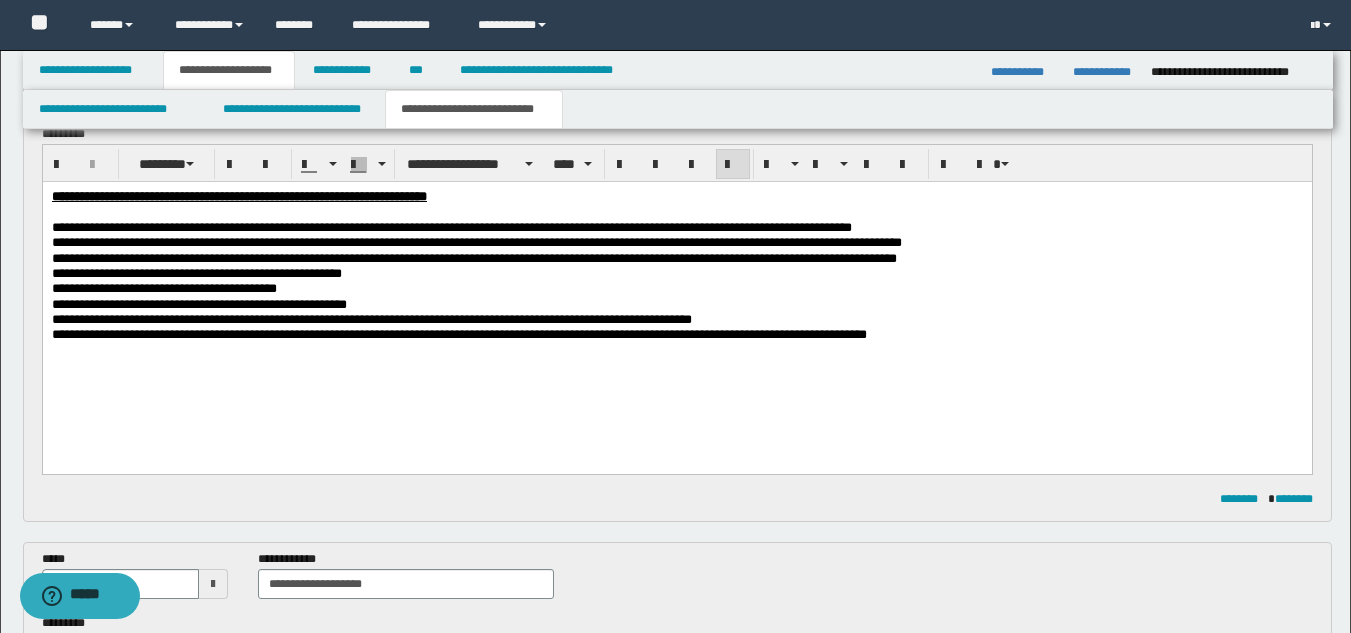 drag, startPoint x: 192, startPoint y: 456, endPoint x: 169, endPoint y: 416, distance: 46.141087 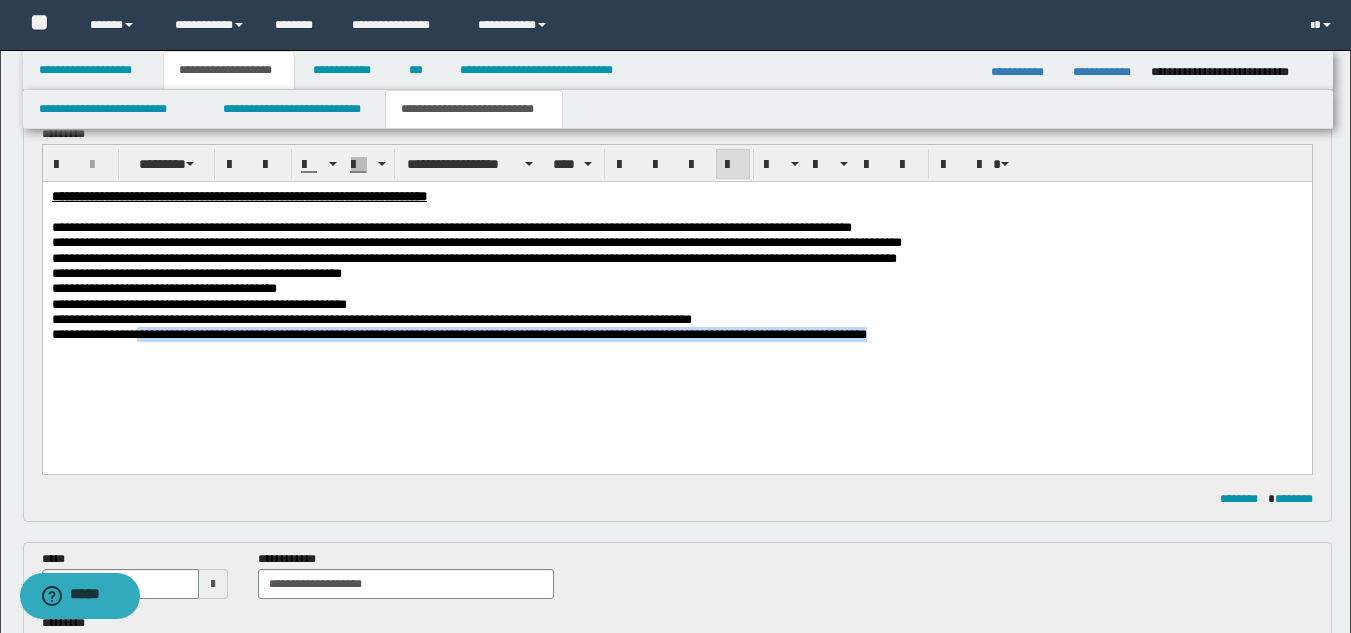 drag, startPoint x: 155, startPoint y: 339, endPoint x: 1026, endPoint y: 348, distance: 871.0465 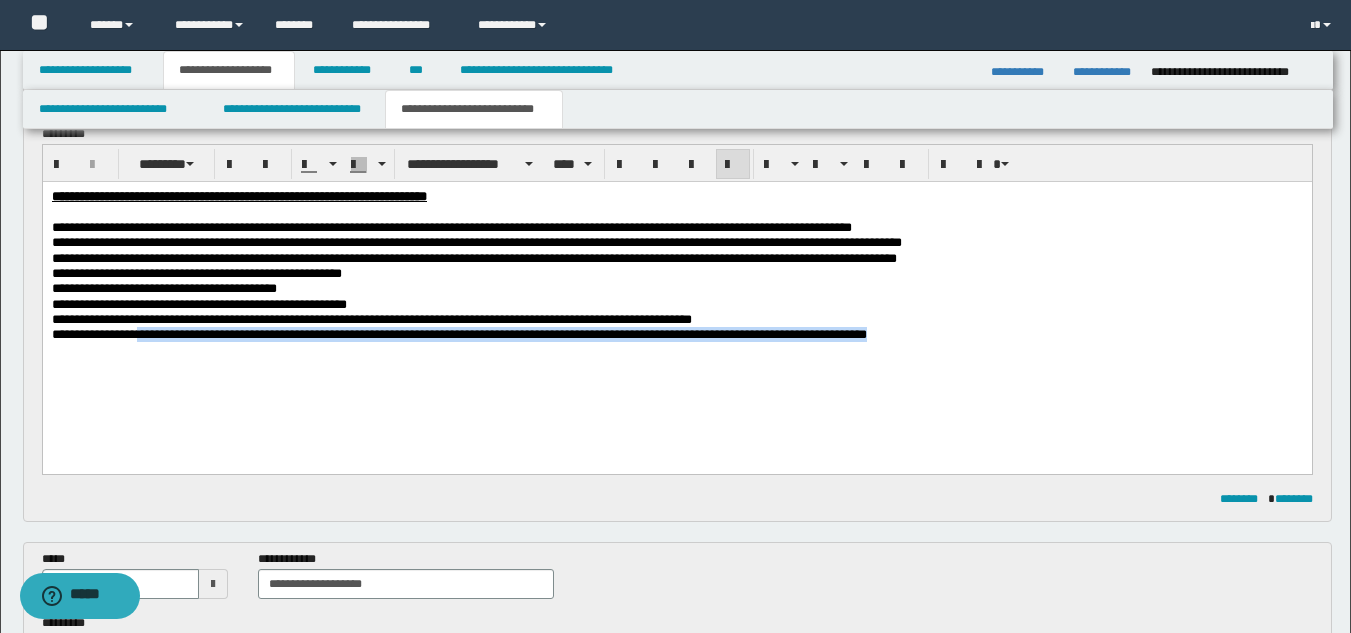 copy on "**********" 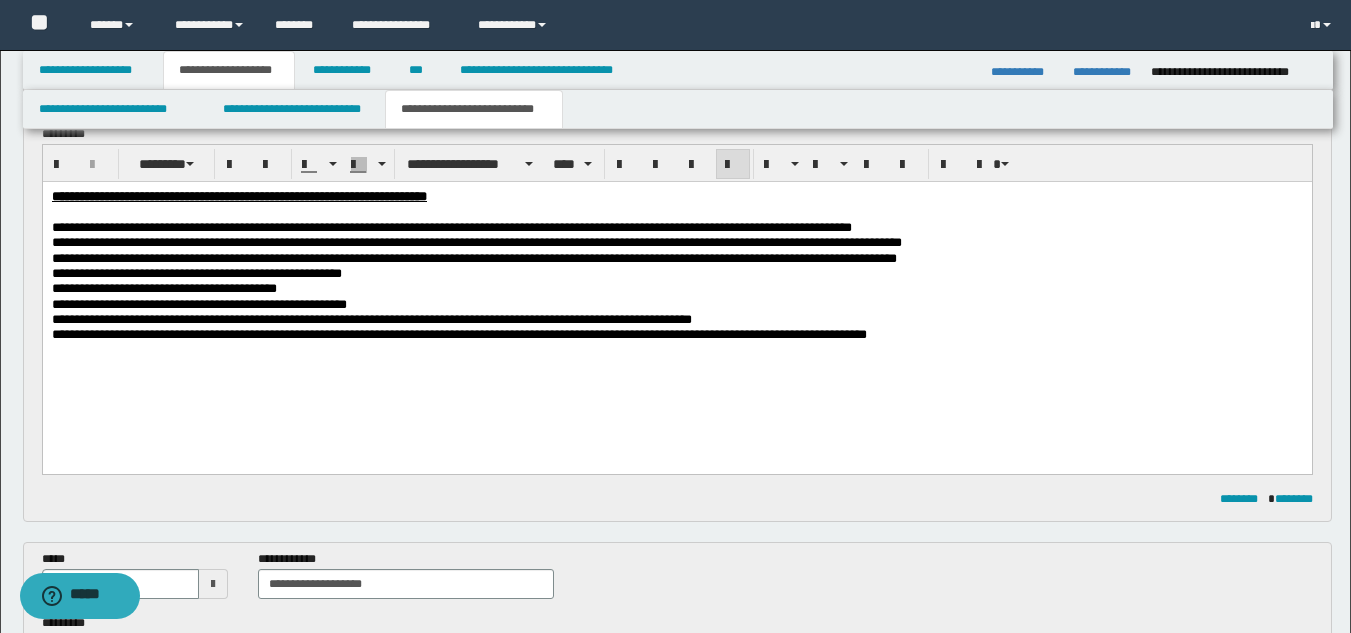 drag, startPoint x: 149, startPoint y: 346, endPoint x: 147, endPoint y: 376, distance: 30.066593 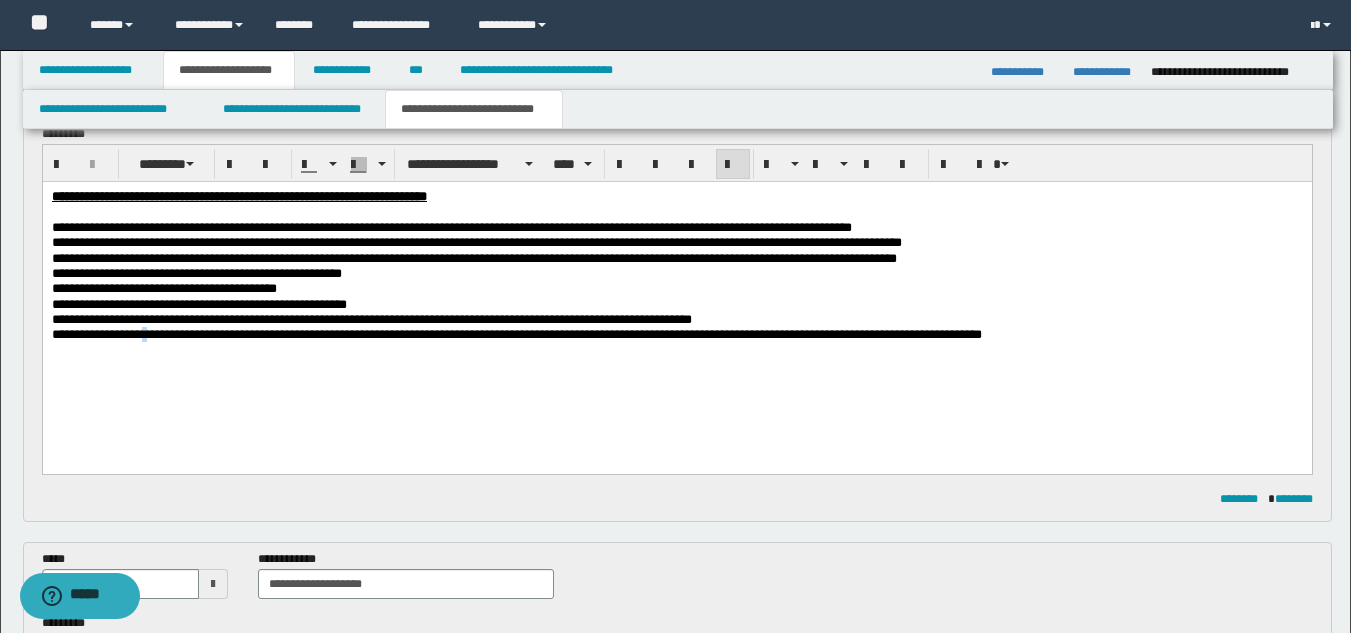 click on "**********" at bounding box center [198, 334] 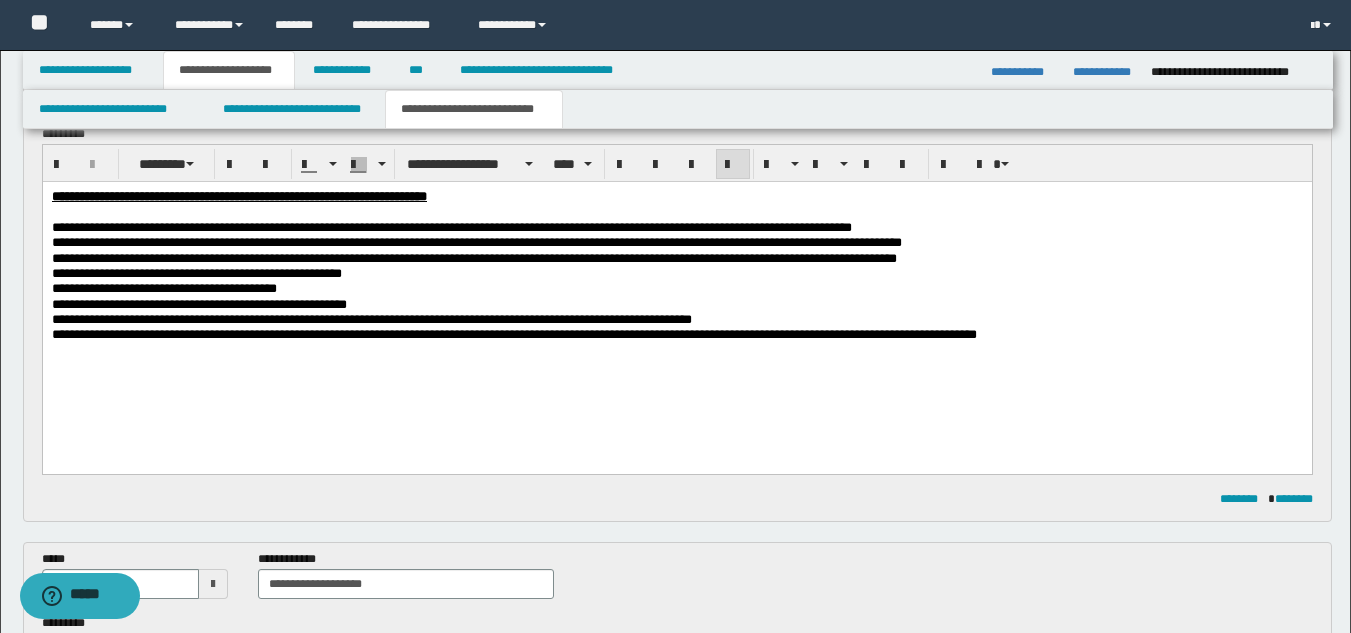 drag, startPoint x: 412, startPoint y: 374, endPoint x: 602, endPoint y: 352, distance: 191.26944 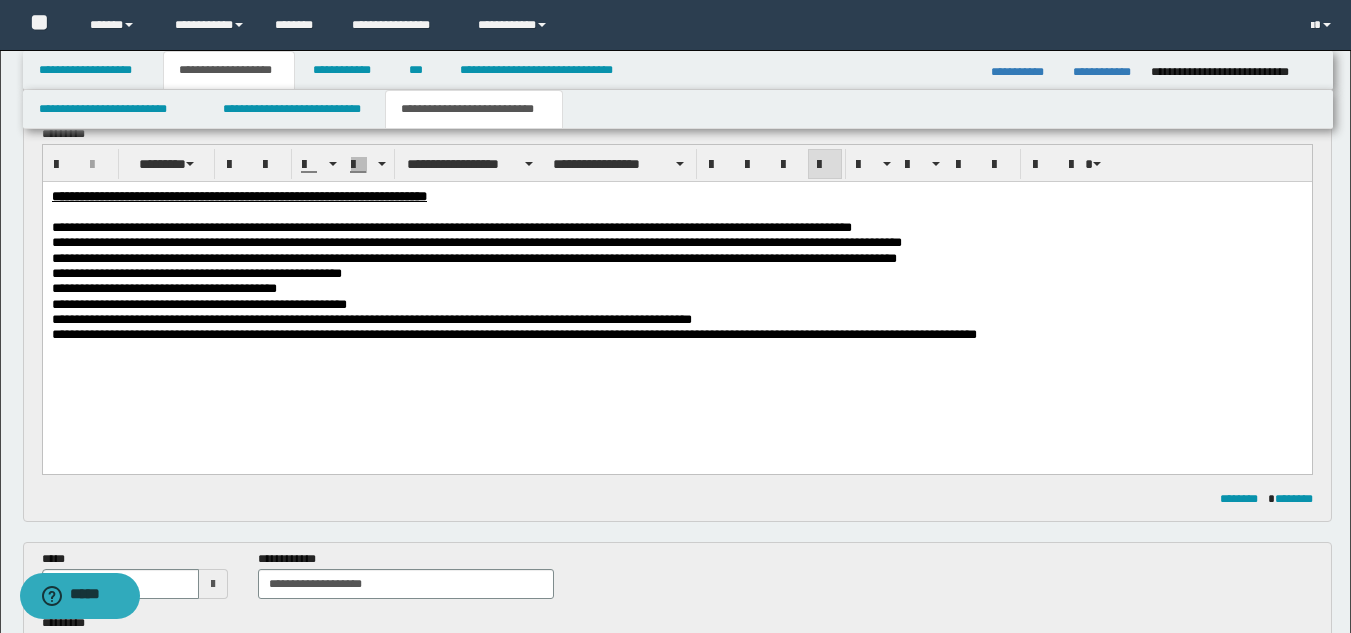 drag, startPoint x: 1337, startPoint y: 360, endPoint x: 1320, endPoint y: 362, distance: 17.117243 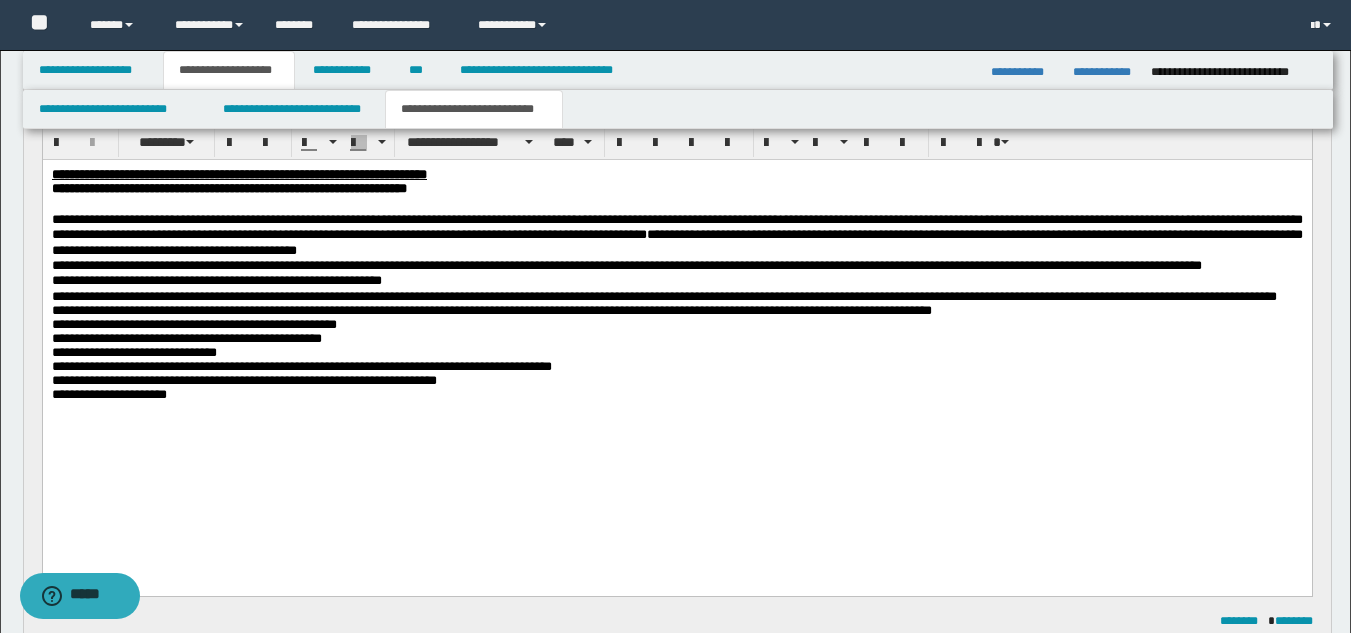 scroll, scrollTop: 688, scrollLeft: 0, axis: vertical 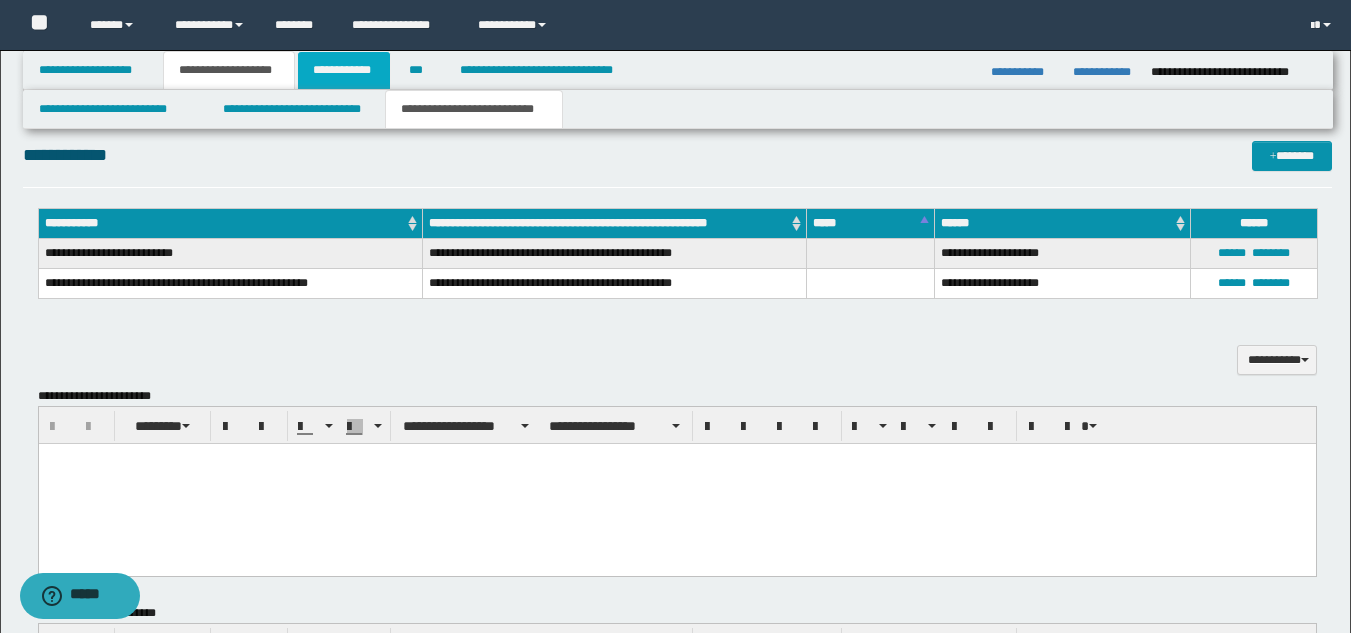 click on "**********" at bounding box center (344, 70) 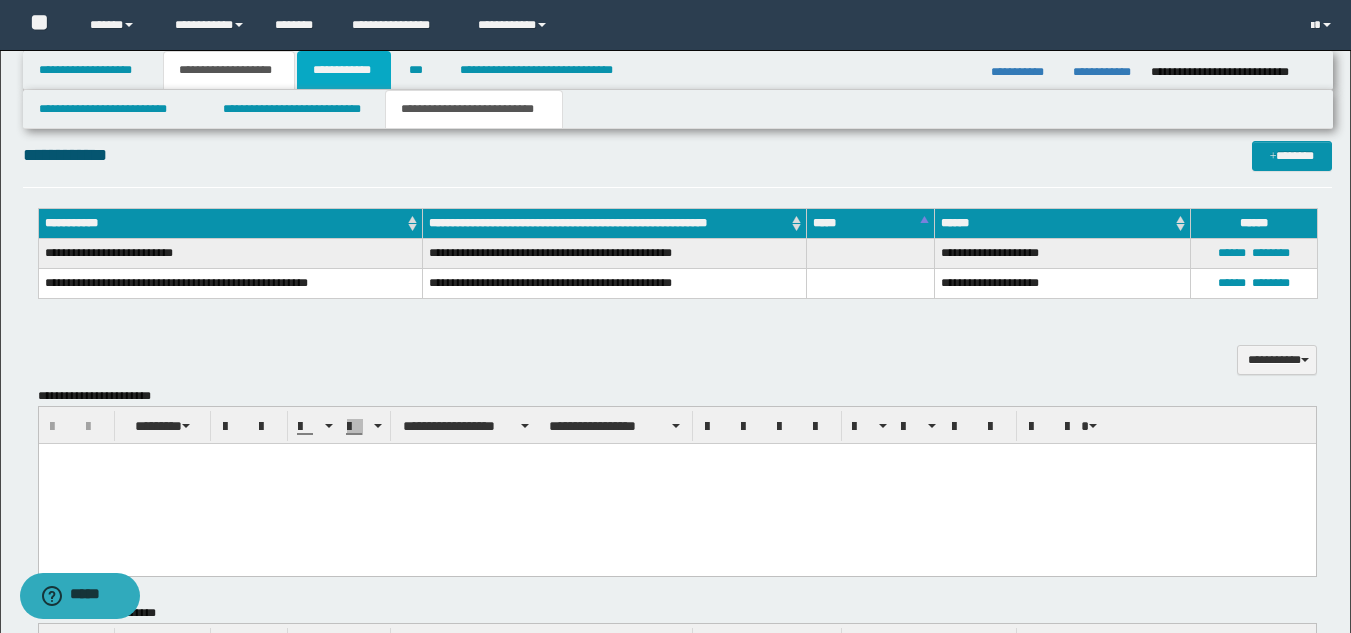 scroll, scrollTop: 516, scrollLeft: 0, axis: vertical 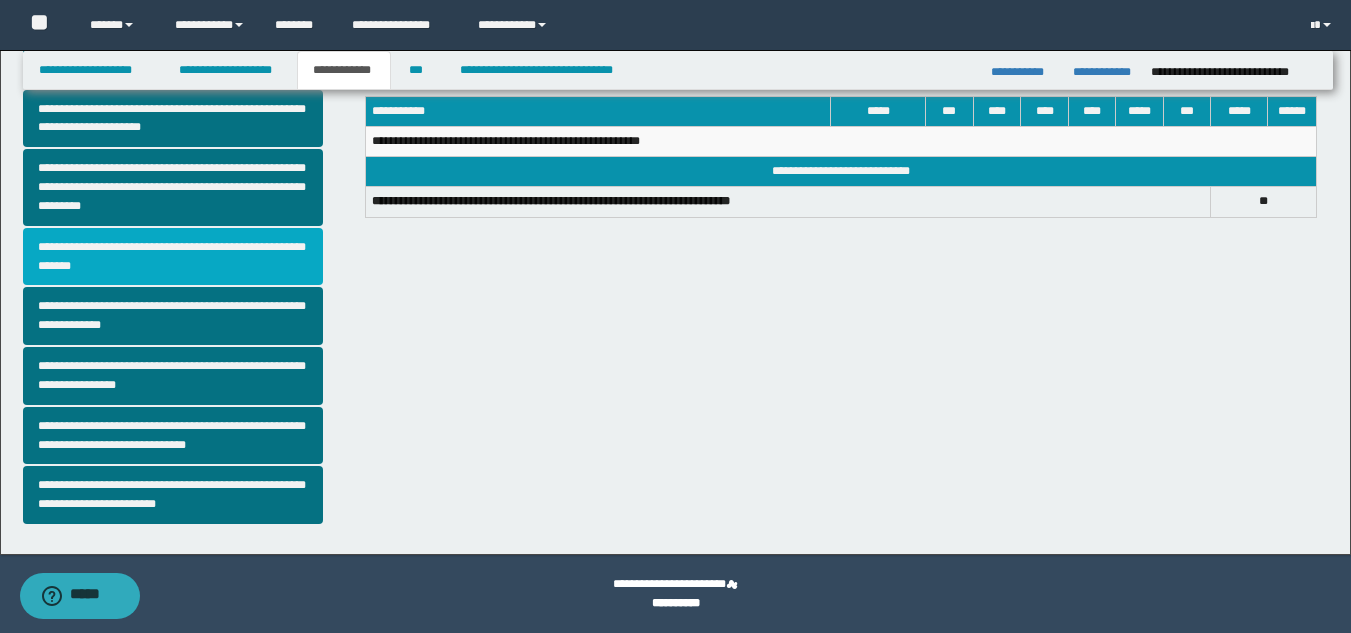 click on "**********" at bounding box center (173, 257) 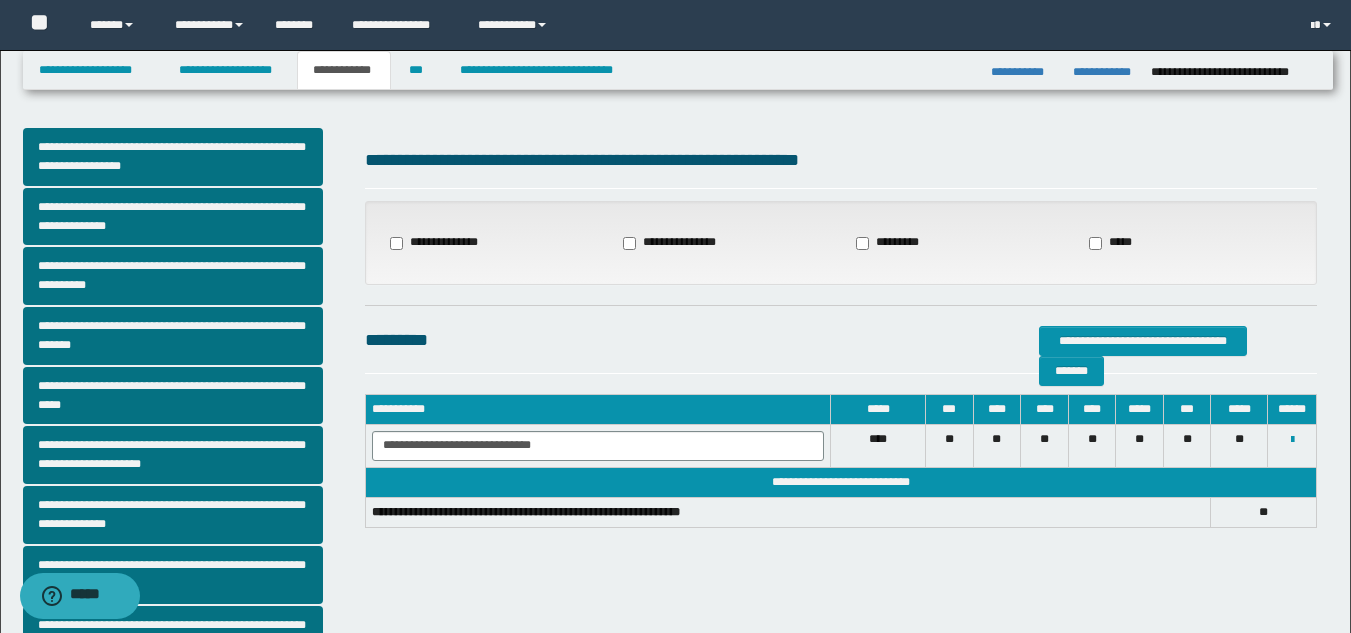 click on "**********" at bounding box center [676, 243] 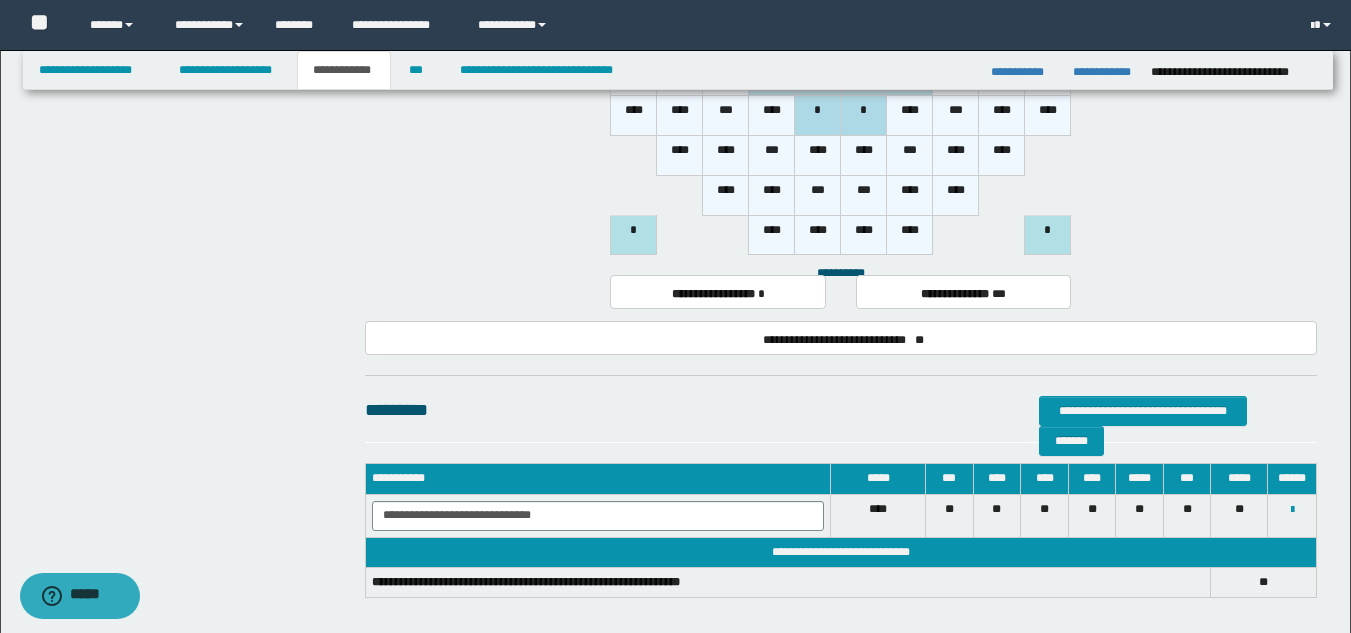 scroll, scrollTop: 1083, scrollLeft: 0, axis: vertical 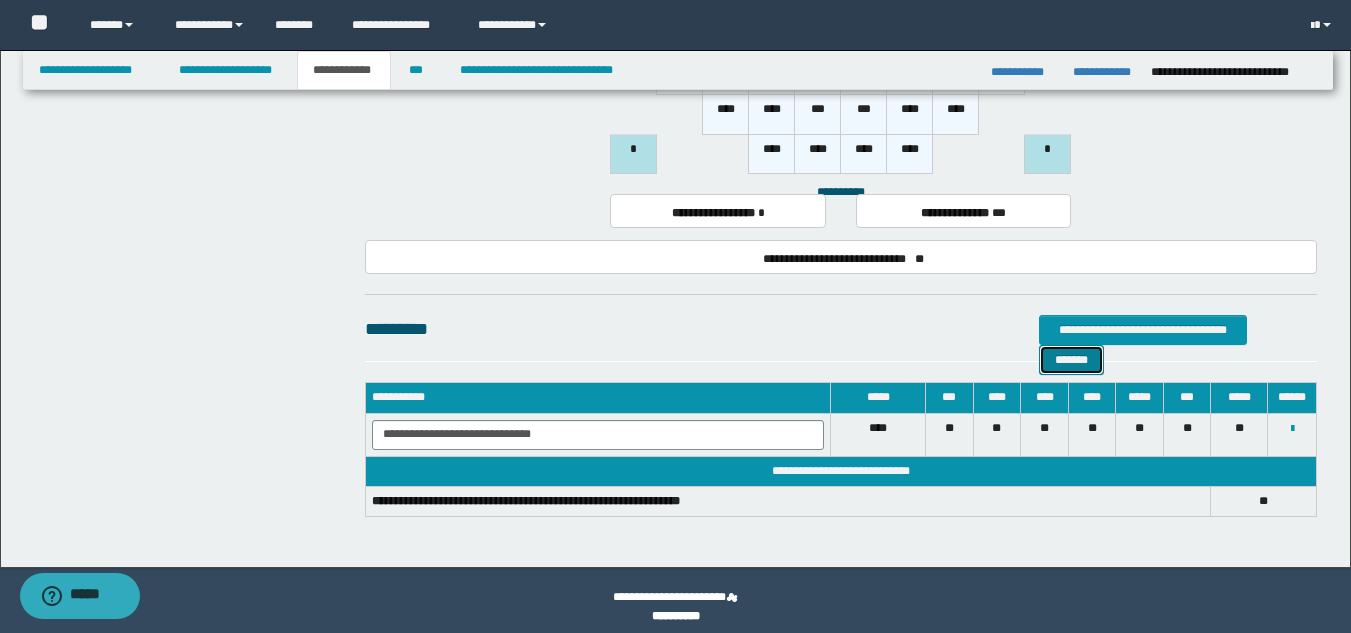 click on "*******" at bounding box center [1071, 360] 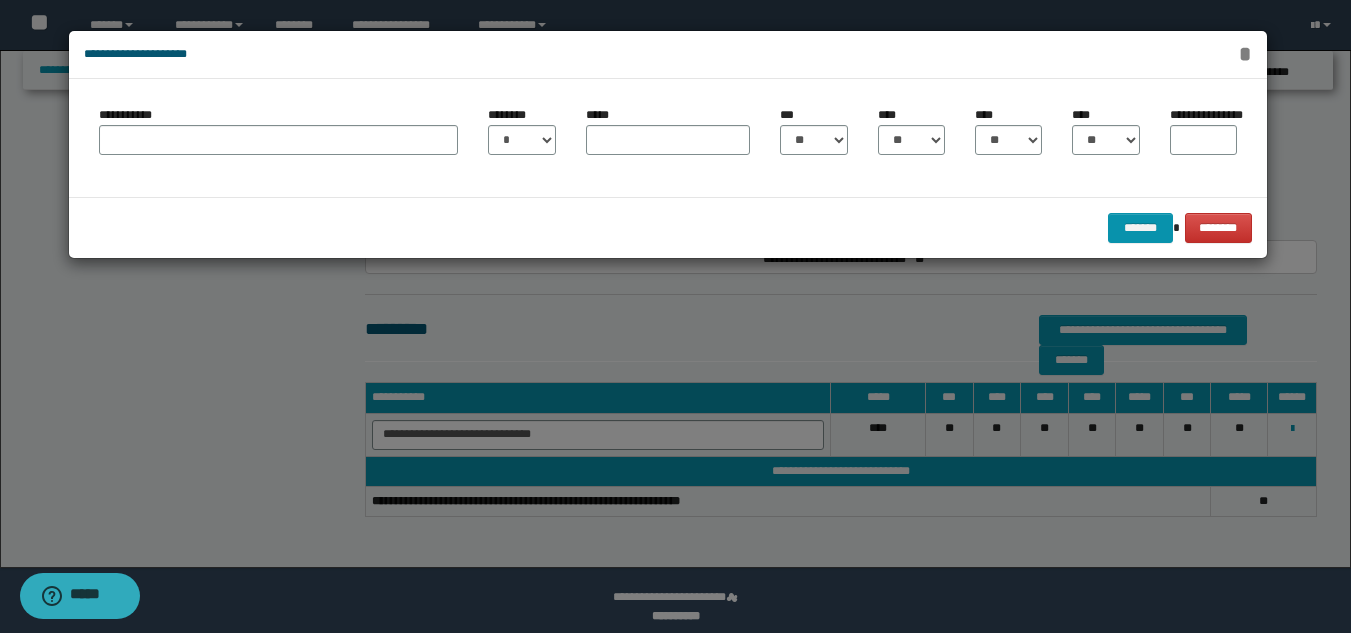click on "*" at bounding box center (1244, 54) 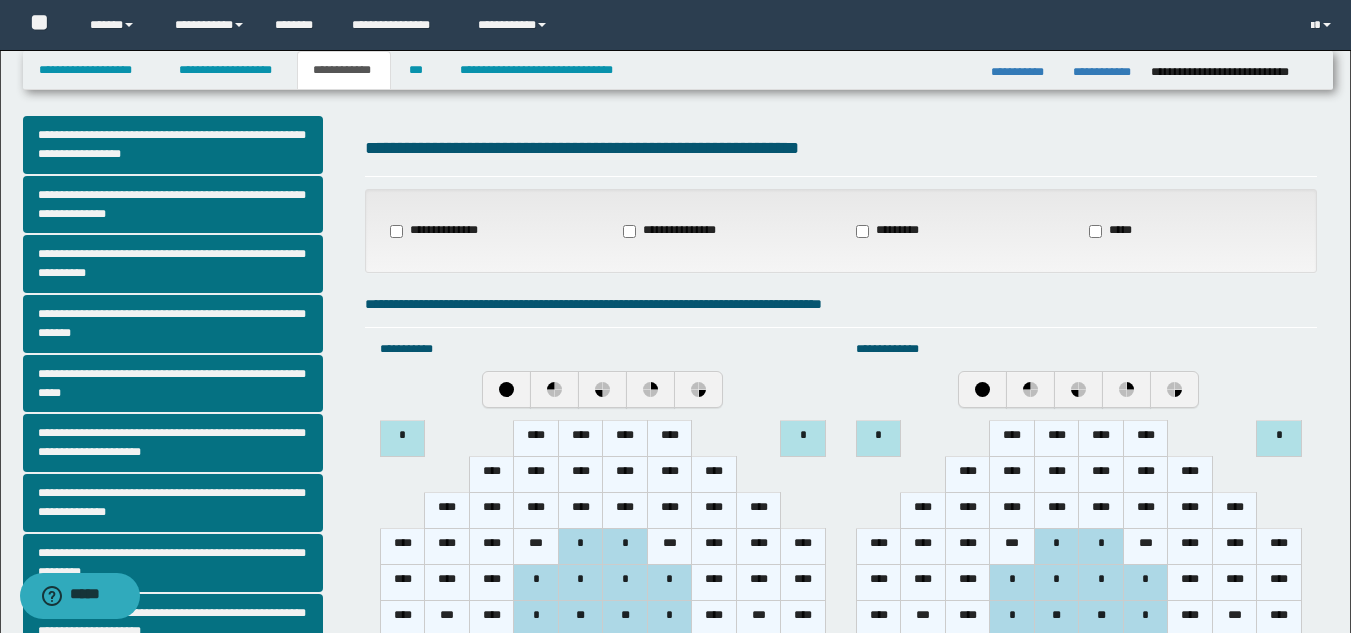 scroll, scrollTop: 0, scrollLeft: 0, axis: both 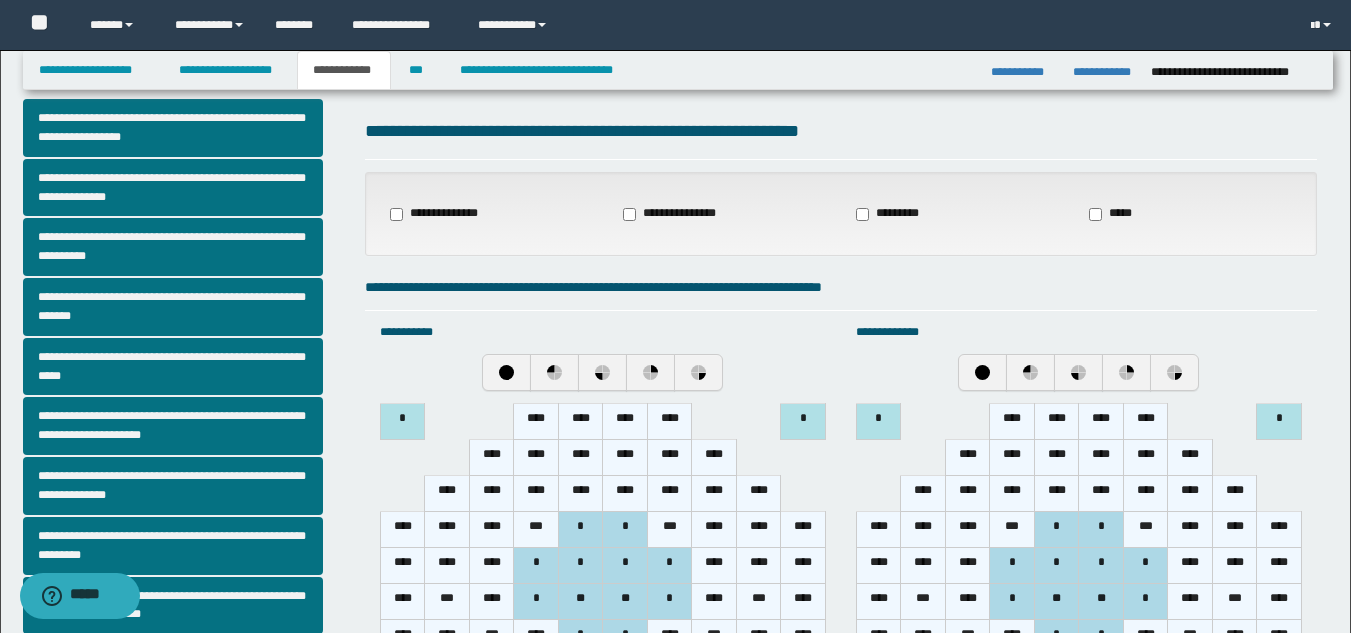click on "**********" at bounding box center [841, 214] 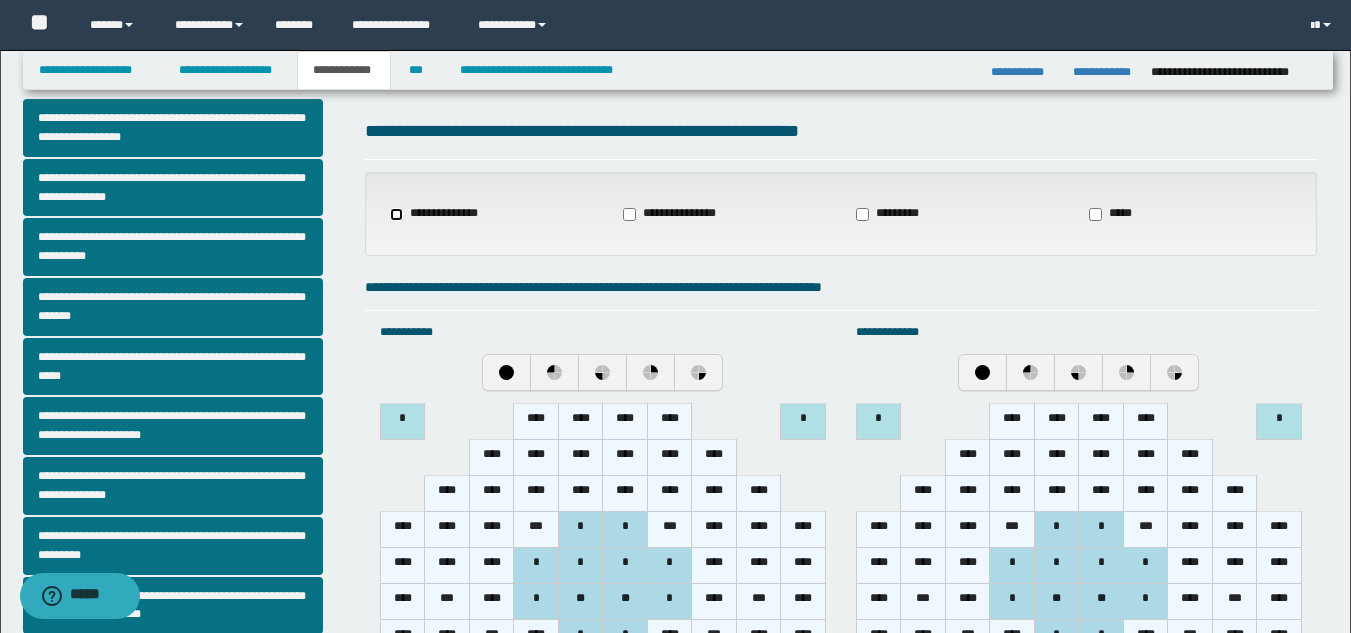 select on "*" 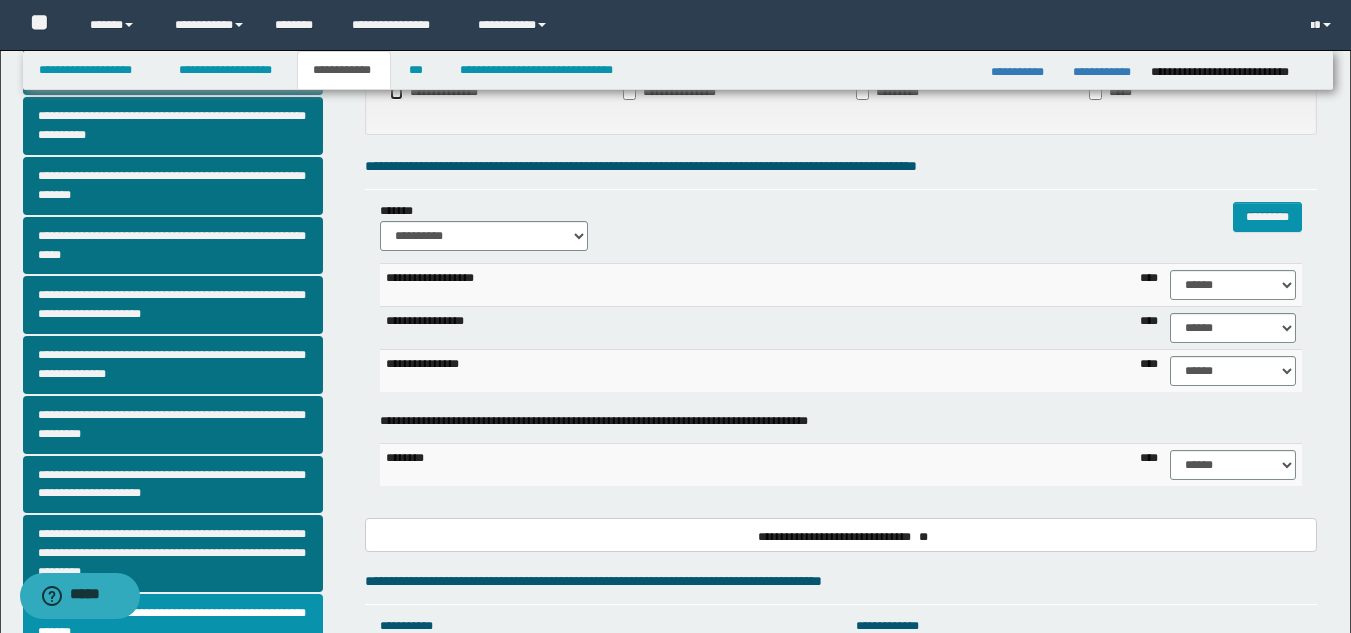 scroll, scrollTop: 136, scrollLeft: 0, axis: vertical 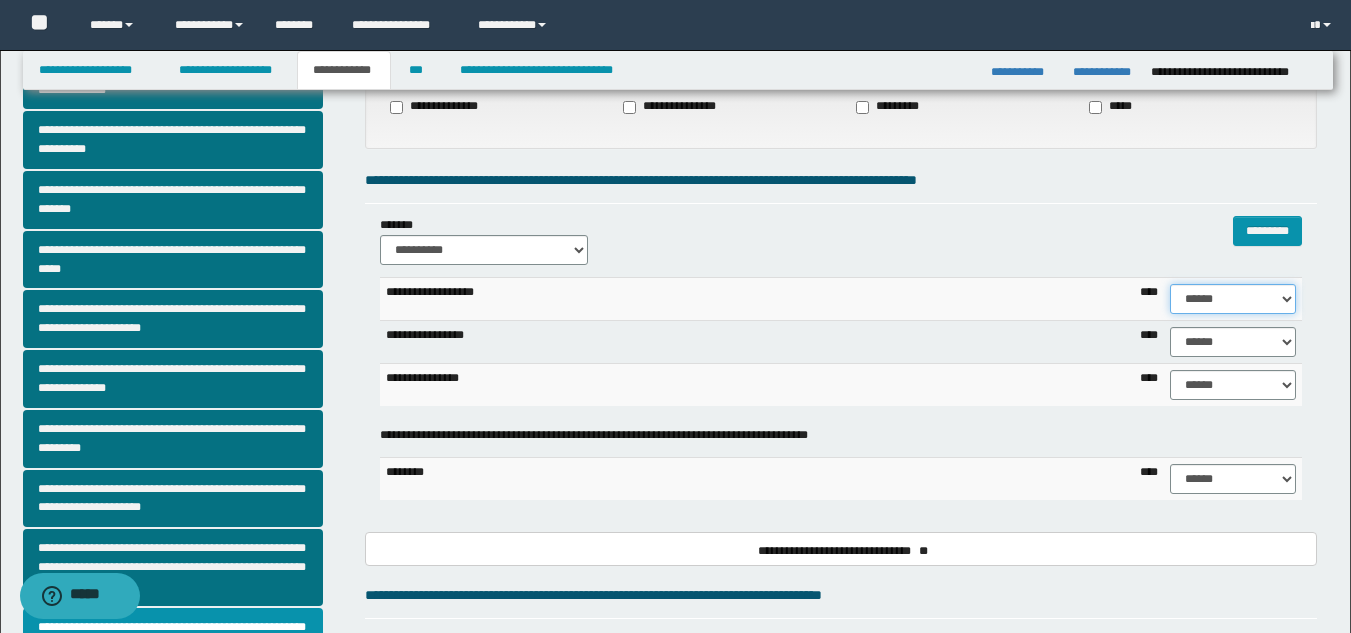 click on "******
****
**
**
**
**
**
**
**
**
***
***
***
***
***
***
***
***
***
***
****
****
****
****" at bounding box center [1233, 299] 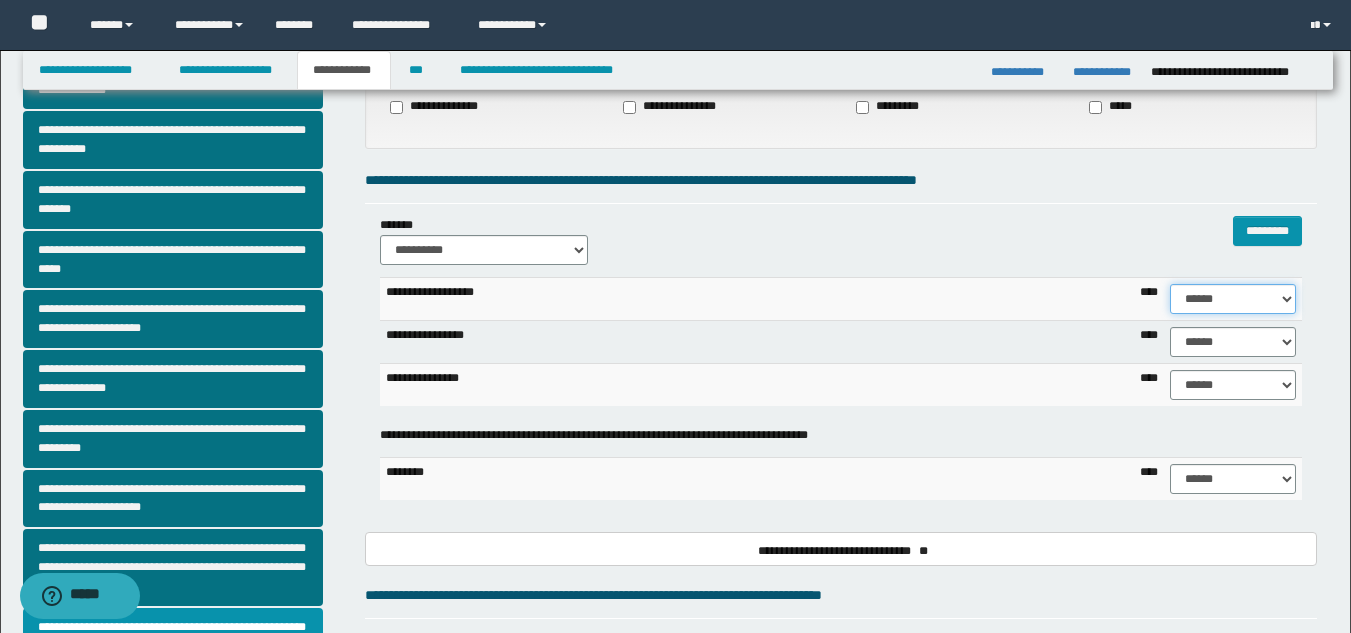 select on "**" 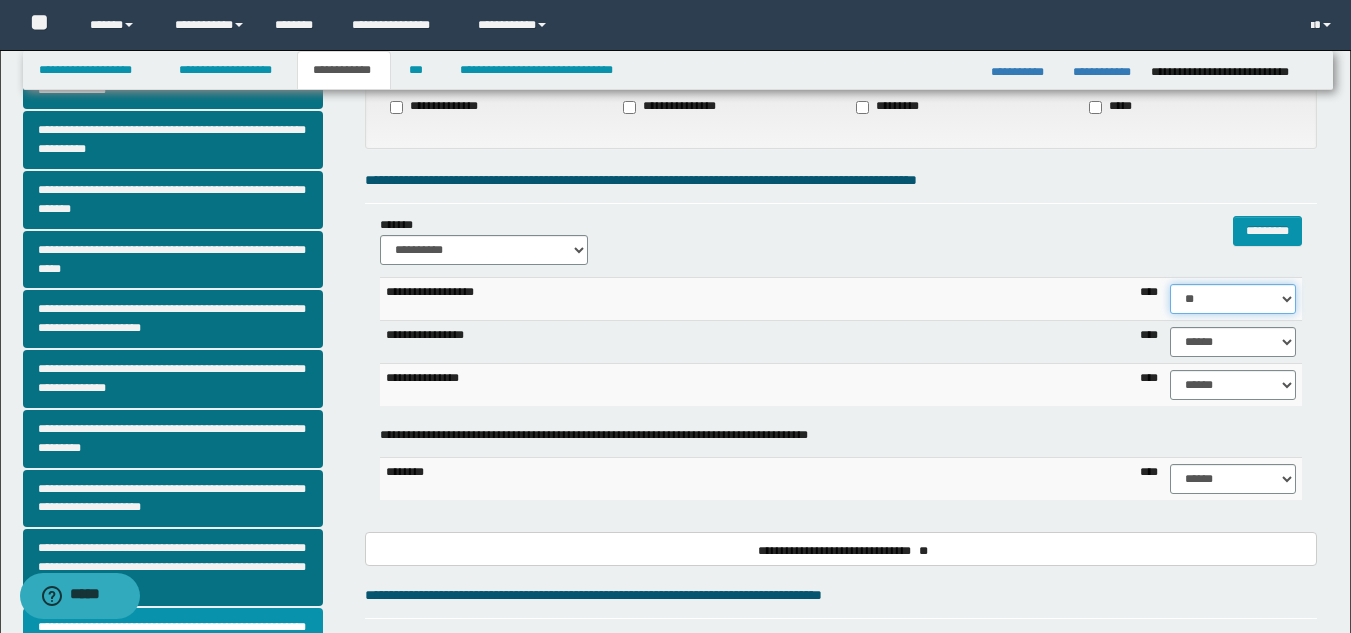 click on "******
****
**
**
**
**
**
**
**
**
***
***
***
***
***
***
***
***
***
***
****
****
****
****" at bounding box center (1233, 299) 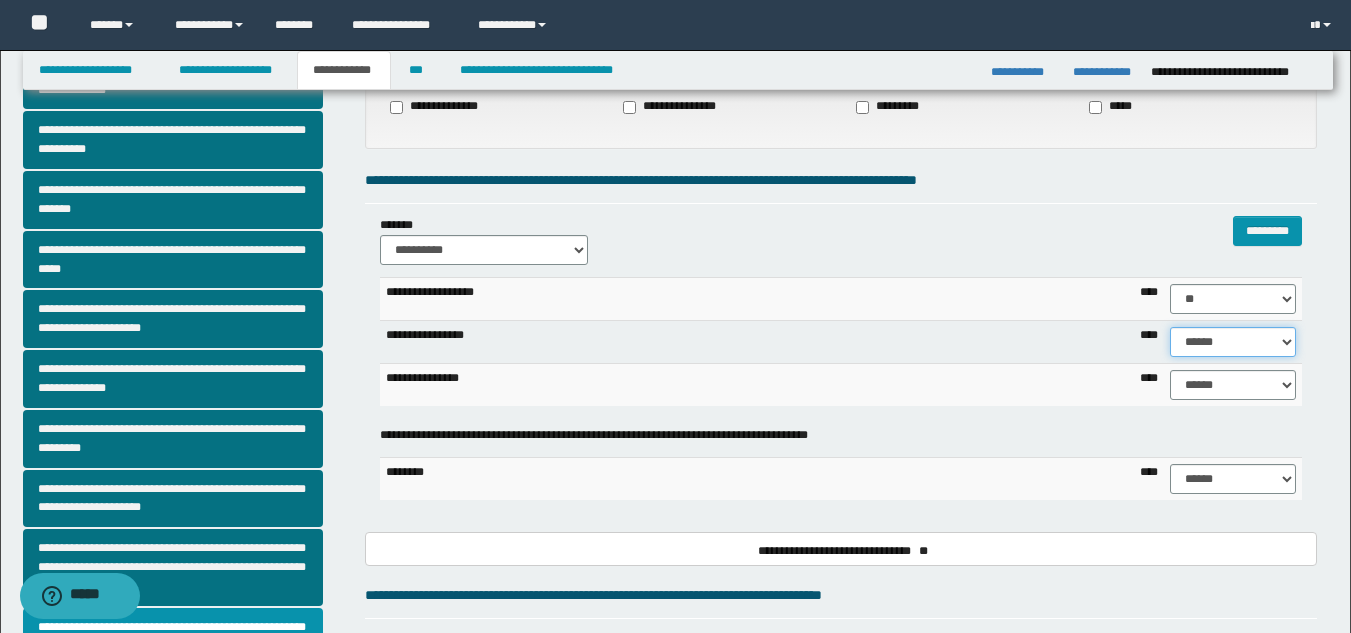 click on "******
****
**
**
**
**
**
**
**
**
***
***
***
***
***
***
***
***
***
***
****
****
****
****" at bounding box center (1233, 342) 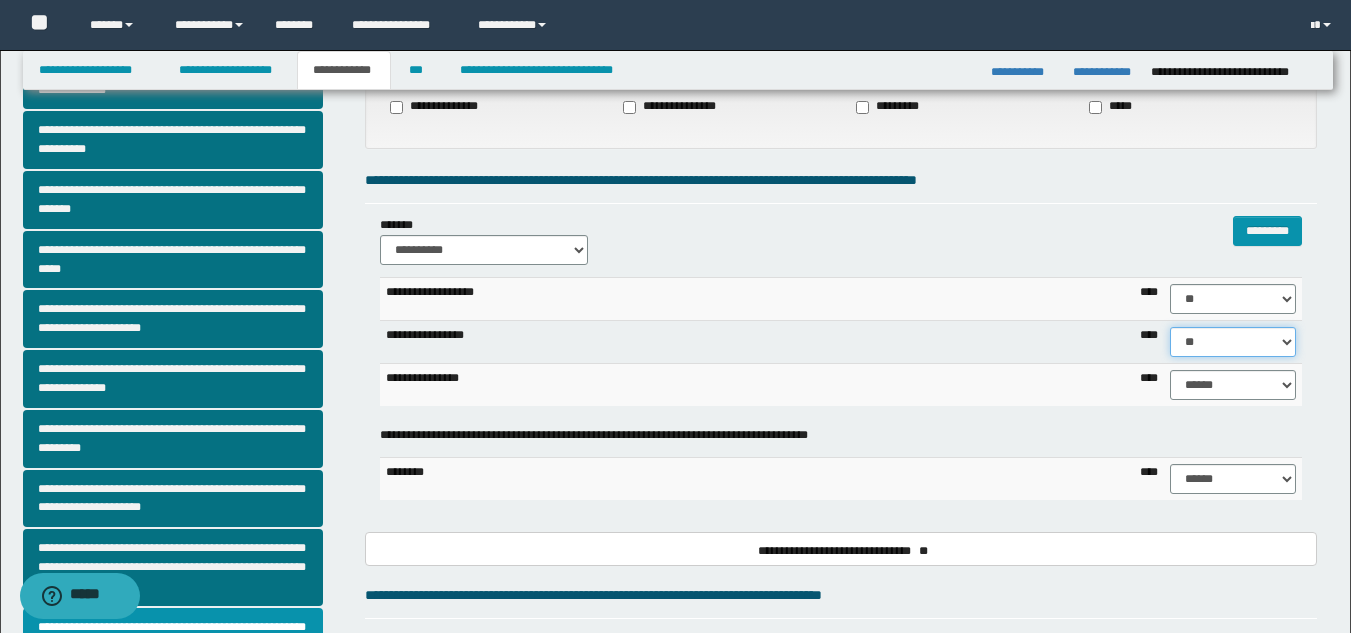 click on "******
****
**
**
**
**
**
**
**
**
***
***
***
***
***
***
***
***
***
***
****
****
****
****" at bounding box center [1233, 342] 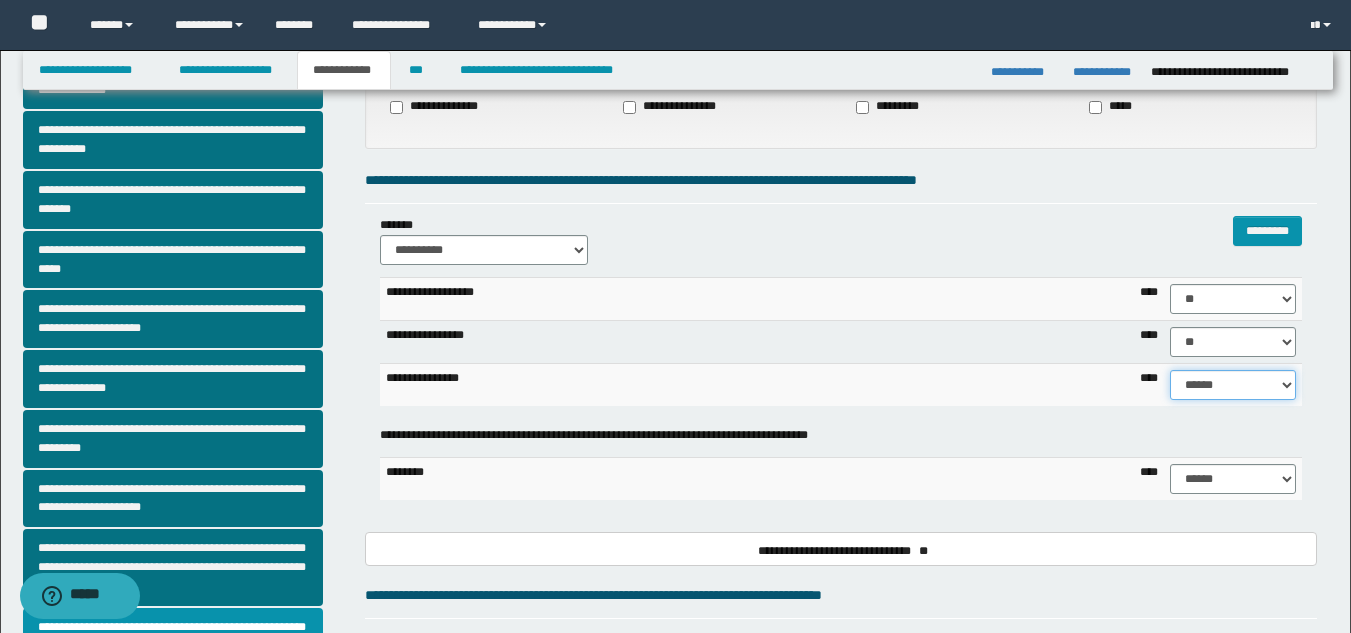 click on "******
****
**
**
**
**
**
**
**
**
***
***
***
***
***
***
***
***
***
***
****
****
****
****" at bounding box center [1233, 385] 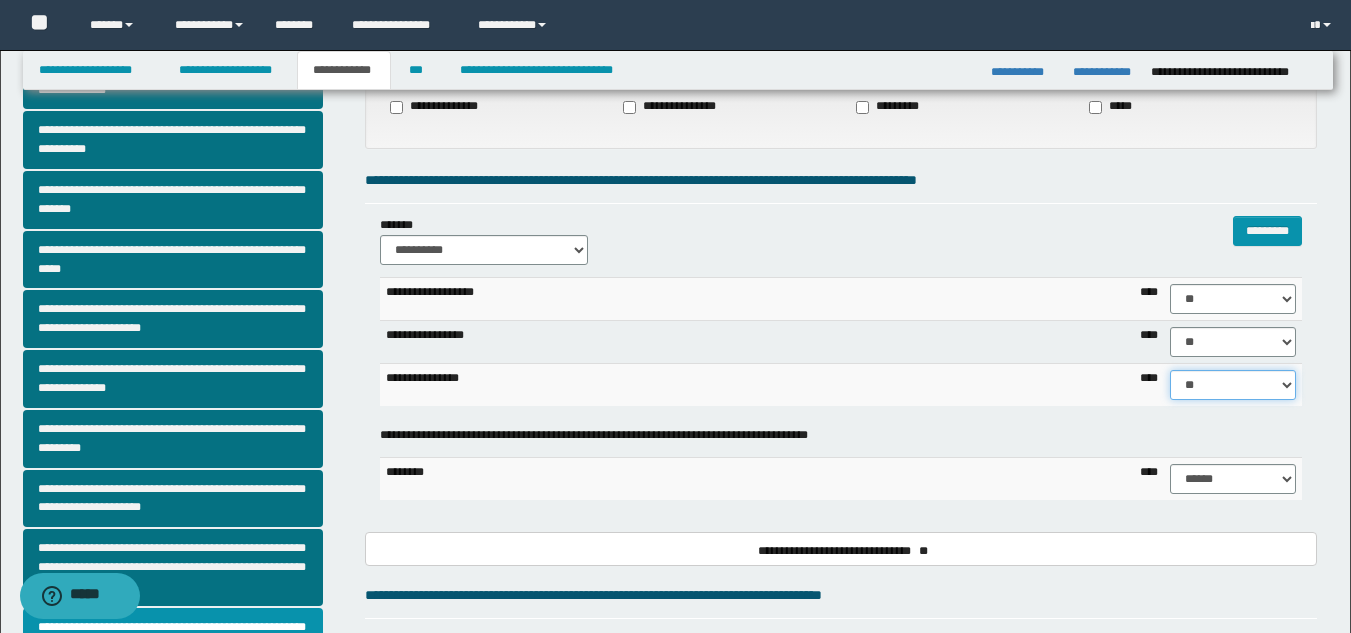 click on "******
****
**
**
**
**
**
**
**
**
***
***
***
***
***
***
***
***
***
***
****
****
****
****" at bounding box center [1233, 385] 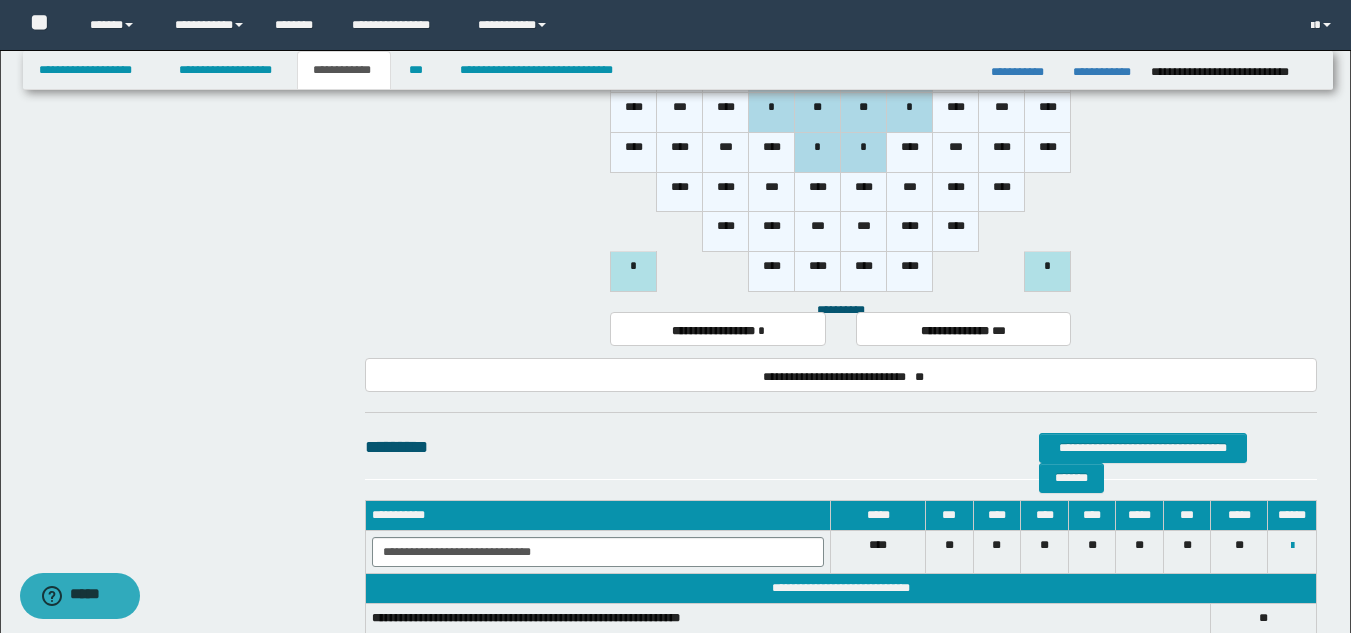 scroll, scrollTop: 1230, scrollLeft: 0, axis: vertical 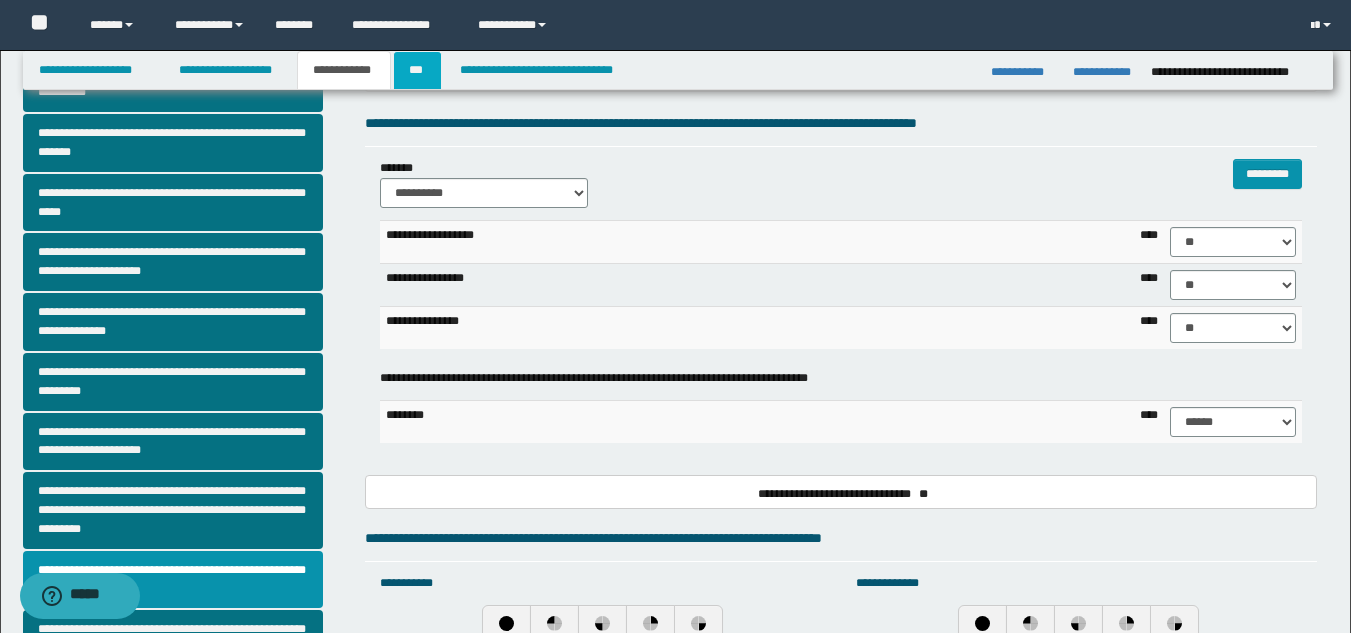 drag, startPoint x: 410, startPoint y: 67, endPoint x: 414, endPoint y: 81, distance: 14.56022 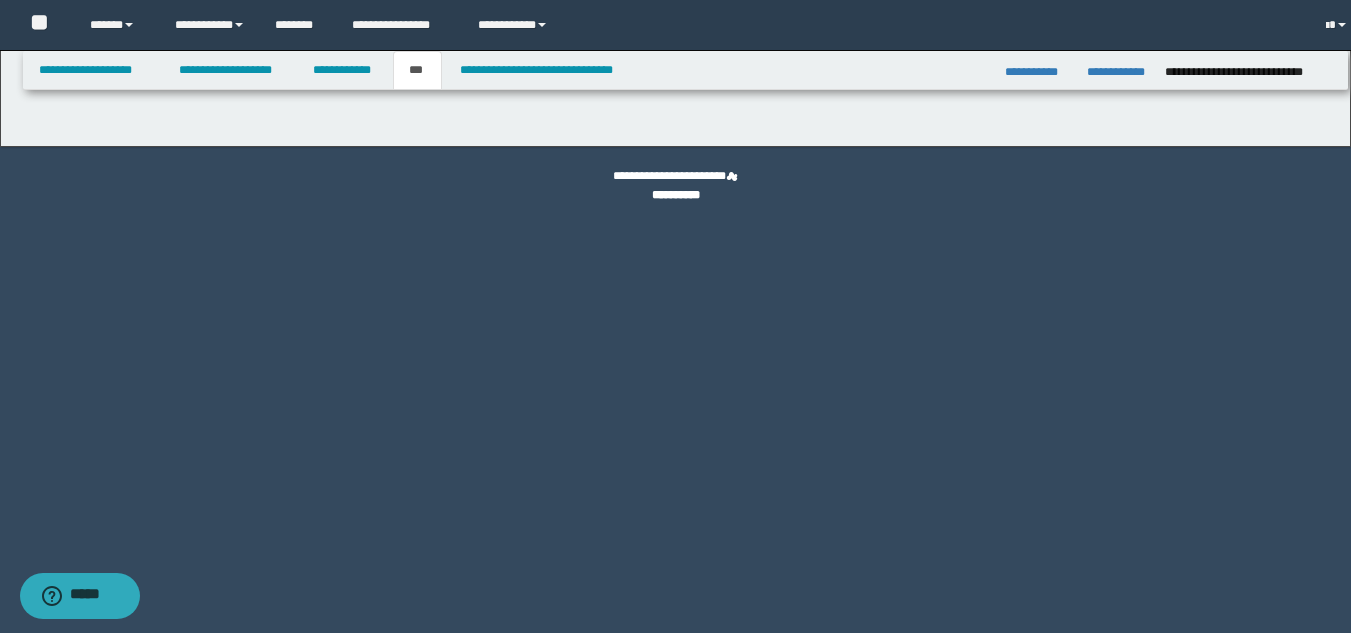 scroll, scrollTop: 0, scrollLeft: 0, axis: both 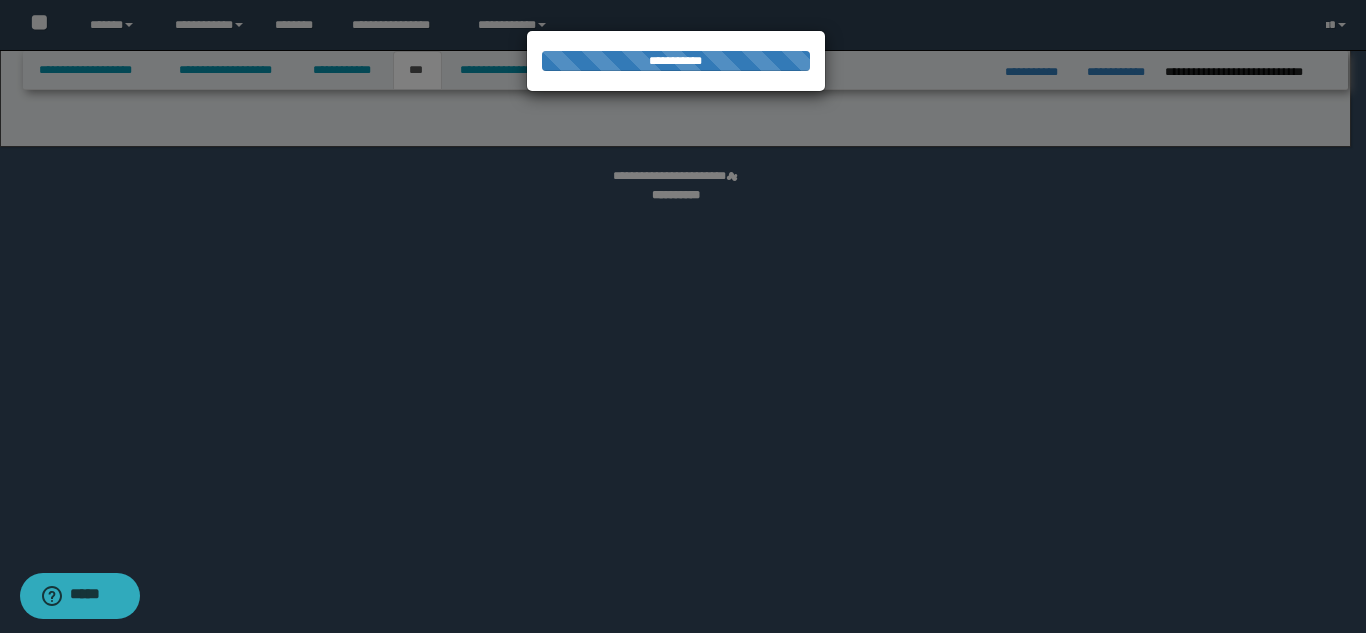 select on "*" 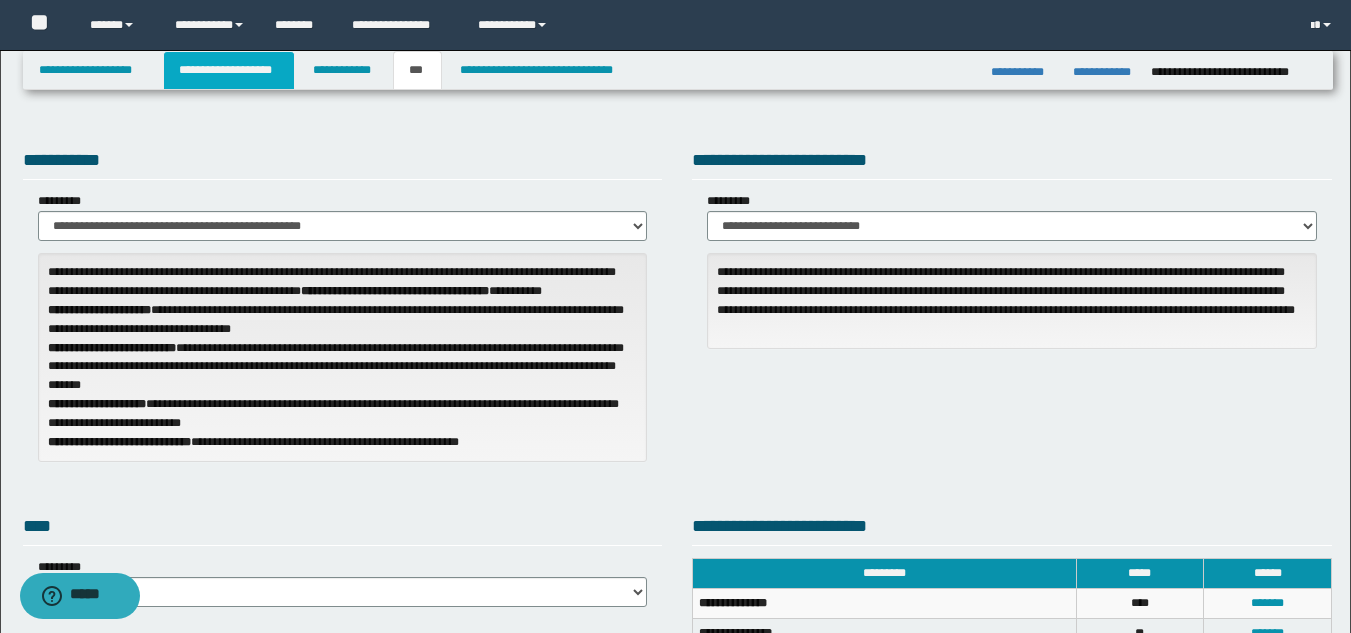 click on "**********" at bounding box center [229, 70] 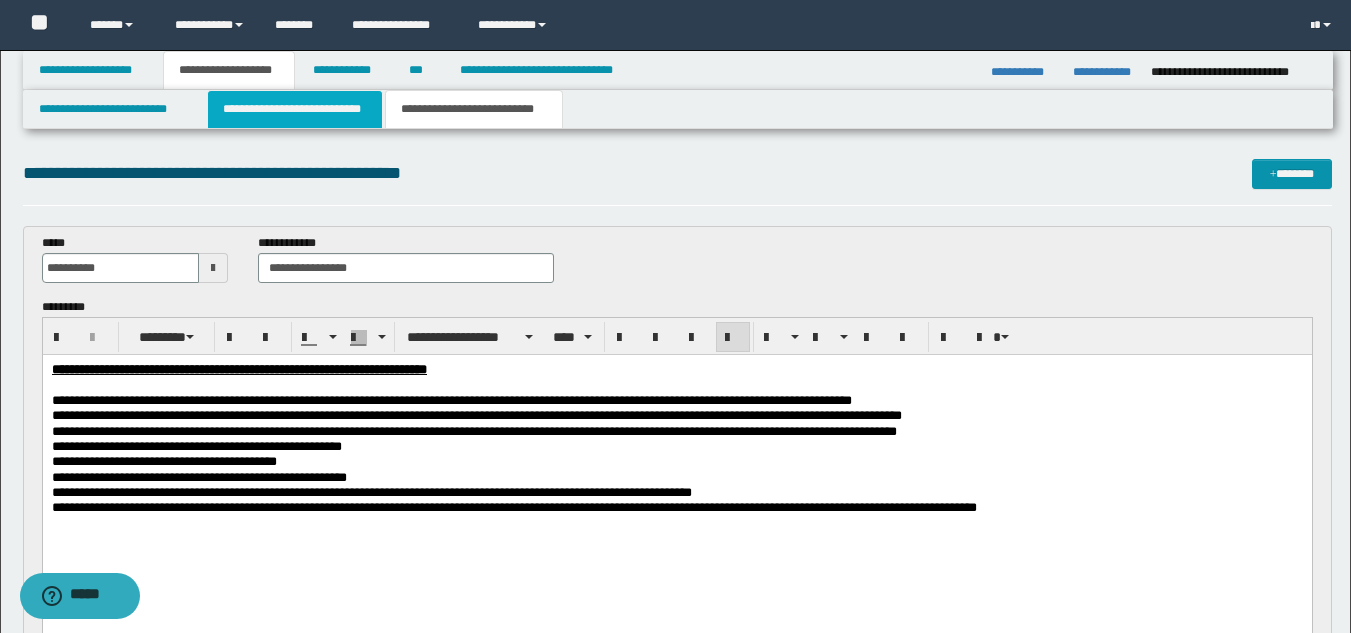 click on "**********" at bounding box center (295, 109) 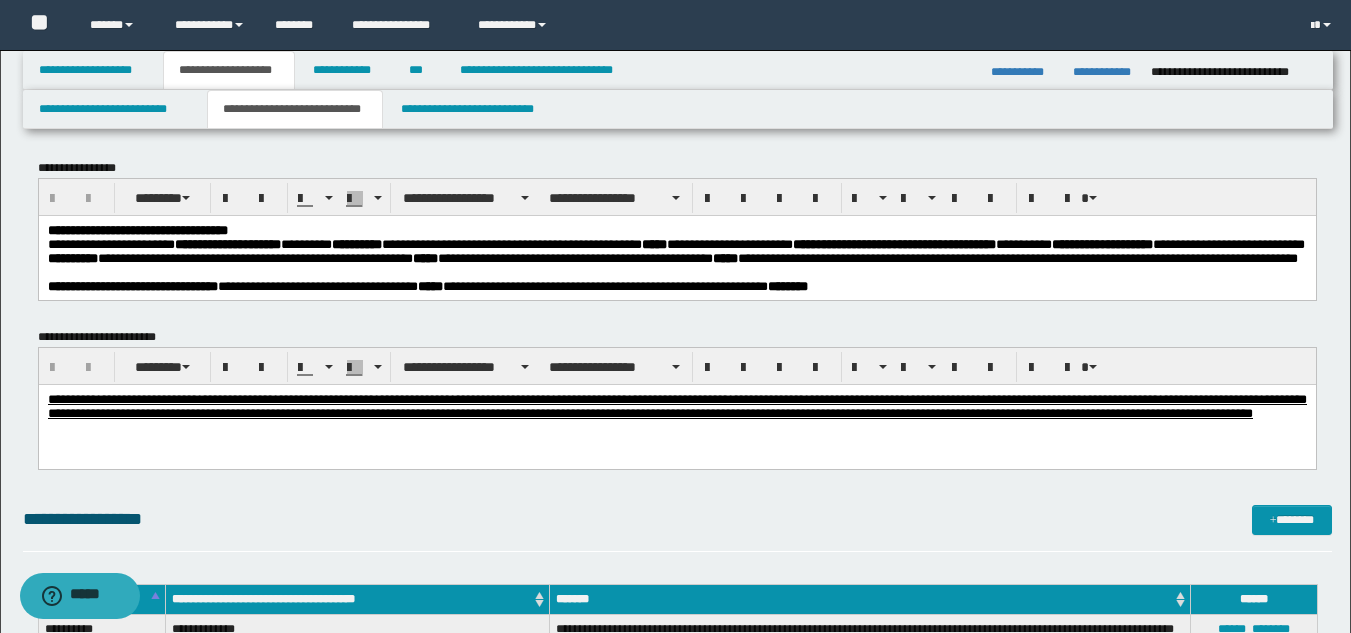 scroll, scrollTop: 199, scrollLeft: 0, axis: vertical 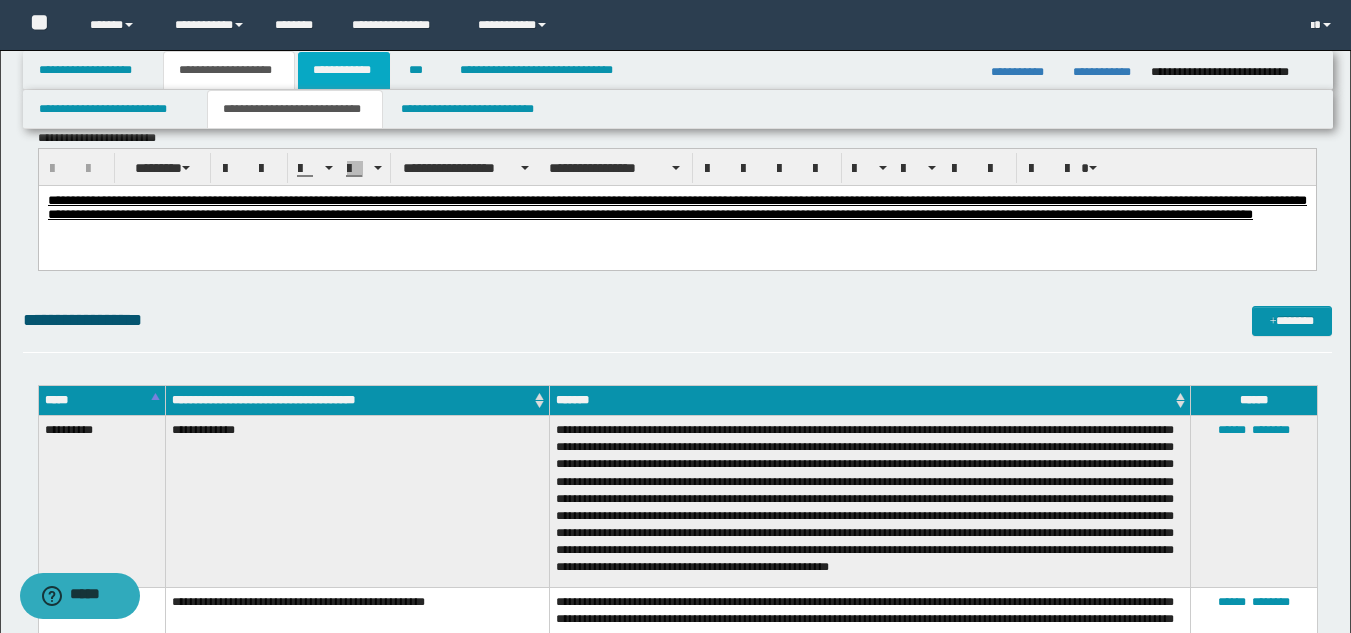 click on "**********" at bounding box center [344, 70] 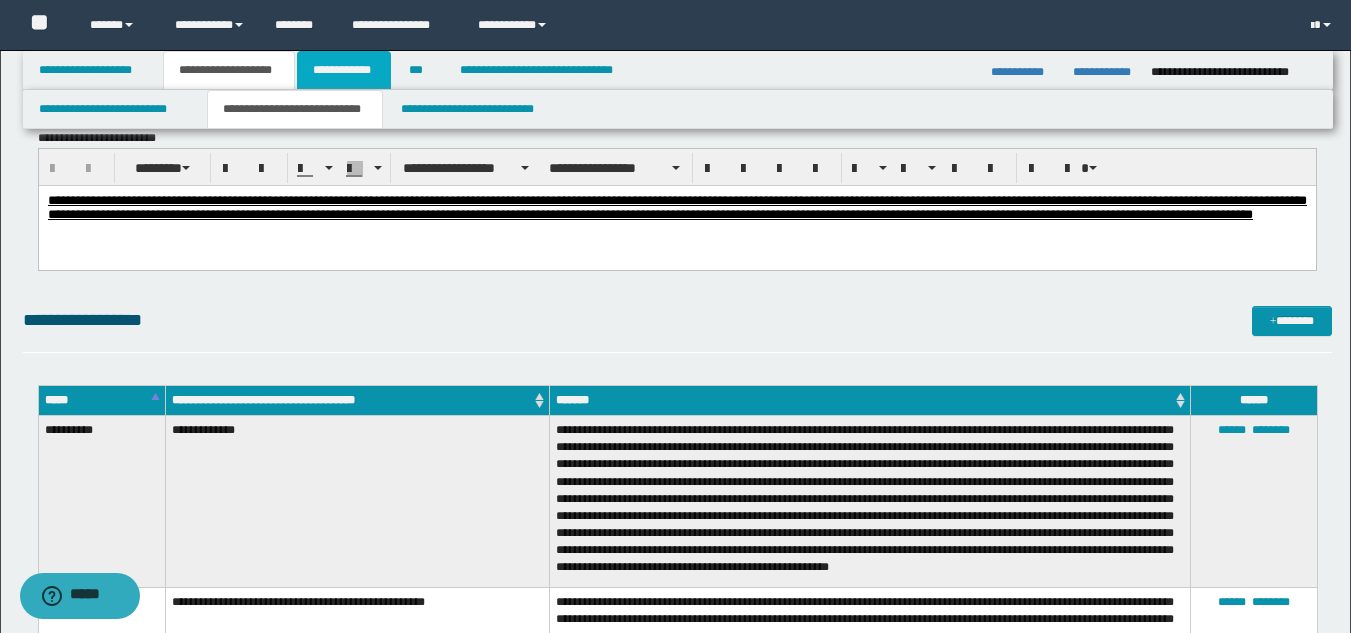 scroll, scrollTop: 168, scrollLeft: 0, axis: vertical 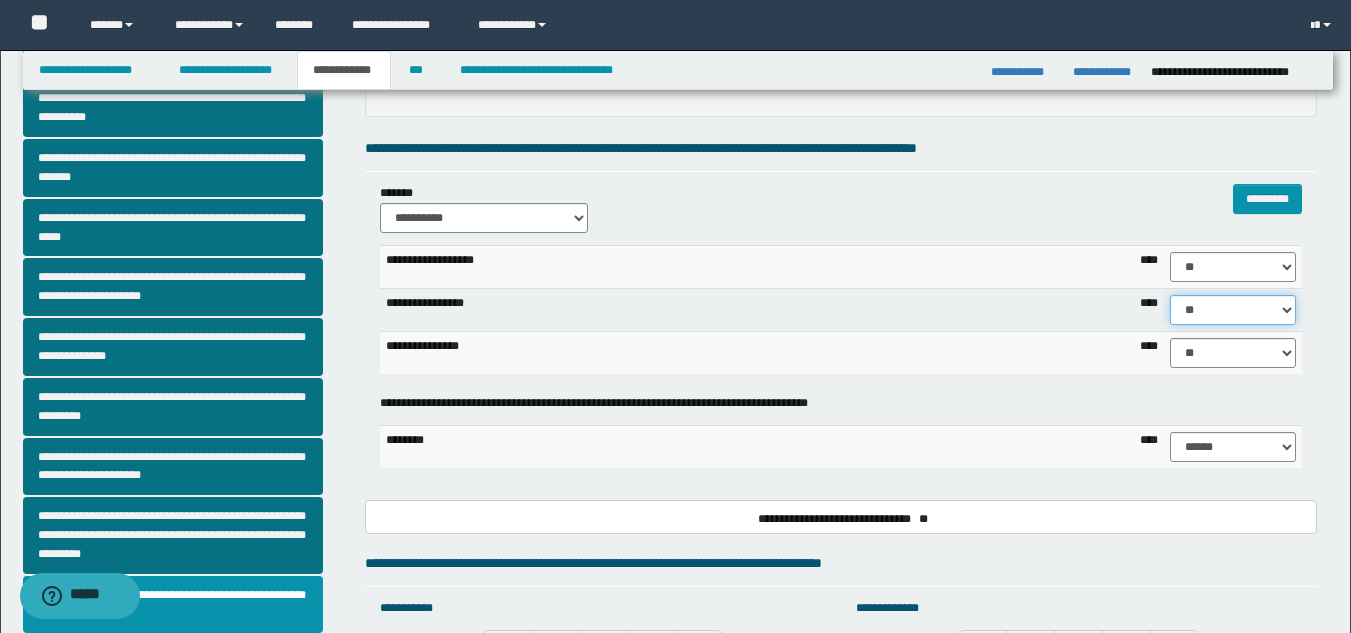 click on "******
****
**
**
**
**
**
**
**
**
***
***
***
***
***
***
***
***
***
***
****
****
****
****" at bounding box center (1233, 310) 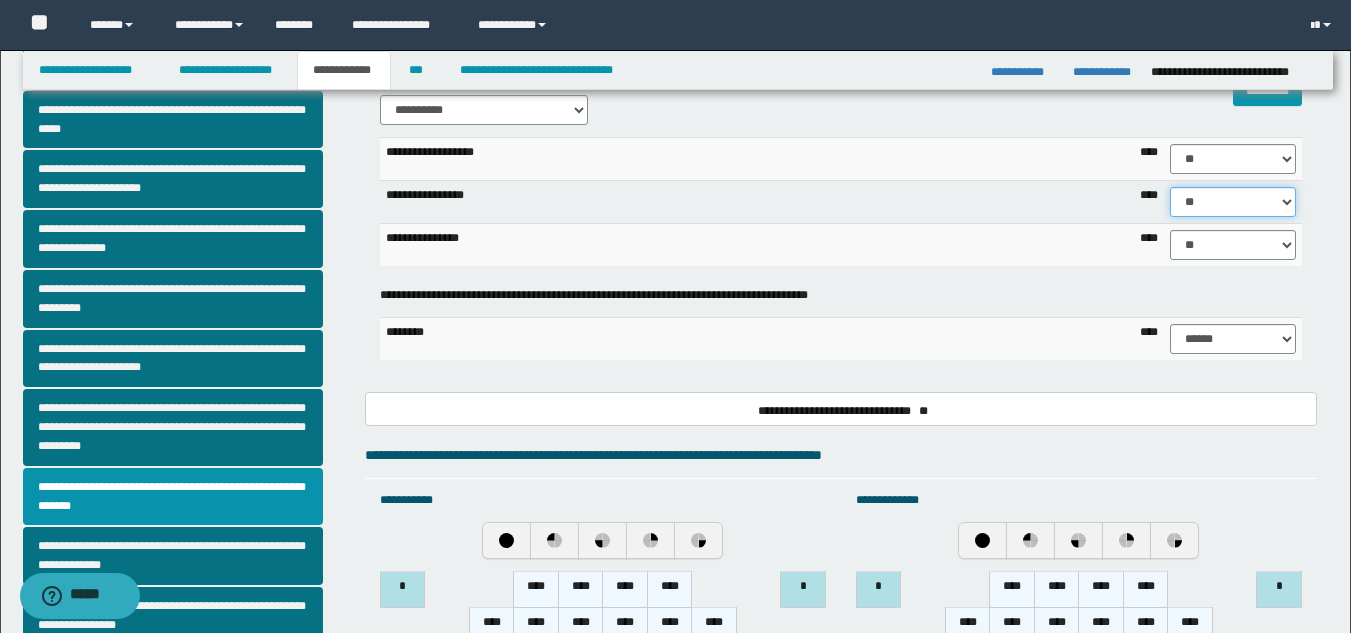scroll, scrollTop: 57, scrollLeft: 0, axis: vertical 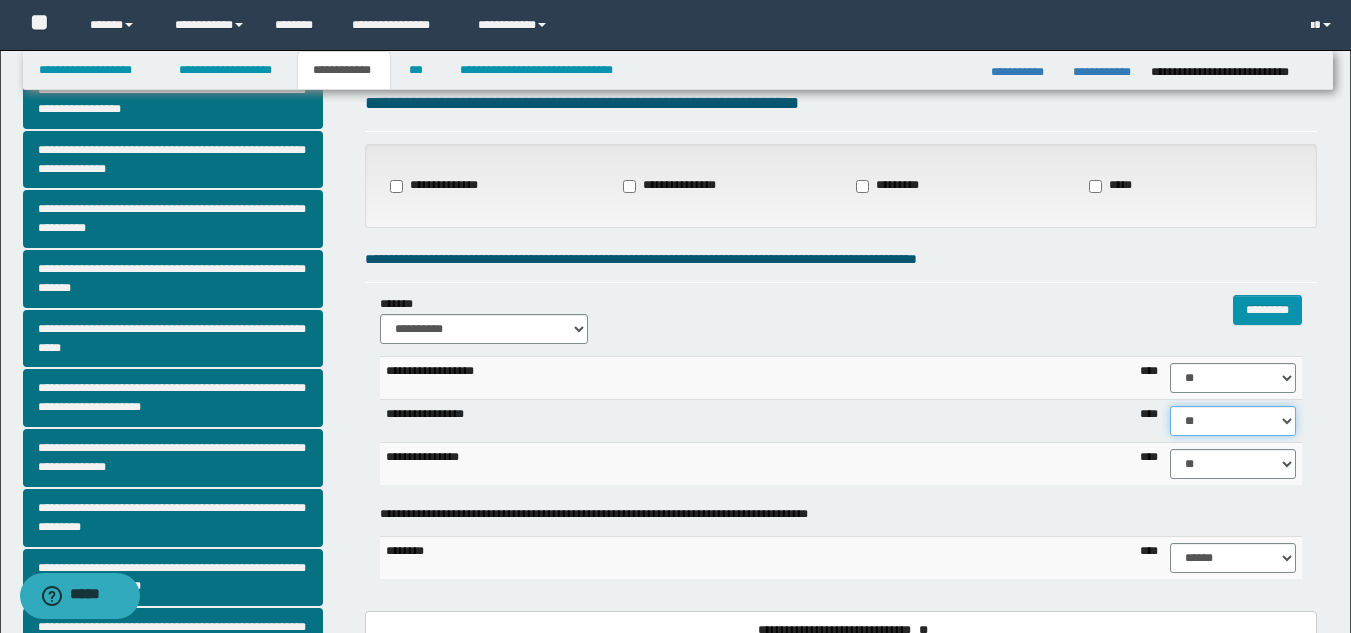 click on "******
****
**
**
**
**
**
**
**
**
***
***
***
***
***
***
***
***
***
***
****
****
****
****" at bounding box center [1233, 421] 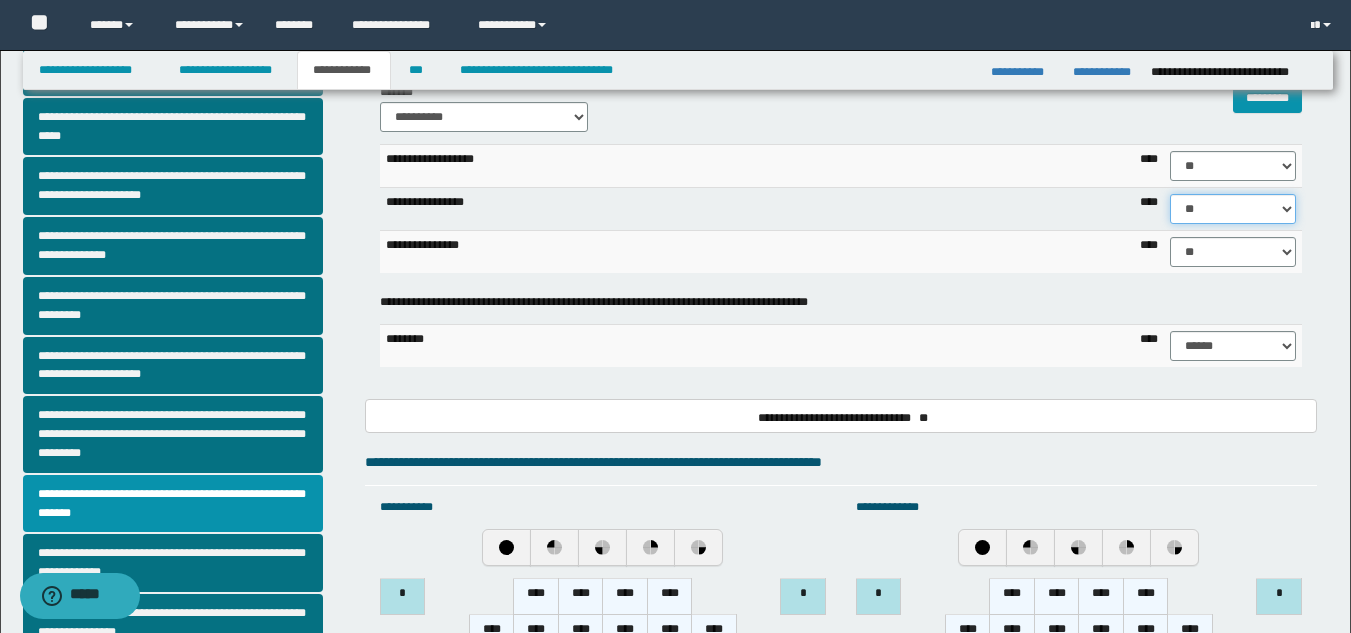 scroll, scrollTop: 233, scrollLeft: 0, axis: vertical 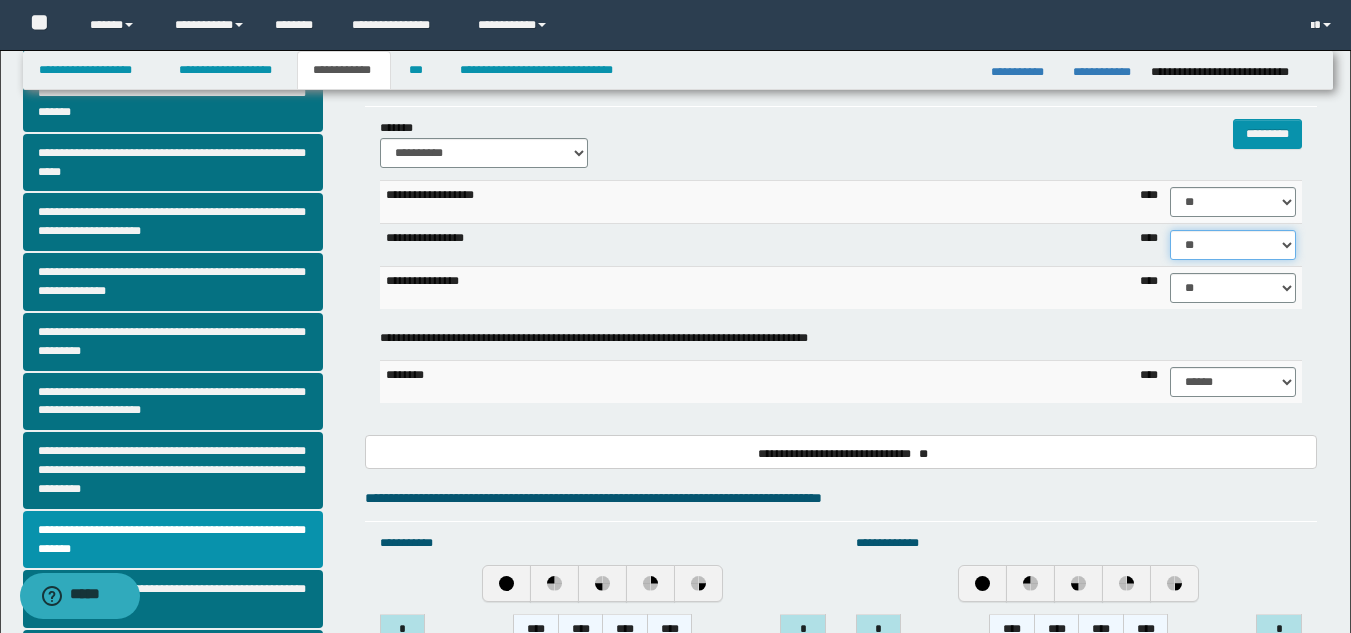 click on "******
****
**
**
**
**
**
**
**
**
***
***
***
***
***
***
***
***
***
***
****
****
****
****" at bounding box center [1233, 245] 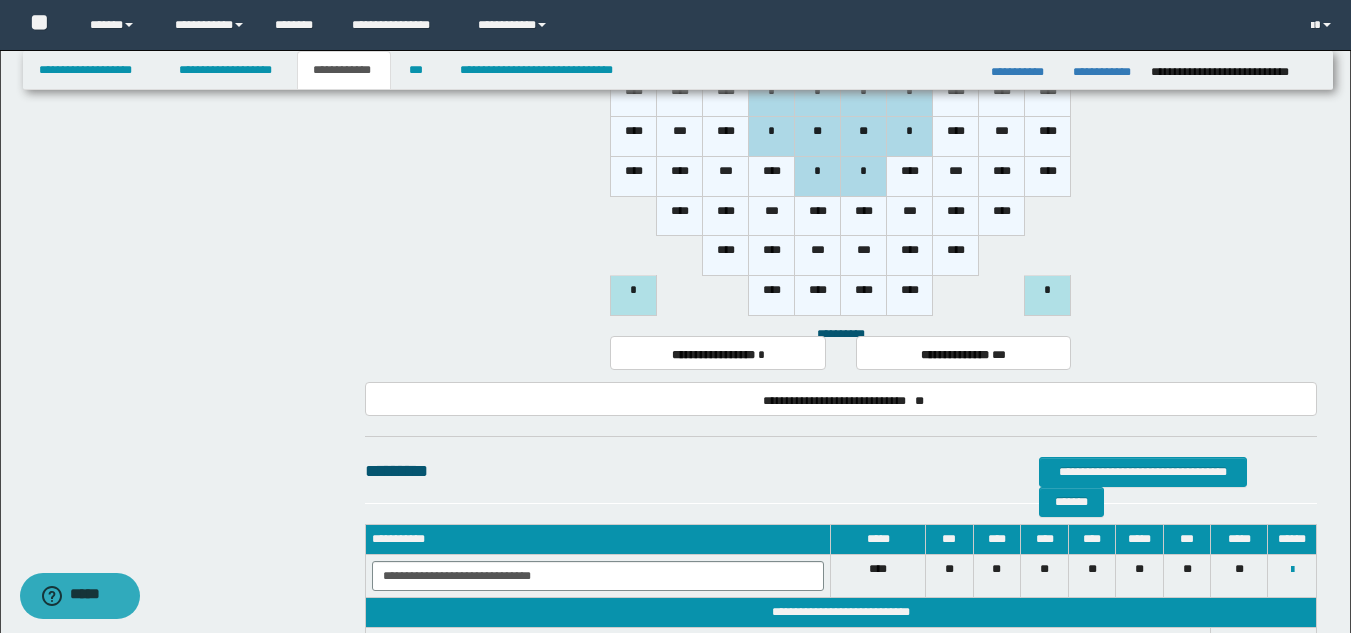 scroll, scrollTop: 1341, scrollLeft: 0, axis: vertical 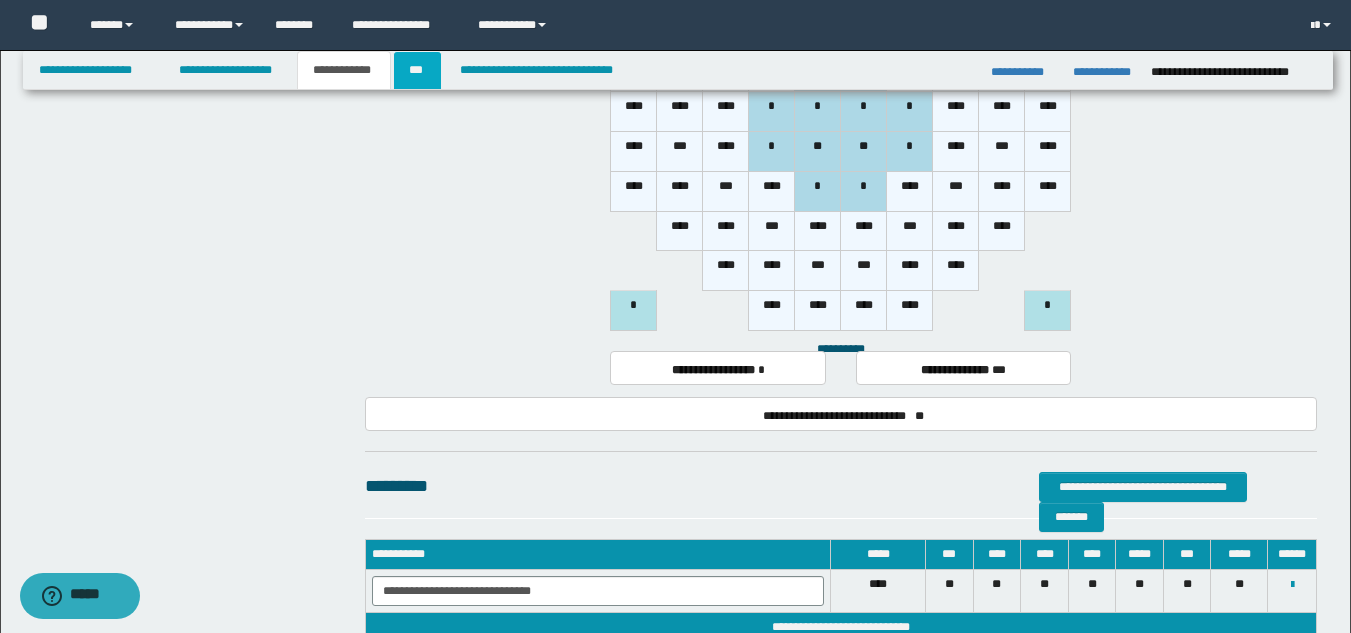 click on "***" at bounding box center [417, 70] 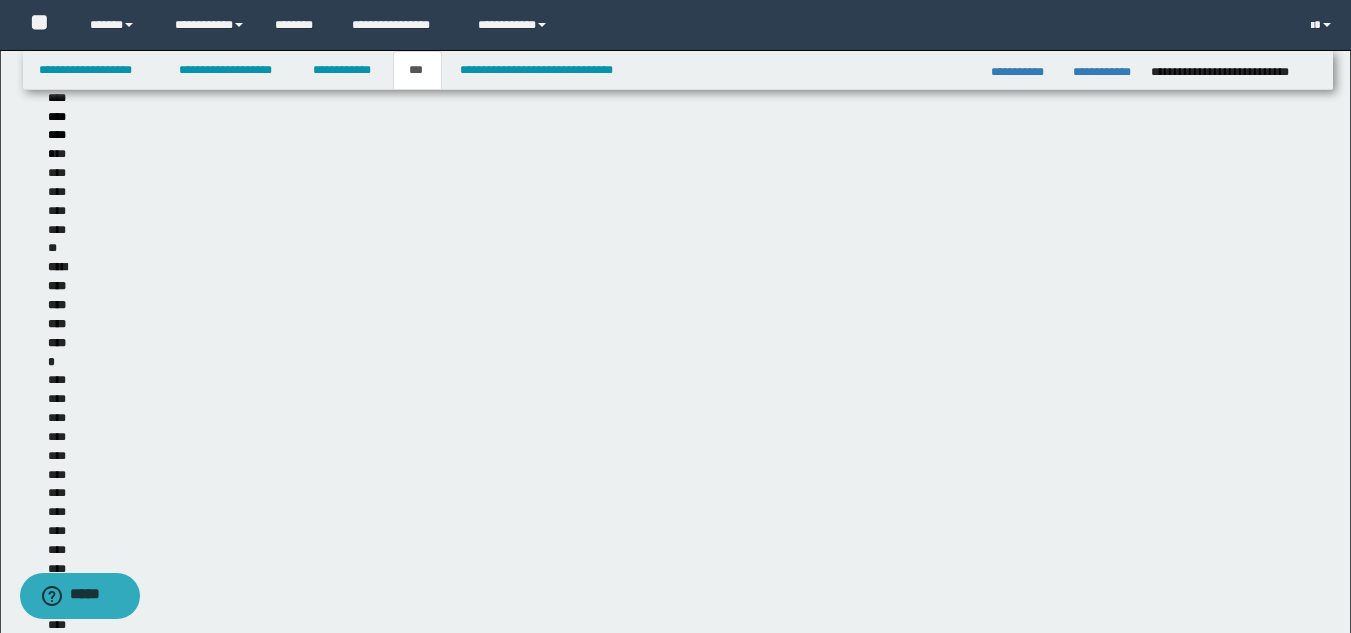 scroll, scrollTop: 636, scrollLeft: 0, axis: vertical 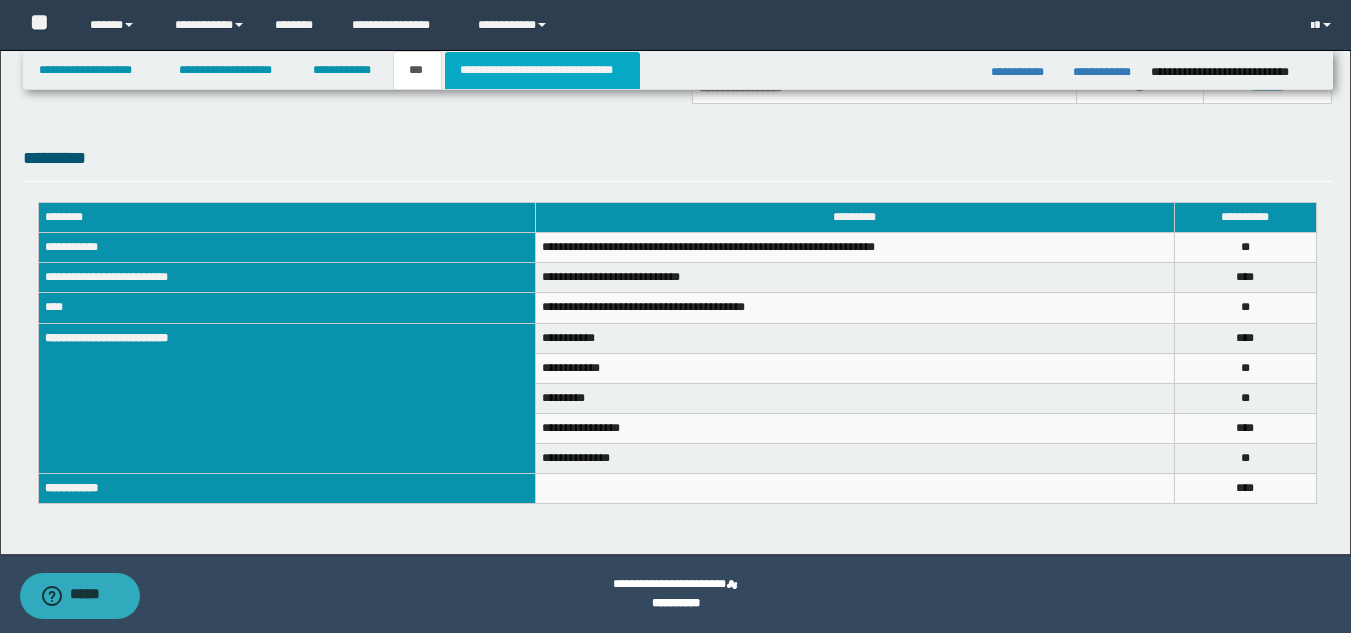 click on "**********" at bounding box center (542, 70) 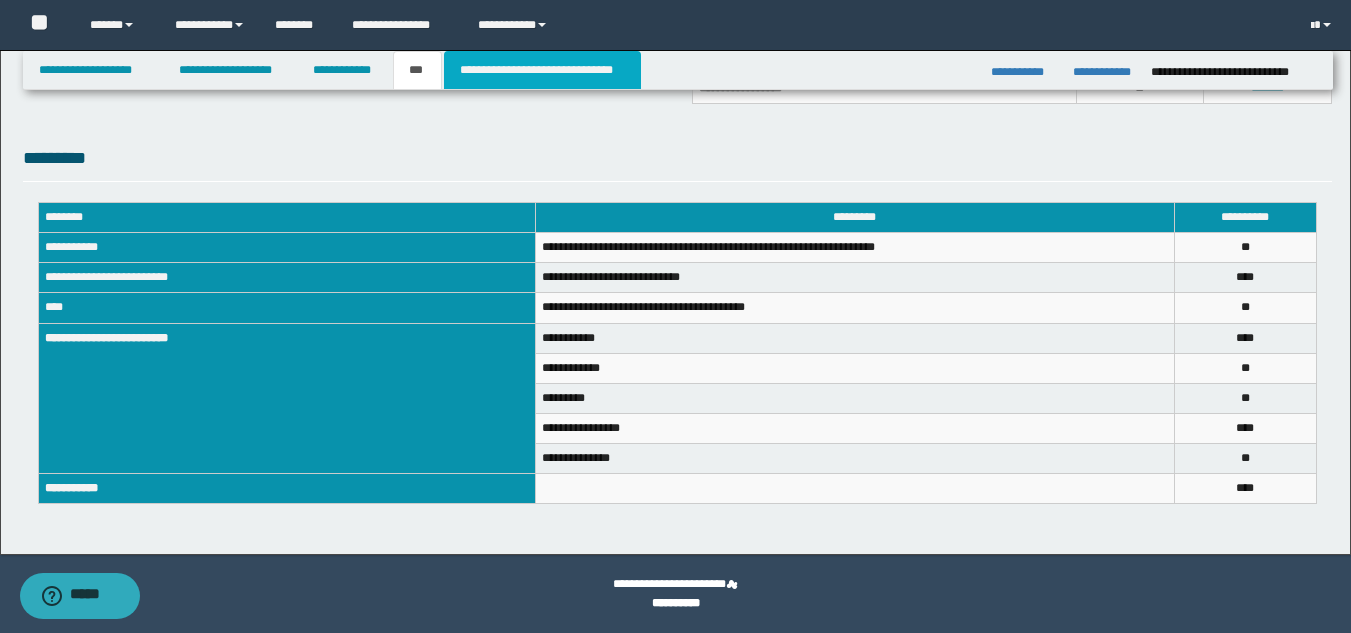 scroll, scrollTop: 0, scrollLeft: 0, axis: both 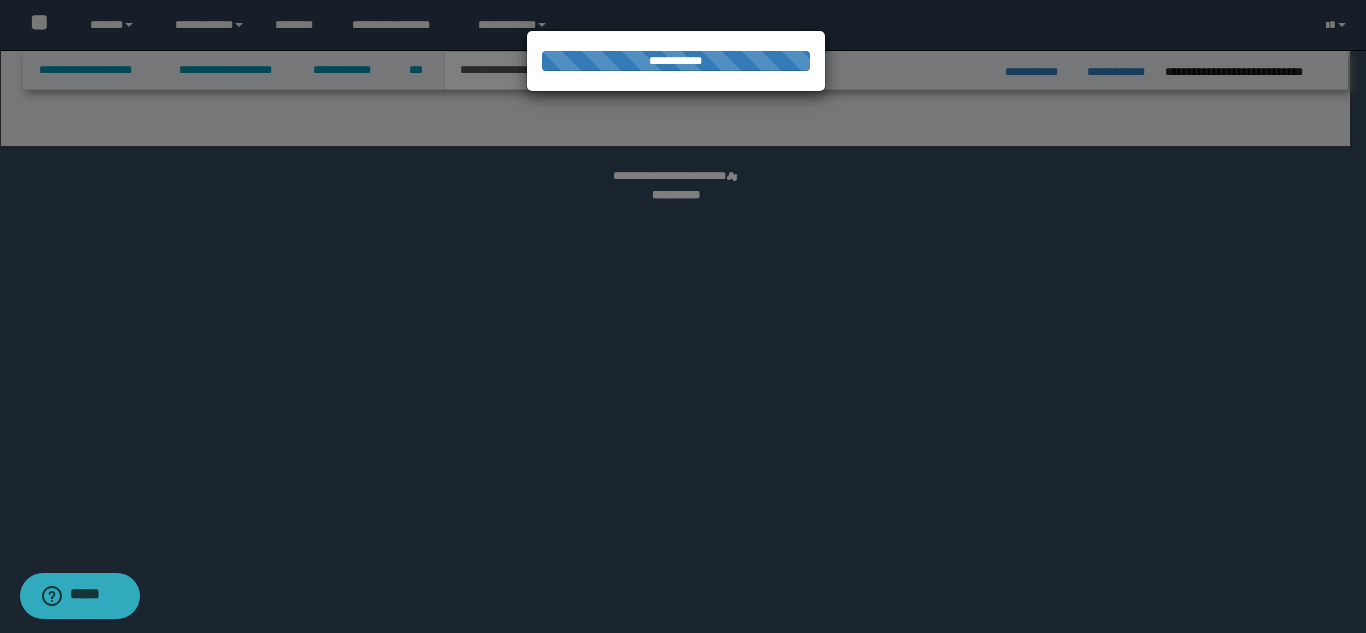 select on "*" 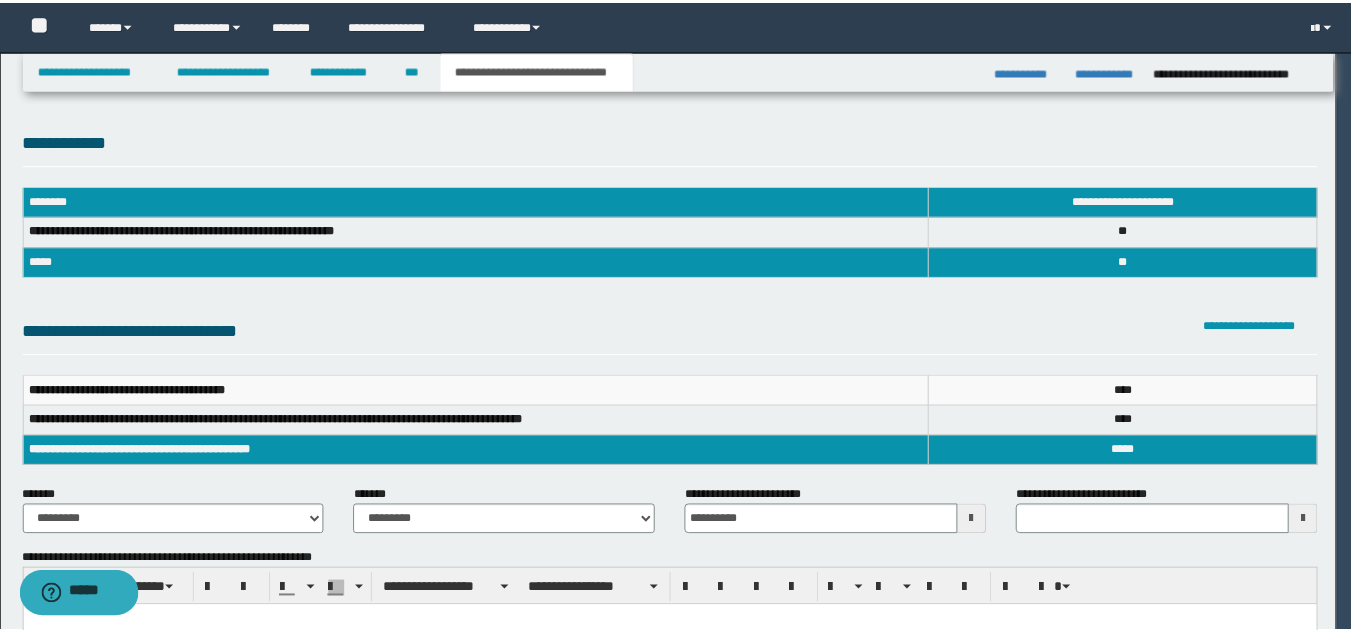 scroll, scrollTop: 0, scrollLeft: 0, axis: both 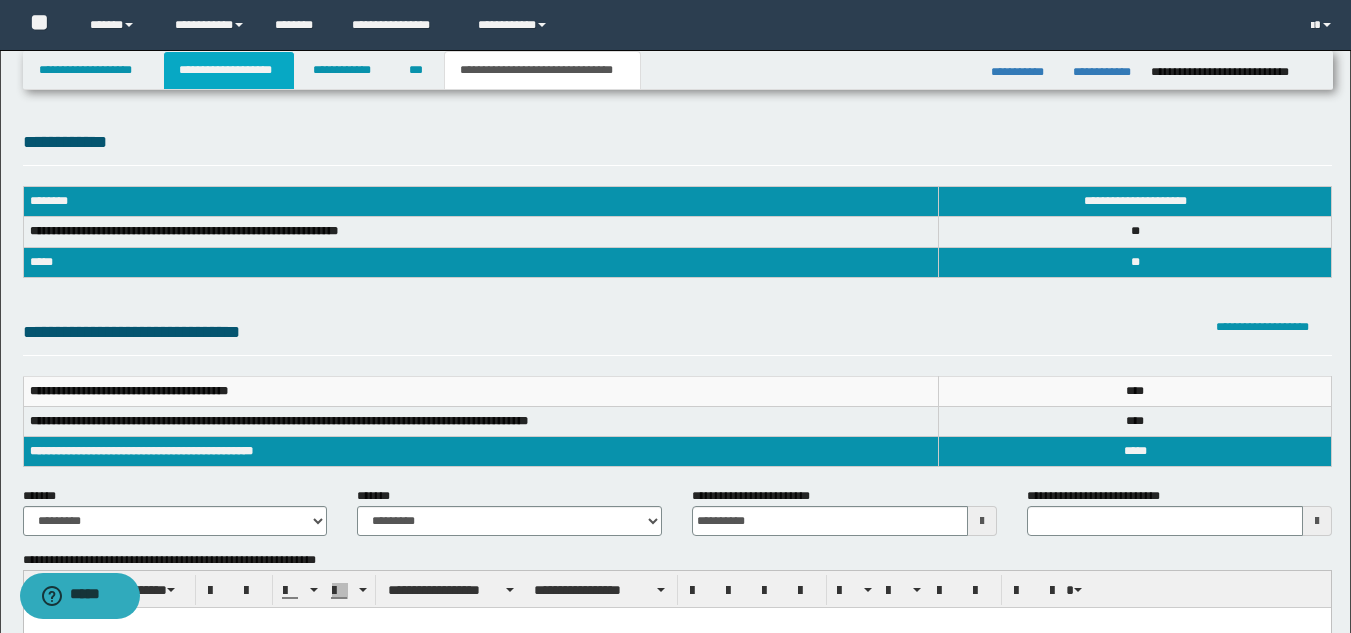 click on "**********" at bounding box center [229, 70] 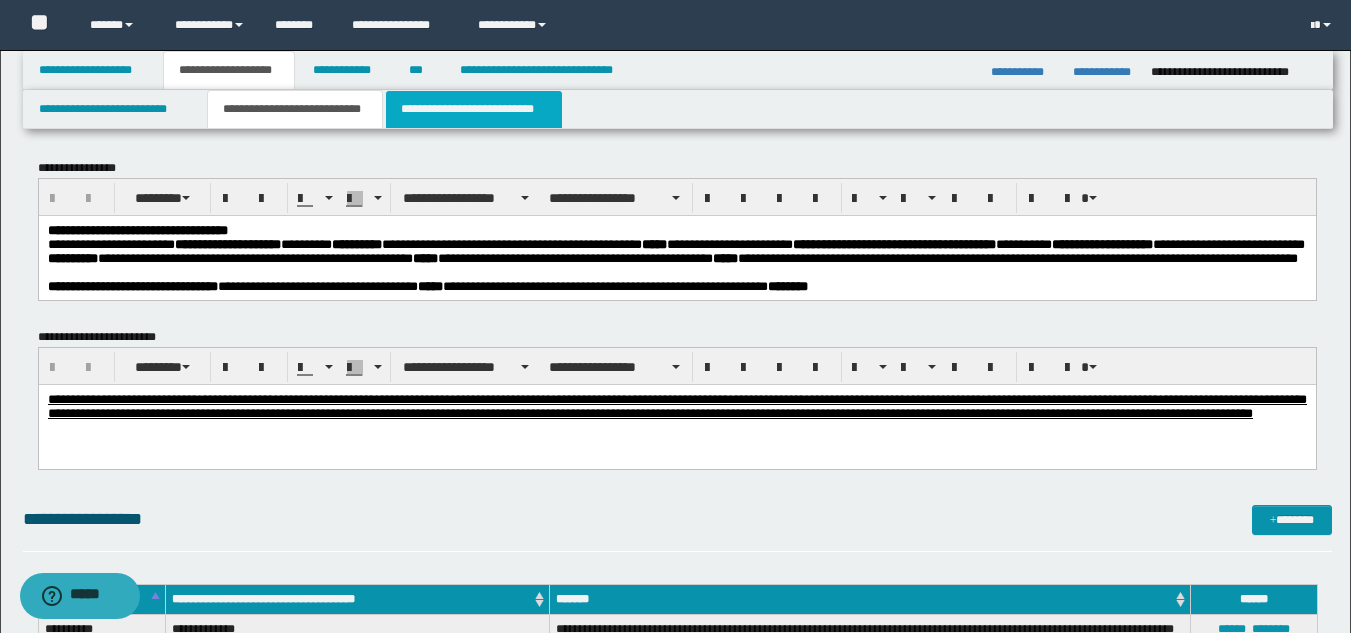 click on "**********" at bounding box center (474, 109) 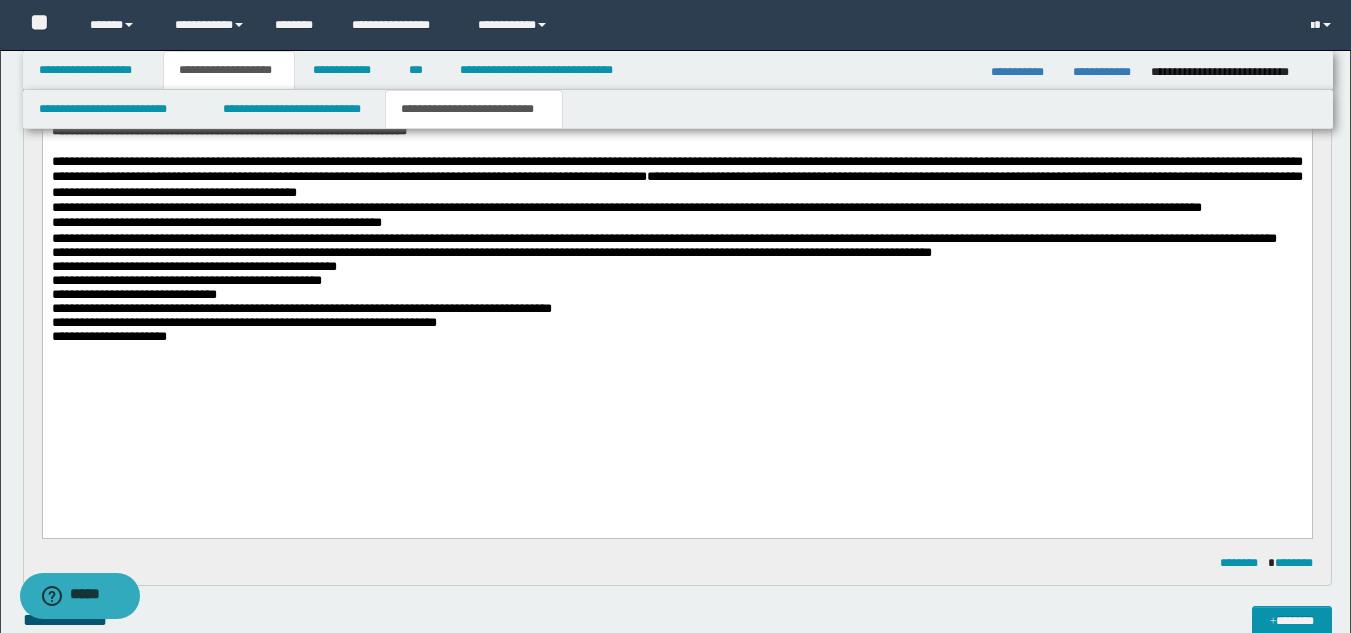 scroll, scrollTop: 818, scrollLeft: 0, axis: vertical 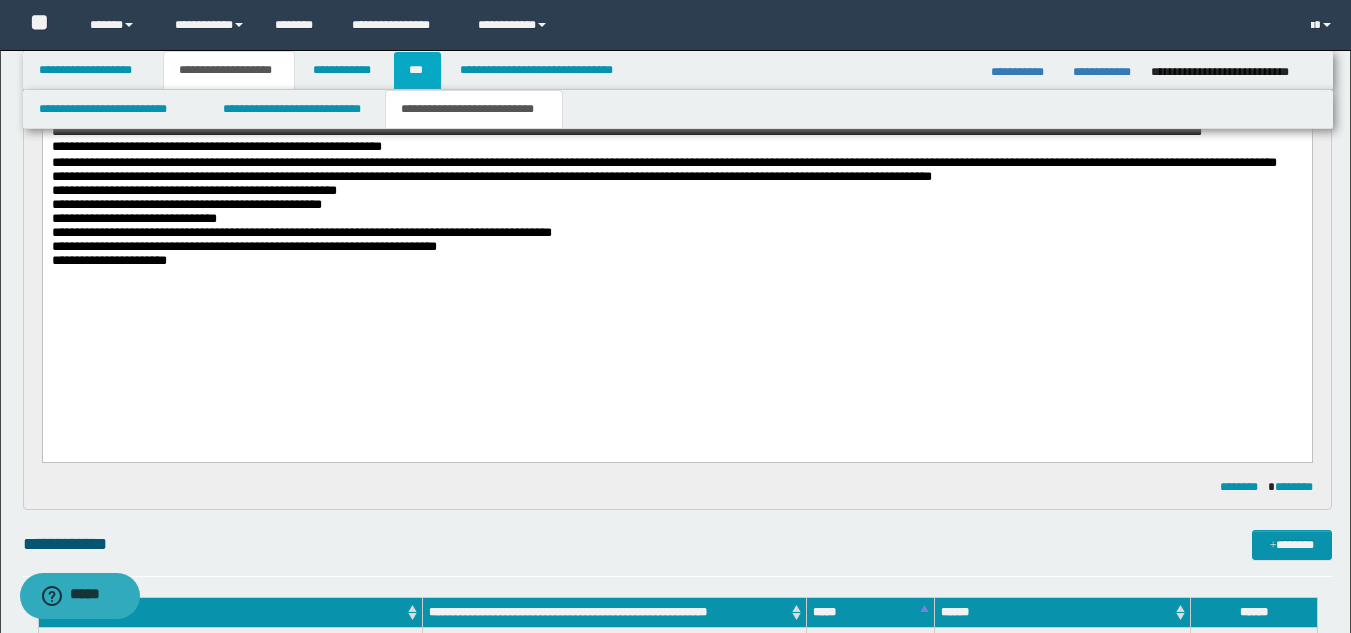 click on "***" at bounding box center [417, 70] 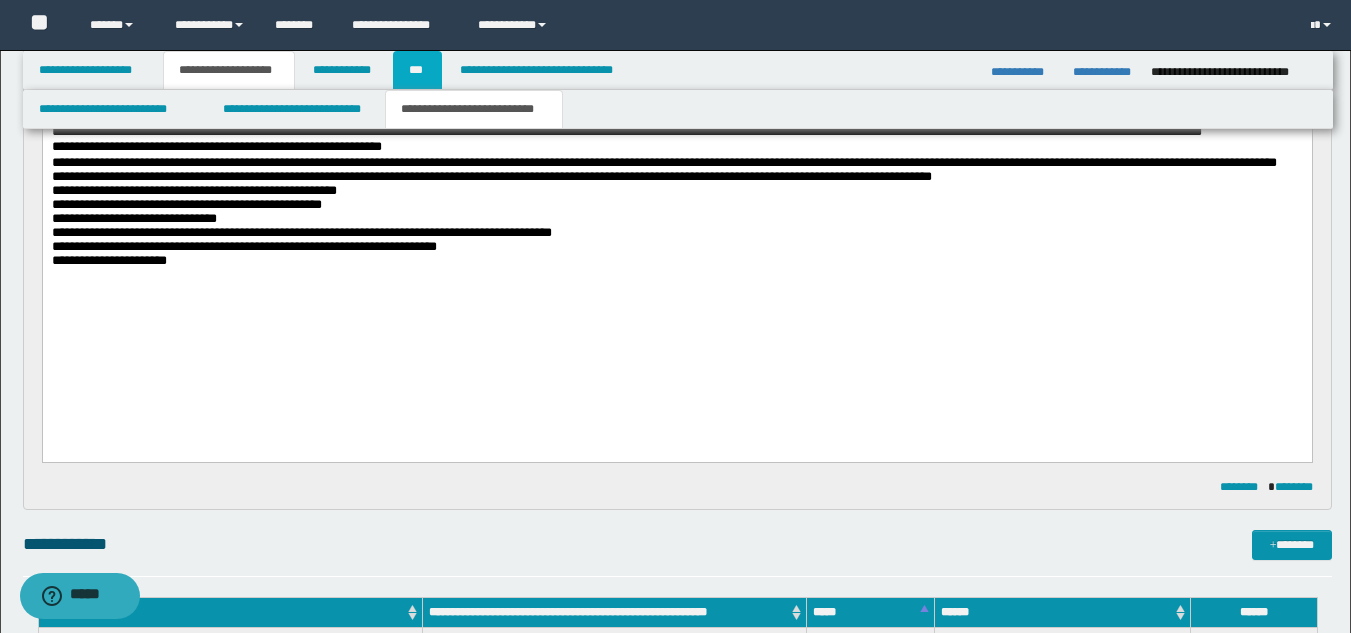 scroll, scrollTop: 636, scrollLeft: 0, axis: vertical 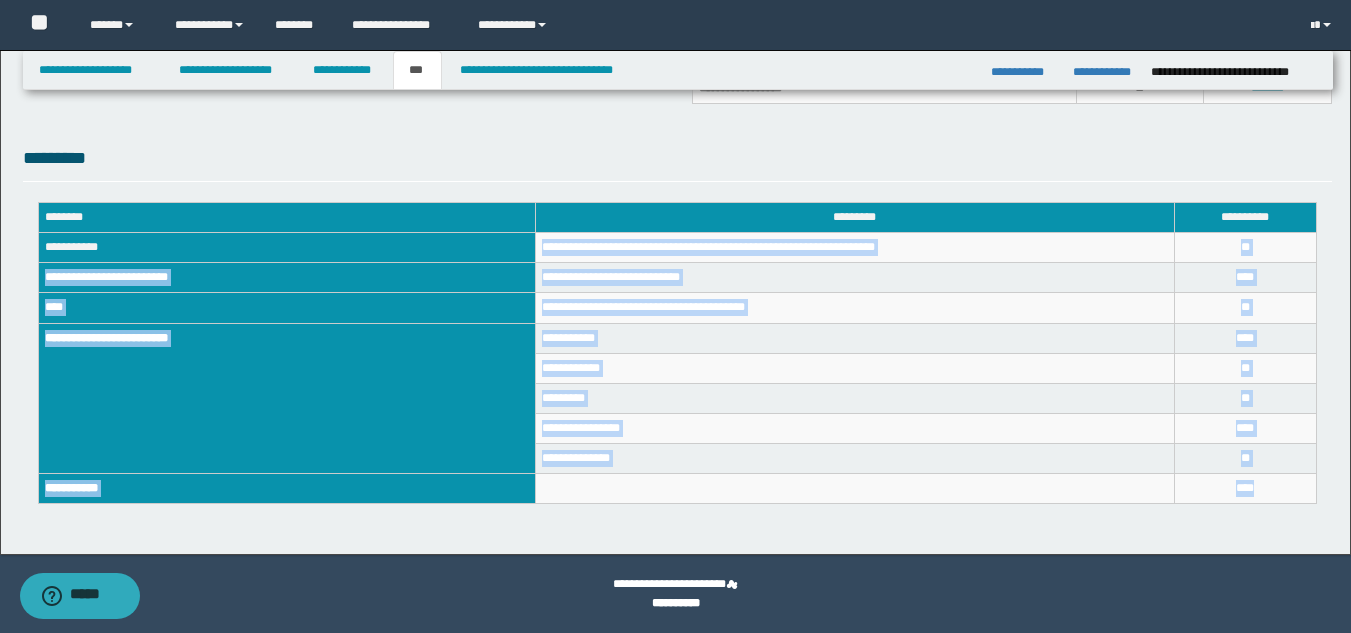 drag, startPoint x: 543, startPoint y: 245, endPoint x: 1281, endPoint y: 496, distance: 779.51587 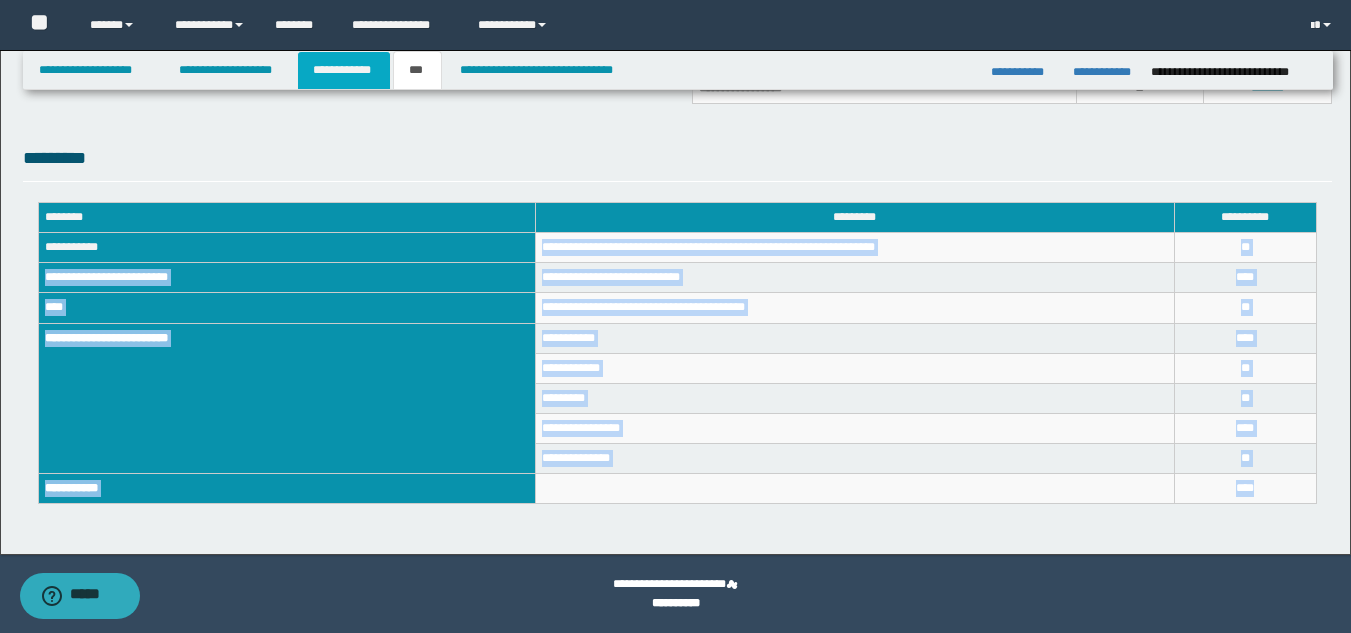click on "**********" at bounding box center [344, 70] 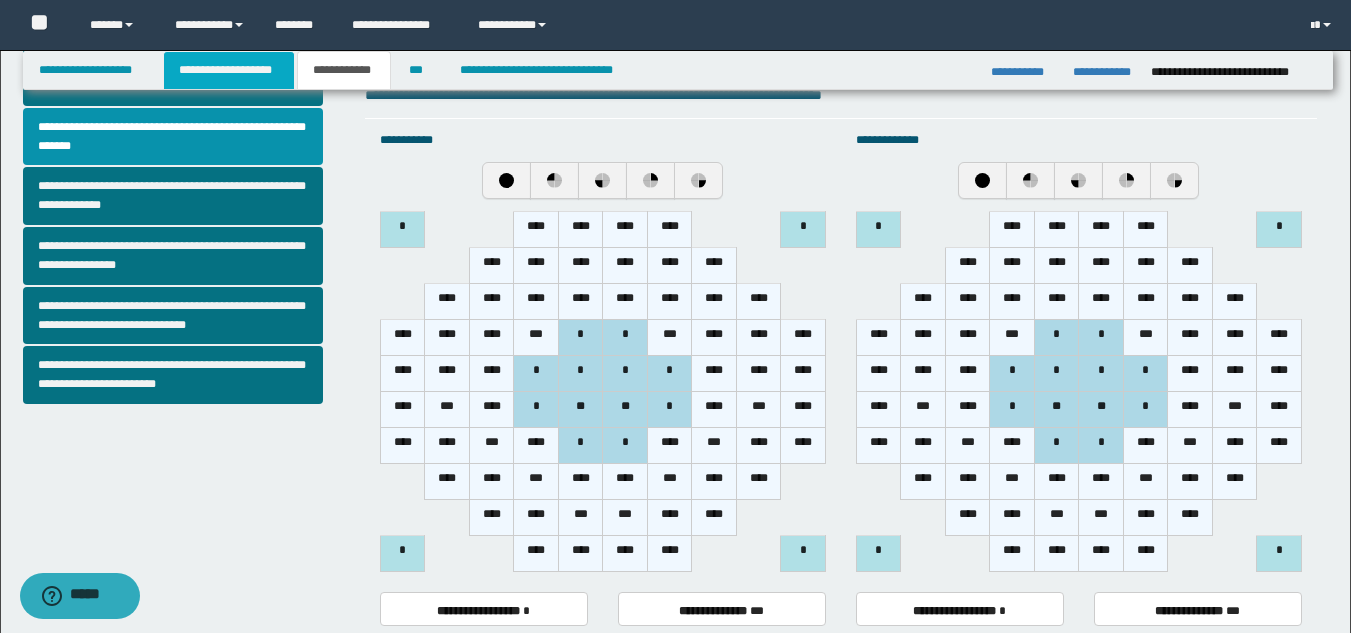 click on "**********" at bounding box center (229, 70) 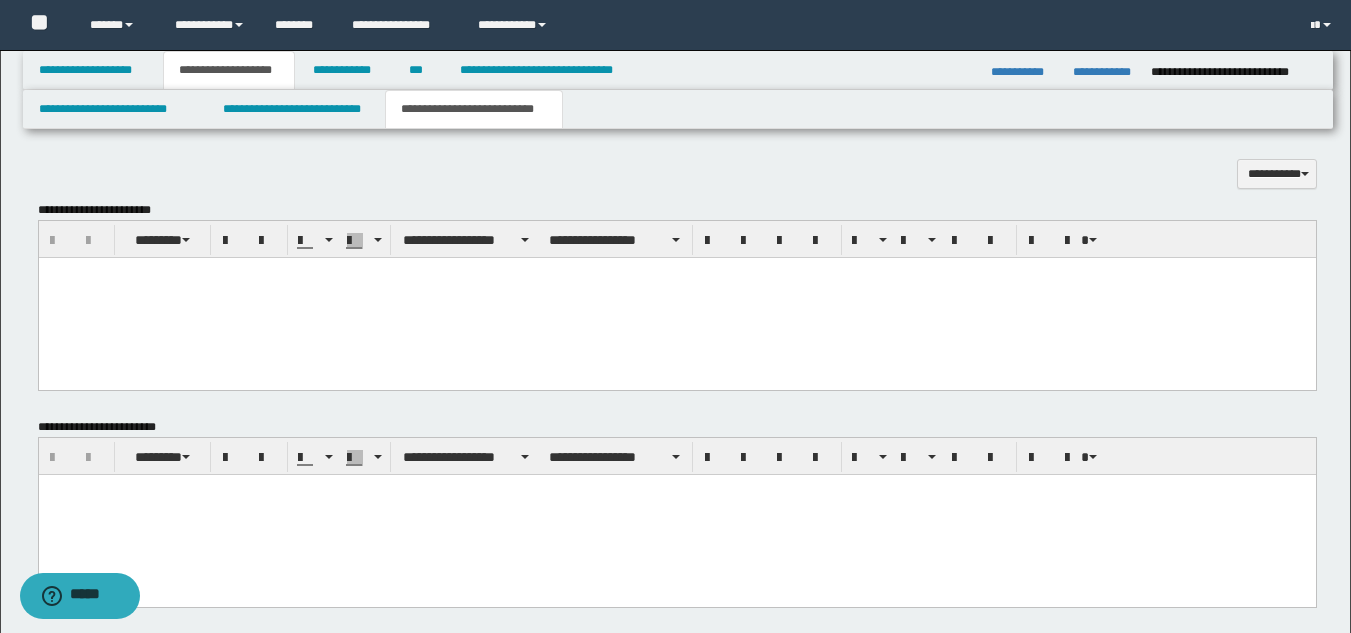 scroll, scrollTop: 1436, scrollLeft: 0, axis: vertical 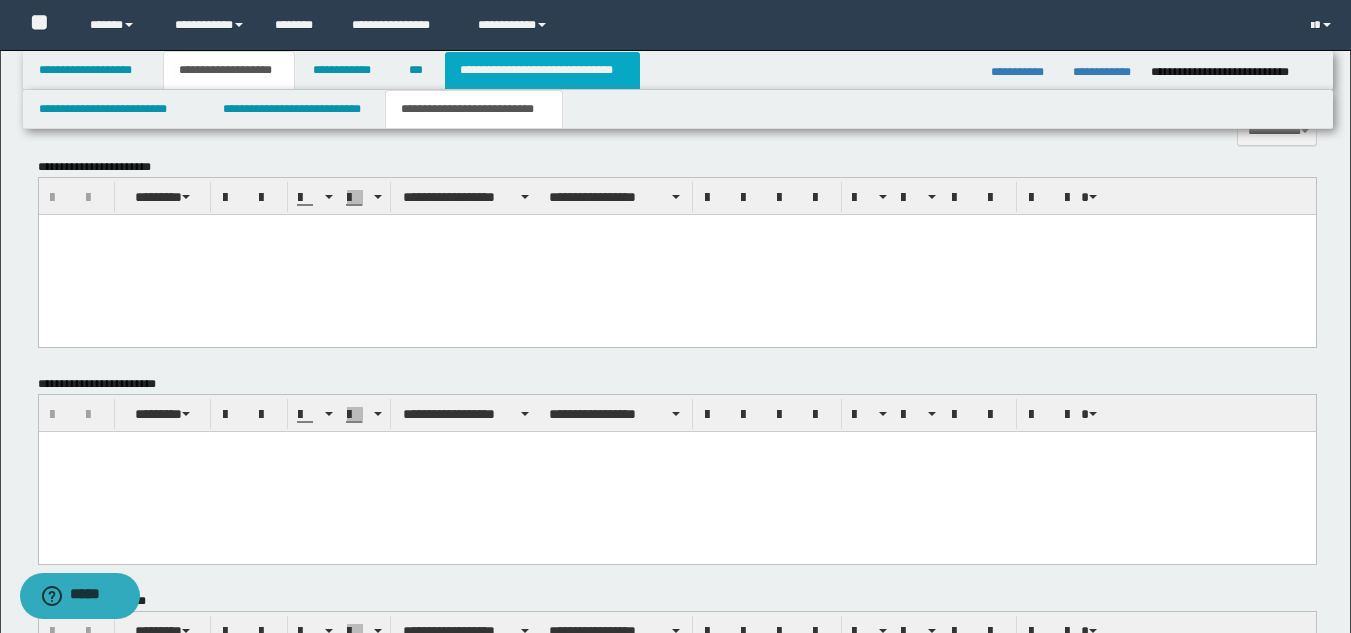 click on "**********" at bounding box center [542, 70] 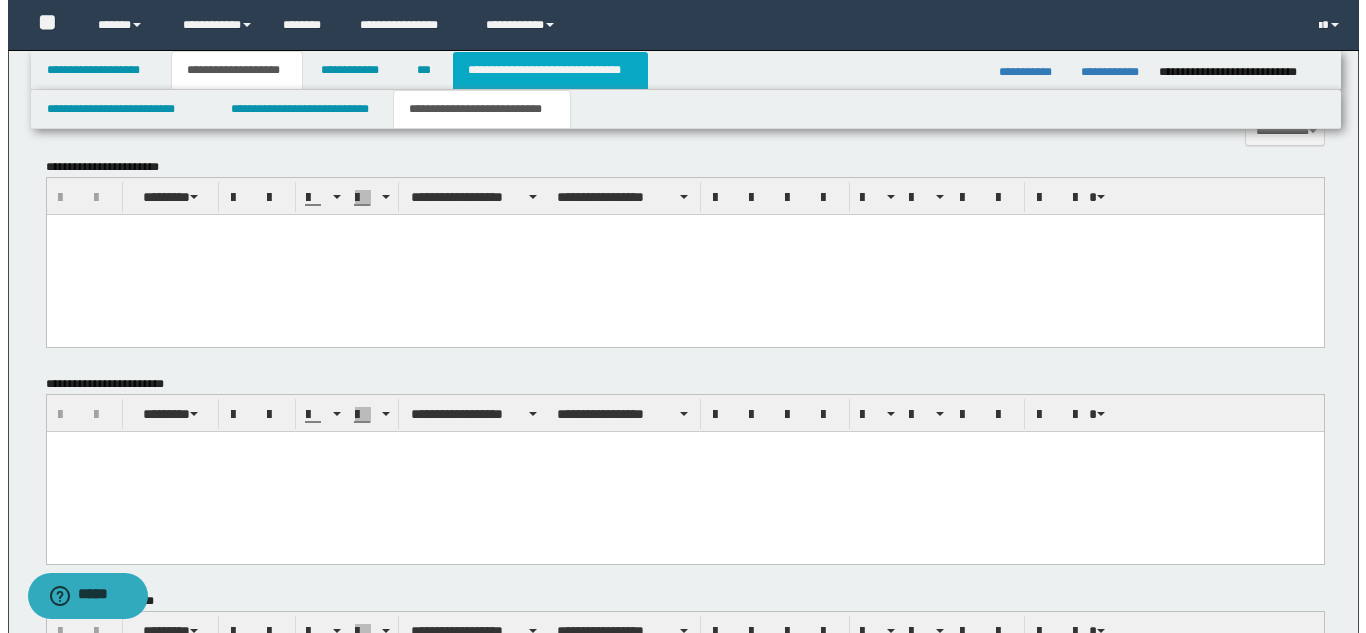 scroll, scrollTop: 868, scrollLeft: 0, axis: vertical 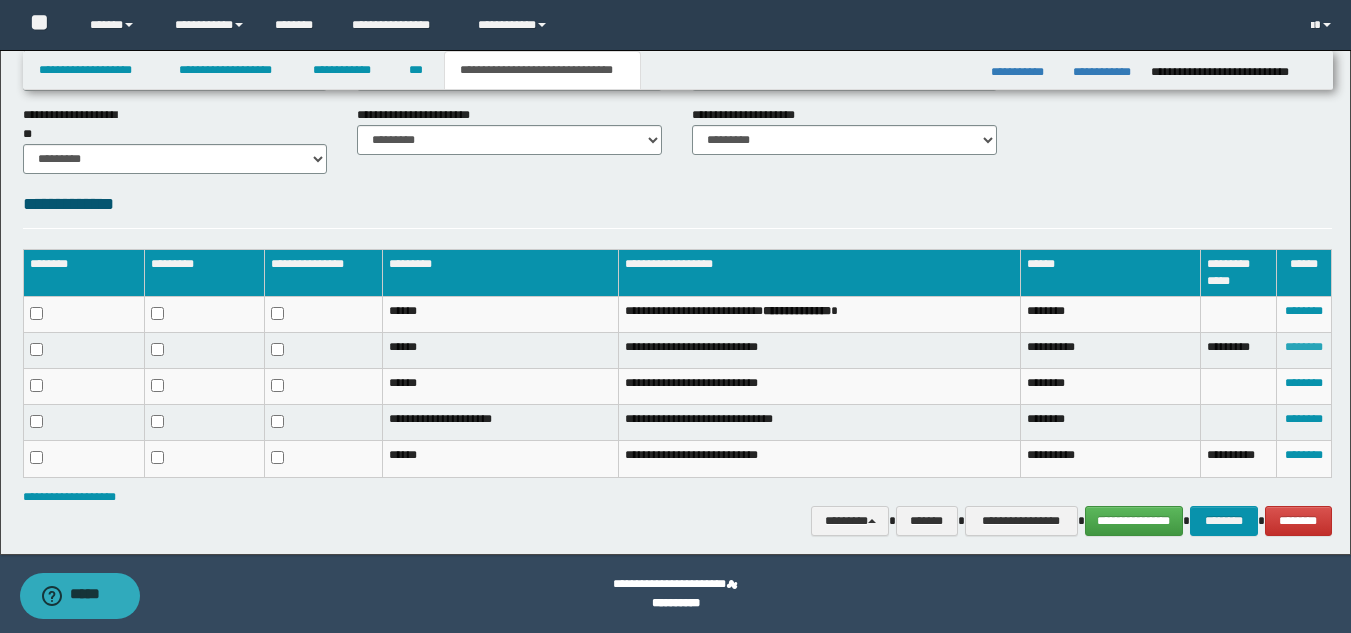 click on "********" at bounding box center [1304, 347] 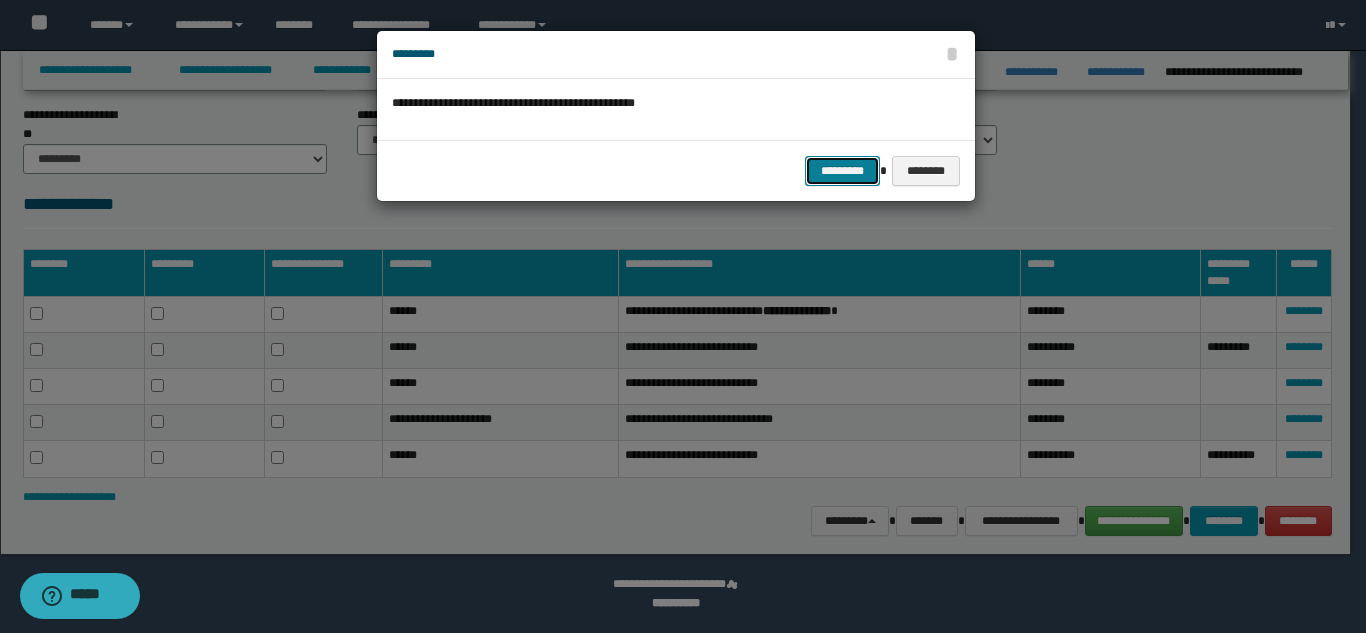 click on "*********" at bounding box center [842, 171] 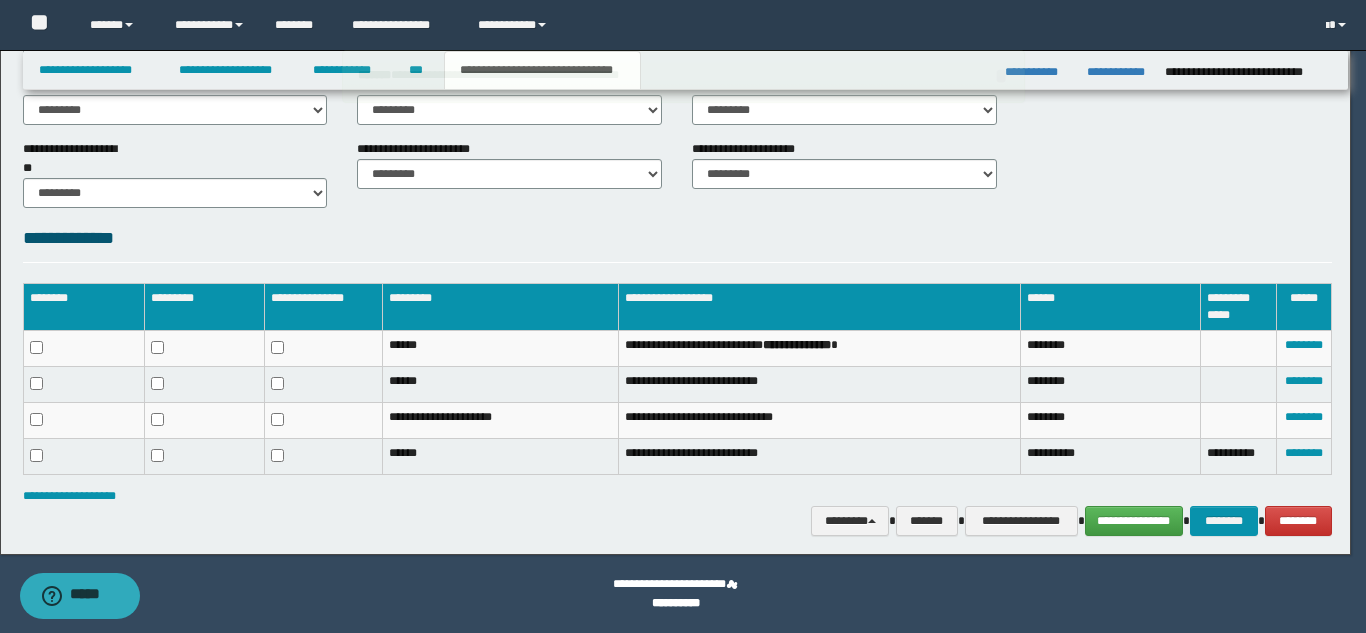 scroll, scrollTop: 834, scrollLeft: 0, axis: vertical 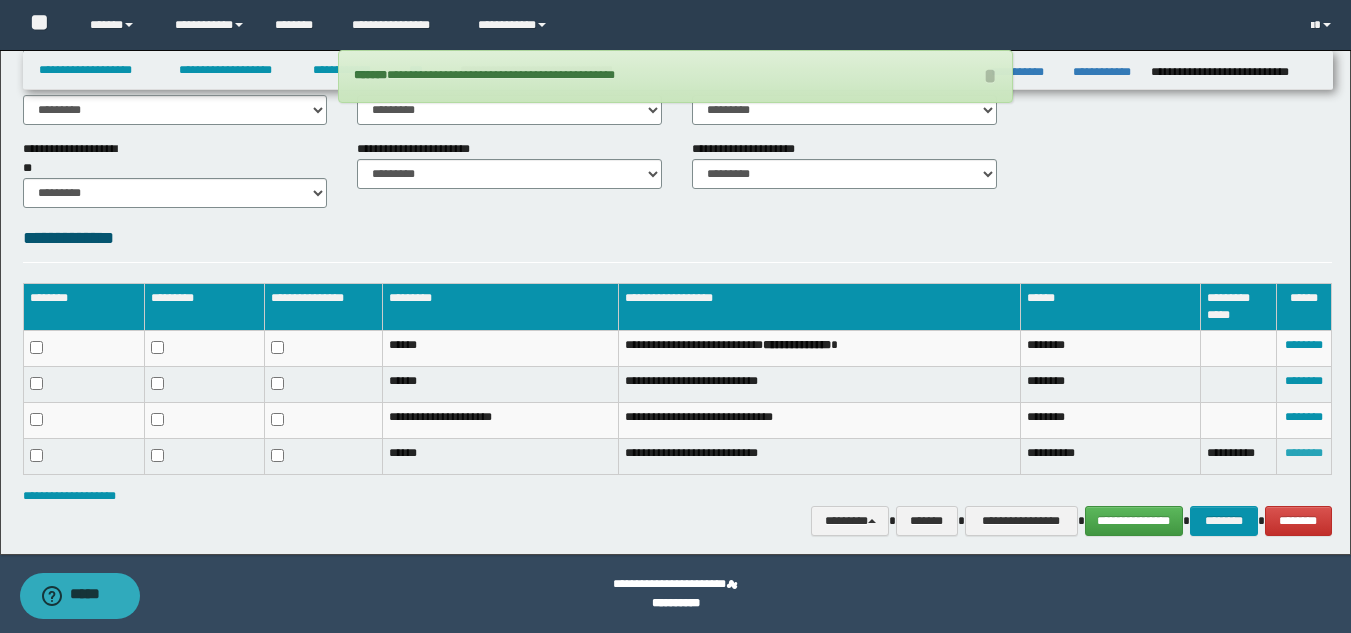 click on "********" at bounding box center (1304, 453) 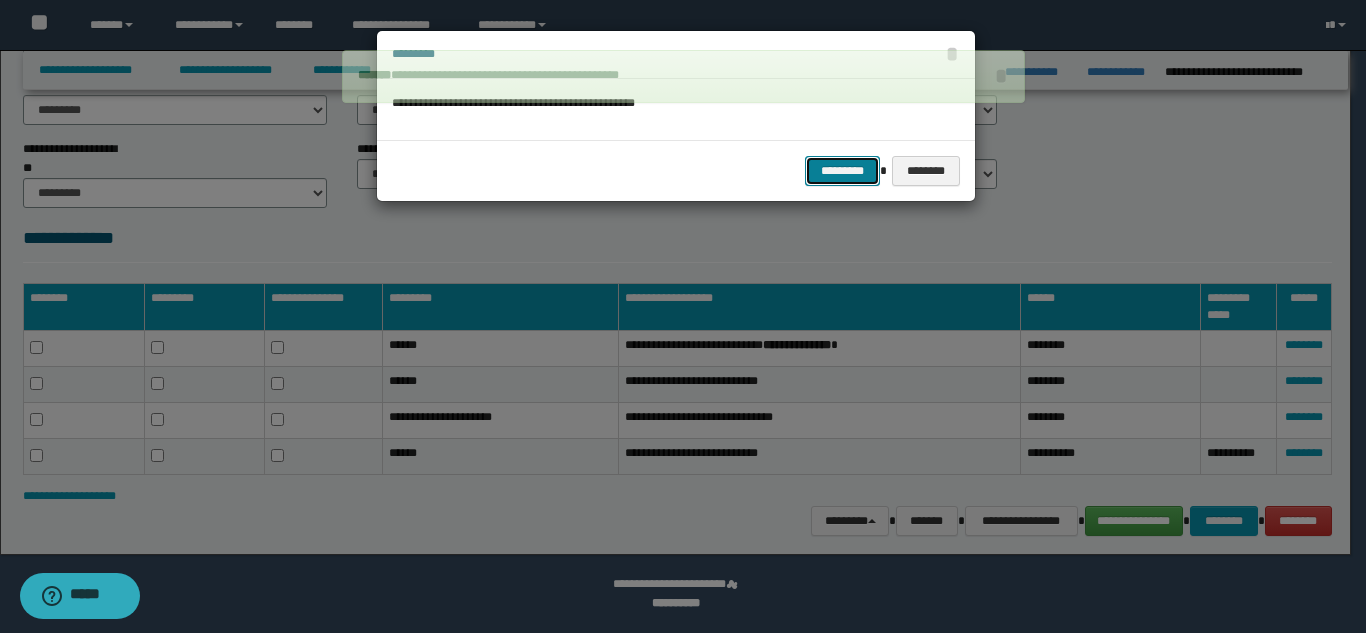 click on "*********" at bounding box center (842, 171) 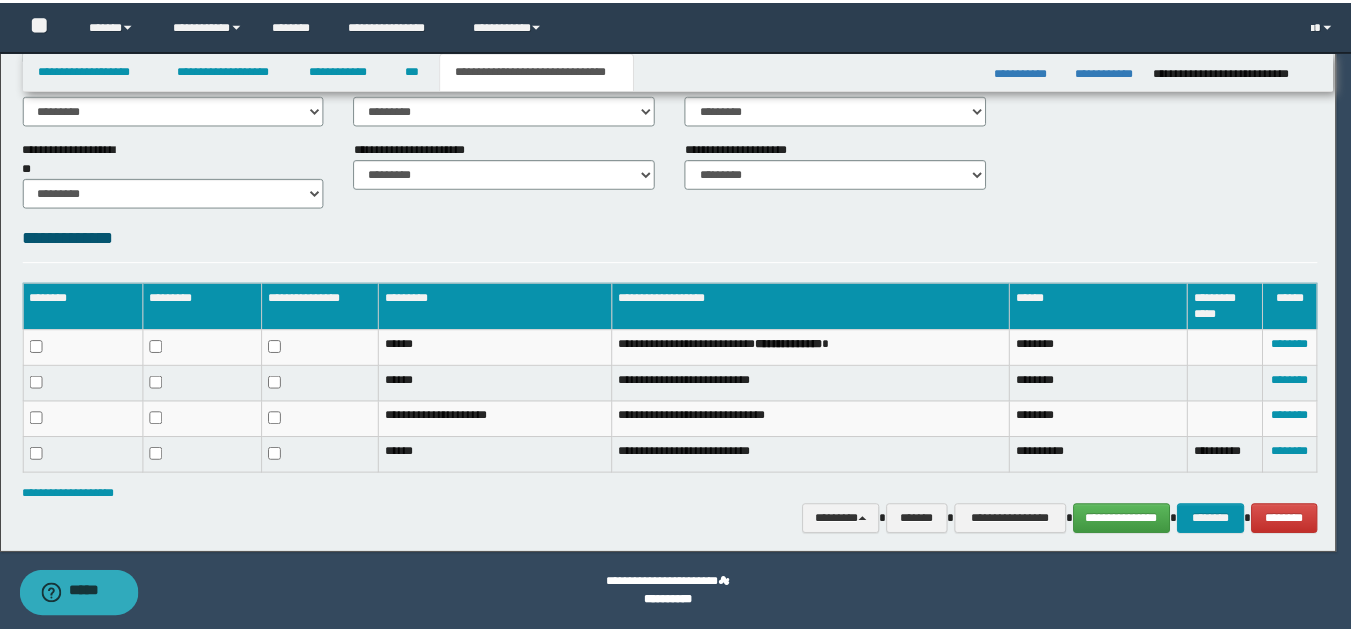 scroll, scrollTop: 800, scrollLeft: 0, axis: vertical 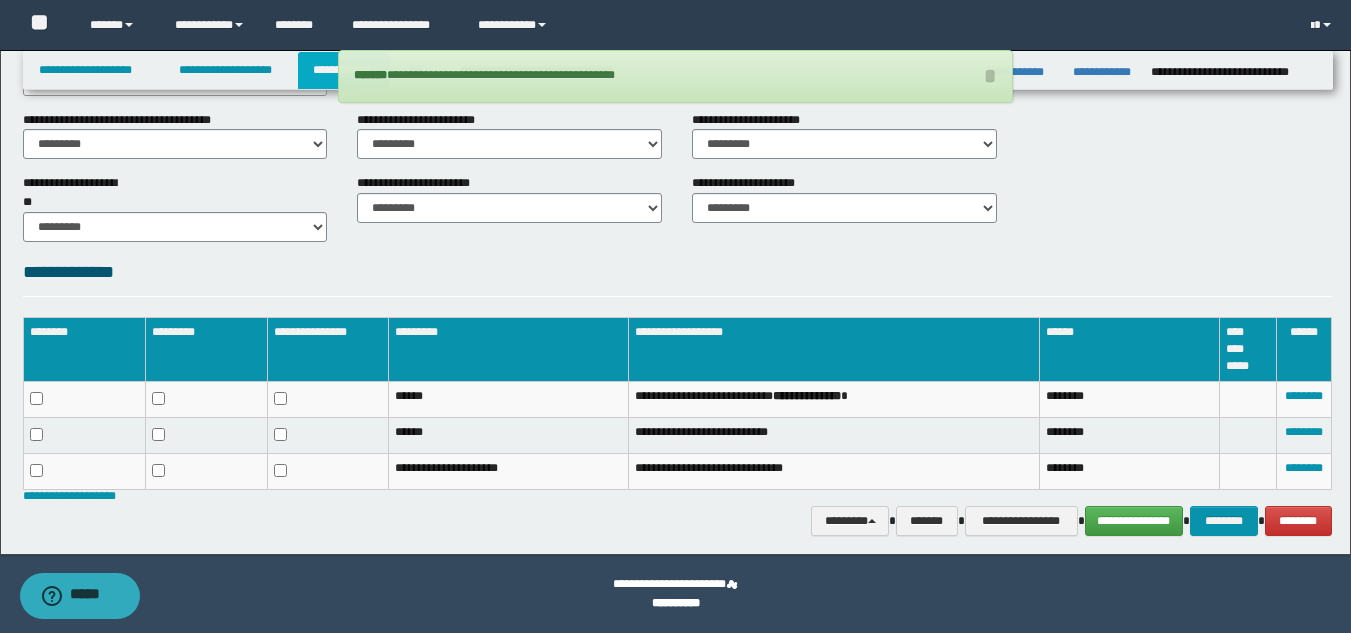 click on "**********" at bounding box center [344, 70] 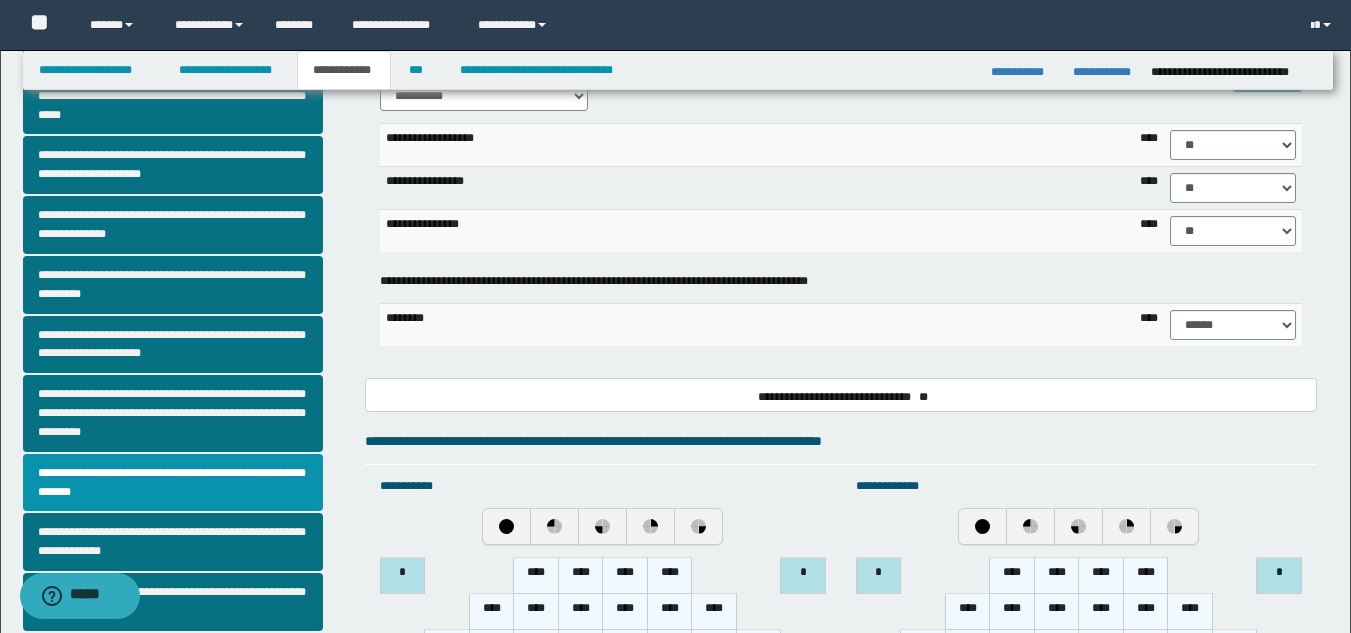 scroll, scrollTop: 294, scrollLeft: 0, axis: vertical 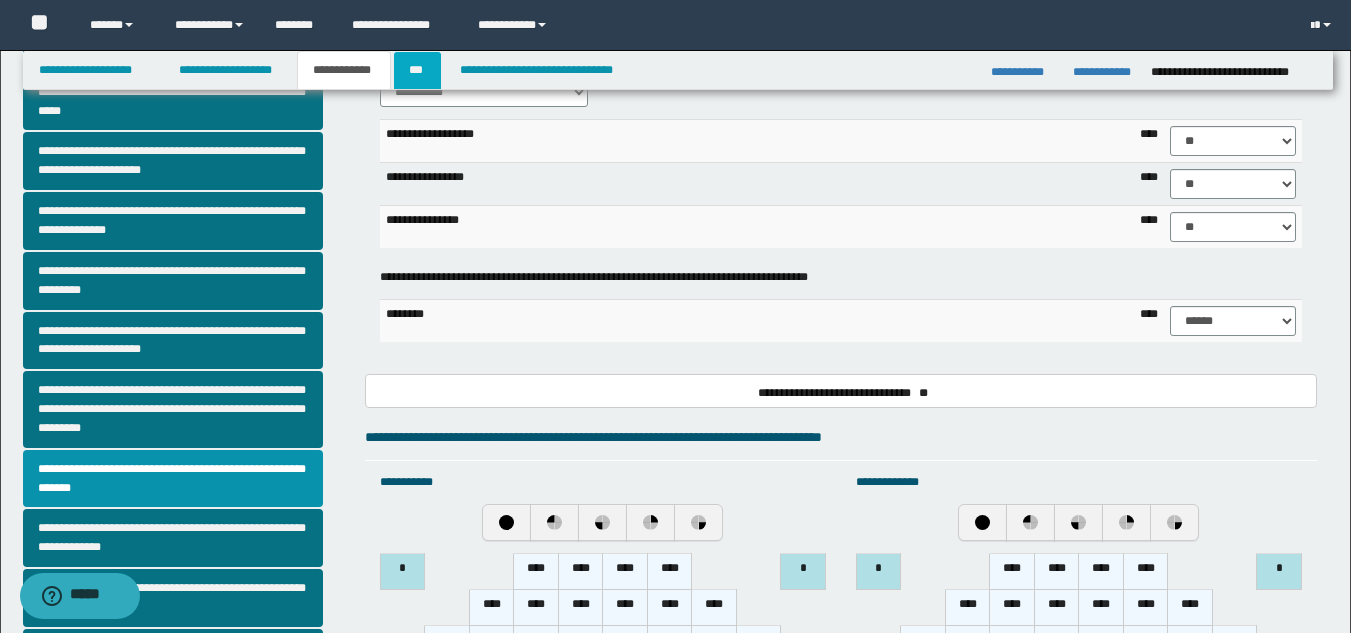 click on "***" at bounding box center (417, 70) 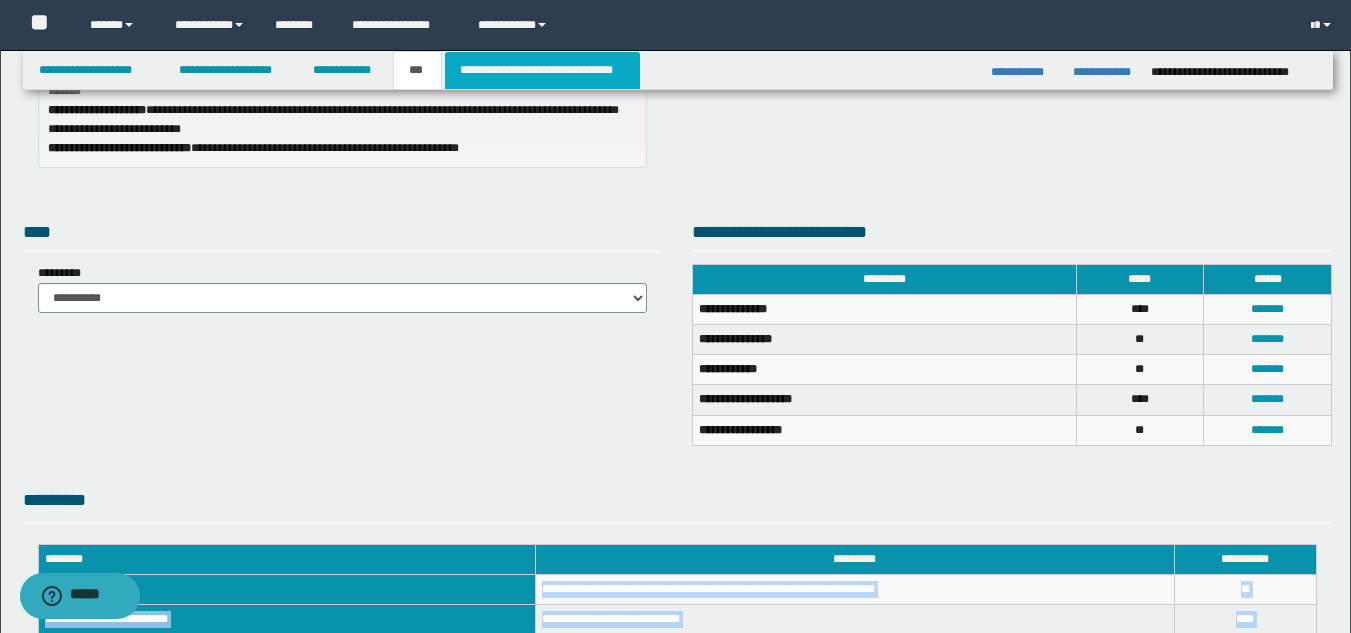 click on "**********" at bounding box center (542, 70) 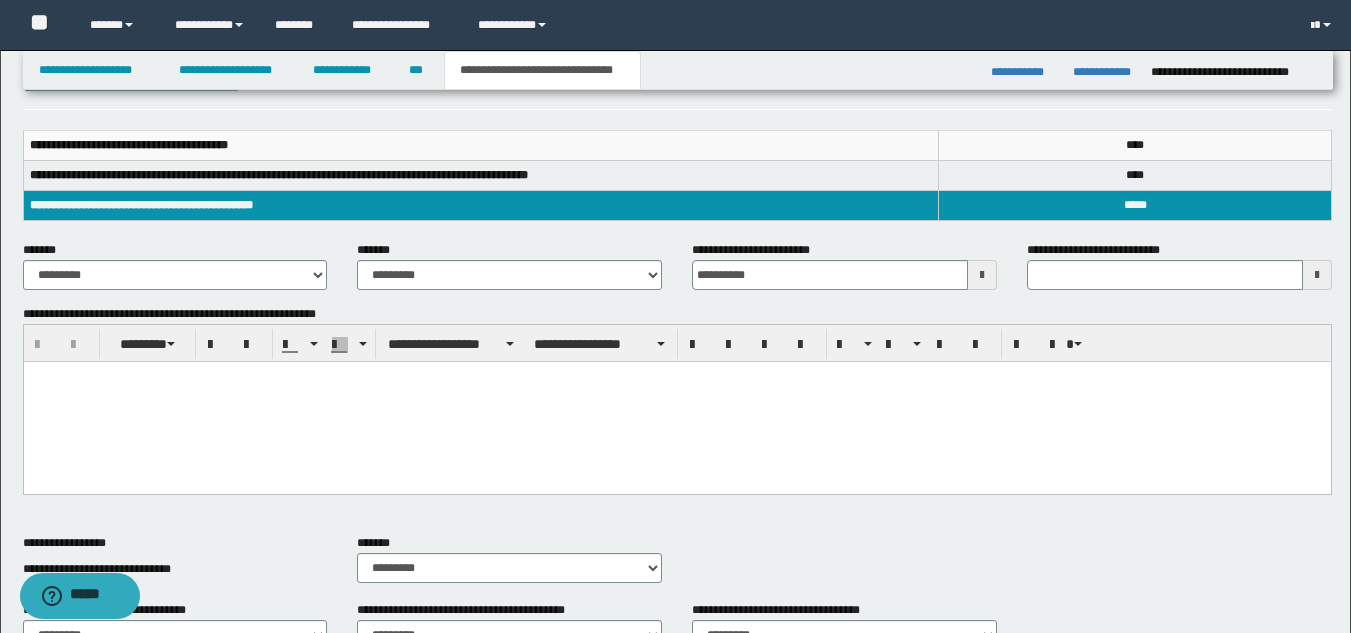 scroll, scrollTop: 229, scrollLeft: 0, axis: vertical 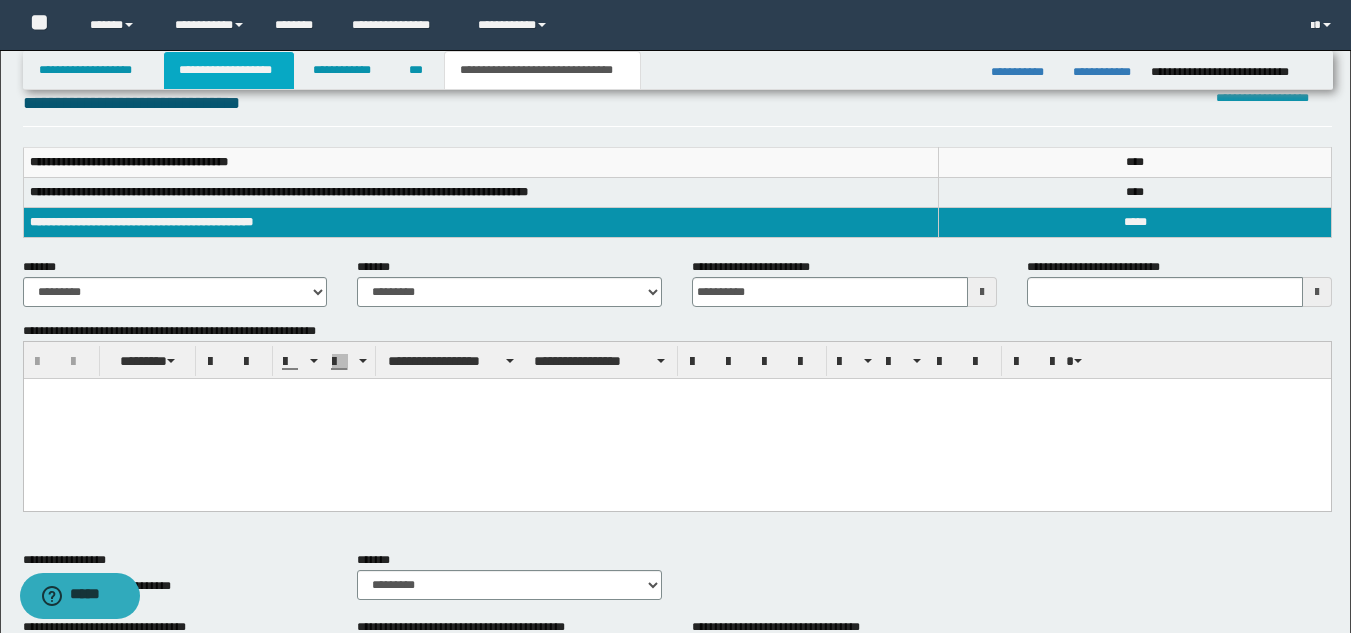 click on "**********" at bounding box center (229, 70) 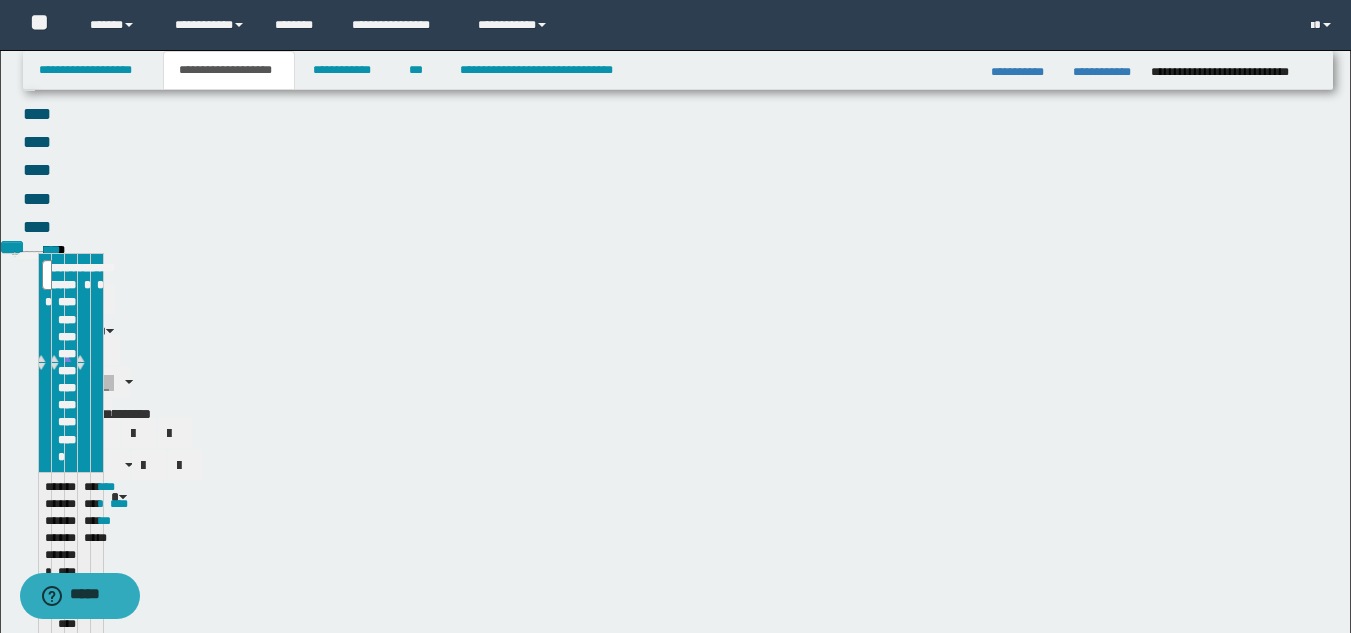scroll, scrollTop: 260, scrollLeft: 0, axis: vertical 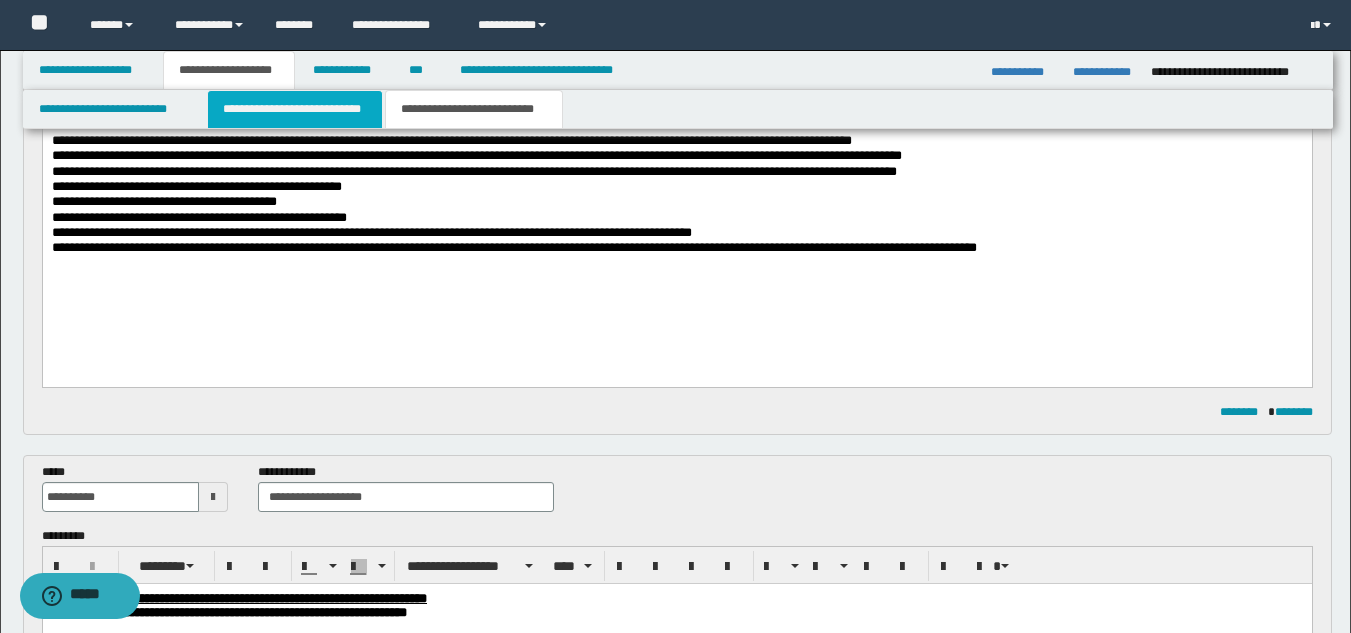 click on "**********" at bounding box center [295, 109] 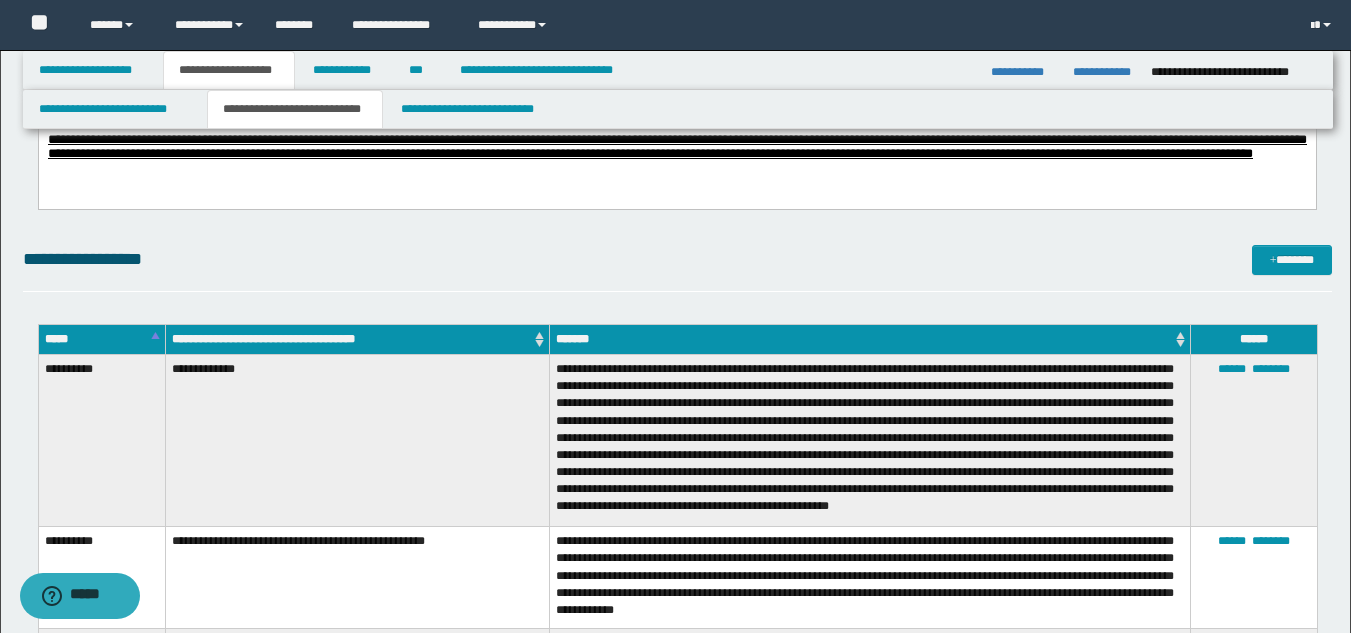 scroll, scrollTop: 0, scrollLeft: 0, axis: both 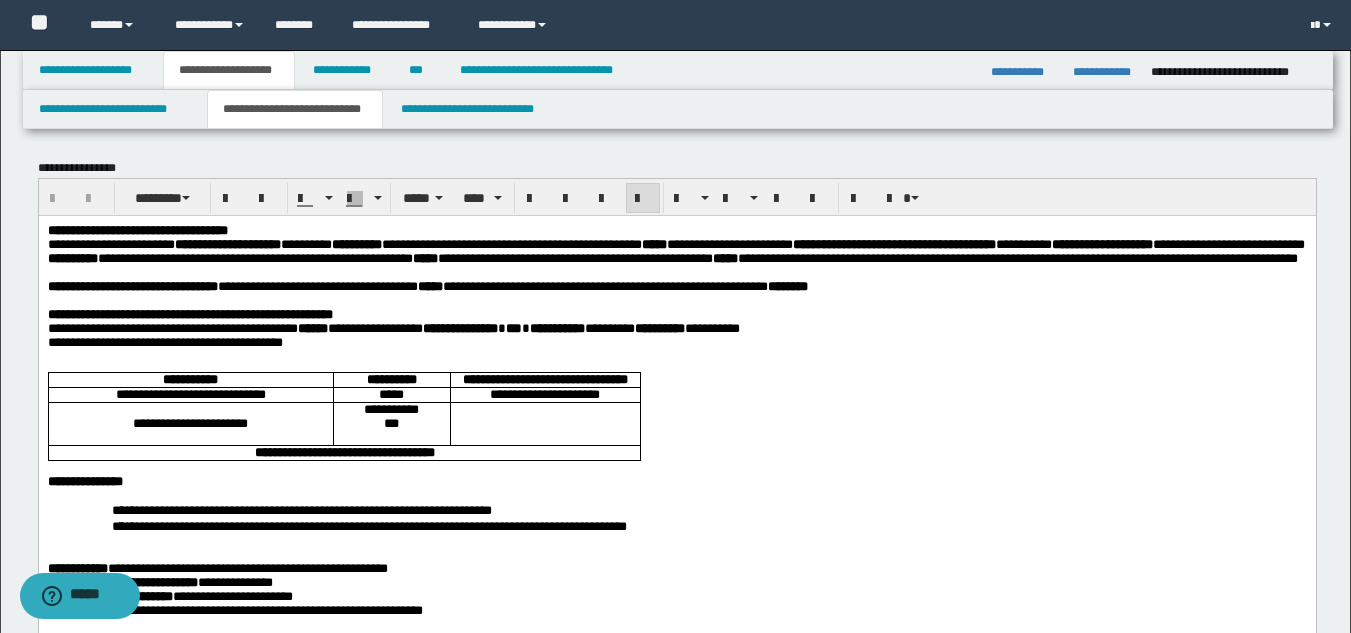 click on "**********" at bounding box center (676, 251) 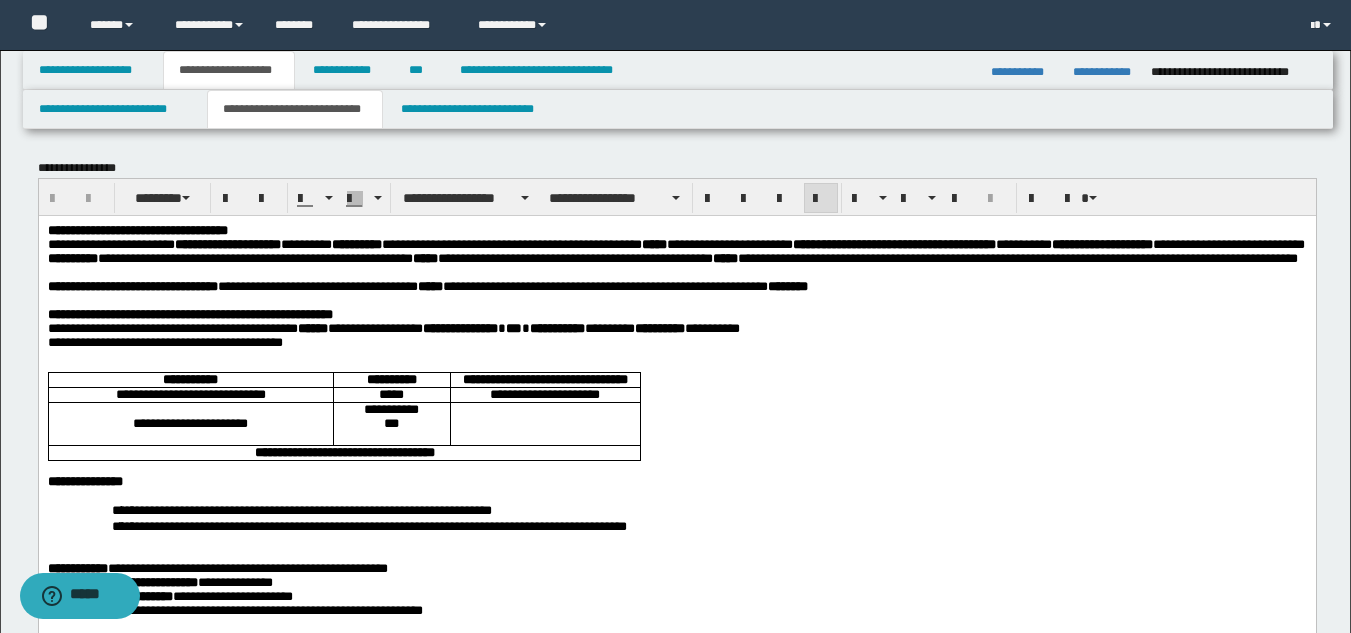 click on "**********" at bounding box center [676, 628] 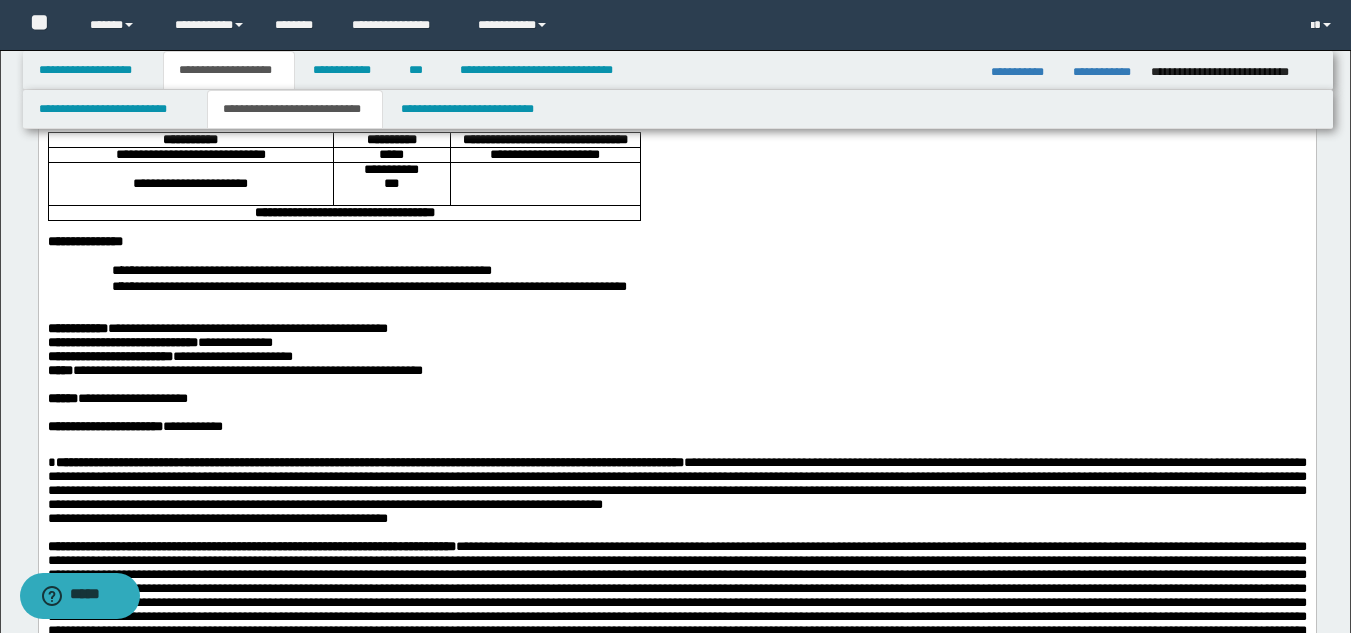 scroll, scrollTop: 330, scrollLeft: 0, axis: vertical 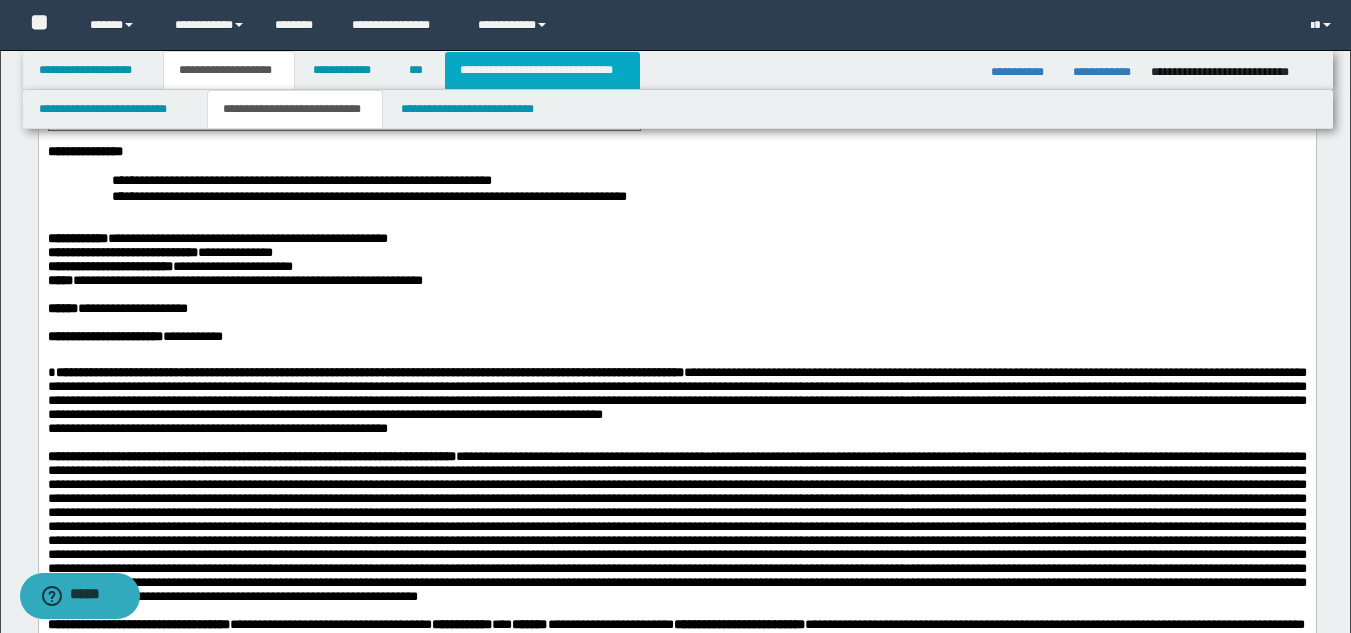 click on "**********" at bounding box center (542, 70) 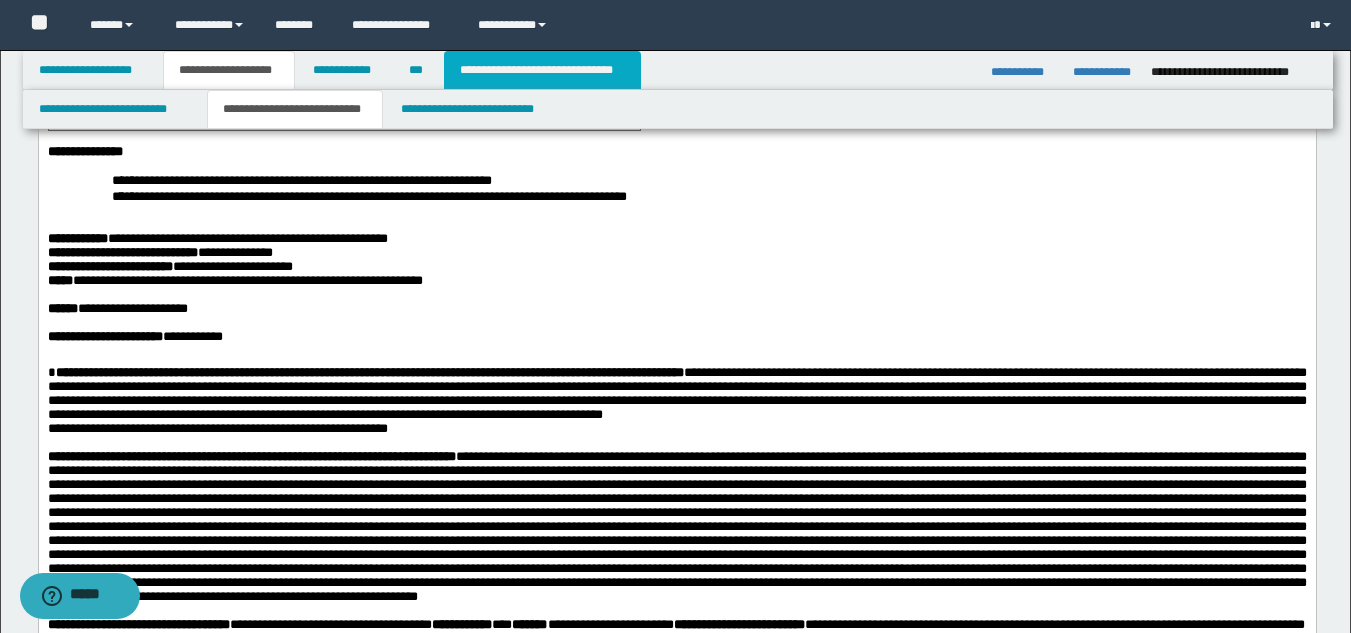 type on "**********" 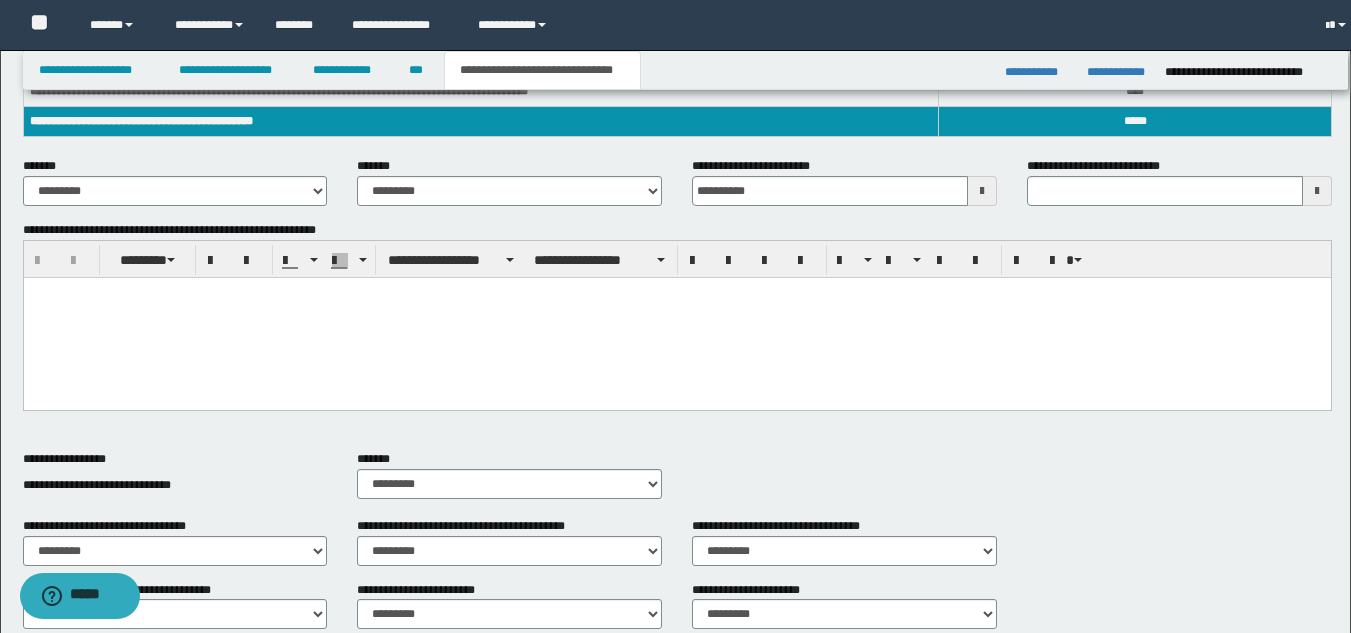 scroll, scrollTop: 299, scrollLeft: 0, axis: vertical 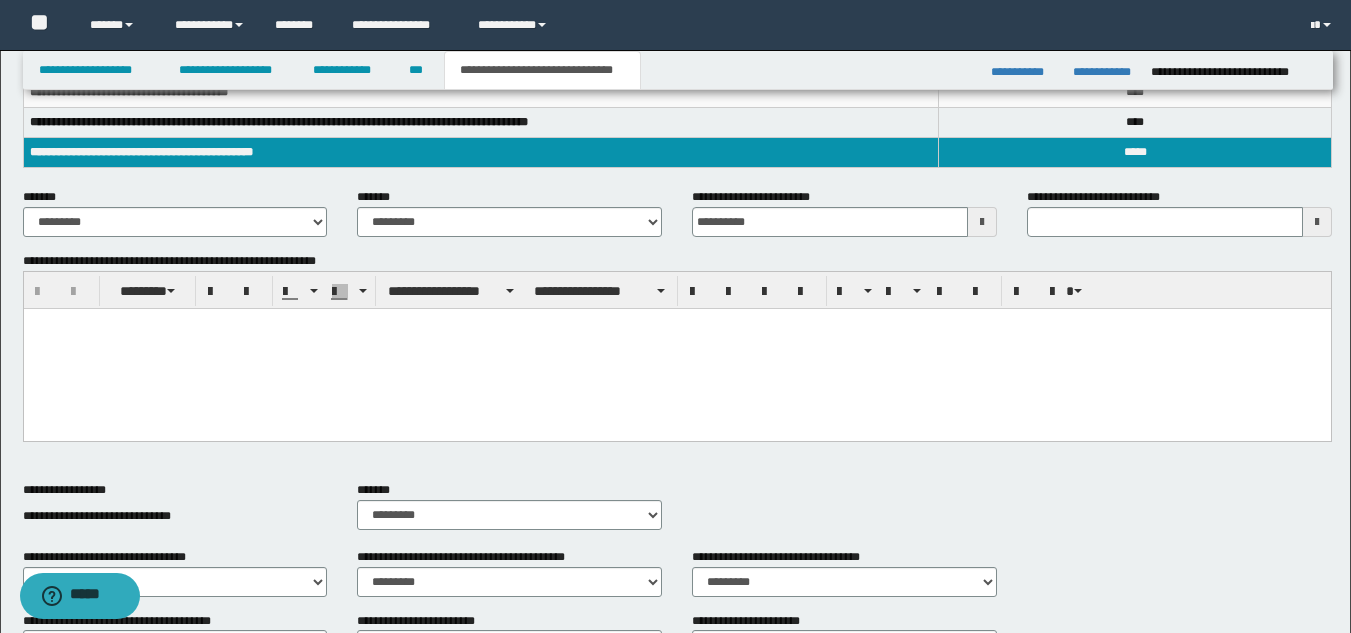 click at bounding box center [676, 349] 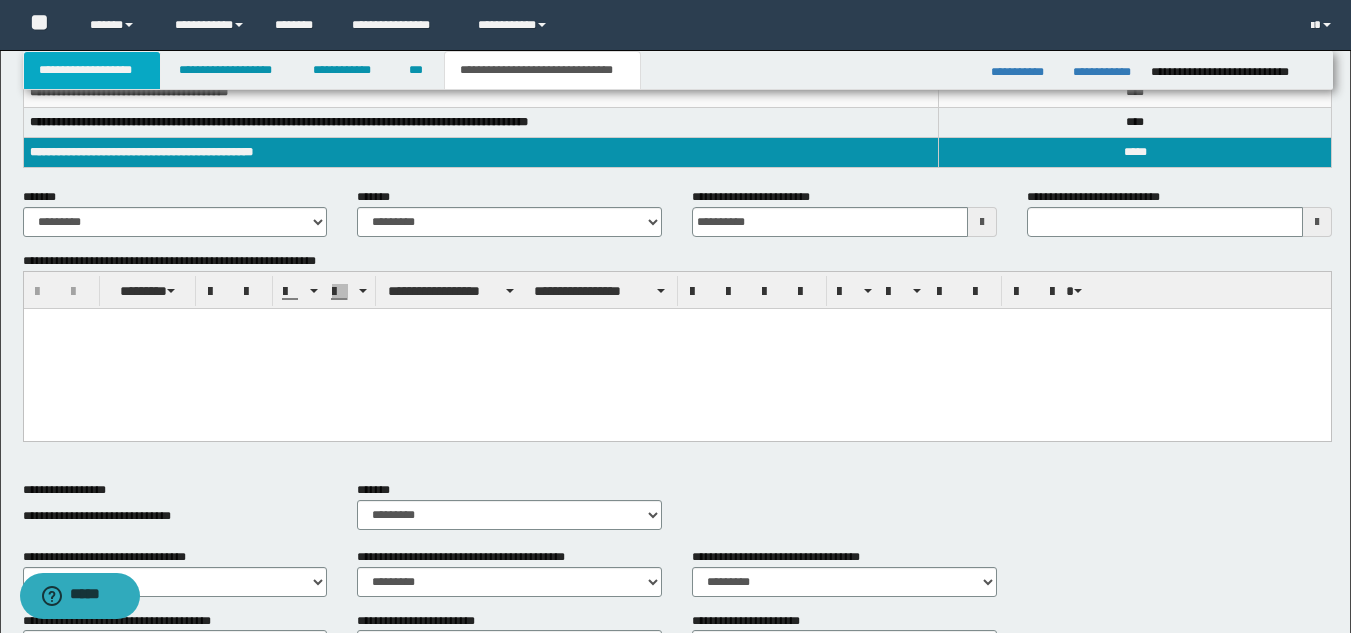 click on "**********" at bounding box center (92, 70) 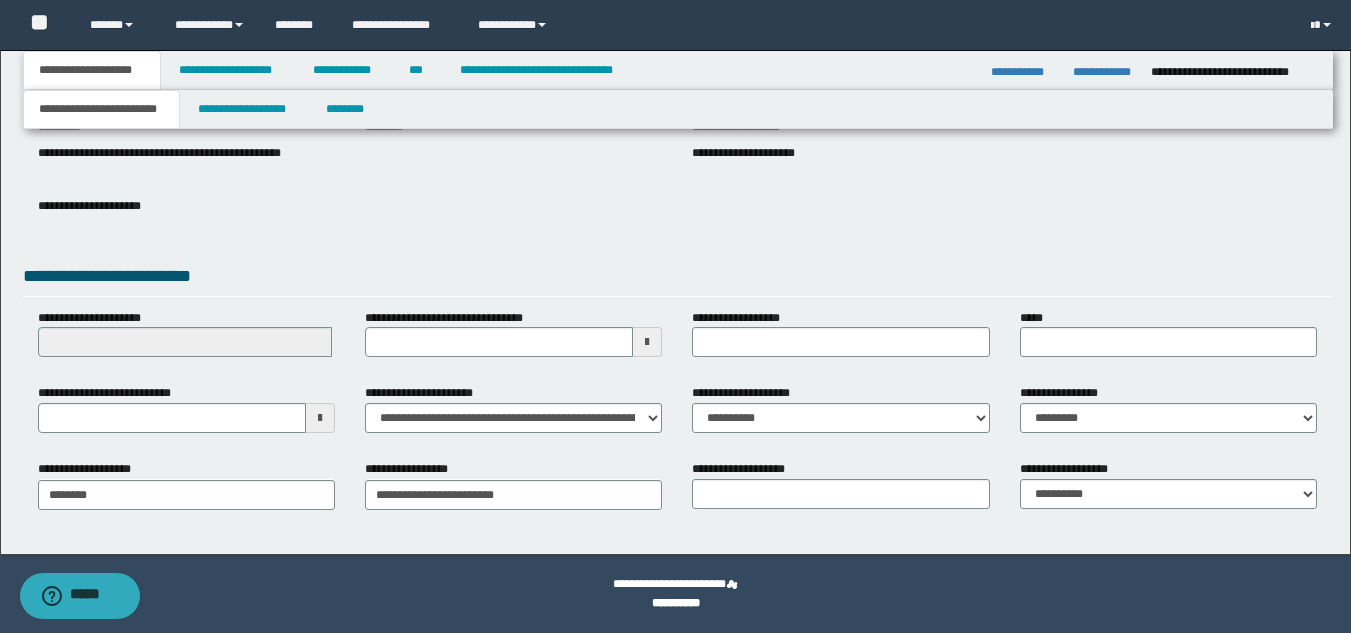 scroll, scrollTop: 251, scrollLeft: 0, axis: vertical 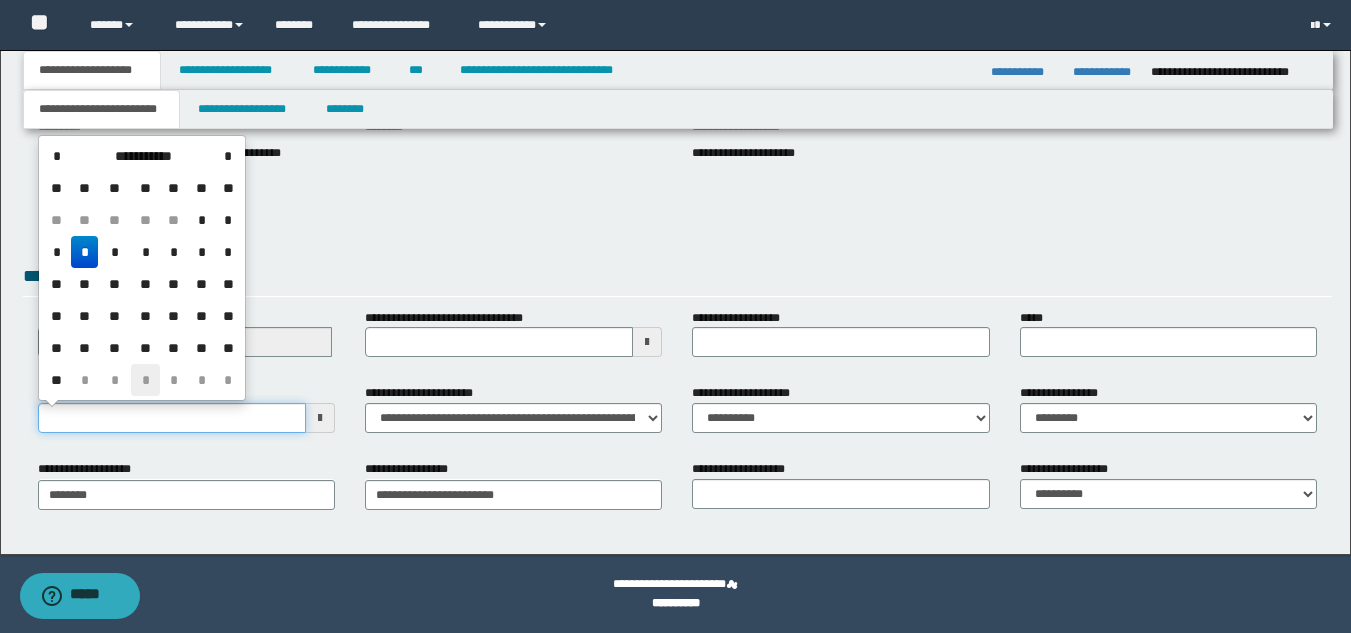 drag, startPoint x: 169, startPoint y: 420, endPoint x: 144, endPoint y: 380, distance: 47.169907 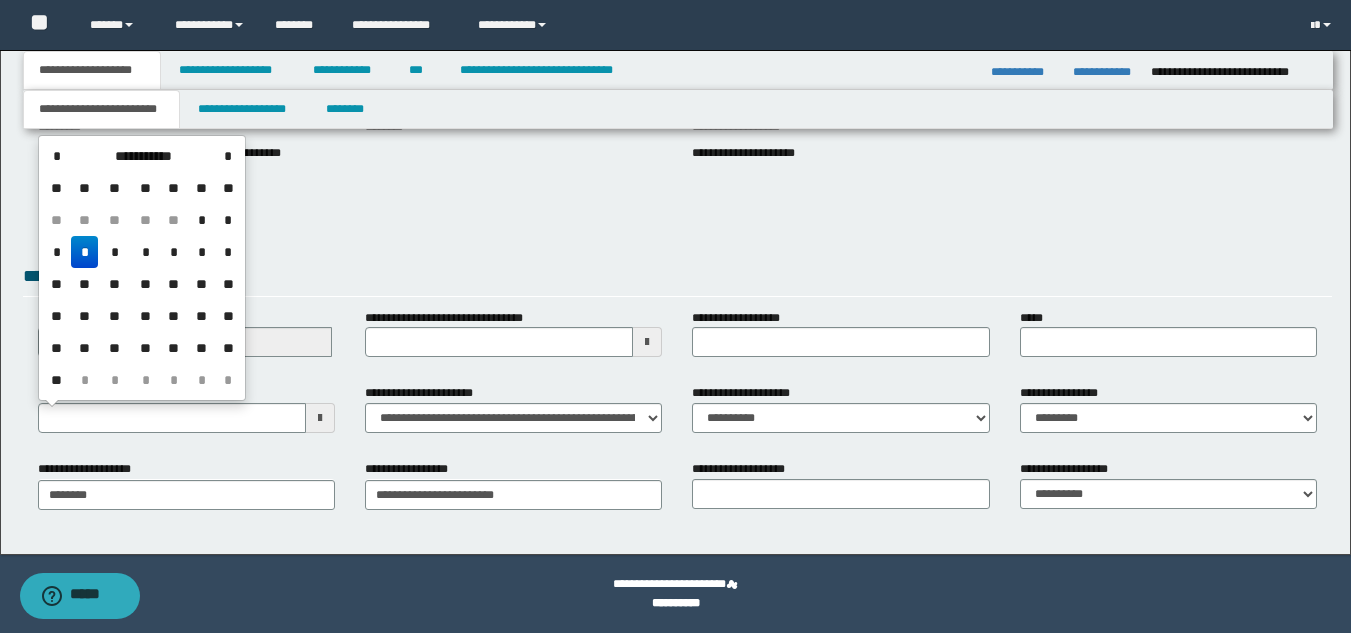 click on "*" at bounding box center [85, 252] 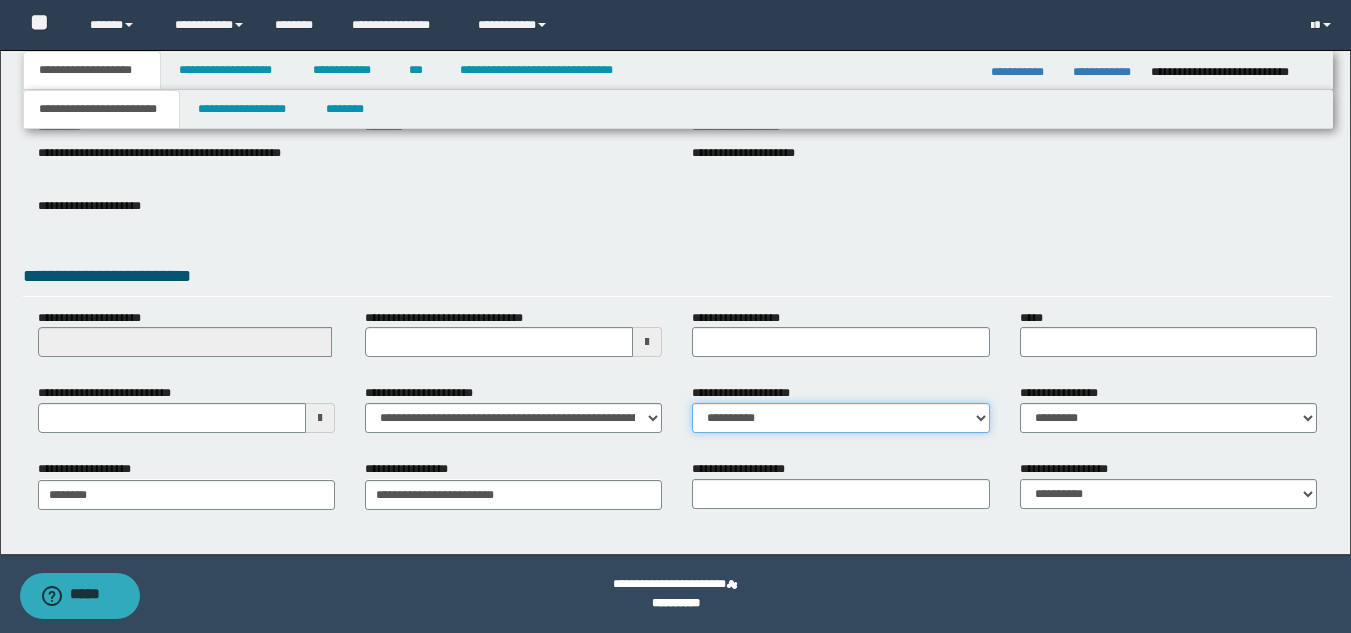 drag, startPoint x: 815, startPoint y: 411, endPoint x: 836, endPoint y: 406, distance: 21.587032 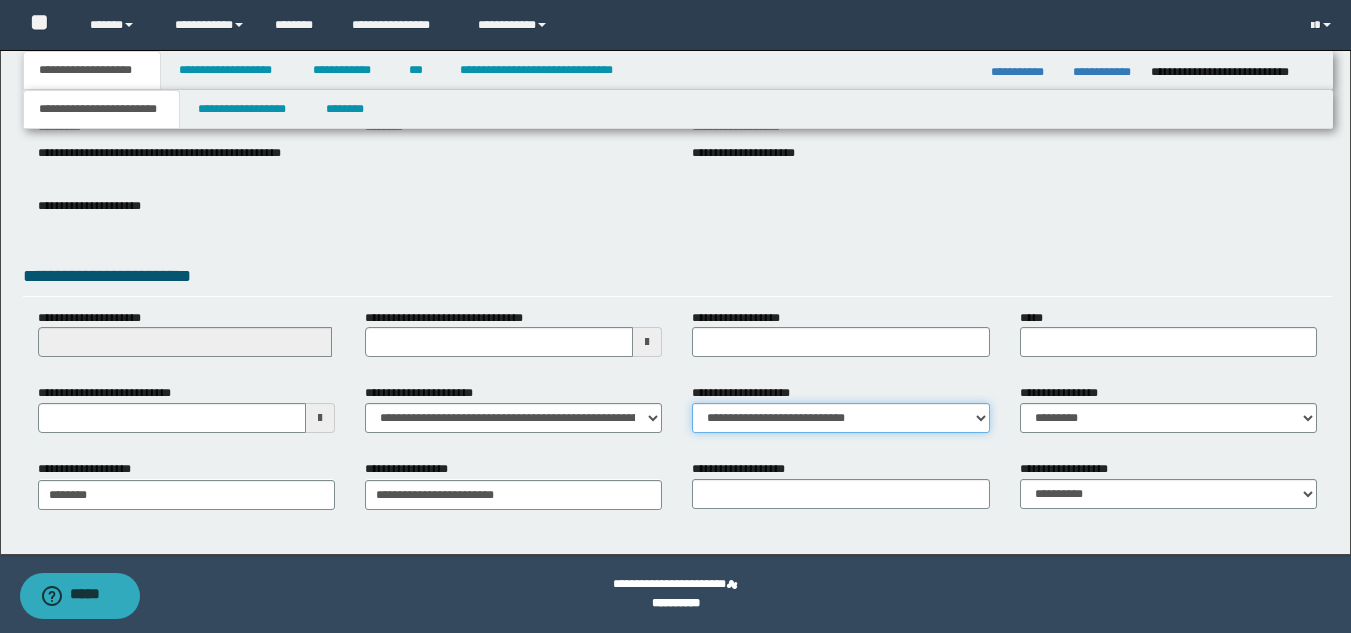 click on "**********" at bounding box center (840, 418) 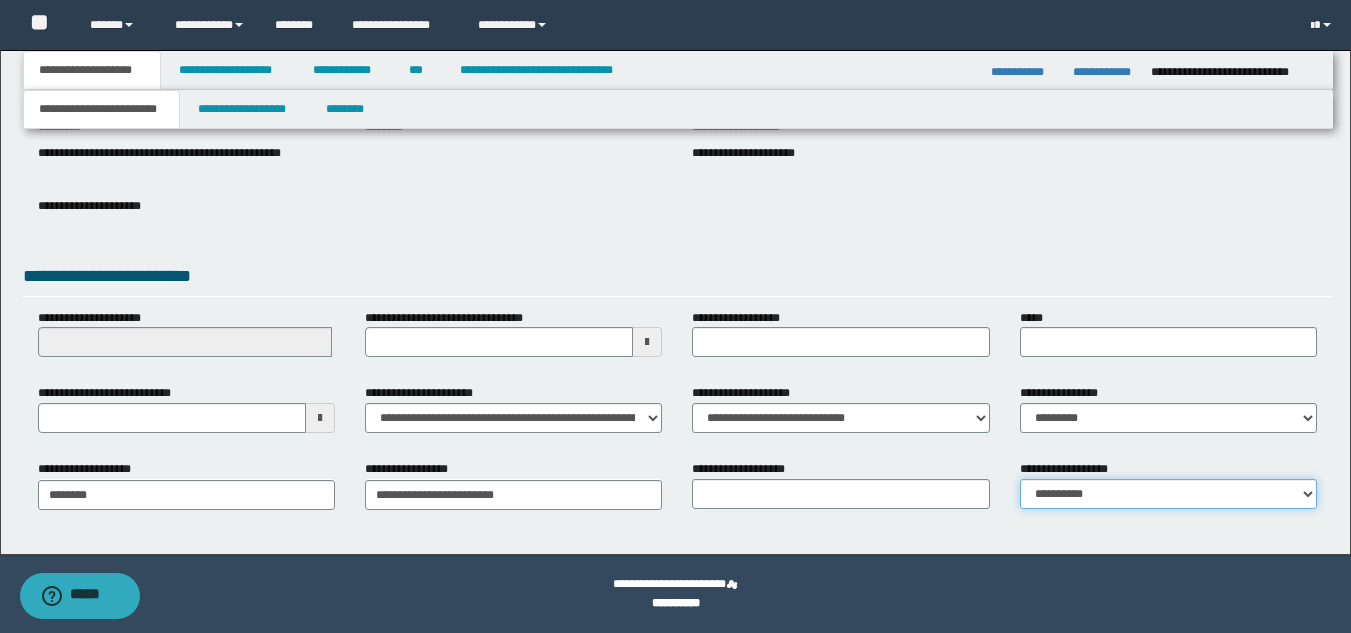 click on "**********" at bounding box center [1168, 494] 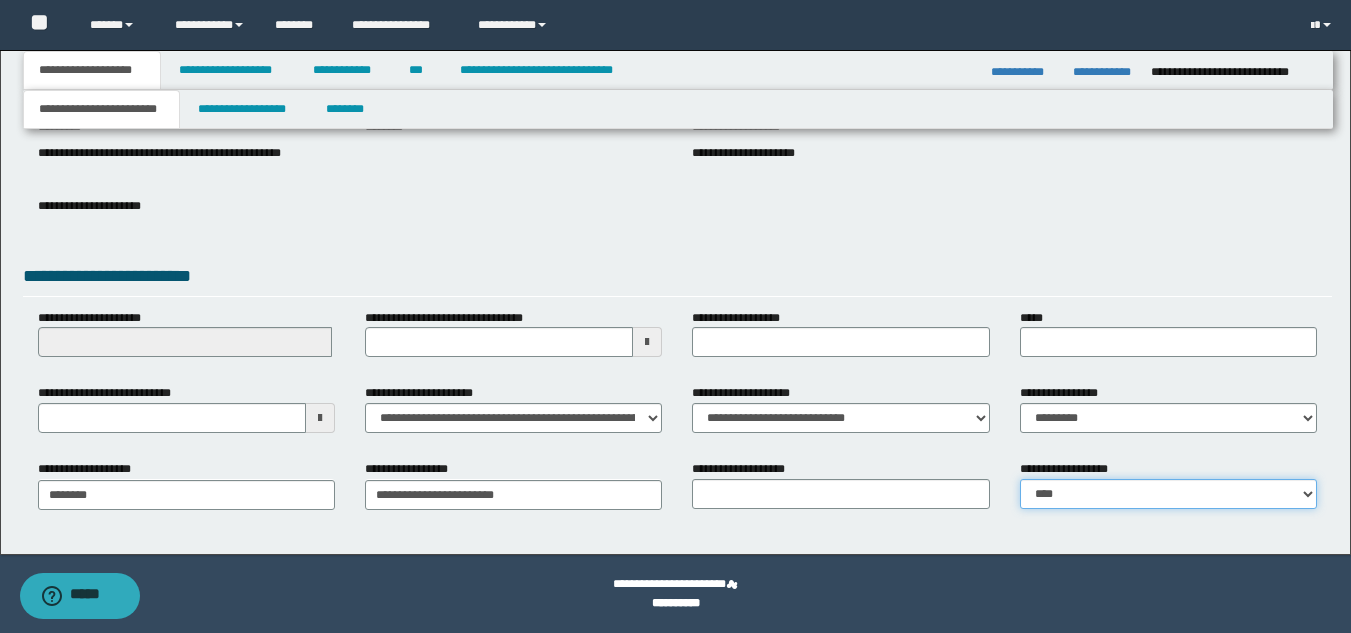 click on "**********" at bounding box center [1168, 494] 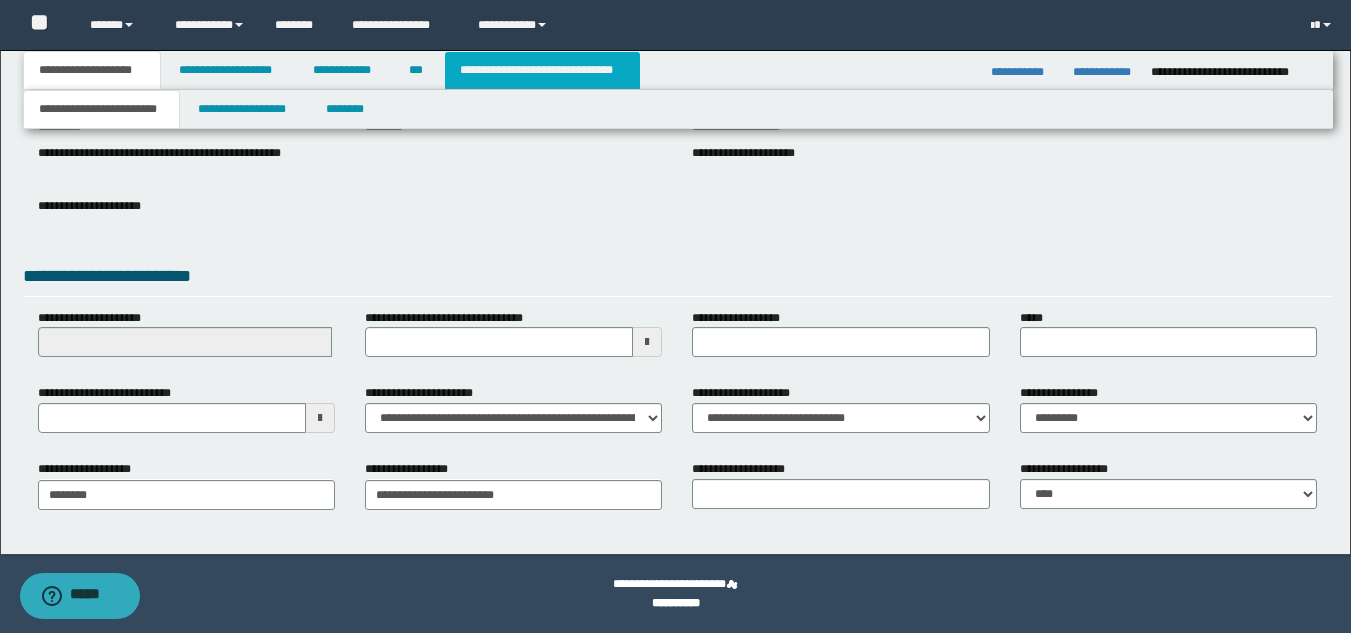 click on "**********" at bounding box center [542, 70] 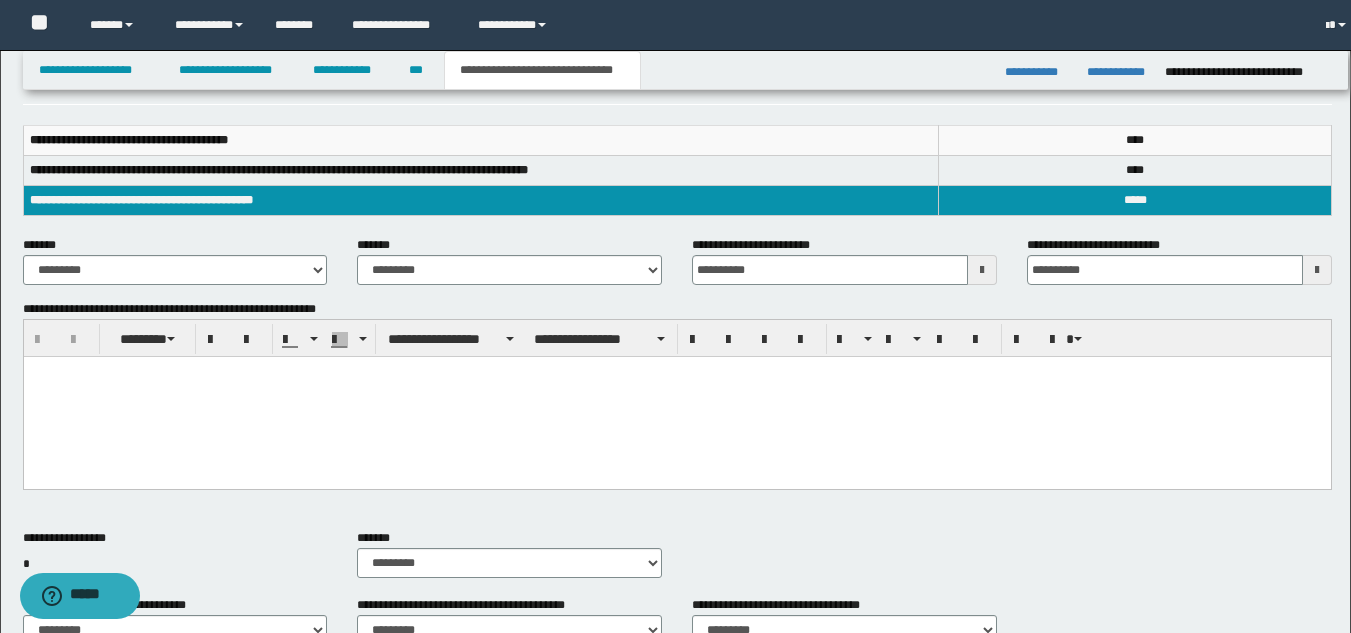 scroll, scrollTop: 220, scrollLeft: 0, axis: vertical 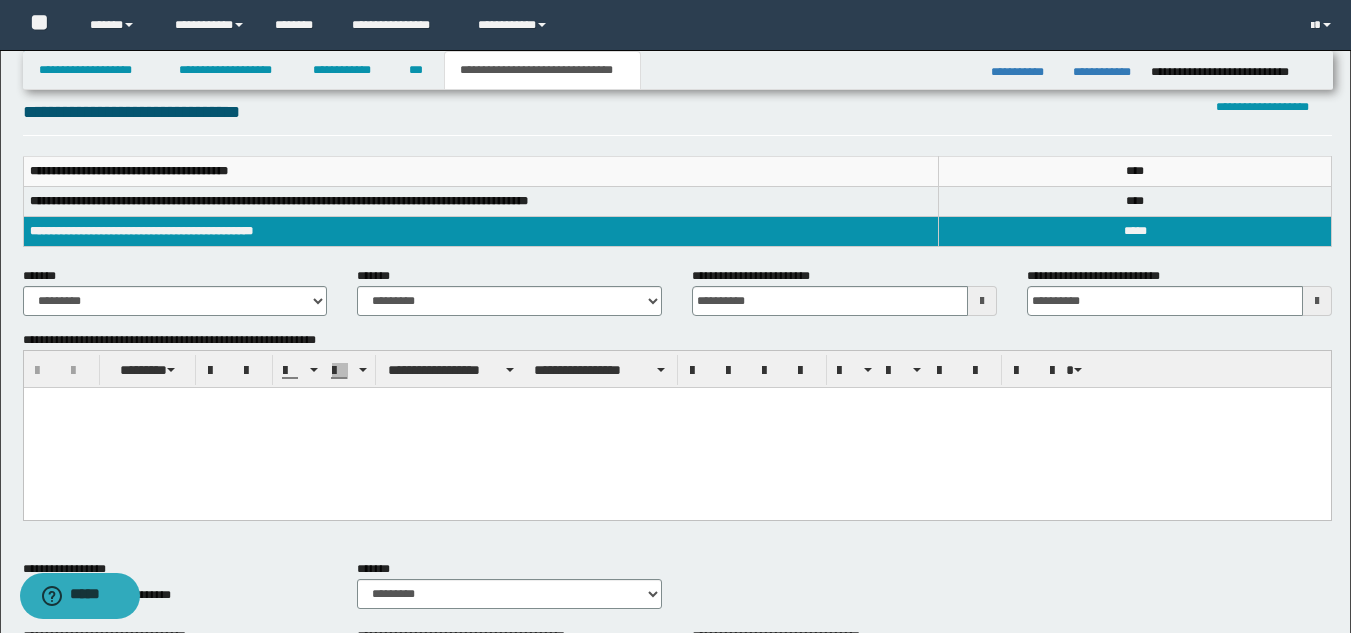 click at bounding box center (676, 428) 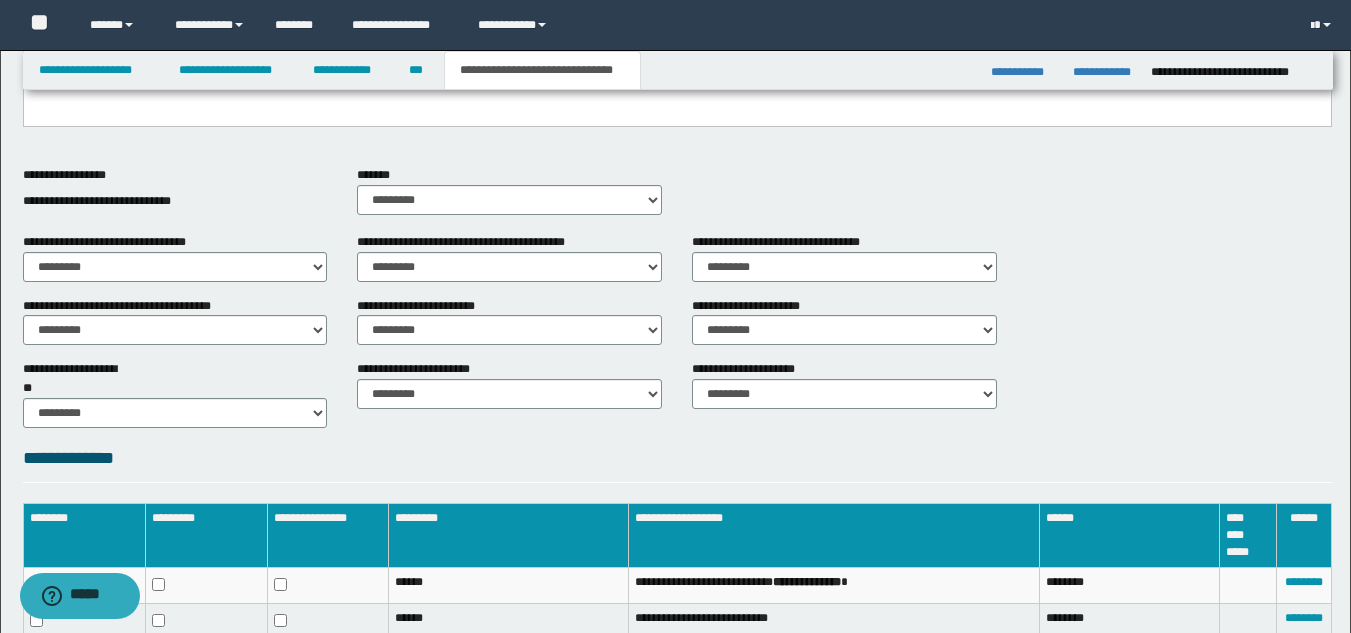 scroll, scrollTop: 609, scrollLeft: 0, axis: vertical 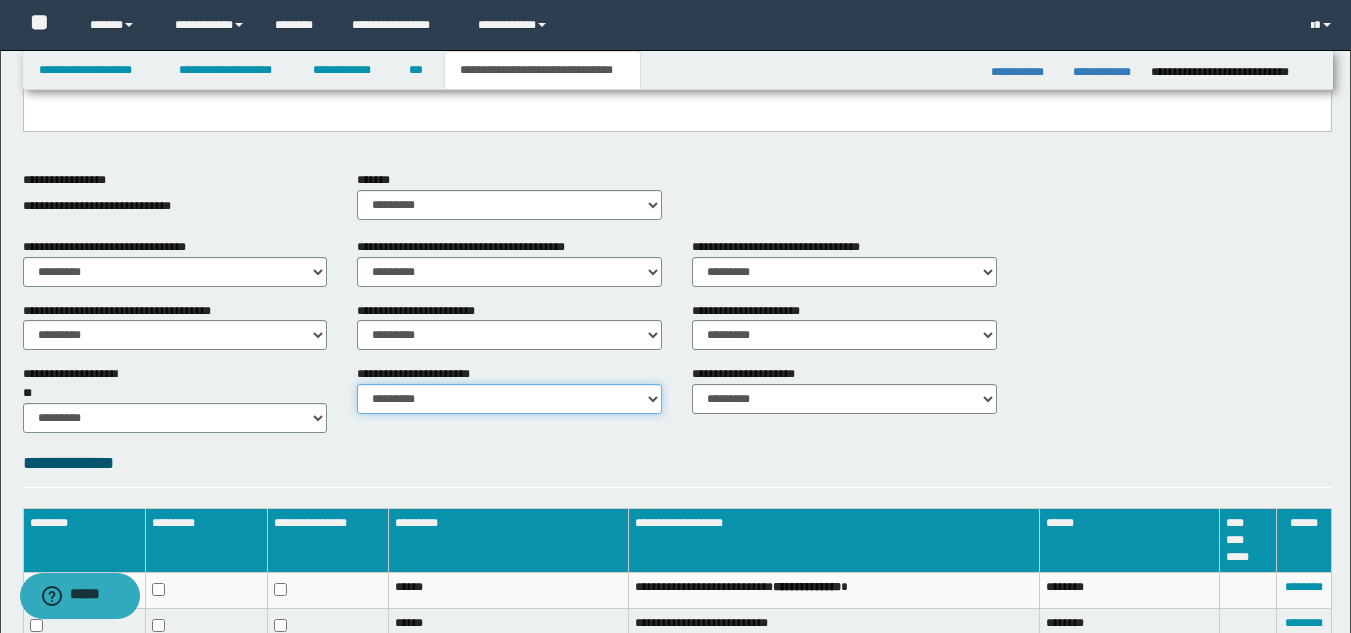 click on "*********
*********
*********" at bounding box center [509, 399] 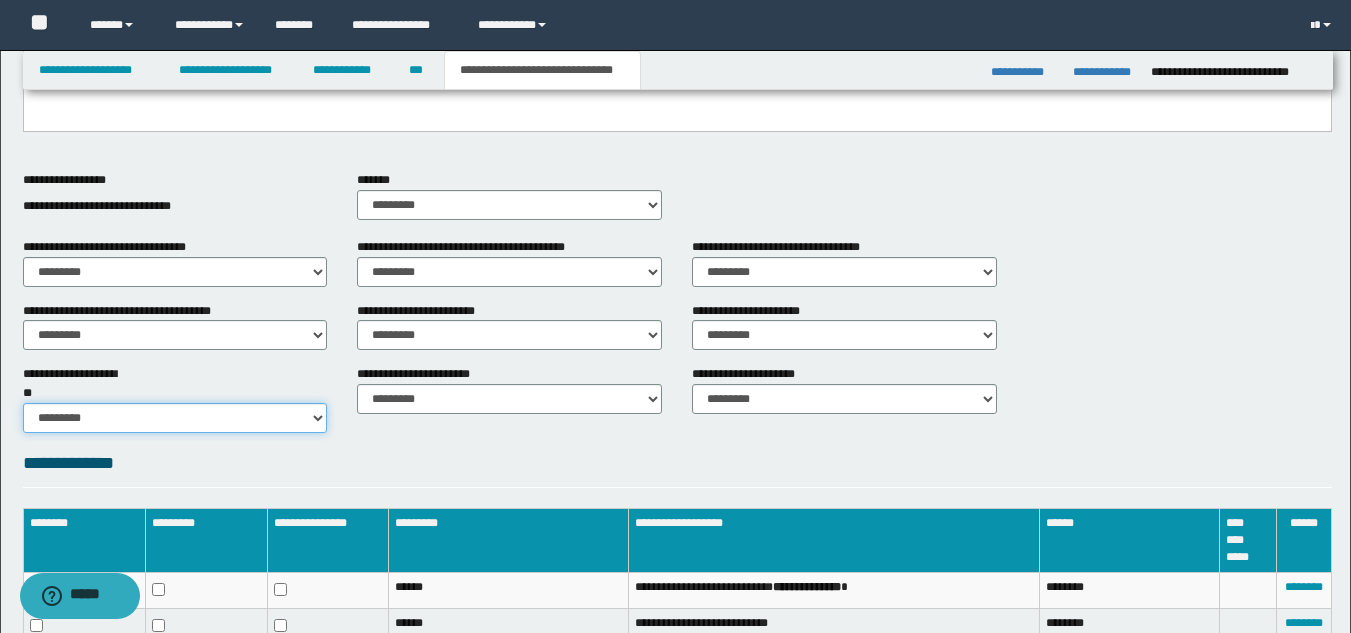 click on "*********
**
**" at bounding box center (175, 418) 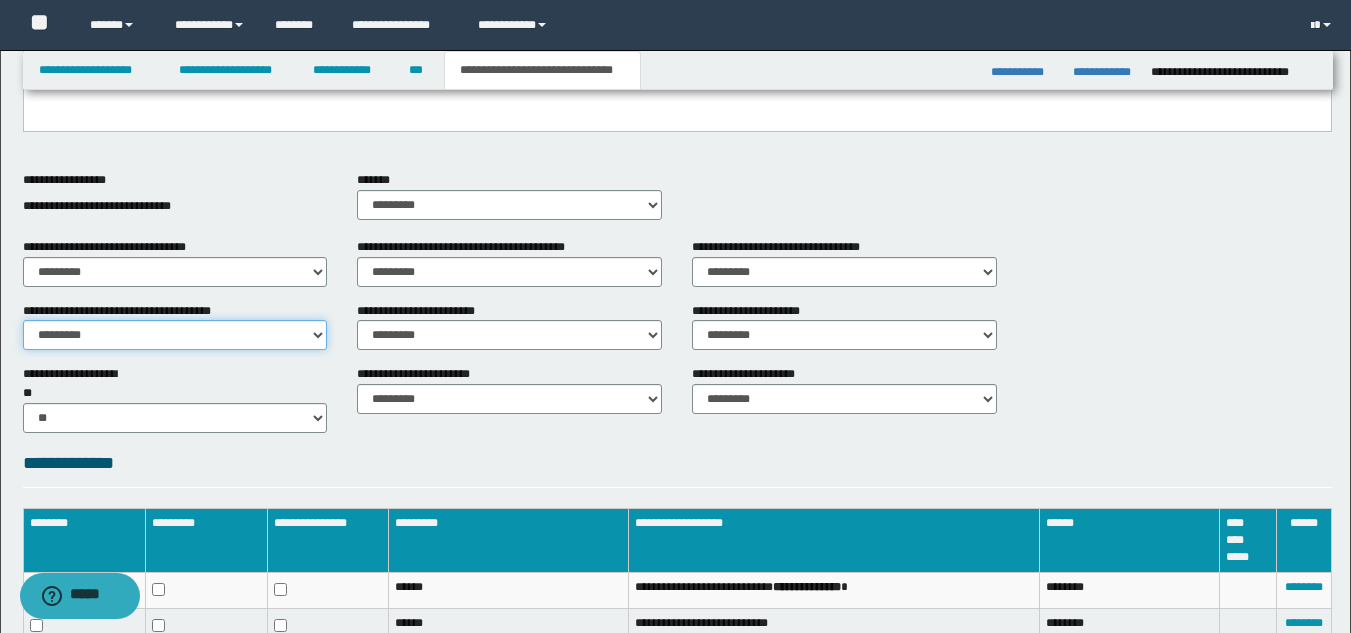 click on "*********
**
**" at bounding box center (175, 335) 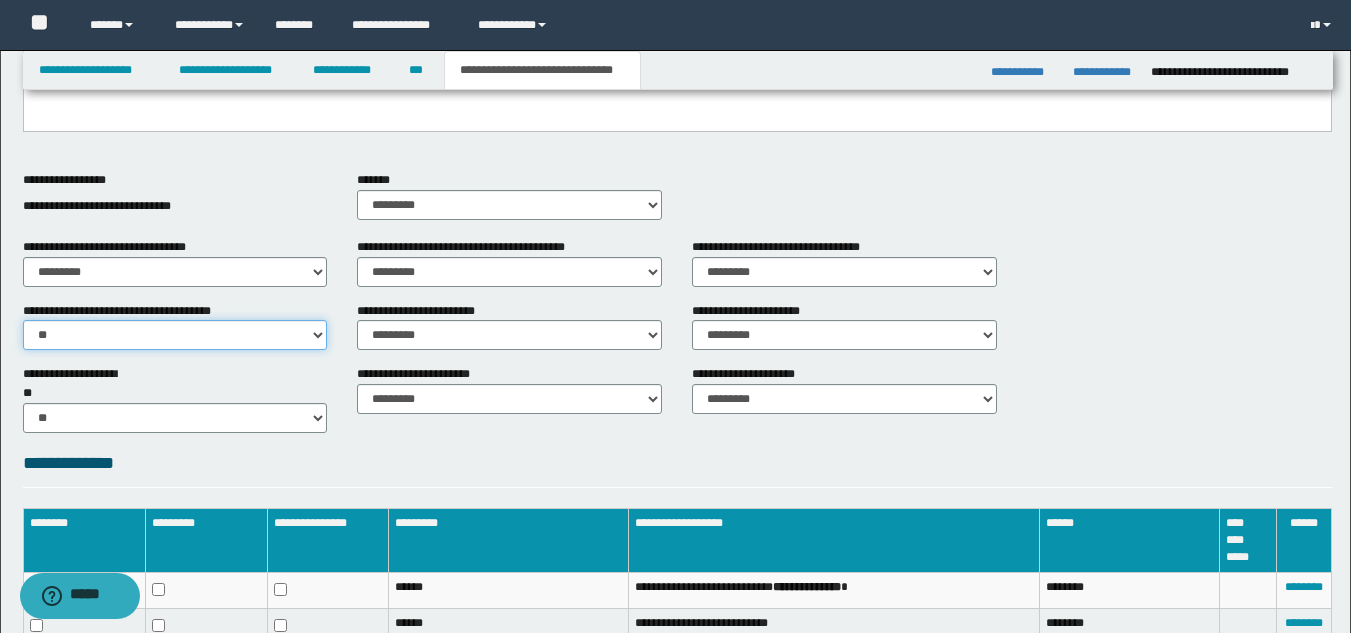 click on "*********
**
**" at bounding box center [175, 335] 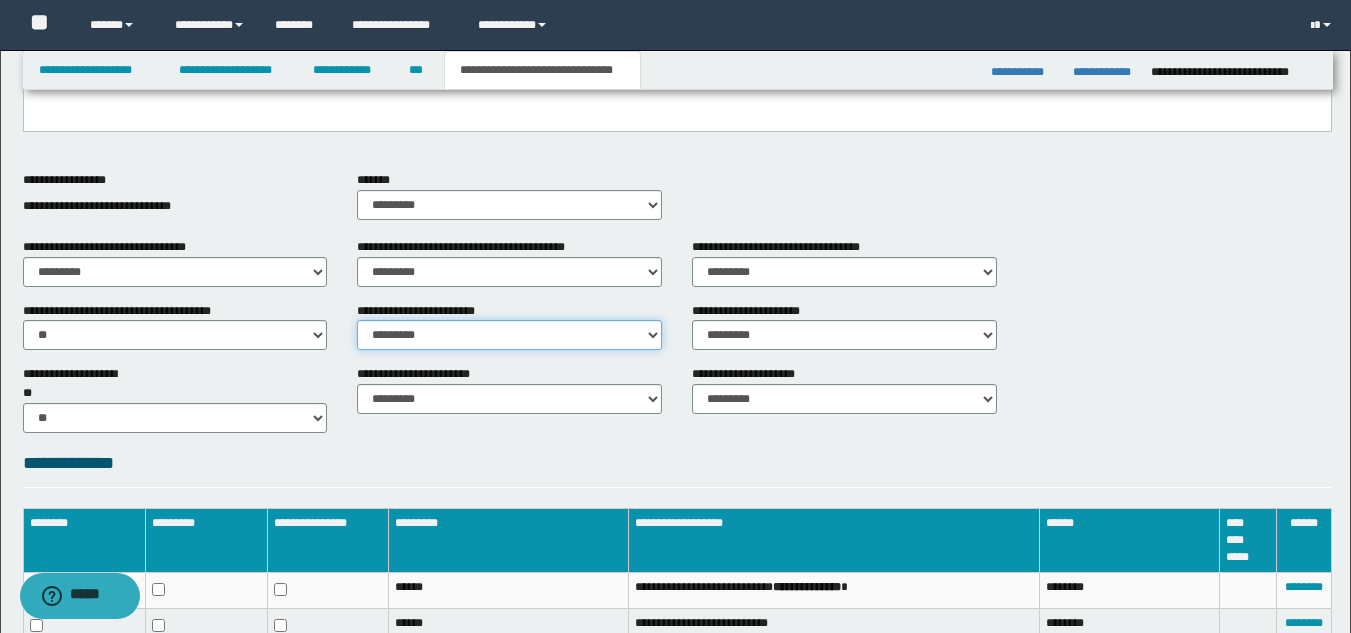 click on "*********
**
**" at bounding box center [509, 335] 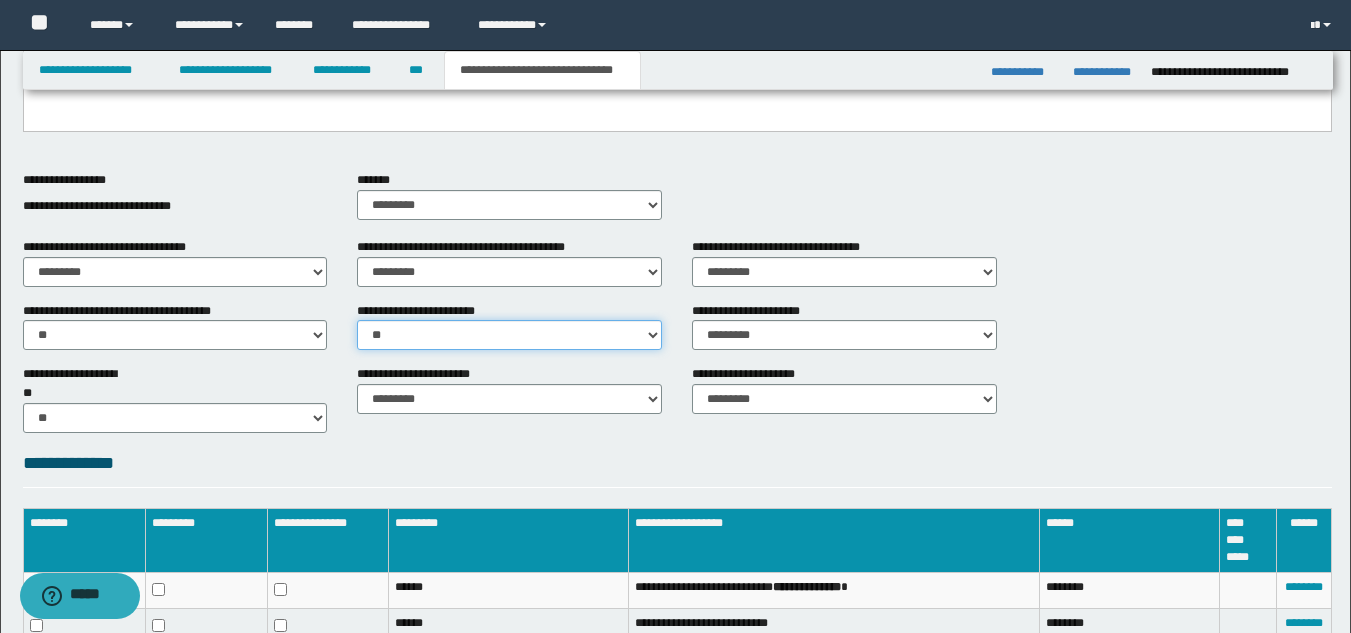click on "*********
**
**" at bounding box center (509, 335) 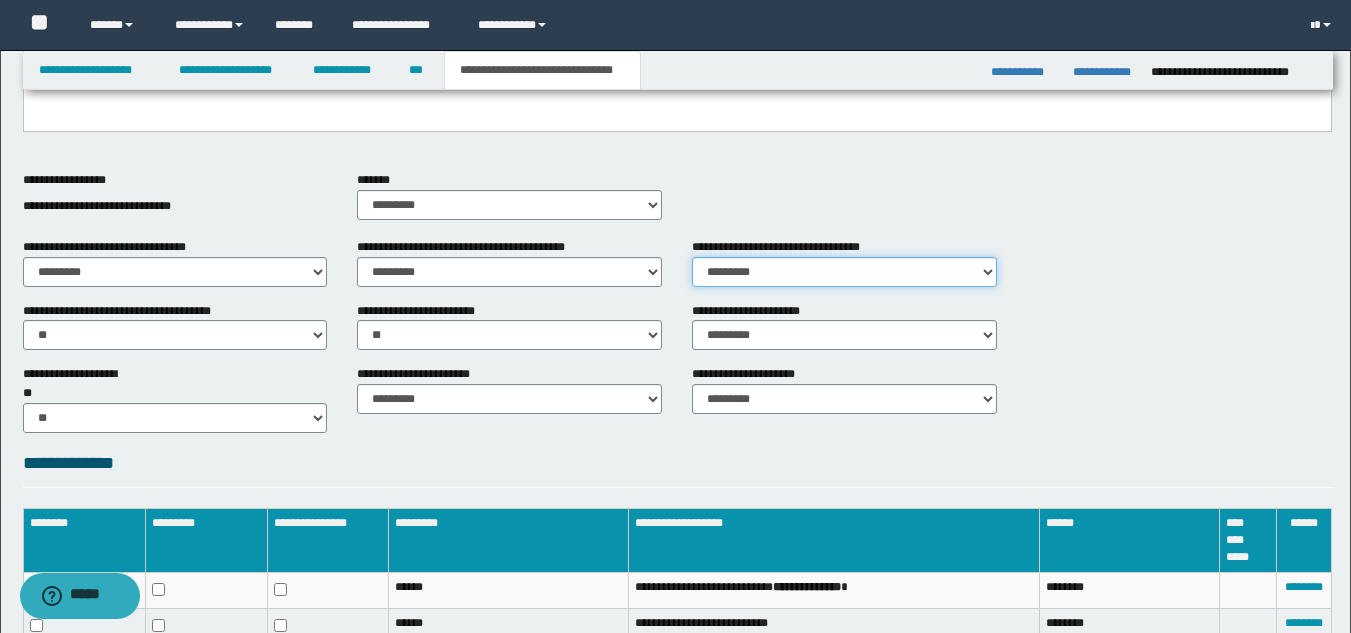 click on "*********
**
**" at bounding box center (844, 272) 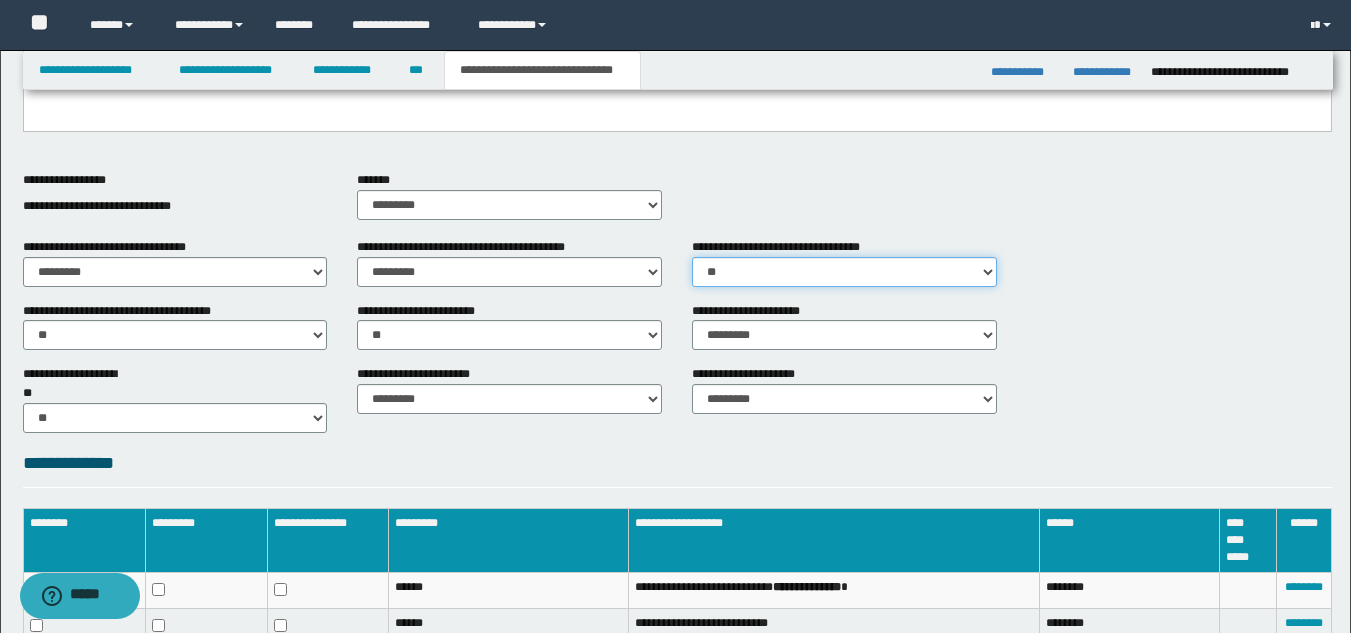 click on "*********
**
**" at bounding box center (844, 272) 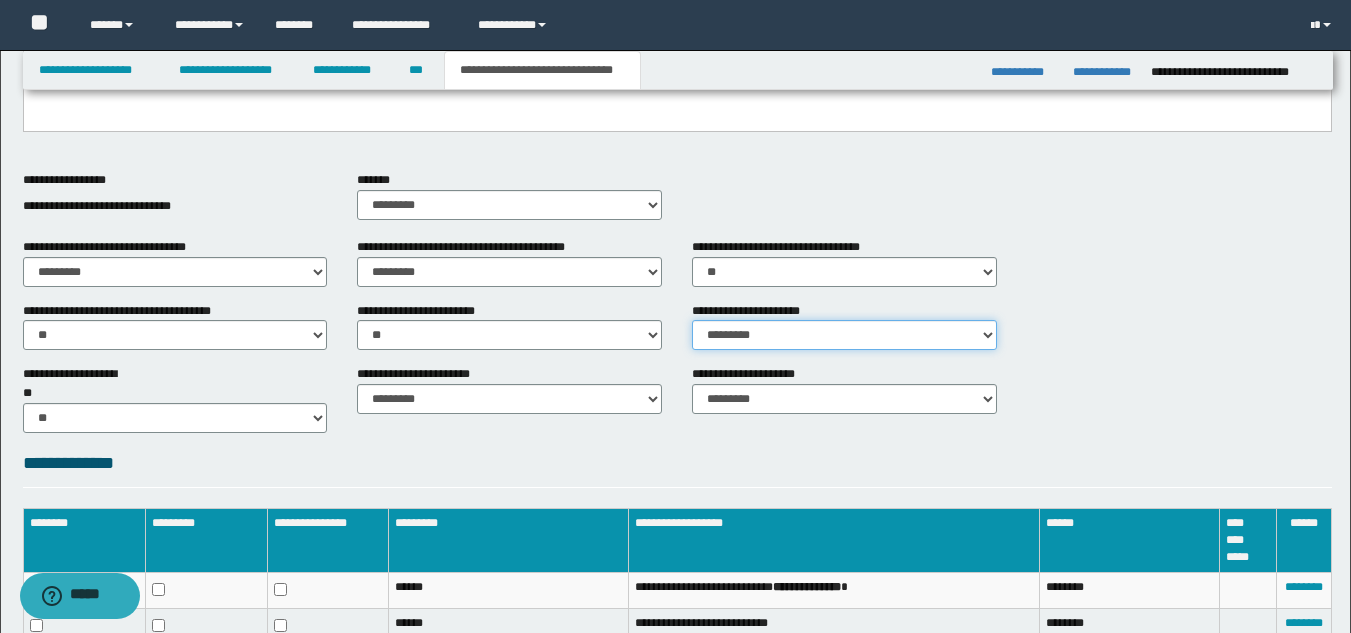 click on "*********
**
**" at bounding box center (844, 335) 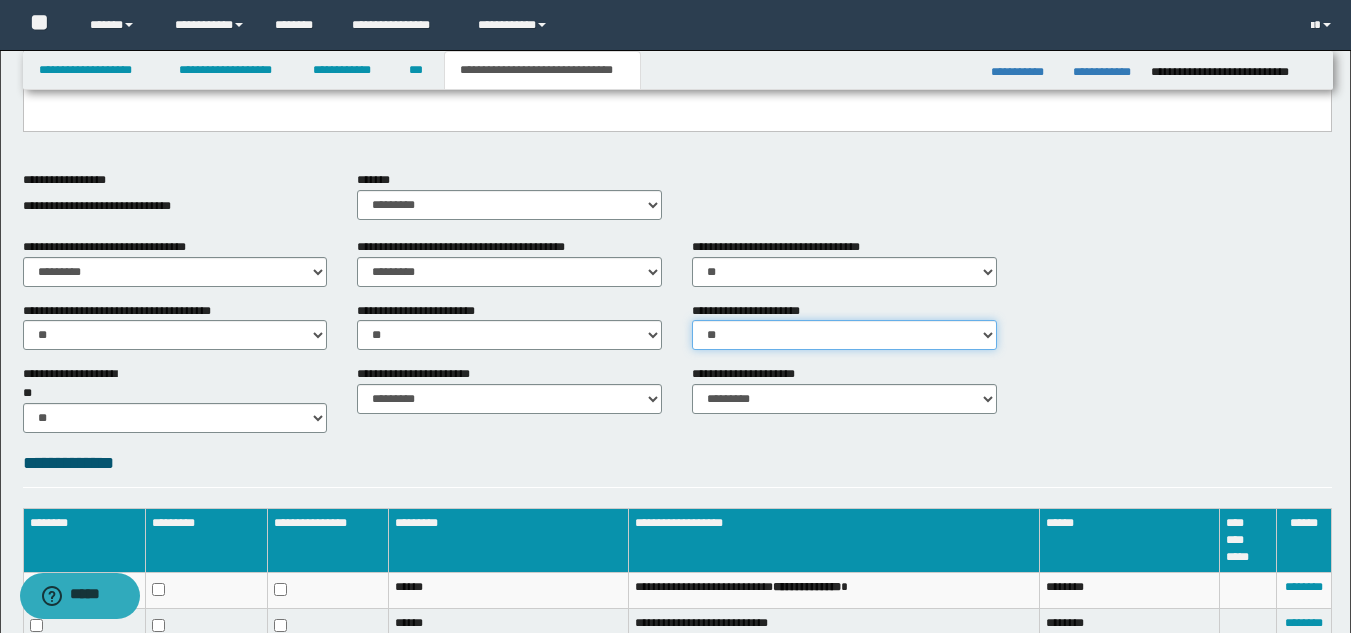 click on "*********
**
**" at bounding box center (844, 335) 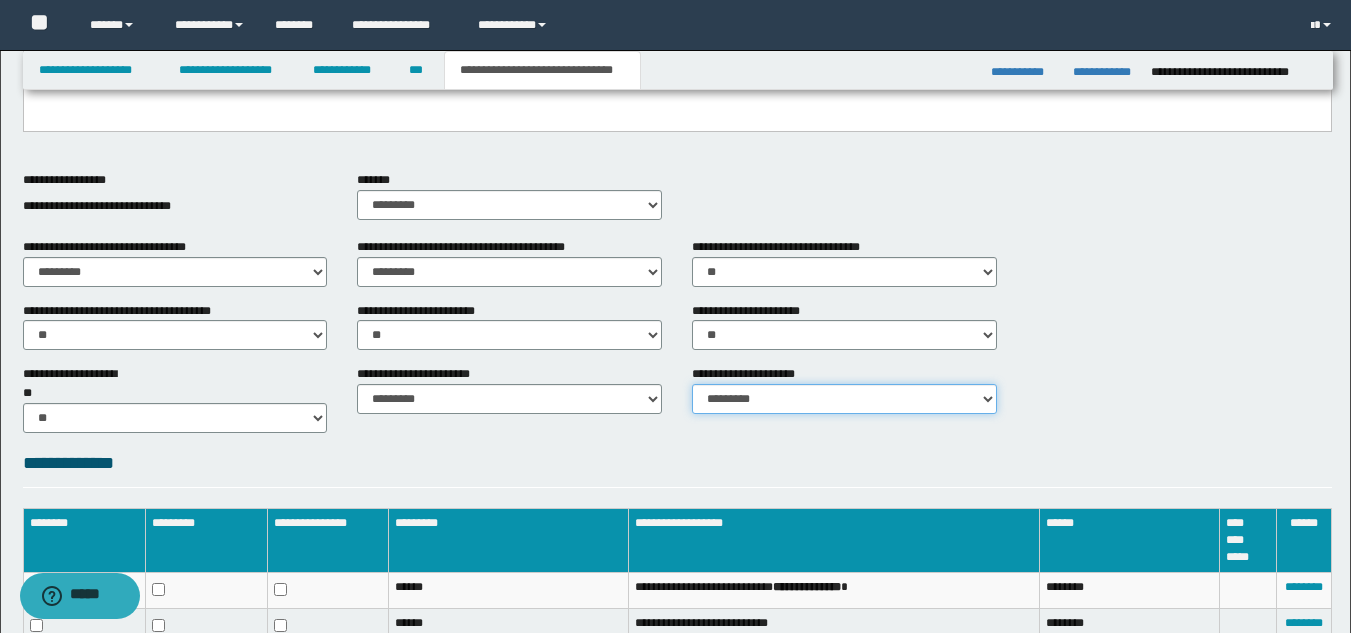 click on "*********
**" at bounding box center [844, 399] 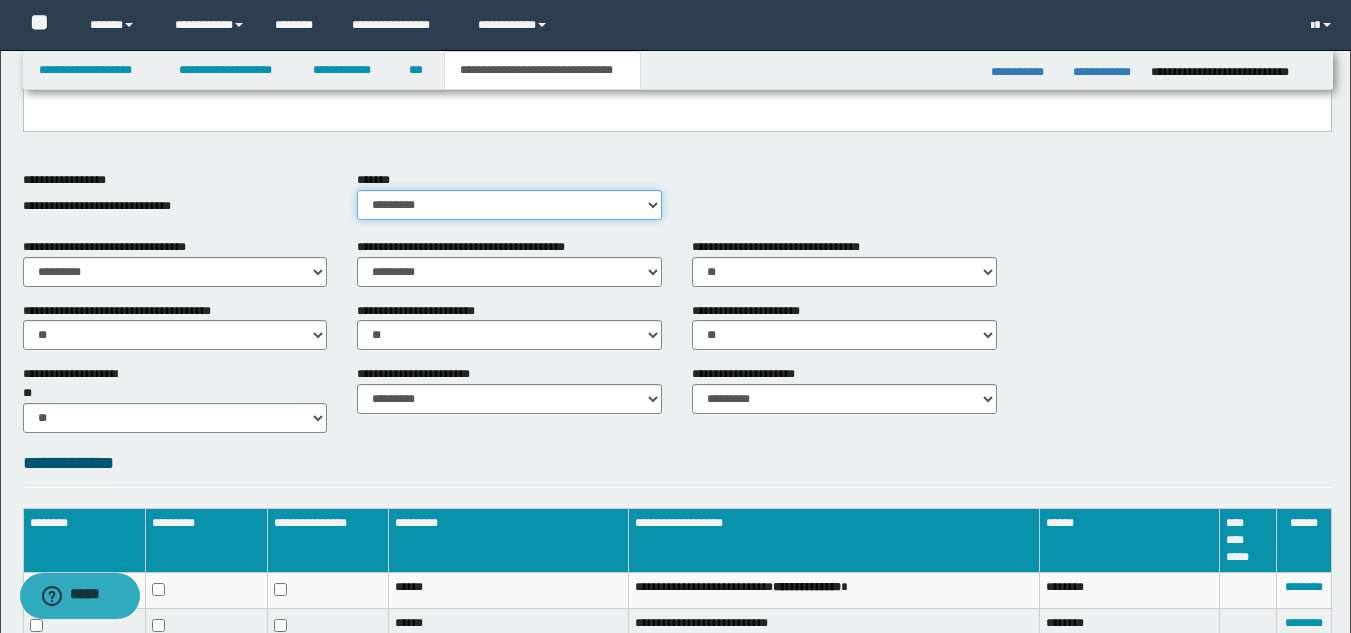 drag, startPoint x: 378, startPoint y: 203, endPoint x: 383, endPoint y: 218, distance: 15.811388 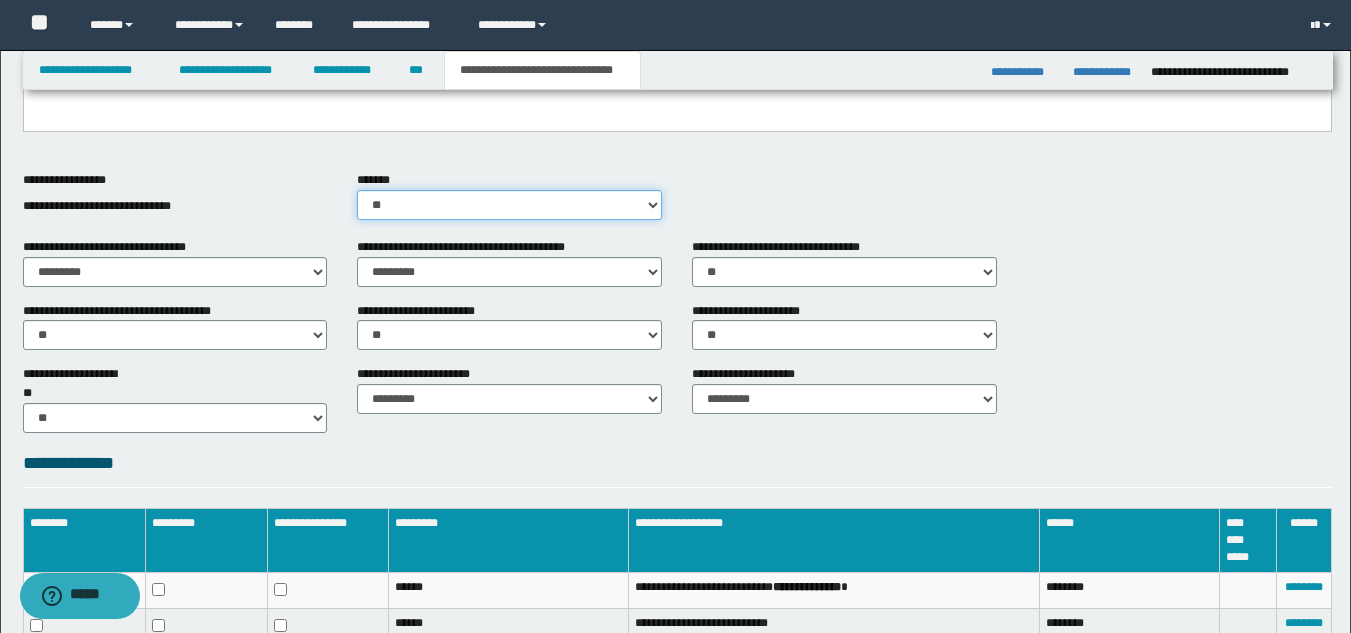 click on "*********
**
**" at bounding box center [509, 205] 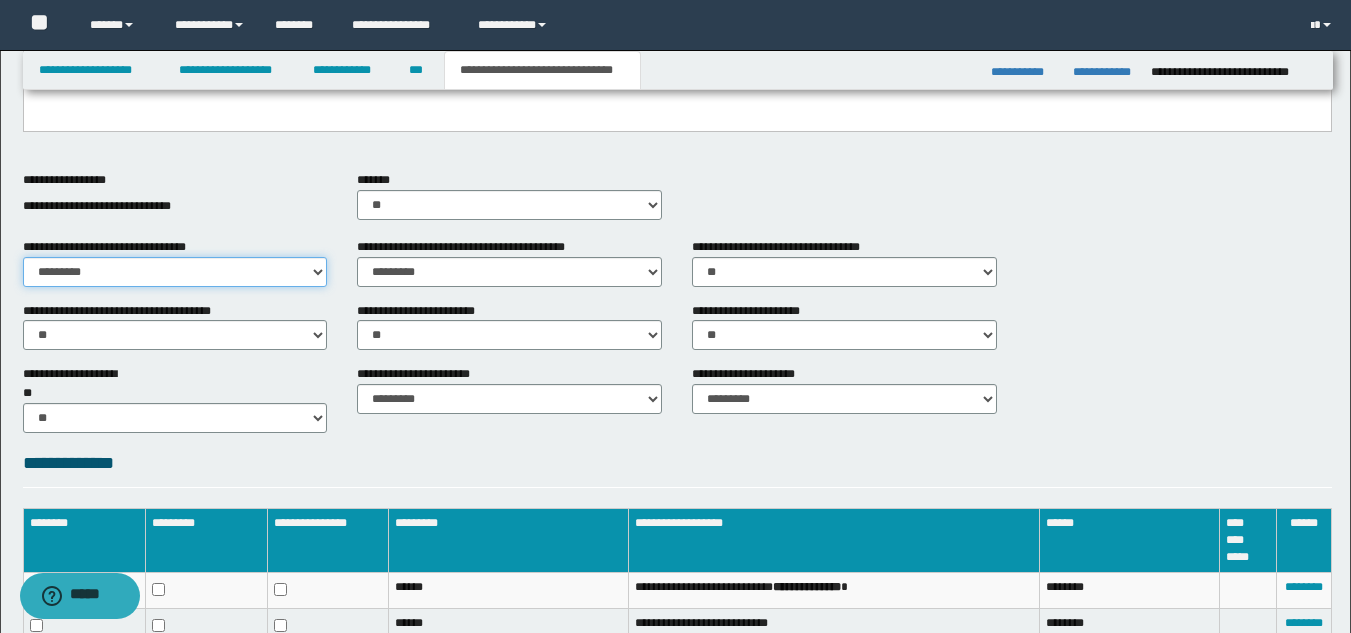 click on "*********
**
**" at bounding box center [175, 272] 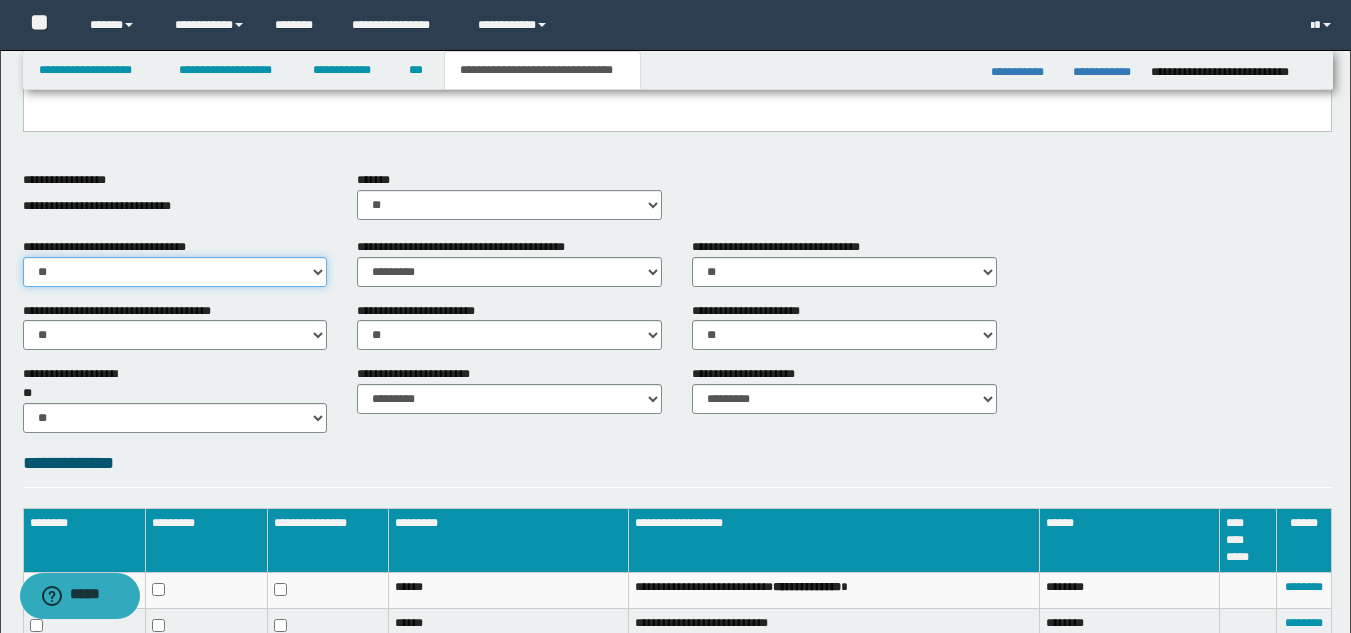 click on "*********
**
**" at bounding box center (175, 272) 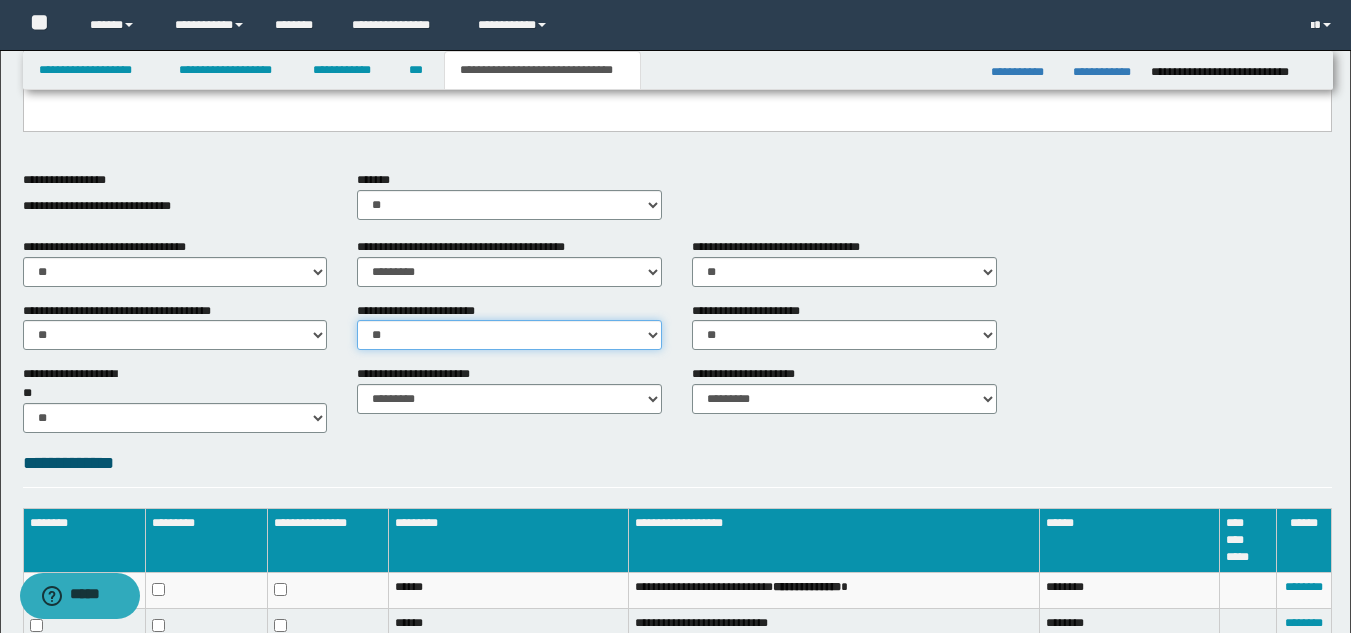 click on "**********" at bounding box center [509, 334] 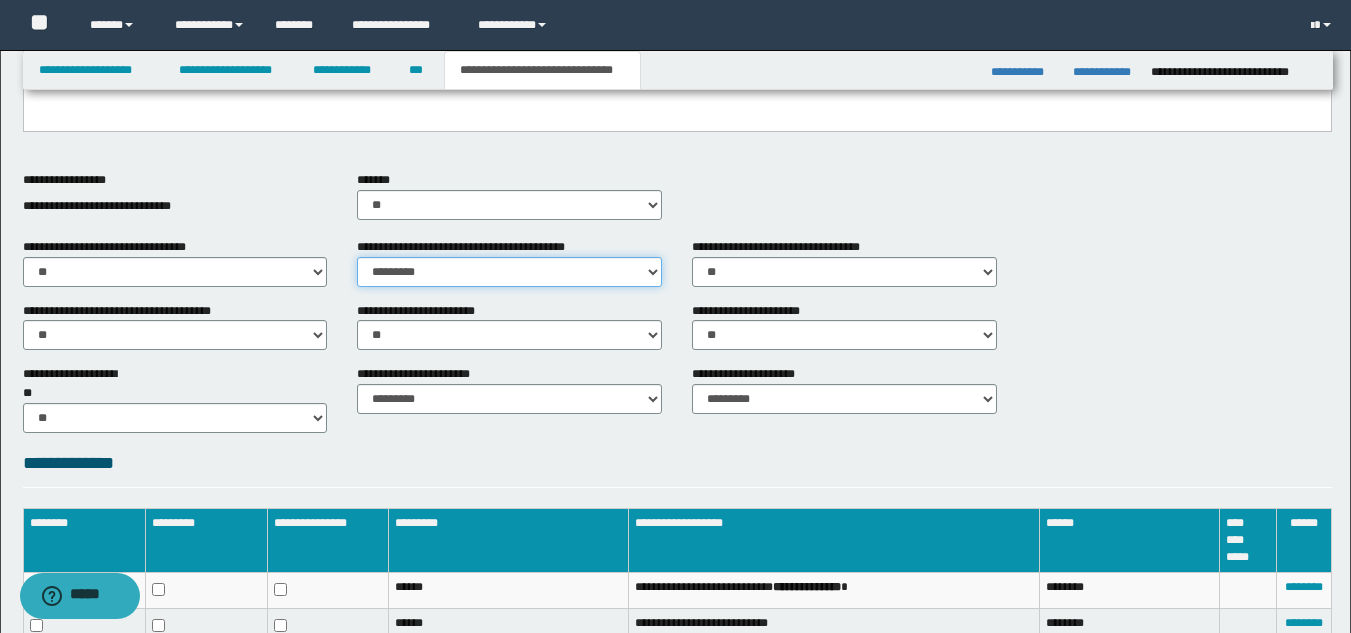 drag, startPoint x: 598, startPoint y: 274, endPoint x: 598, endPoint y: 285, distance: 11 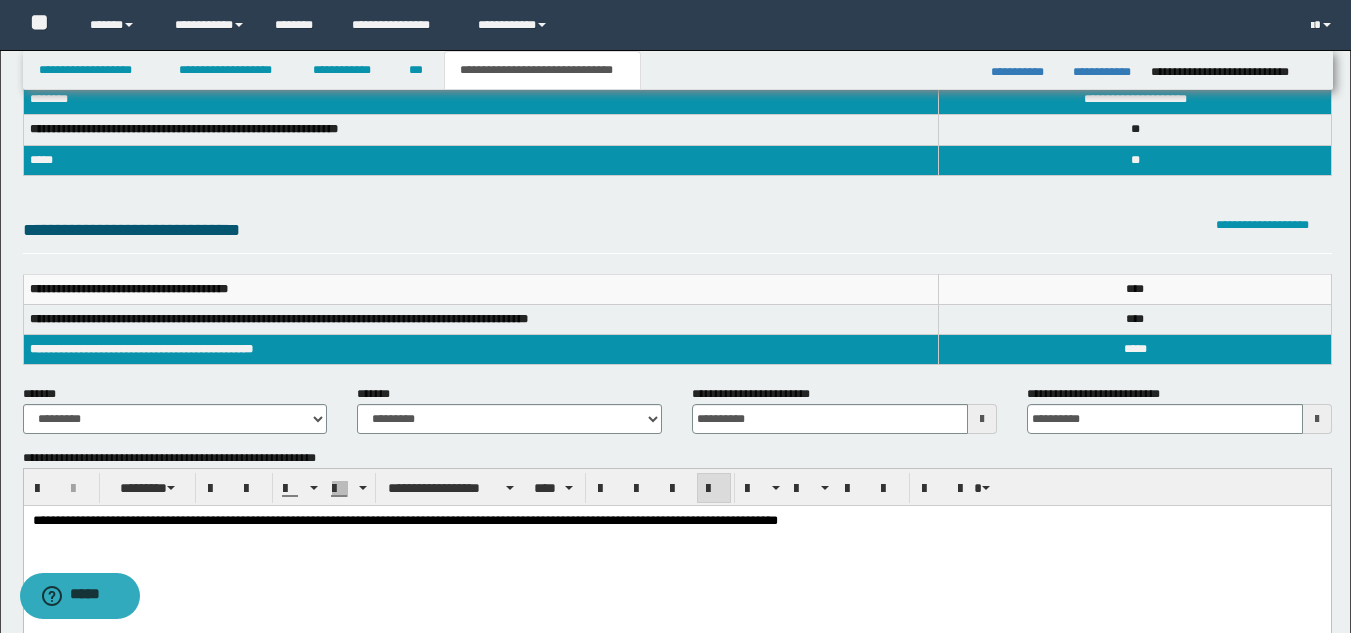 scroll, scrollTop: 0, scrollLeft: 0, axis: both 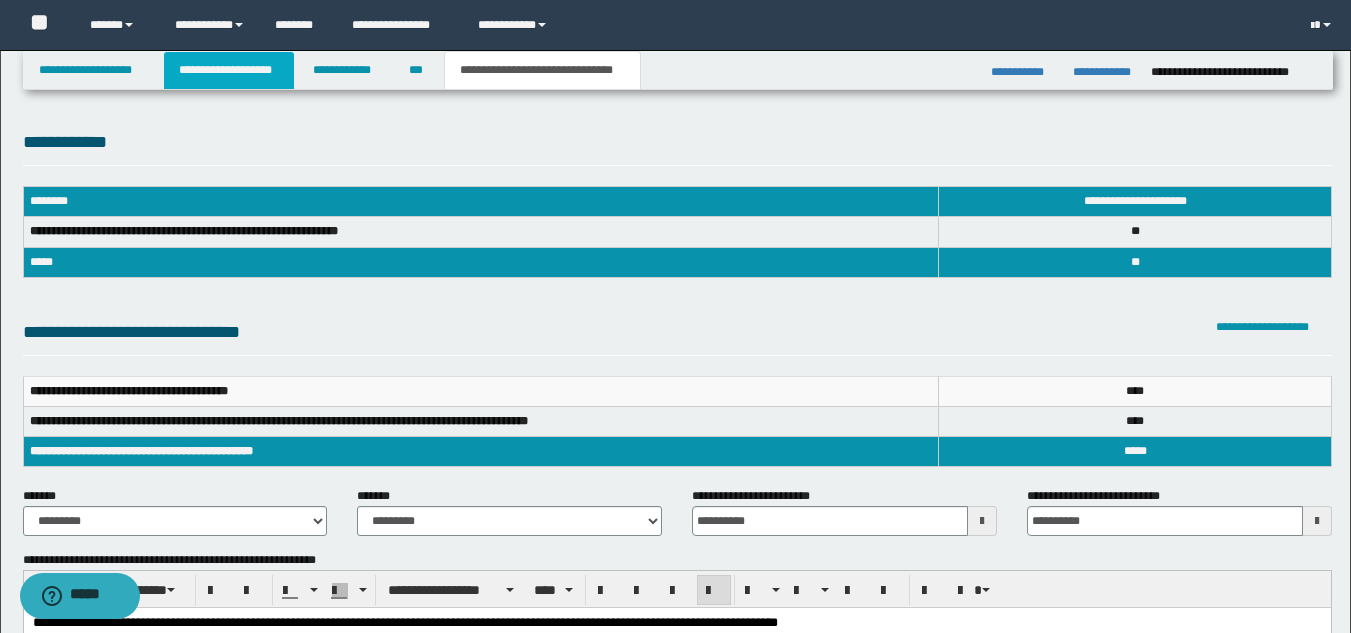 click on "**********" at bounding box center (229, 70) 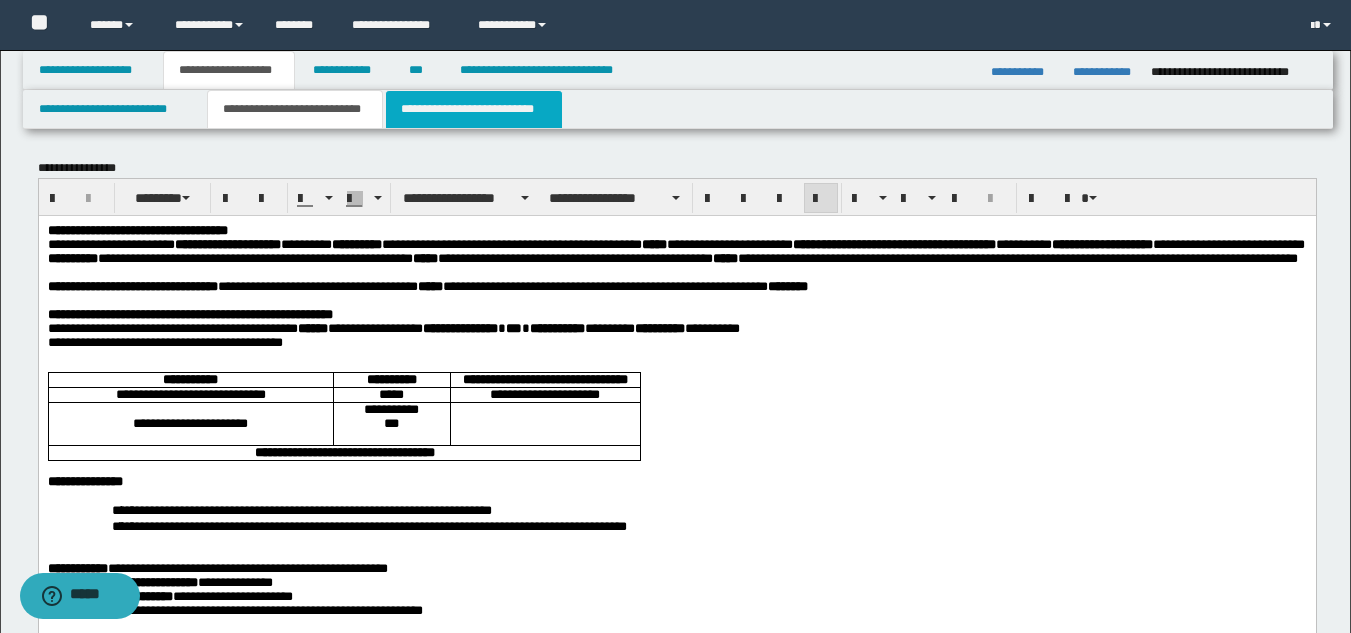 click on "**********" at bounding box center [474, 109] 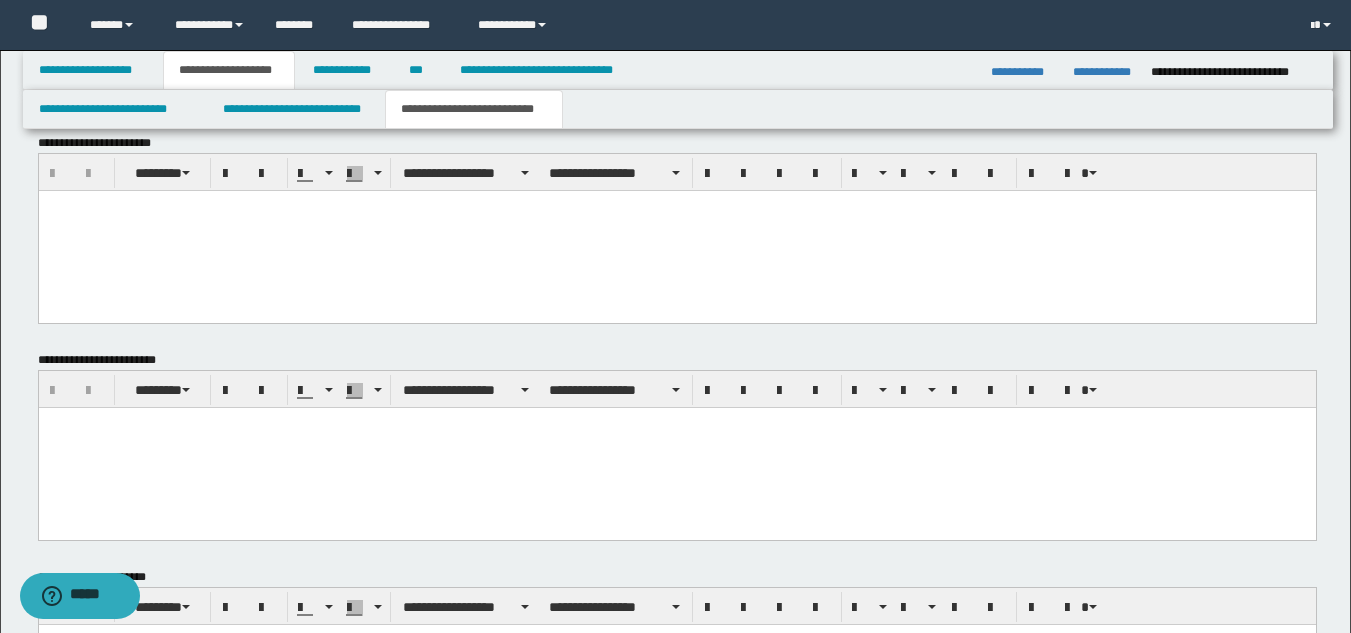 drag, startPoint x: 1365, startPoint y: 145, endPoint x: 1267, endPoint y: 116, distance: 102.20078 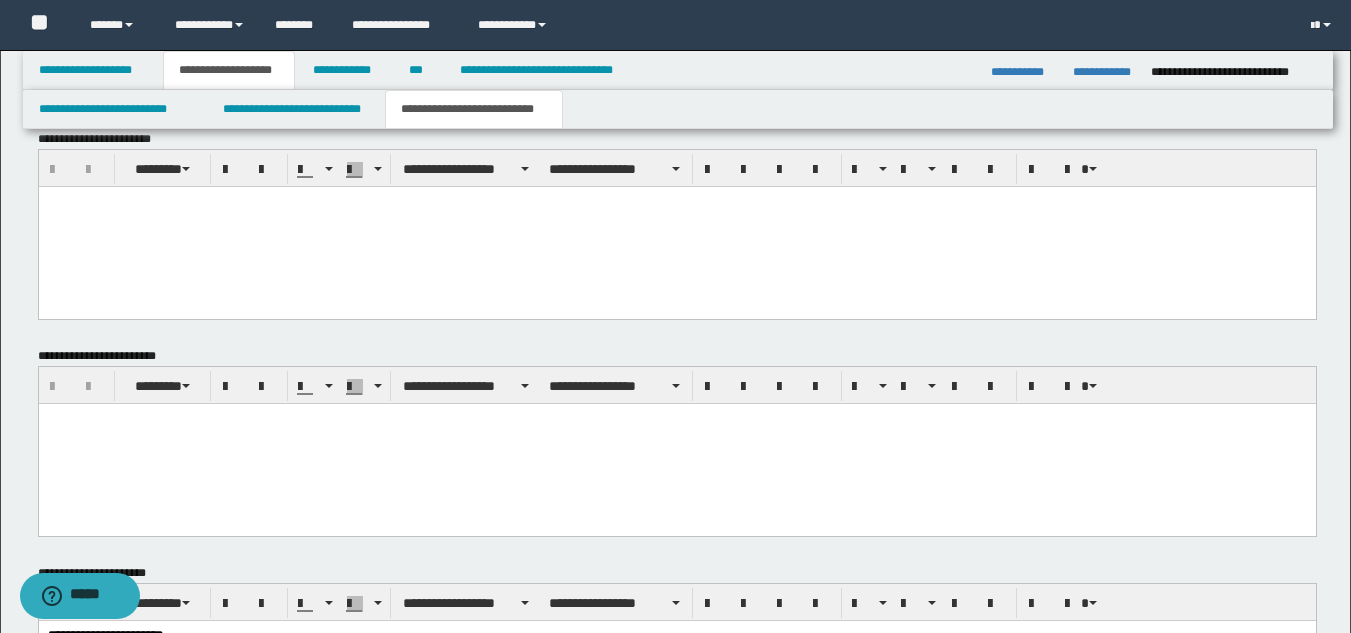 click at bounding box center [676, 226] 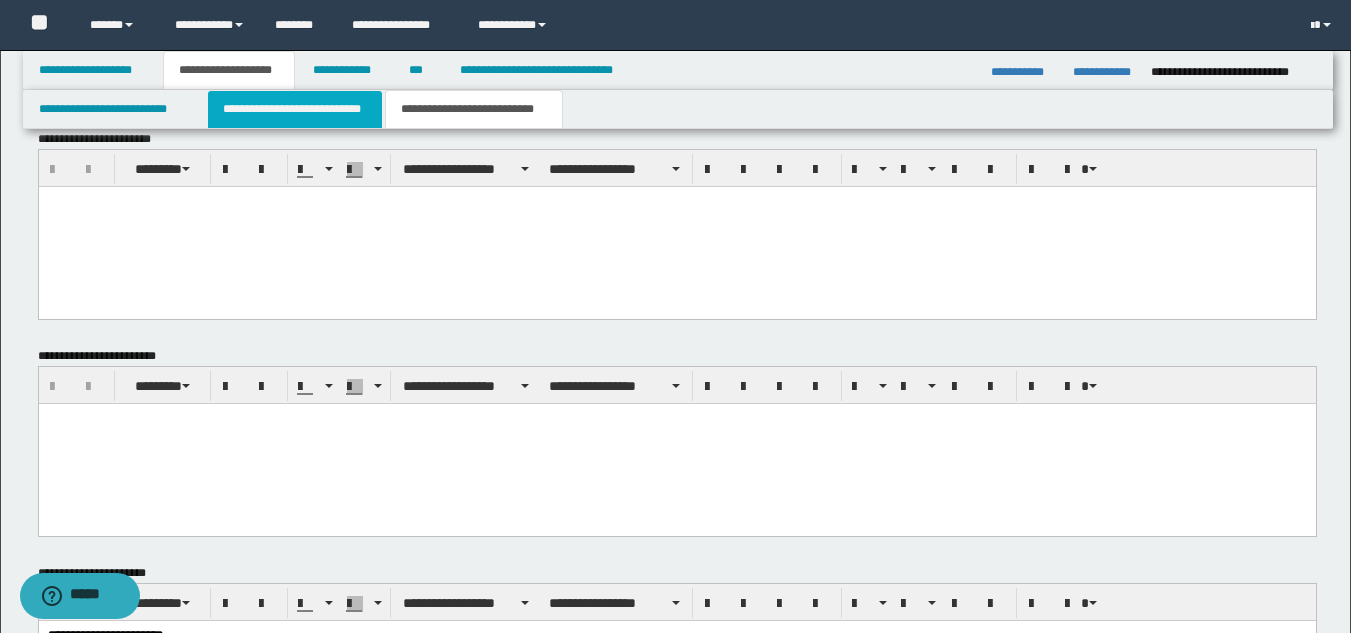 click on "**********" at bounding box center (295, 109) 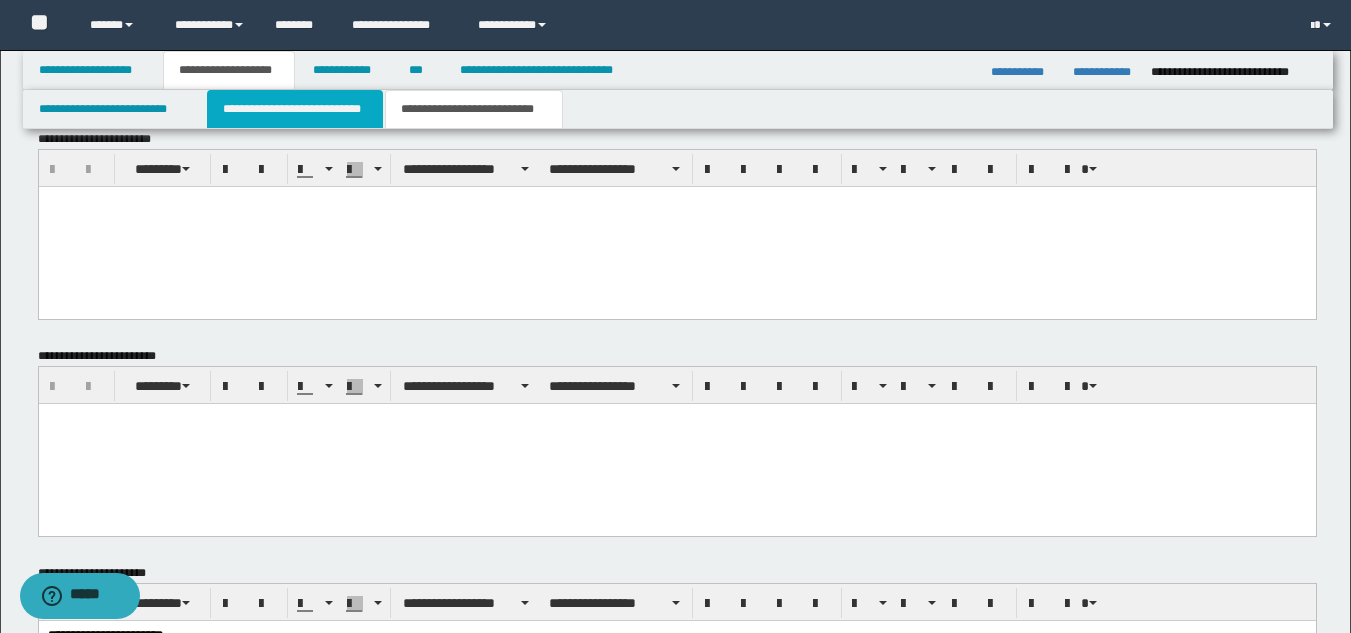 type 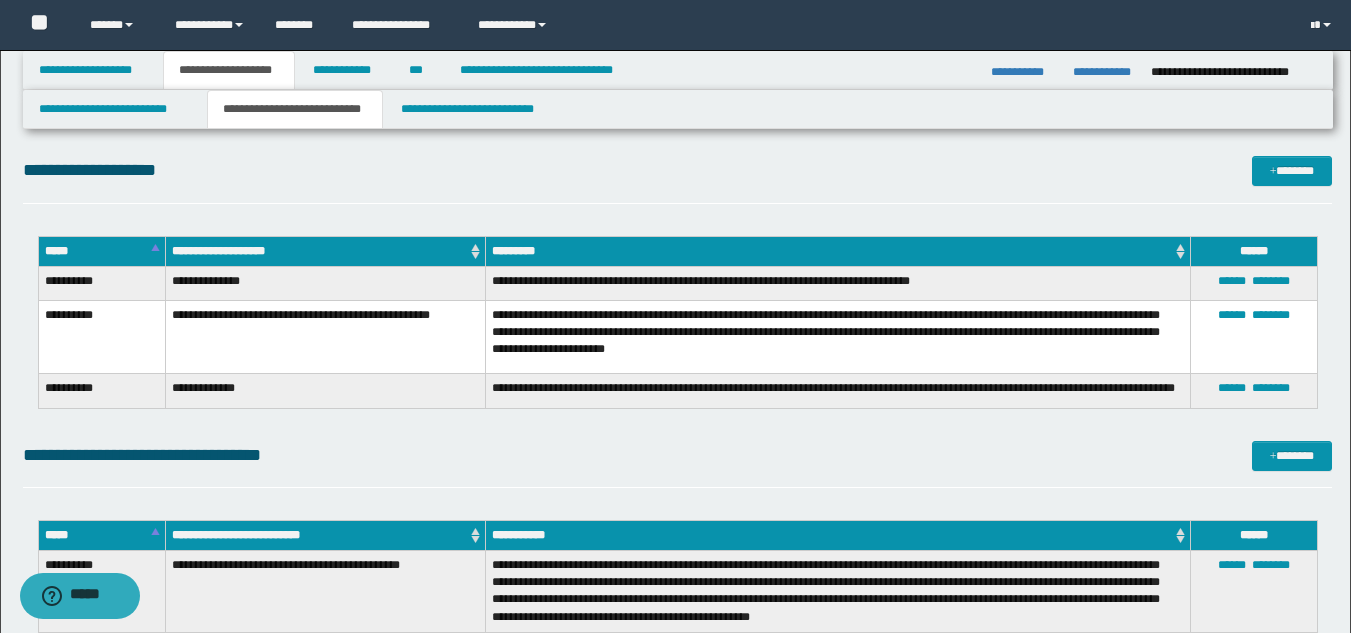 scroll, scrollTop: 3510, scrollLeft: 0, axis: vertical 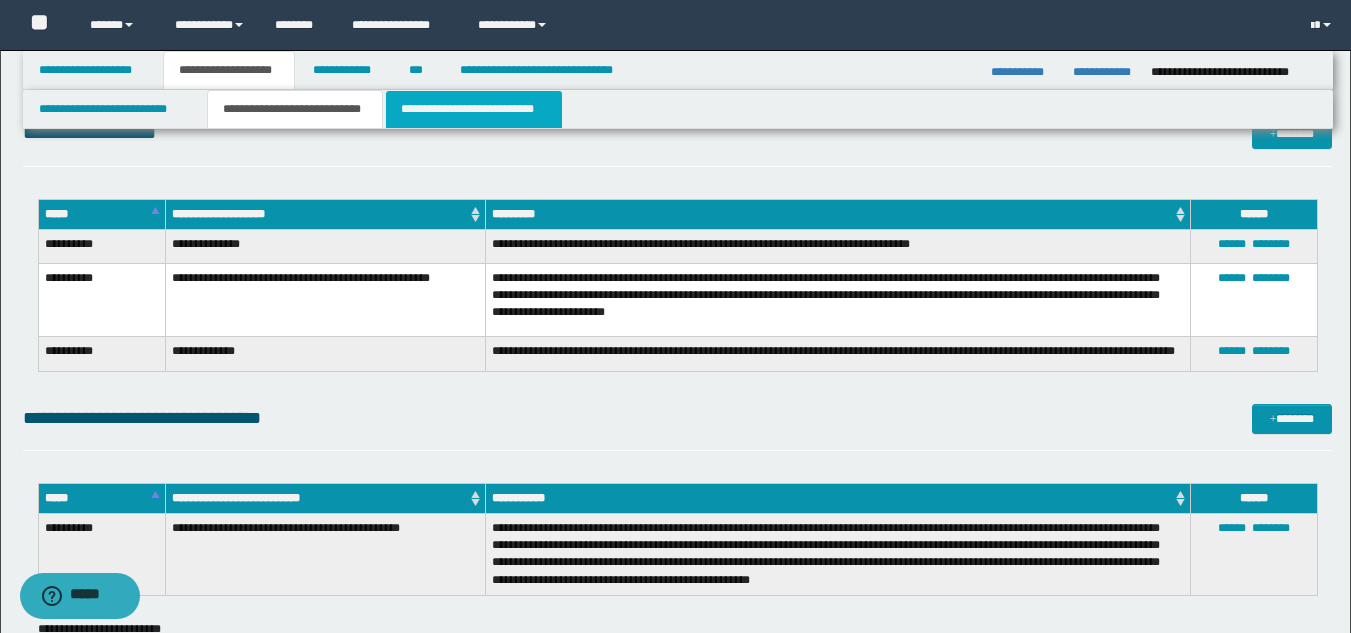 click on "**********" at bounding box center (474, 109) 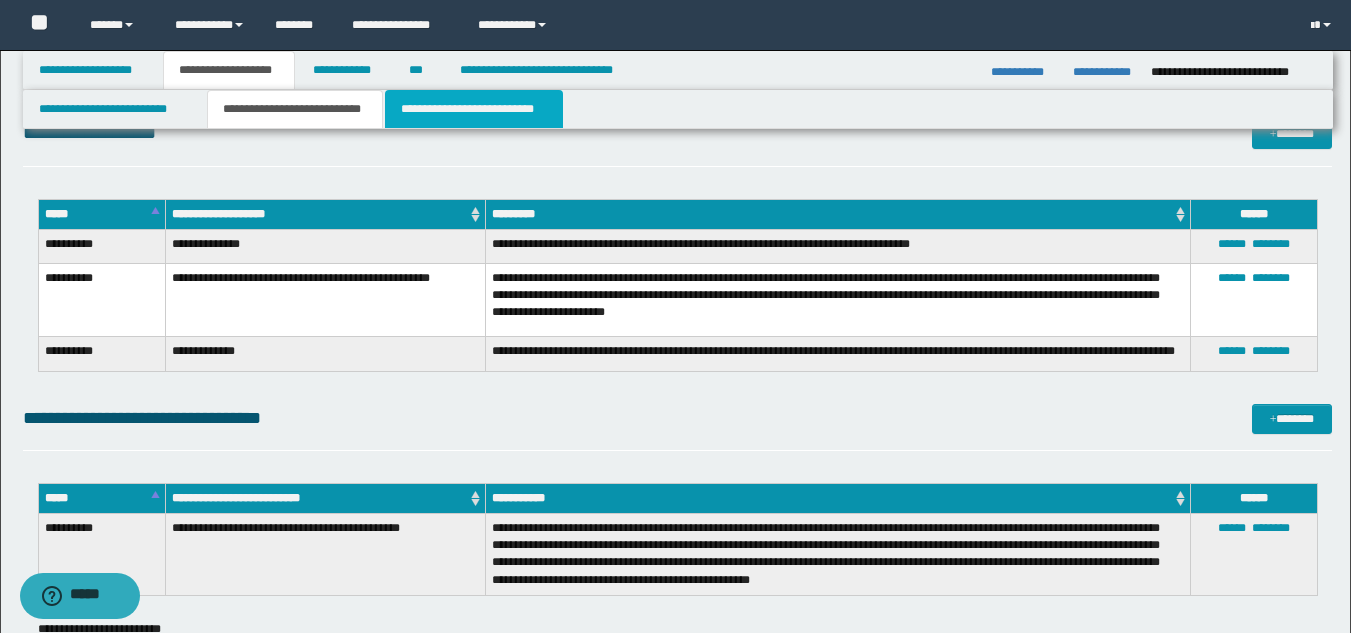scroll, scrollTop: 1660, scrollLeft: 0, axis: vertical 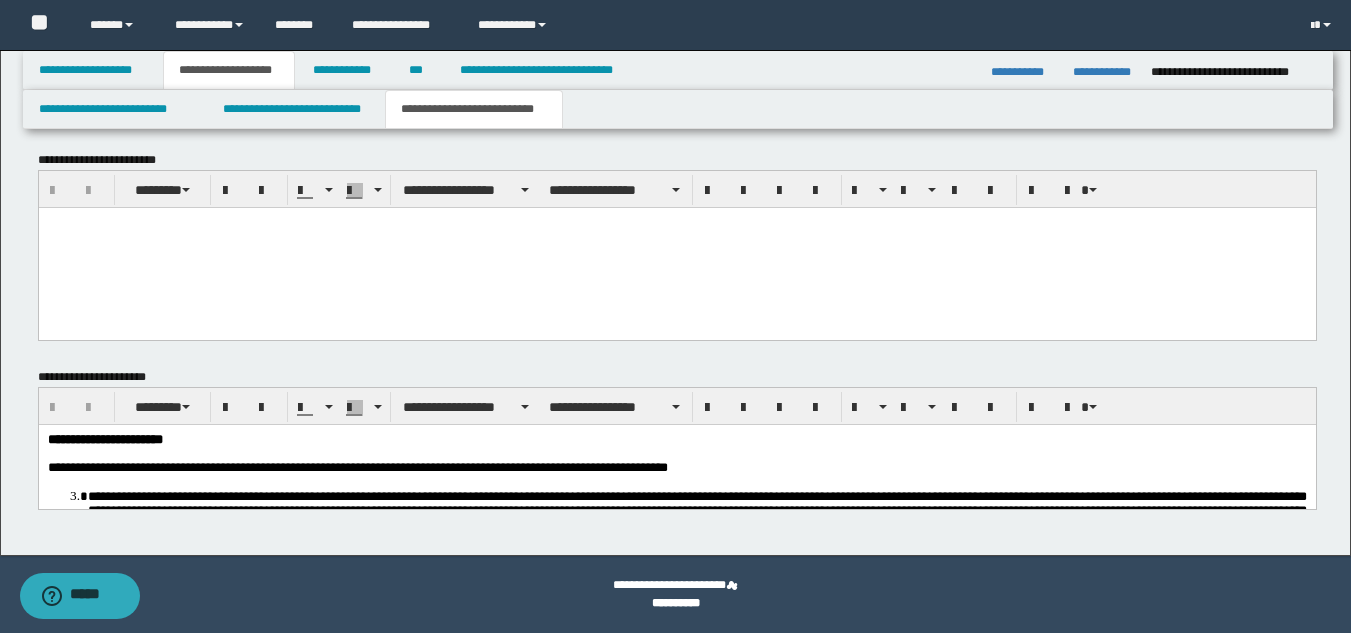 click at bounding box center (676, 247) 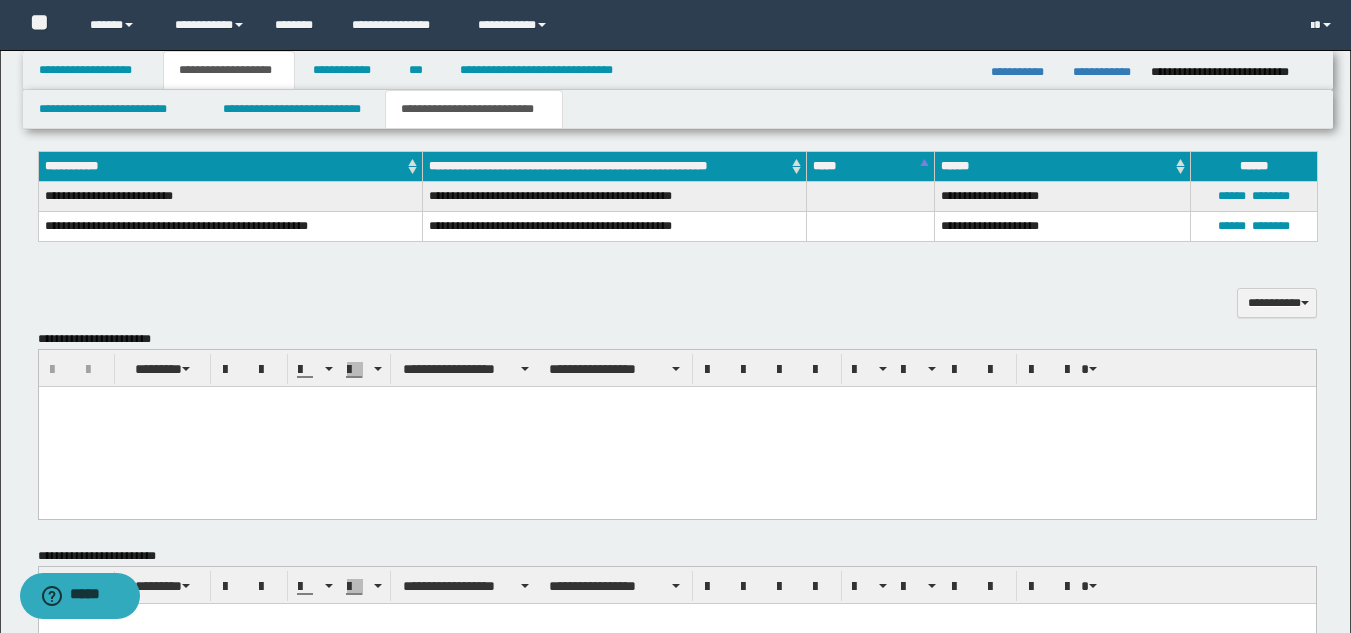 scroll, scrollTop: 1257, scrollLeft: 0, axis: vertical 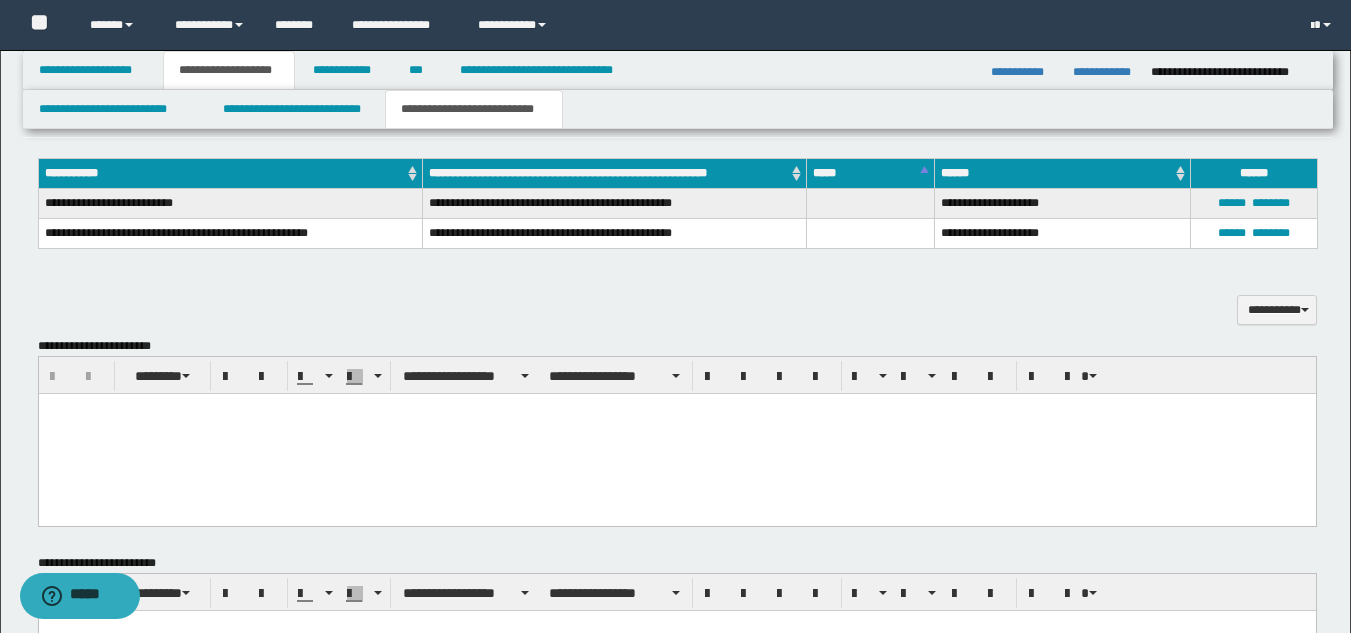 drag, startPoint x: 502, startPoint y: 461, endPoint x: 485, endPoint y: 455, distance: 18.027756 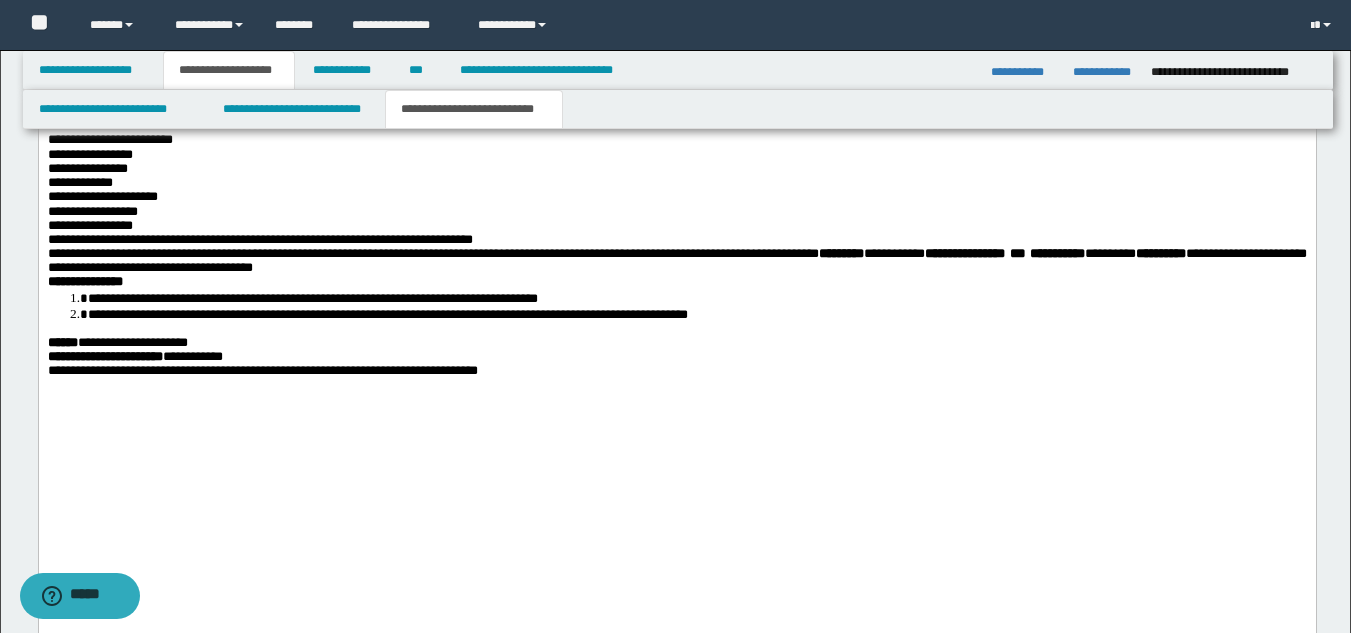 scroll, scrollTop: 2148, scrollLeft: 0, axis: vertical 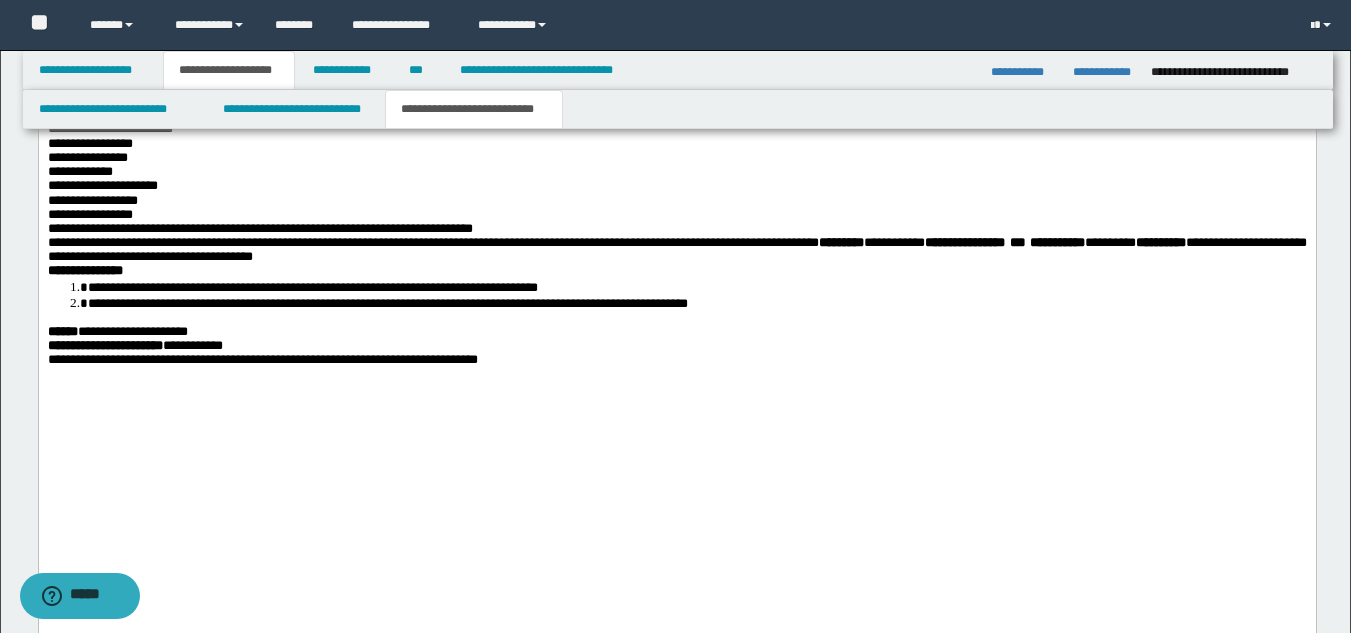 click at bounding box center (676, 73) 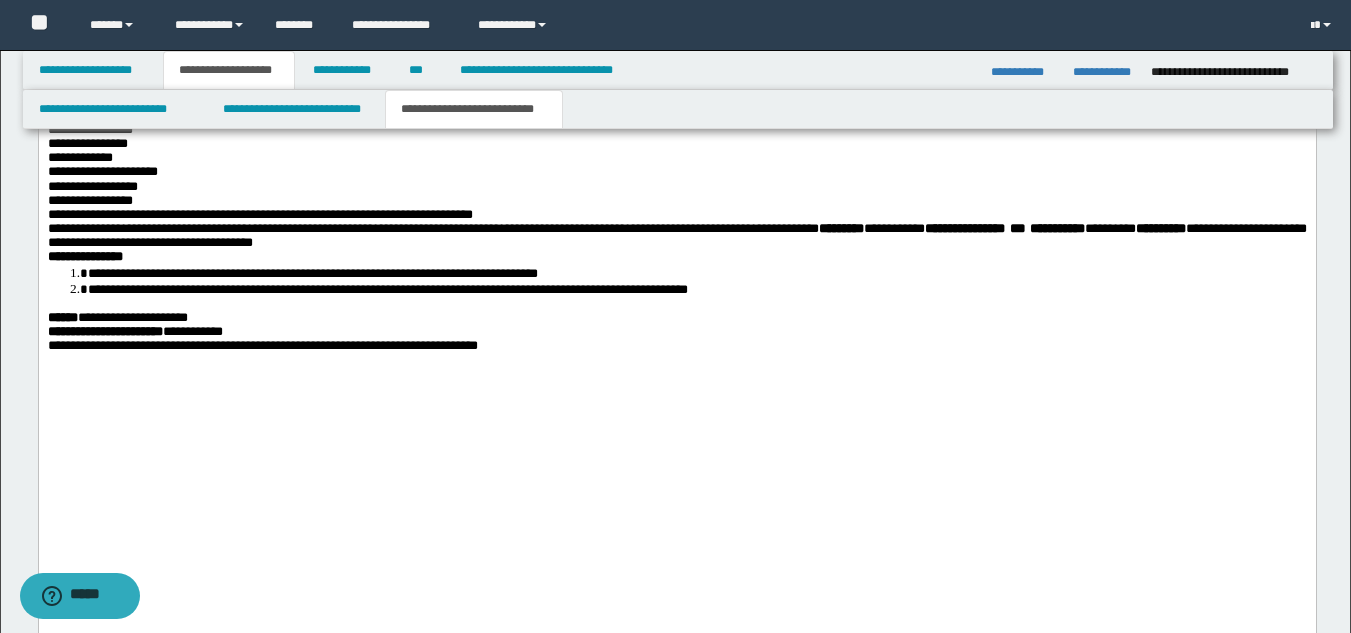 click on "**********" at bounding box center (79, 157) 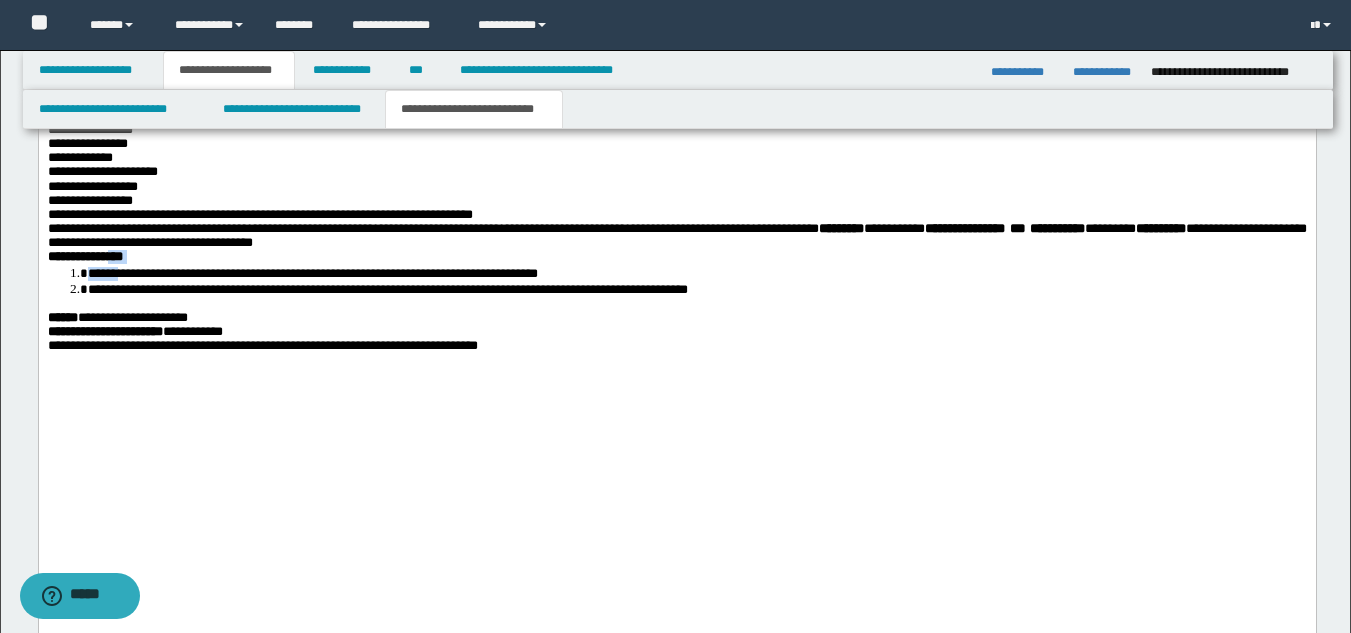 click on "**********" at bounding box center (676, -36) 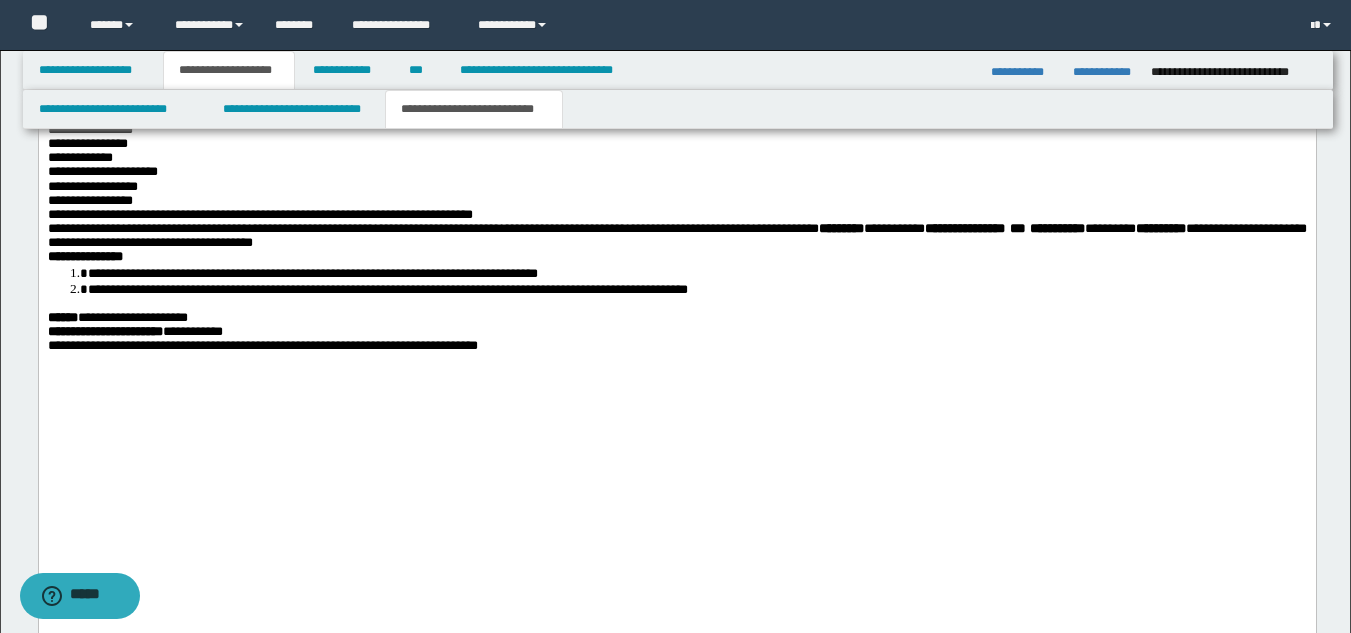 click on "**********" at bounding box center [387, 289] 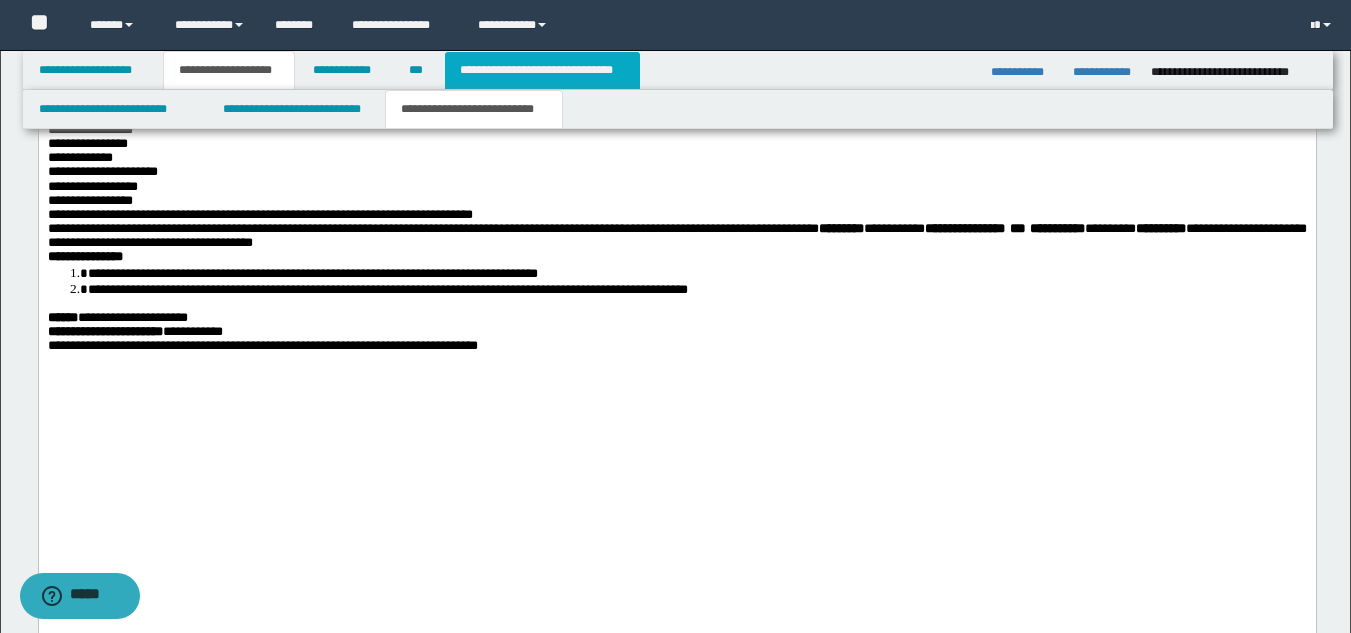 click on "**********" at bounding box center [542, 70] 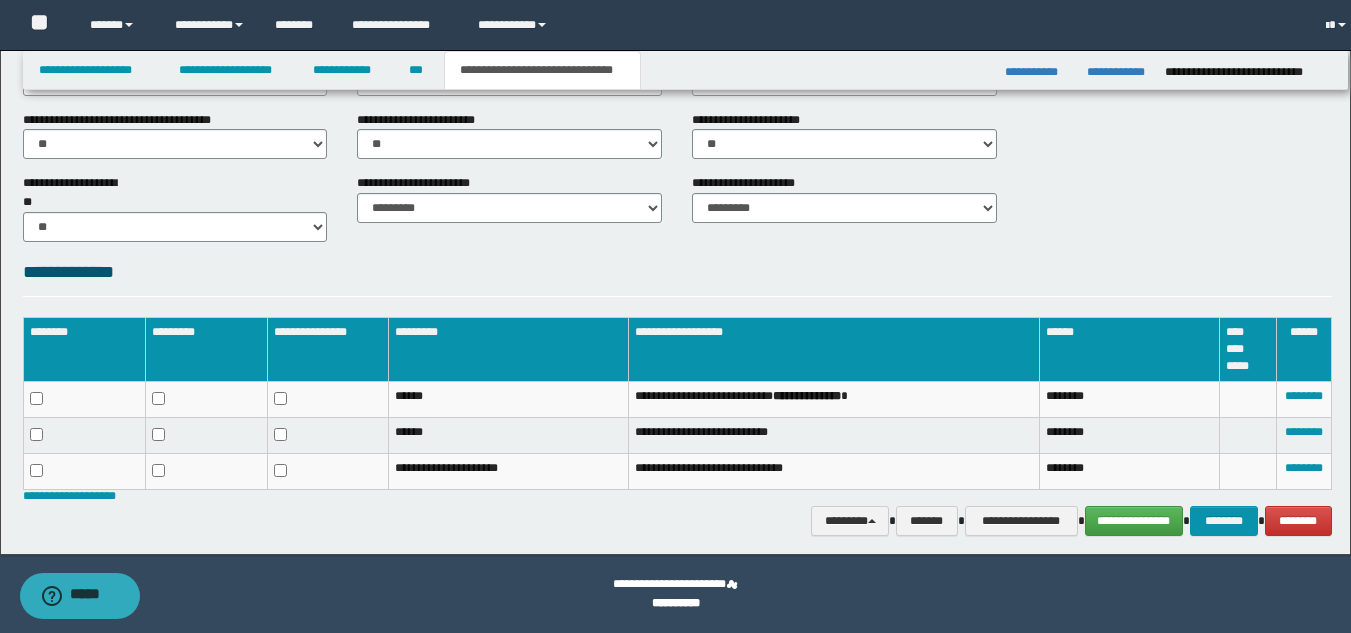 scroll, scrollTop: 800, scrollLeft: 0, axis: vertical 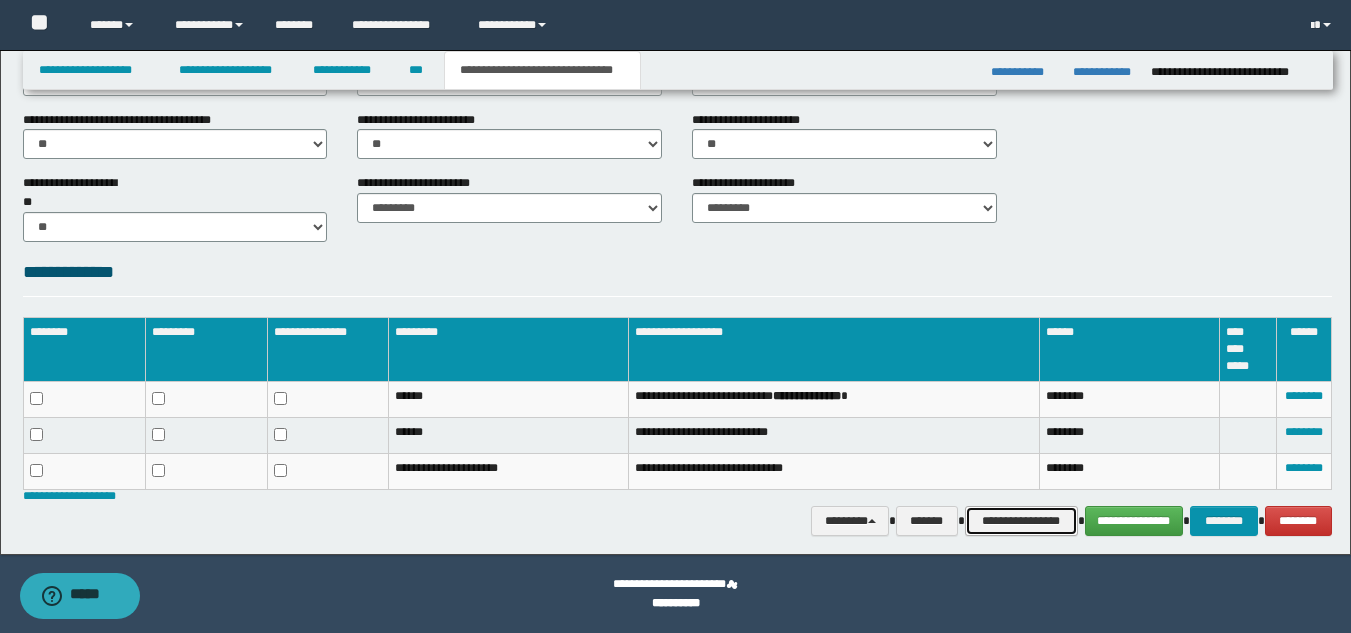 click on "**********" at bounding box center (1021, 521) 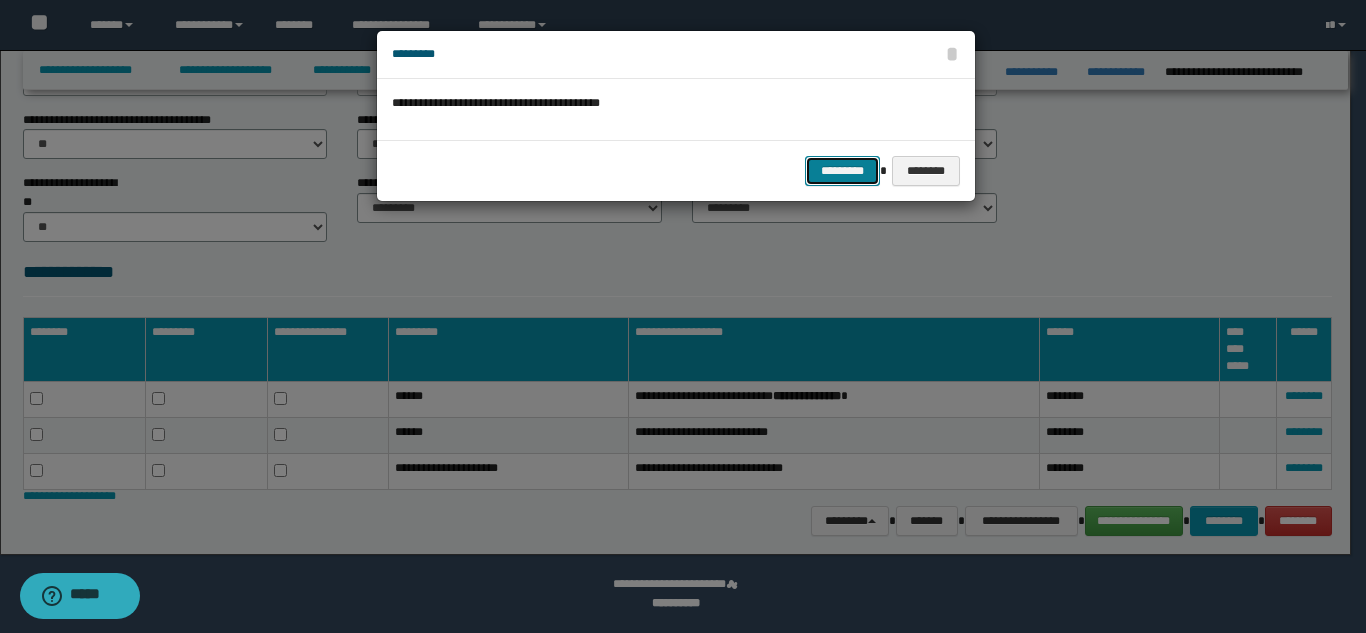 click on "*********" at bounding box center (842, 171) 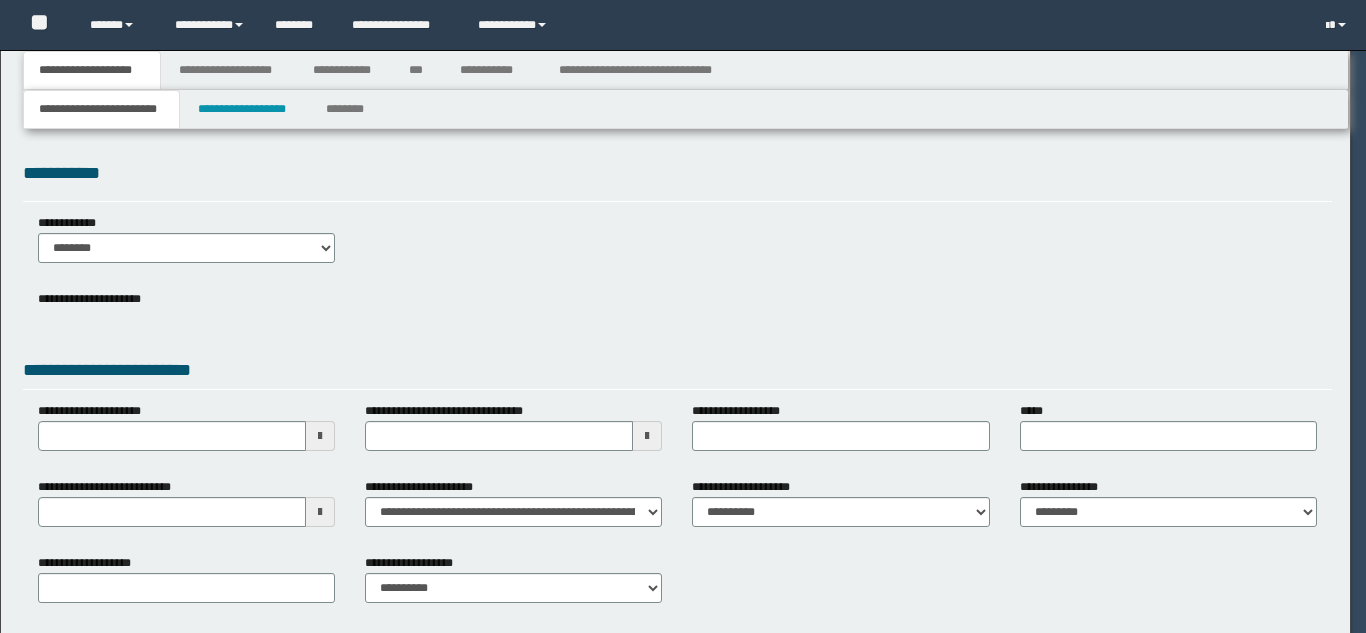 scroll, scrollTop: 0, scrollLeft: 0, axis: both 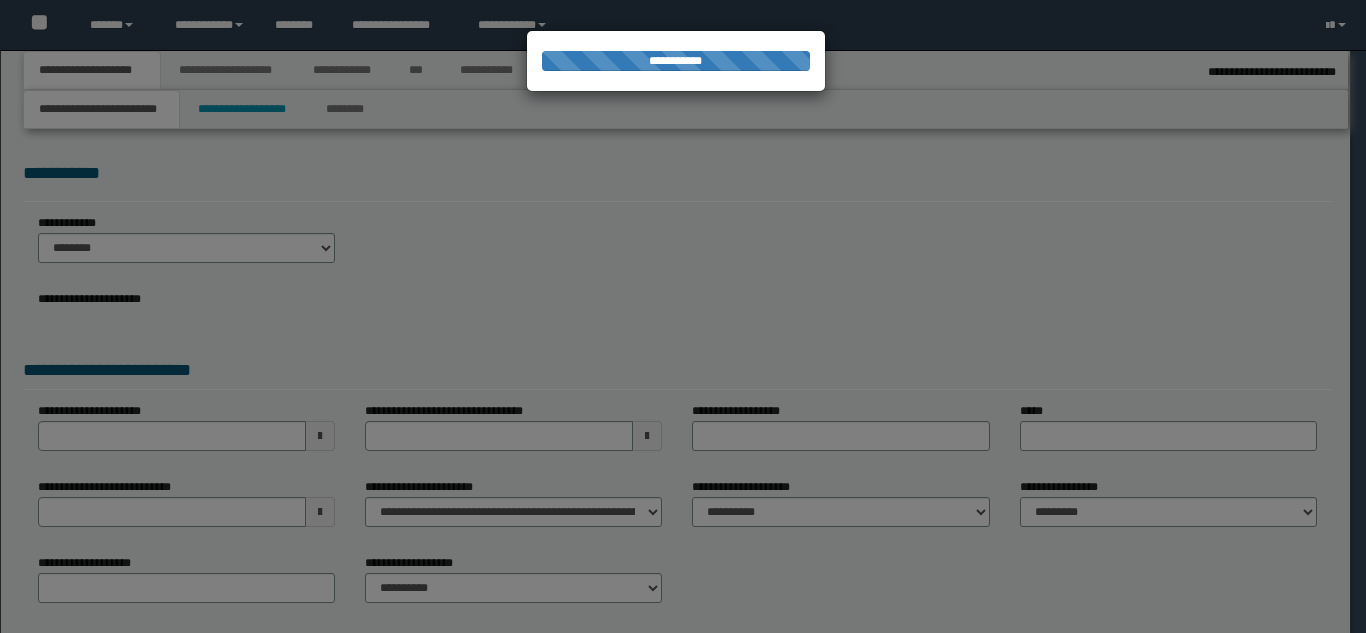 select on "*" 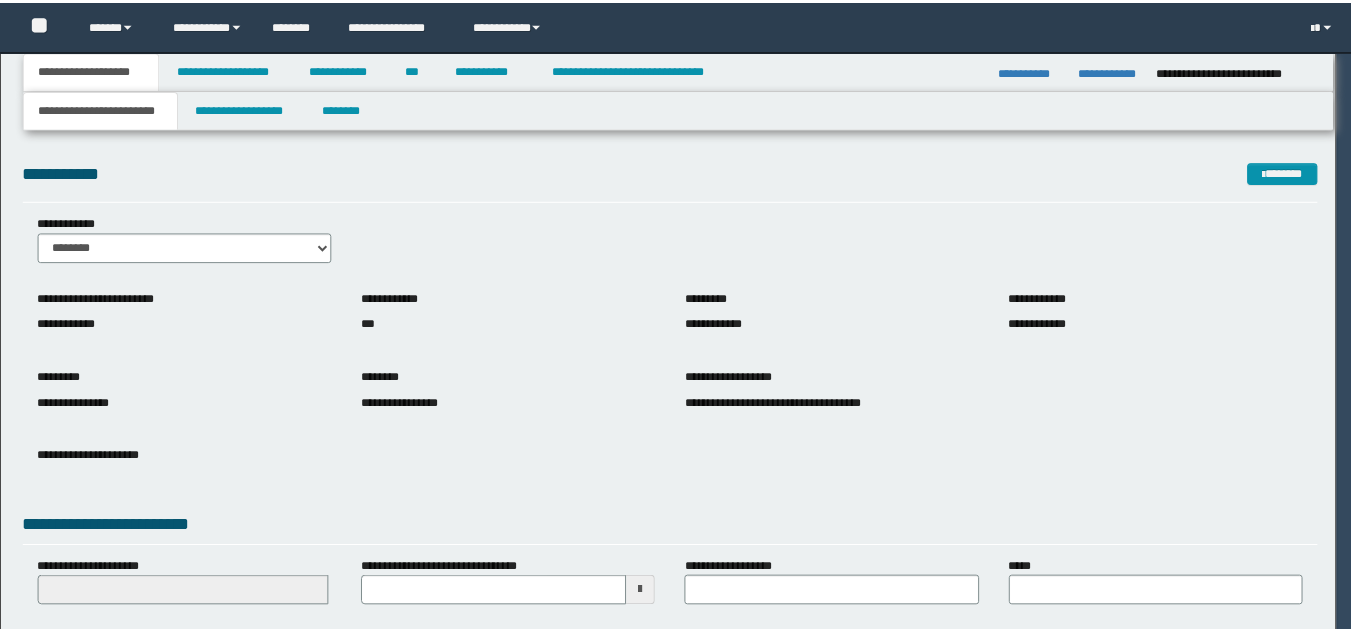 scroll, scrollTop: 0, scrollLeft: 0, axis: both 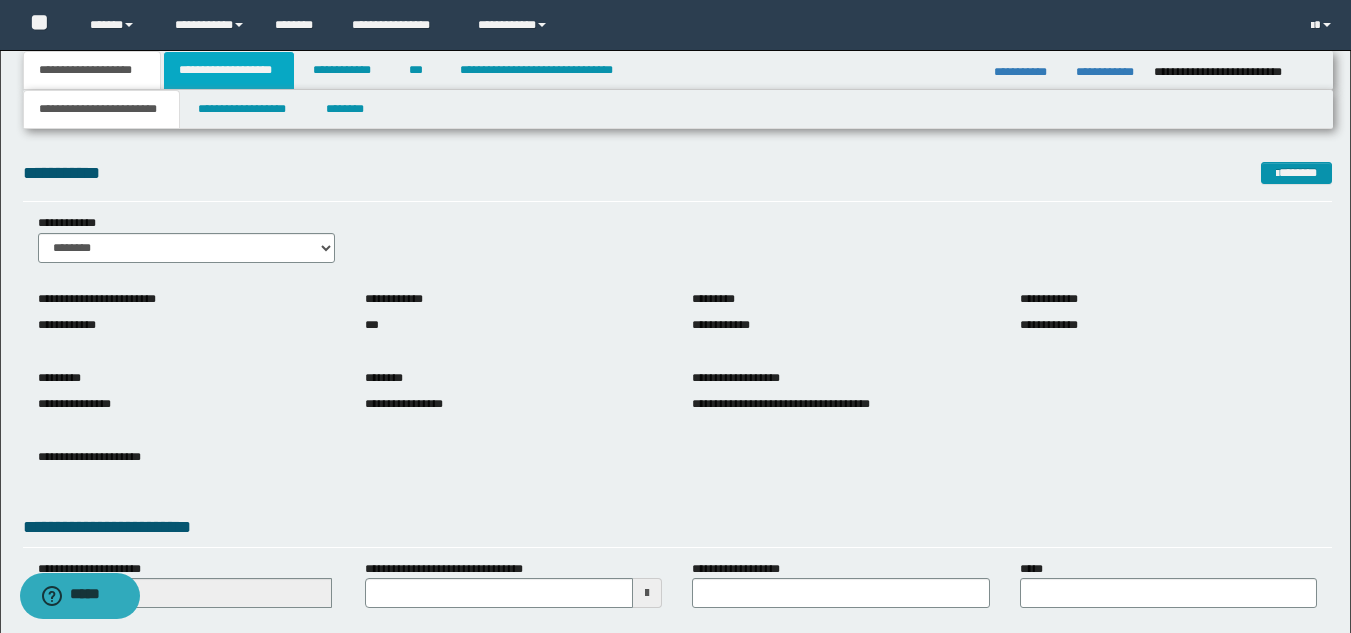 click on "**********" at bounding box center [229, 70] 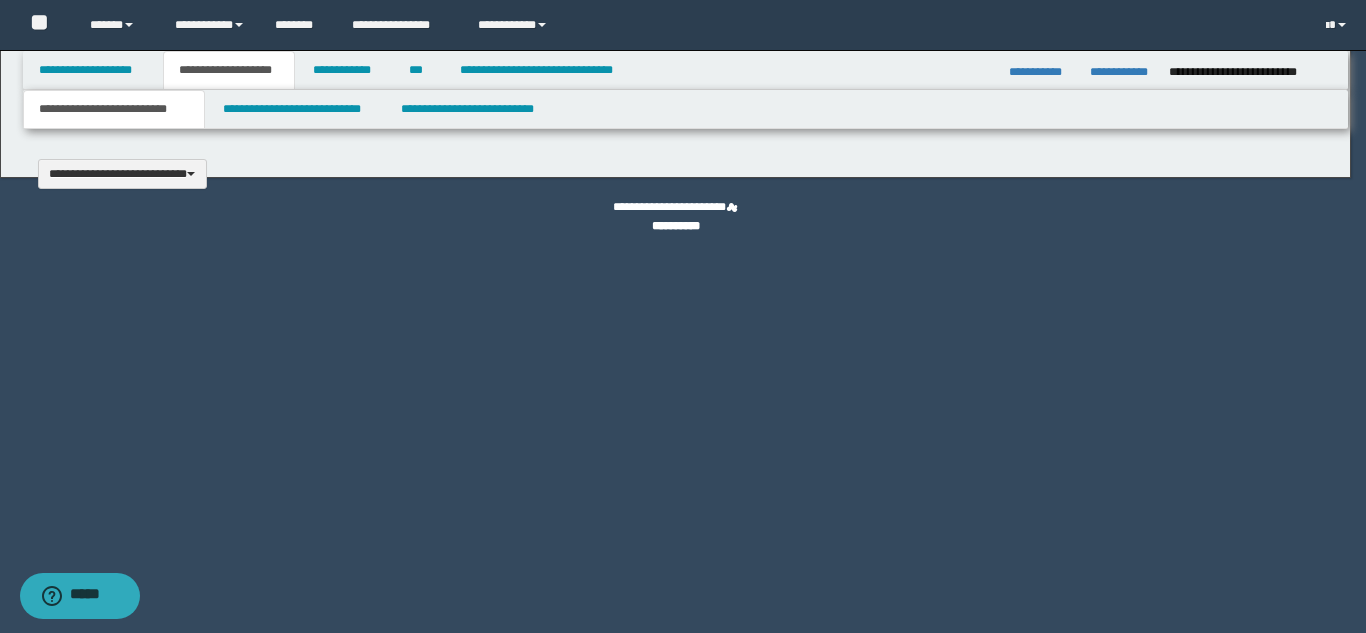 type 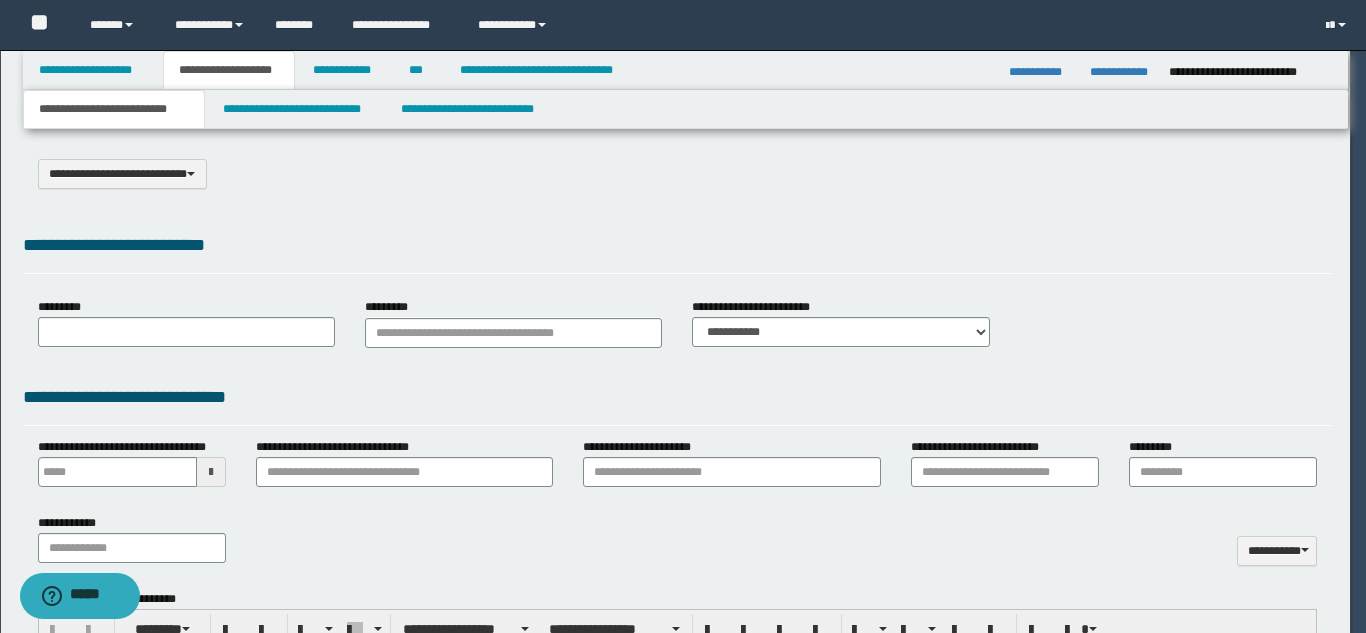 type on "**********" 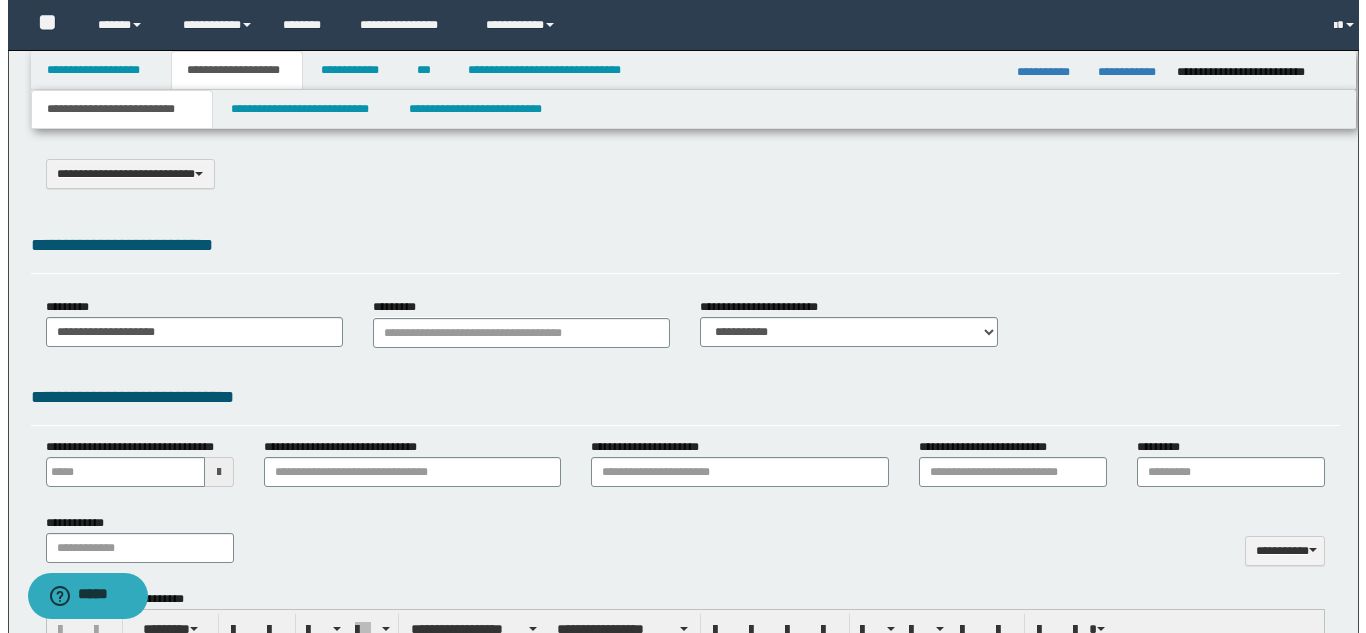 scroll, scrollTop: 0, scrollLeft: 0, axis: both 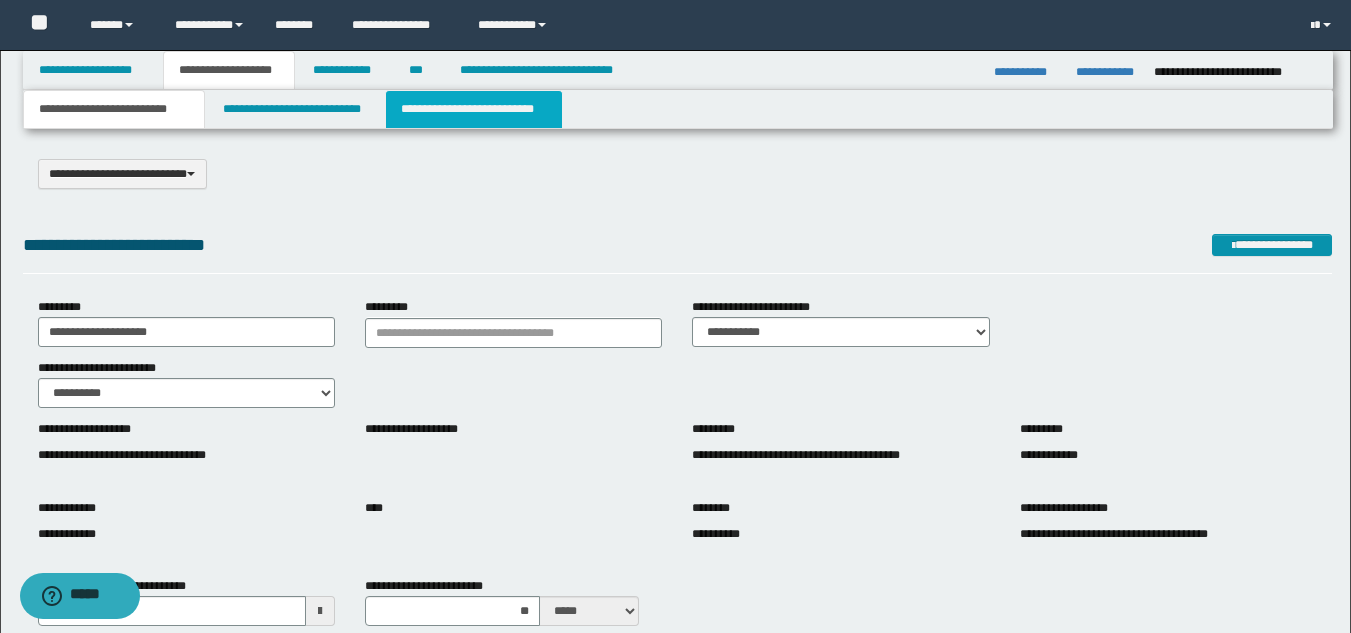 click on "**********" at bounding box center (474, 109) 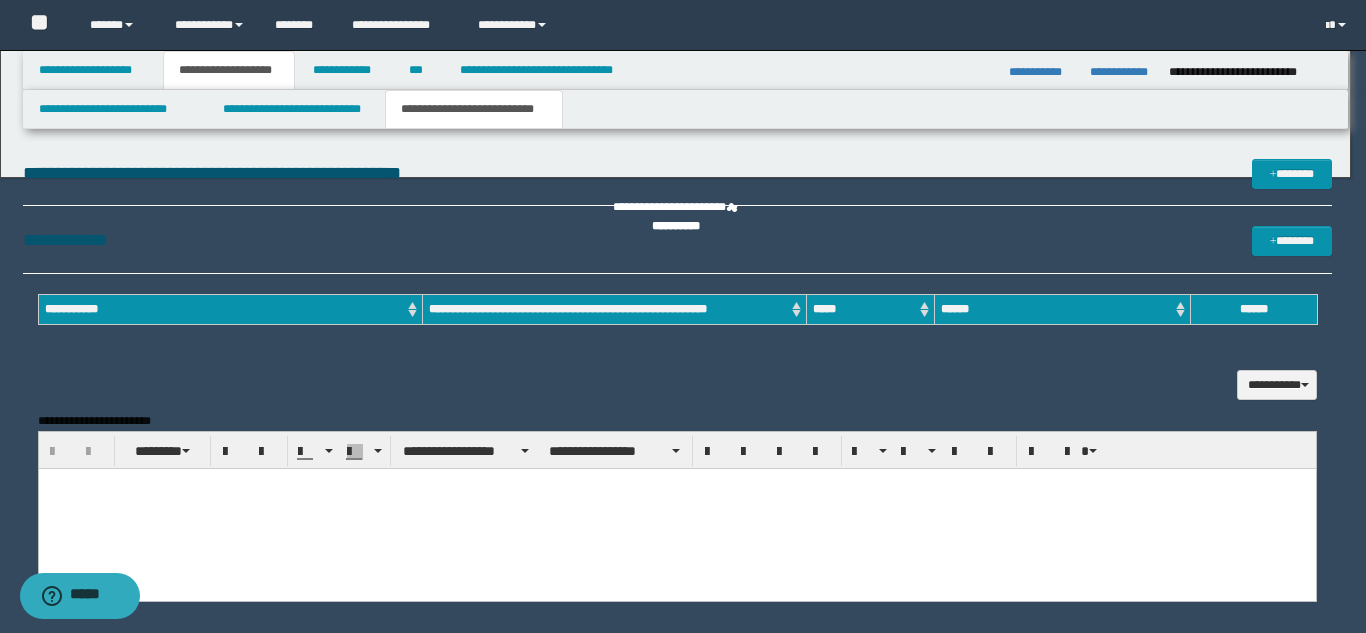 scroll, scrollTop: 0, scrollLeft: 0, axis: both 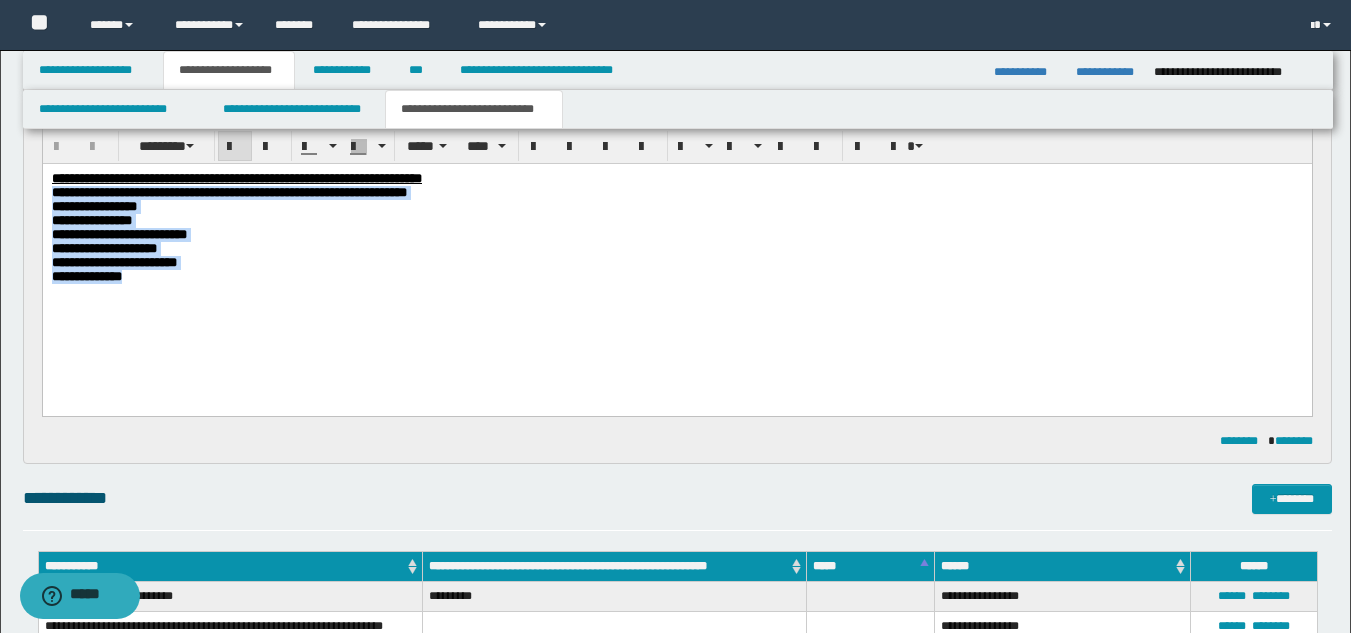 drag, startPoint x: 54, startPoint y: 196, endPoint x: 167, endPoint y: 321, distance: 168.50519 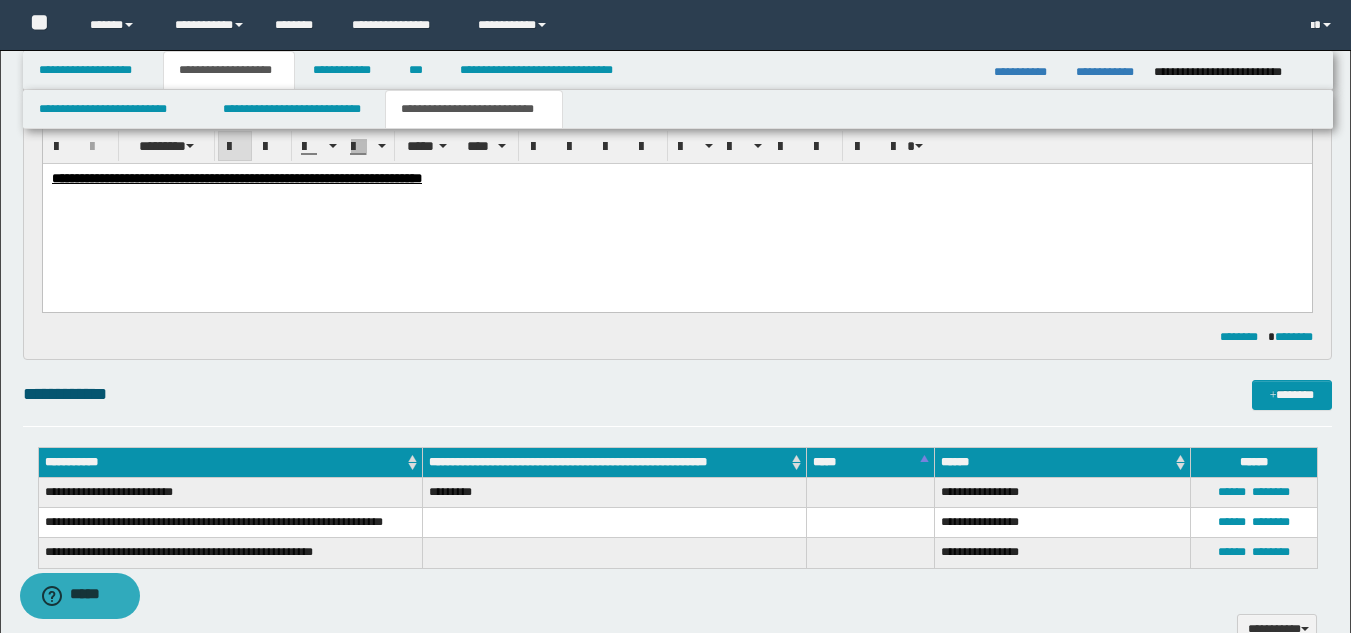 type 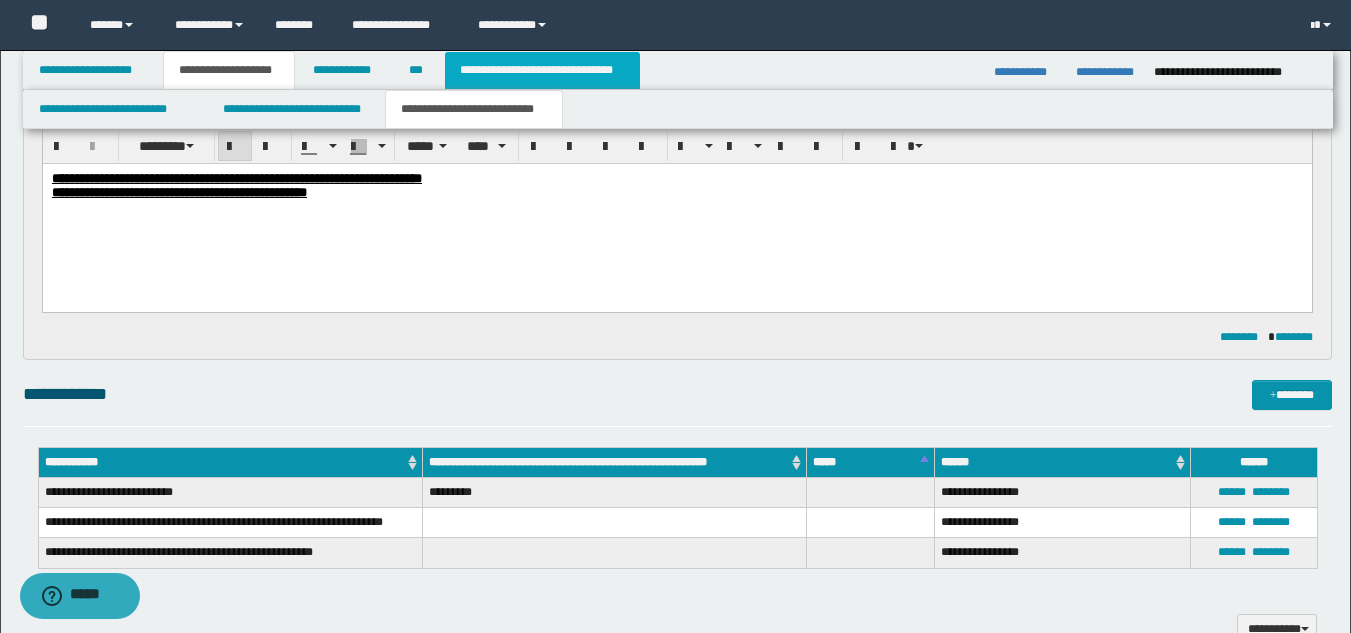click on "**********" at bounding box center (542, 70) 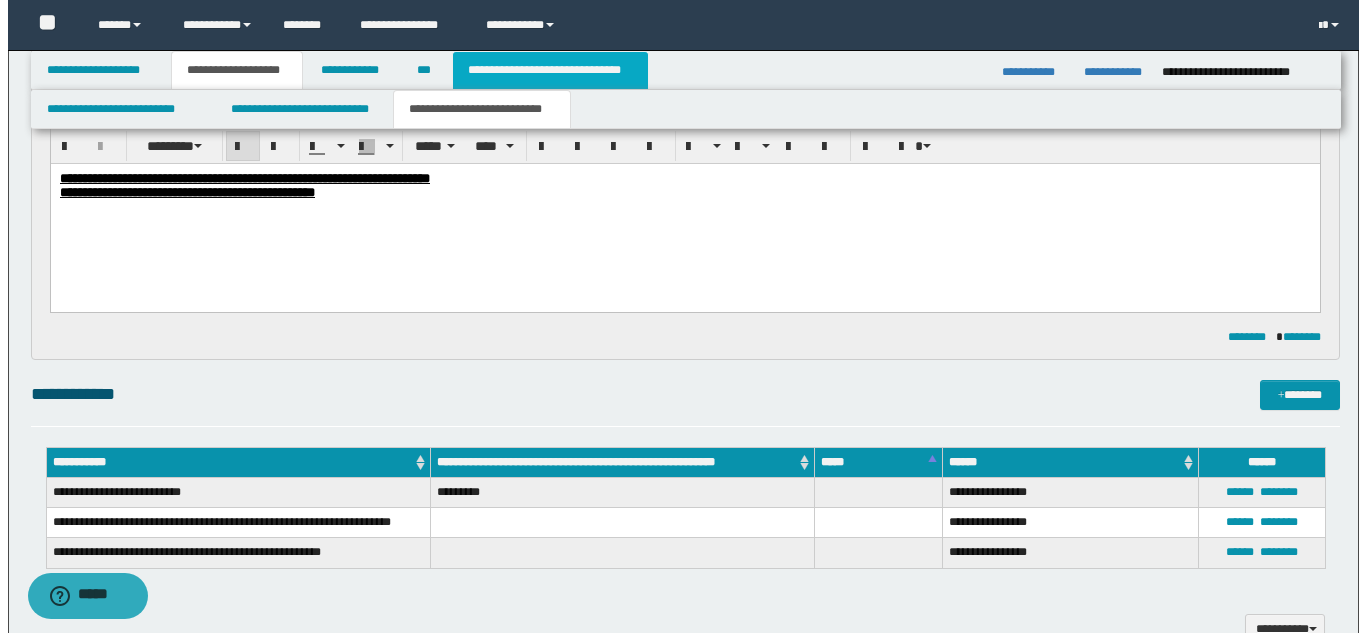 scroll, scrollTop: 0, scrollLeft: 0, axis: both 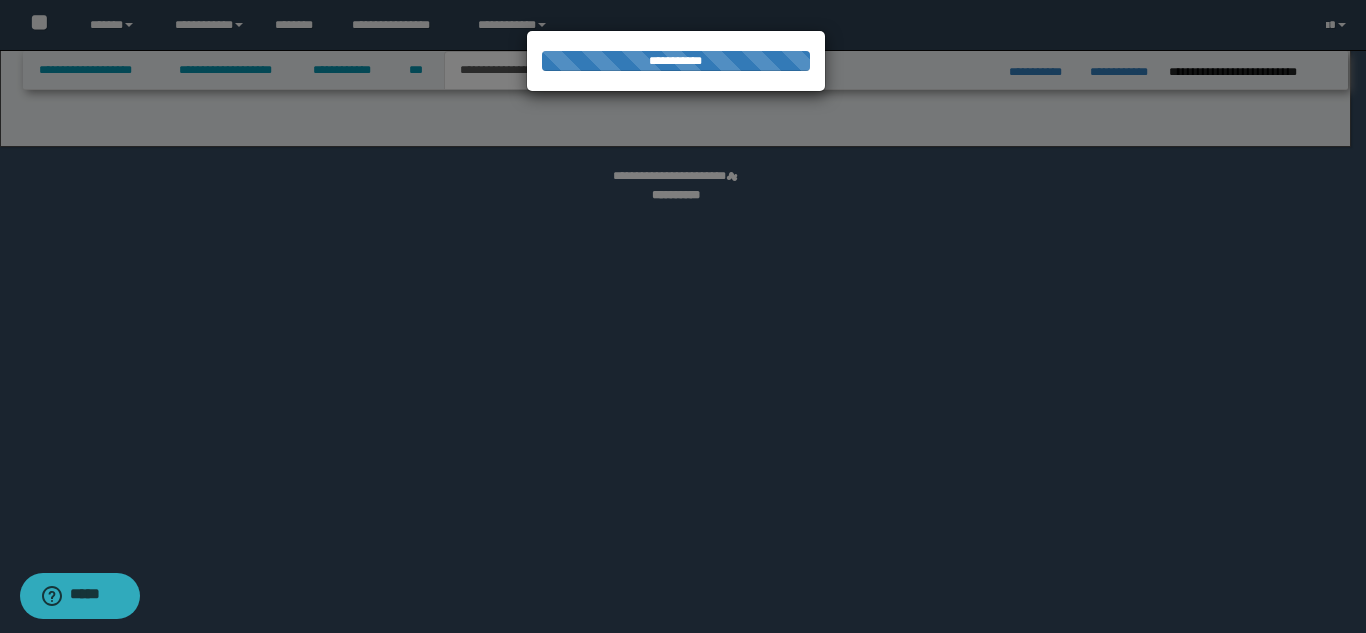 select on "*" 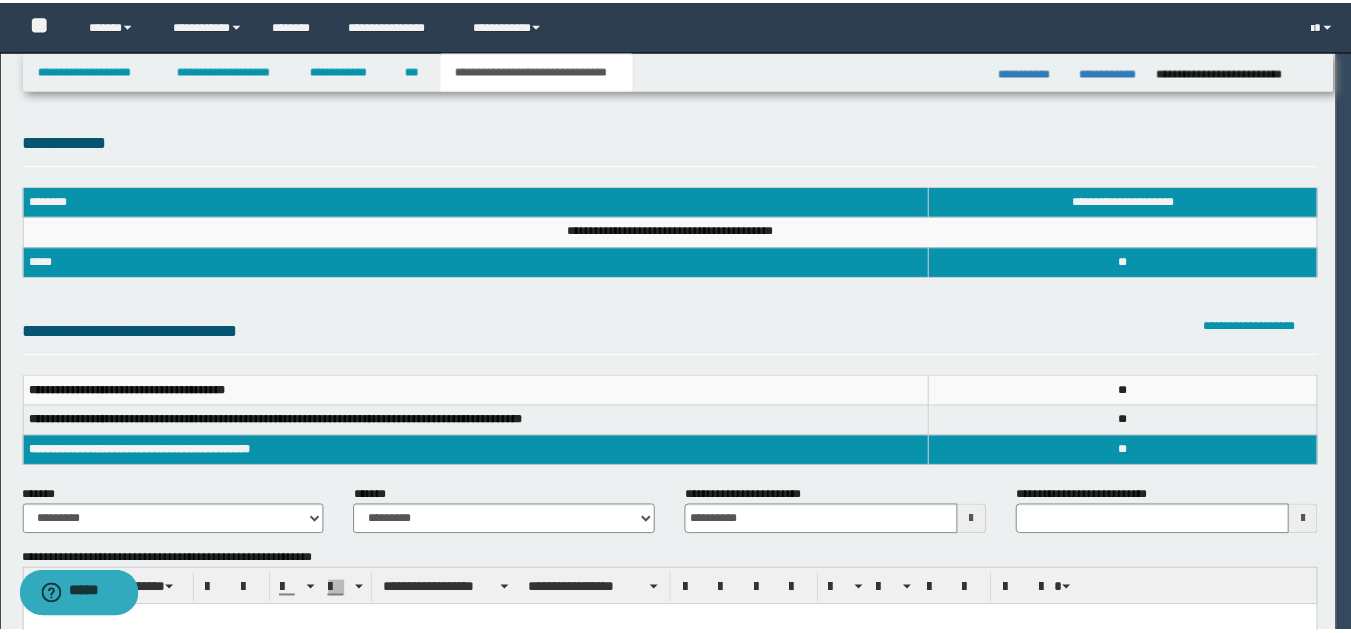 scroll, scrollTop: 0, scrollLeft: 0, axis: both 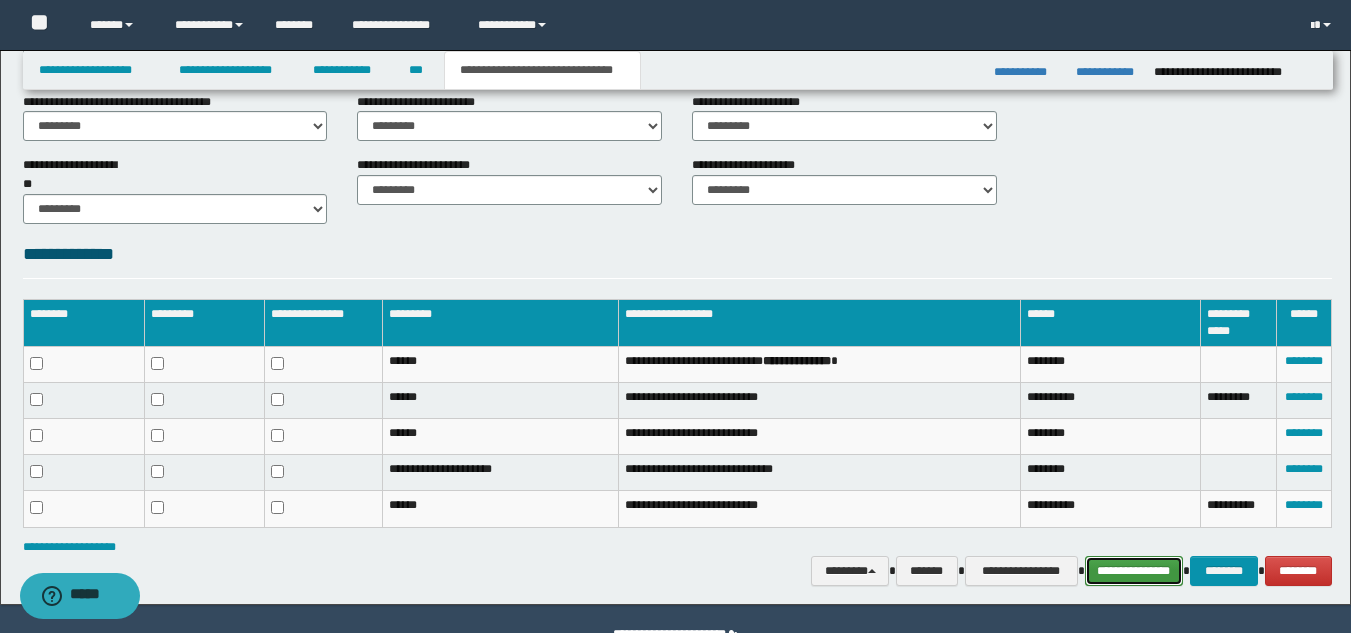 click on "**********" at bounding box center (1134, 571) 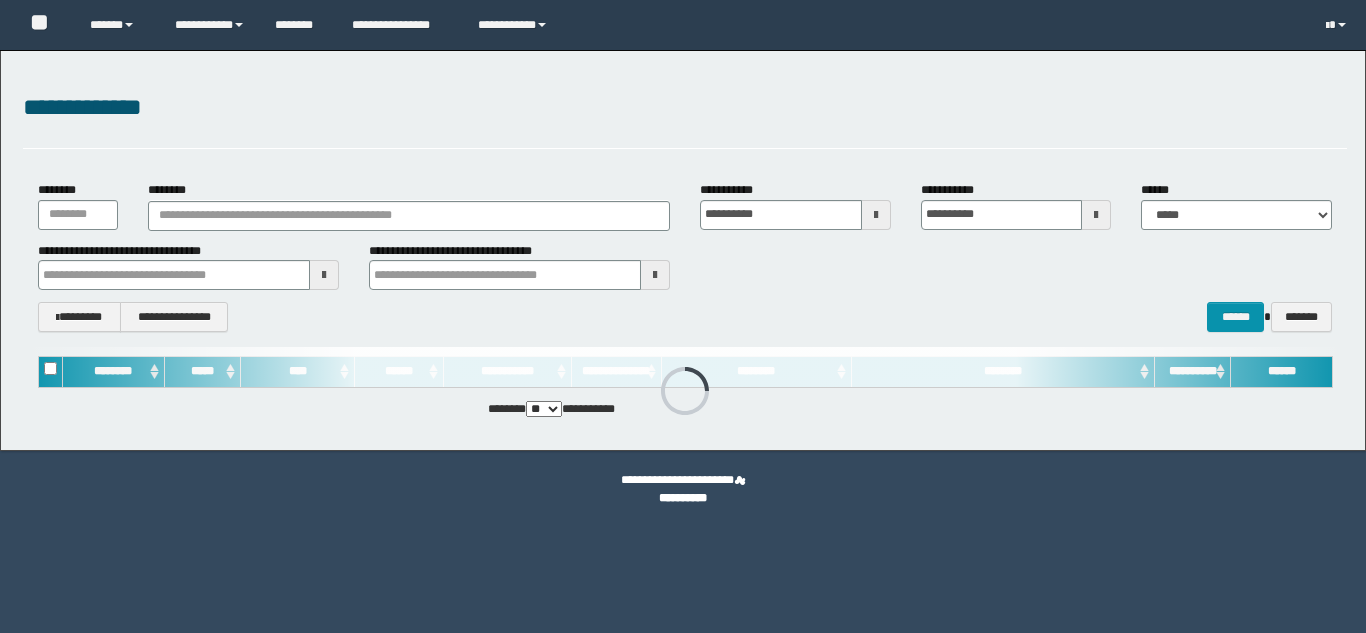 scroll, scrollTop: 0, scrollLeft: 0, axis: both 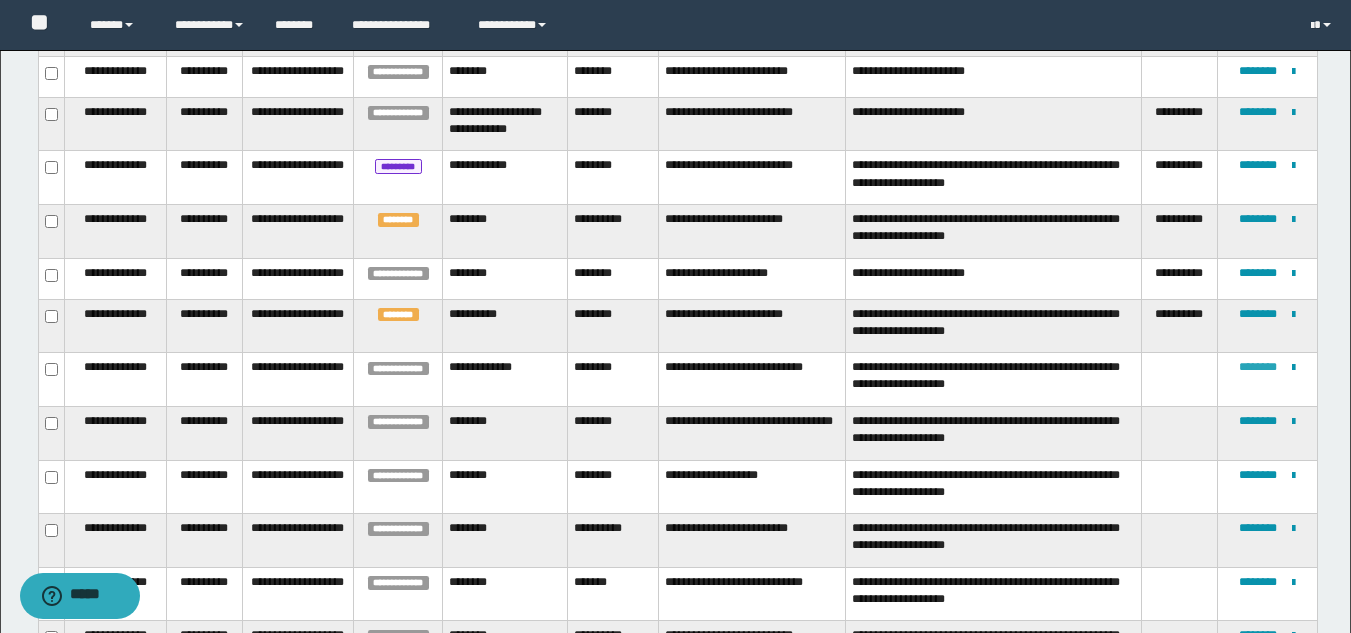 click on "********" at bounding box center (1258, 367) 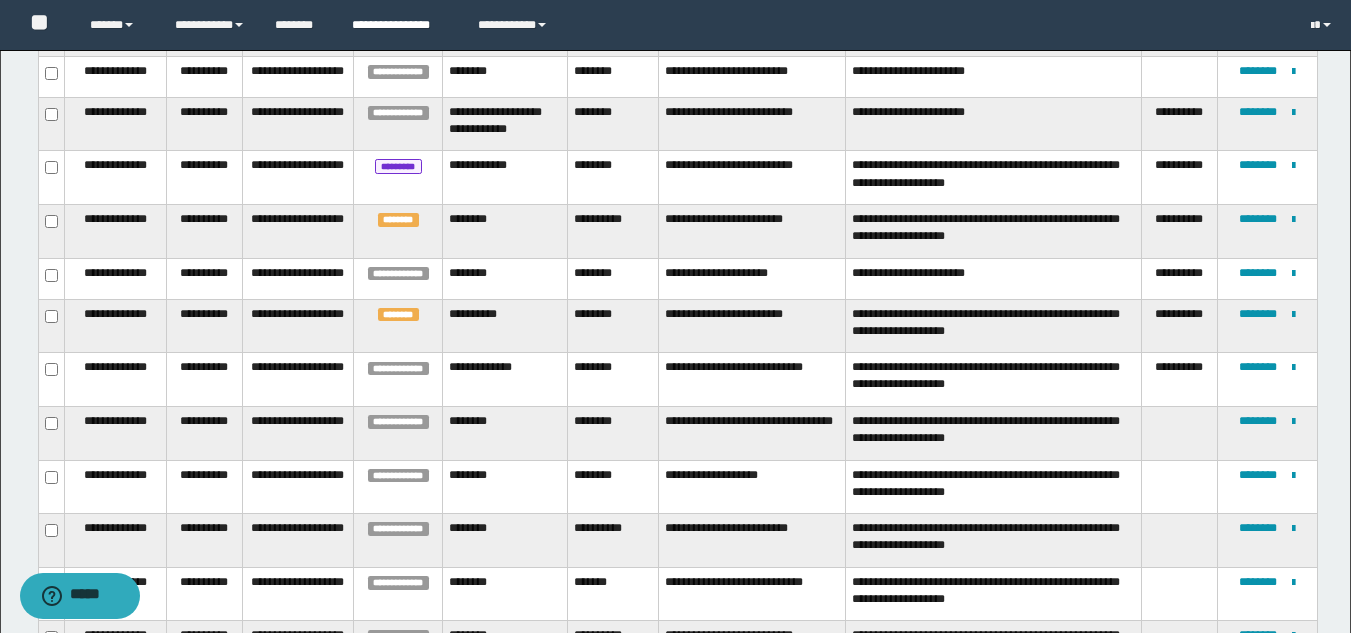 scroll, scrollTop: 44, scrollLeft: 0, axis: vertical 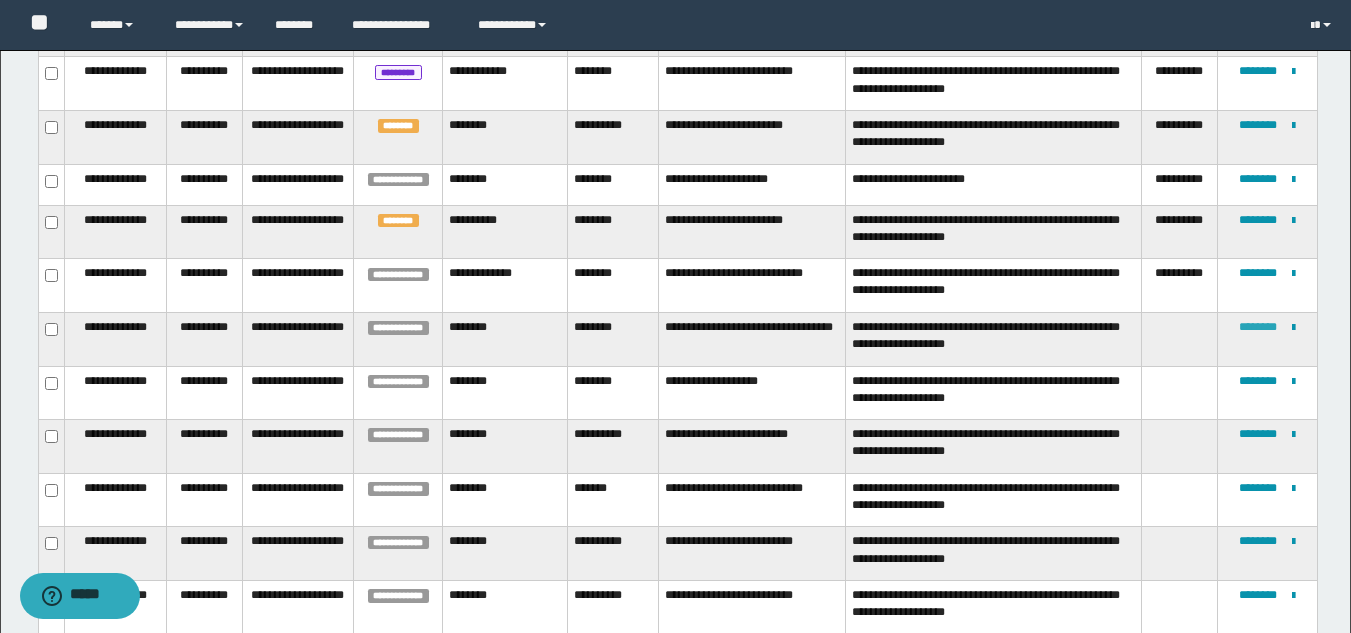 click on "********" at bounding box center [1258, 327] 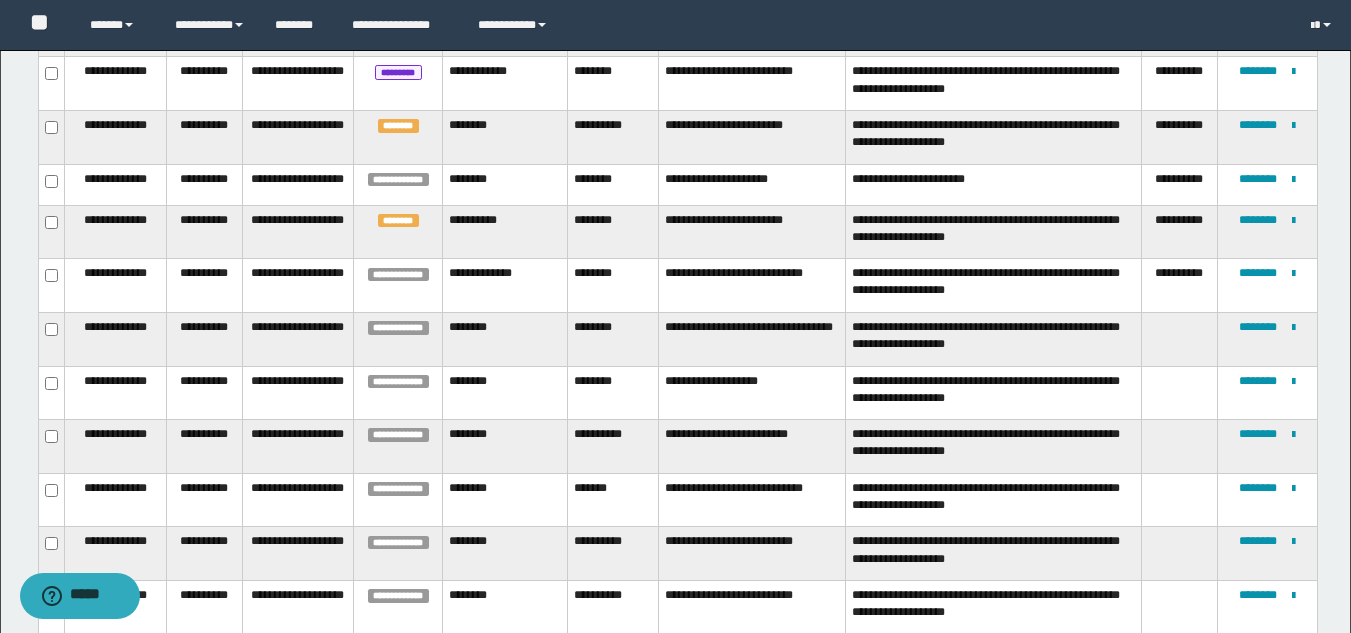 scroll, scrollTop: 91, scrollLeft: 0, axis: vertical 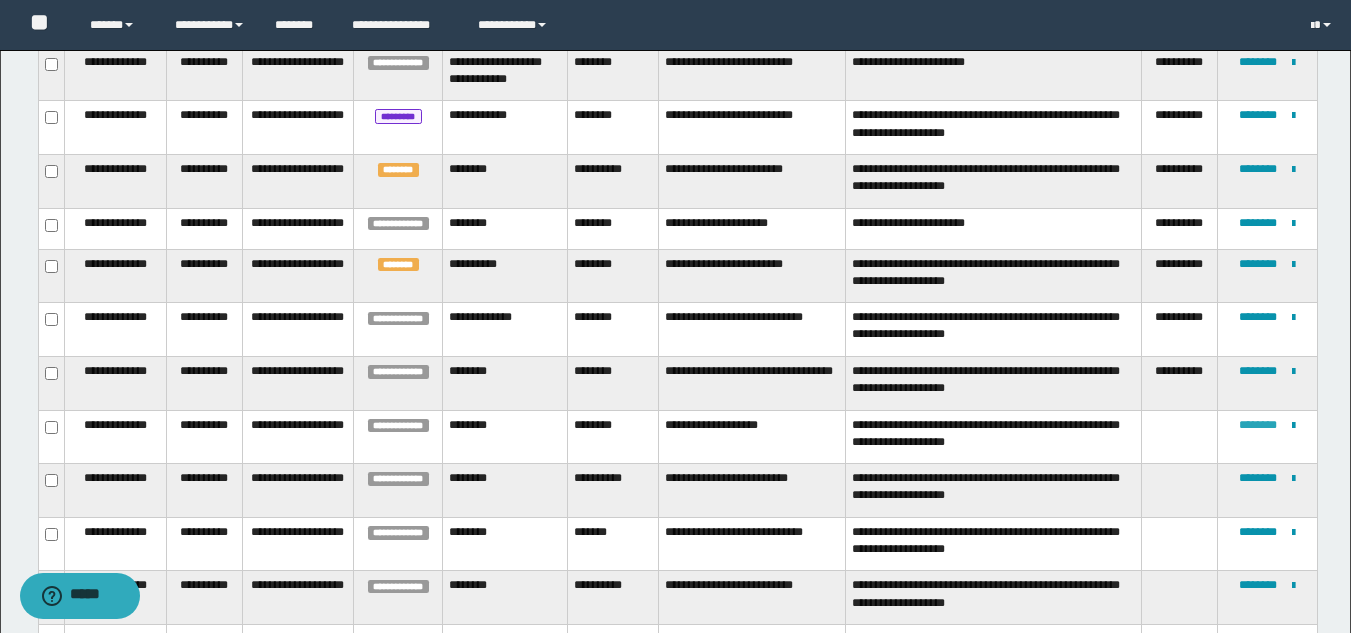 click on "********" at bounding box center [1258, 425] 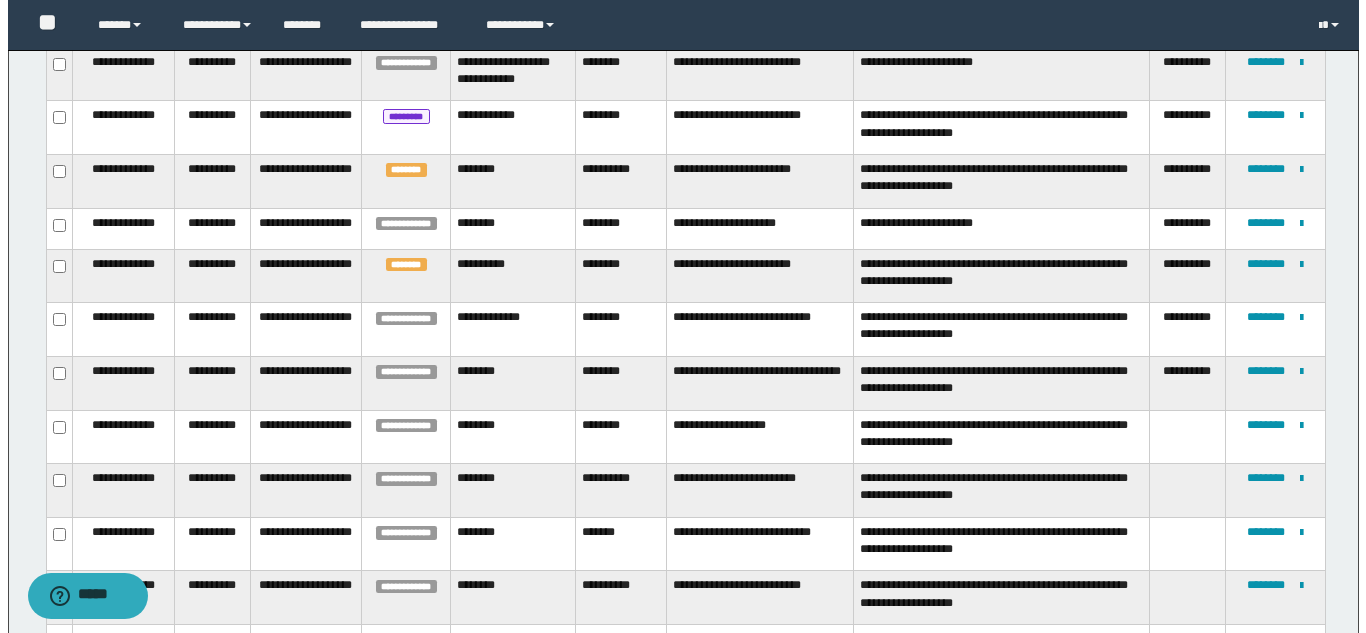 scroll, scrollTop: 0, scrollLeft: 0, axis: both 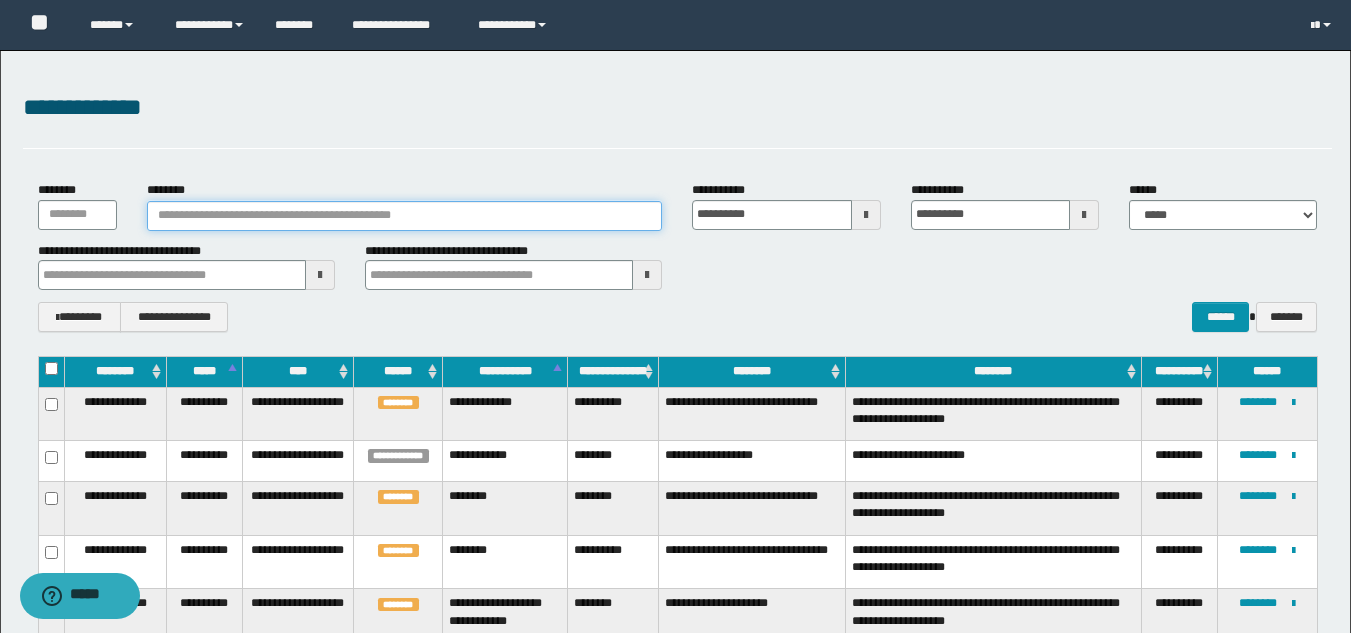 click on "********" at bounding box center (405, 216) 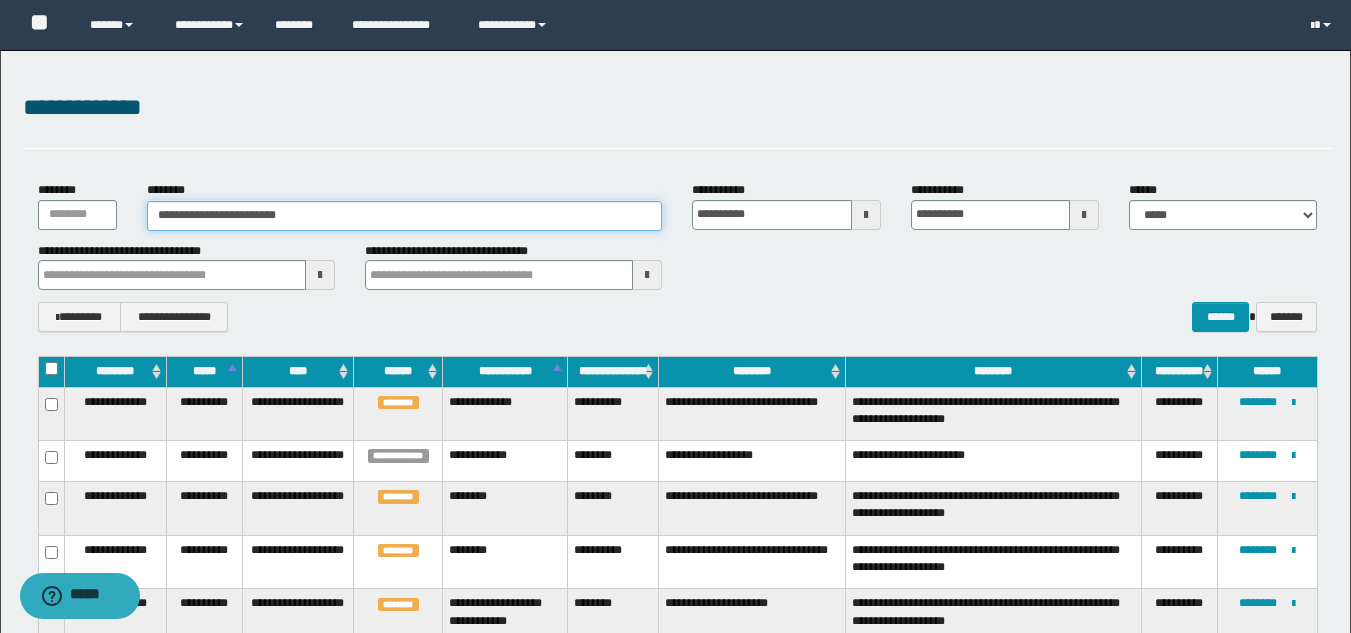 type on "**********" 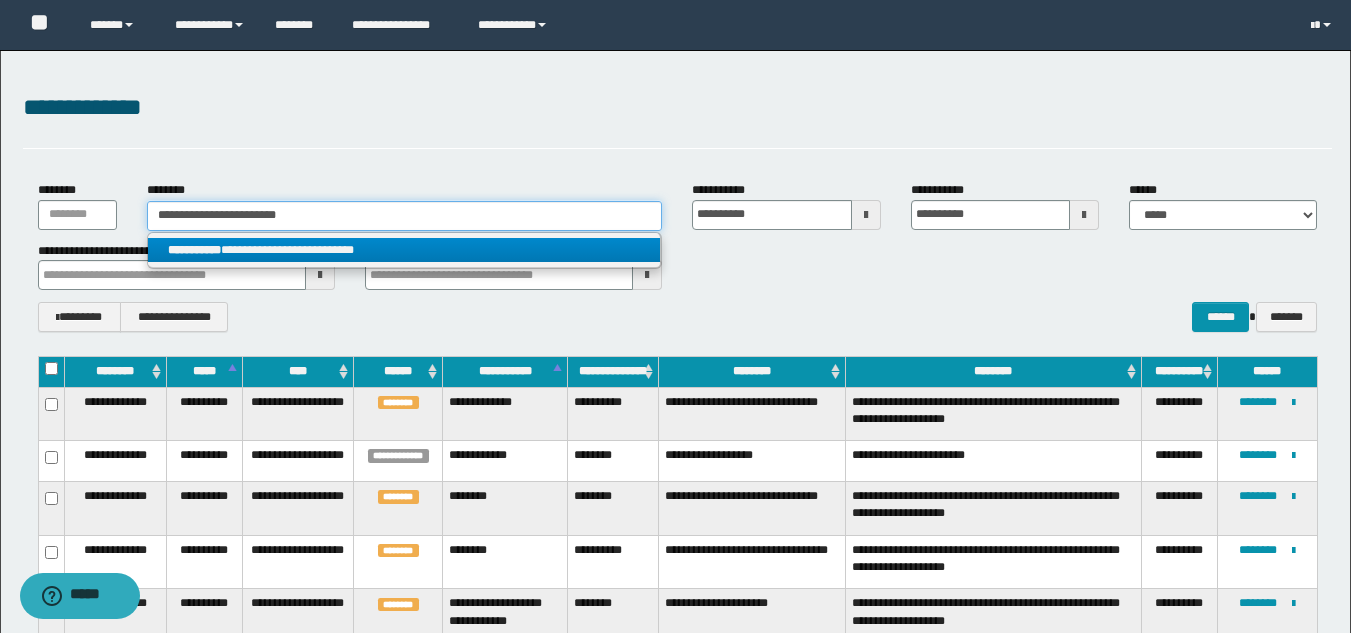 type on "**********" 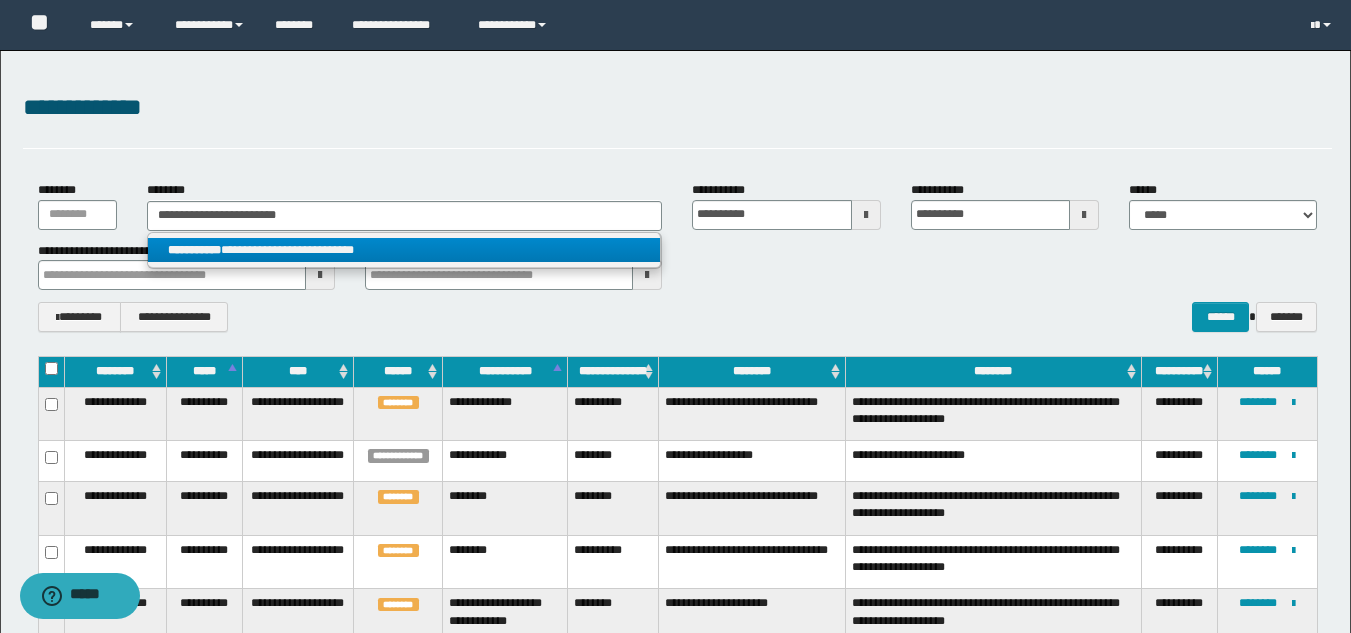 click on "**********" at bounding box center (404, 250) 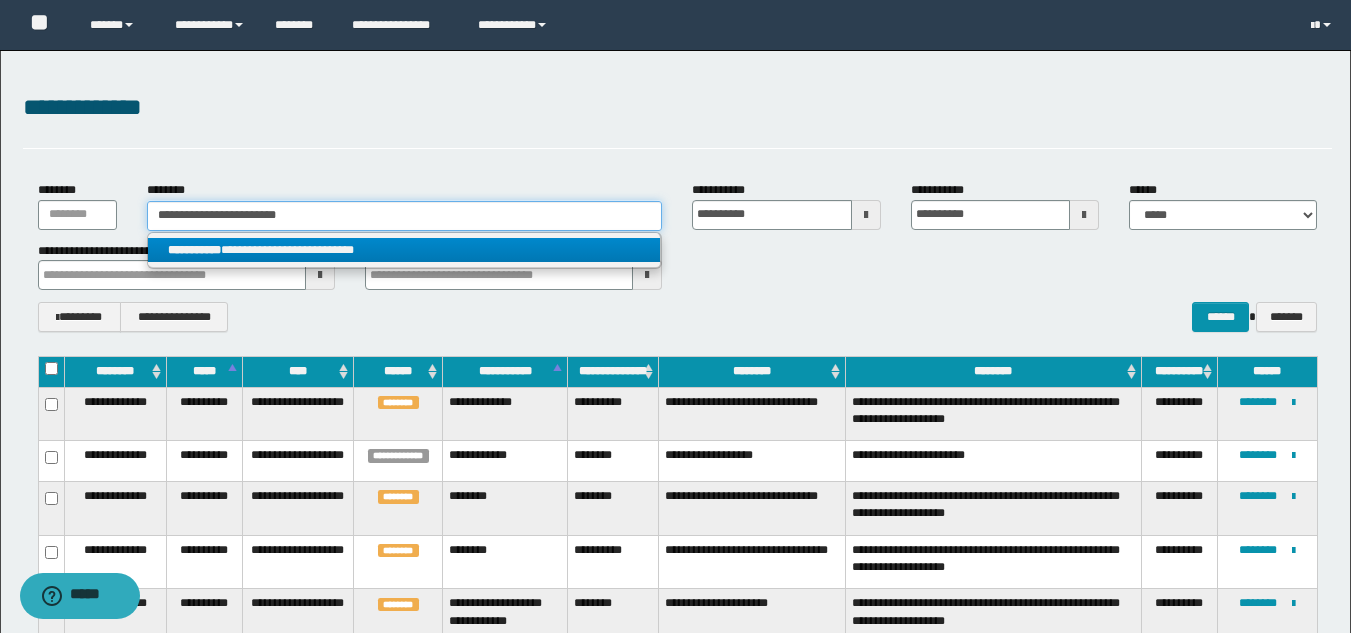 type 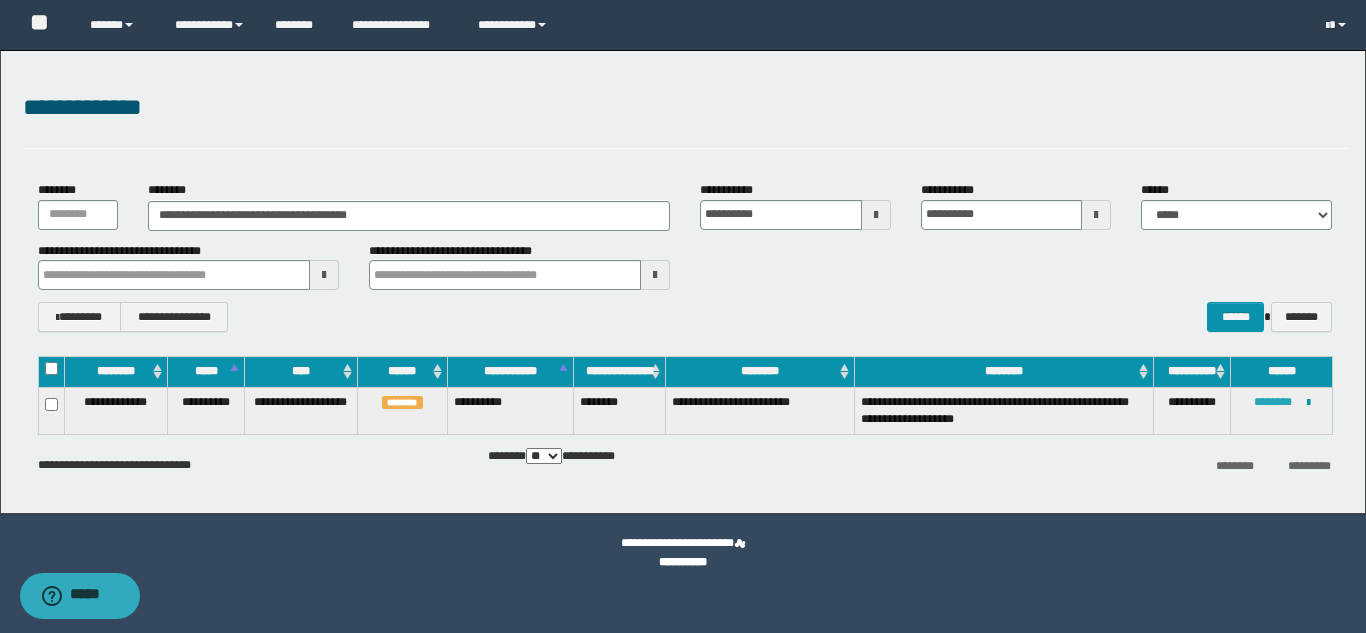 click on "********" at bounding box center (1273, 402) 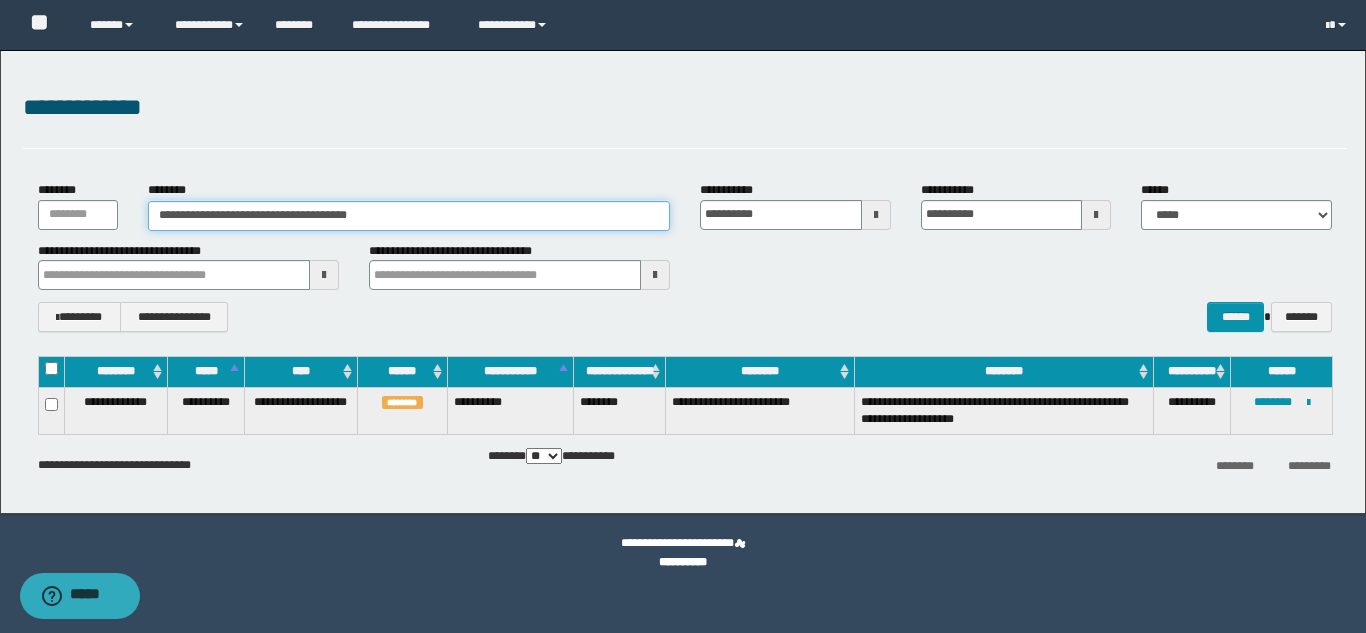 drag, startPoint x: 485, startPoint y: 224, endPoint x: 91, endPoint y: 206, distance: 394.41095 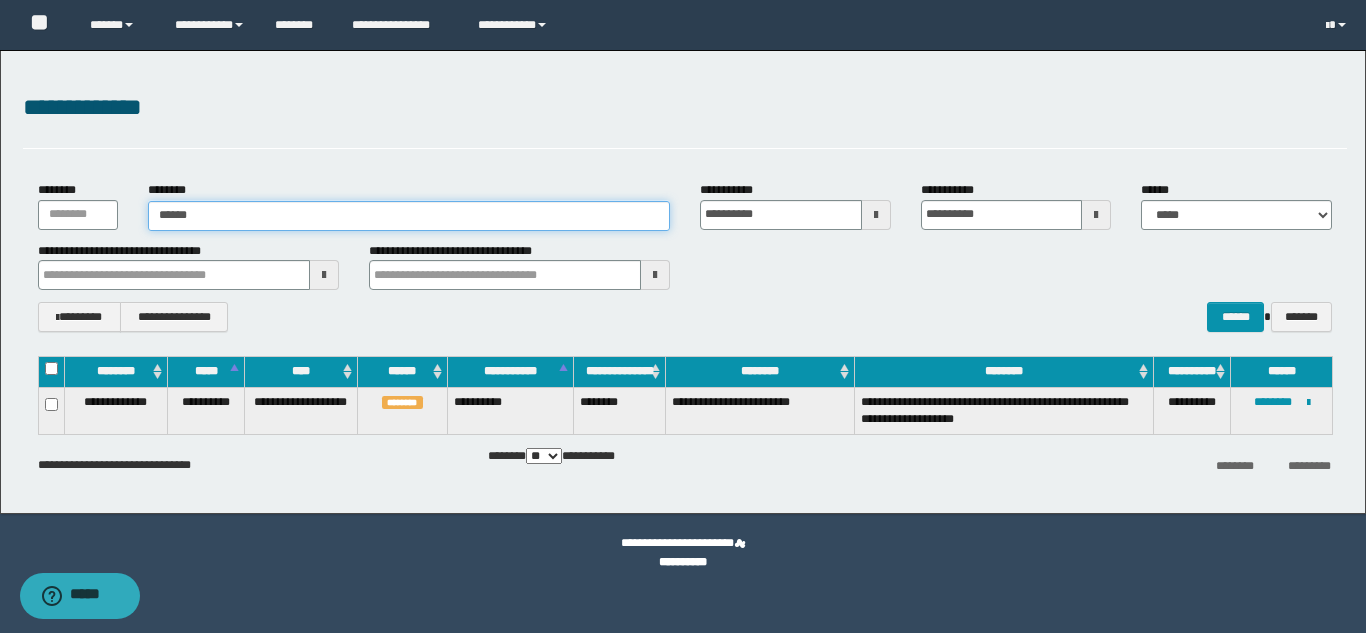 type on "*******" 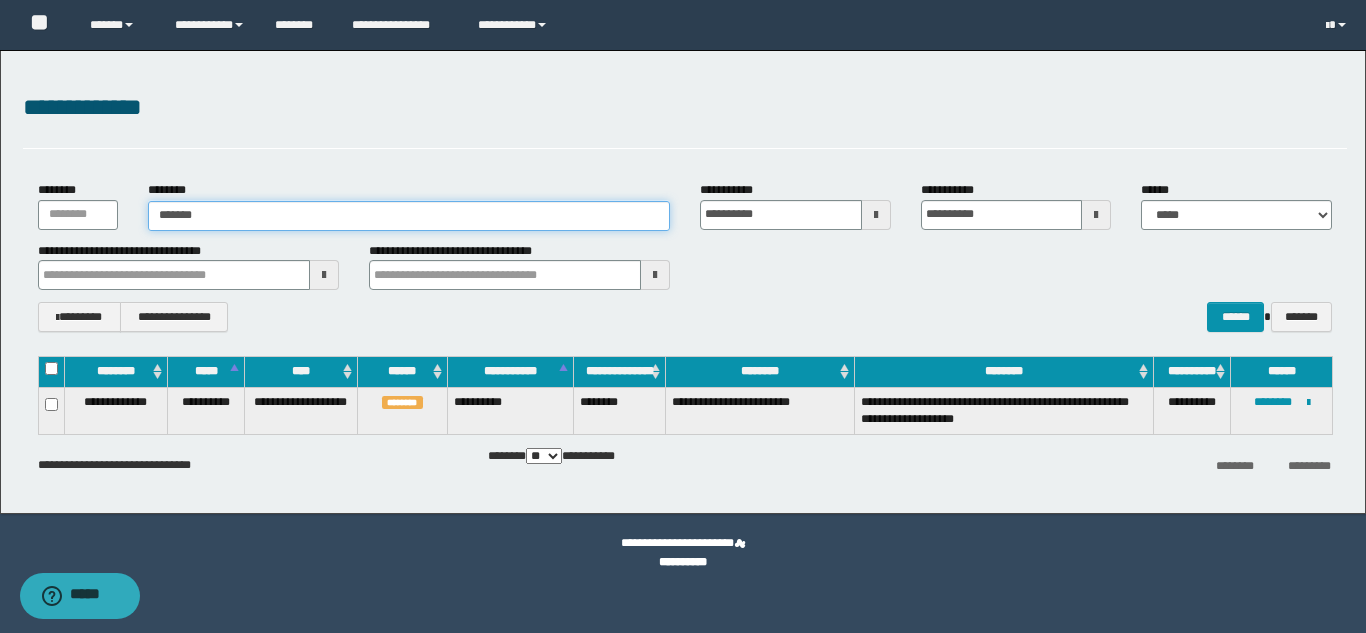 type on "*******" 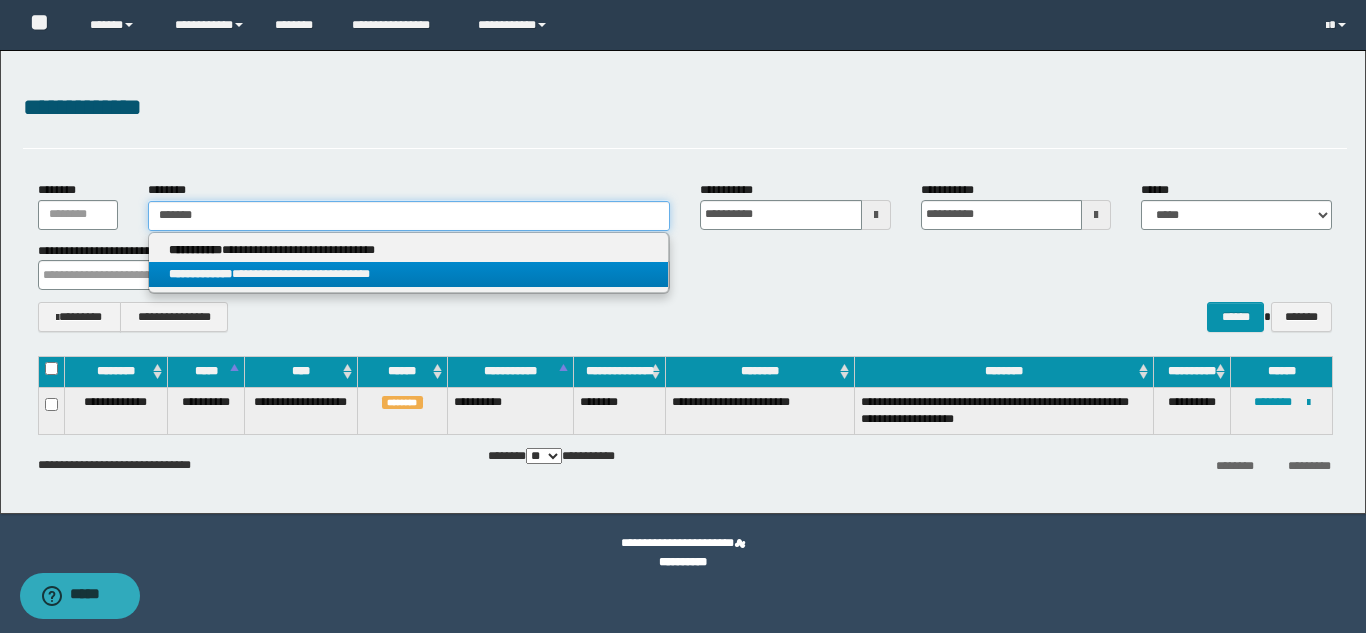 type on "*******" 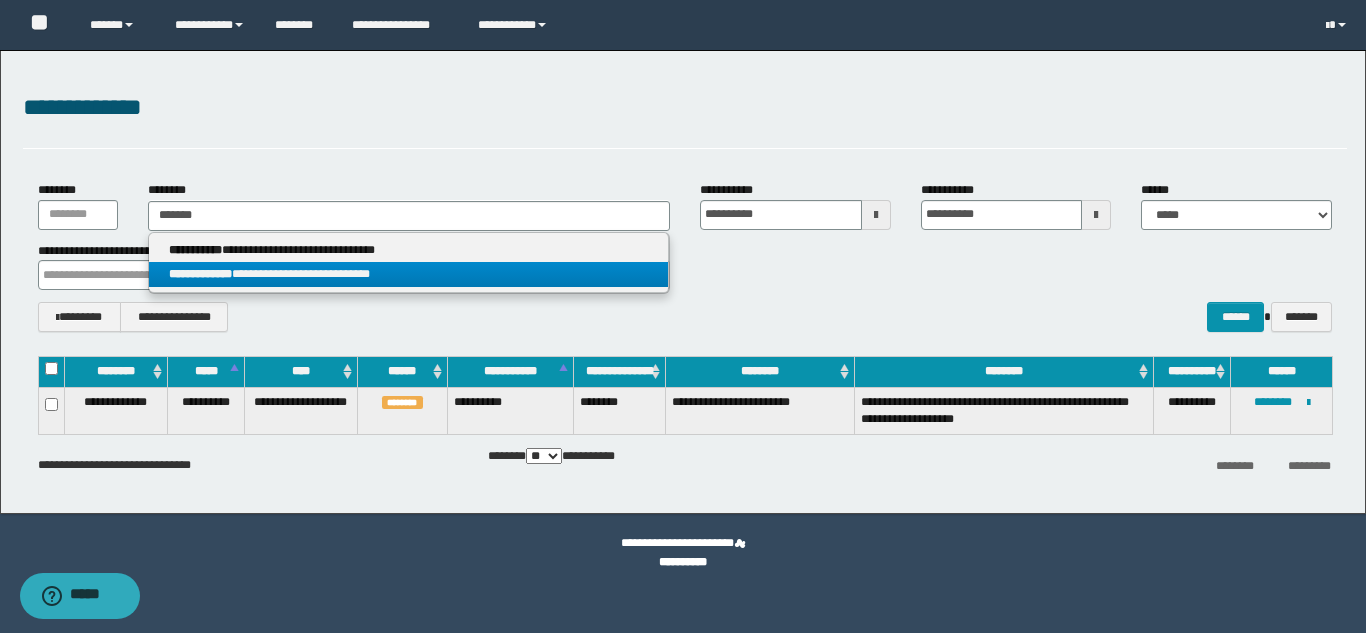 click on "**********" at bounding box center (200, 274) 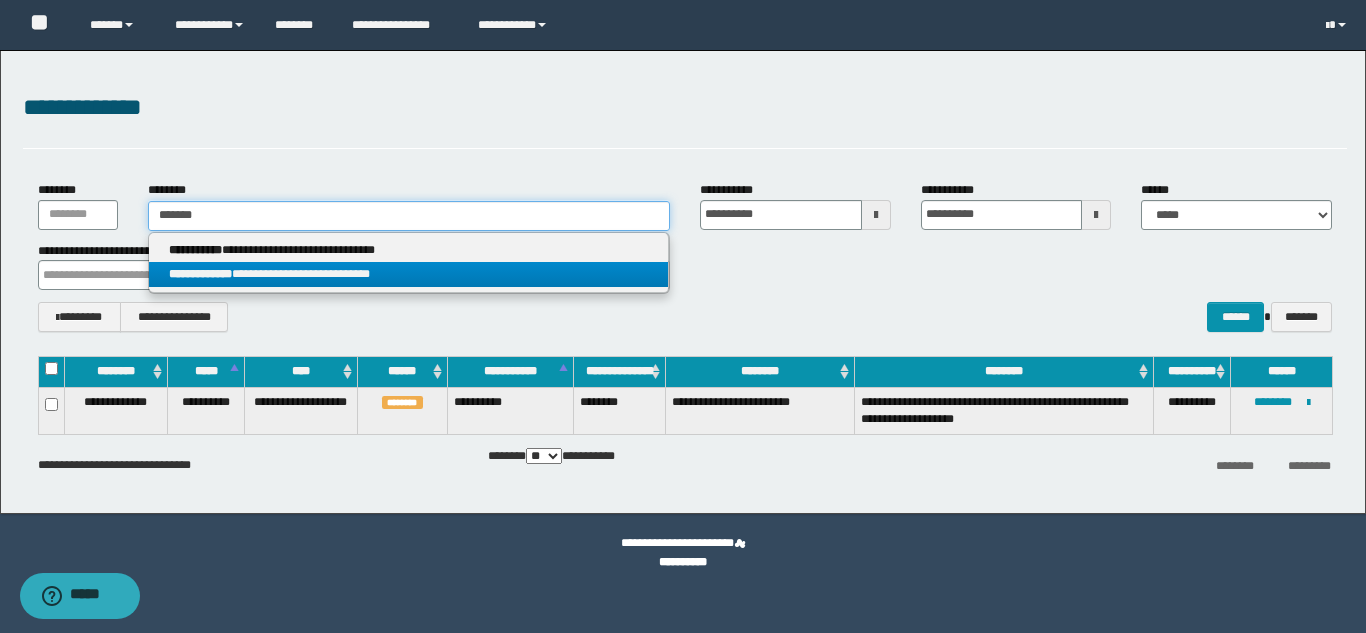 type 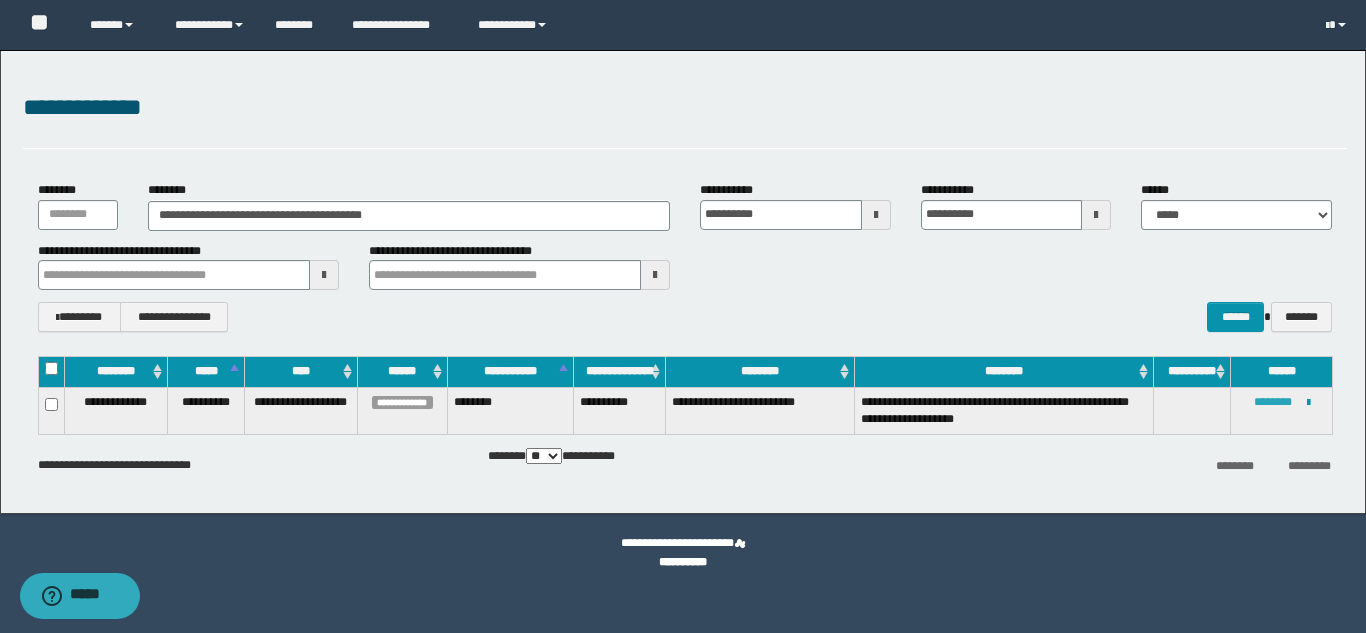 click on "********" at bounding box center (1273, 402) 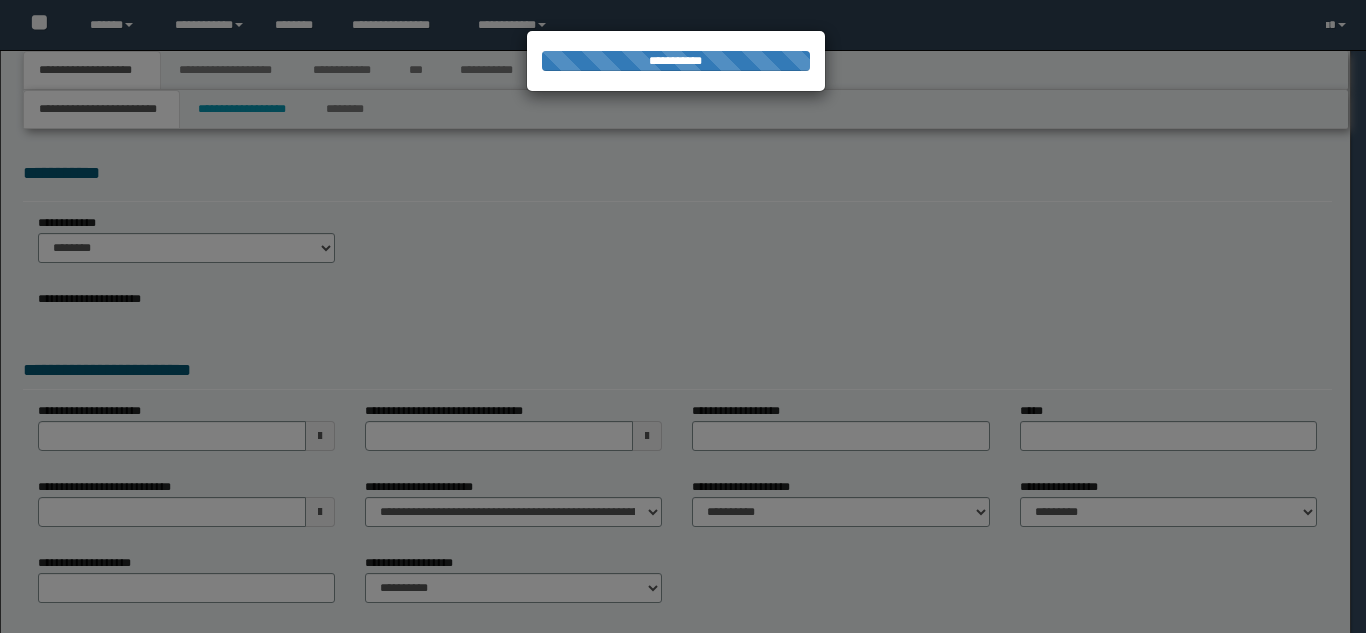 scroll, scrollTop: 0, scrollLeft: 0, axis: both 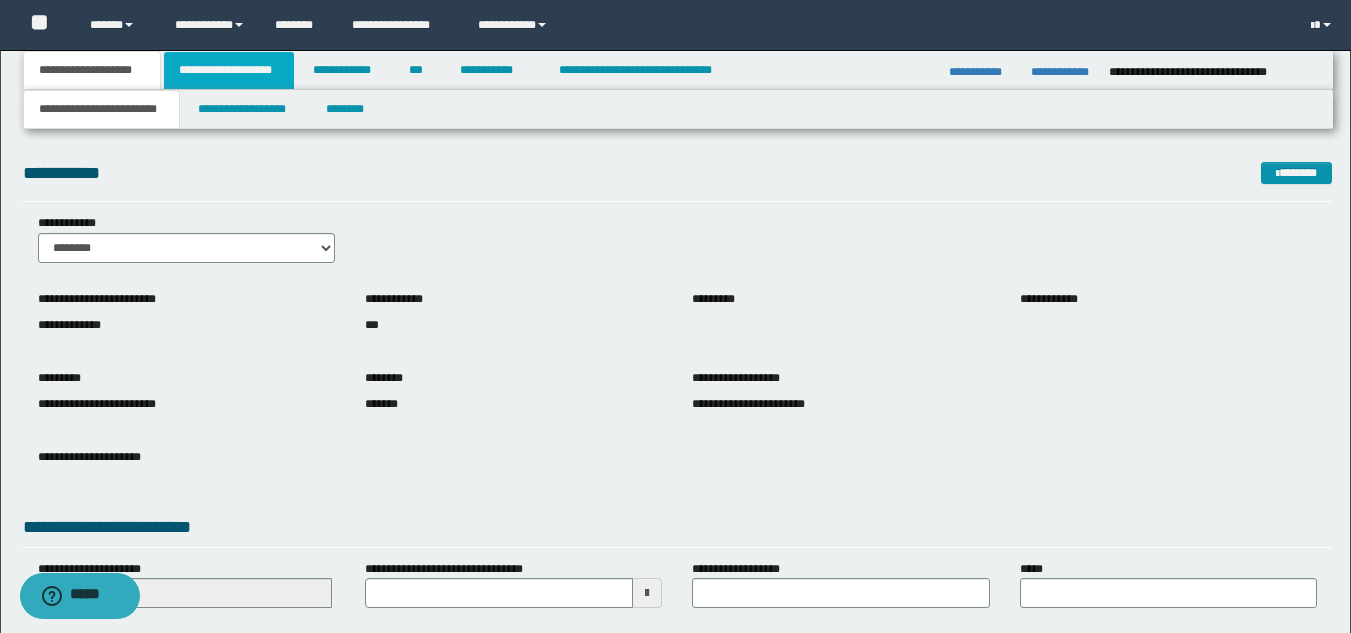 click on "**********" at bounding box center [229, 70] 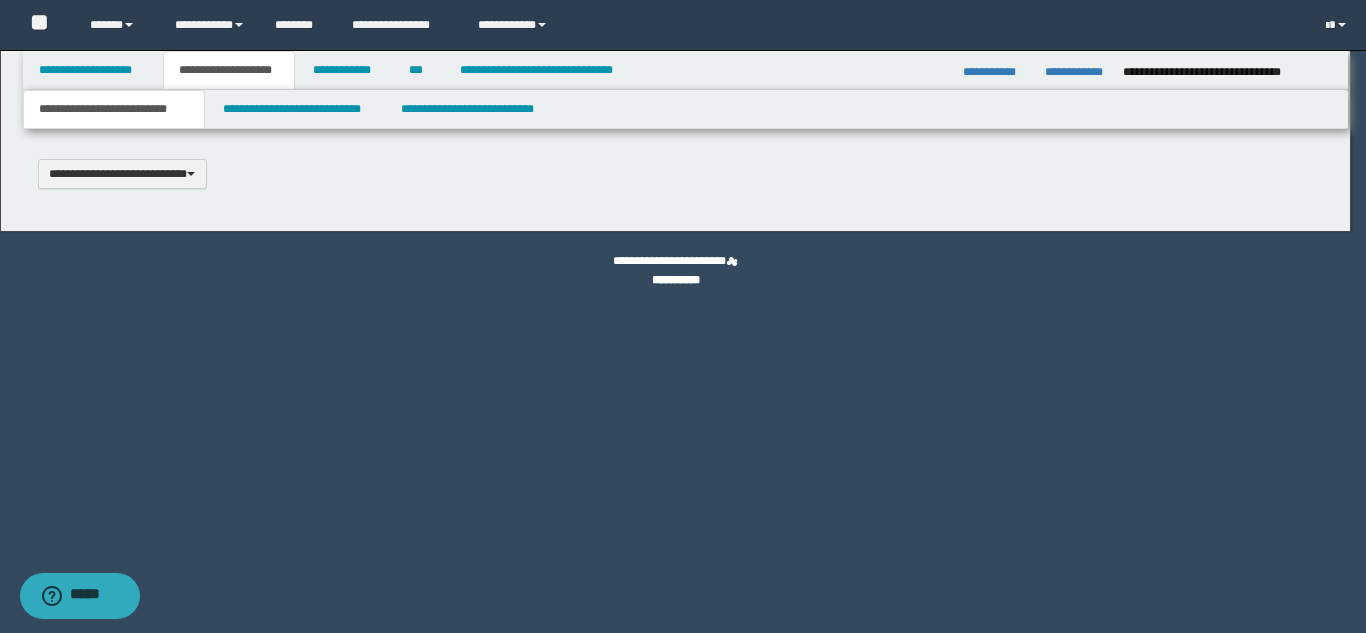 type 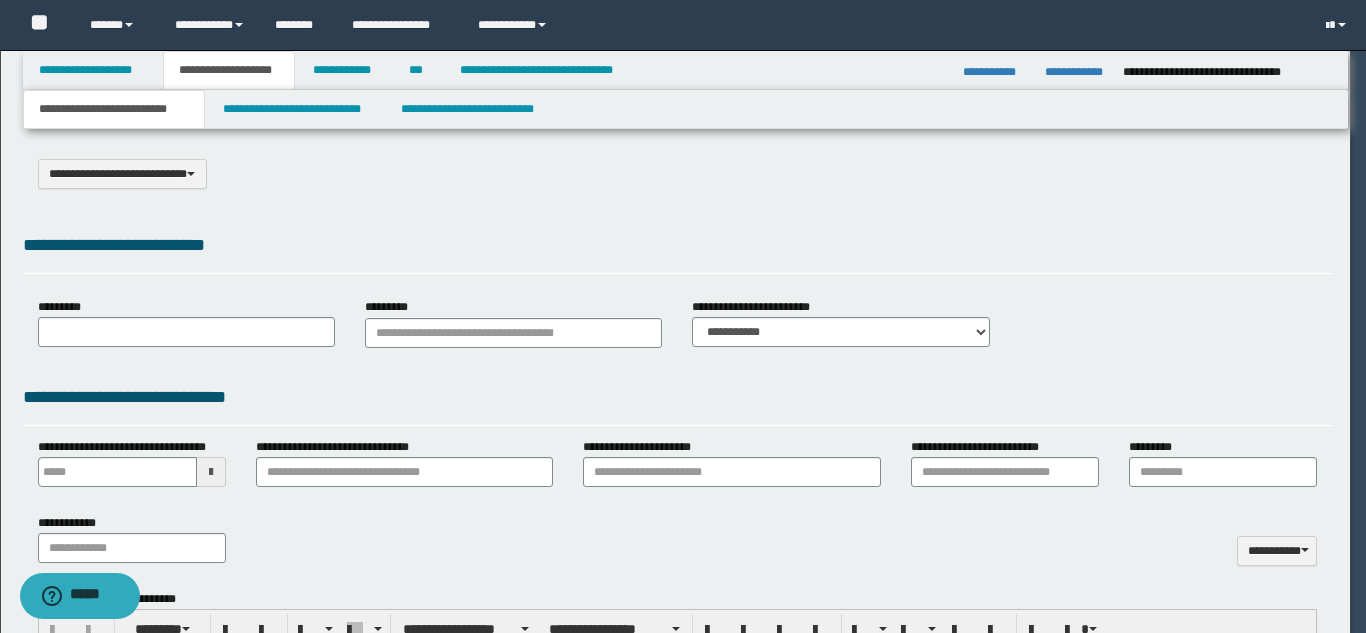 type on "**********" 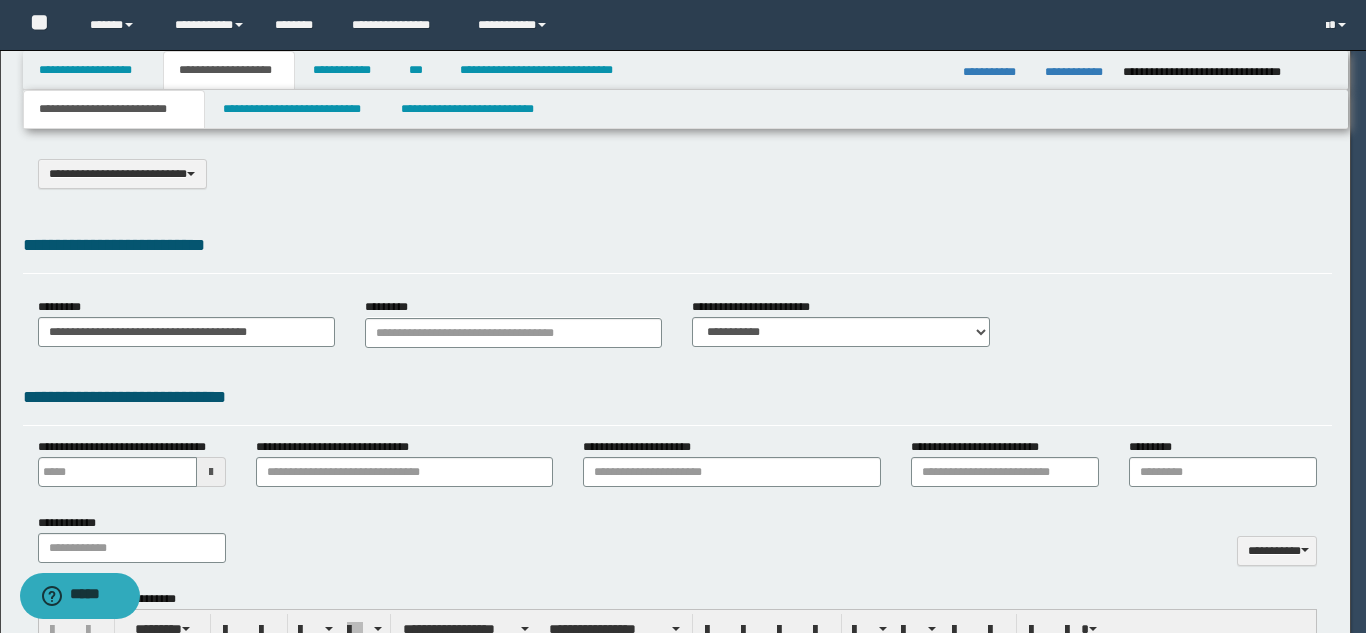 select on "*" 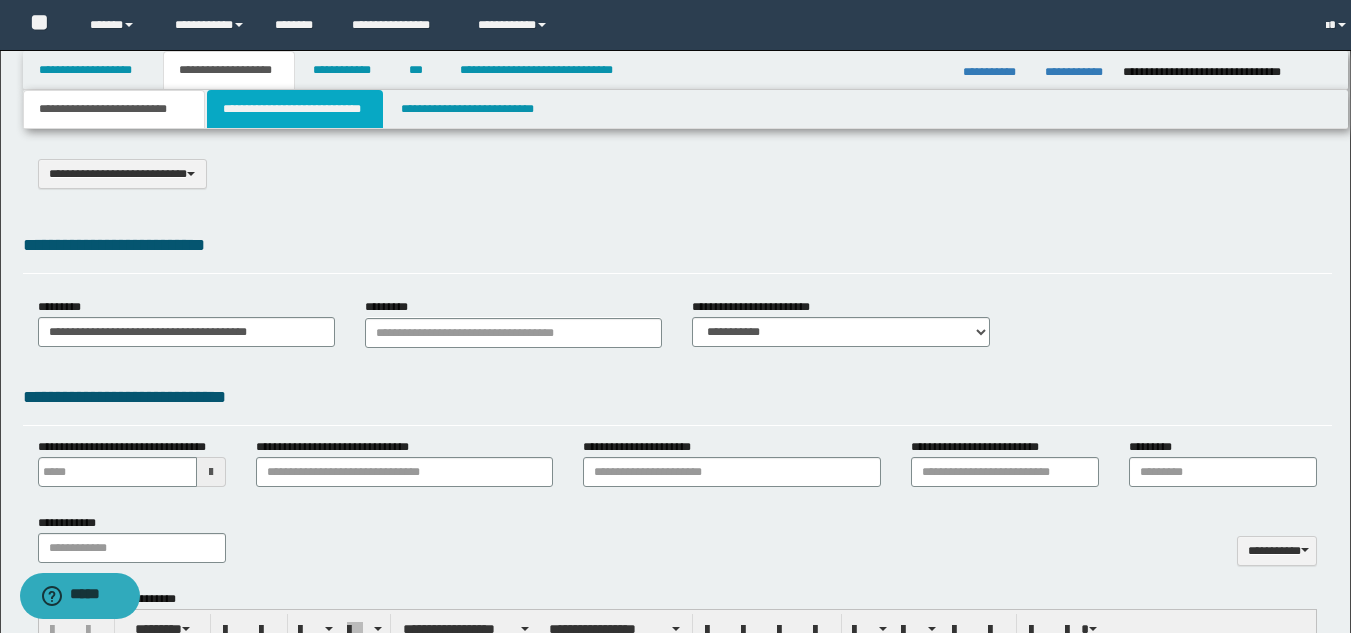 click on "**********" at bounding box center [295, 109] 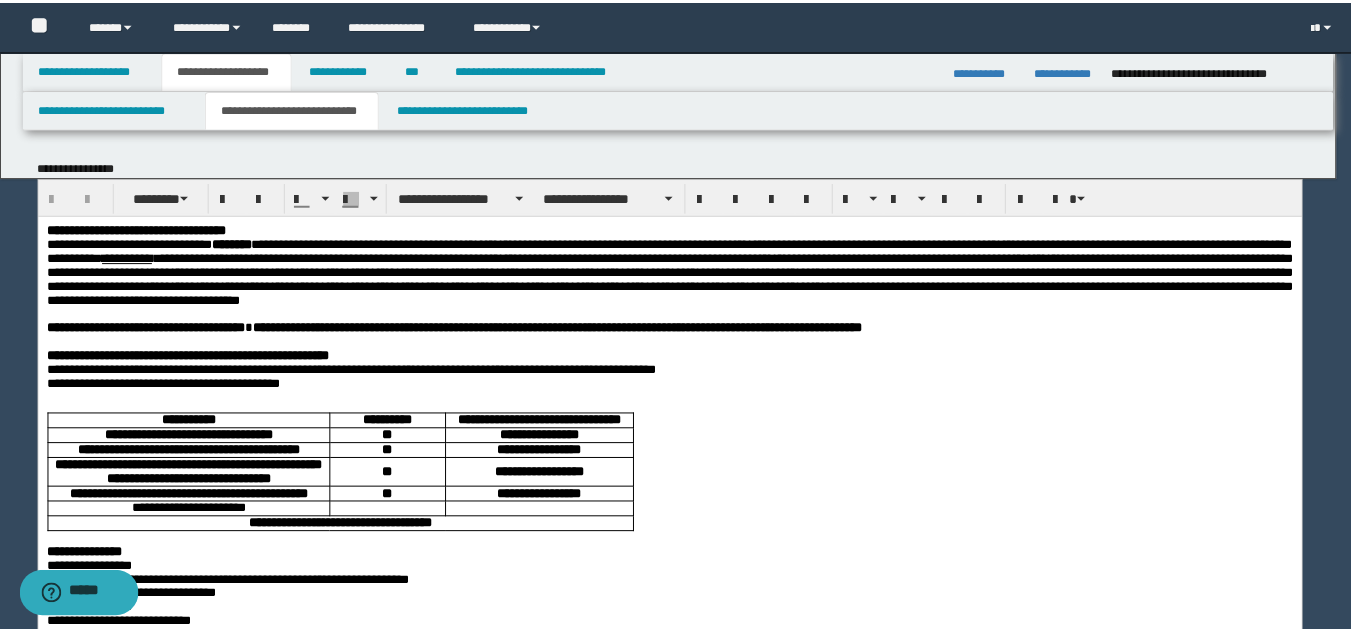 scroll, scrollTop: 0, scrollLeft: 0, axis: both 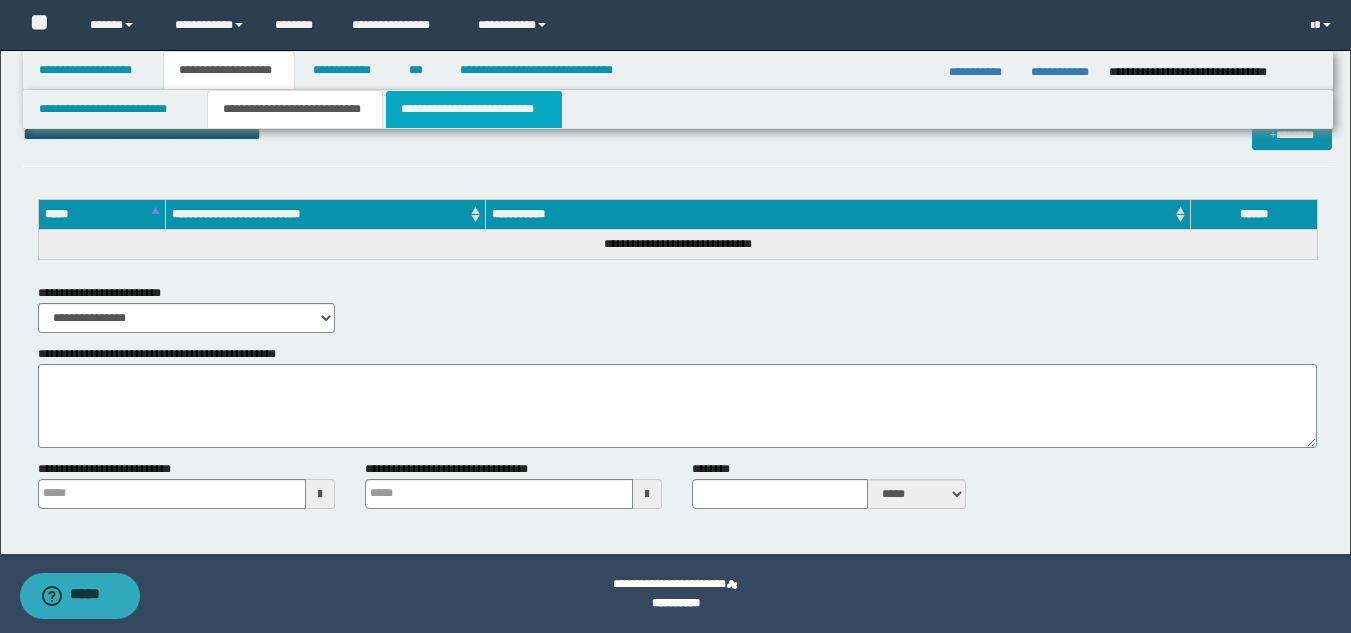 click on "**********" at bounding box center (678, 109) 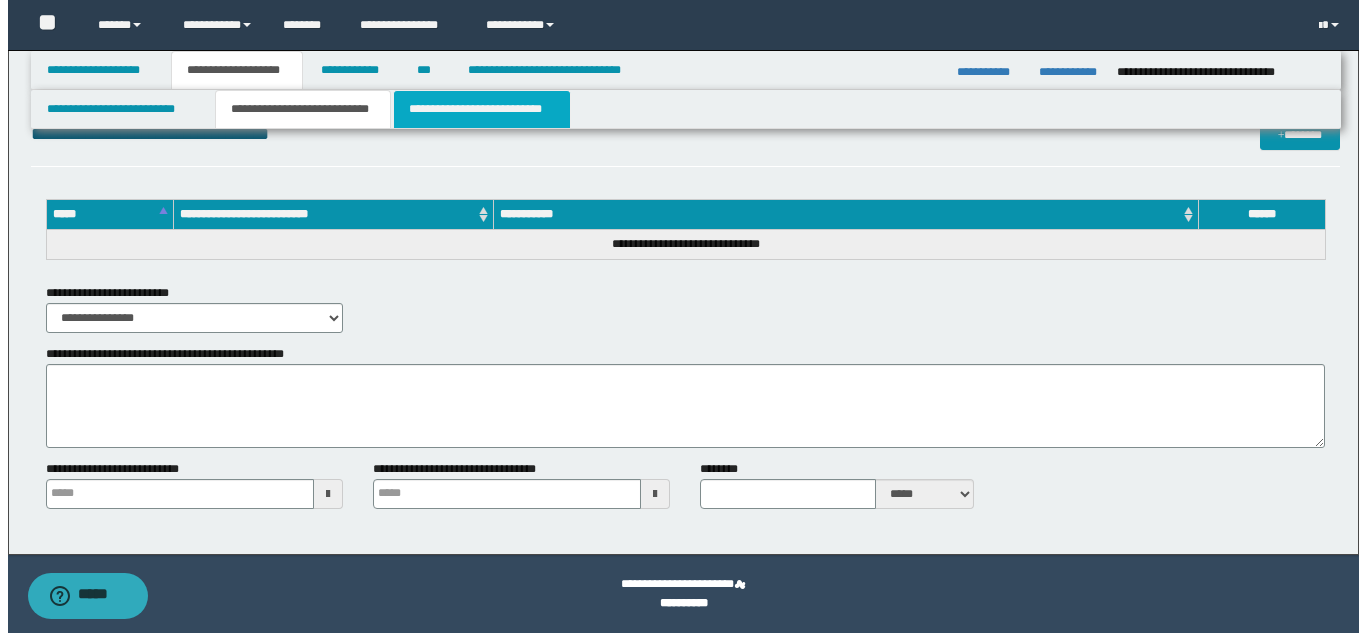 scroll, scrollTop: 0, scrollLeft: 0, axis: both 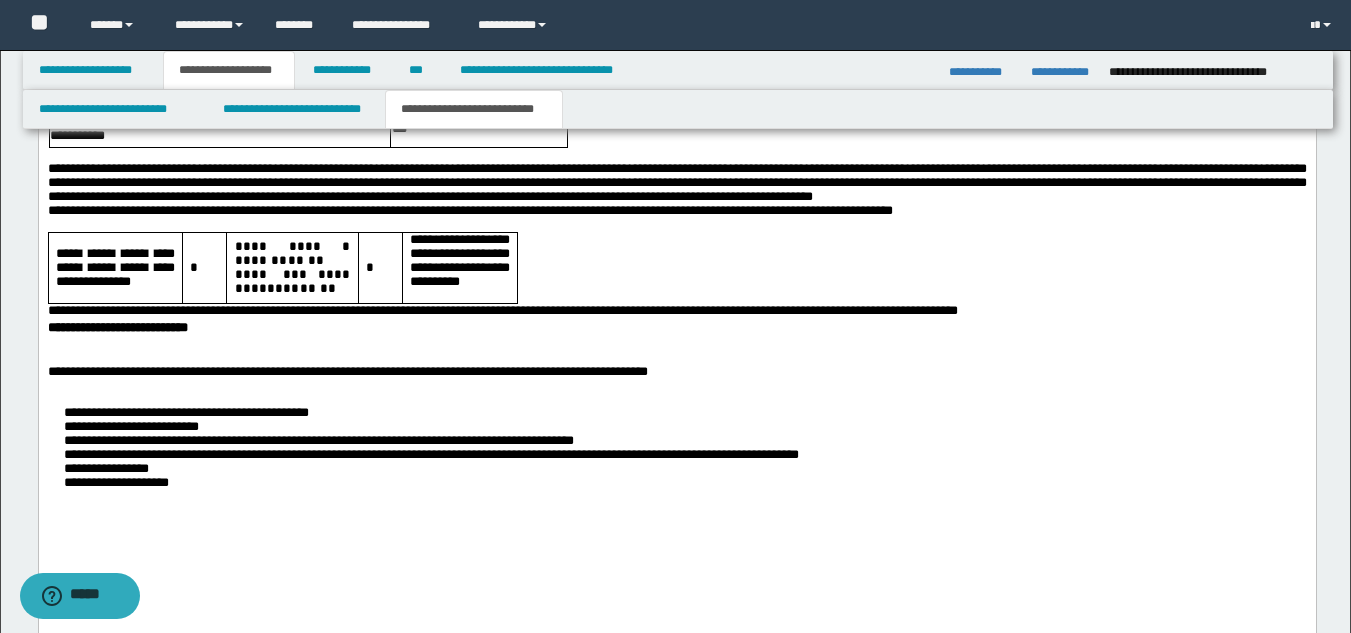 drag, startPoint x: 1365, startPoint y: 68, endPoint x: 1059, endPoint y: 671, distance: 676.1989 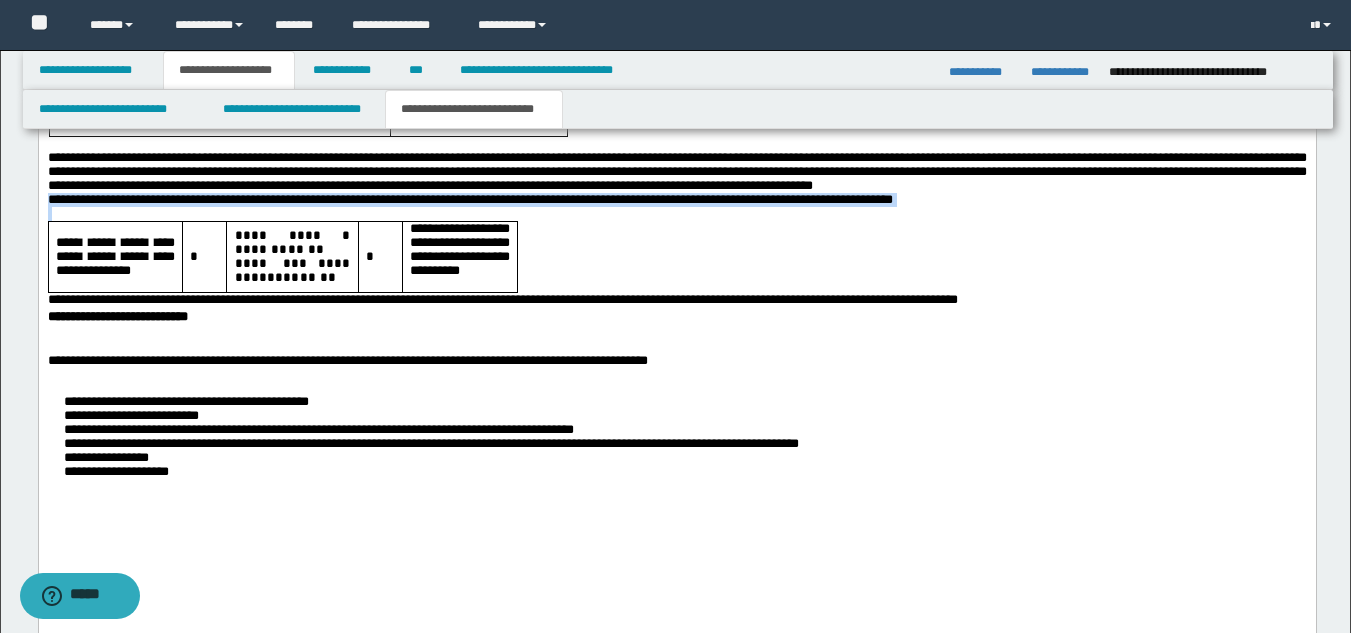 drag, startPoint x: 49, startPoint y: 239, endPoint x: 530, endPoint y: 348, distance: 493.1957 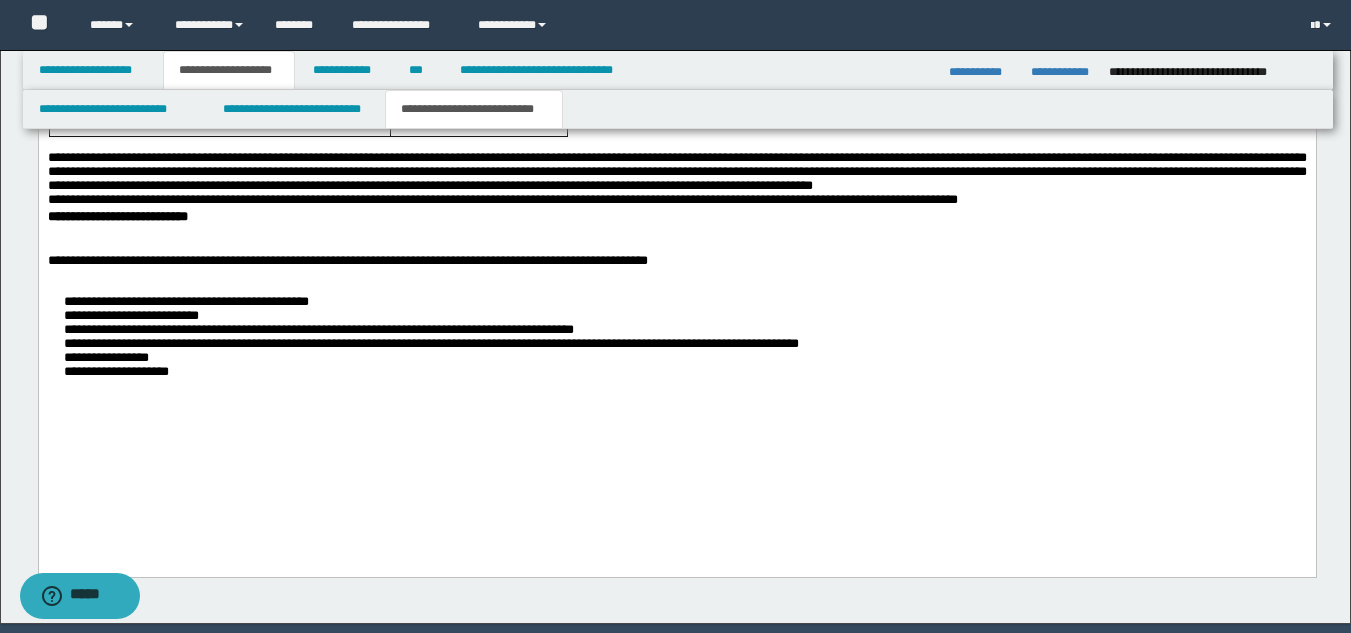 click on "**********" at bounding box center [676, 177] 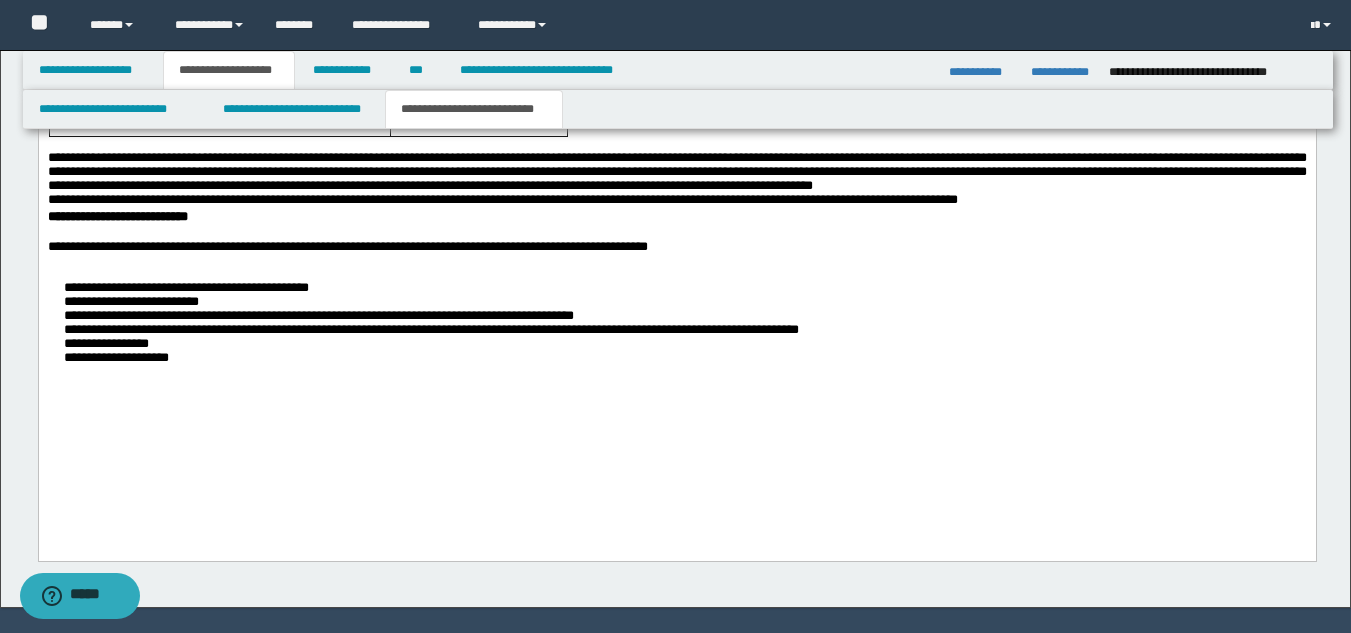scroll, scrollTop: 0, scrollLeft: 0, axis: both 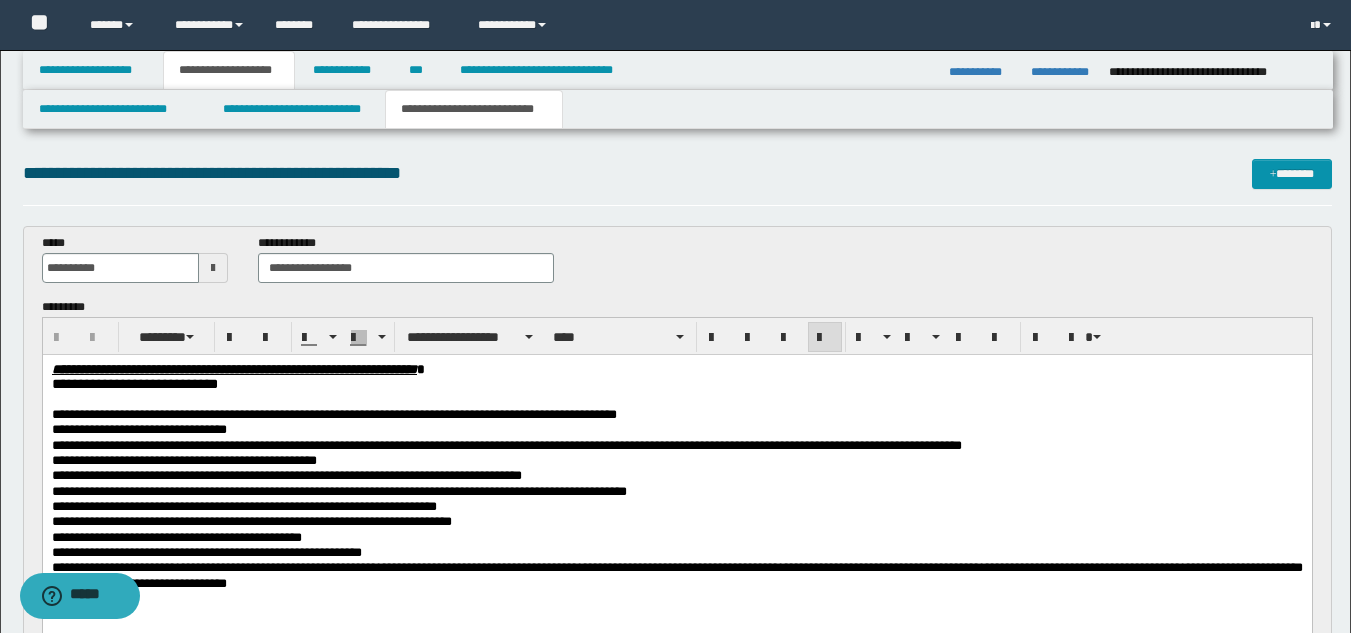click on "**********" at bounding box center (676, 429) 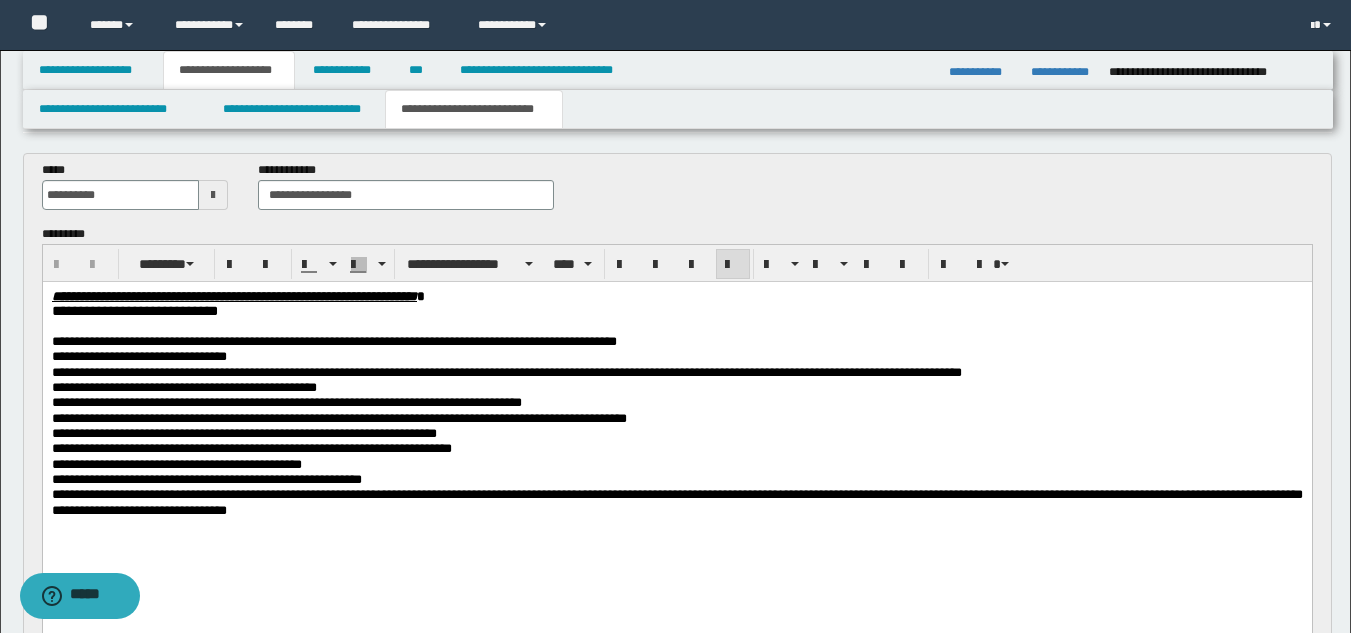 scroll, scrollTop: 84, scrollLeft: 0, axis: vertical 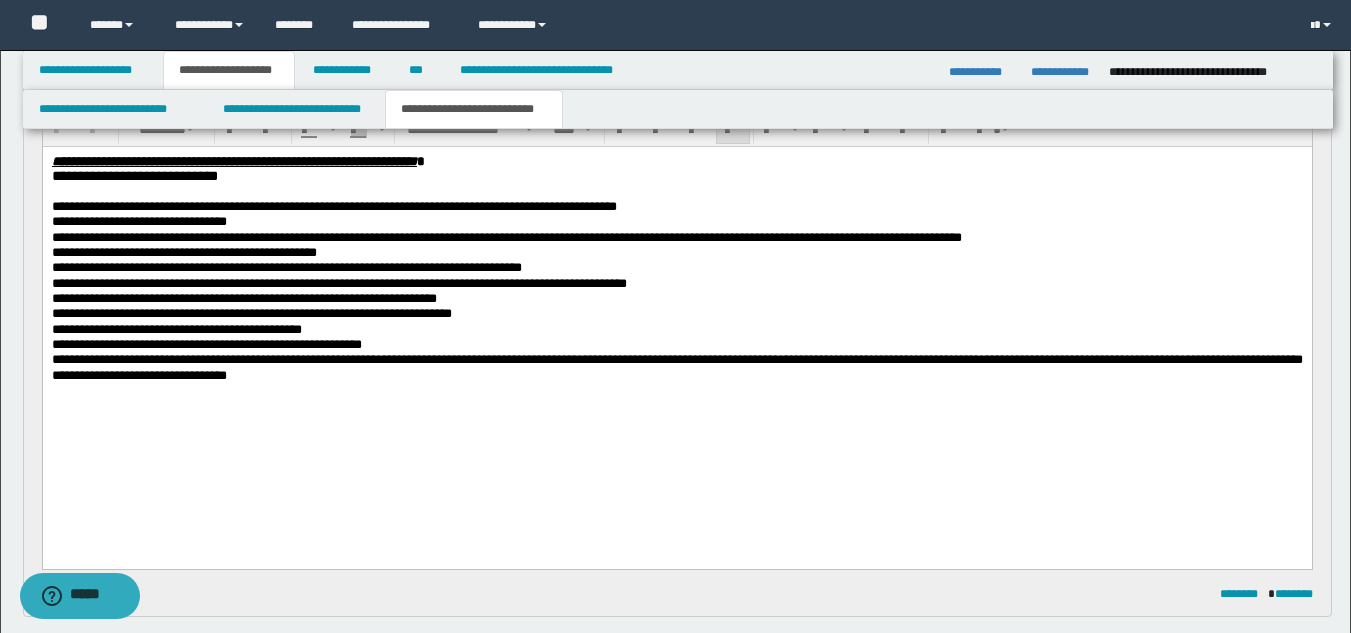 click on "**********" at bounding box center (676, 367) 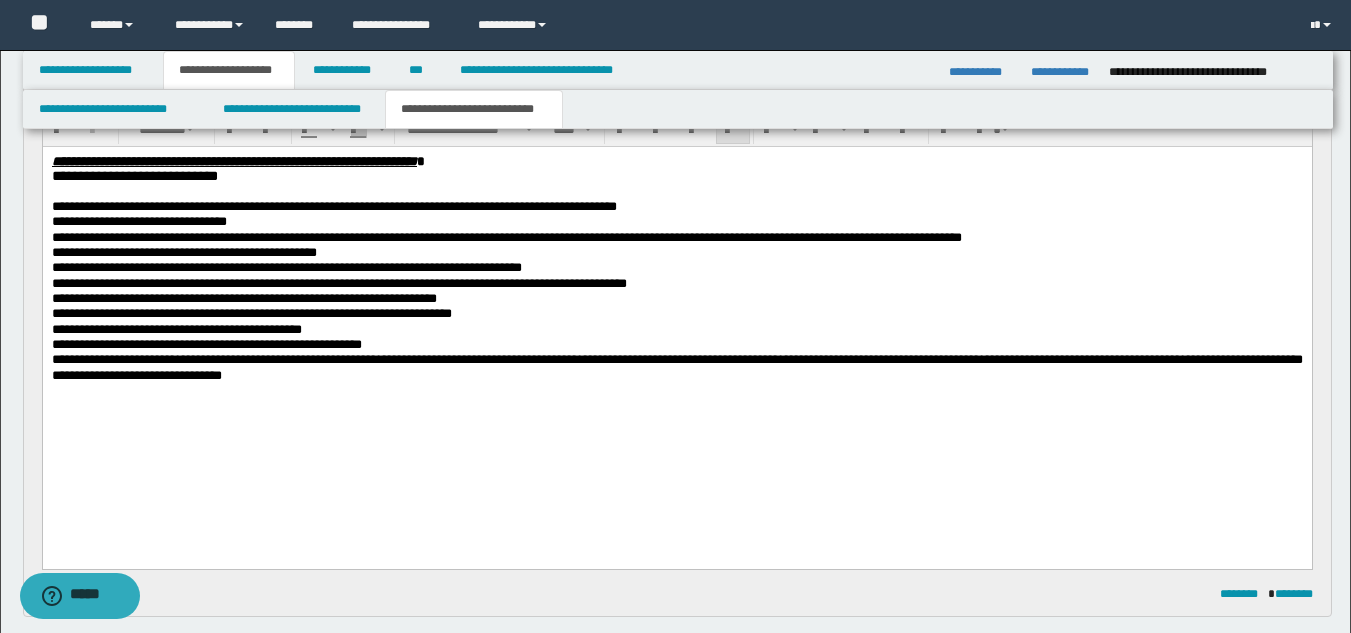 click on "**********" at bounding box center [676, 367] 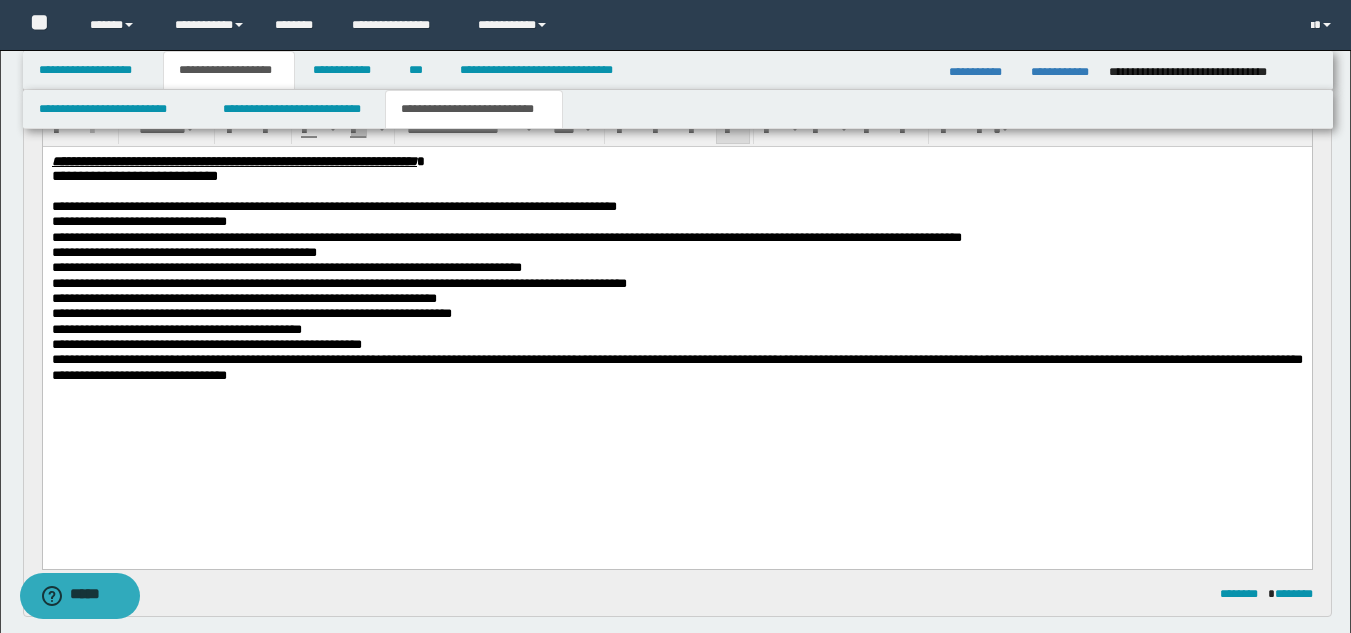click on "**********" at bounding box center (676, 367) 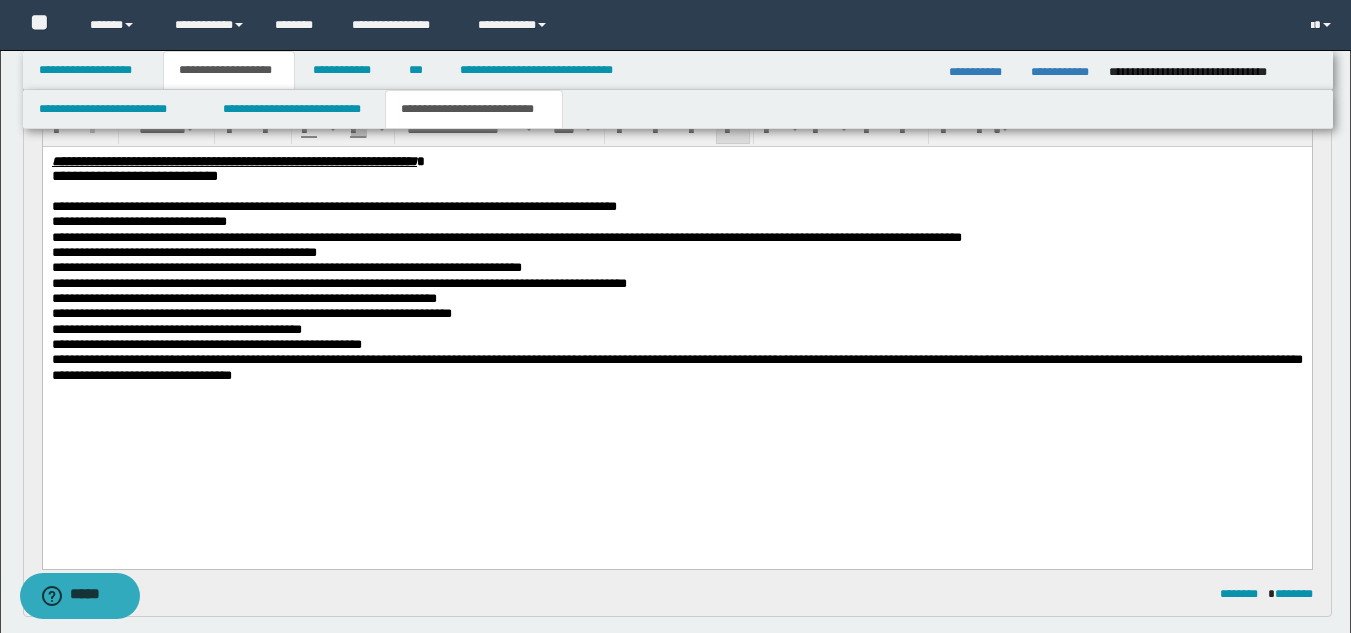 click on "**********" at bounding box center [676, 367] 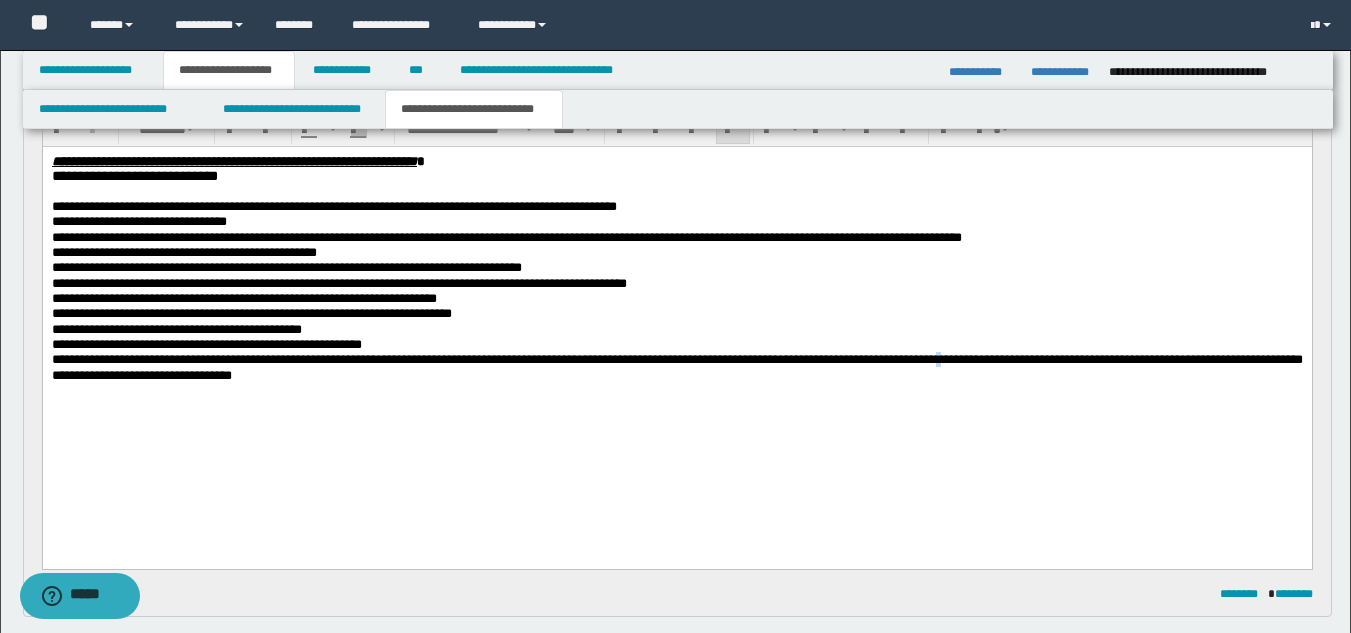 drag, startPoint x: 1098, startPoint y: 379, endPoint x: 1096, endPoint y: 369, distance: 10.198039 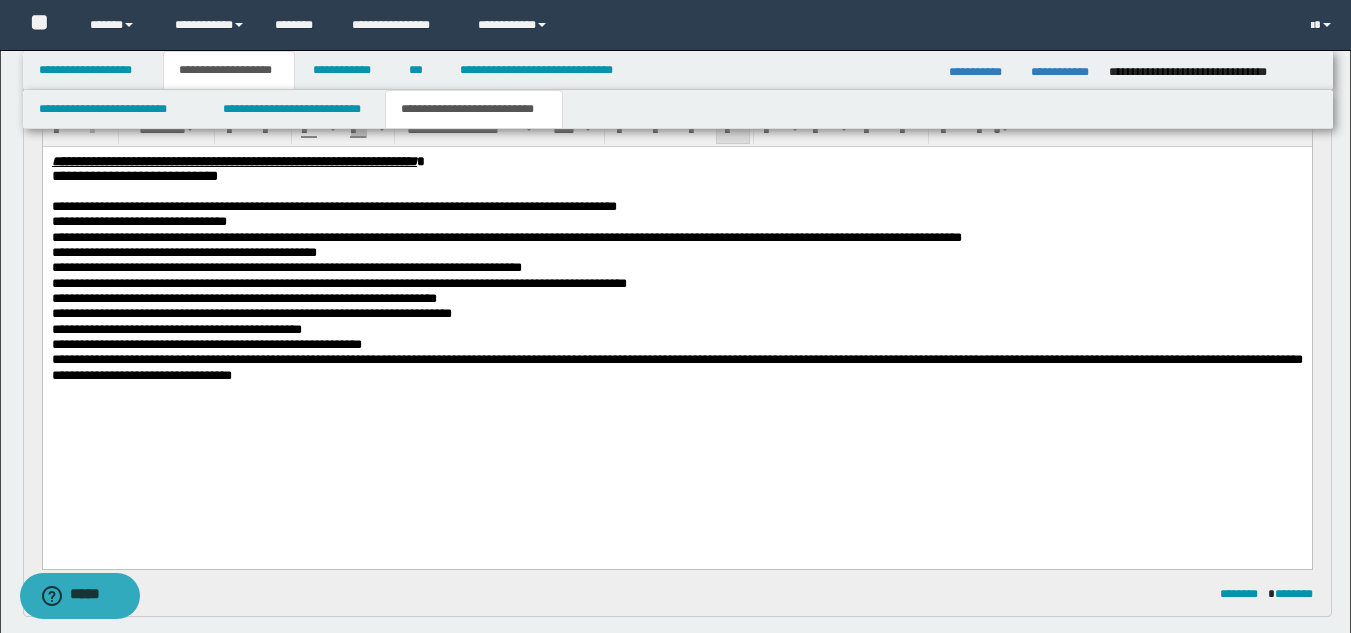 drag, startPoint x: 1060, startPoint y: 413, endPoint x: 1024, endPoint y: 434, distance: 41.677334 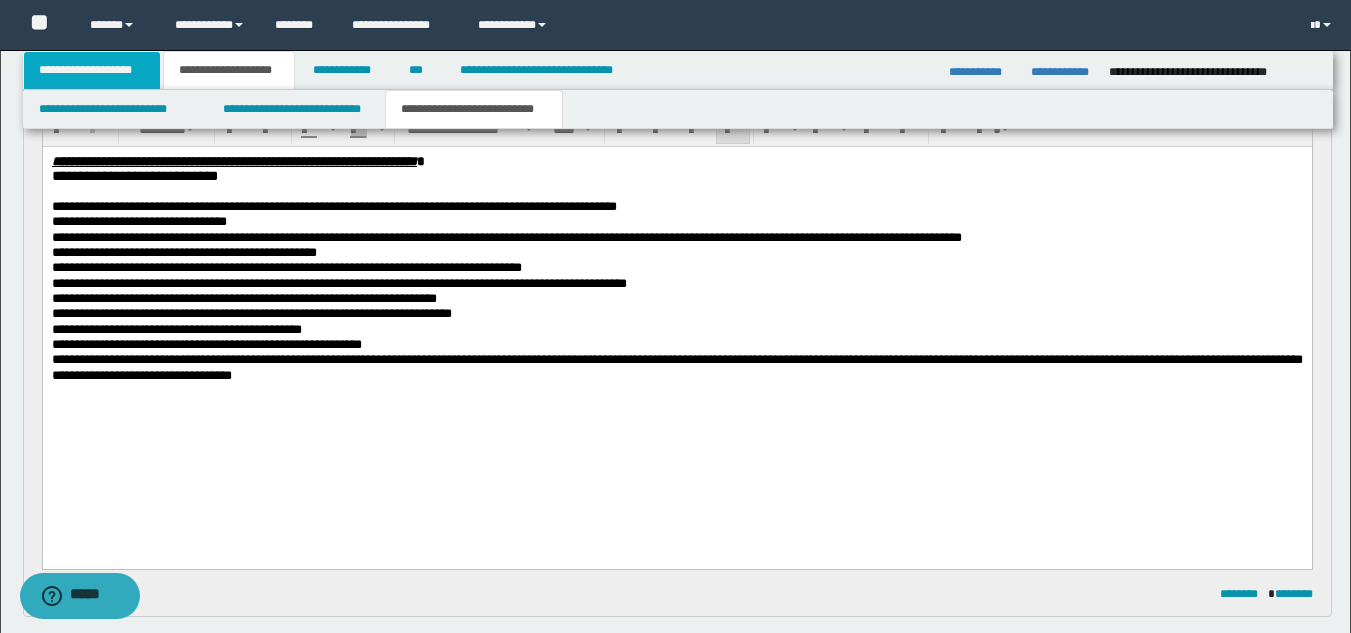 click on "**********" at bounding box center (92, 70) 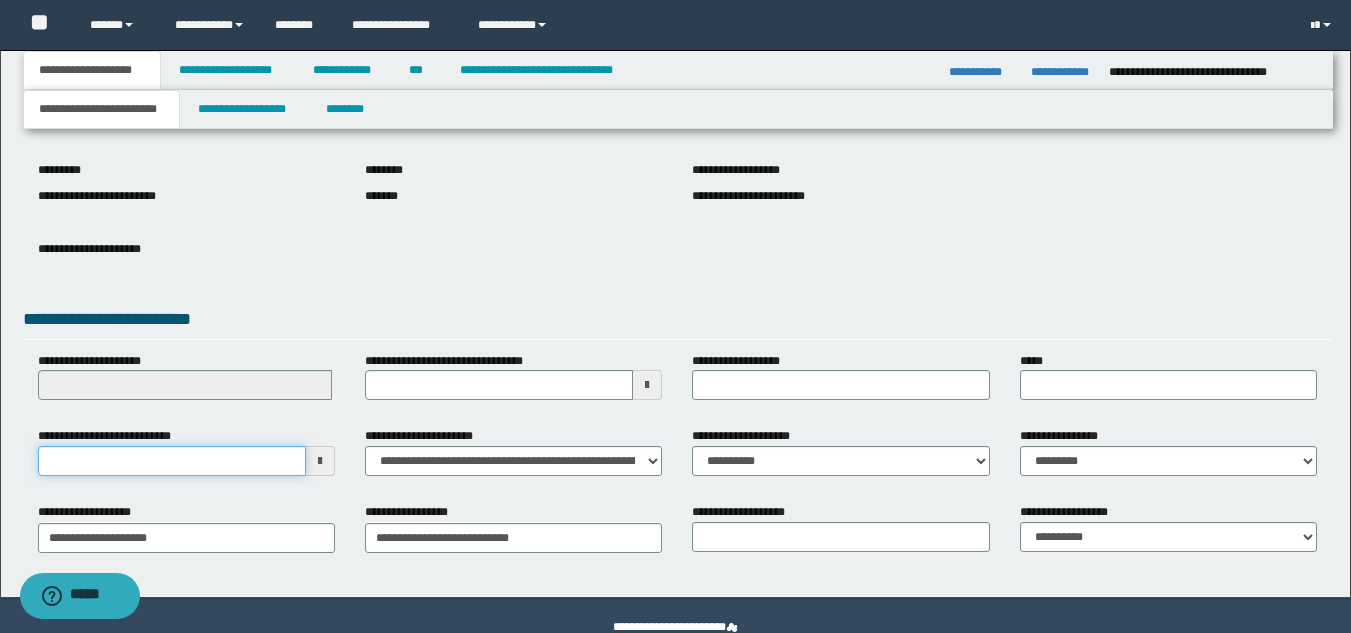 click on "**********" at bounding box center (172, 461) 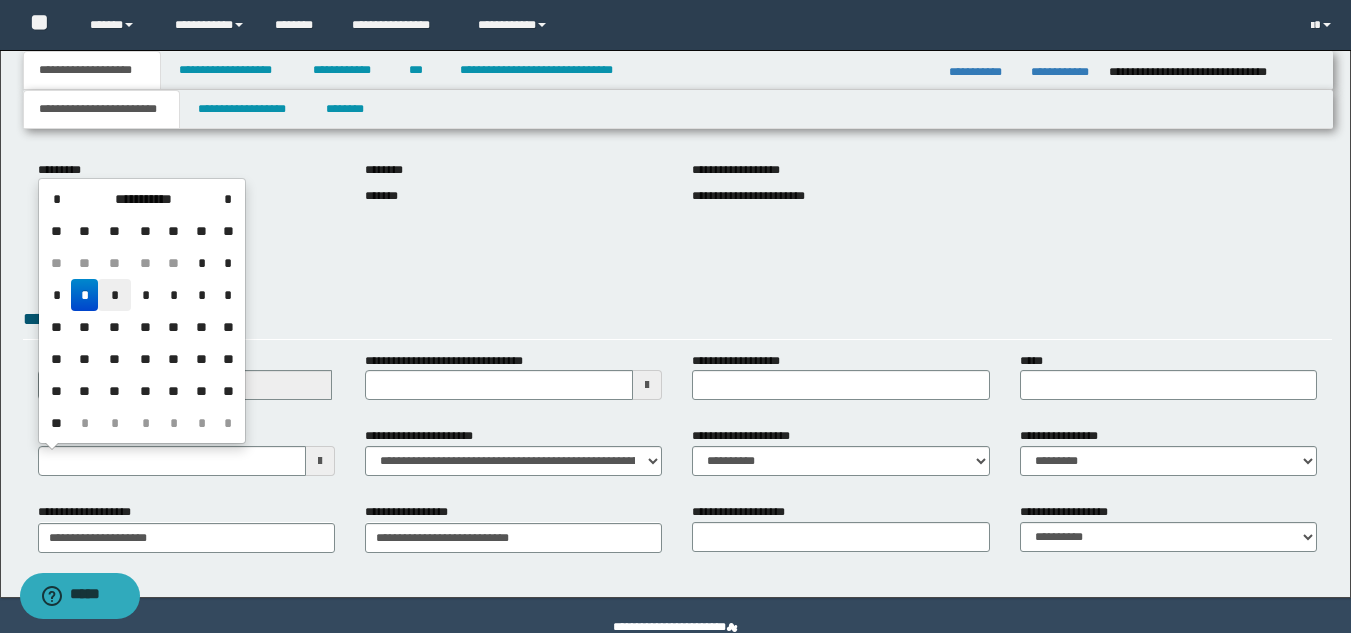 click on "*" at bounding box center (114, 295) 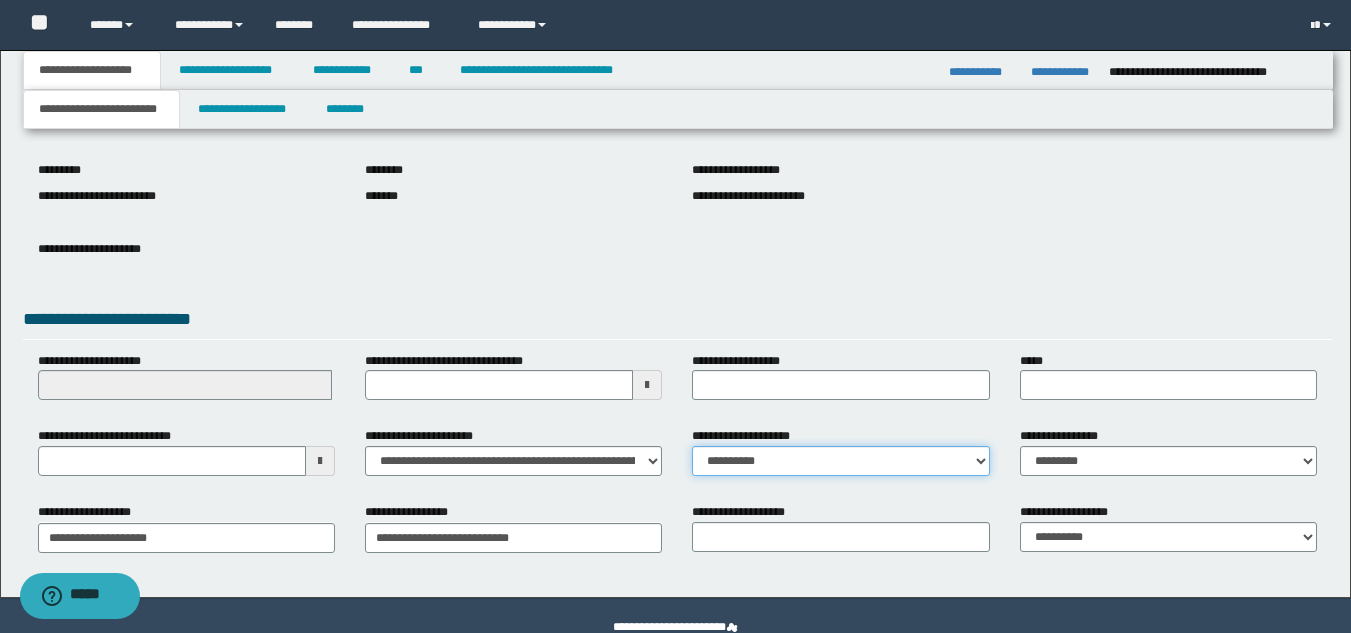 click on "**********" at bounding box center (840, 461) 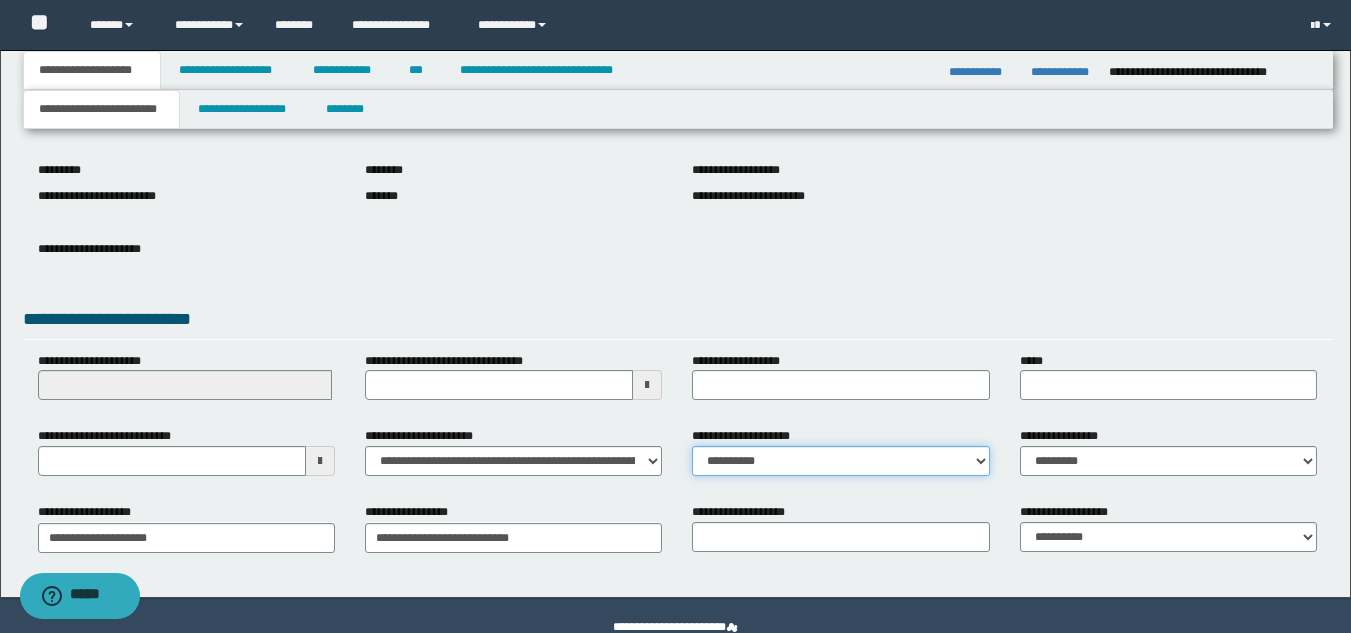 select on "**" 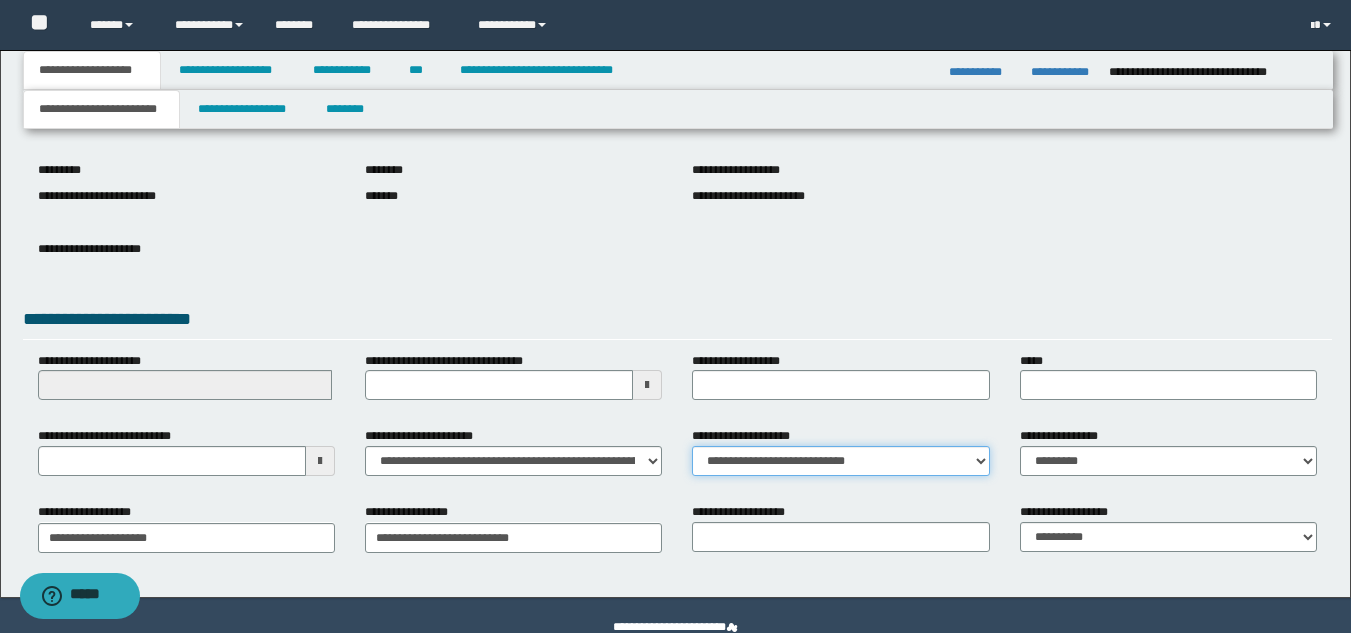 click on "**********" at bounding box center (840, 461) 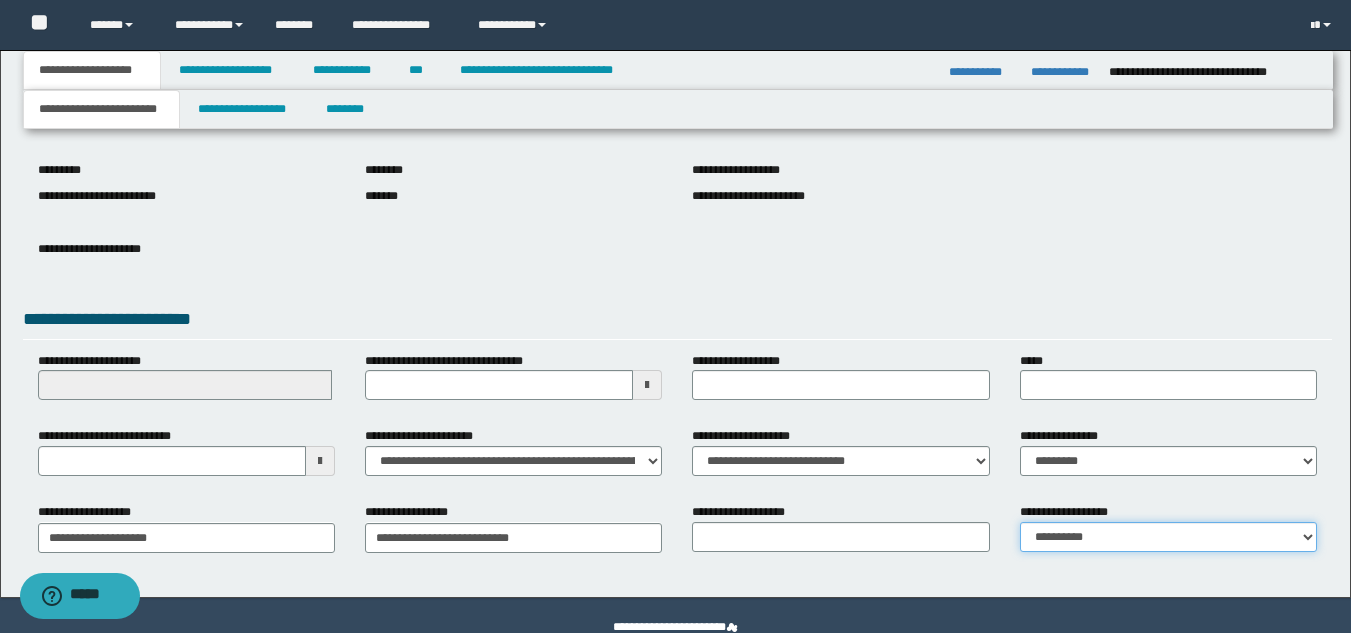 click on "**********" at bounding box center (1168, 537) 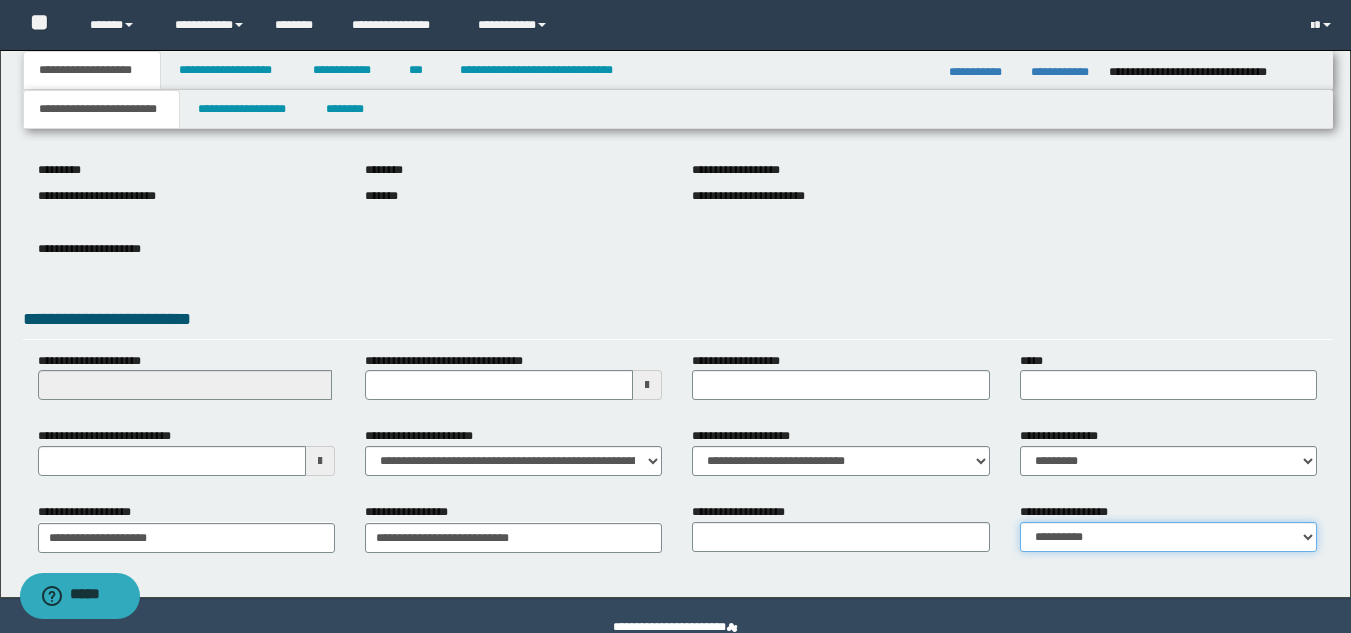 select on "*" 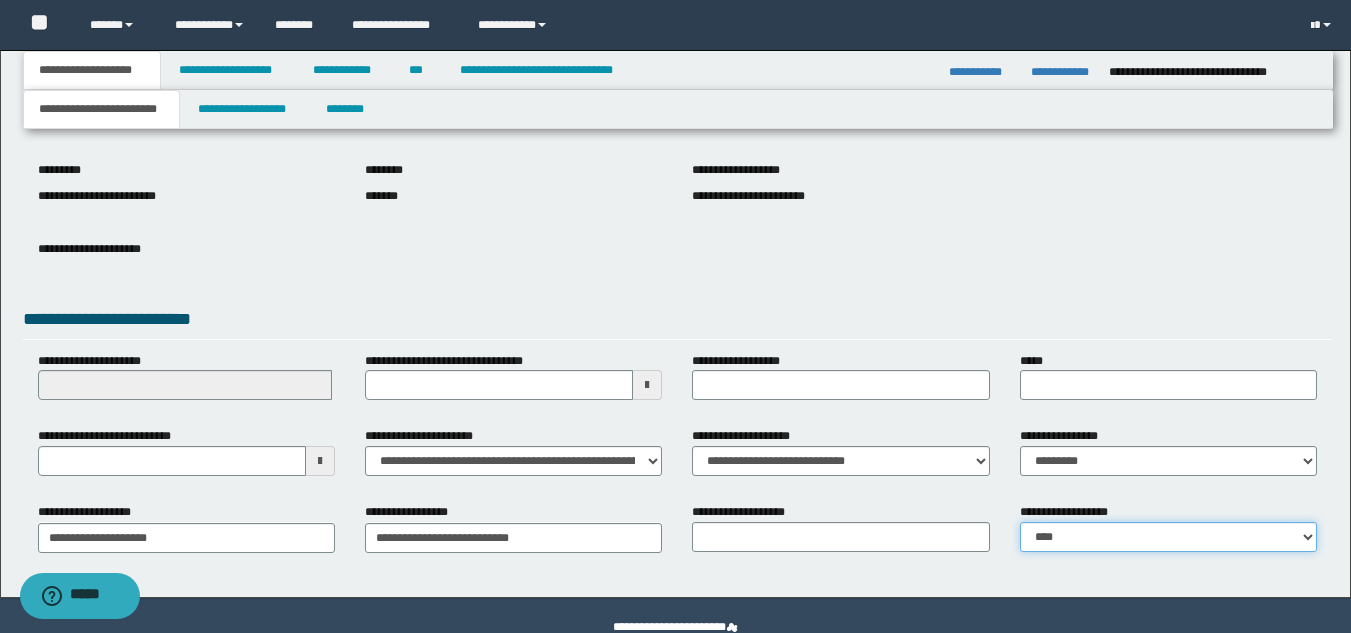 click on "**********" at bounding box center (1168, 537) 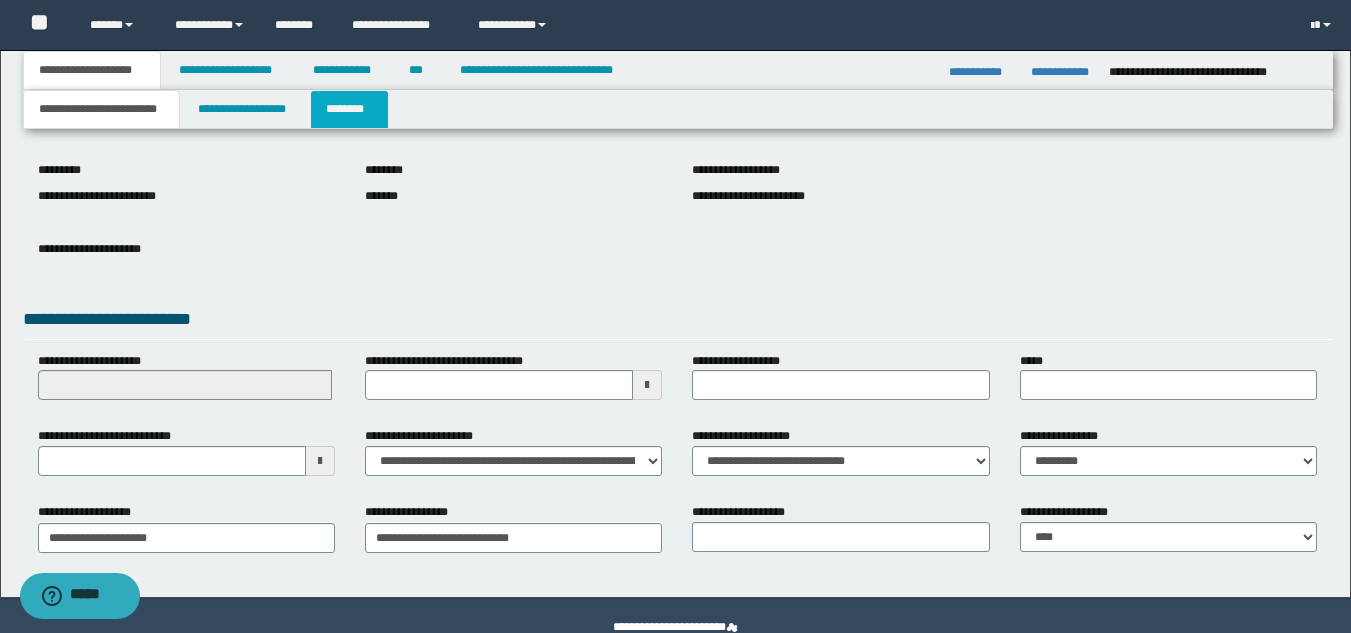 click on "********" at bounding box center [349, 109] 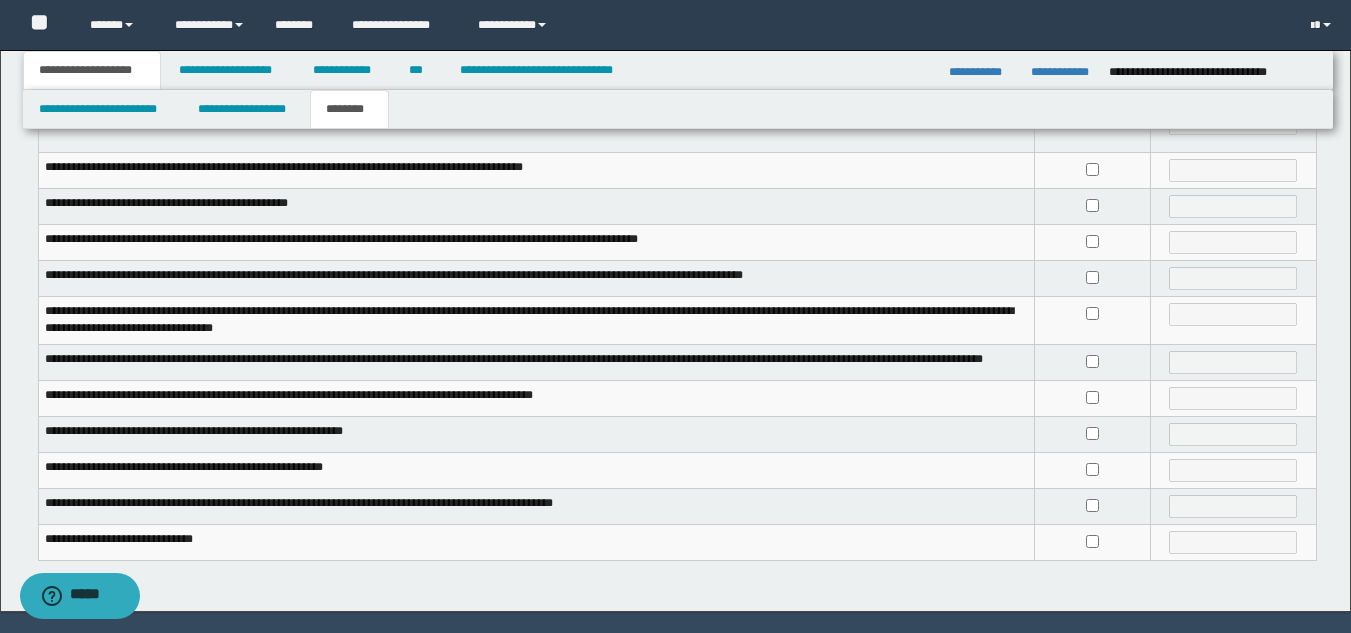 scroll, scrollTop: 509, scrollLeft: 0, axis: vertical 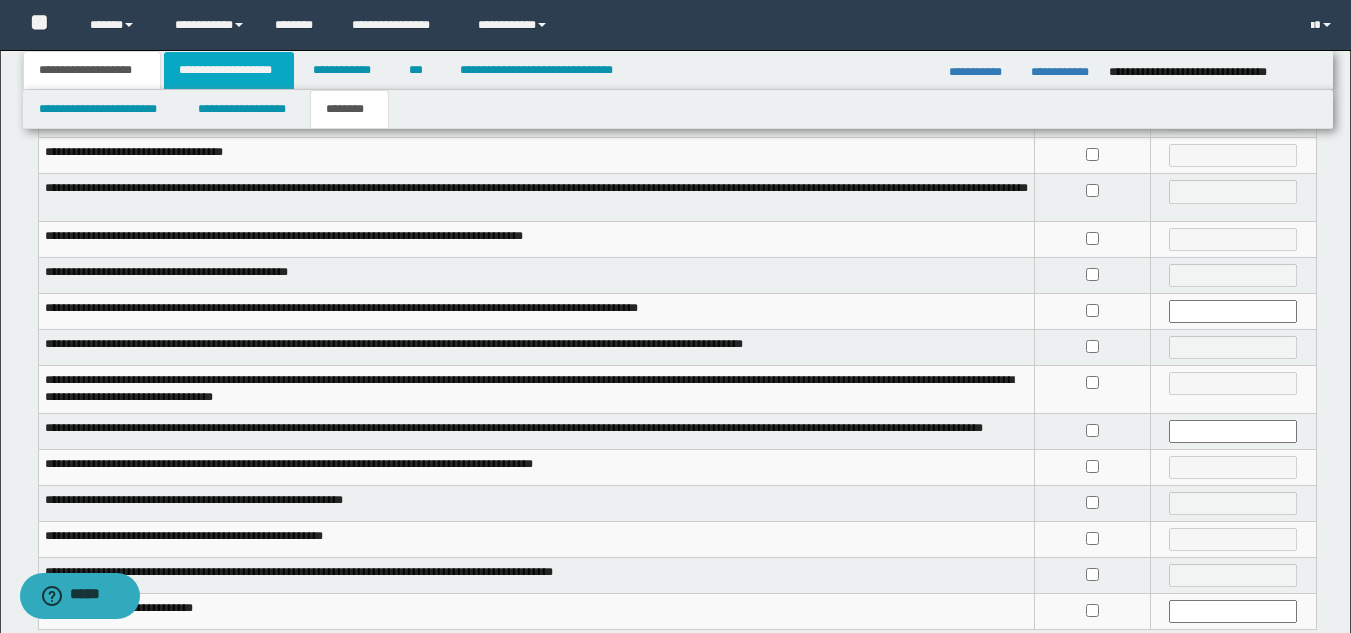 click on "**********" at bounding box center (229, 70) 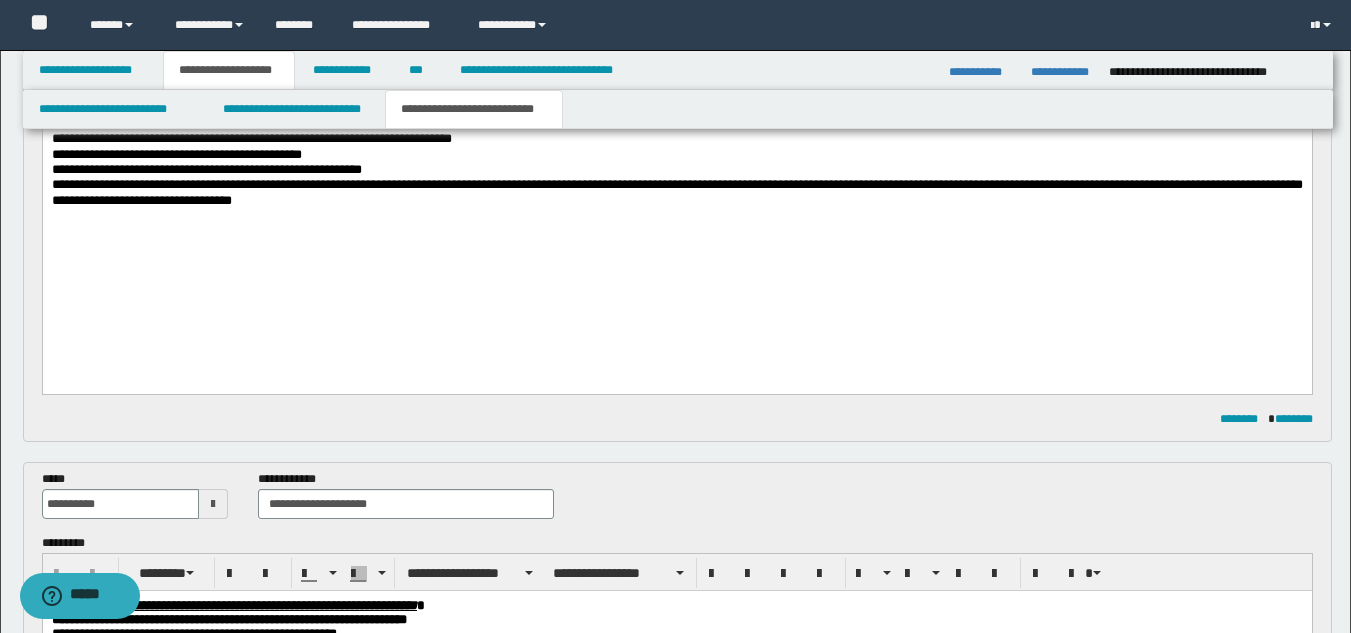 click on "**********" at bounding box center [676, 193] 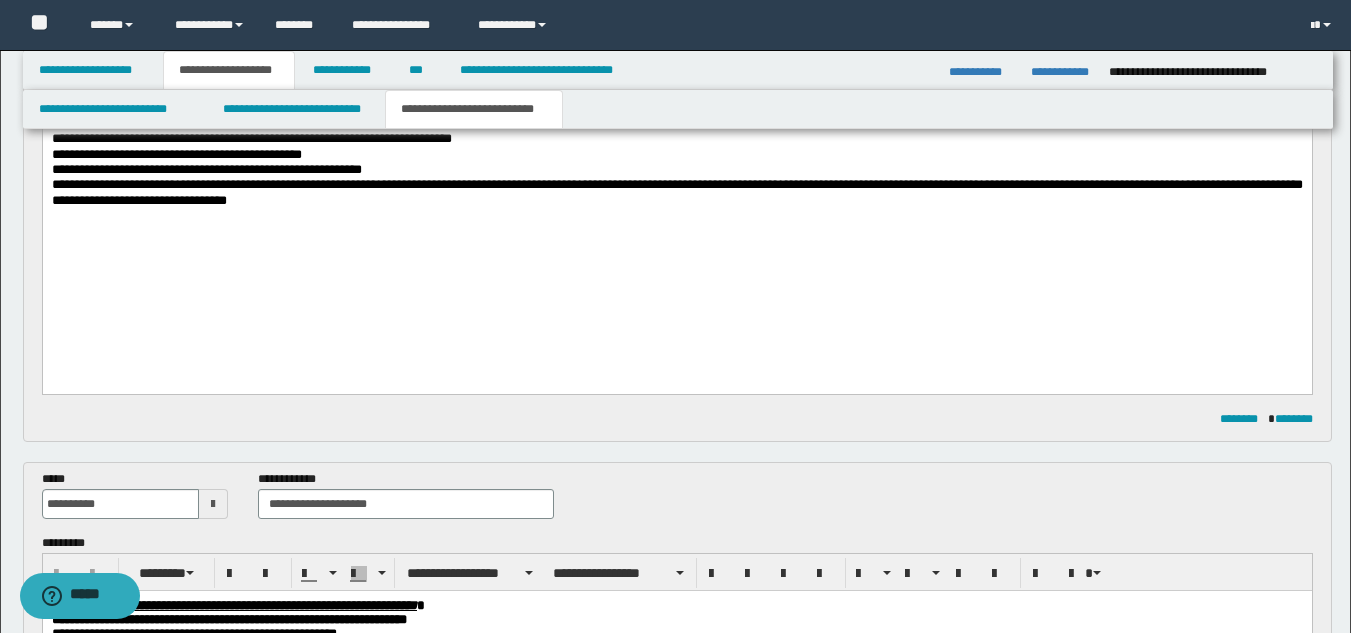 click on "**********" at bounding box center [676, 193] 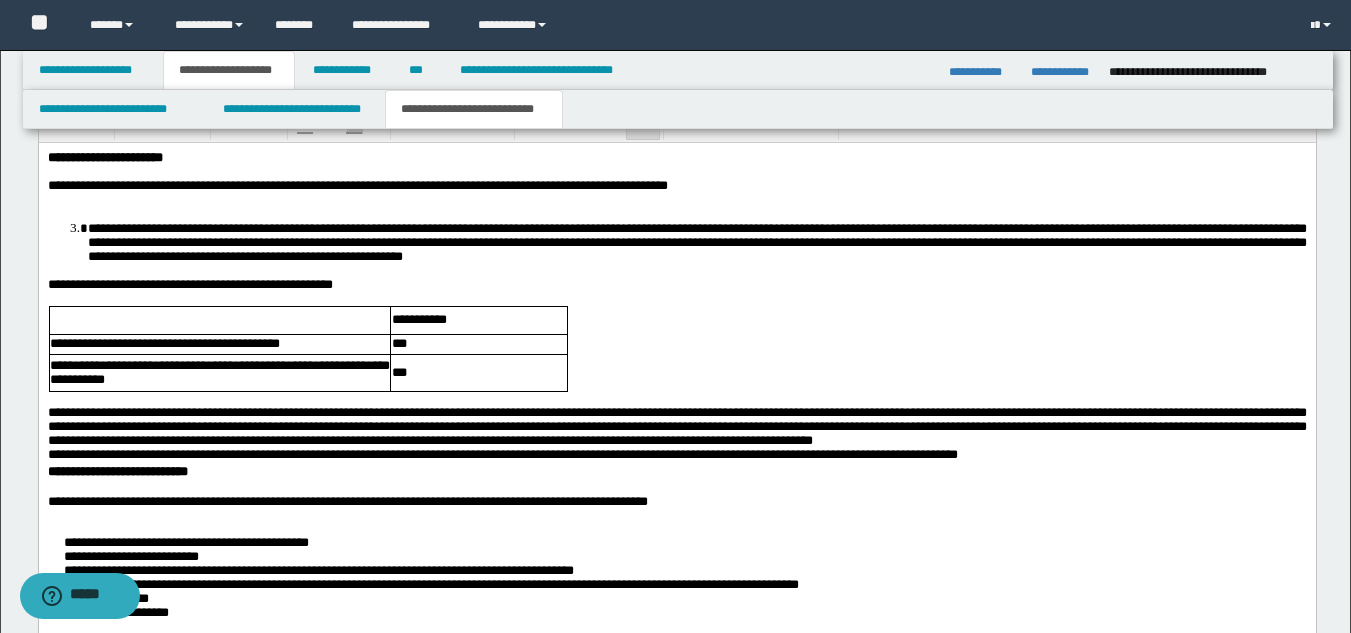 scroll, scrollTop: 2398, scrollLeft: 0, axis: vertical 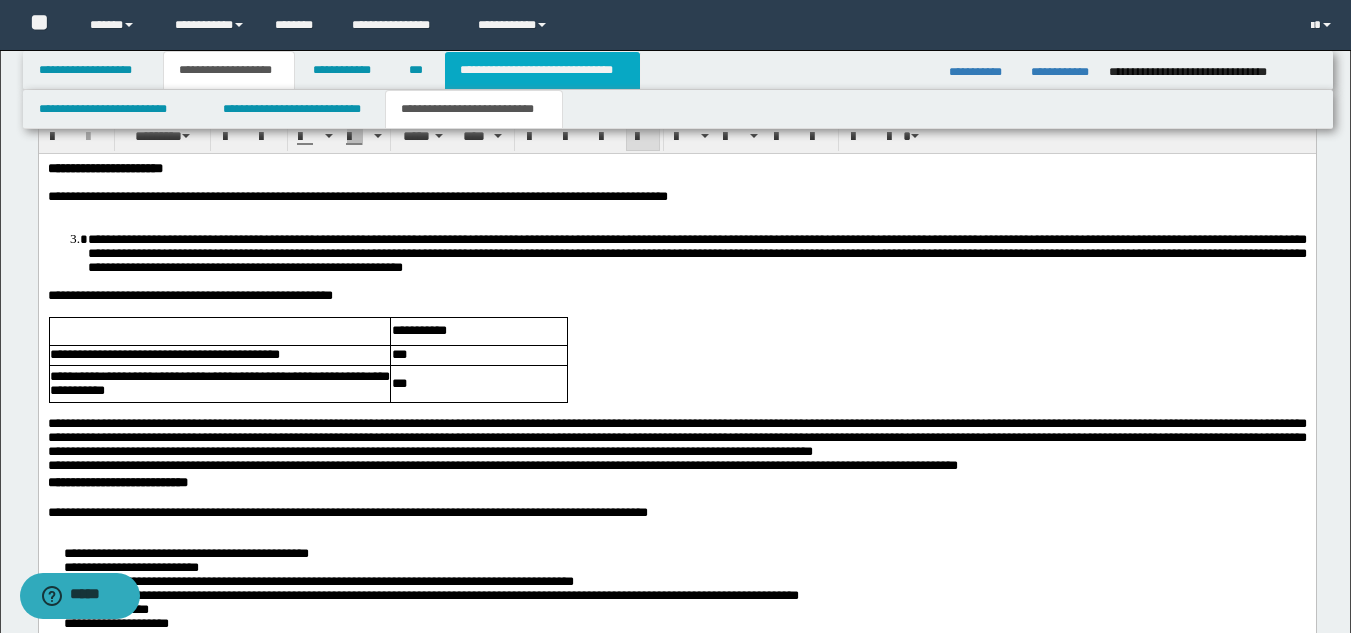 click on "**********" at bounding box center (542, 70) 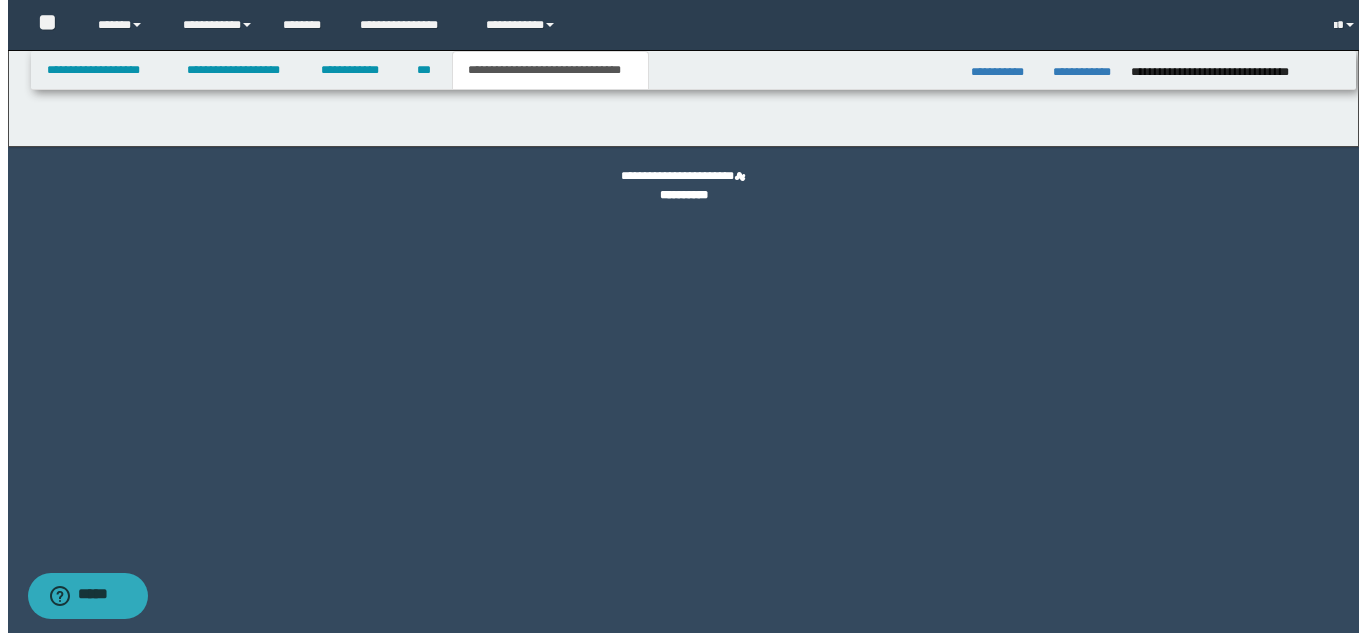 scroll, scrollTop: 0, scrollLeft: 0, axis: both 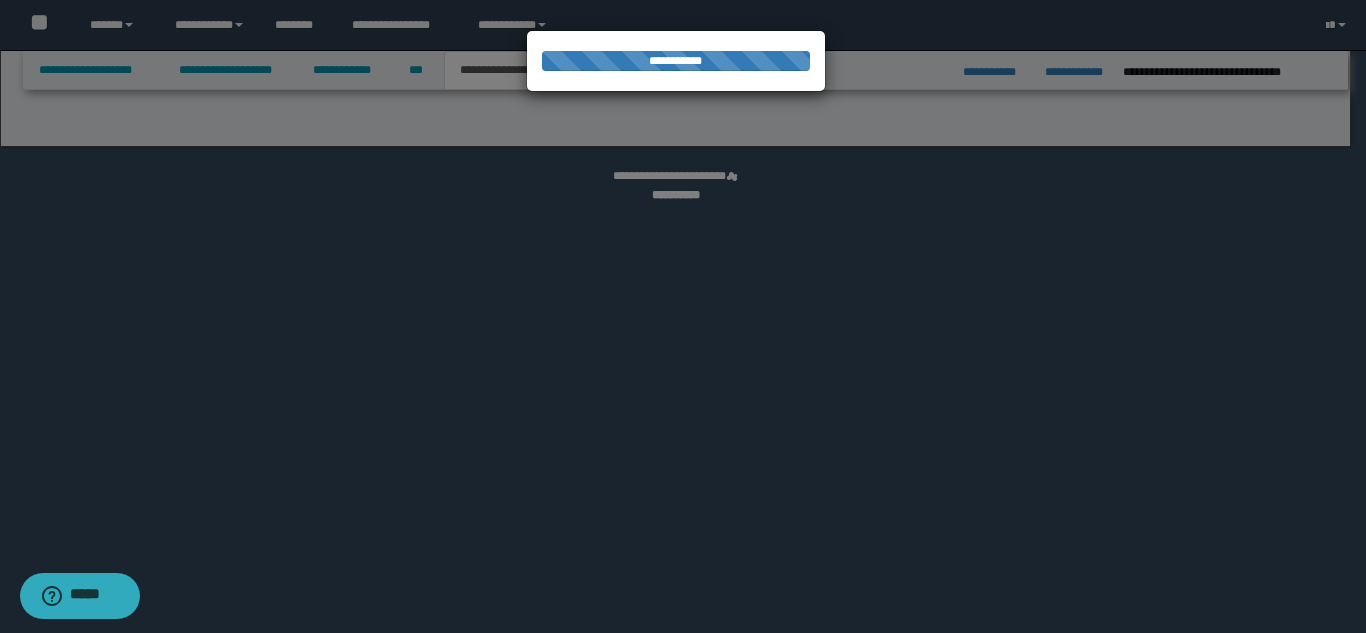 select on "*" 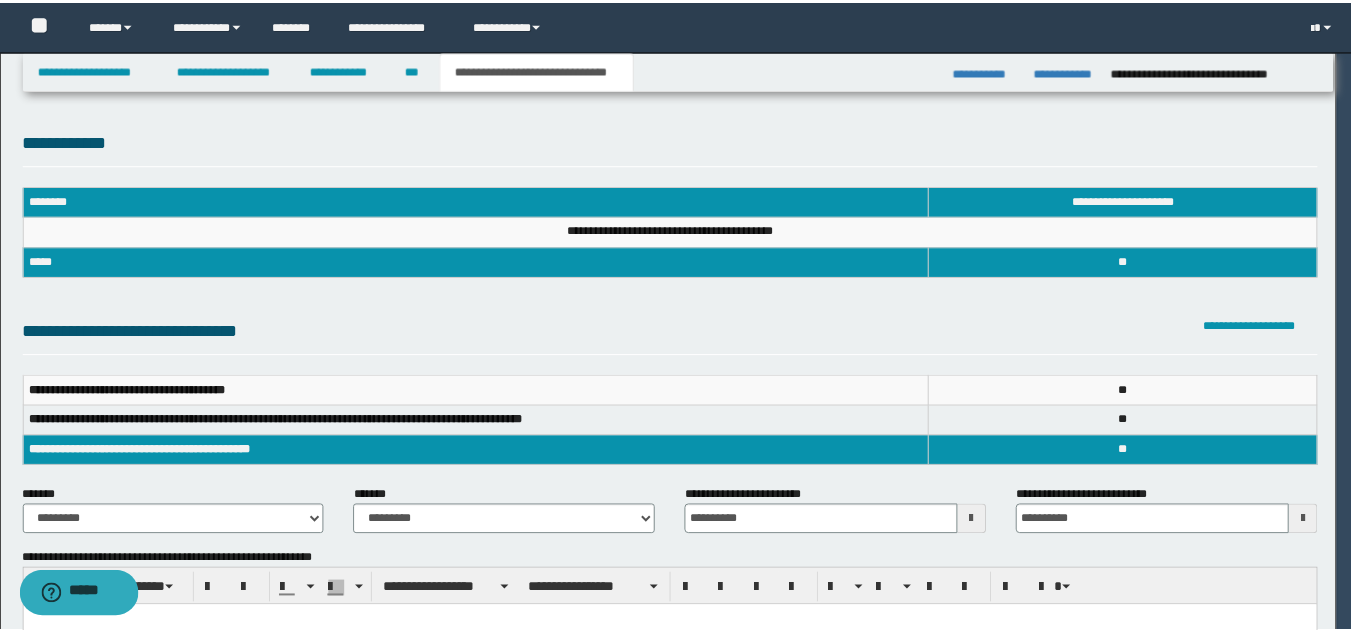 scroll, scrollTop: 0, scrollLeft: 0, axis: both 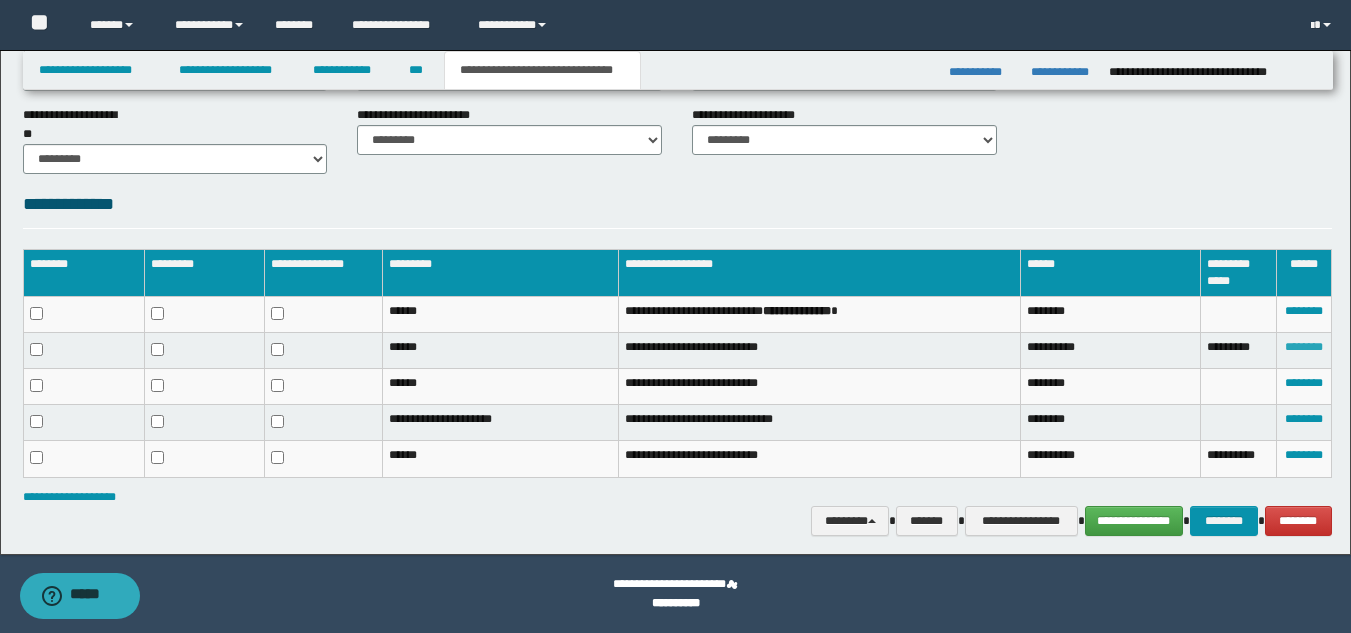 click on "********" at bounding box center [1304, 347] 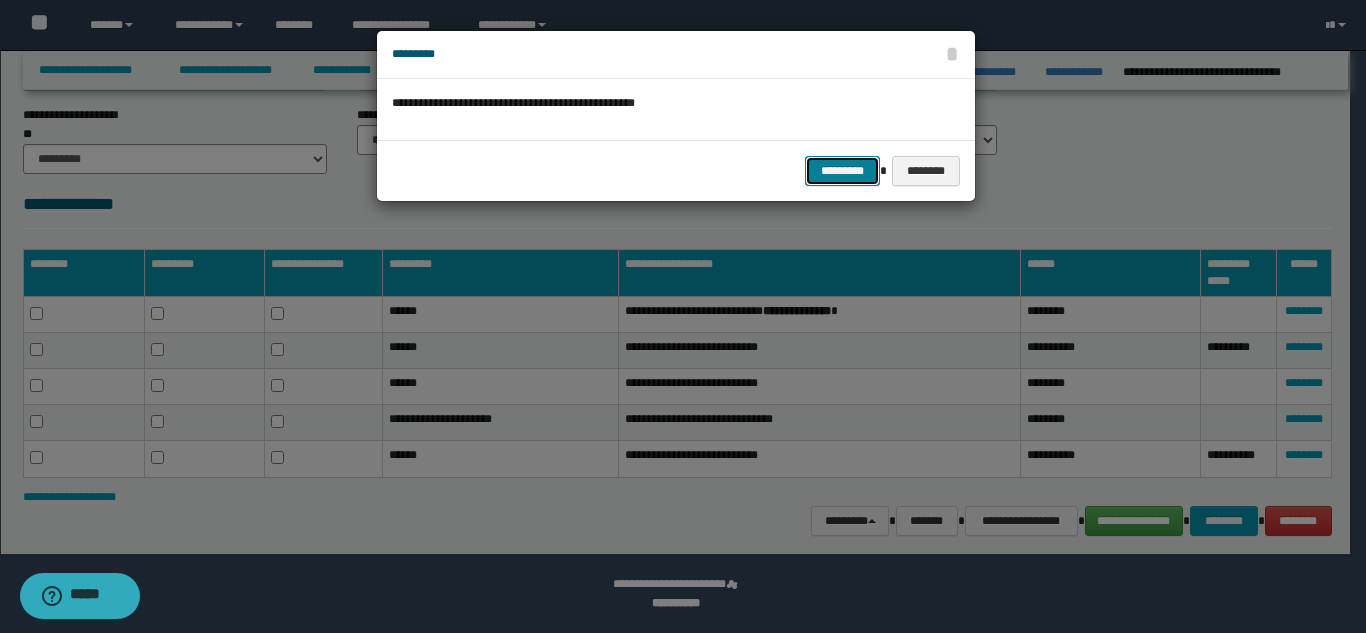 click on "*********" at bounding box center [842, 171] 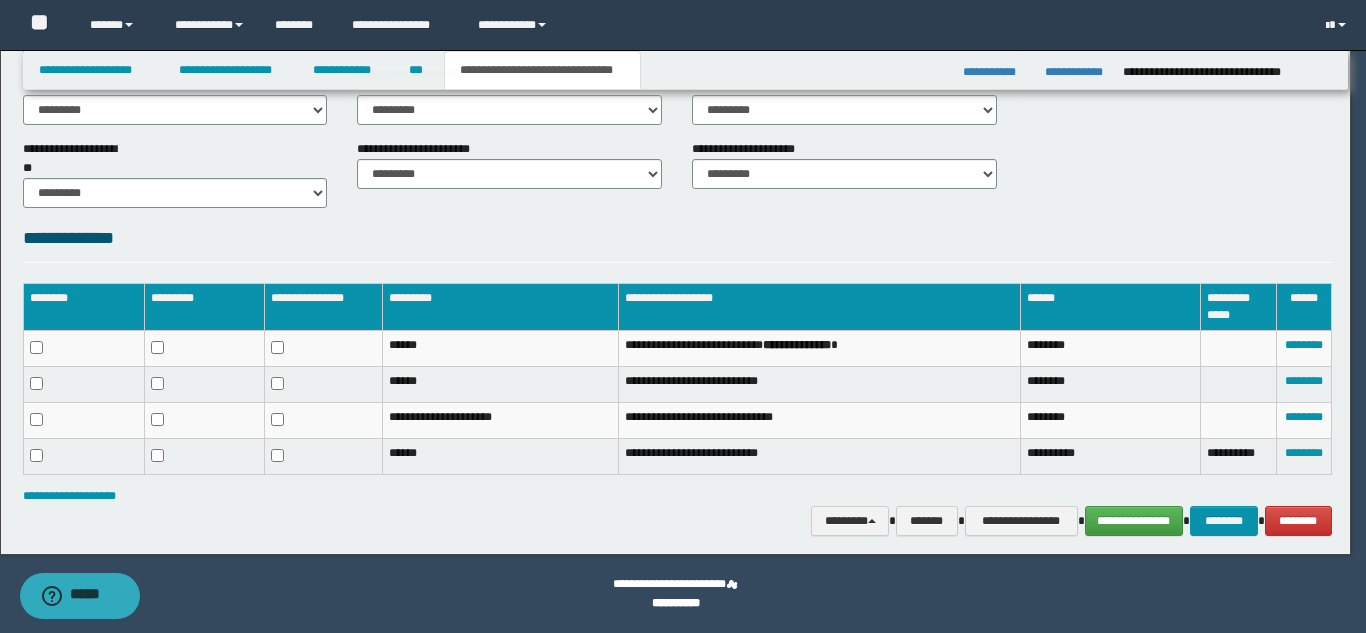 scroll, scrollTop: 834, scrollLeft: 0, axis: vertical 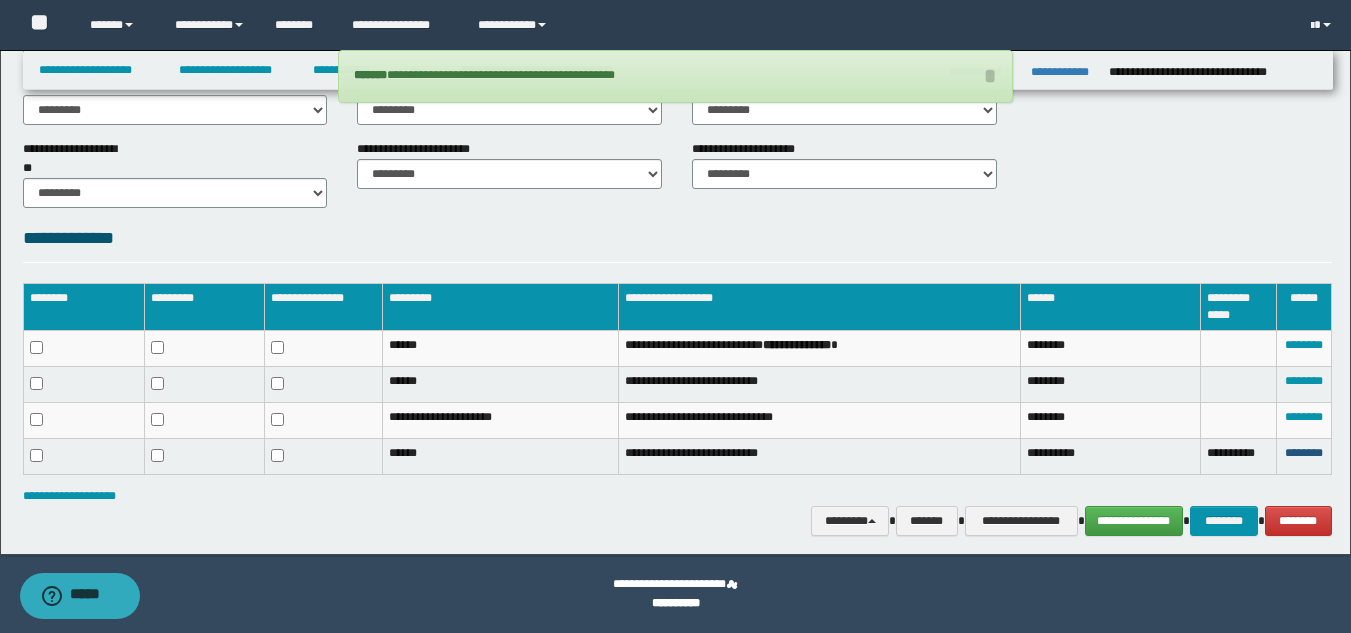 drag, startPoint x: 1286, startPoint y: 449, endPoint x: 1205, endPoint y: 446, distance: 81.055534 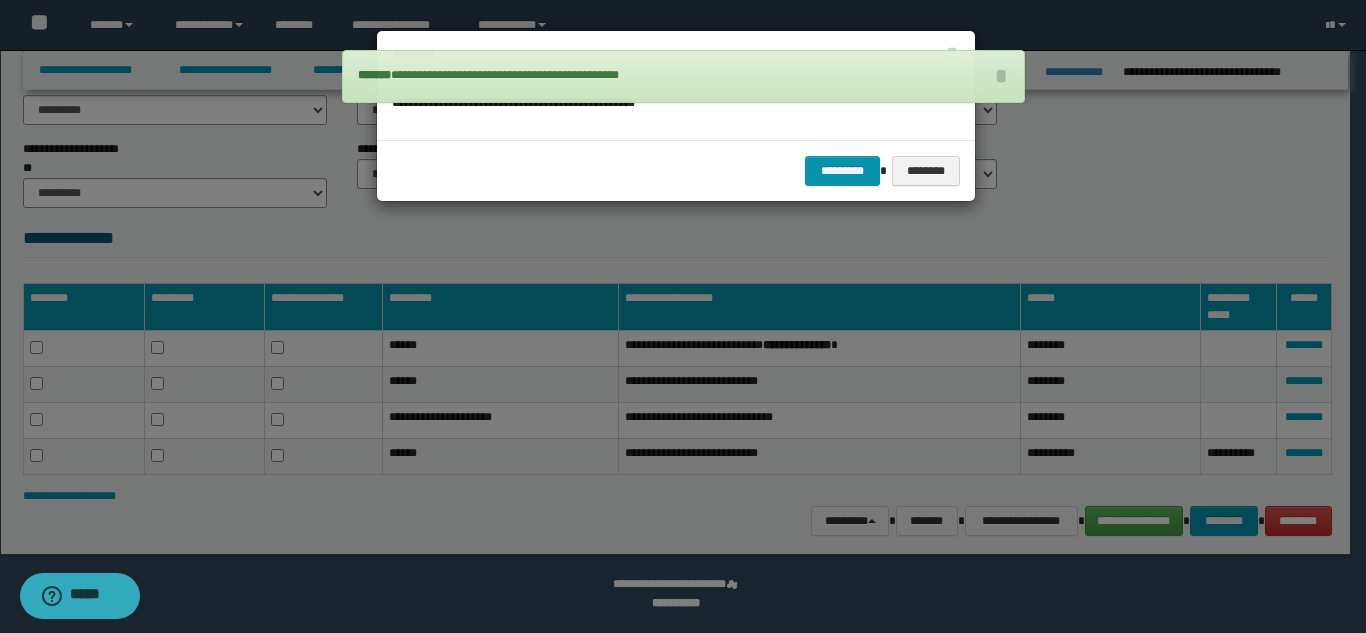 click on "*********
********" at bounding box center (676, 170) 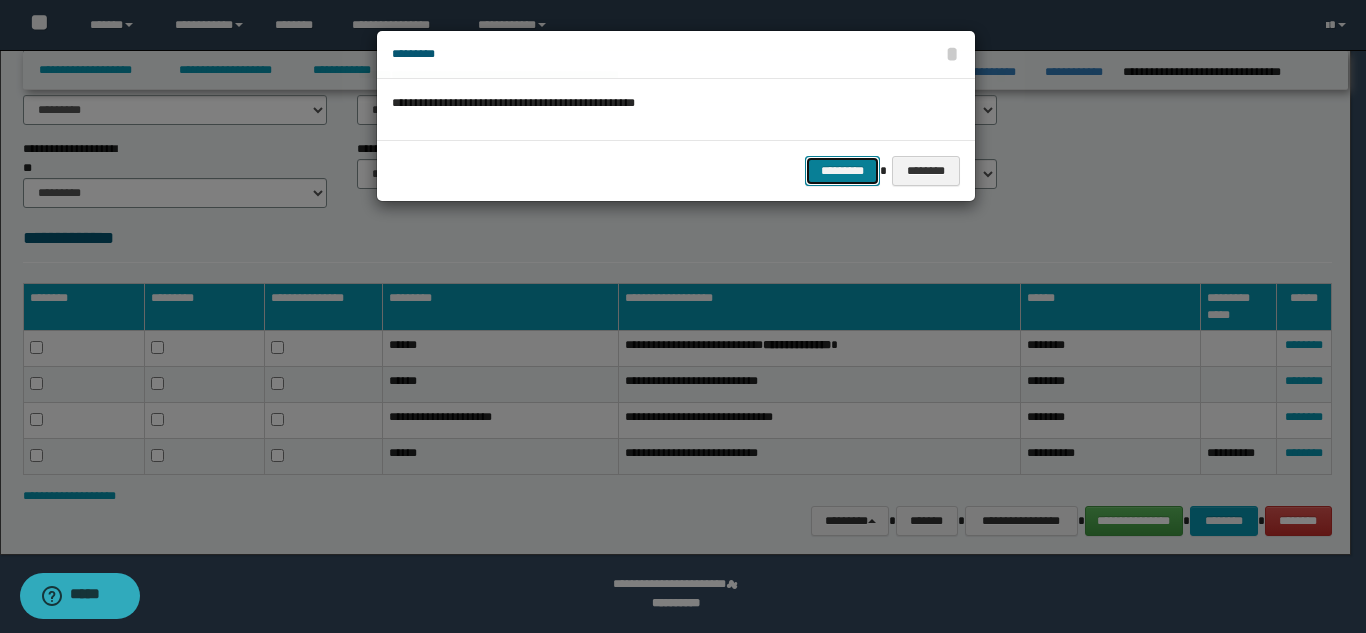 click on "*********" at bounding box center [842, 171] 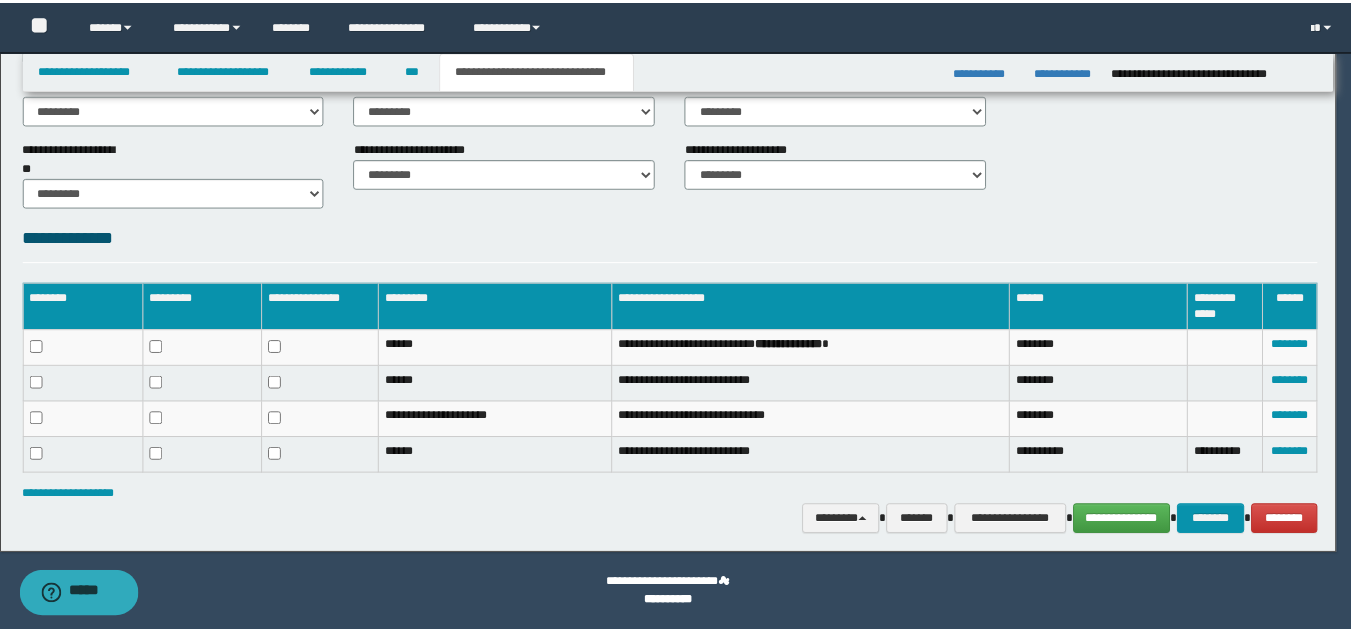 scroll, scrollTop: 800, scrollLeft: 0, axis: vertical 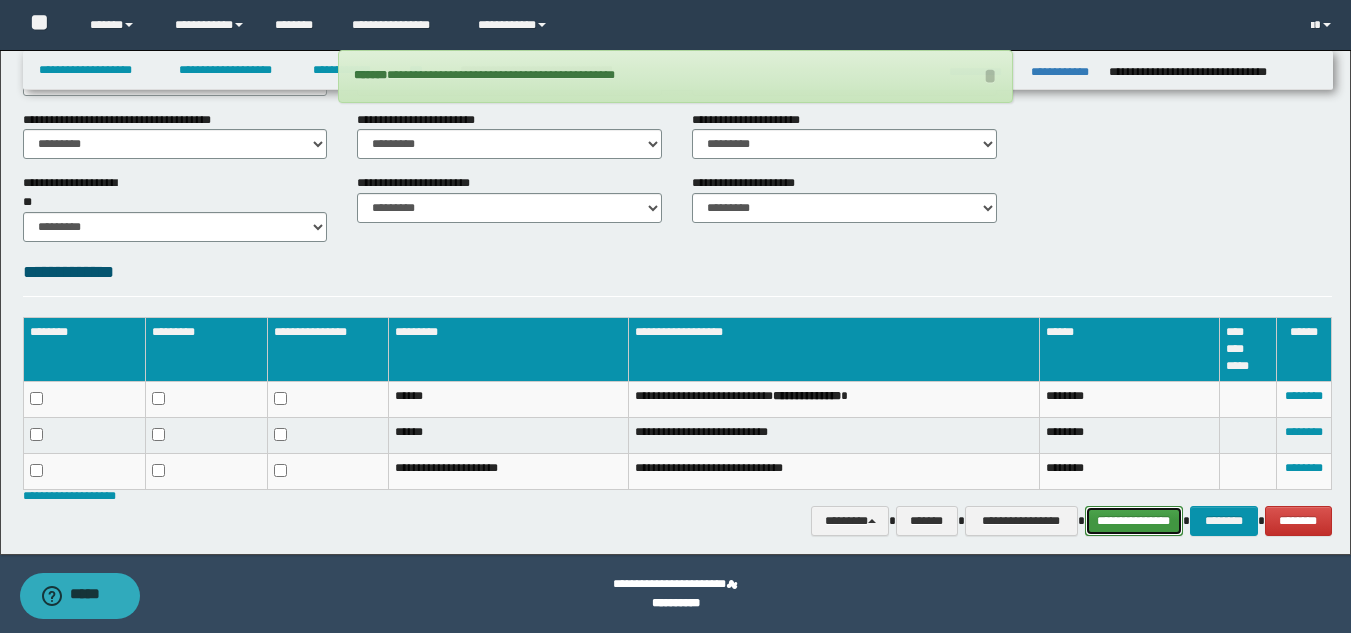 click on "**********" at bounding box center [1134, 521] 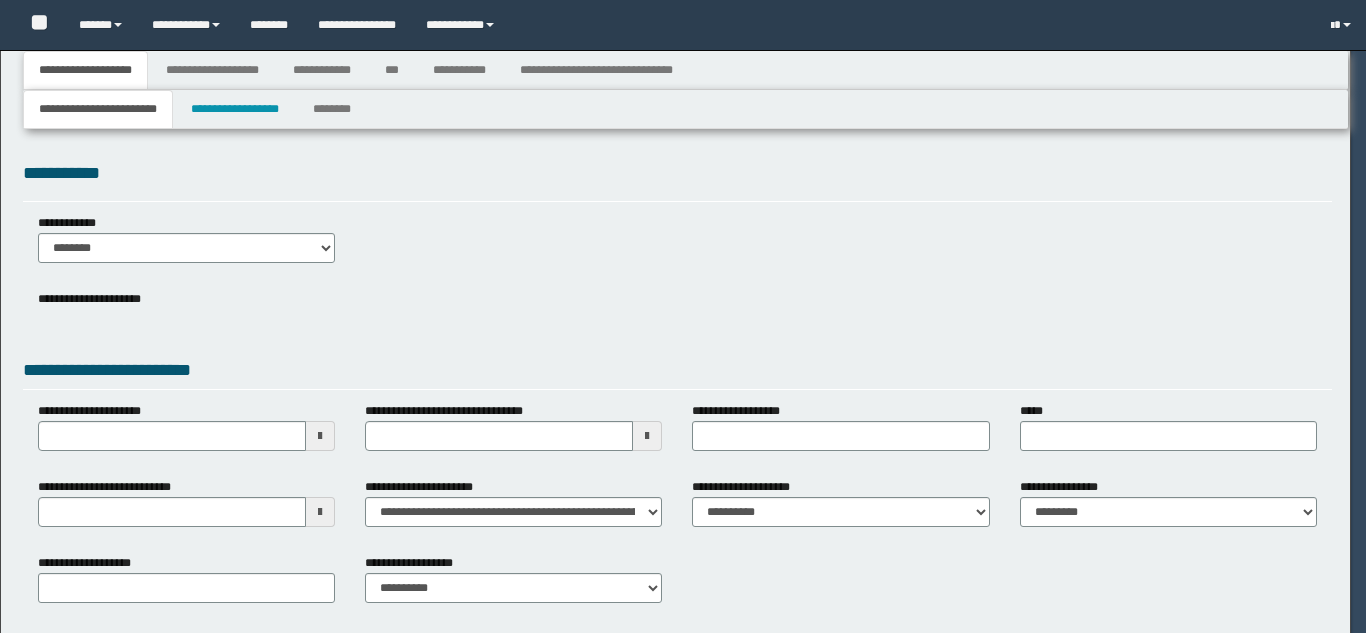 scroll, scrollTop: 0, scrollLeft: 0, axis: both 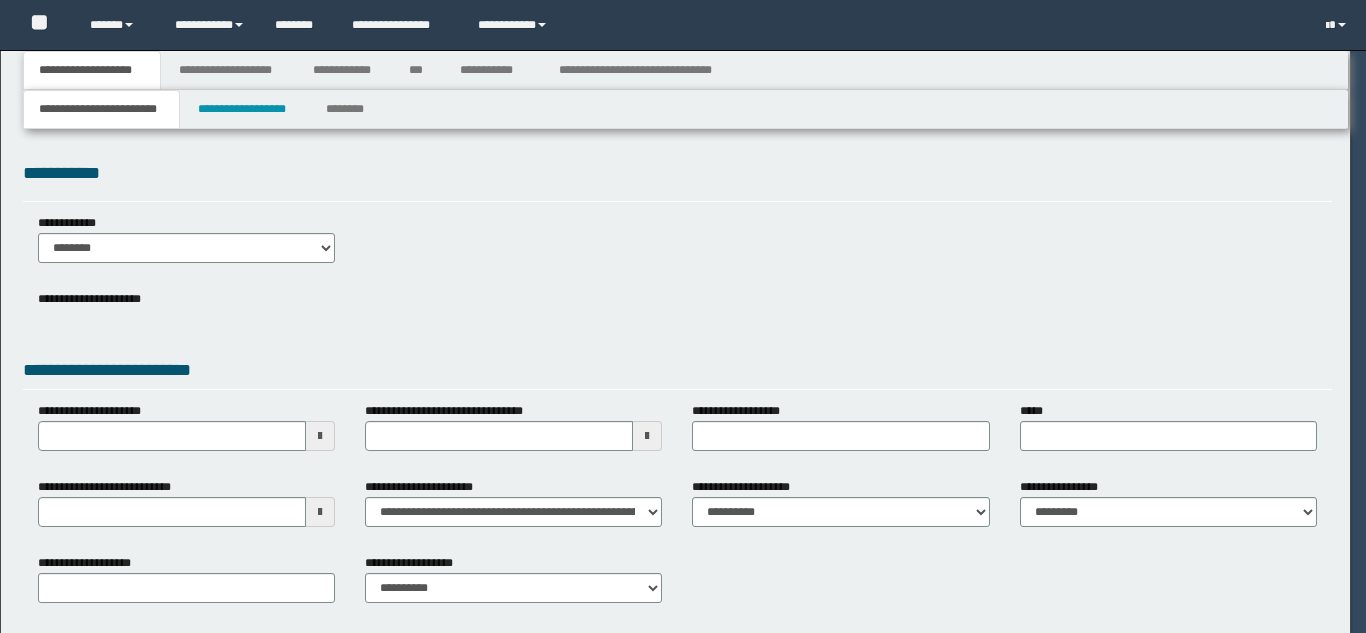 select on "*" 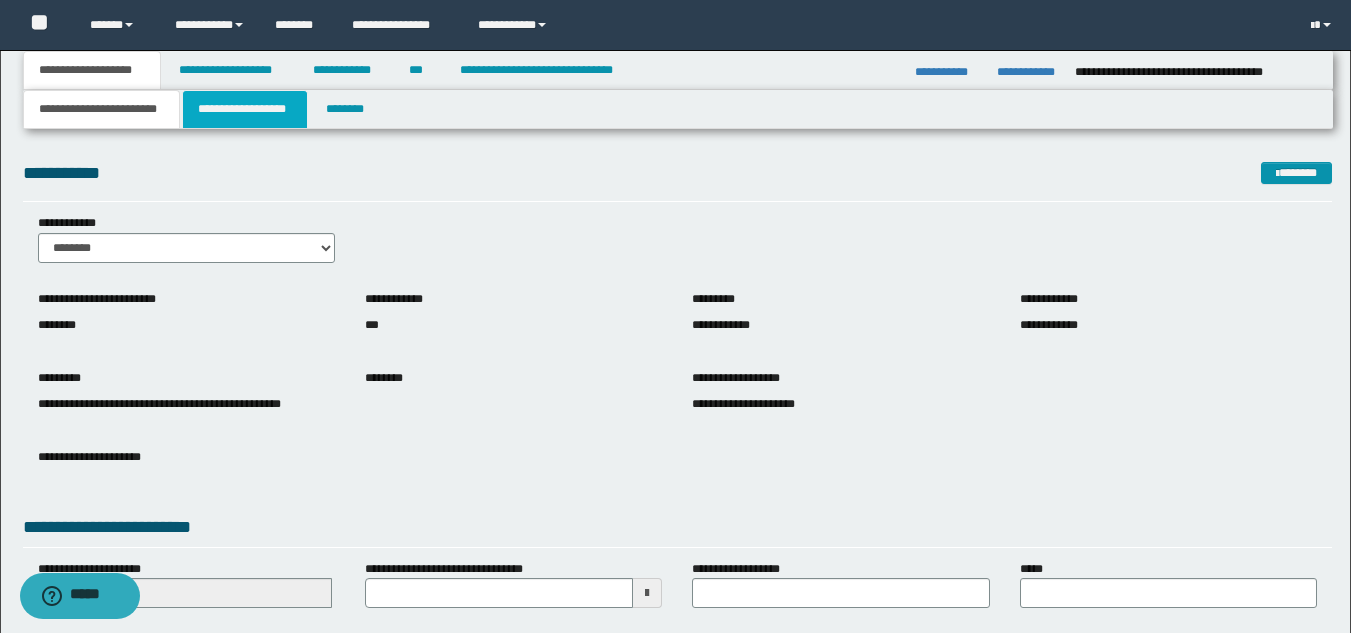 click on "**********" at bounding box center (245, 109) 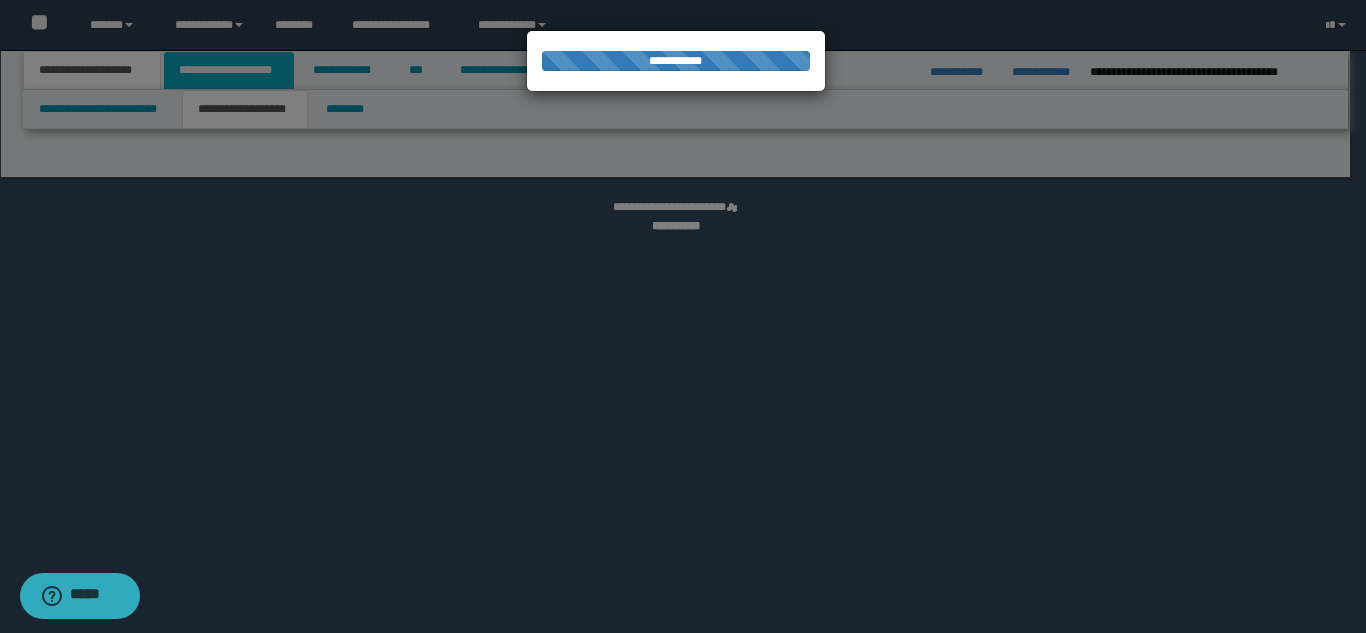 select on "*" 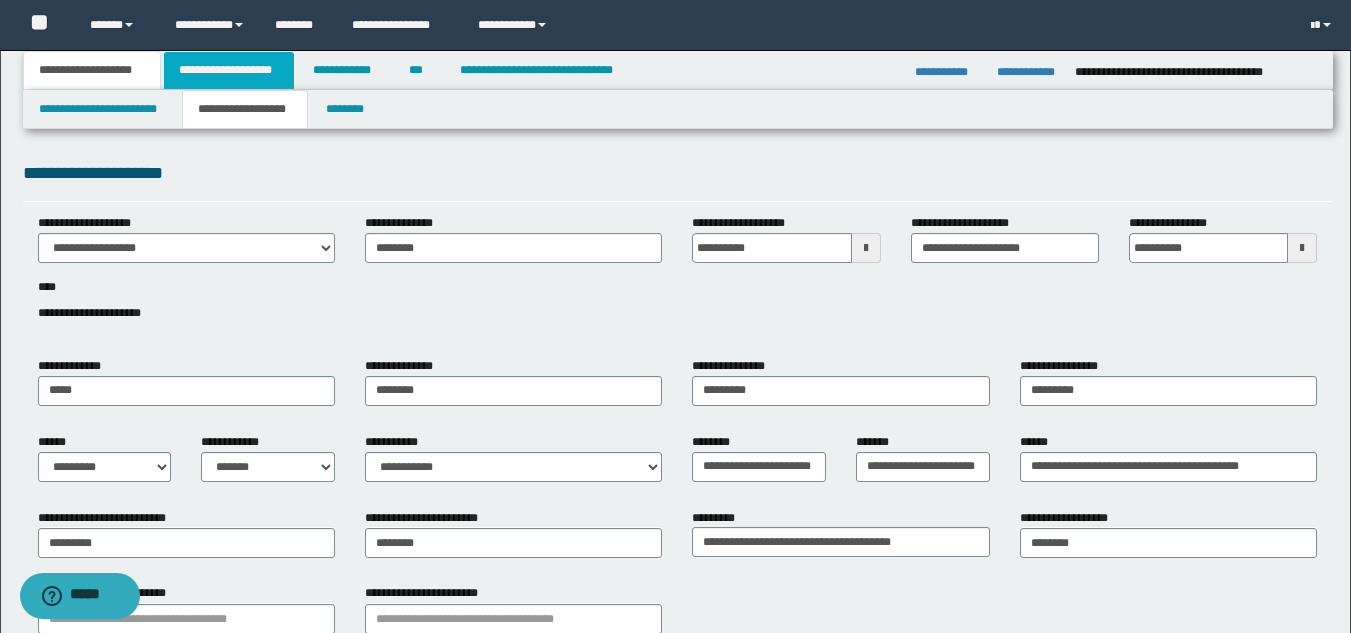 click on "**********" at bounding box center (229, 70) 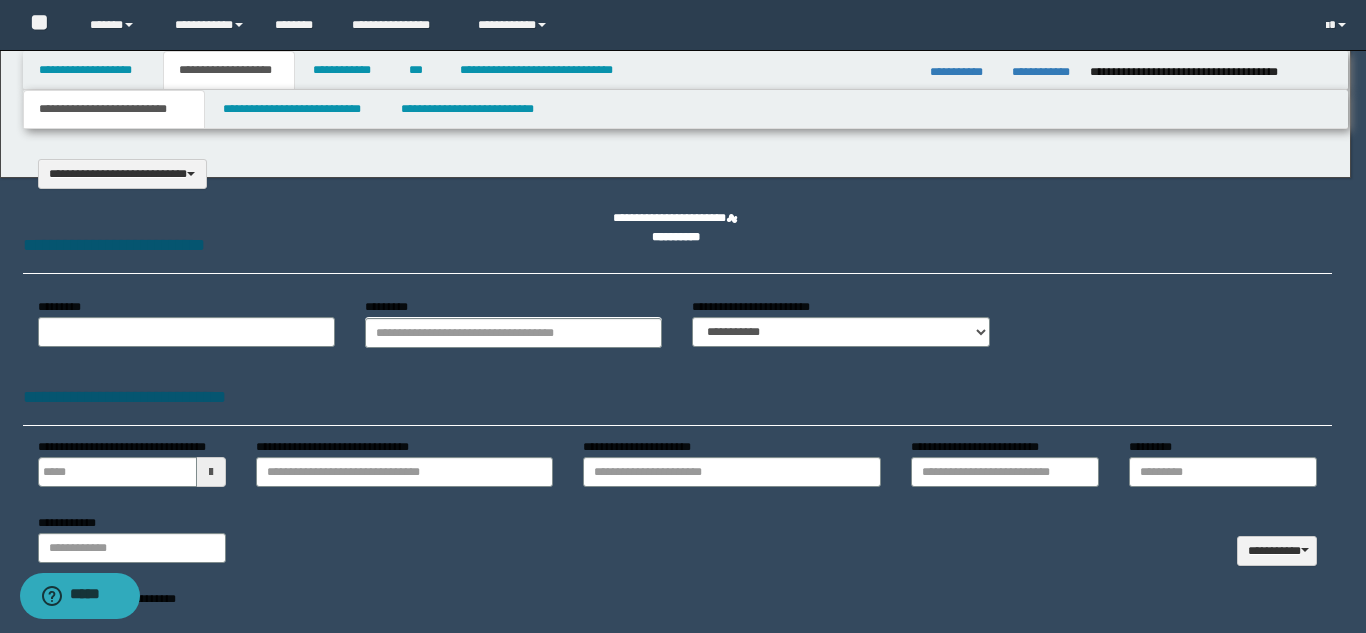 type on "**********" 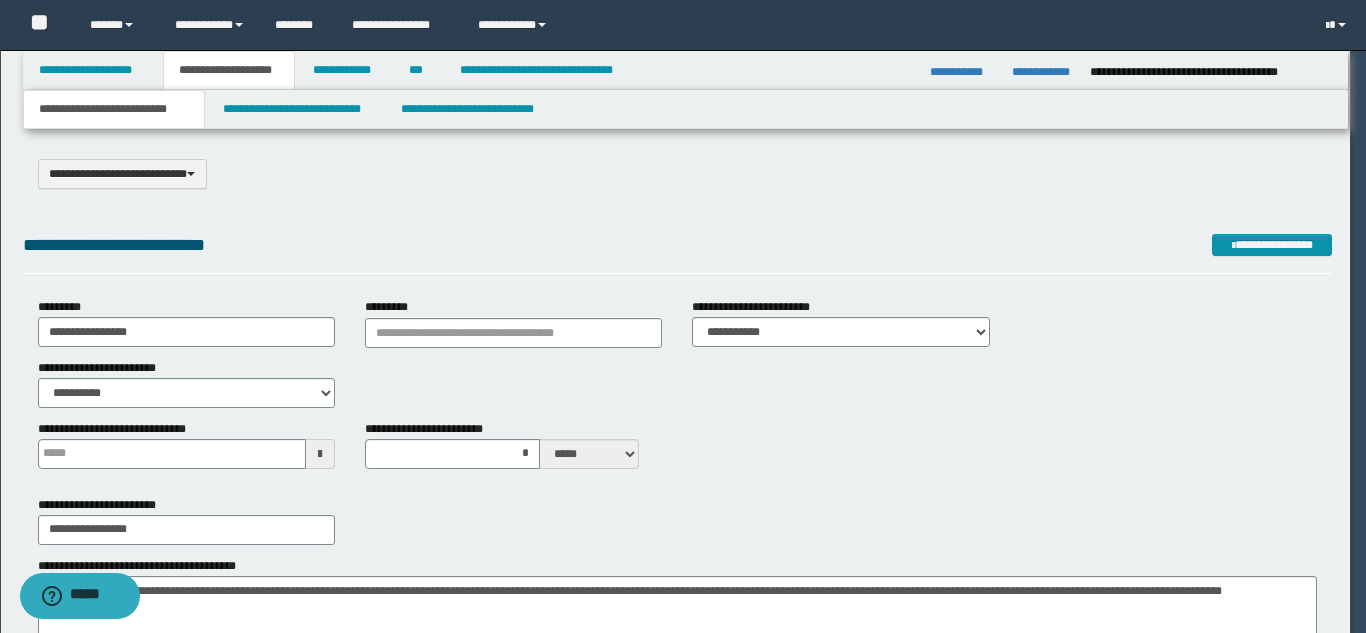 scroll, scrollTop: 0, scrollLeft: 0, axis: both 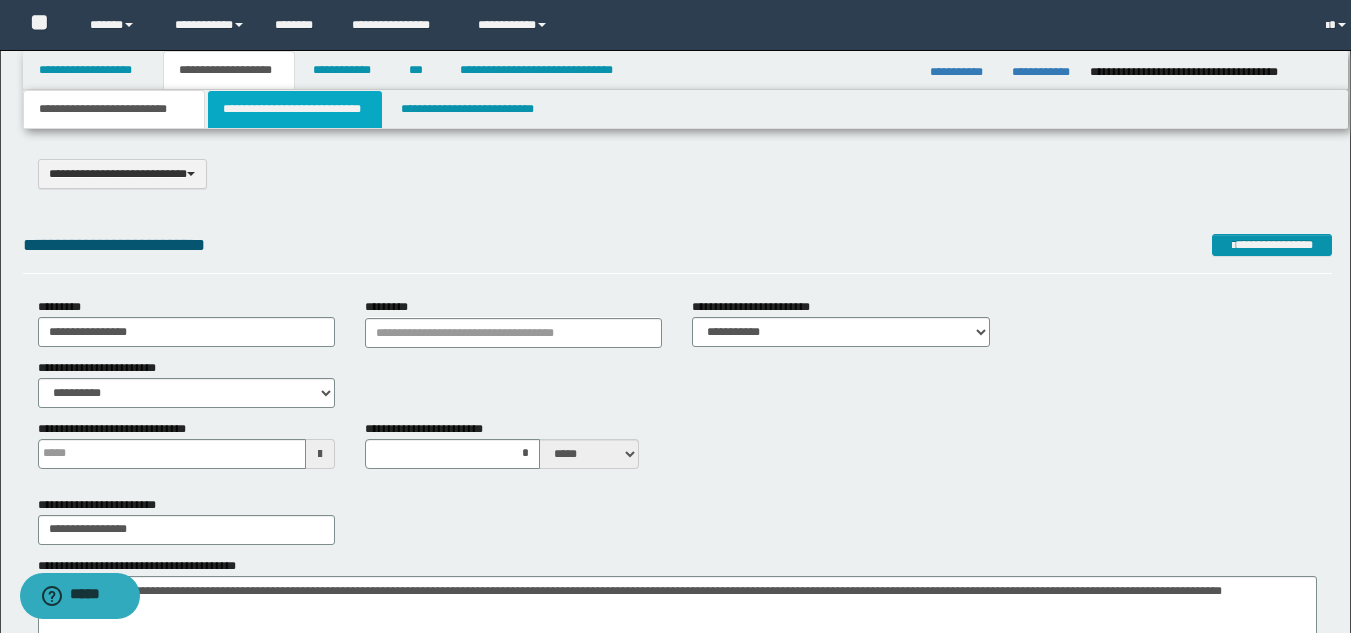 click on "**********" at bounding box center [295, 109] 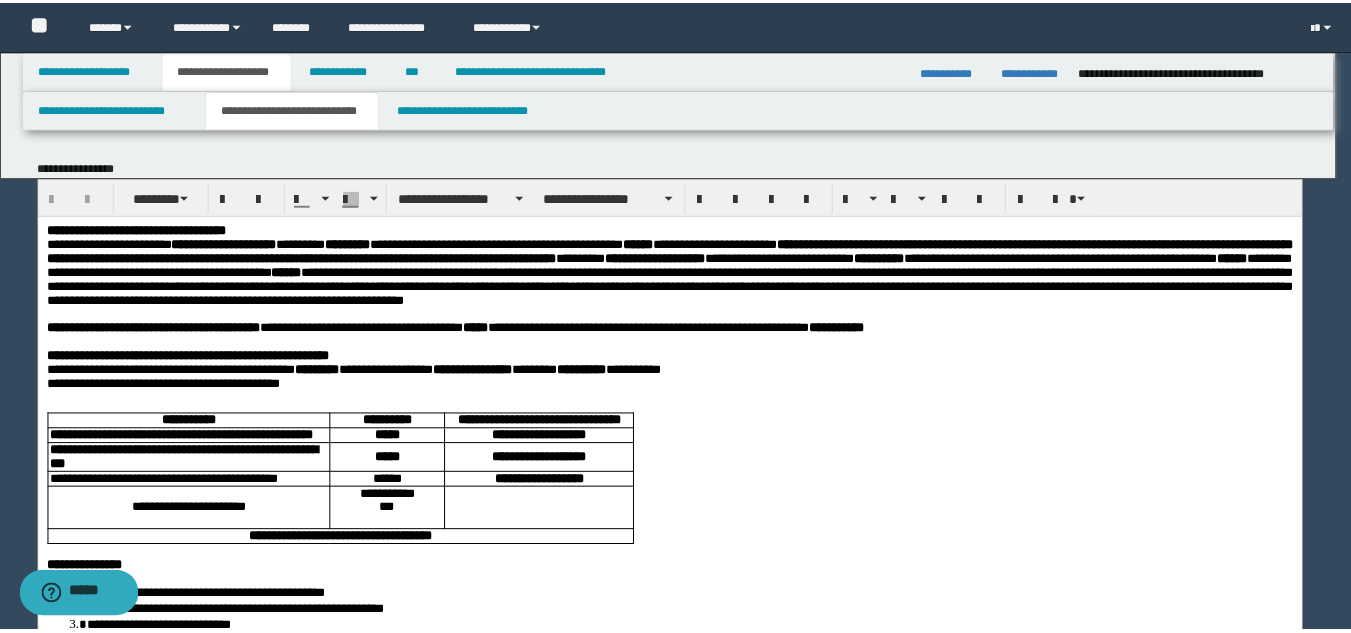 scroll, scrollTop: 0, scrollLeft: 0, axis: both 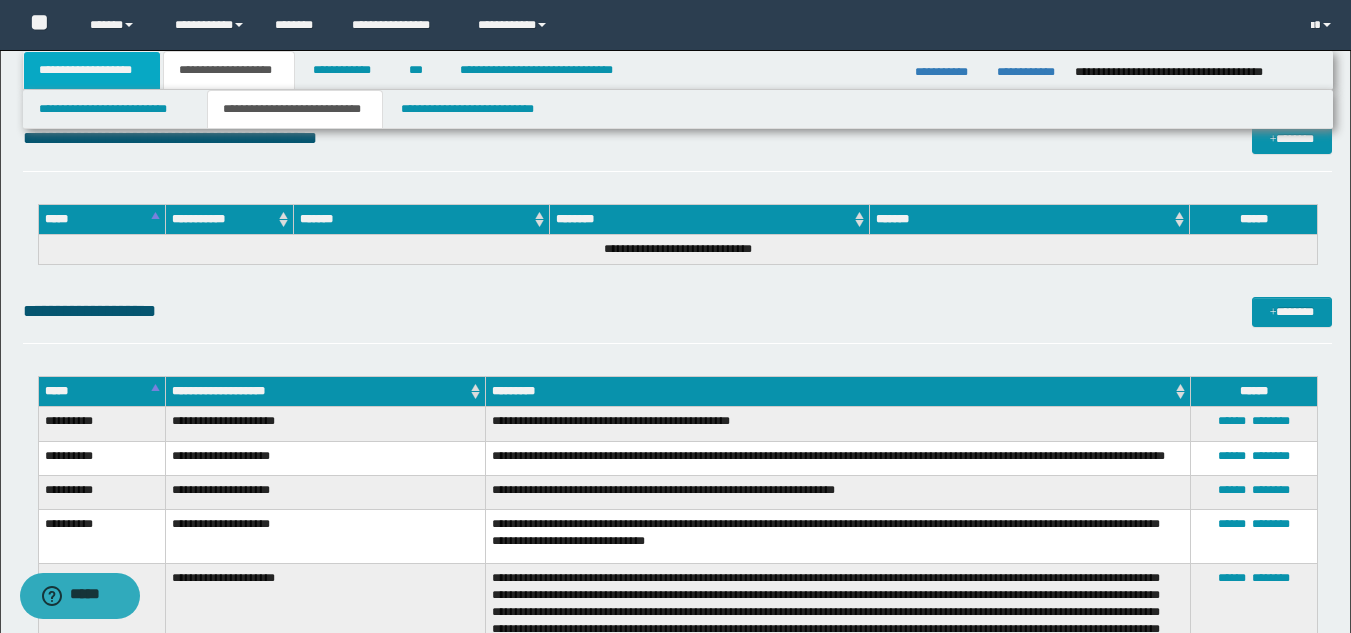 click on "**********" at bounding box center [92, 70] 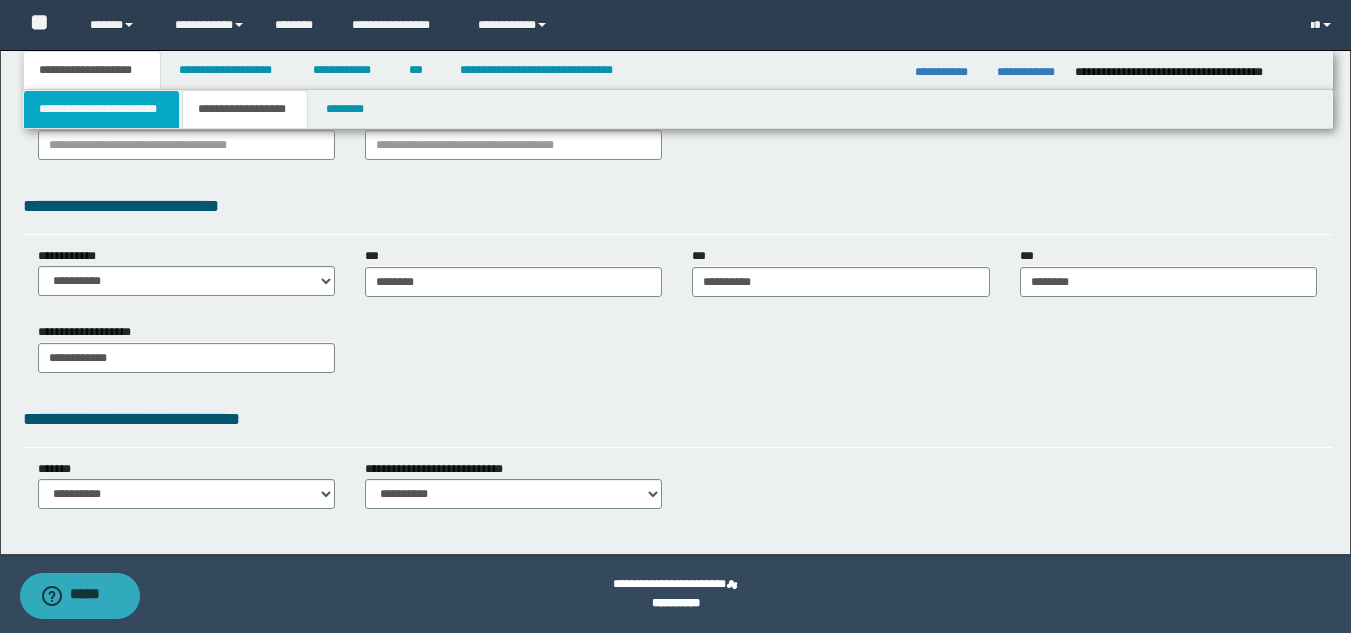 click on "**********" at bounding box center (101, 109) 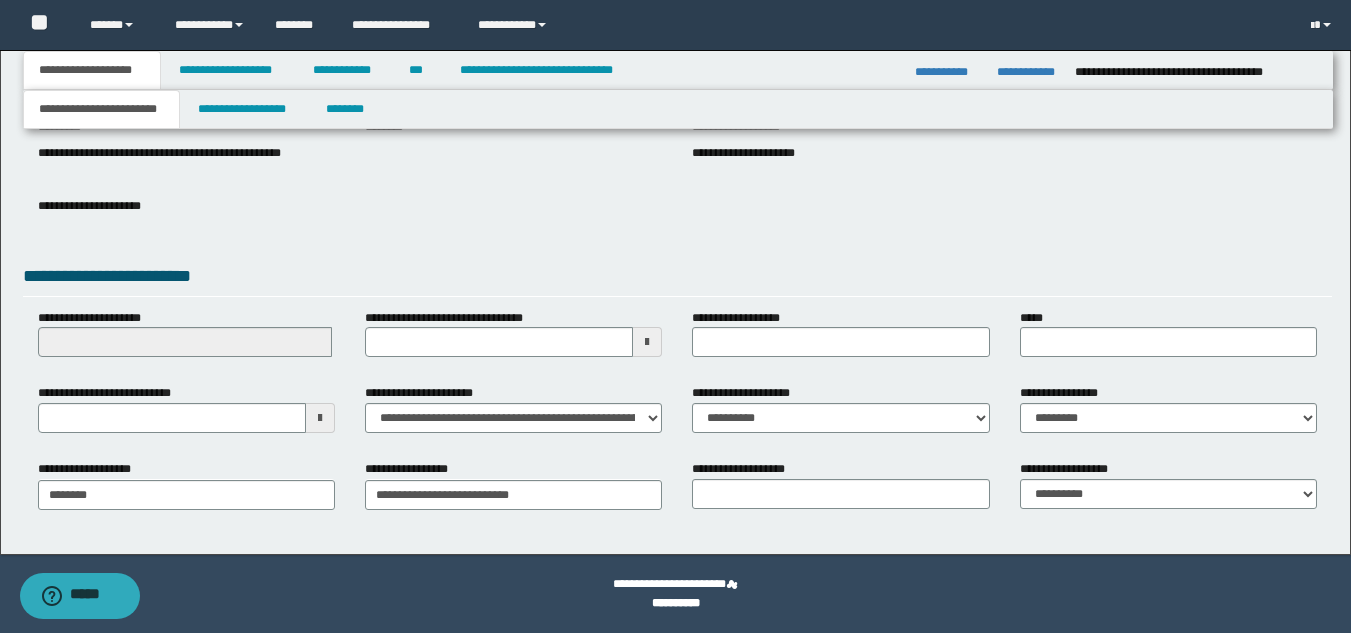 scroll, scrollTop: 251, scrollLeft: 0, axis: vertical 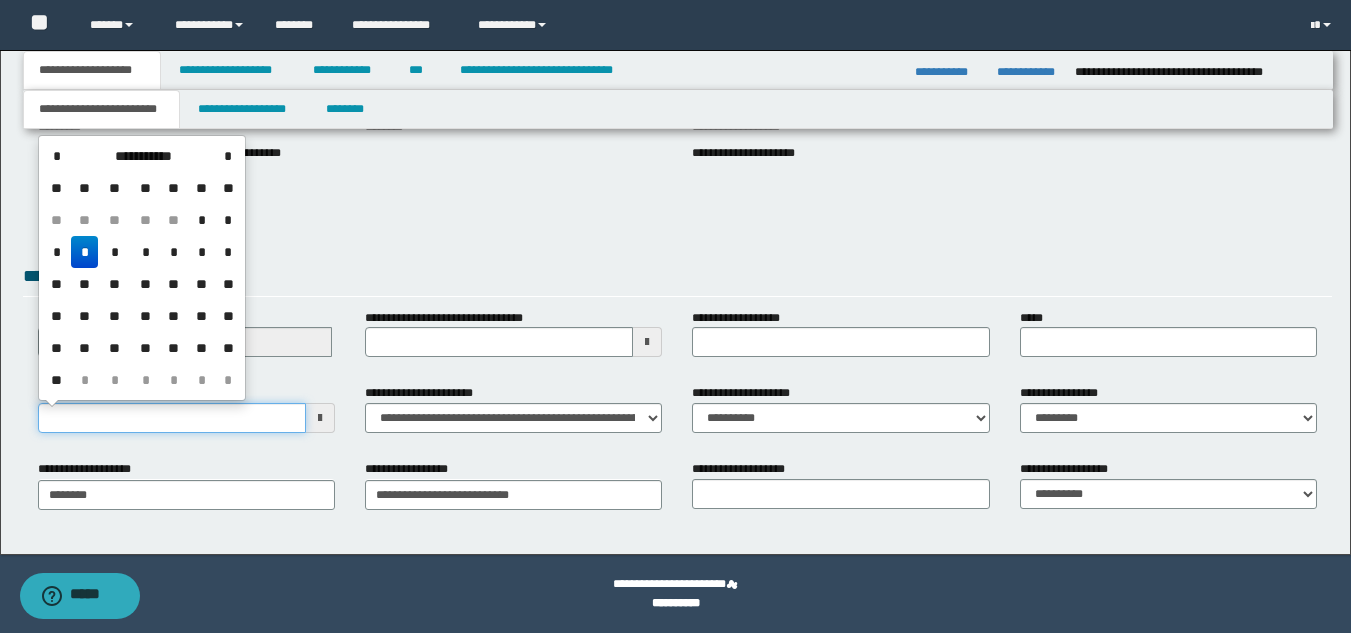 click on "**********" at bounding box center [172, 418] 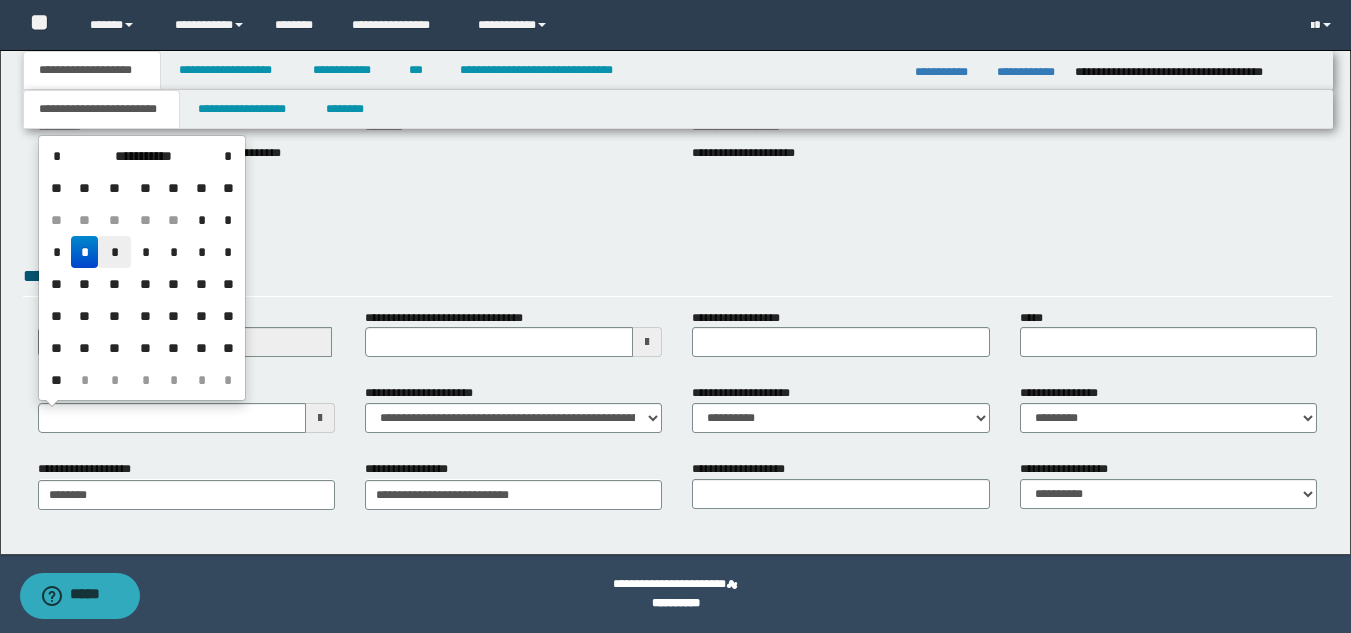 click on "*" at bounding box center [114, 252] 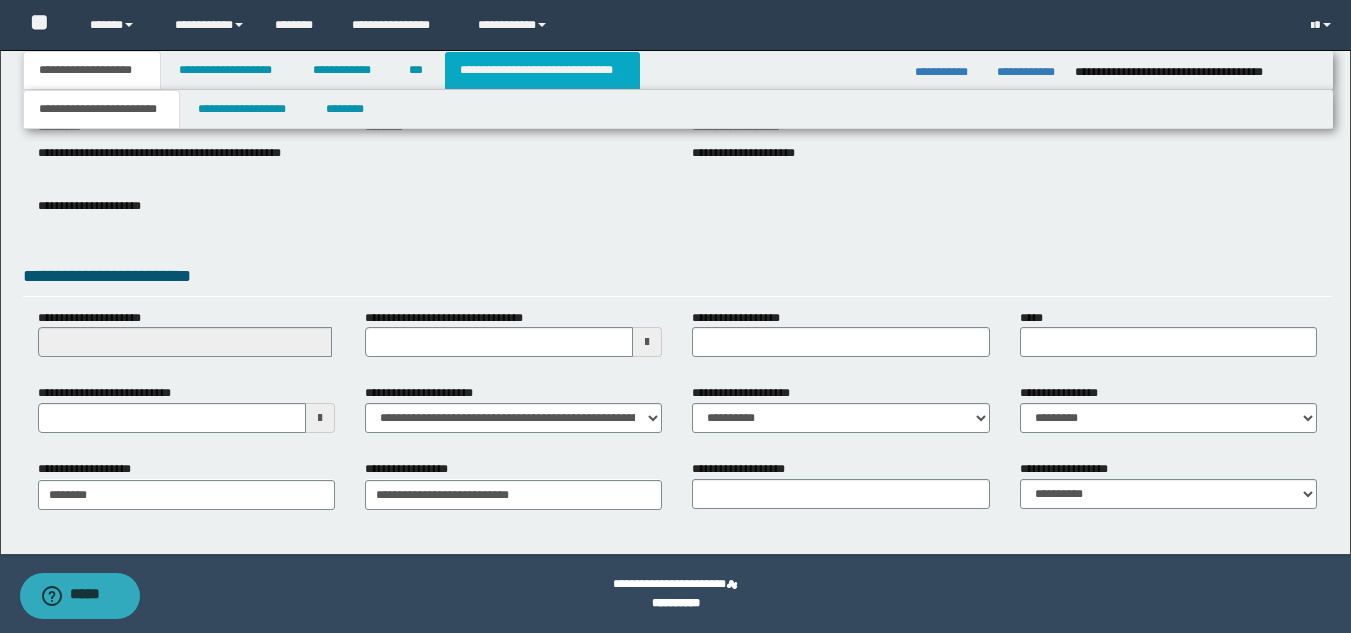 click on "**********" at bounding box center [542, 70] 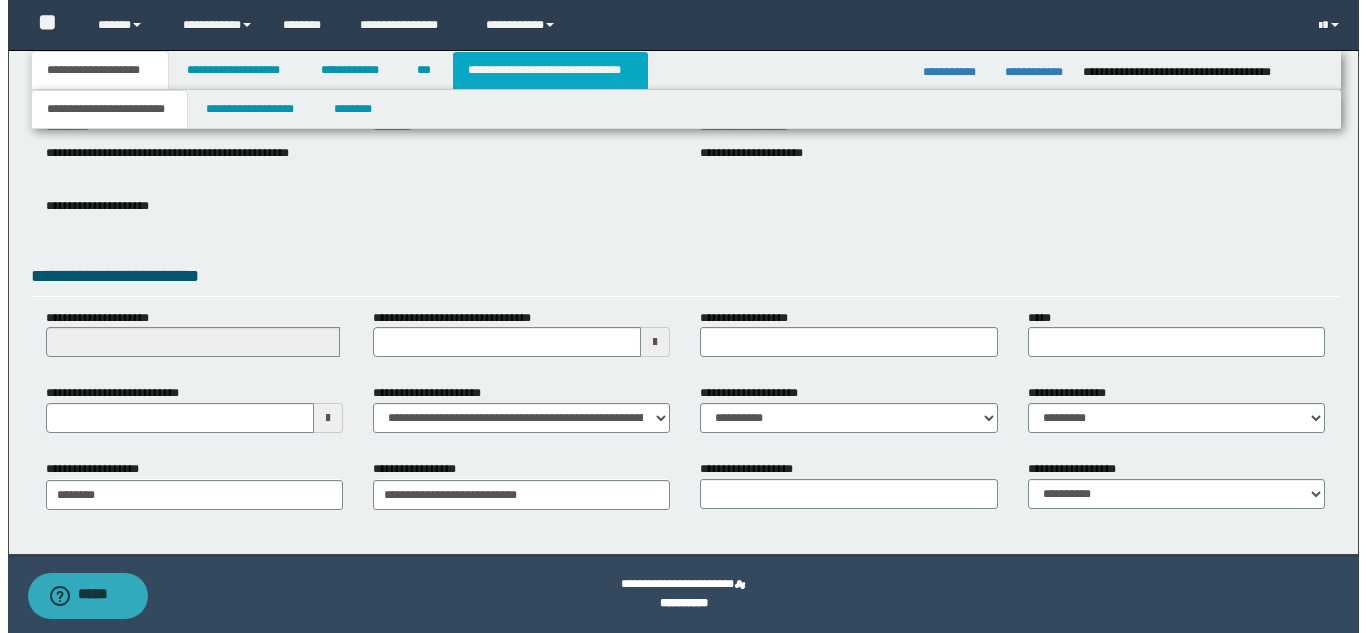 scroll, scrollTop: 0, scrollLeft: 0, axis: both 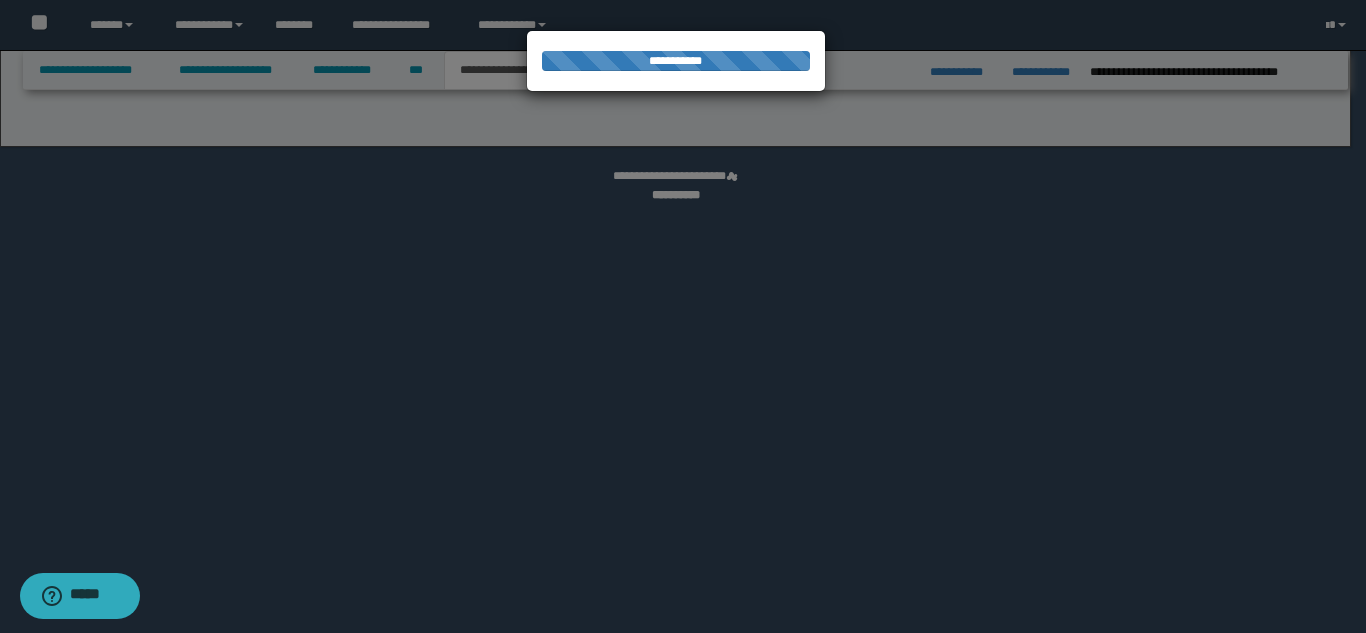 select on "*" 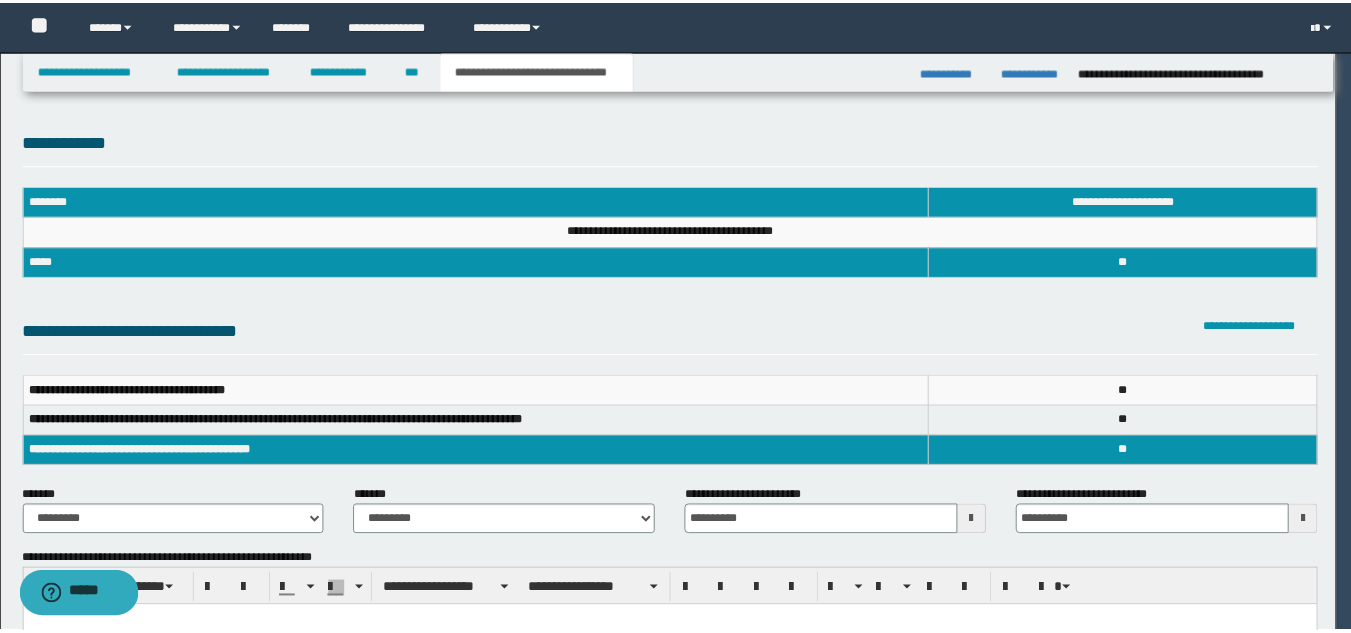 scroll, scrollTop: 0, scrollLeft: 0, axis: both 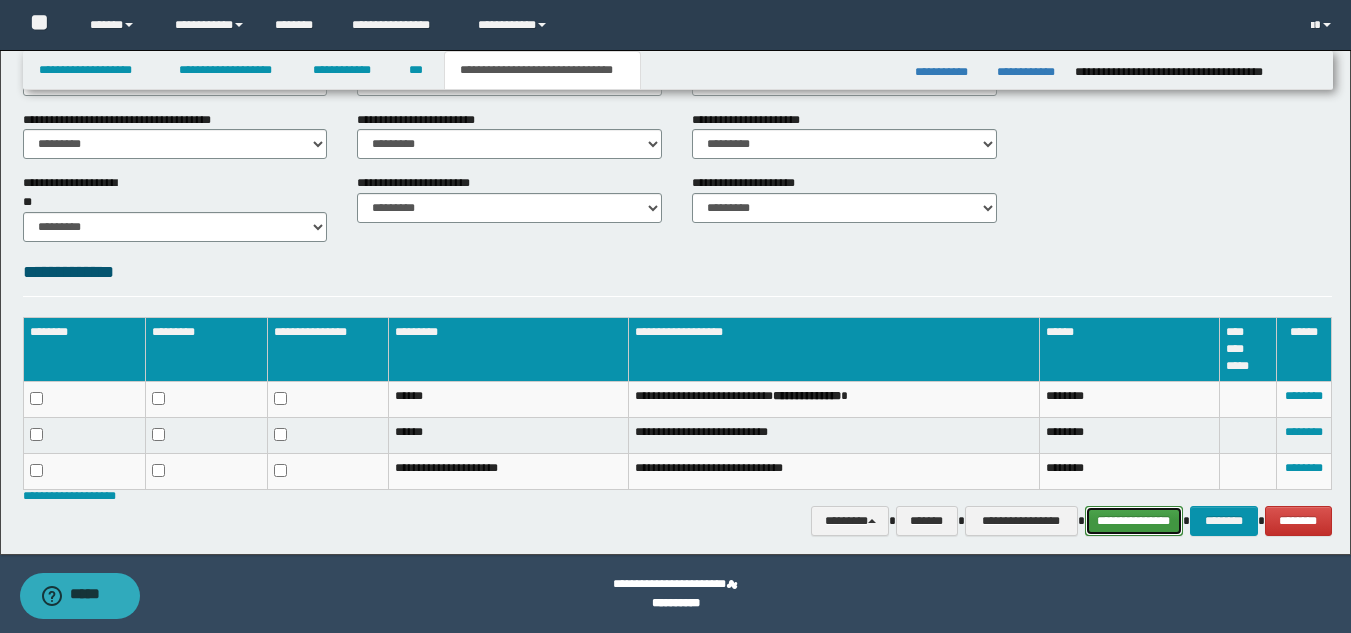 click on "**********" at bounding box center [1134, 521] 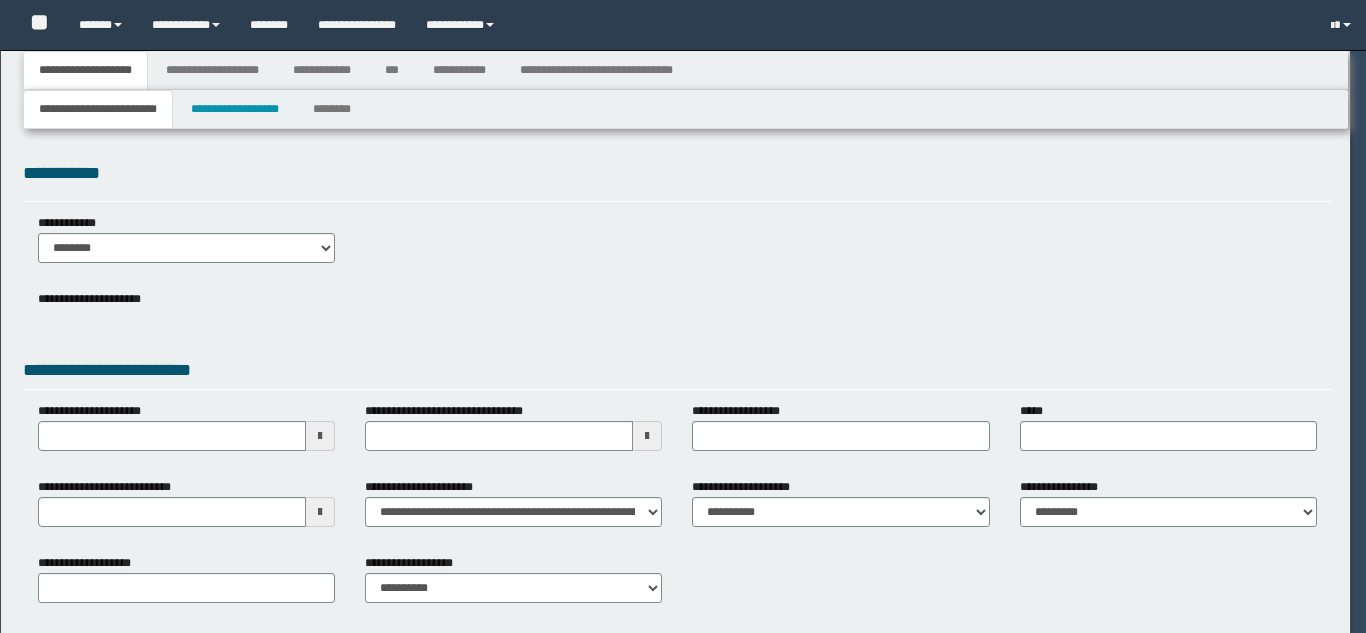 scroll, scrollTop: 0, scrollLeft: 0, axis: both 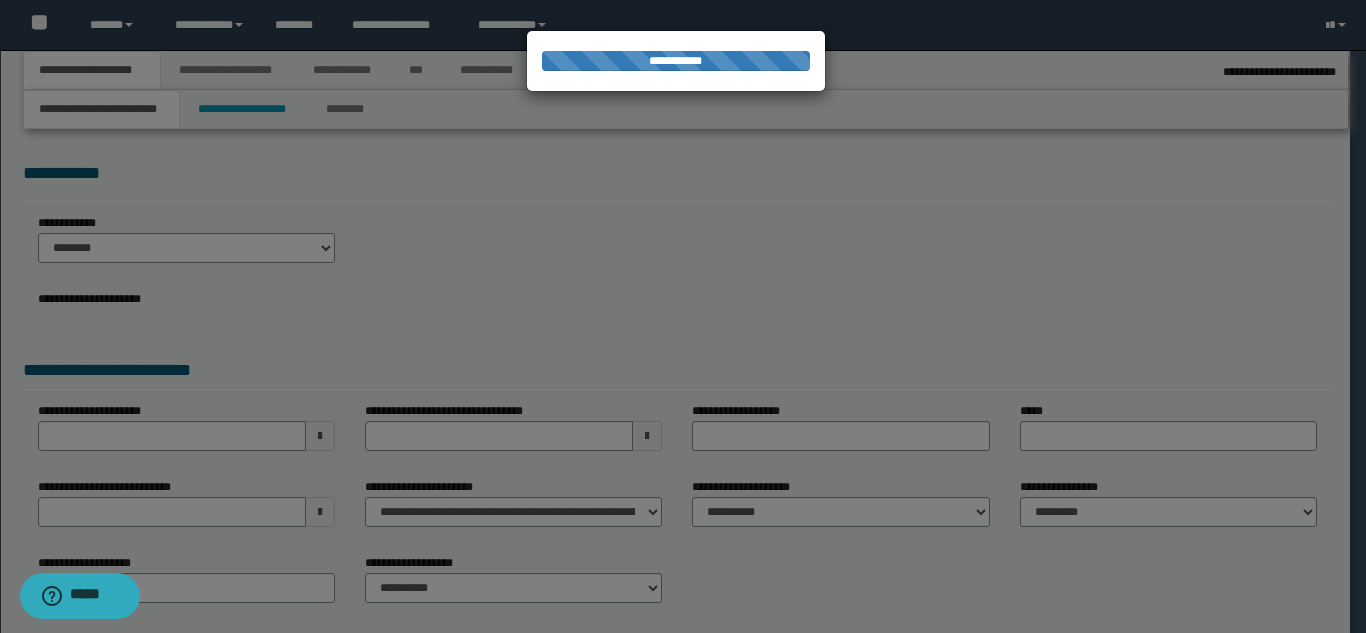select on "*" 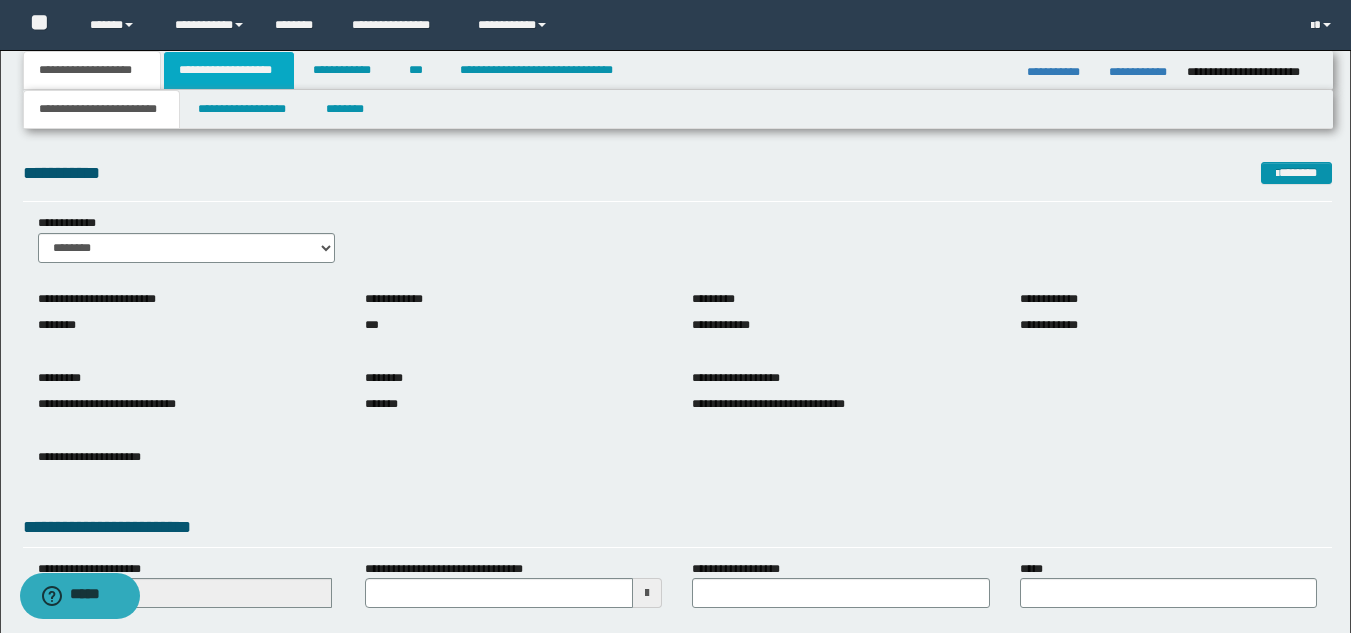 click on "**********" at bounding box center (229, 70) 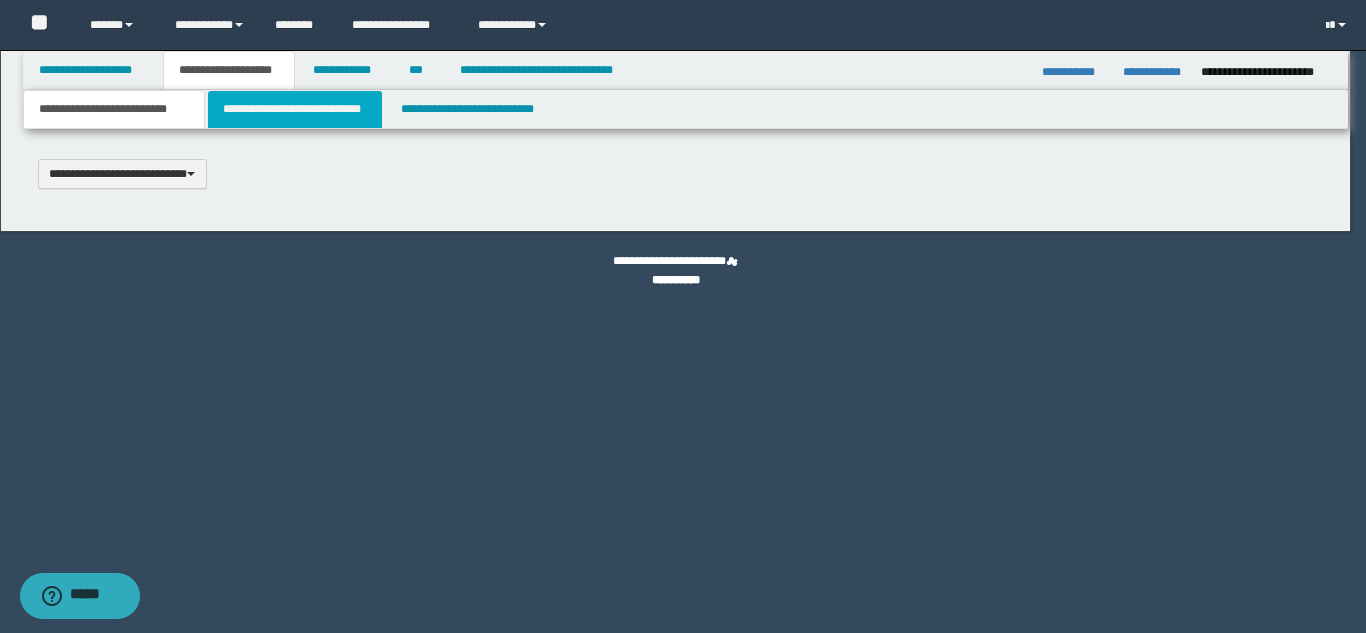 type 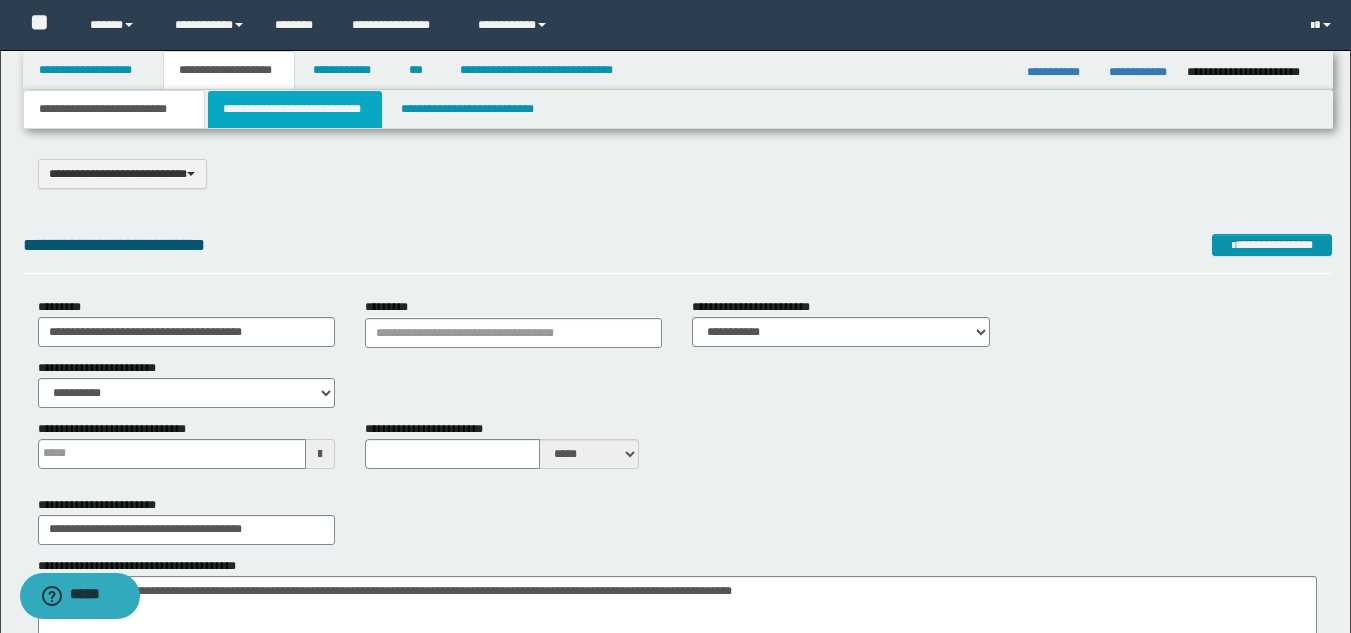 click on "**********" at bounding box center (295, 109) 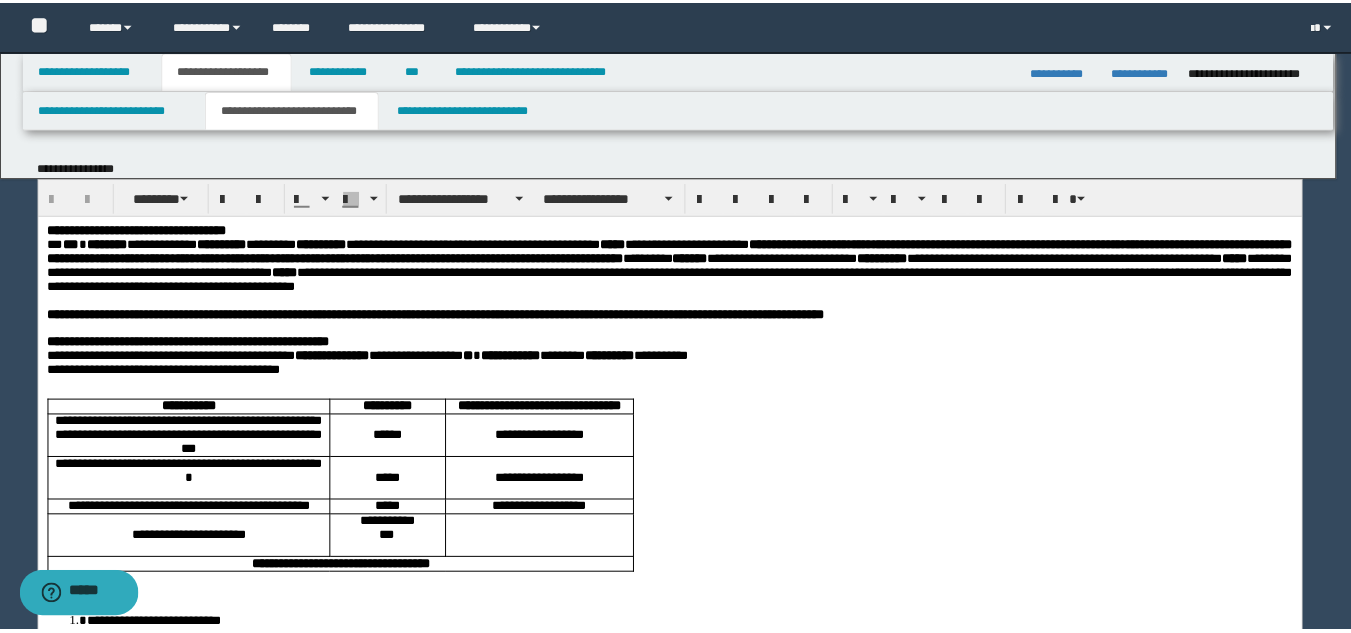 scroll, scrollTop: 0, scrollLeft: 0, axis: both 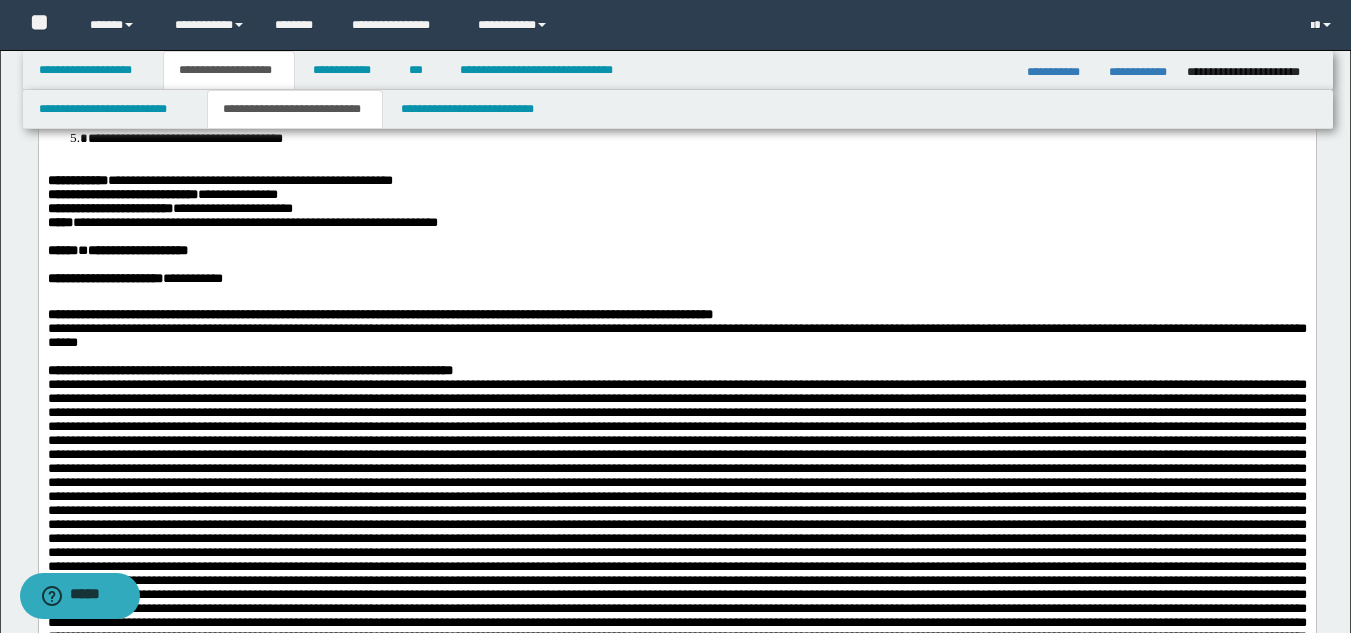 click on "**********" at bounding box center [242, 222] 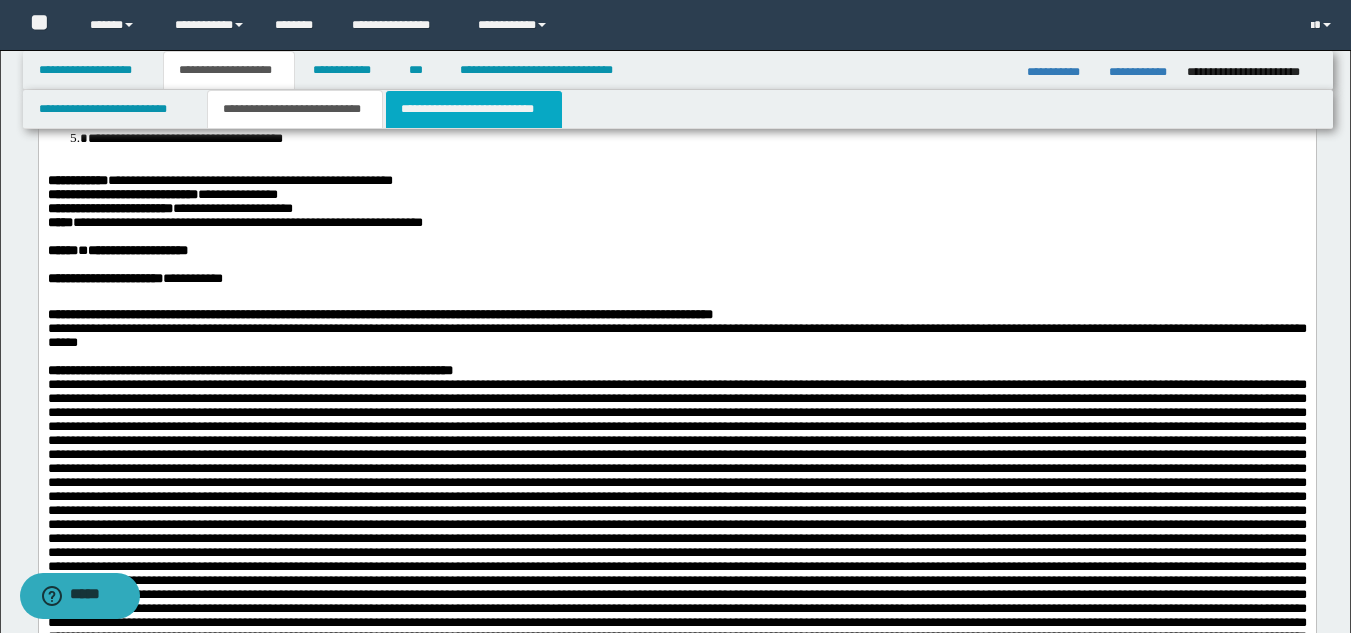click on "**********" at bounding box center [474, 109] 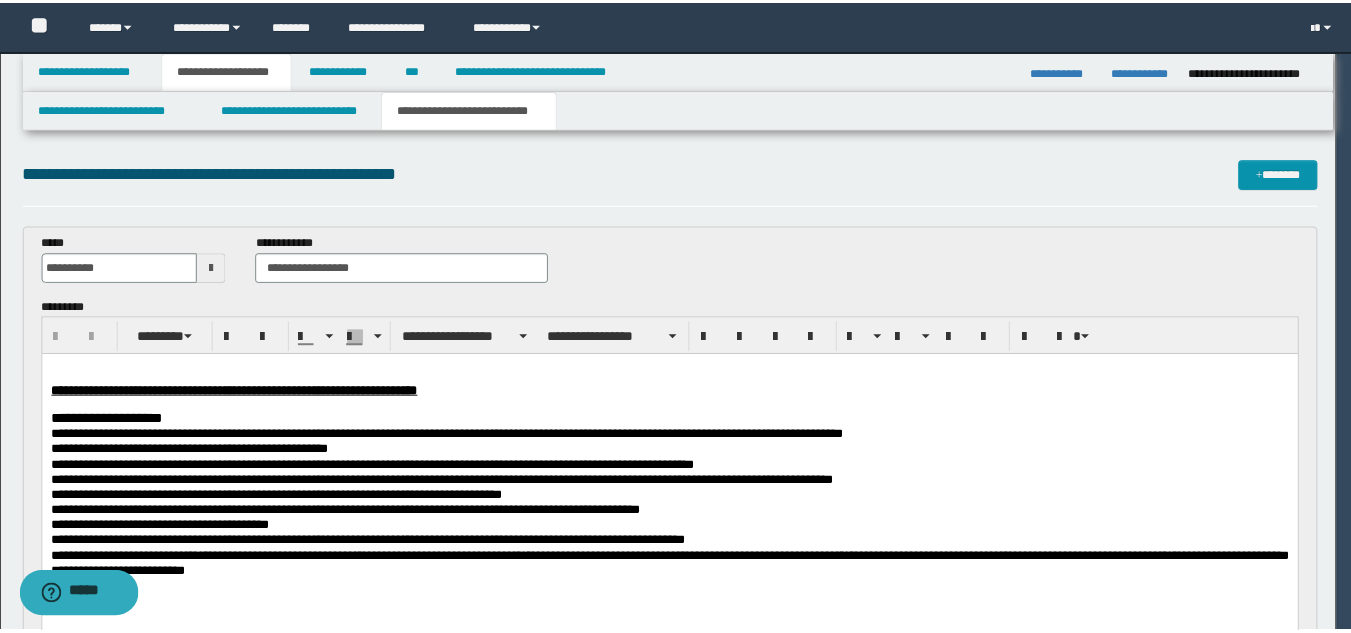 scroll, scrollTop: 0, scrollLeft: 0, axis: both 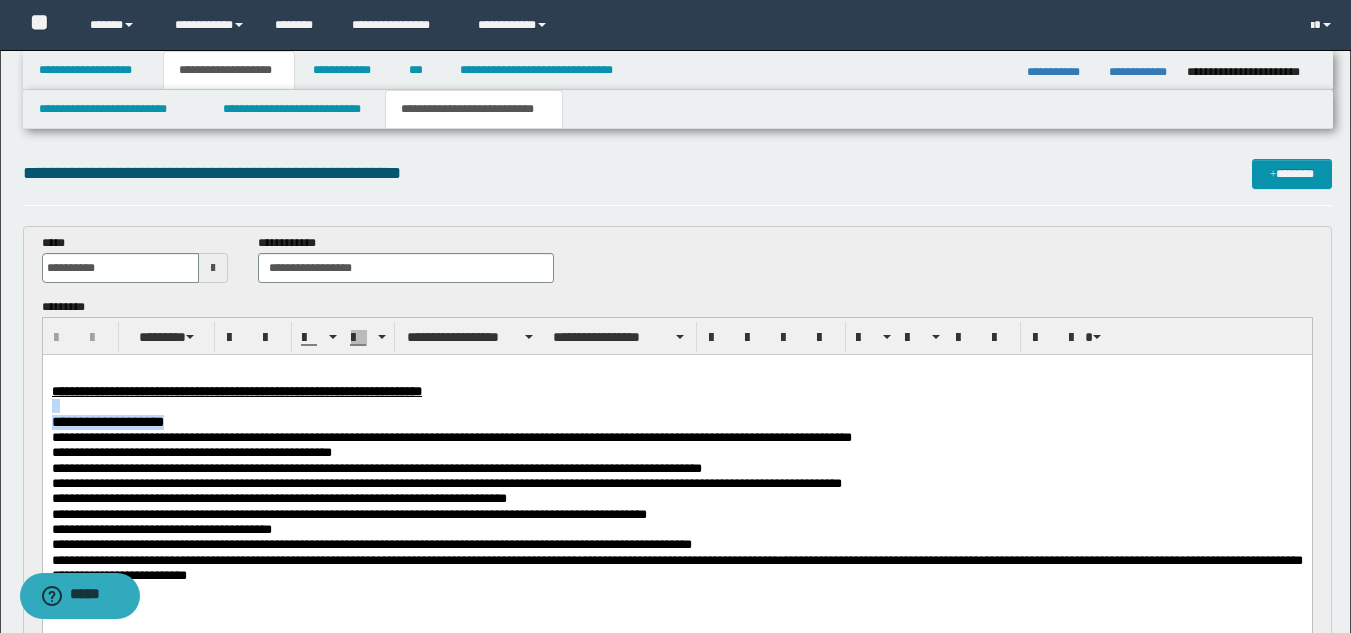 drag, startPoint x: 240, startPoint y: 421, endPoint x: 76, endPoint y: 765, distance: 381.09317 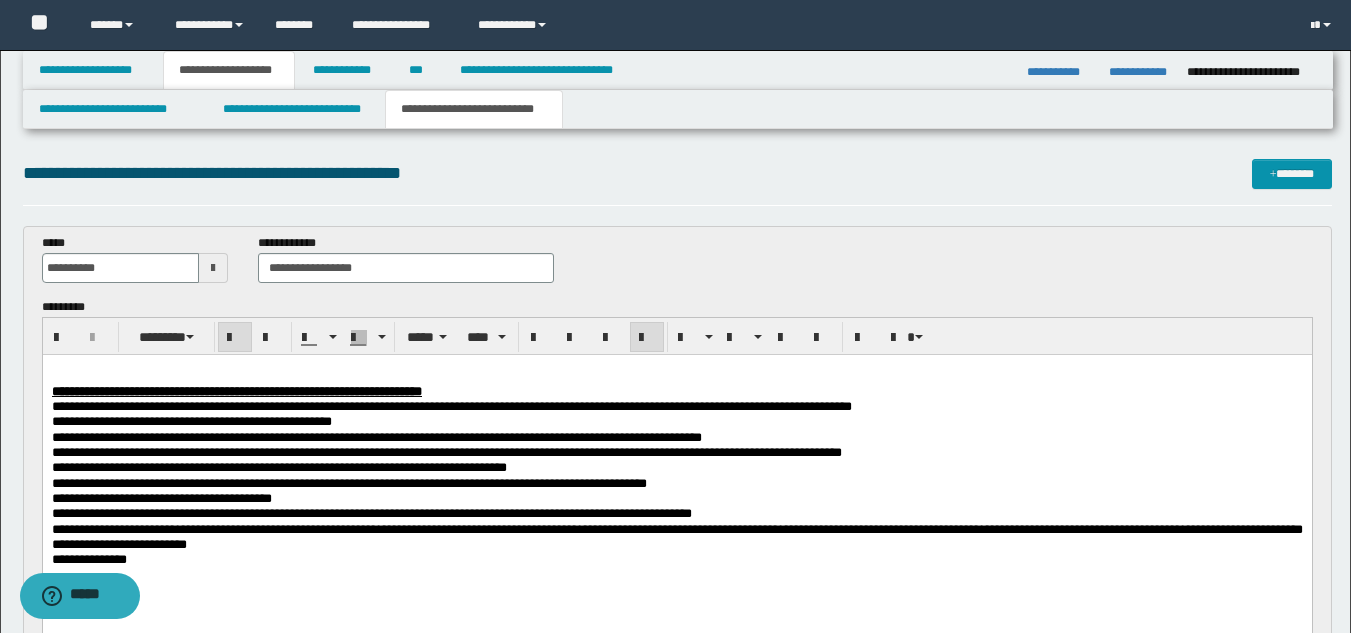 click at bounding box center (676, 370) 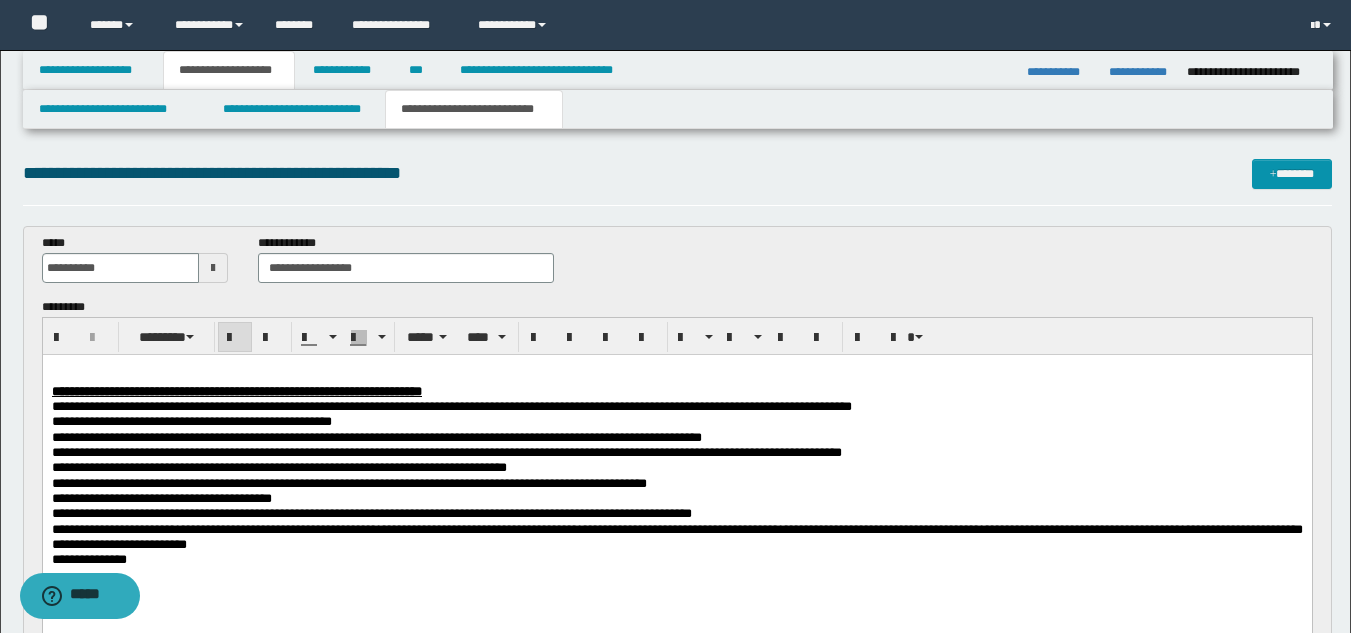 type 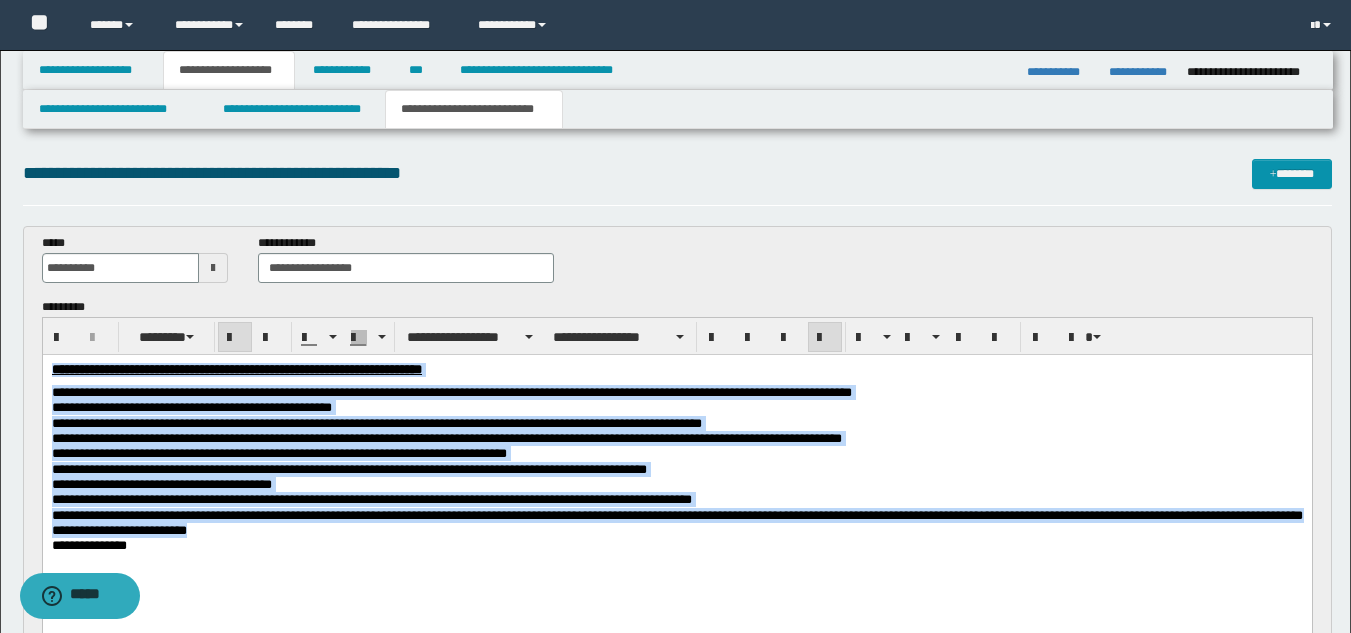 drag, startPoint x: 51, startPoint y: 371, endPoint x: 574, endPoint y: 539, distance: 549.3205 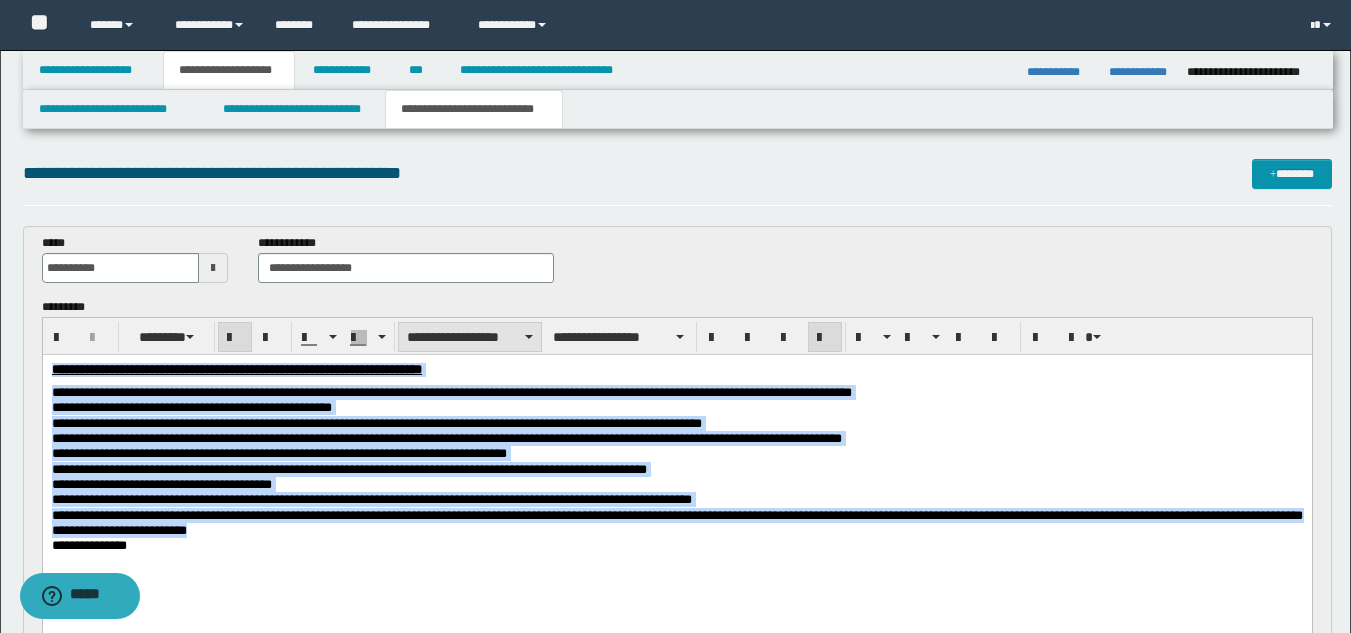 click on "**********" at bounding box center [470, 337] 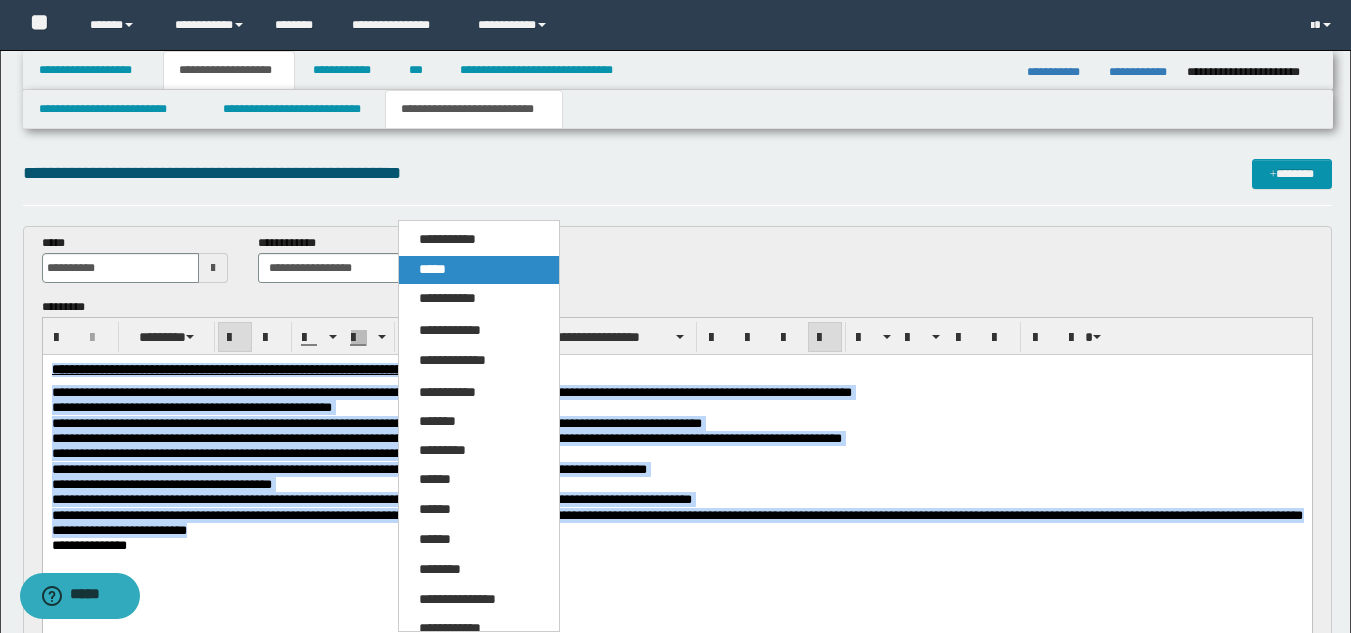 click on "*****" at bounding box center (479, 270) 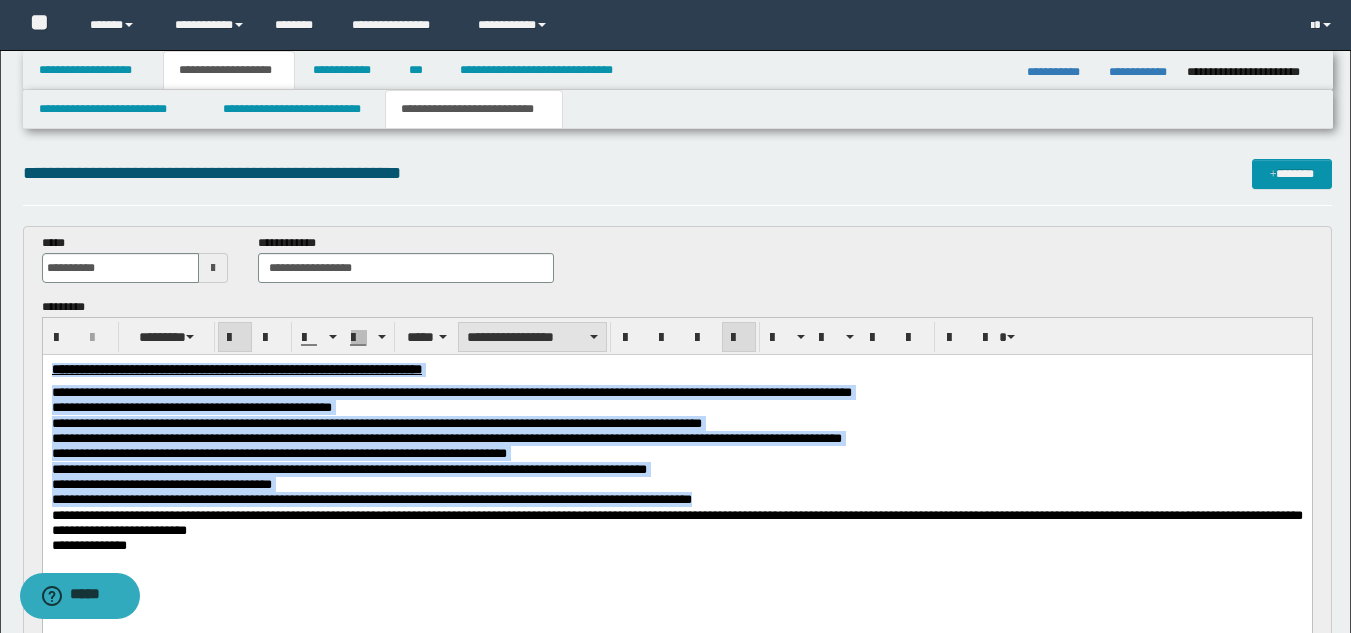 click on "**********" at bounding box center [532, 337] 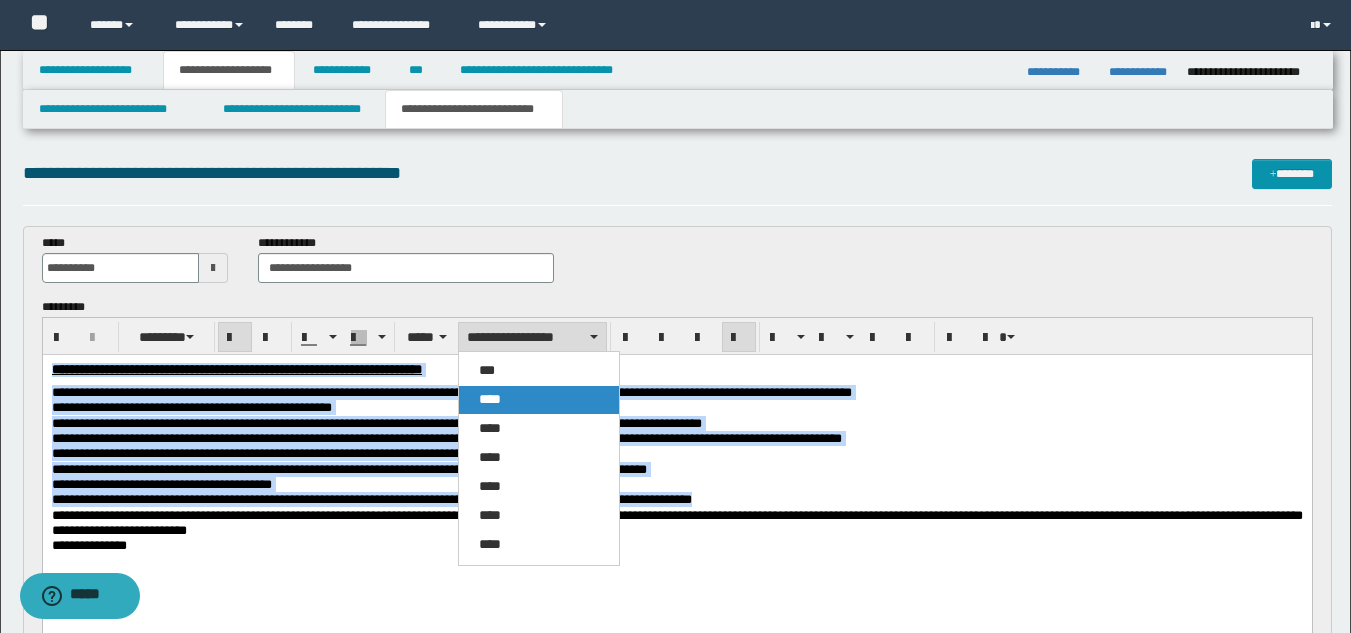 click on "****" at bounding box center [539, 400] 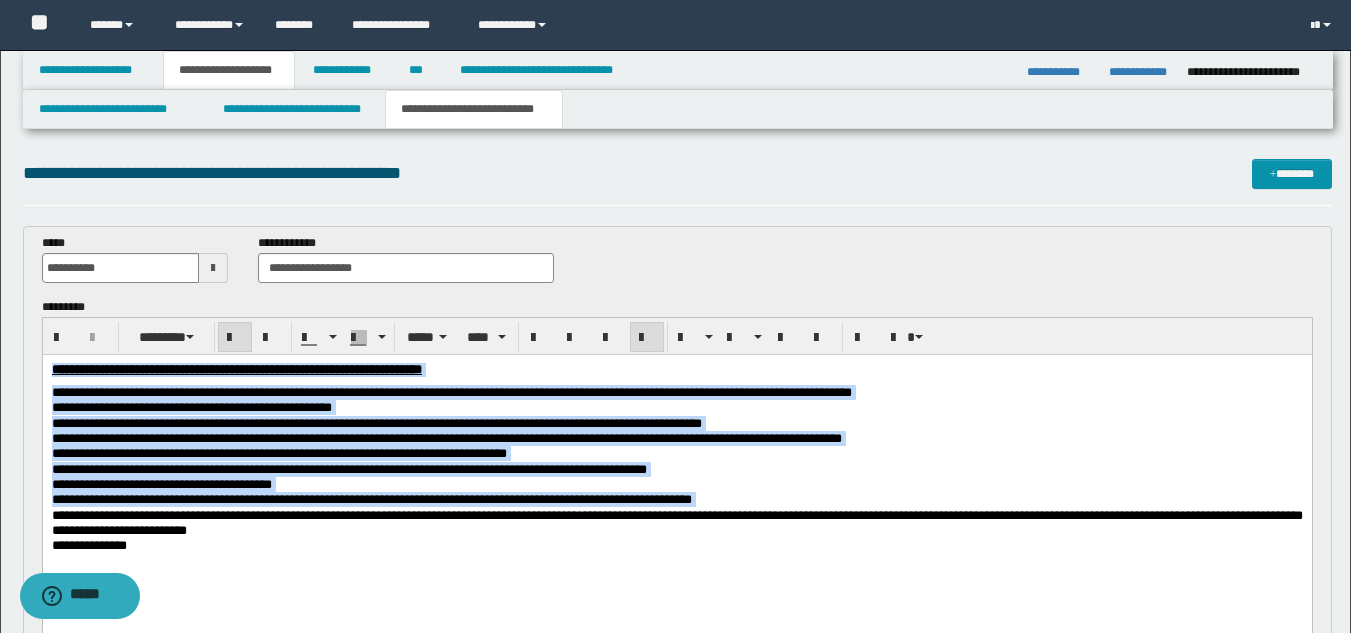 click on "**********" at bounding box center [371, 499] 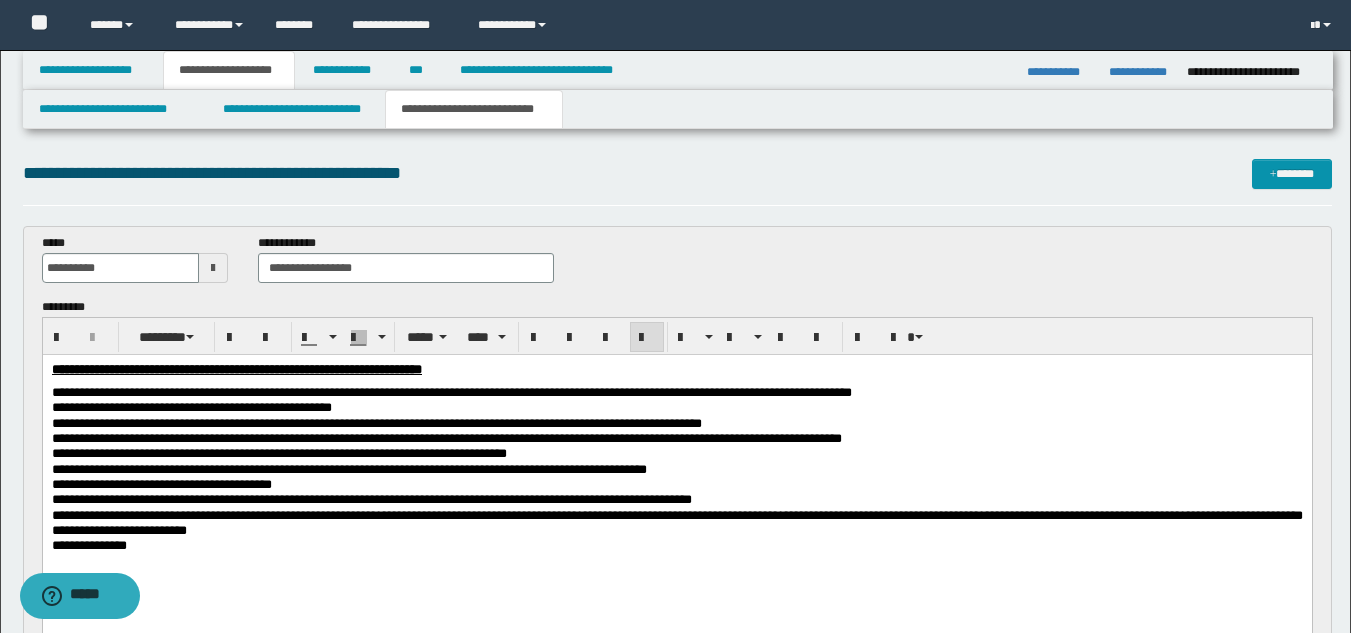 drag, startPoint x: 247, startPoint y: 479, endPoint x: 258, endPoint y: 504, distance: 27.313 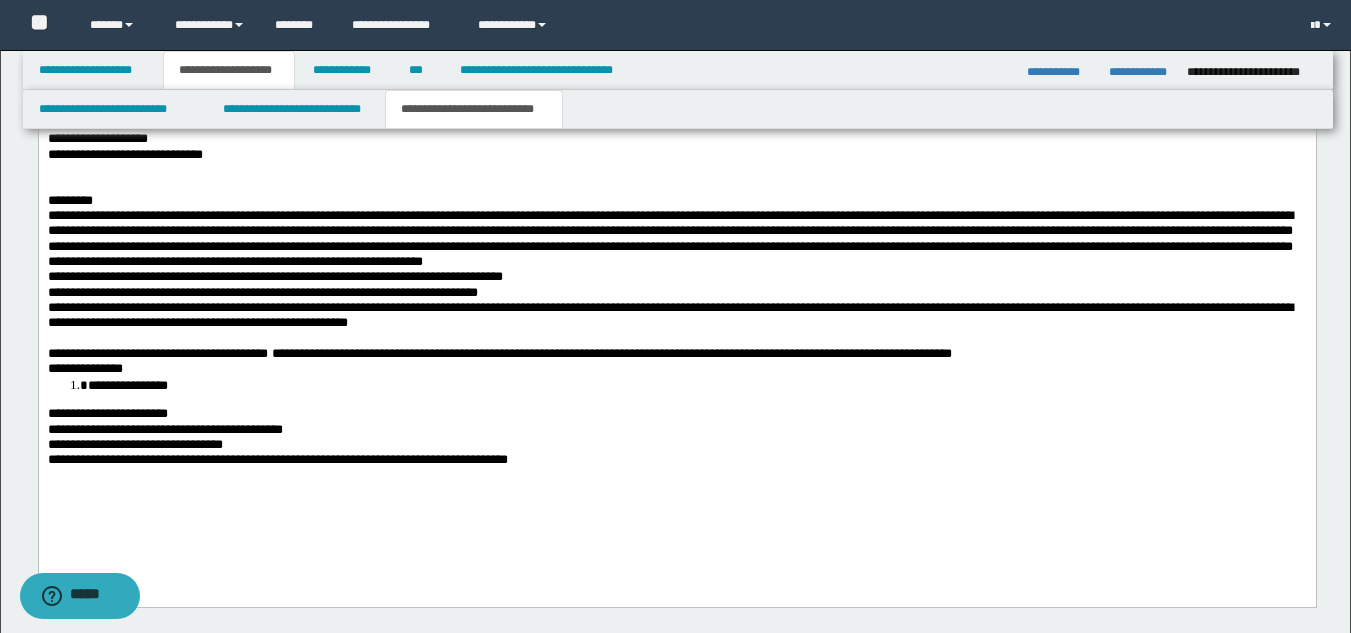 scroll, scrollTop: 1942, scrollLeft: 0, axis: vertical 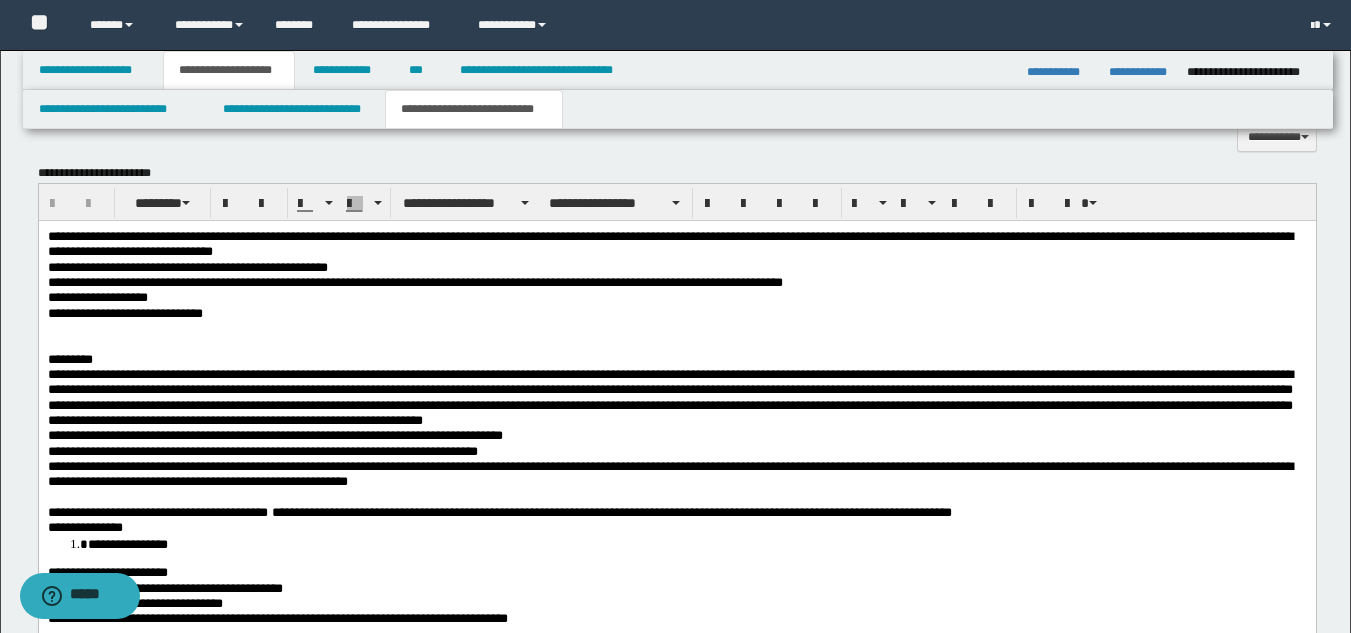 drag, startPoint x: 1351, startPoint y: 207, endPoint x: 1007, endPoint y: 266, distance: 349.02292 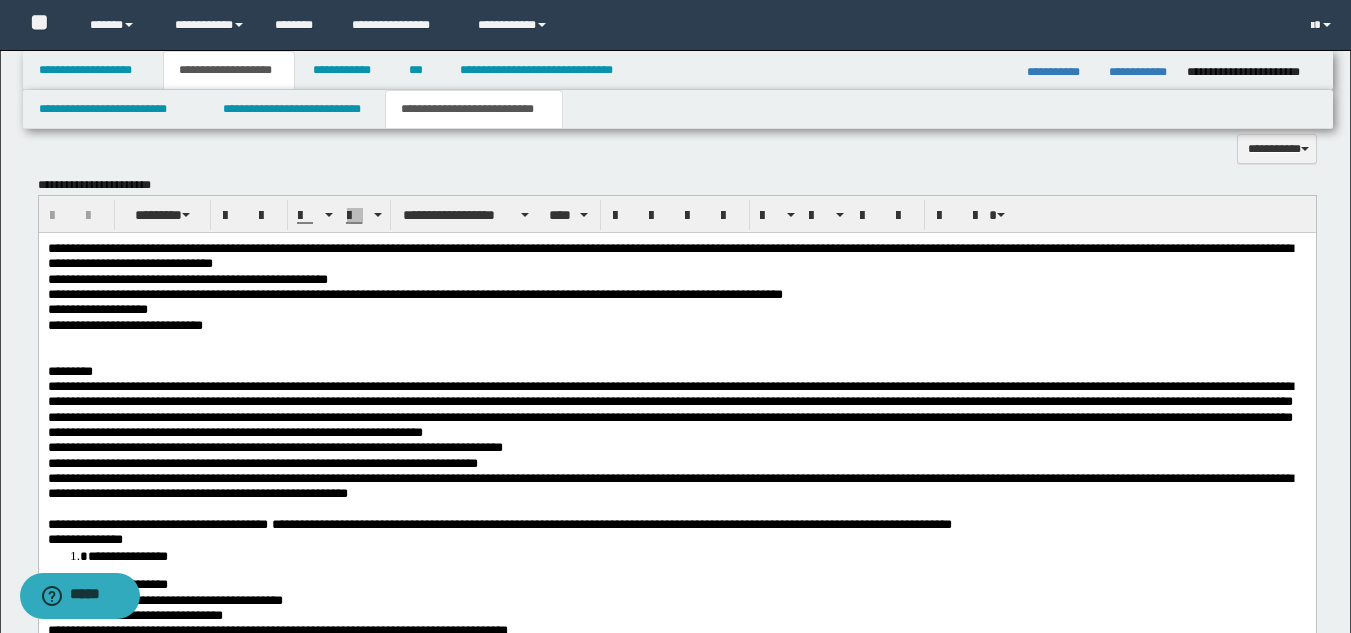drag, startPoint x: 261, startPoint y: 342, endPoint x: 258, endPoint y: 294, distance: 48.09366 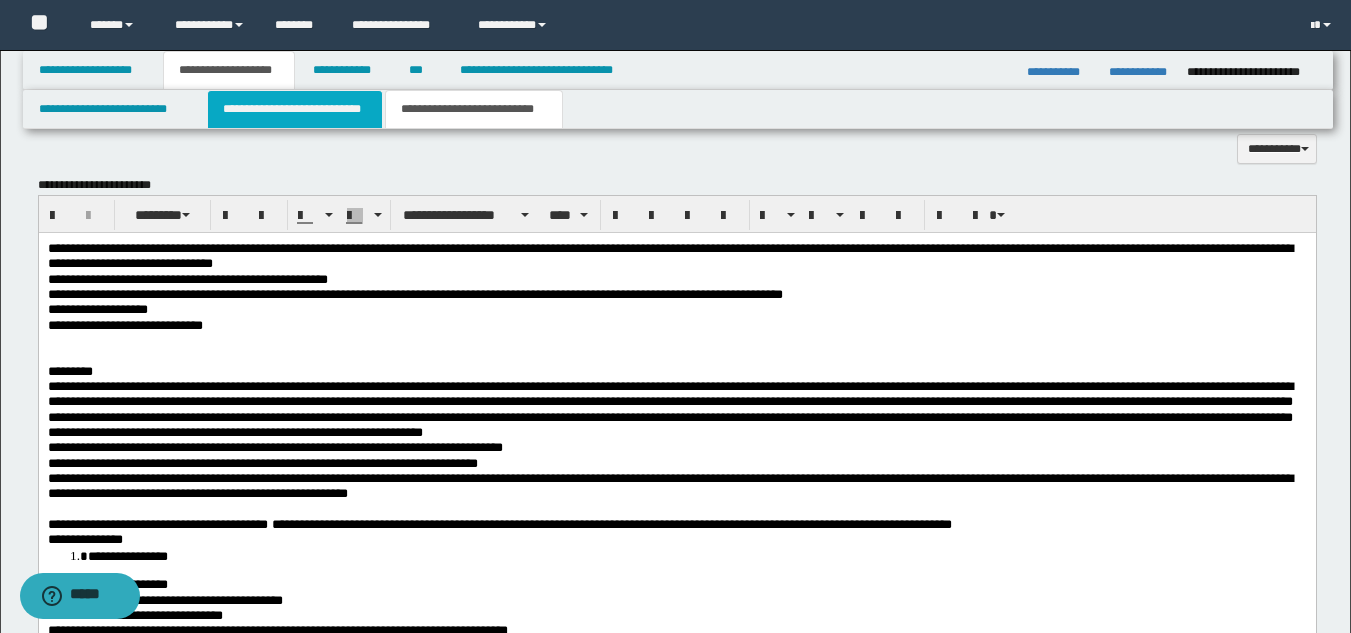 click on "**********" at bounding box center [295, 109] 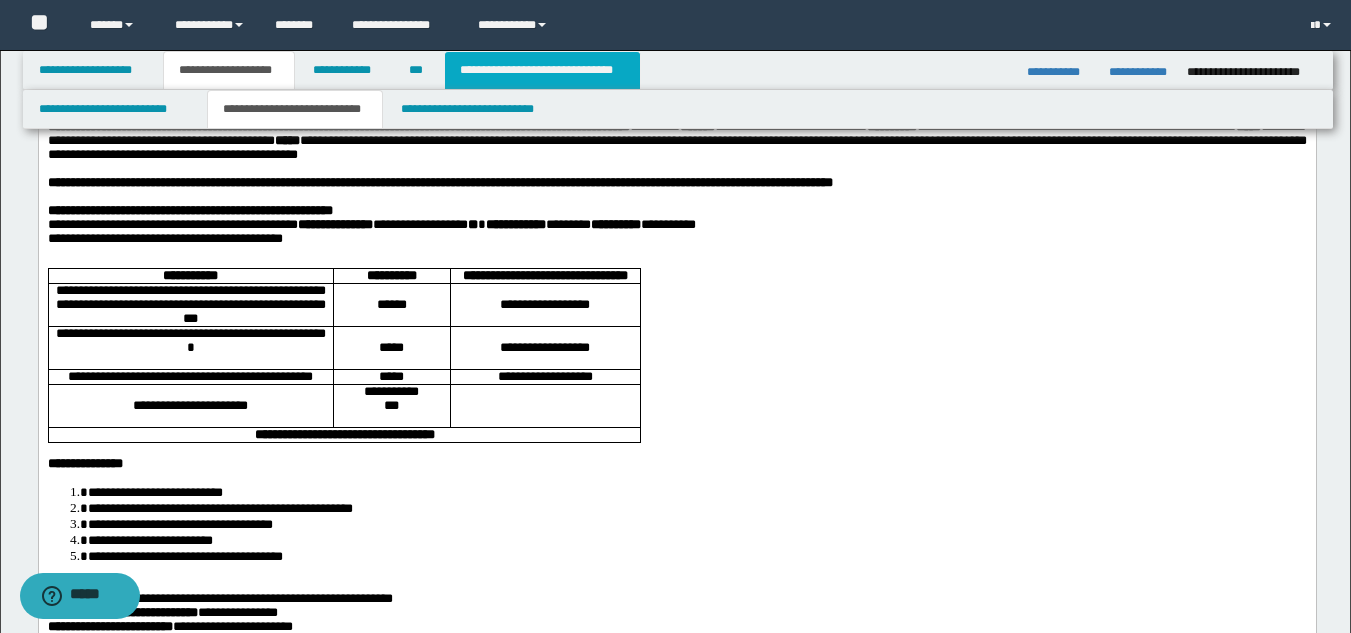 scroll, scrollTop: 125, scrollLeft: 0, axis: vertical 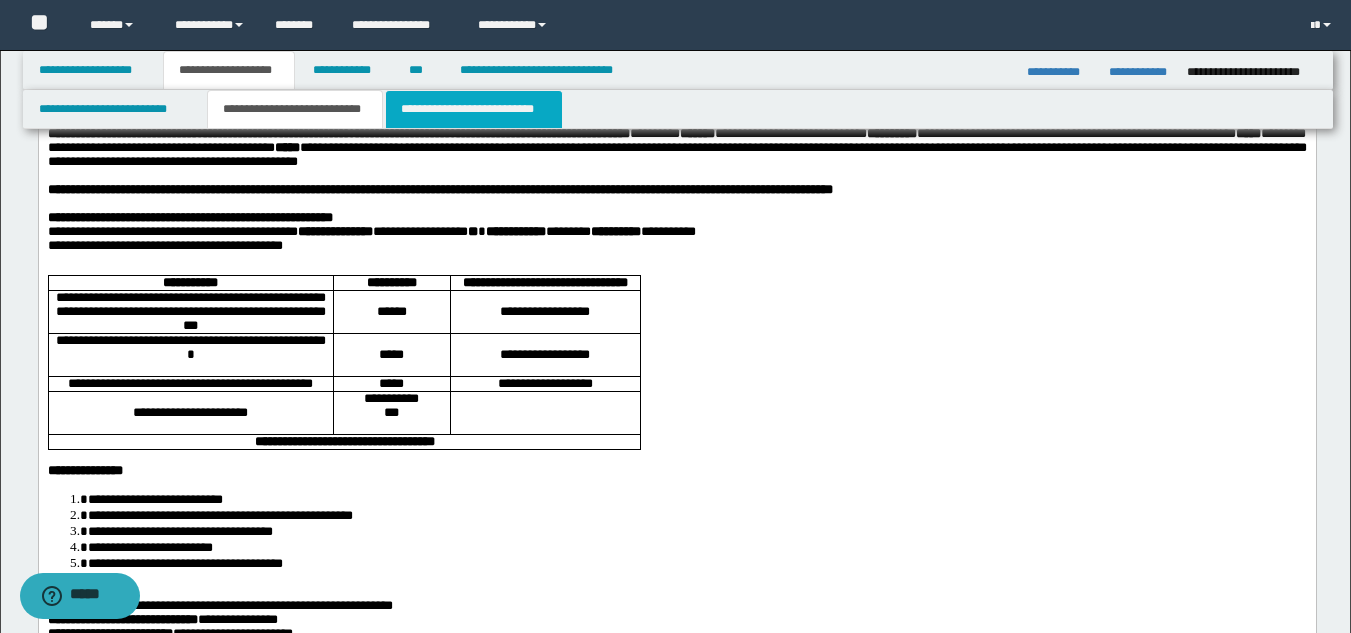 click on "**********" at bounding box center [474, 109] 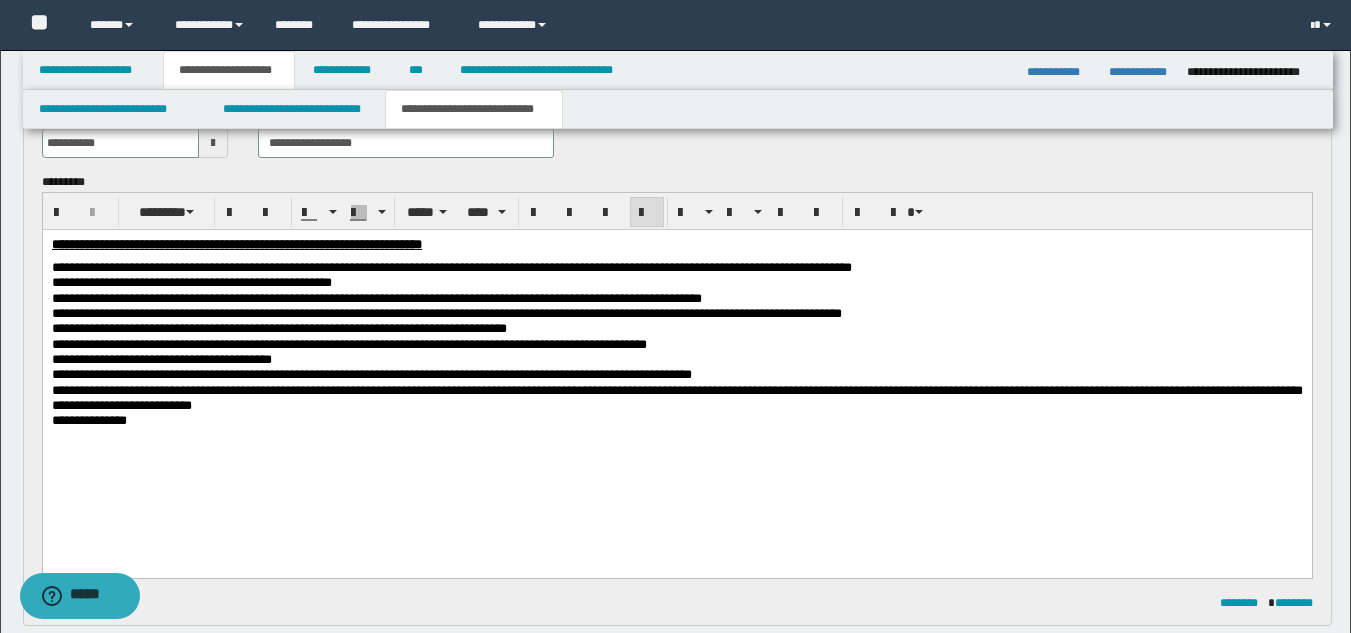 scroll, scrollTop: 130, scrollLeft: 0, axis: vertical 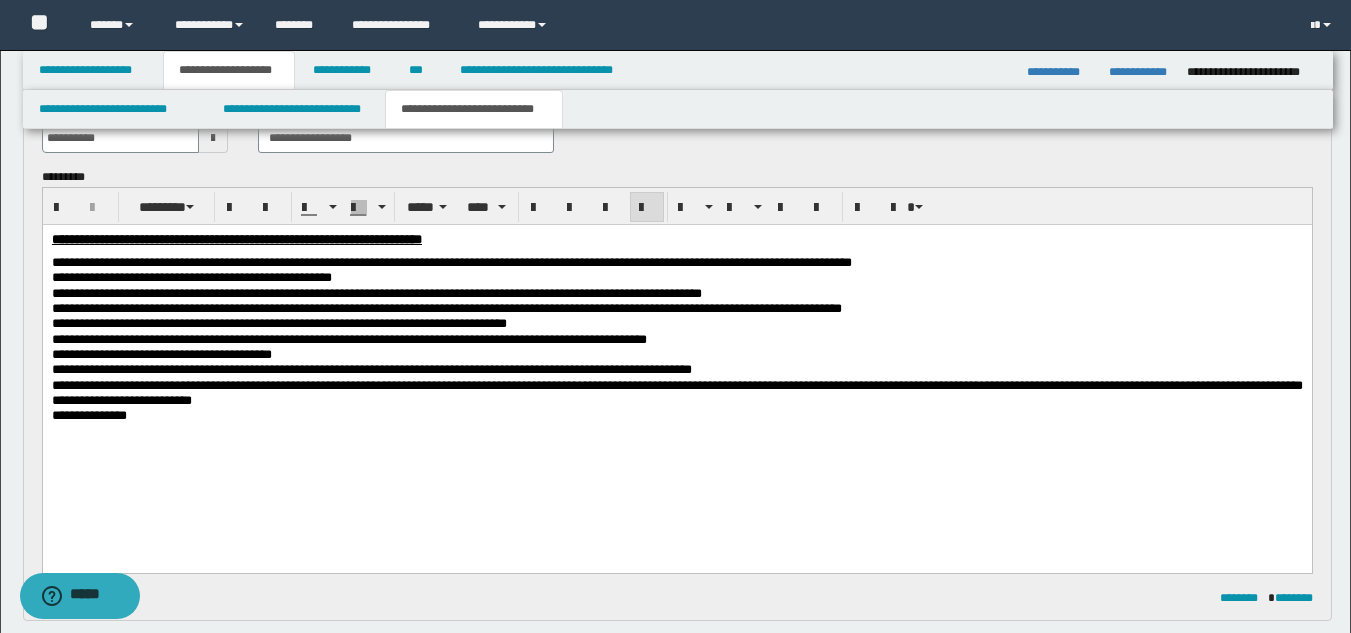 click on "**********" at bounding box center (376, 293) 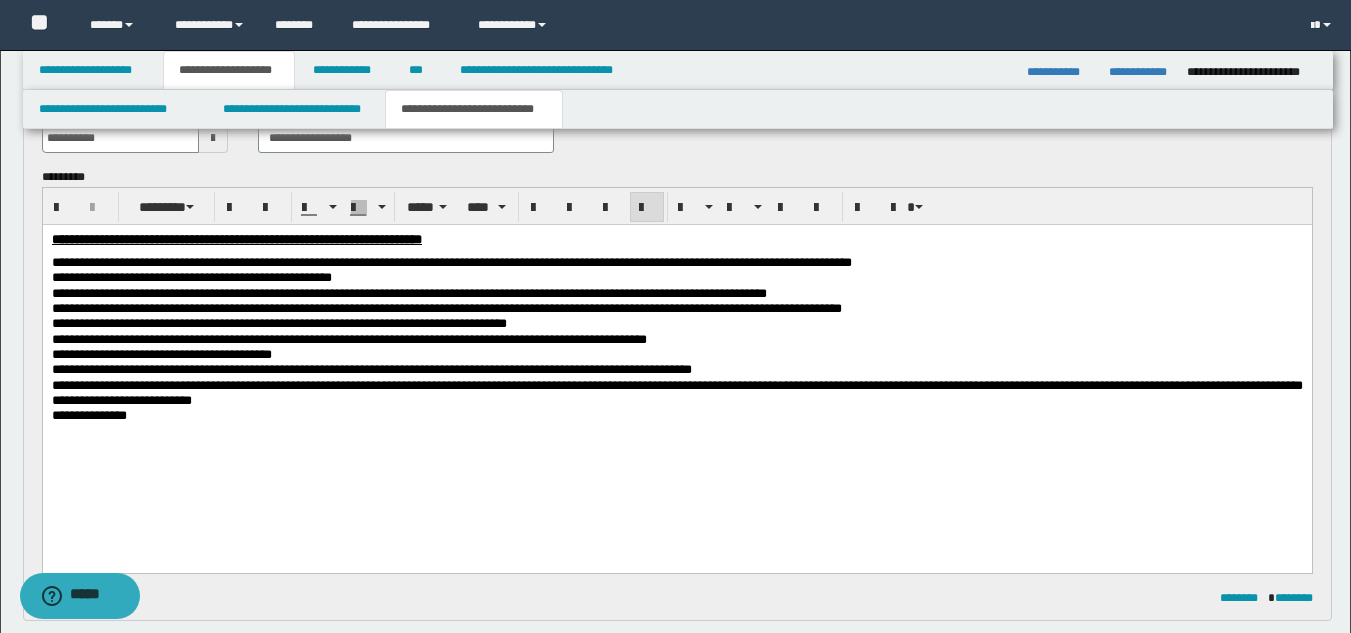 click on "**********" at bounding box center (408, 293) 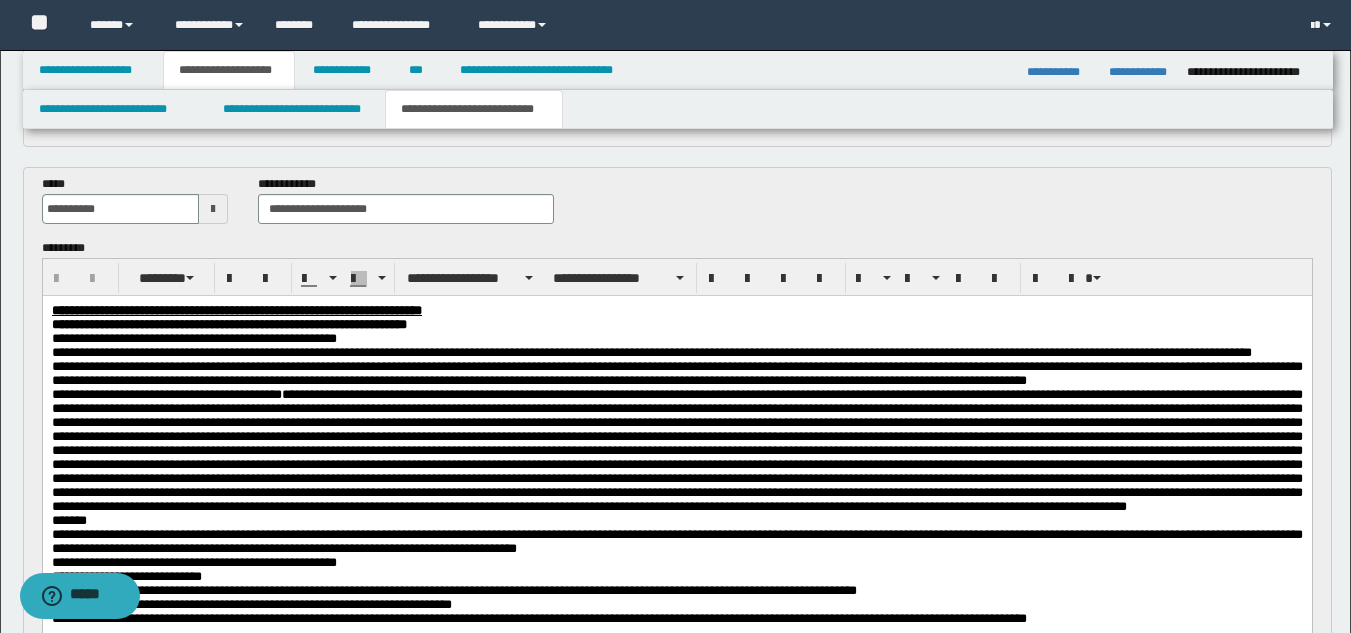 scroll, scrollTop: 619, scrollLeft: 0, axis: vertical 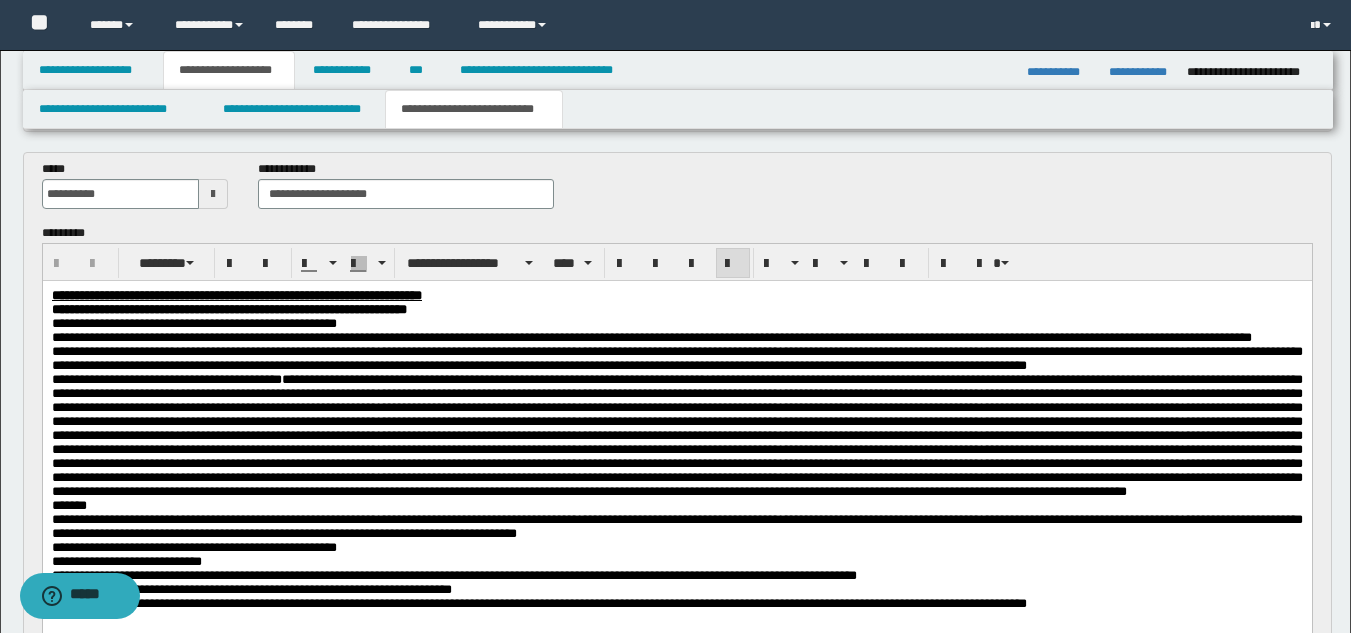 click on "**********" at bounding box center [651, 336] 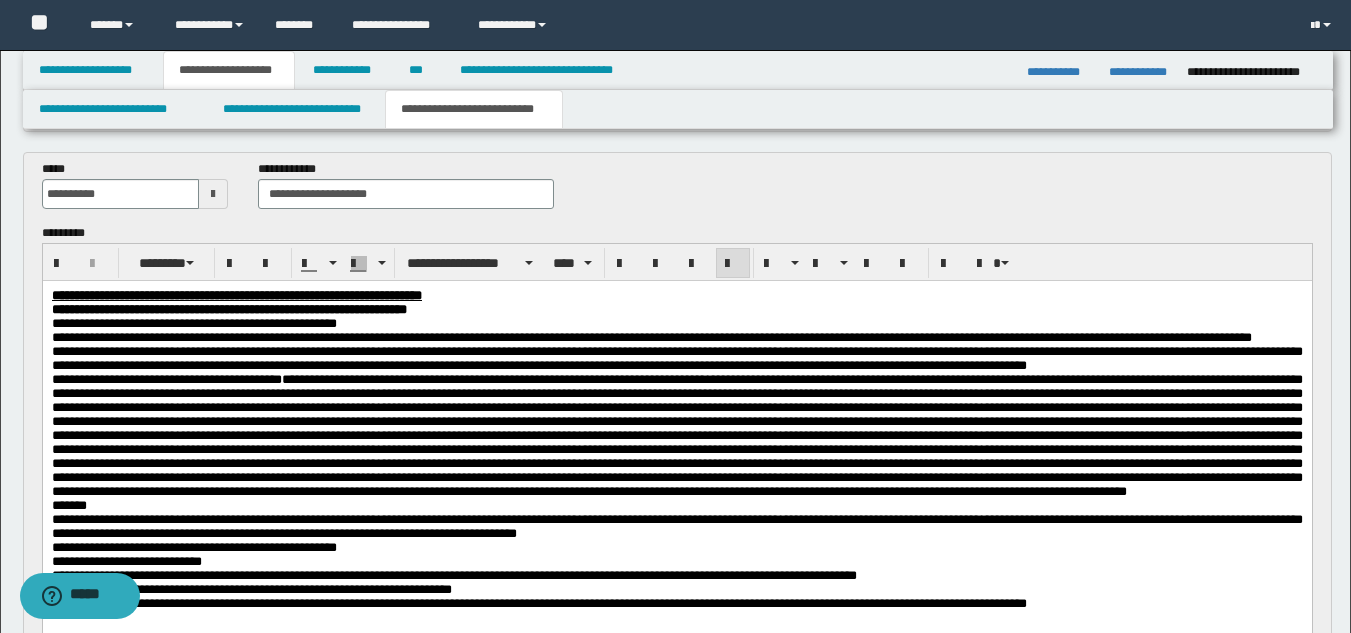 type 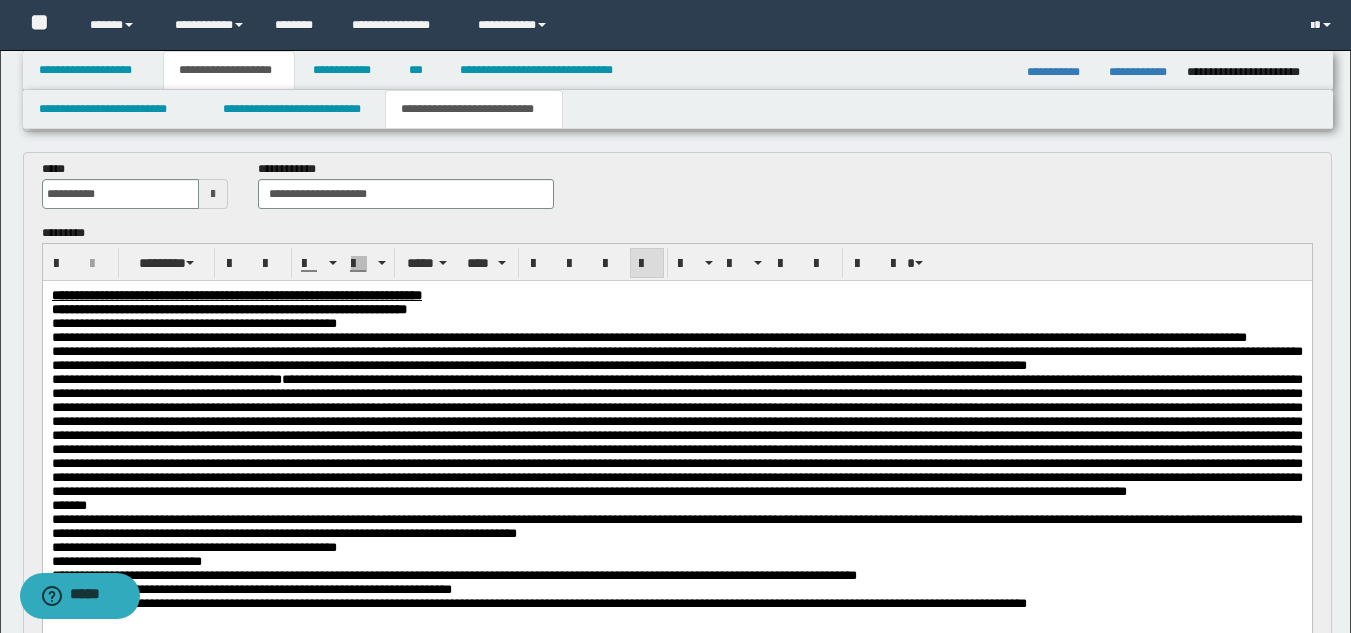 drag, startPoint x: 118, startPoint y: 345, endPoint x: 146, endPoint y: 445, distance: 103.84604 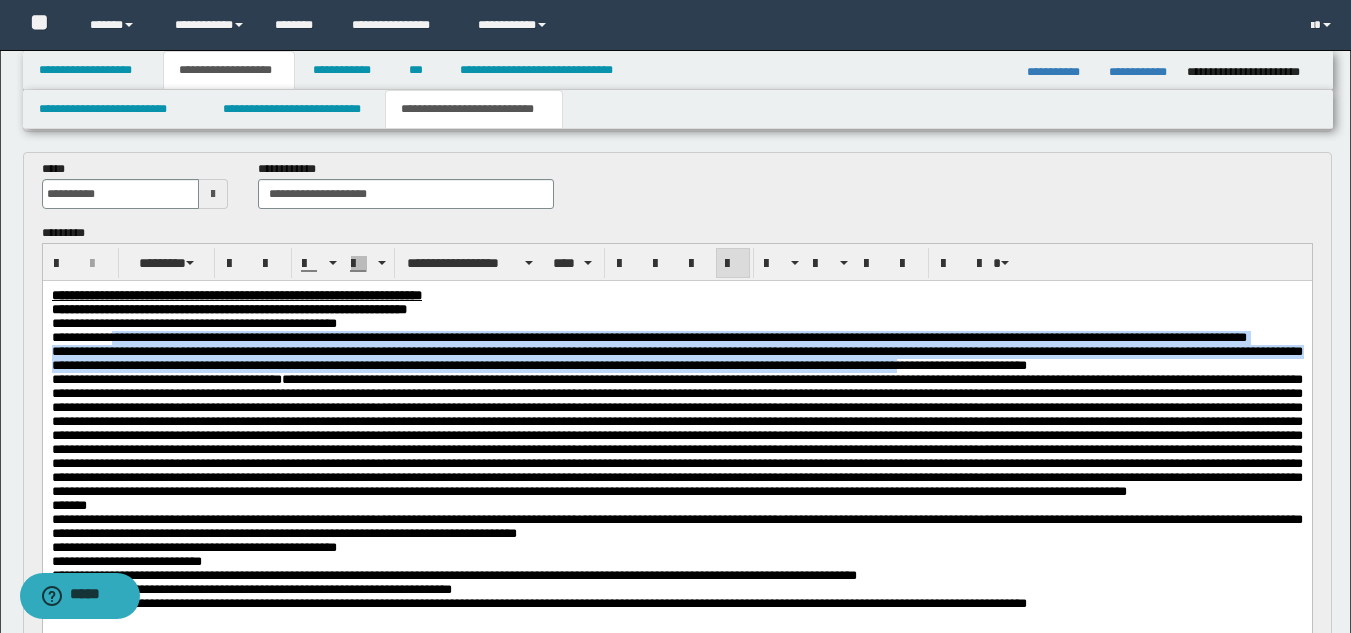 drag, startPoint x: 126, startPoint y: 345, endPoint x: 163, endPoint y: 397, distance: 63.82006 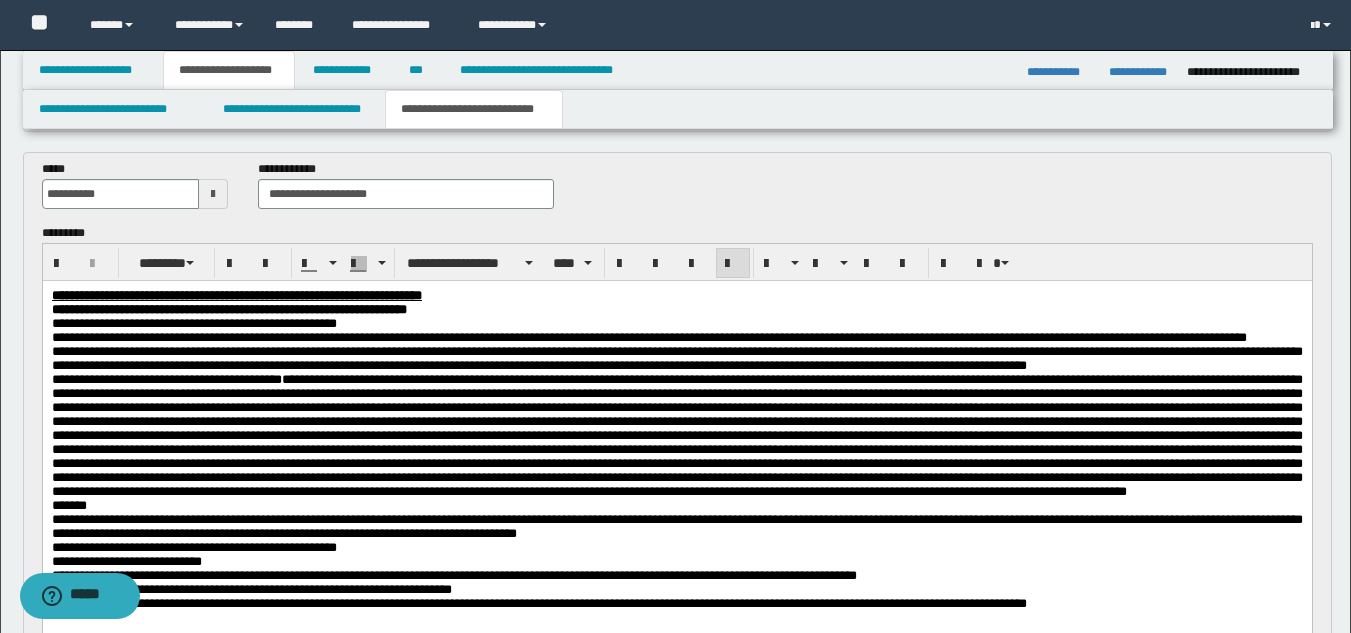 click on "**********" at bounding box center [648, 336] 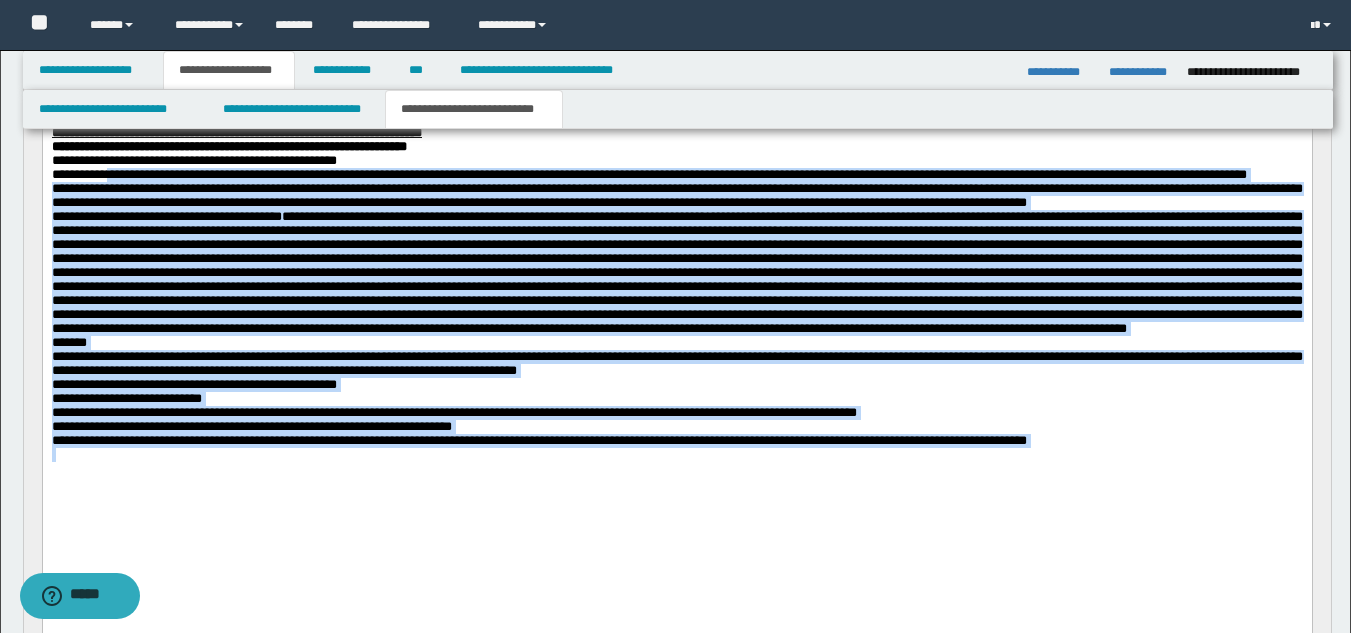 scroll, scrollTop: 949, scrollLeft: 0, axis: vertical 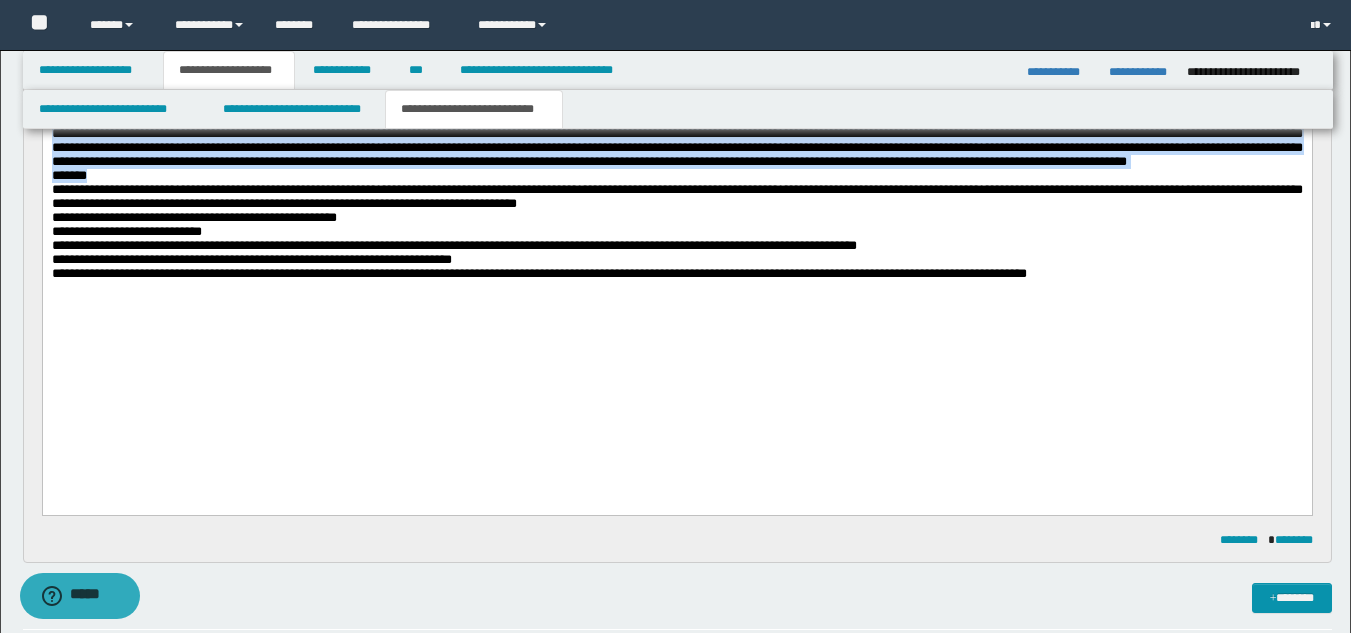 drag, startPoint x: 120, startPoint y: 11, endPoint x: 784, endPoint y: 264, distance: 710.56665 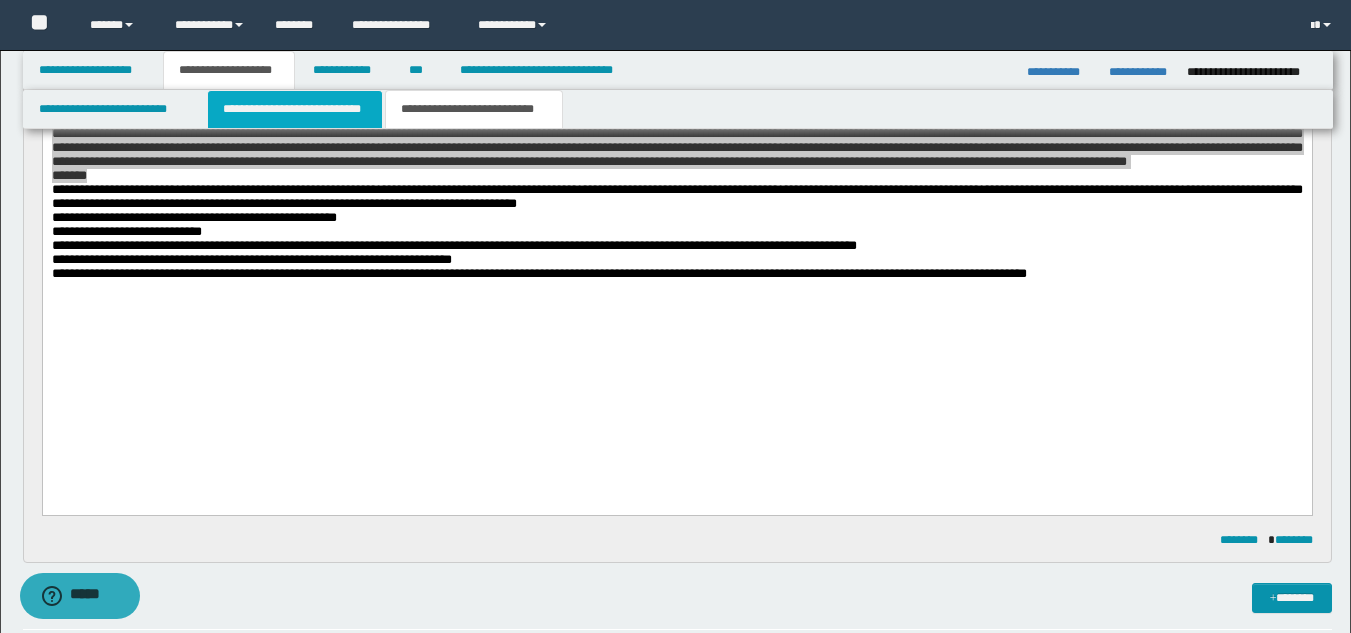 click on "**********" at bounding box center (295, 109) 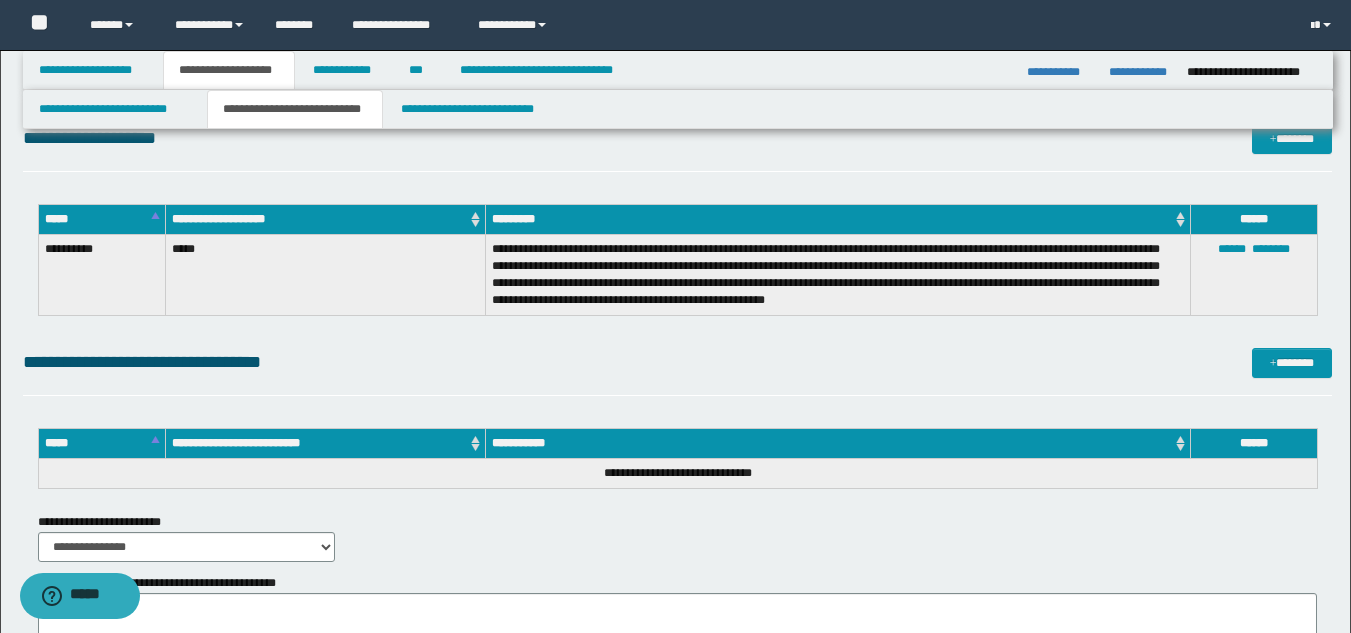 scroll, scrollTop: 3290, scrollLeft: 0, axis: vertical 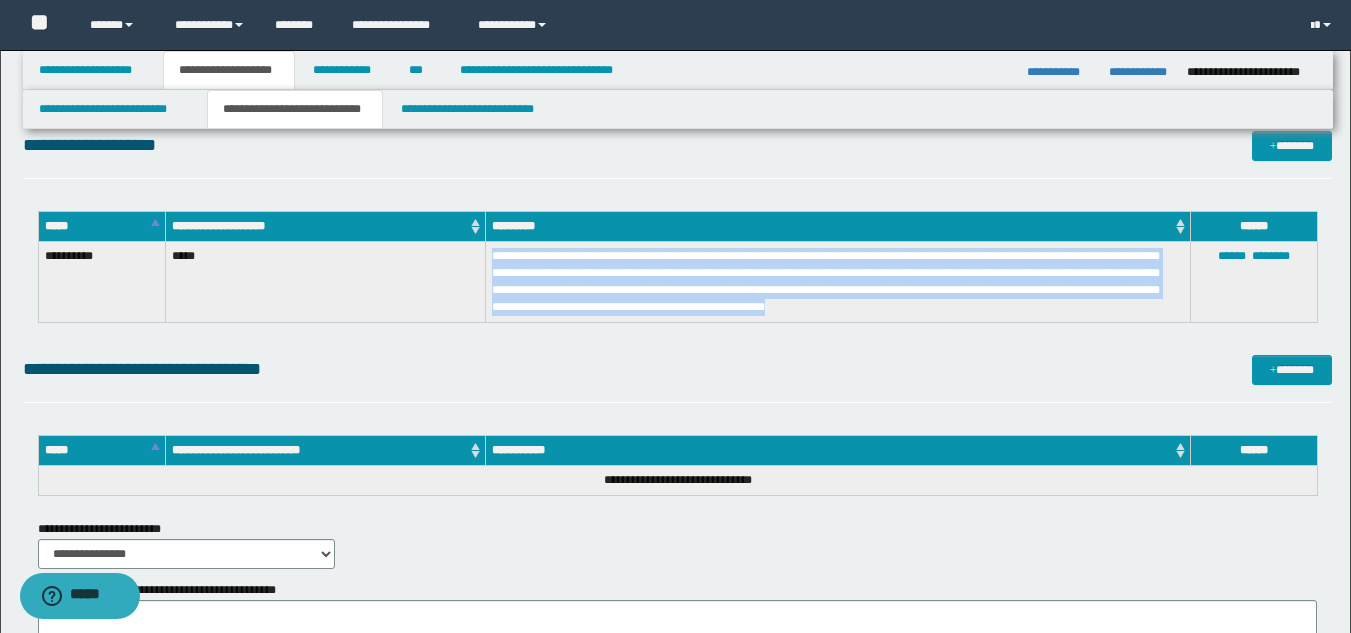 drag, startPoint x: 948, startPoint y: 302, endPoint x: 487, endPoint y: 255, distance: 463.38968 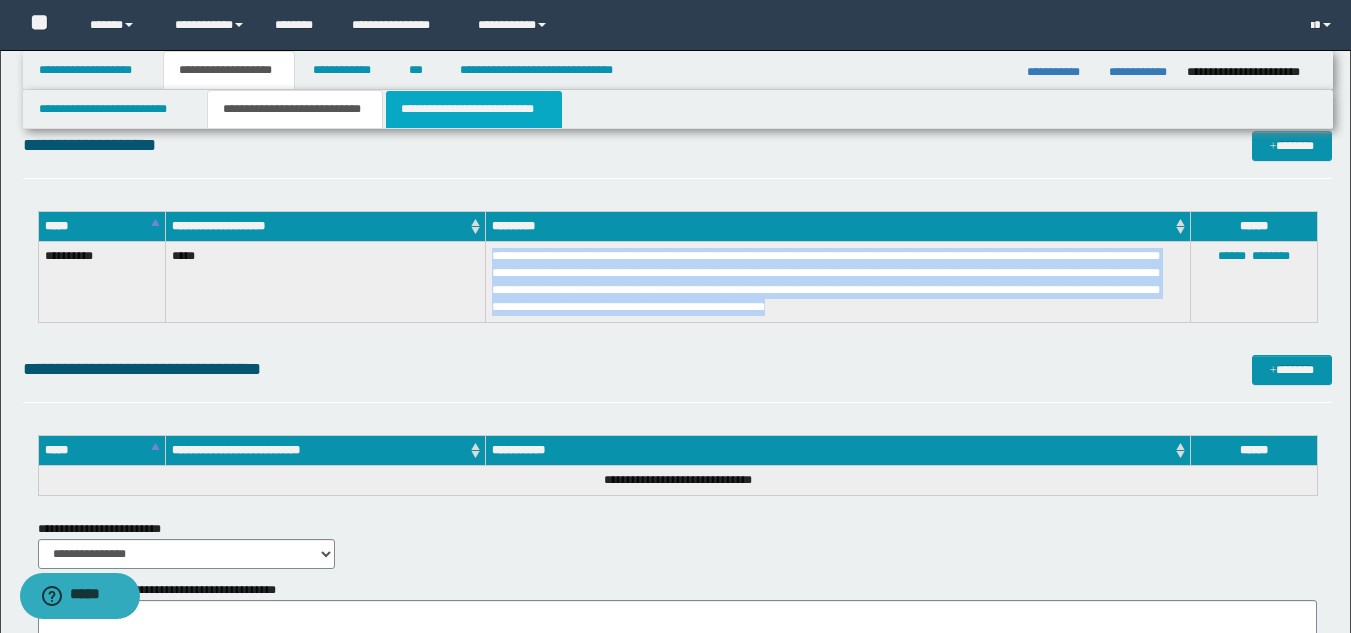 click on "**********" at bounding box center [474, 109] 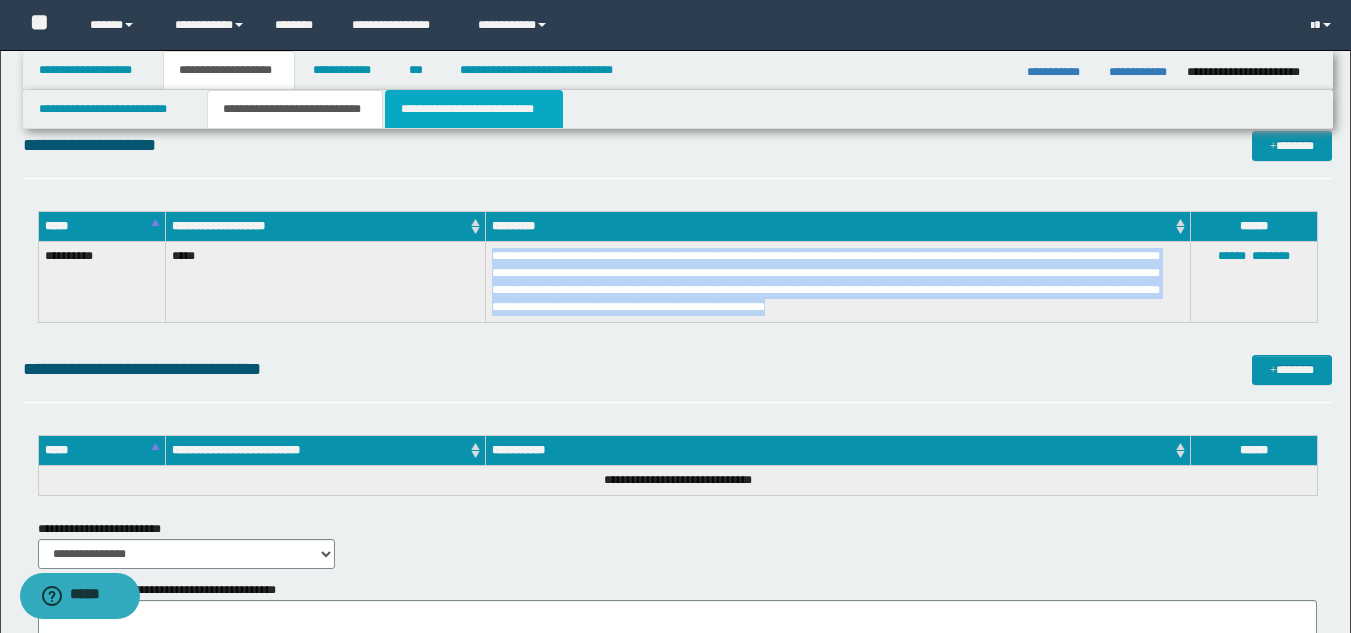 scroll, scrollTop: 2348, scrollLeft: 0, axis: vertical 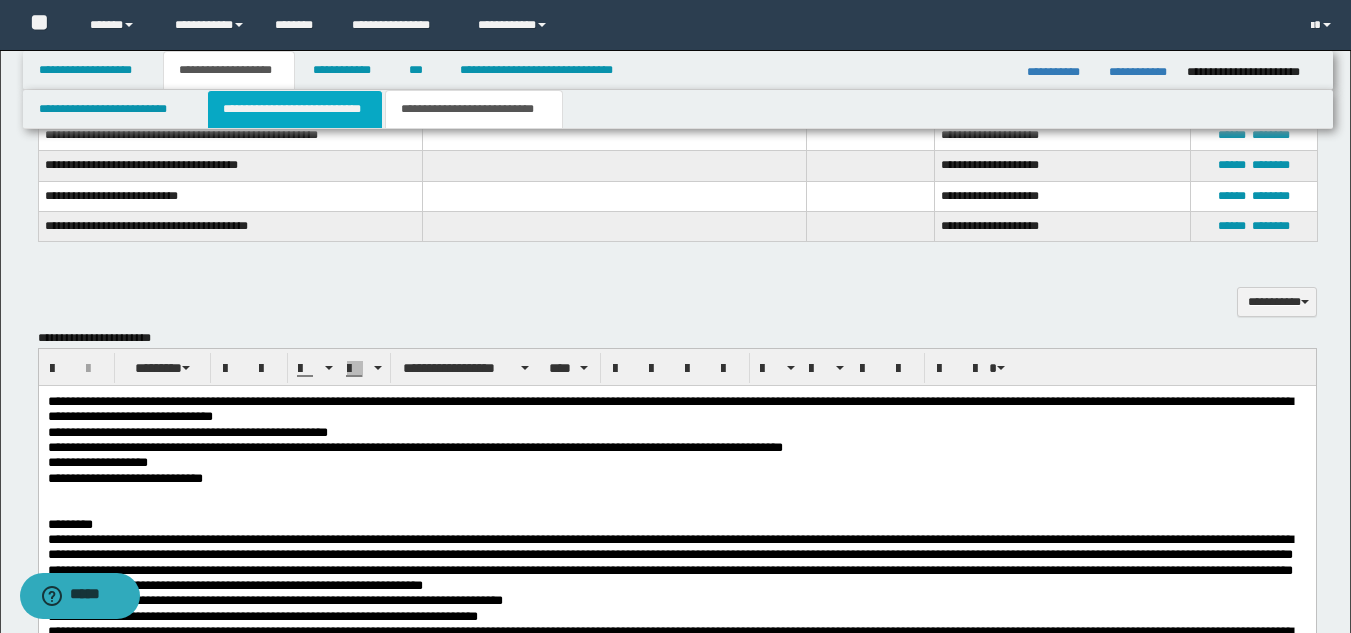 click on "**********" at bounding box center (295, 109) 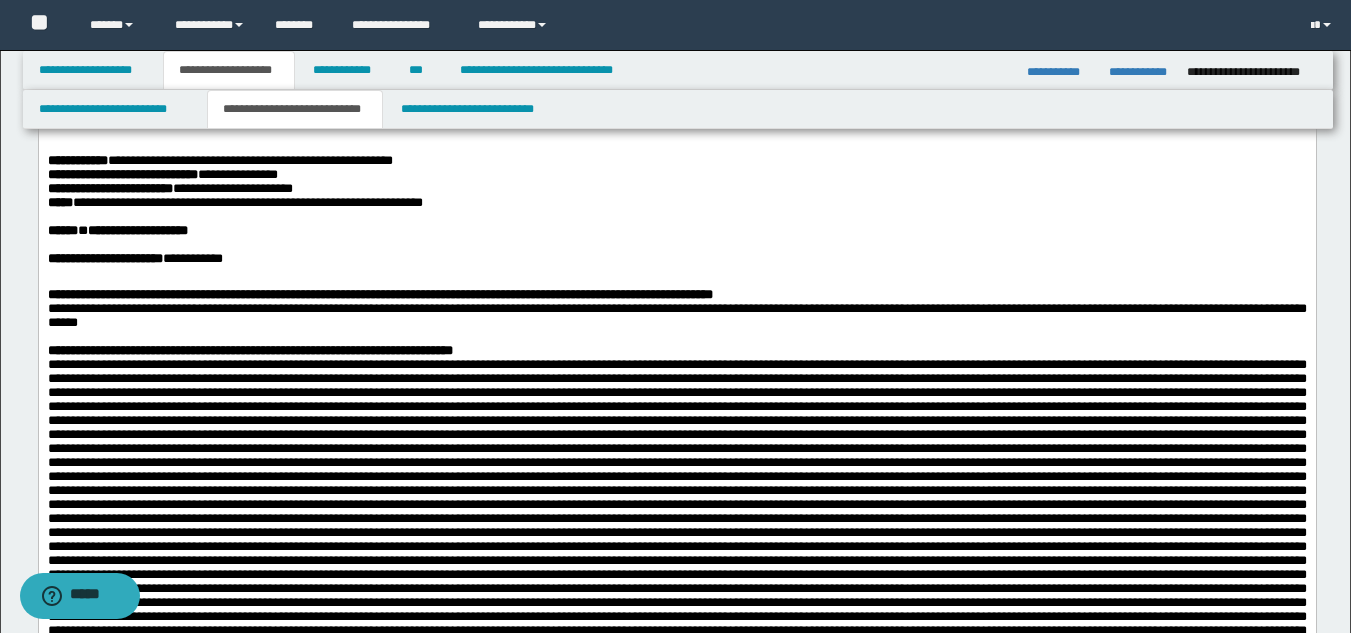 scroll, scrollTop: 563, scrollLeft: 0, axis: vertical 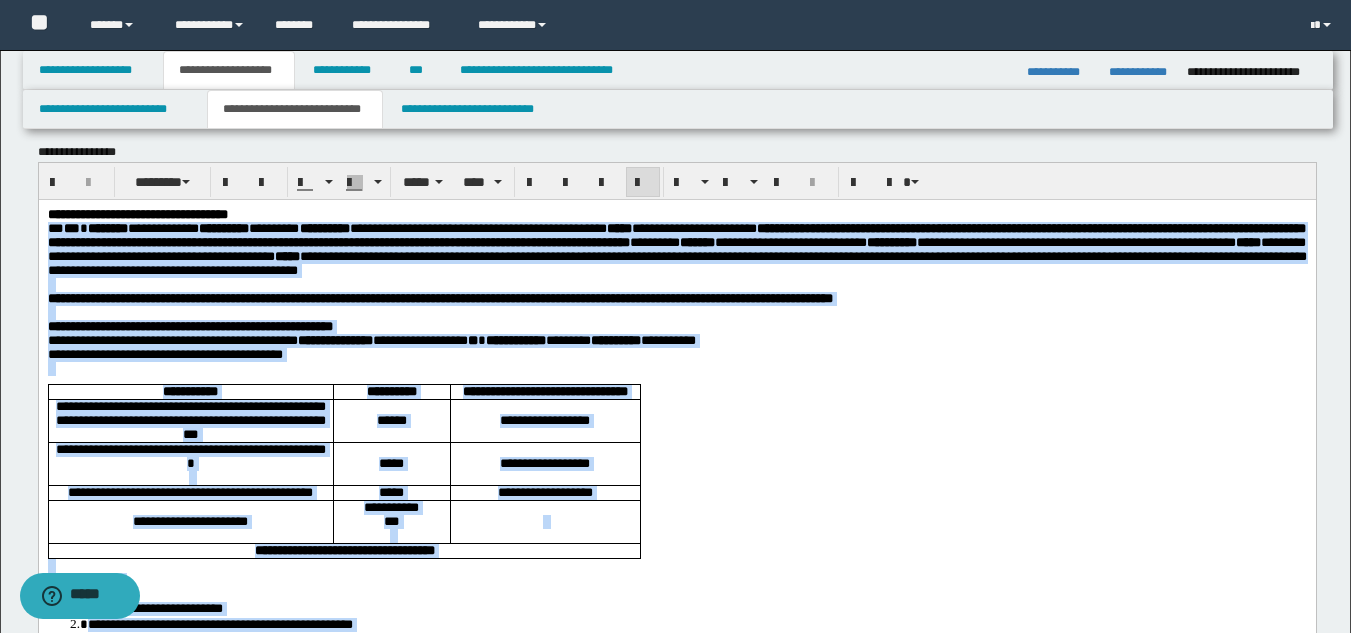 drag, startPoint x: 308, startPoint y: 918, endPoint x: 35, endPoint y: 235, distance: 735.53925 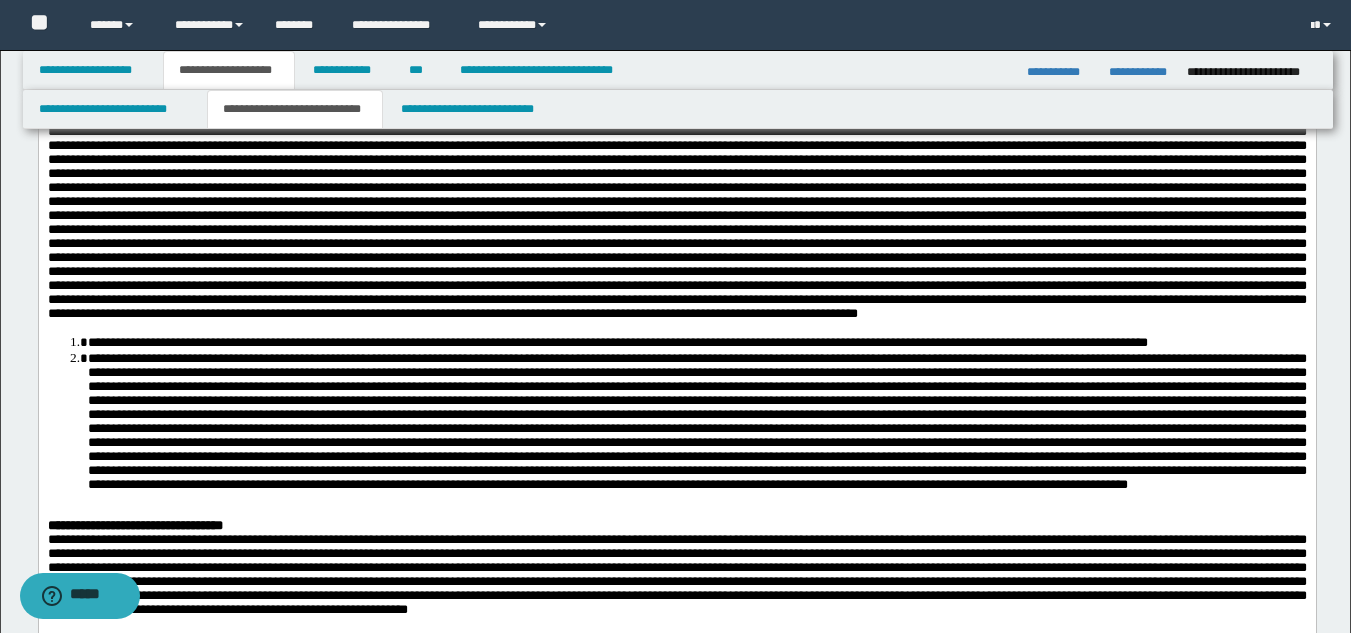 scroll, scrollTop: 978, scrollLeft: 0, axis: vertical 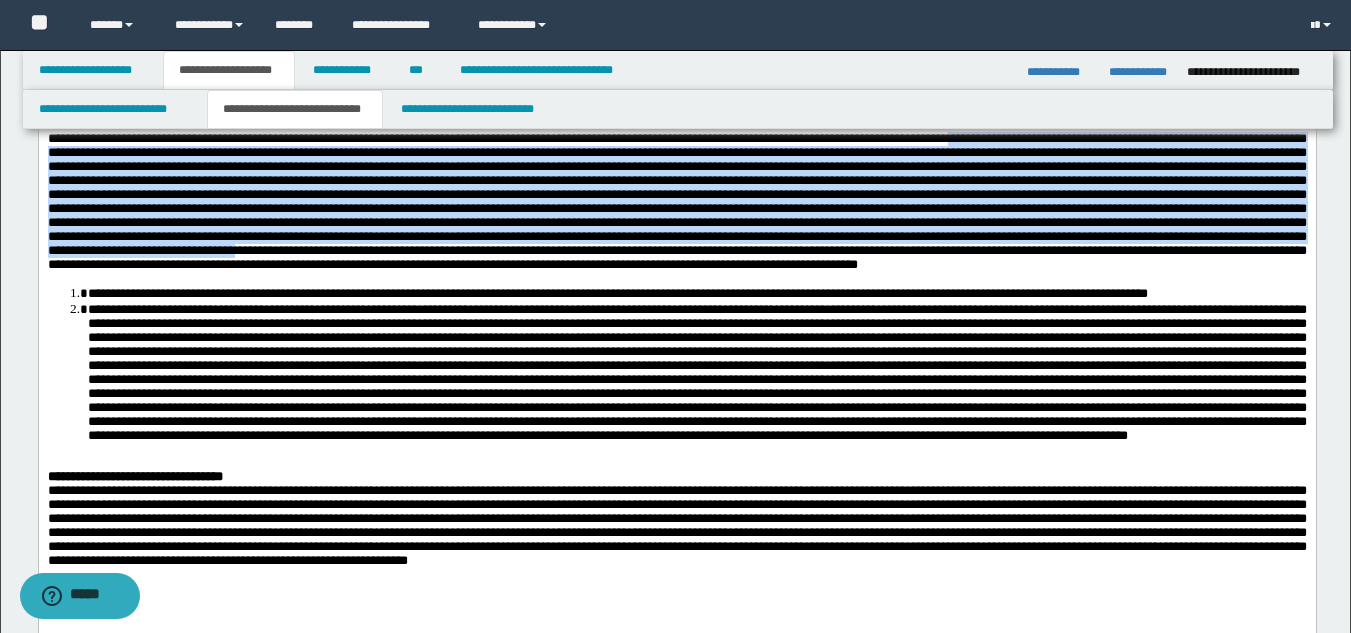drag, startPoint x: 952, startPoint y: 329, endPoint x: 709, endPoint y: 476, distance: 284.0035 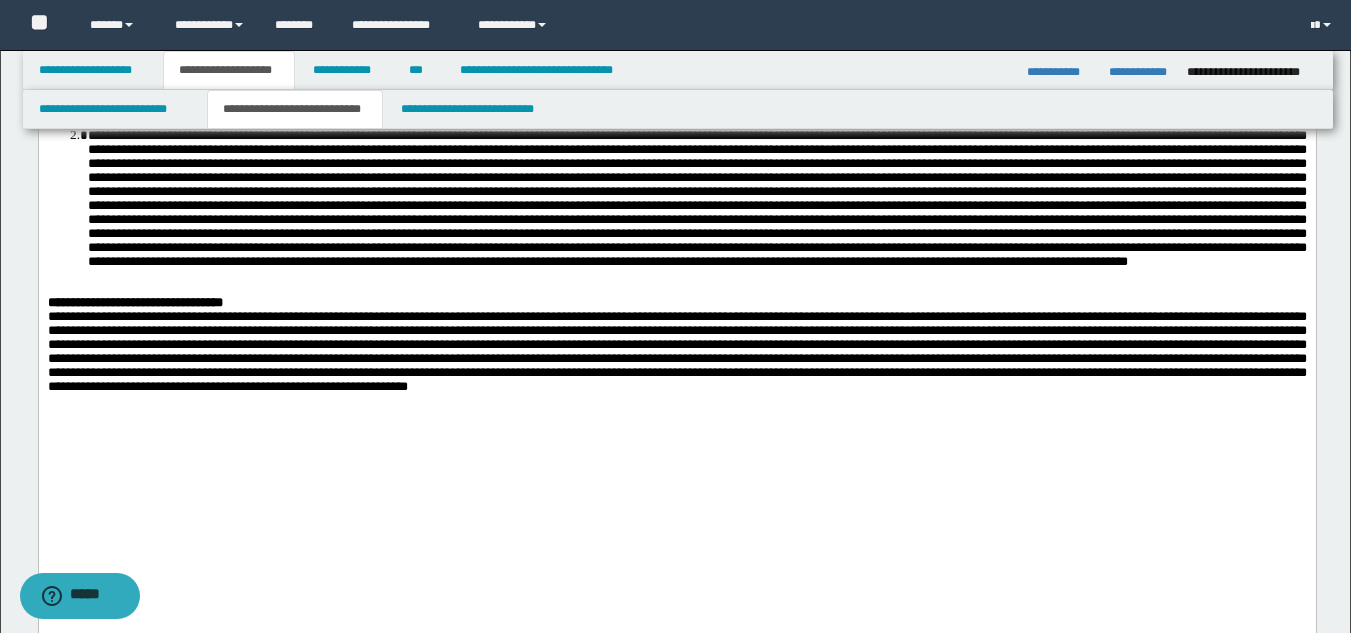 scroll, scrollTop: 1249, scrollLeft: 0, axis: vertical 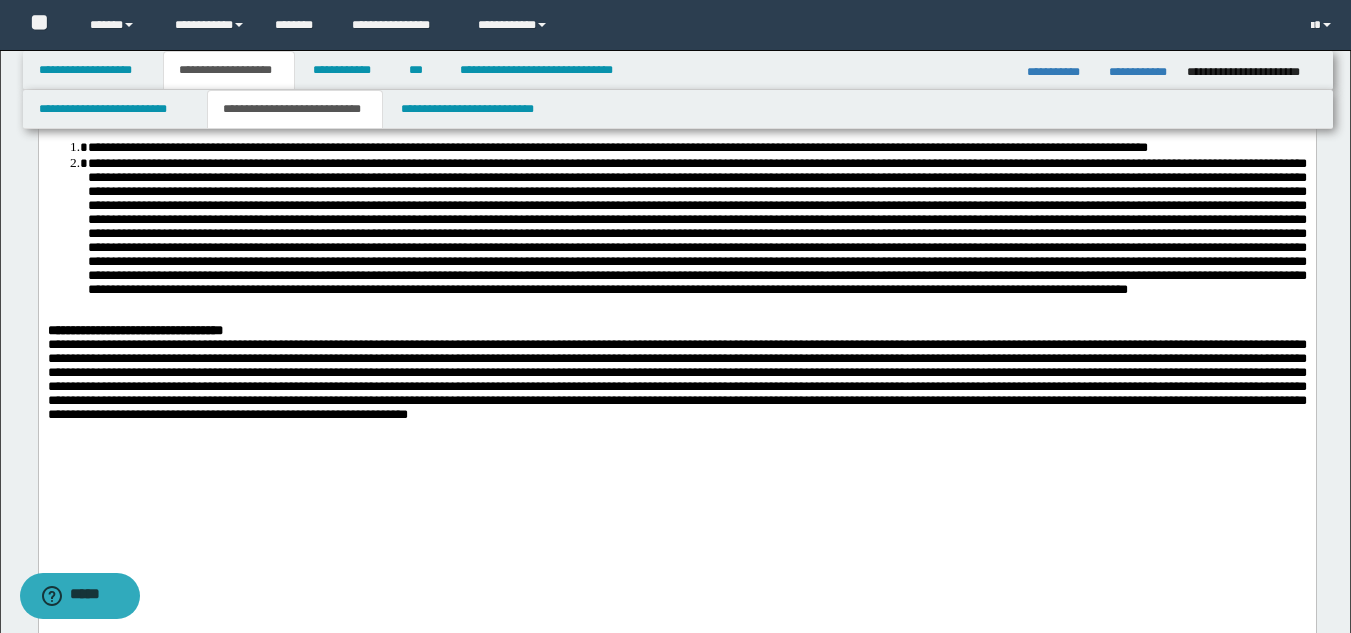 click at bounding box center (676, -36) 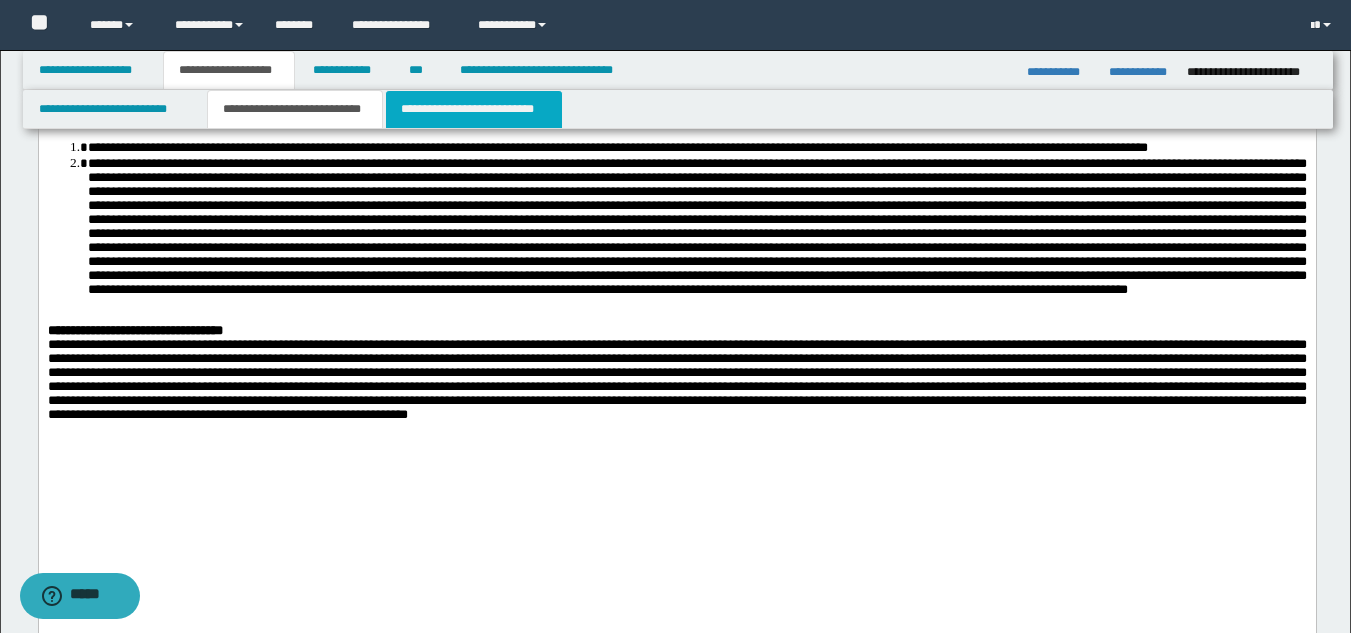 click on "**********" at bounding box center (474, 109) 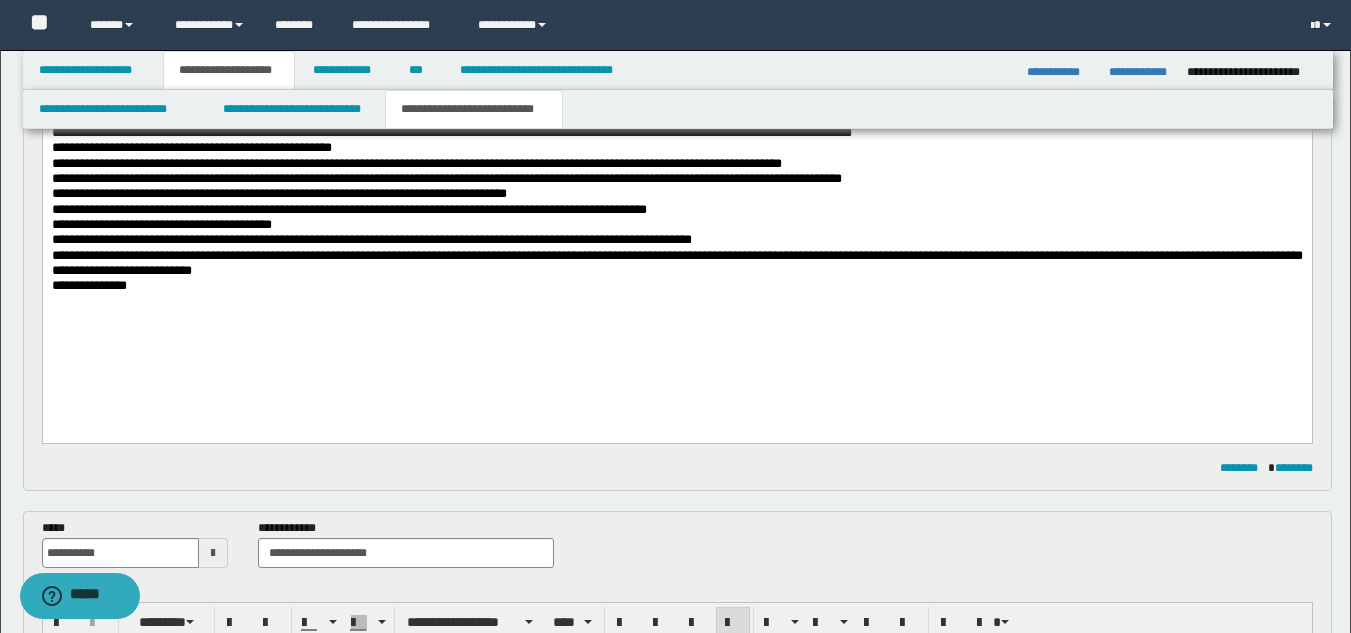 scroll, scrollTop: 245, scrollLeft: 0, axis: vertical 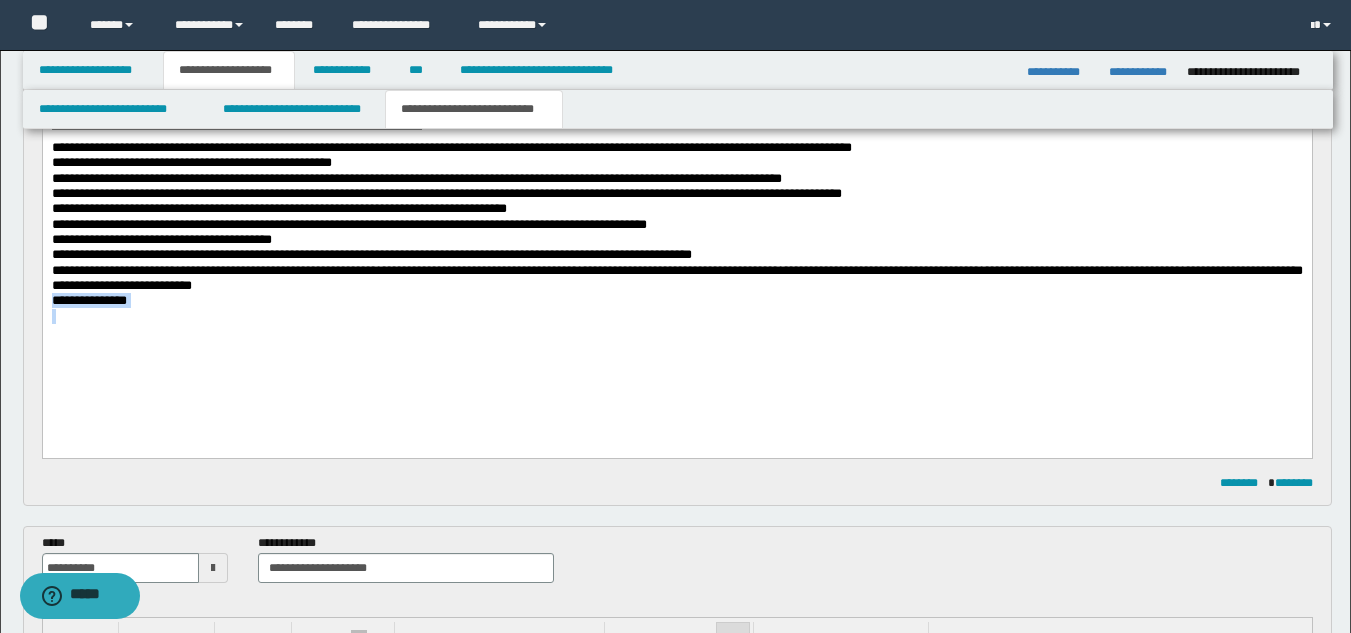 drag, startPoint x: 219, startPoint y: 318, endPoint x: 1, endPoint y: 305, distance: 218.38727 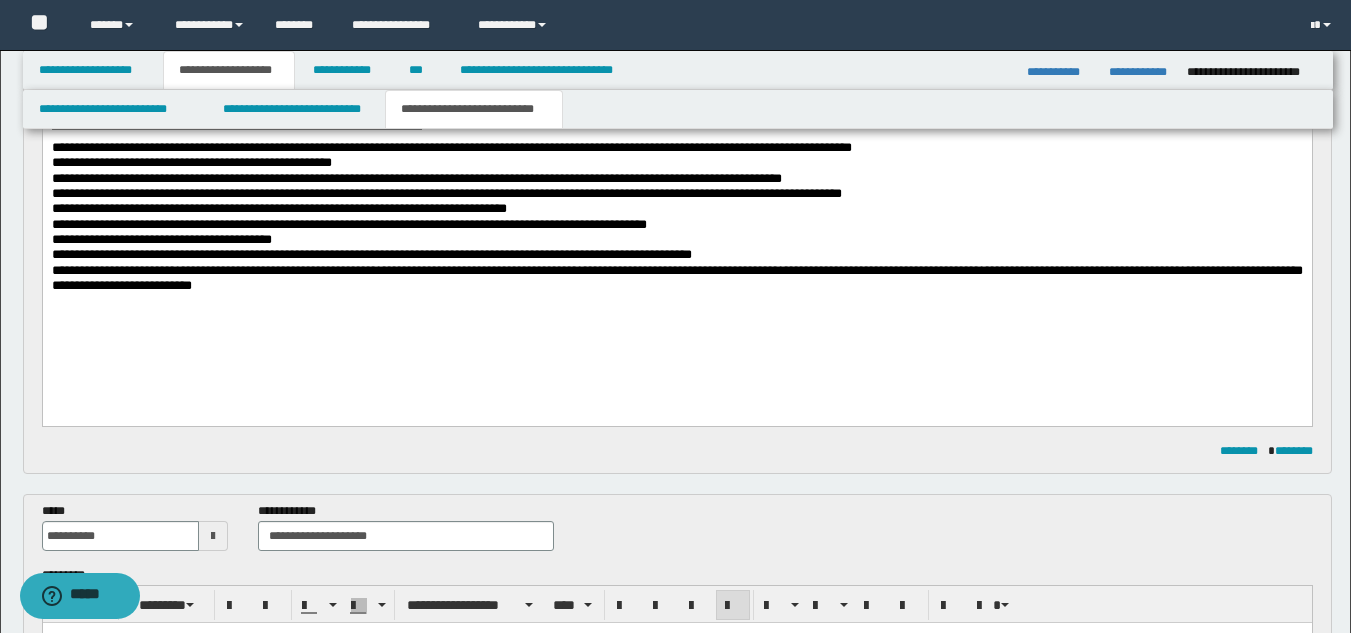 click on "**********" at bounding box center (676, 238) 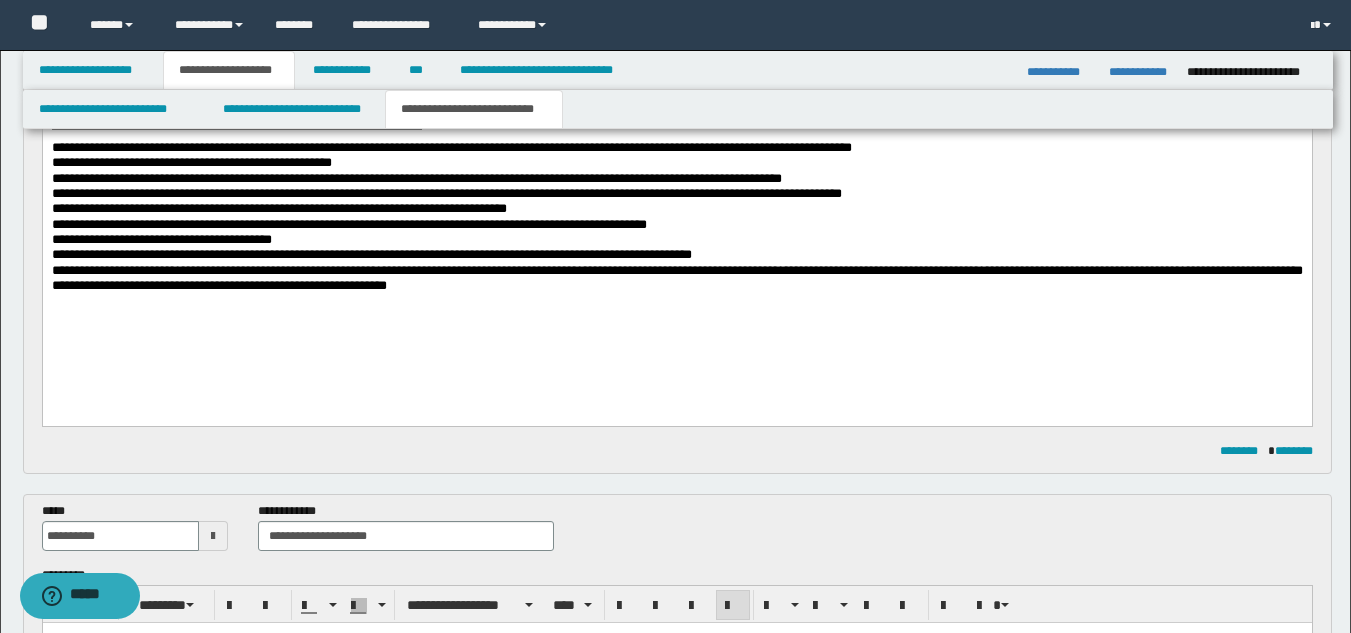 click on "**********" at bounding box center (676, 278) 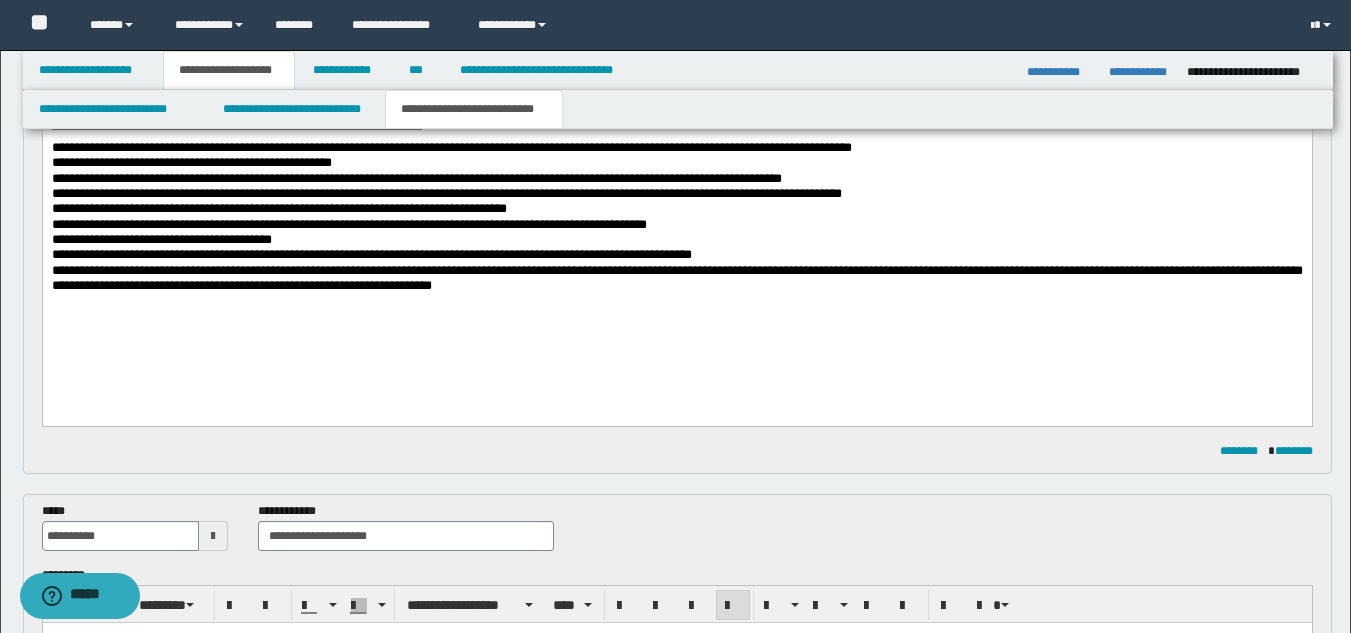 click on "**********" at bounding box center [676, 278] 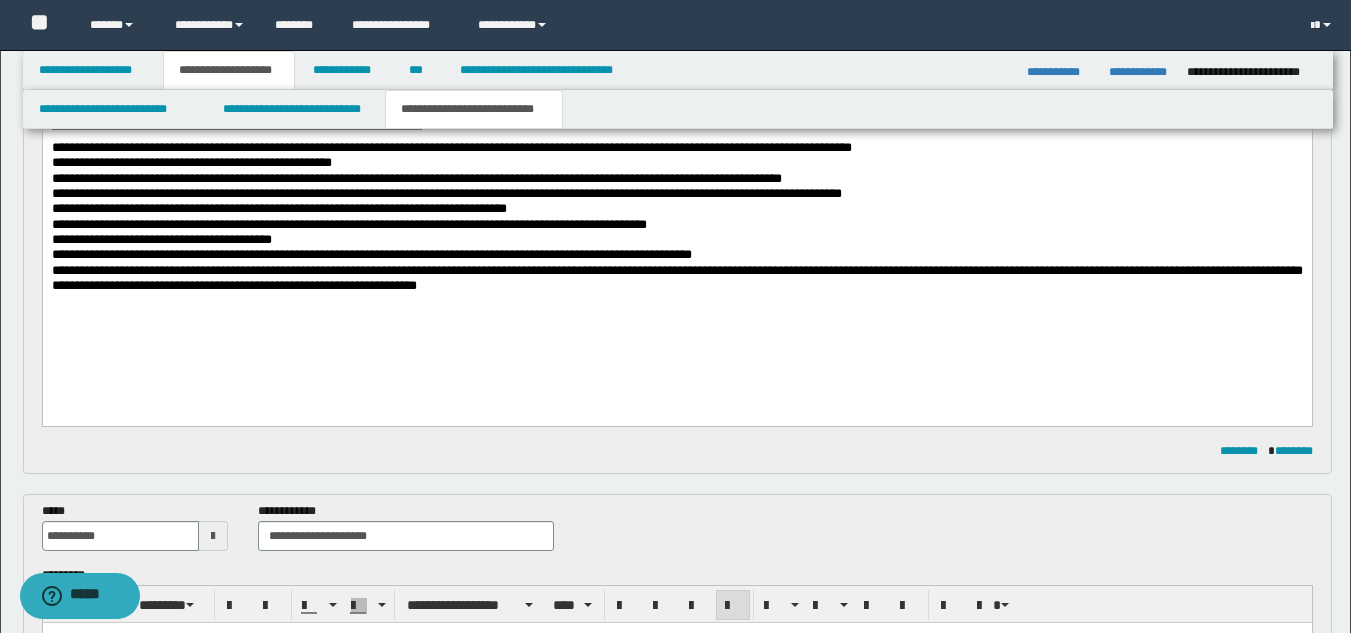 click on "**********" at bounding box center (676, 278) 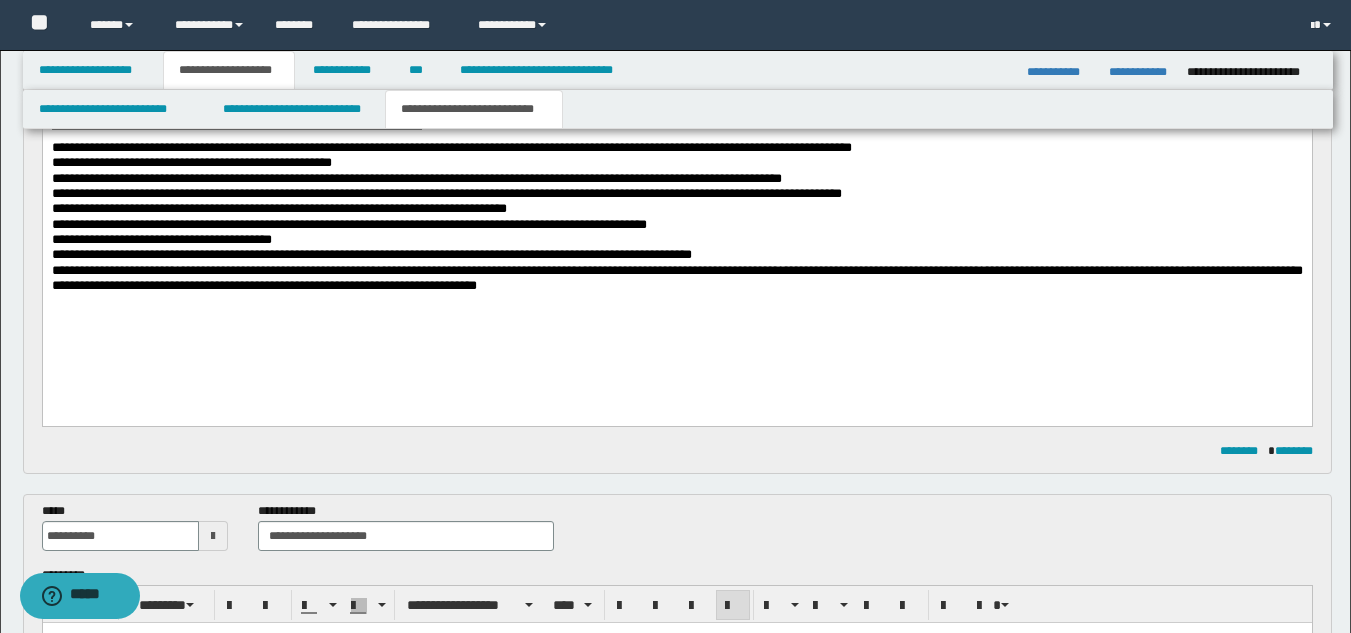 drag, startPoint x: 786, startPoint y: 296, endPoint x: 779, endPoint y: 309, distance: 14.764823 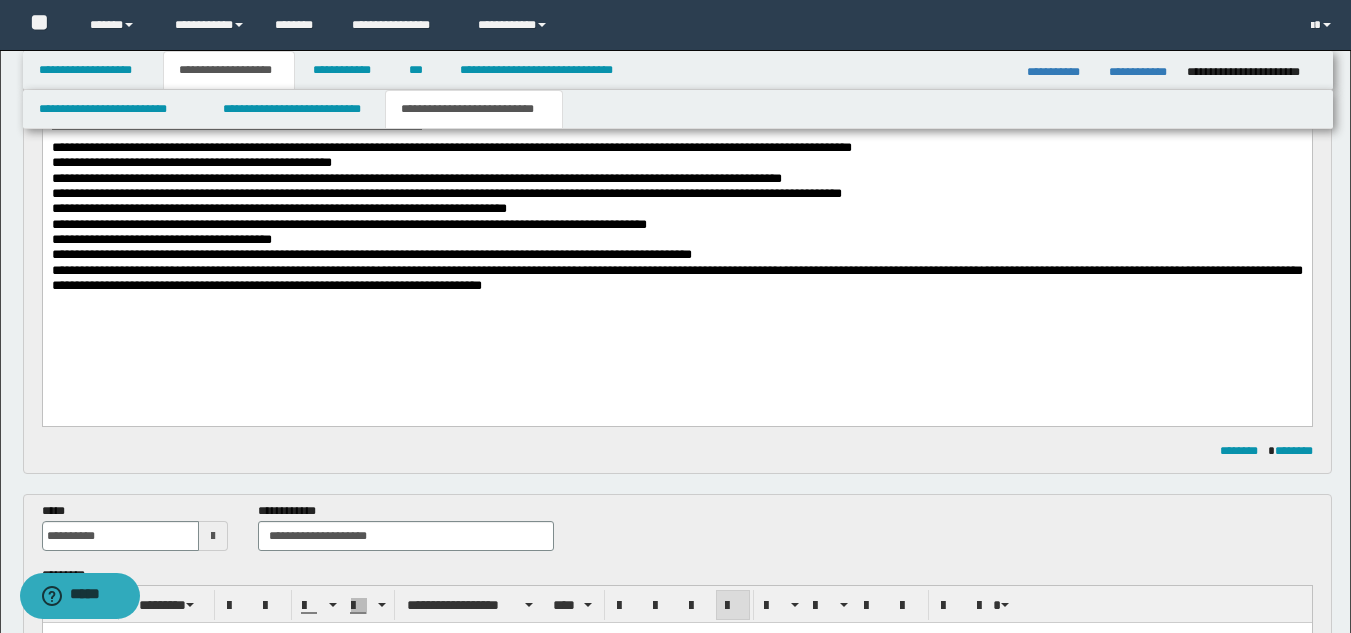 click on "**********" at bounding box center (676, 278) 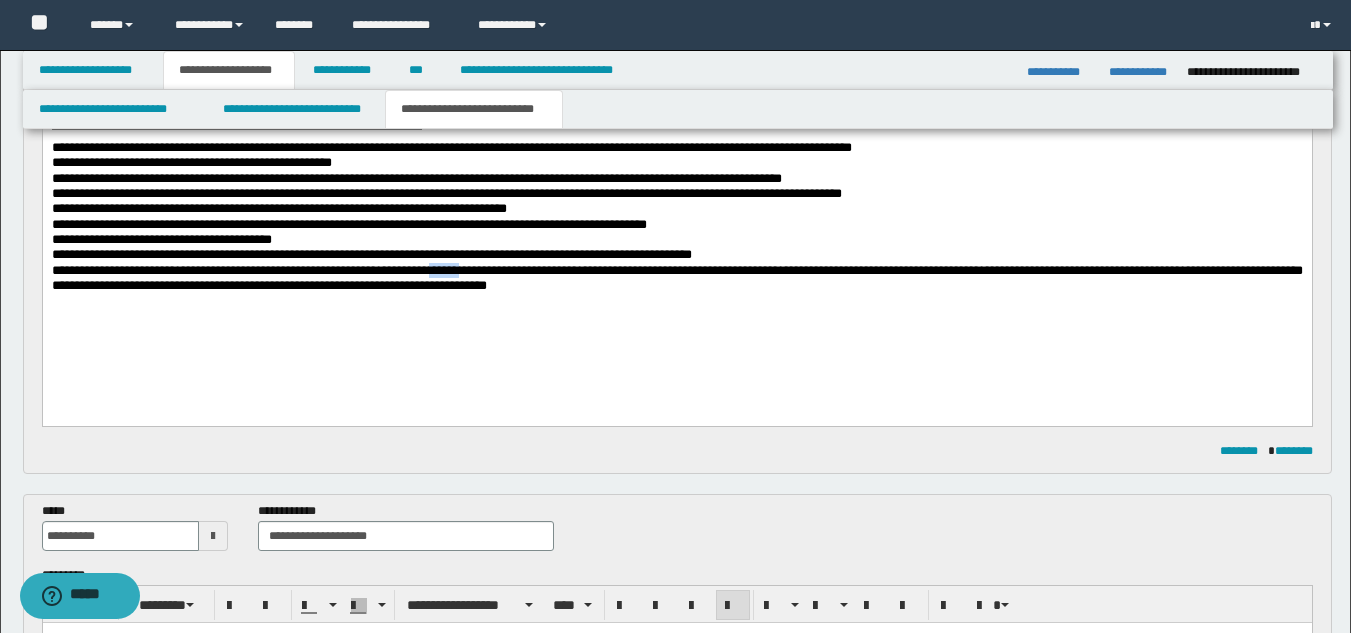 drag, startPoint x: 488, startPoint y: 274, endPoint x: 521, endPoint y: 275, distance: 33.01515 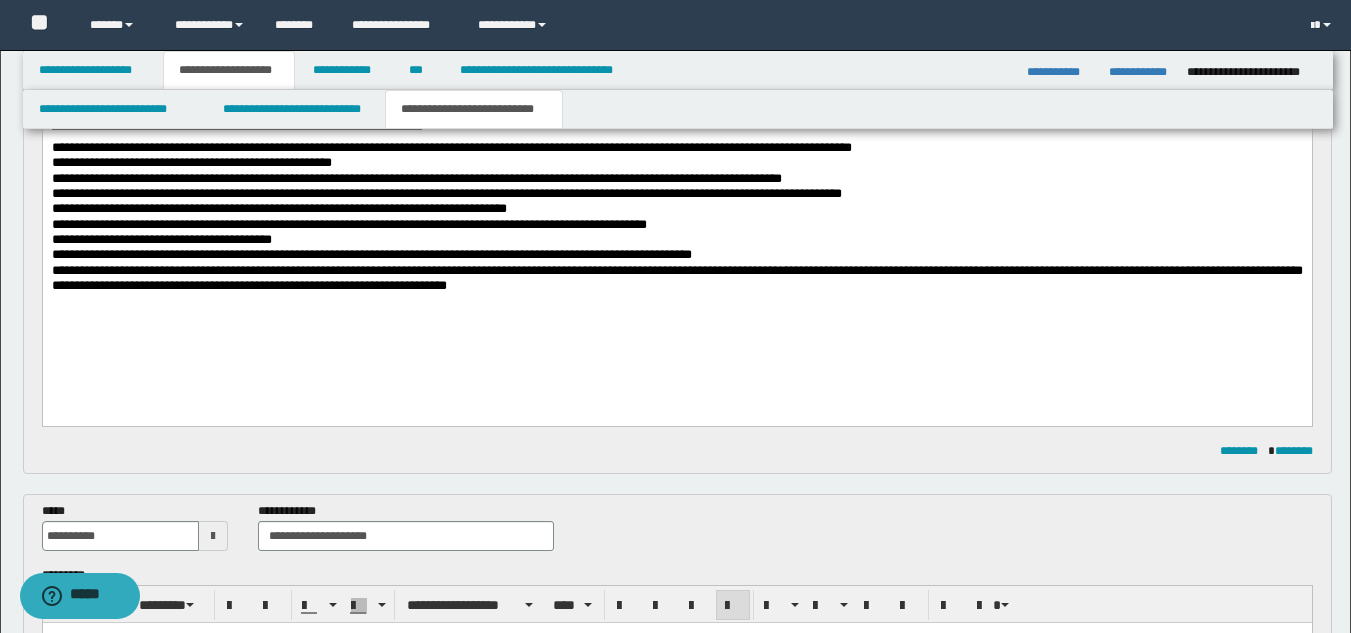 drag, startPoint x: 480, startPoint y: 274, endPoint x: 474, endPoint y: 290, distance: 17.088007 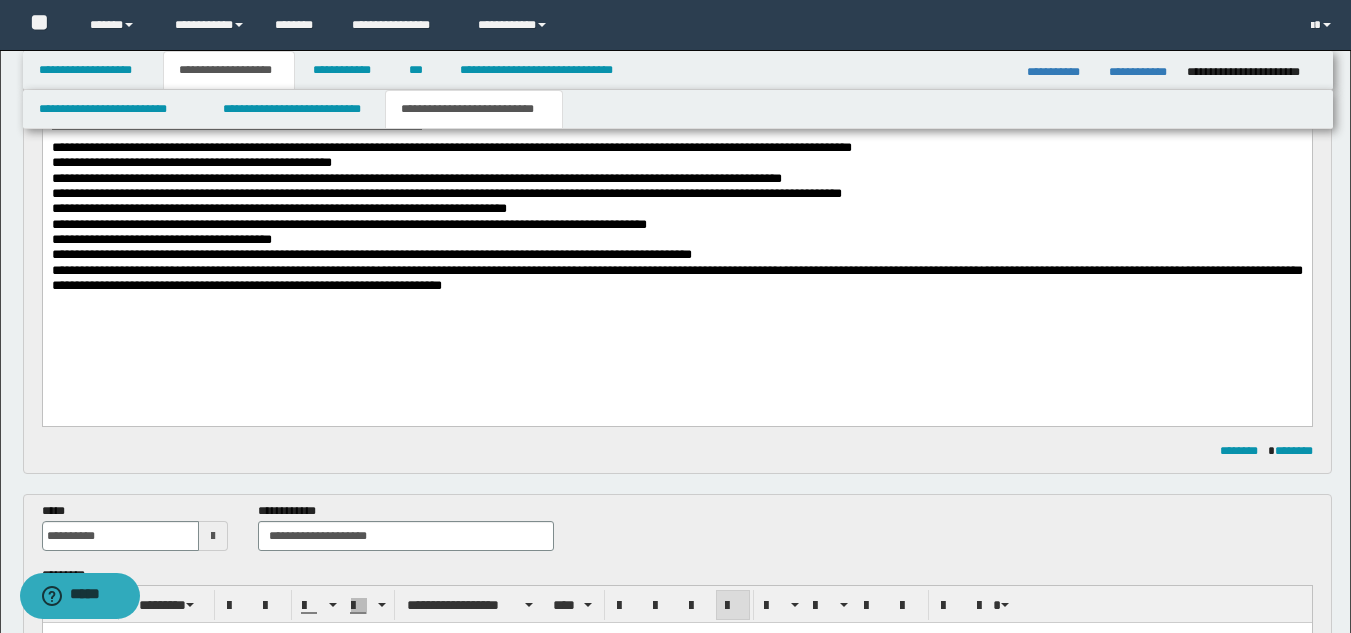 drag, startPoint x: 808, startPoint y: 302, endPoint x: 795, endPoint y: 309, distance: 14.764823 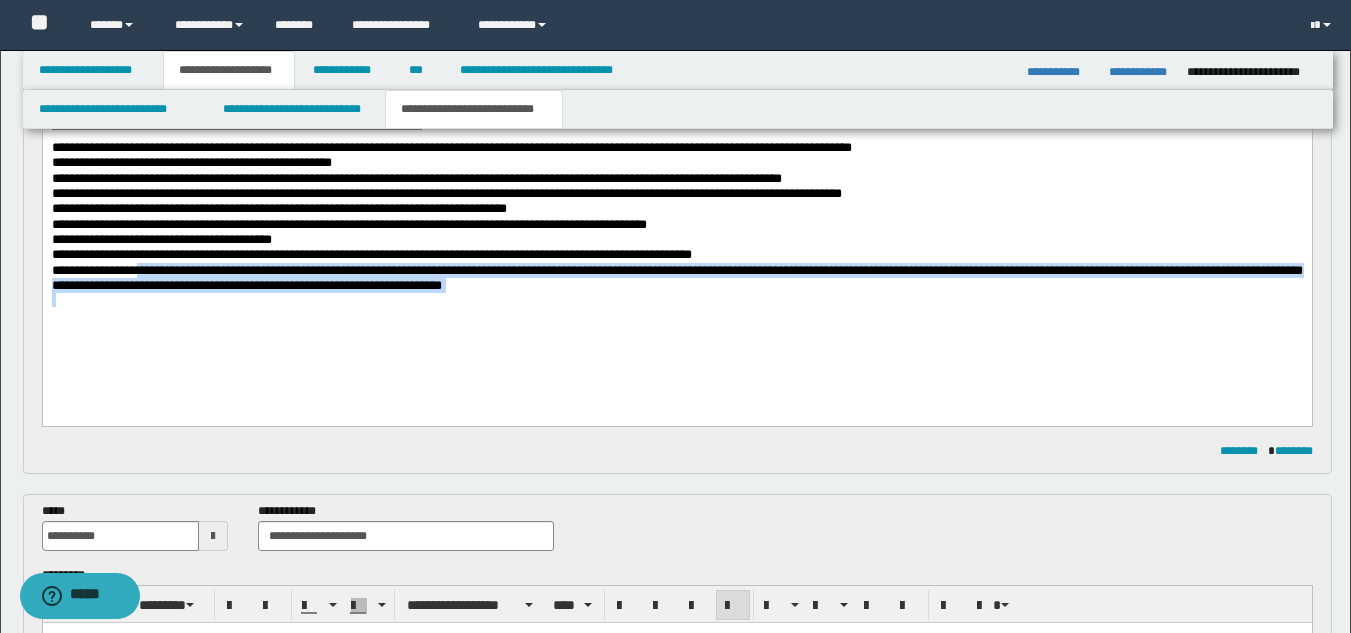 drag, startPoint x: 156, startPoint y: 274, endPoint x: 812, endPoint y: 309, distance: 656.93304 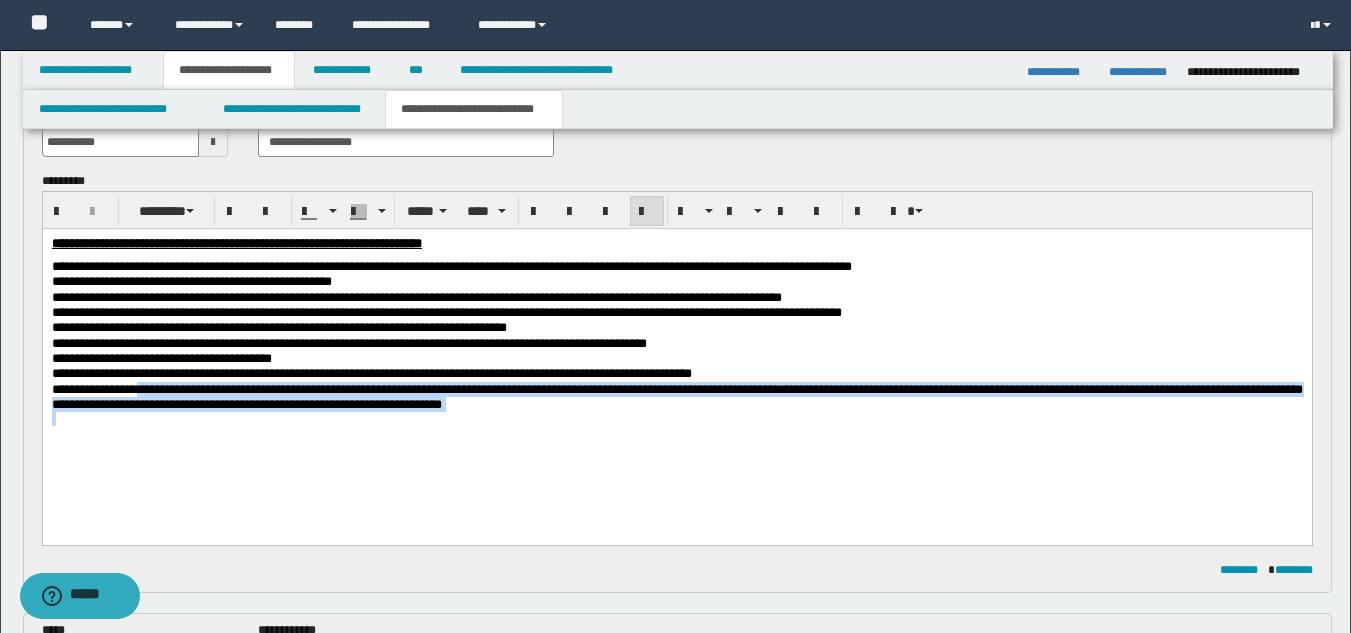 scroll, scrollTop: 131, scrollLeft: 0, axis: vertical 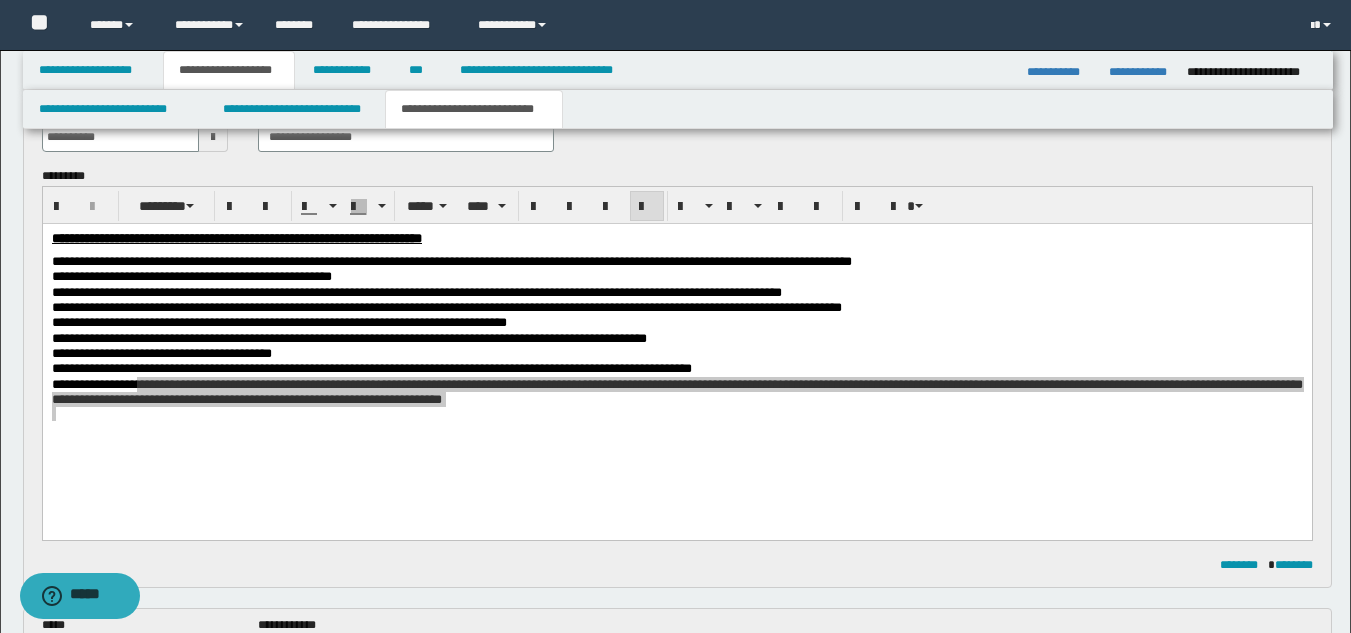 click at bounding box center [213, 137] 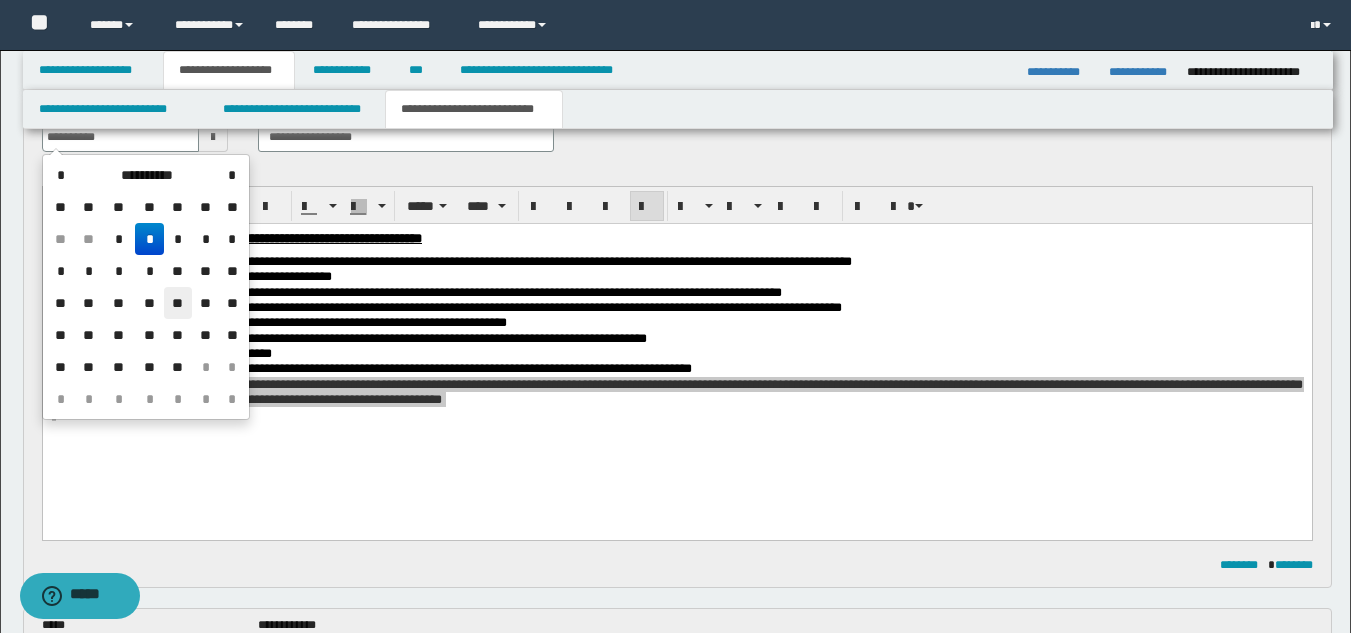 click on "**" at bounding box center [178, 303] 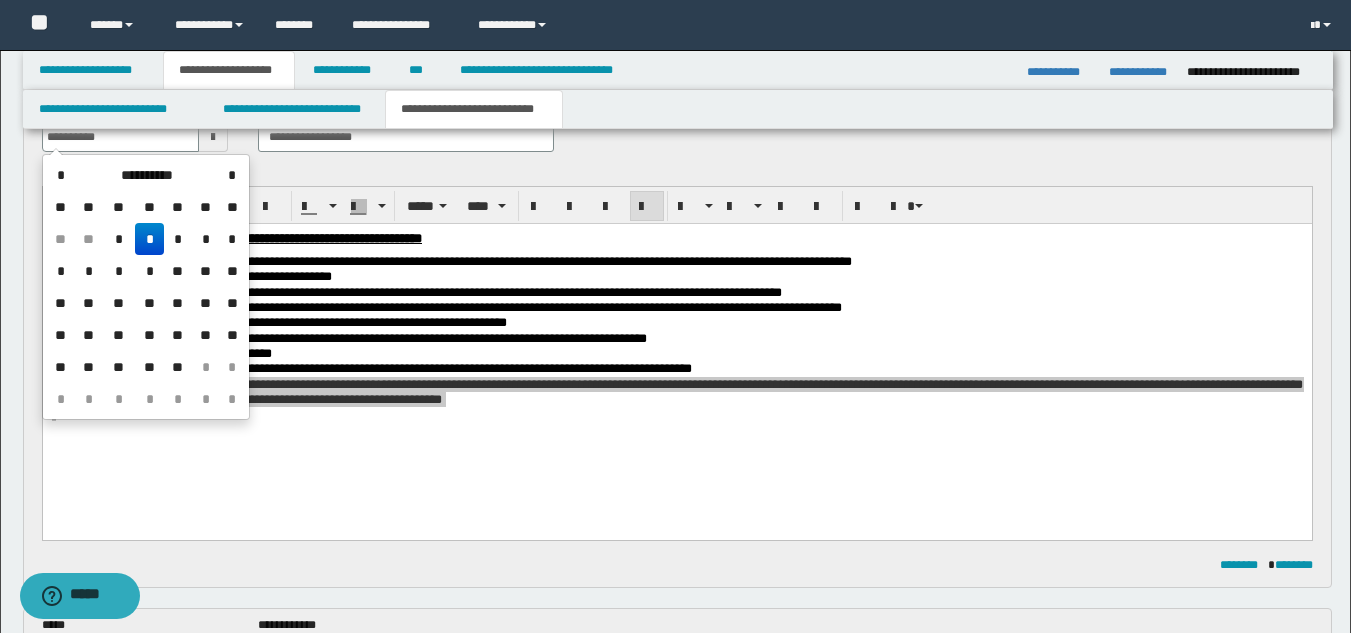 type on "**********" 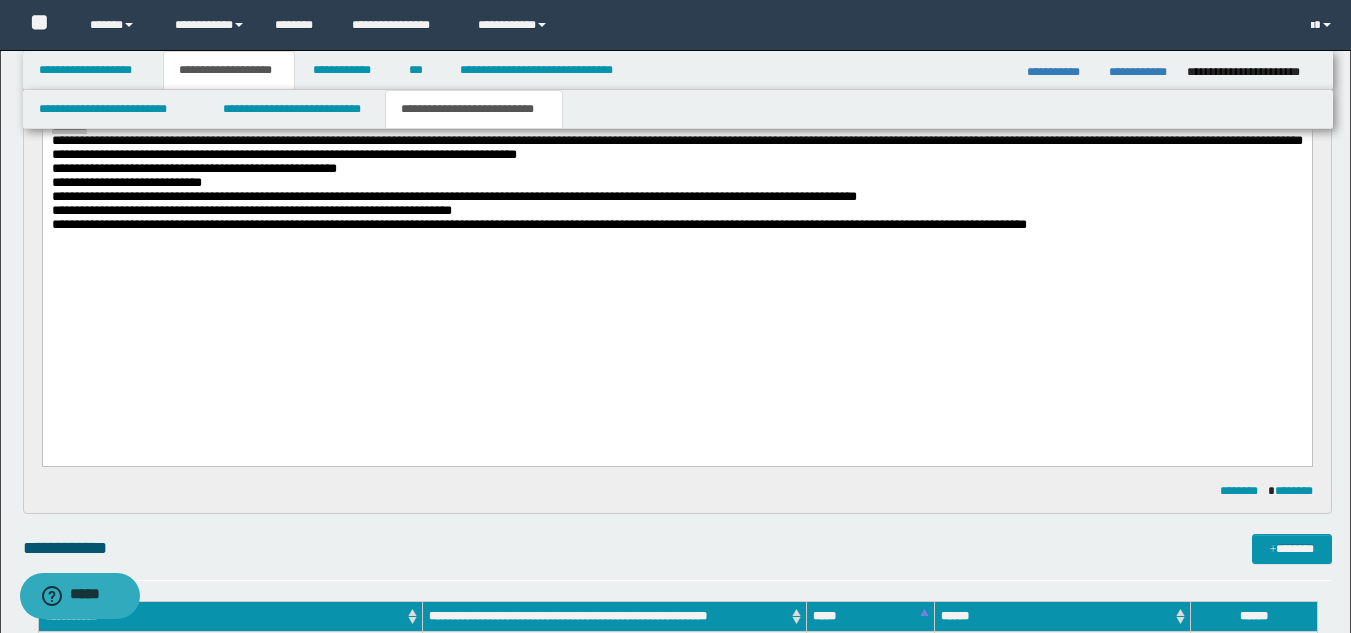 scroll, scrollTop: 1025, scrollLeft: 0, axis: vertical 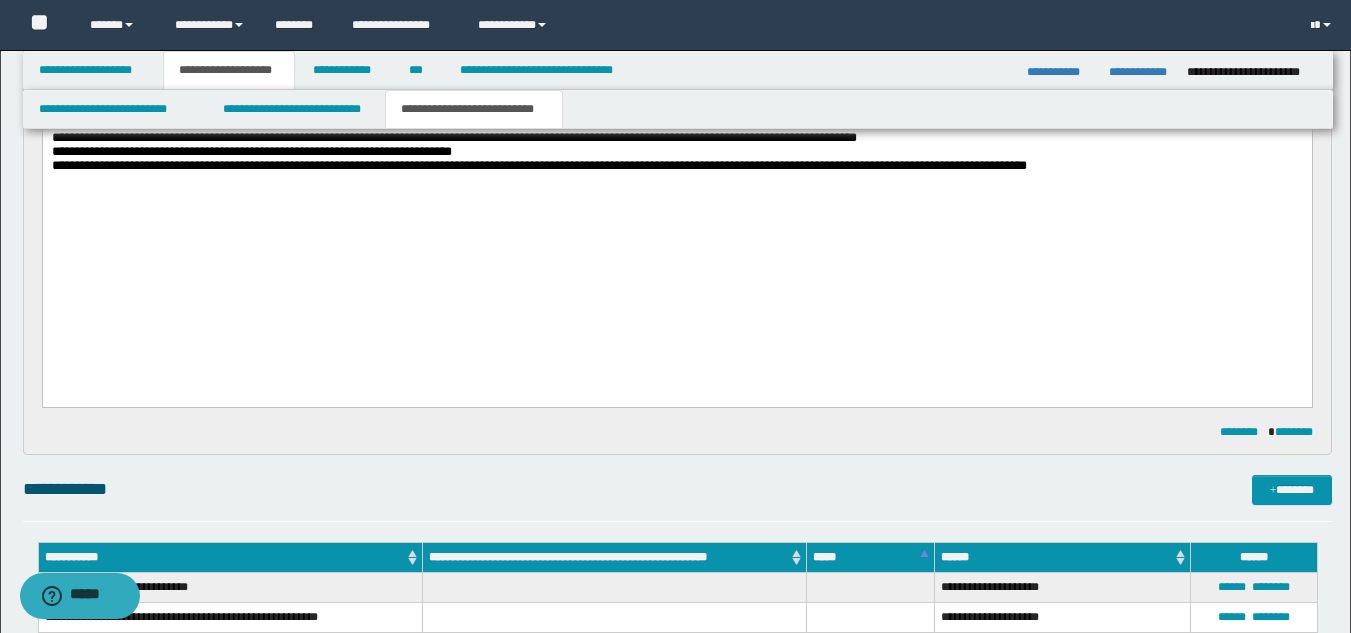 click on "**********" at bounding box center (453, 137) 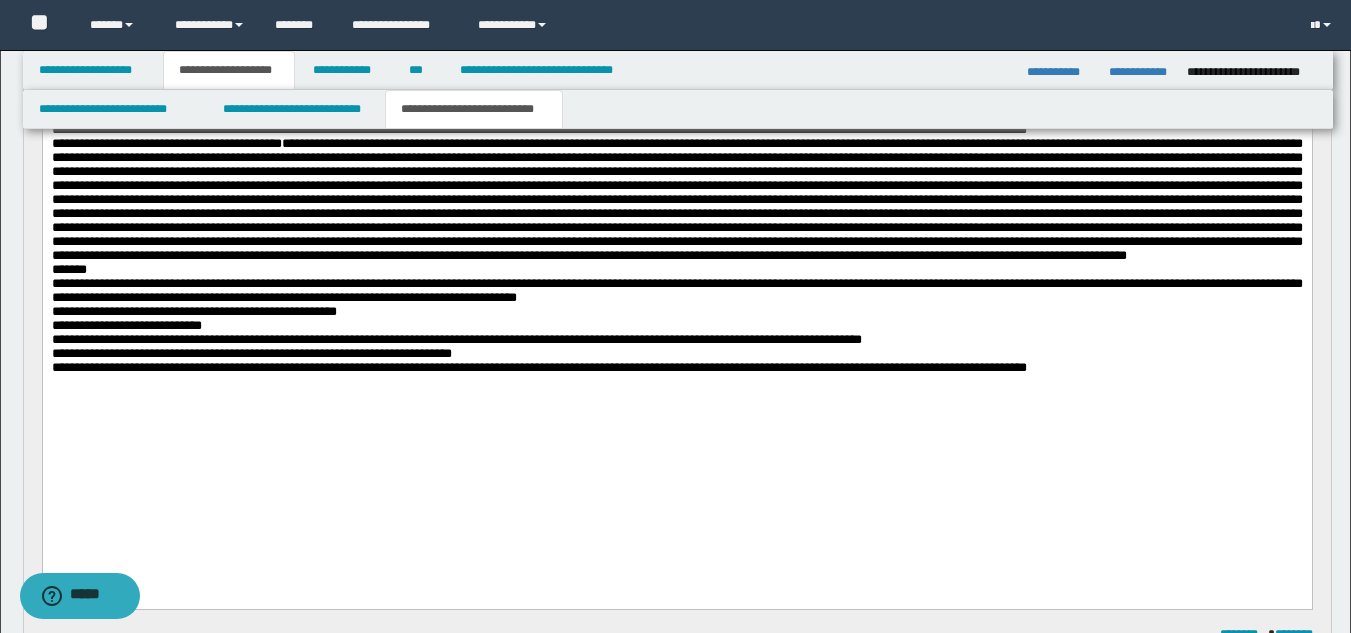 scroll, scrollTop: 748, scrollLeft: 0, axis: vertical 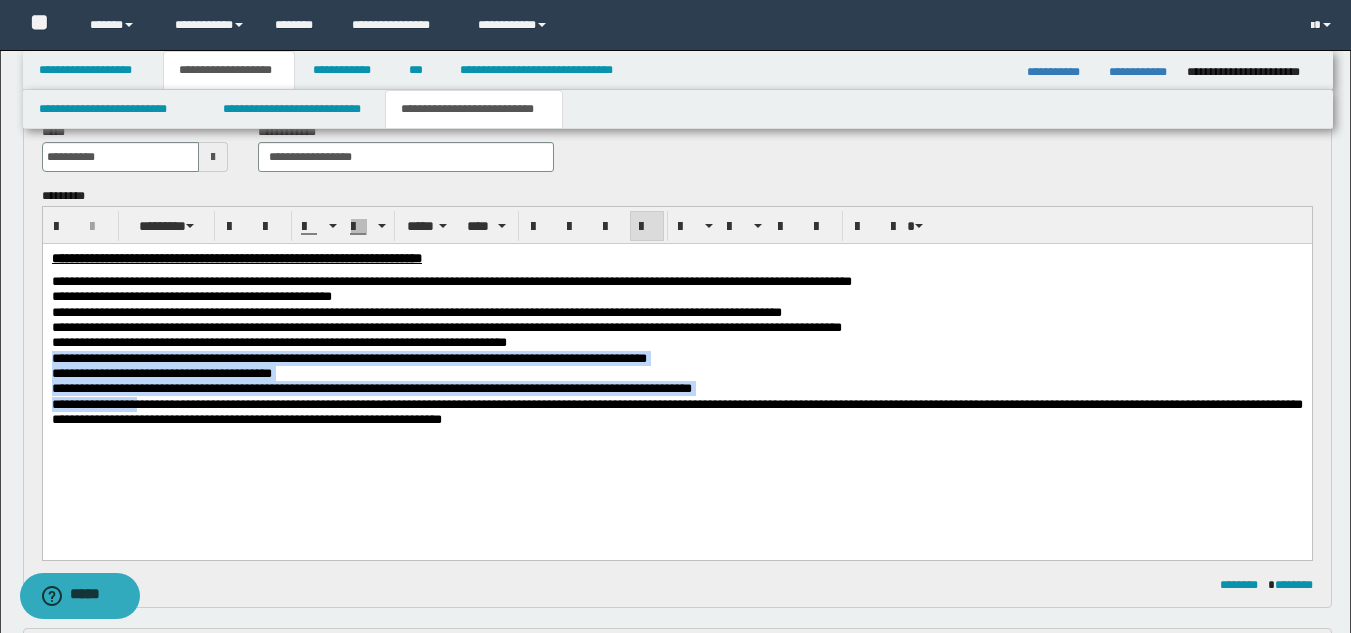 click on "**********" at bounding box center (676, 342) 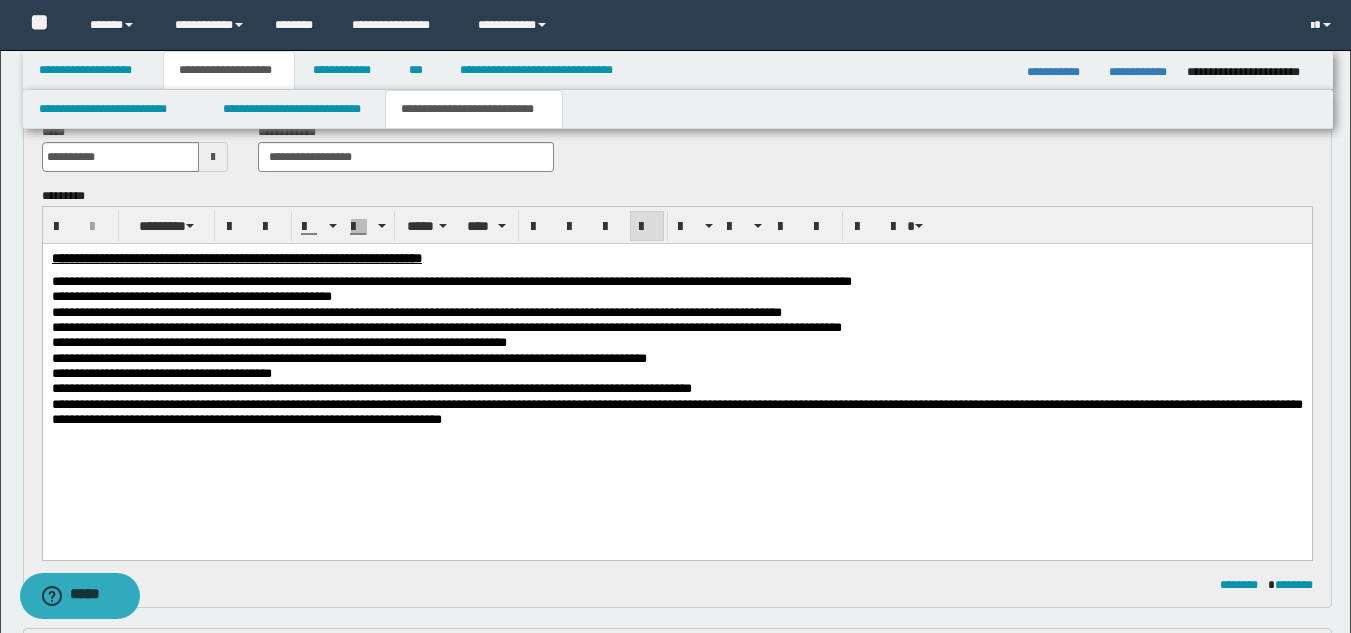 click on "**********" at bounding box center [446, 327] 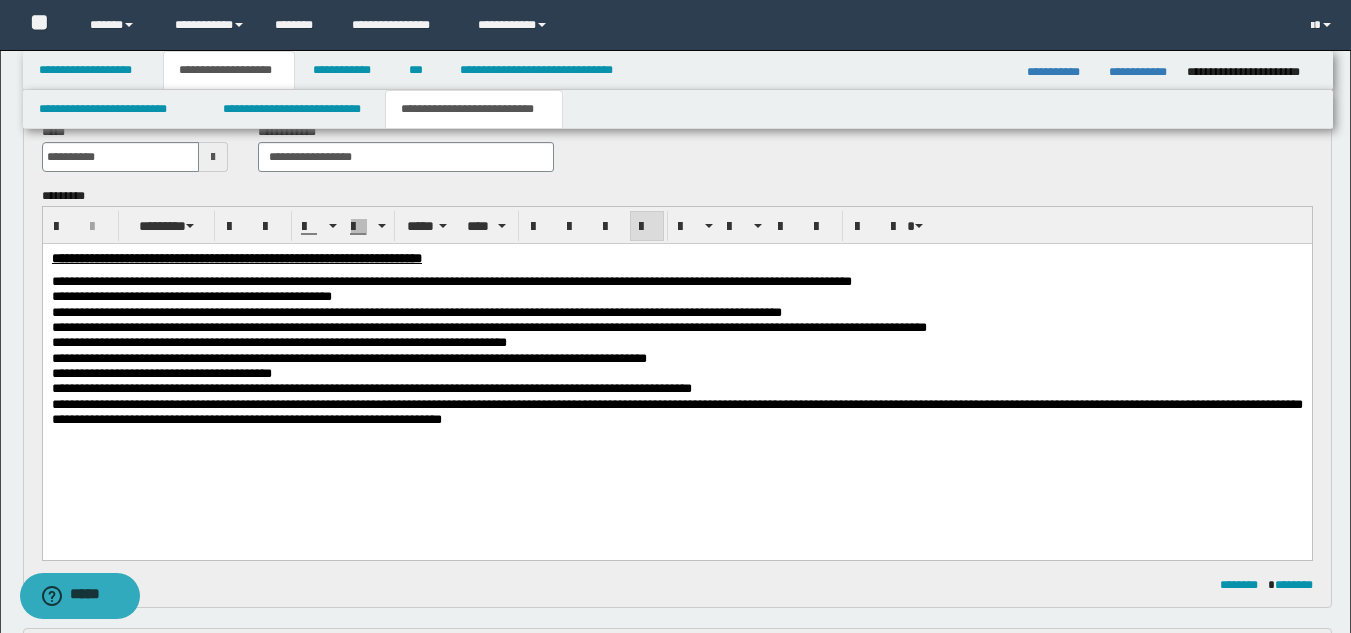 click on "**********" at bounding box center [161, 373] 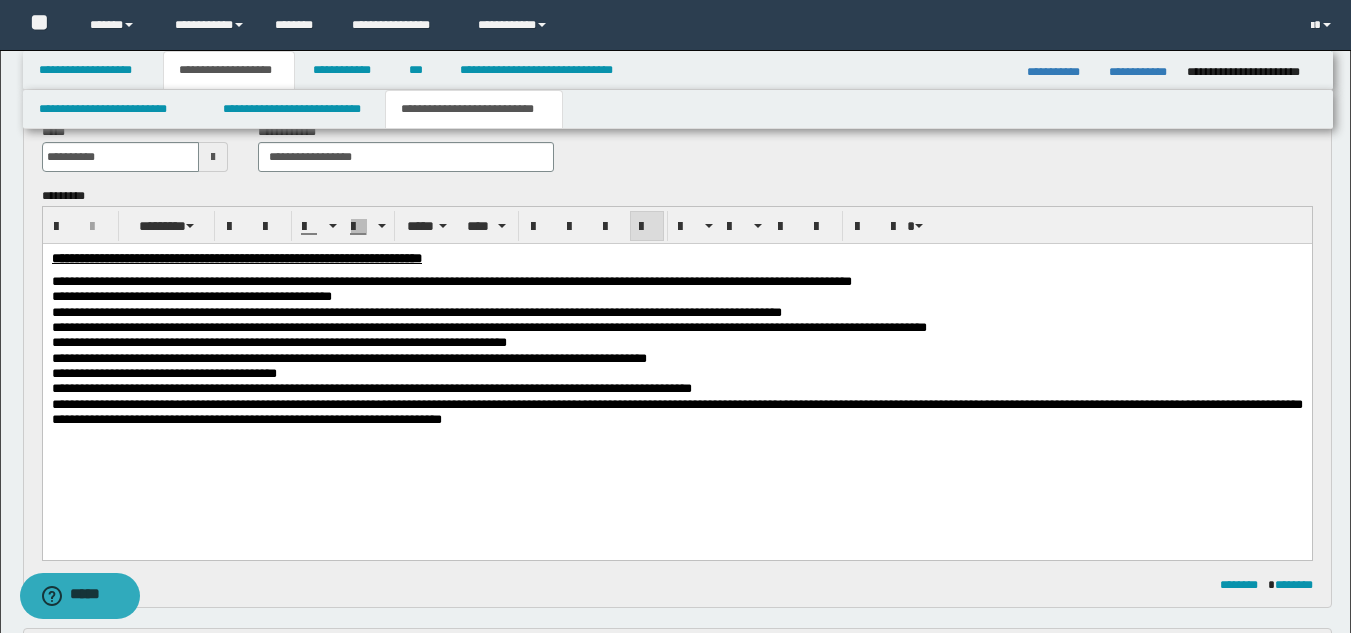 click on "**********" at bounding box center [676, 412] 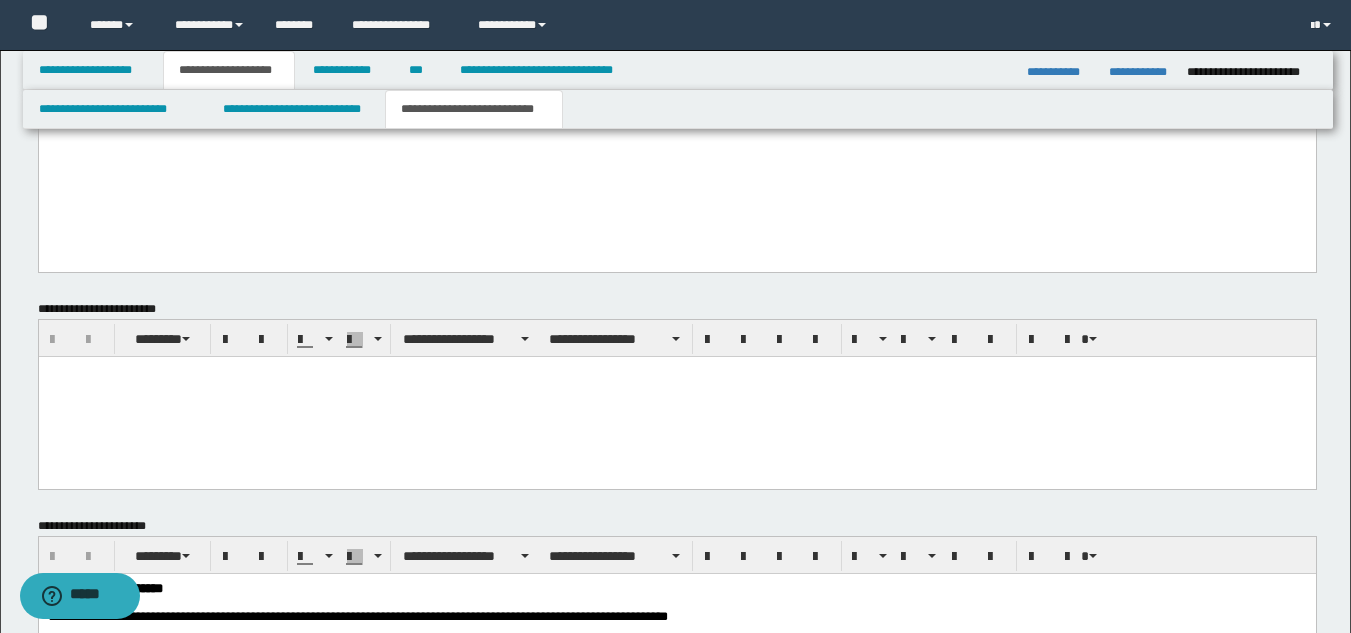 scroll, scrollTop: 2316, scrollLeft: 0, axis: vertical 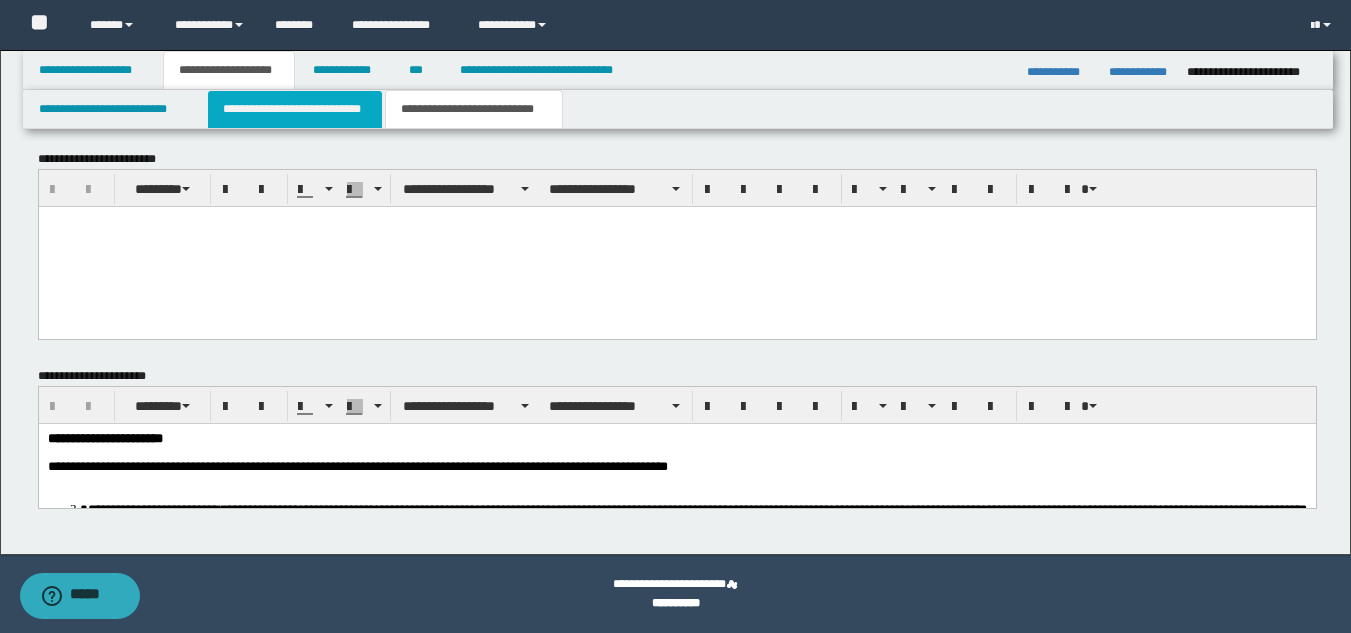 click on "**********" at bounding box center [295, 109] 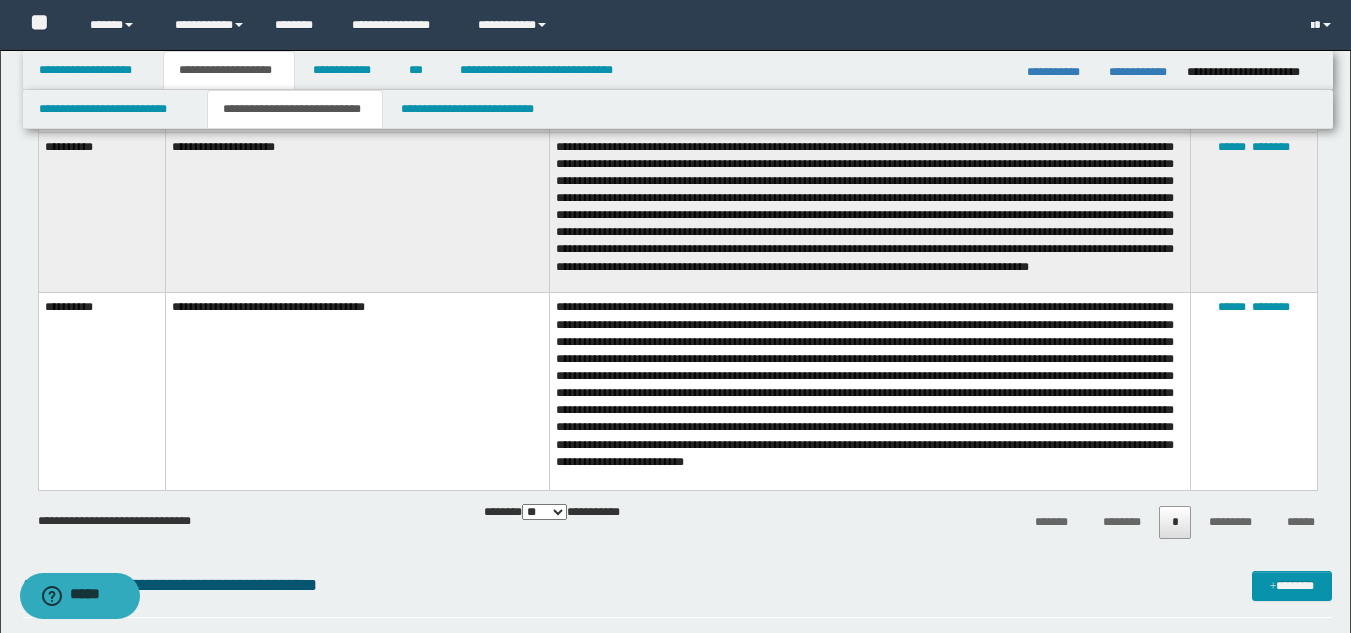 scroll, scrollTop: 2699, scrollLeft: 0, axis: vertical 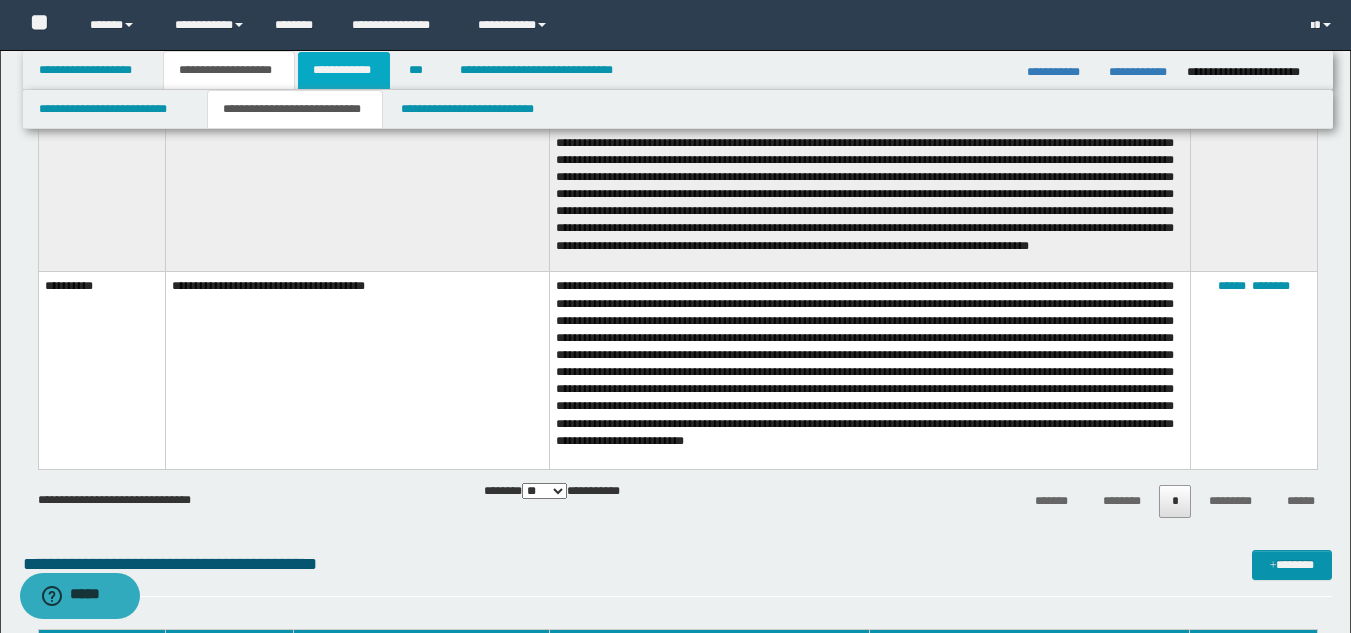 click on "**********" at bounding box center [344, 70] 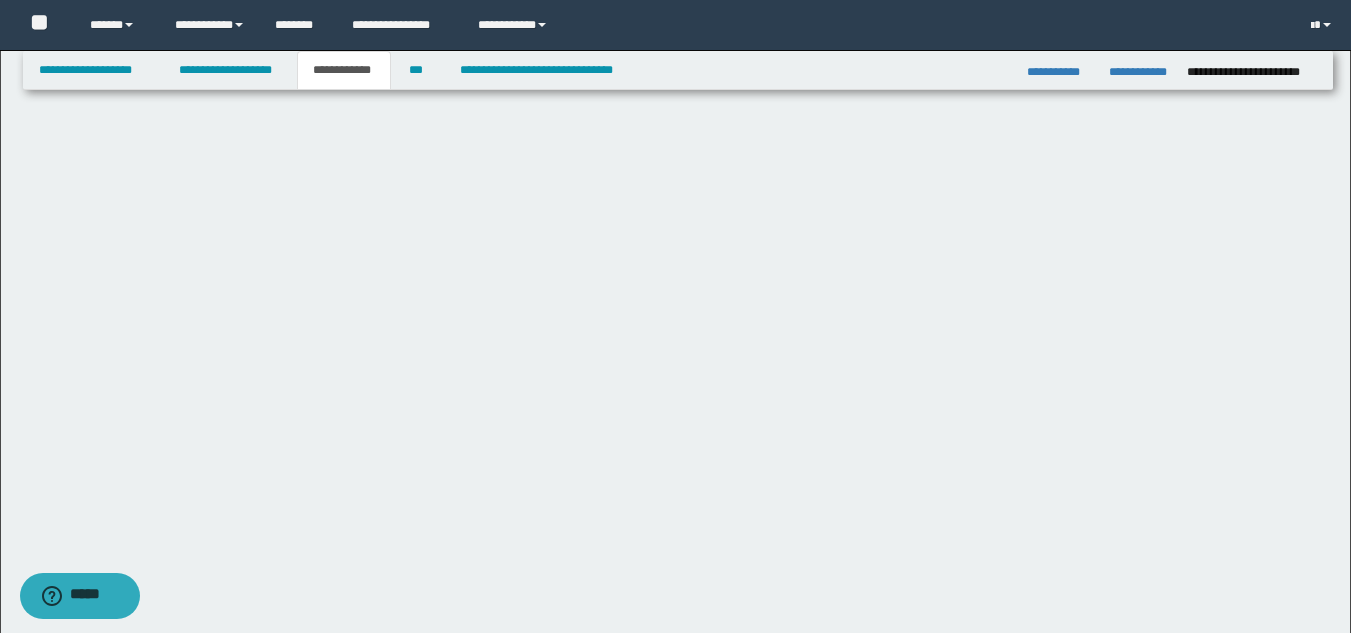 scroll, scrollTop: 516, scrollLeft: 0, axis: vertical 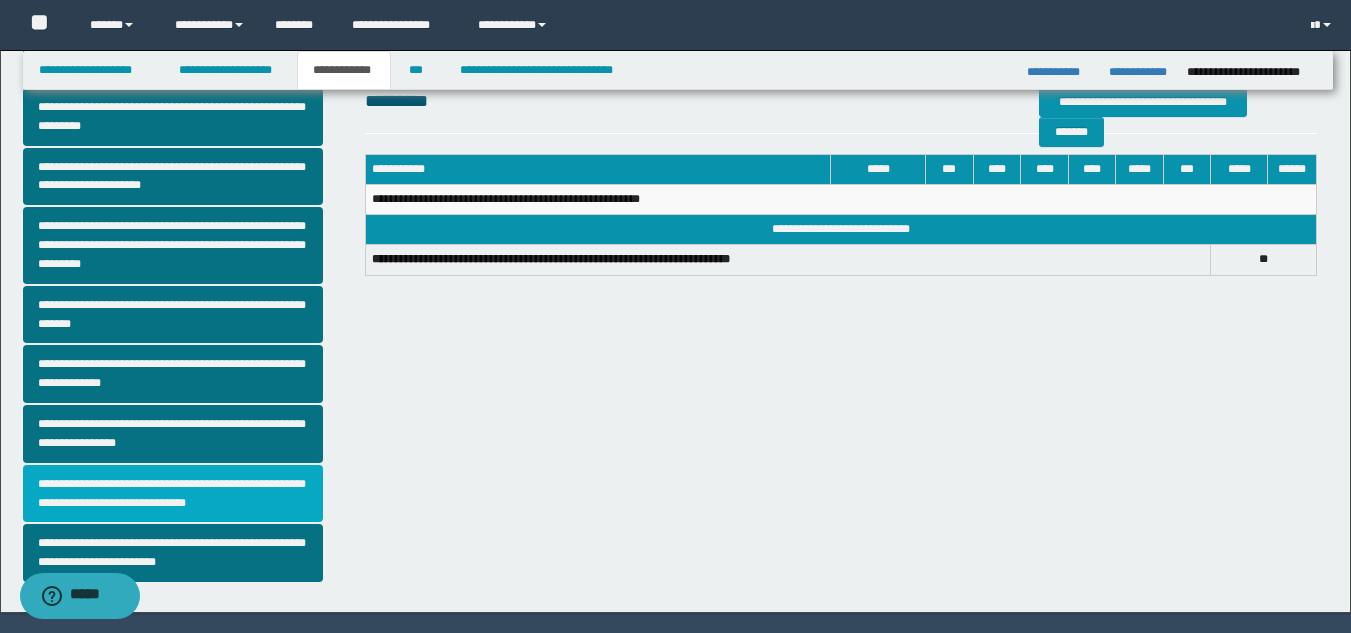 click on "**********" at bounding box center (173, 494) 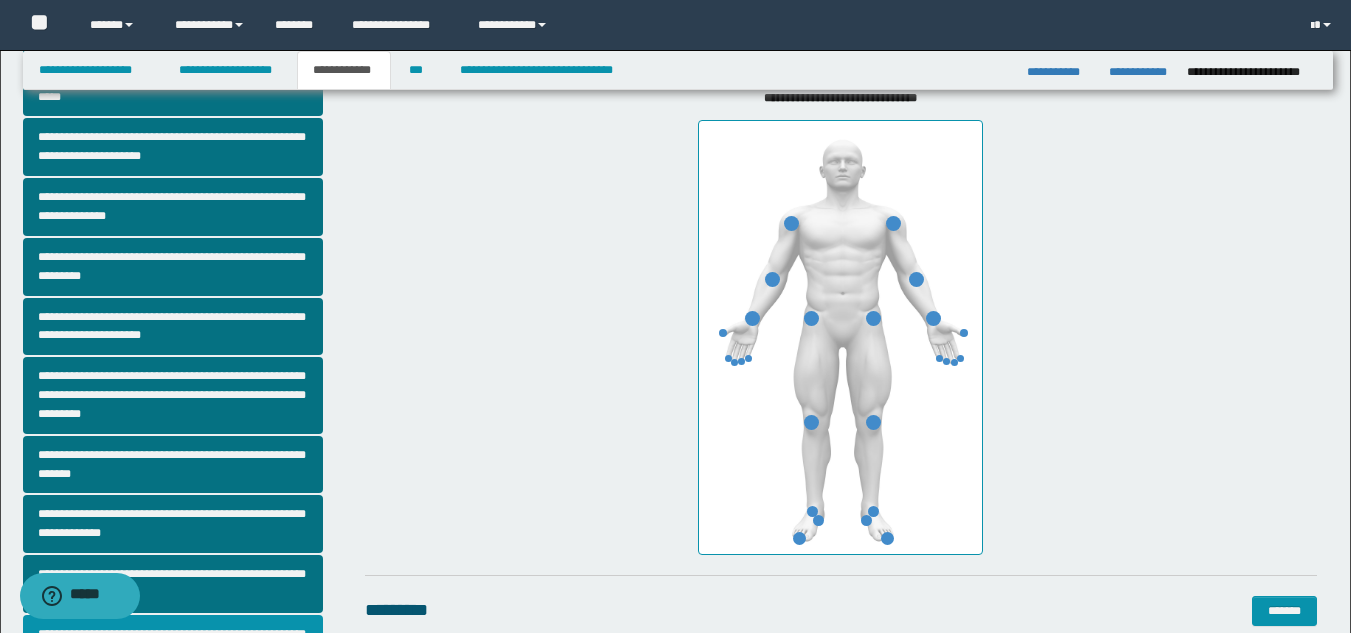 scroll, scrollTop: 322, scrollLeft: 0, axis: vertical 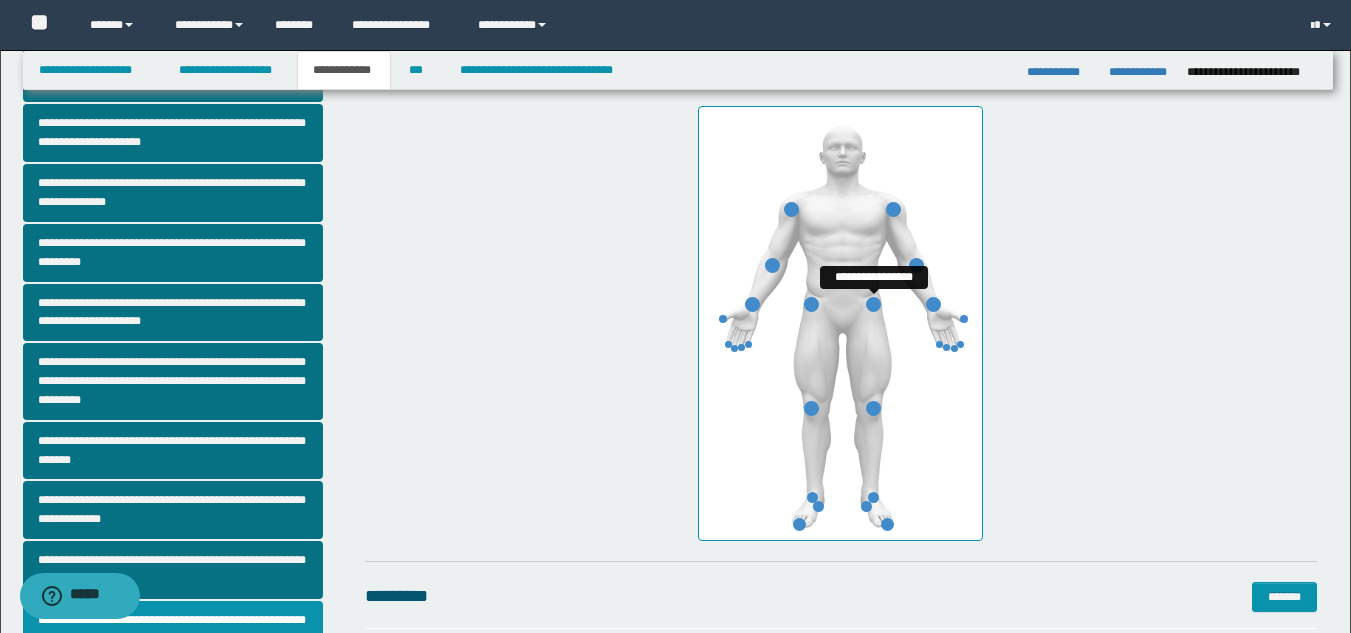 click at bounding box center [873, 304] 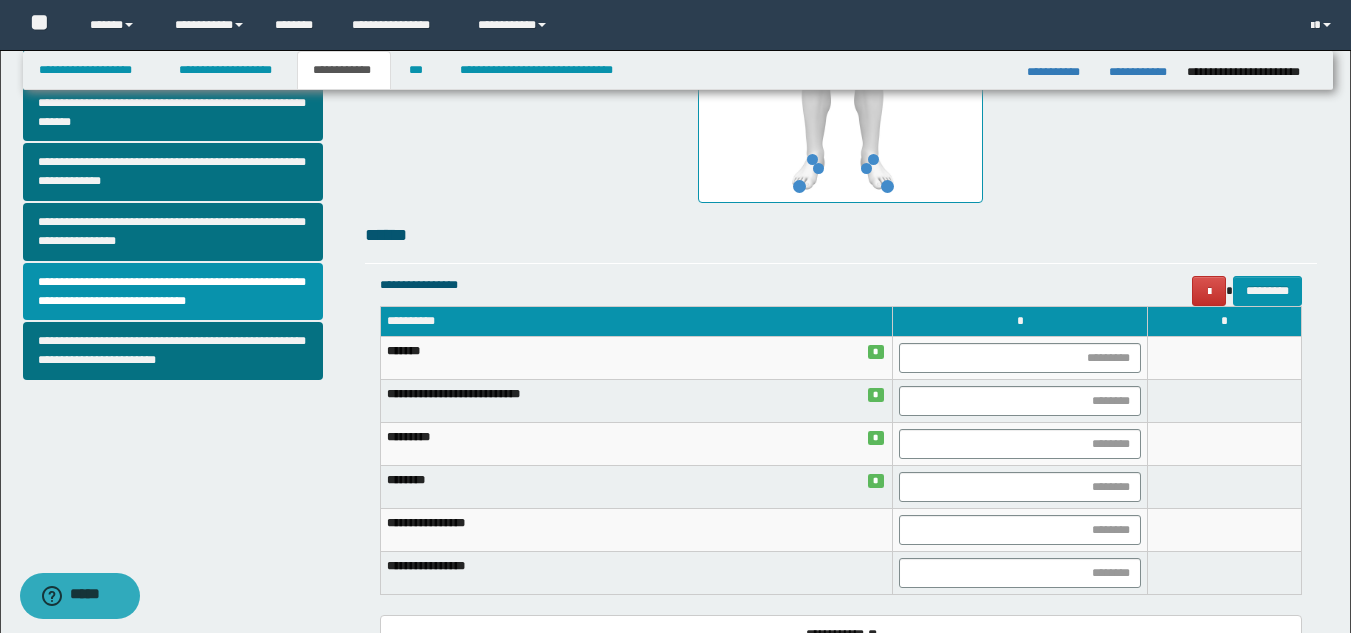 scroll, scrollTop: 680, scrollLeft: 0, axis: vertical 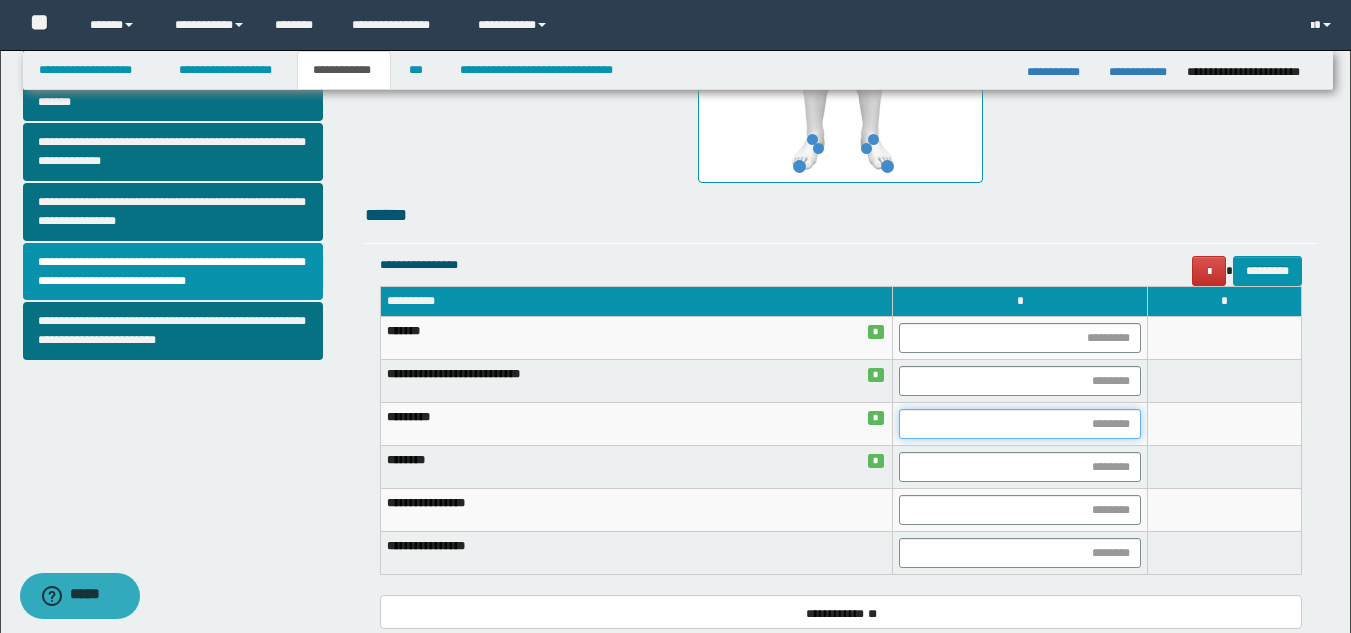 click at bounding box center [1020, 424] 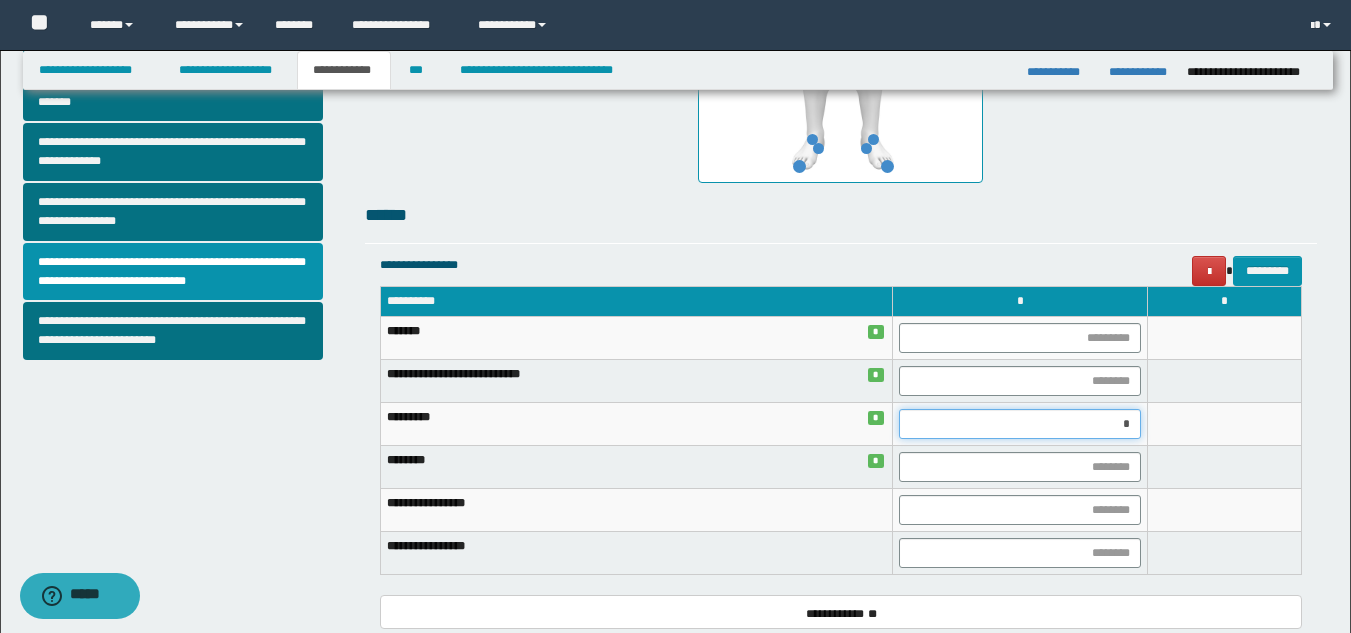type on "**" 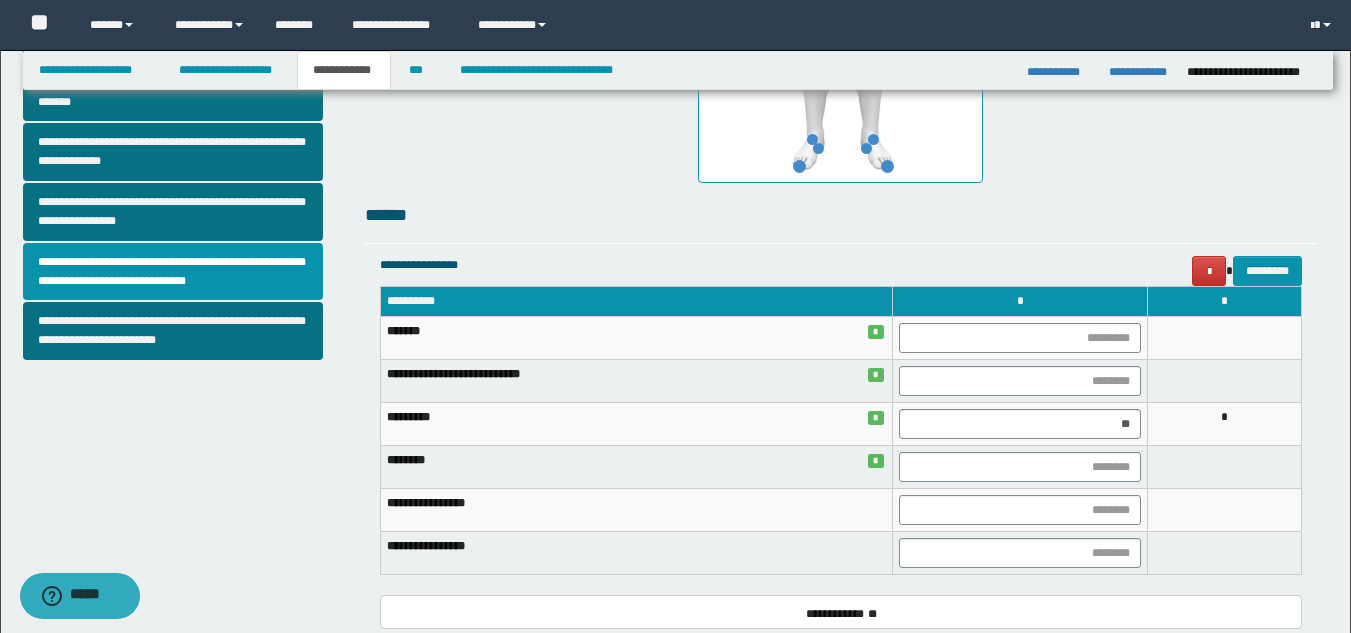 click on "********
*" at bounding box center (636, 467) 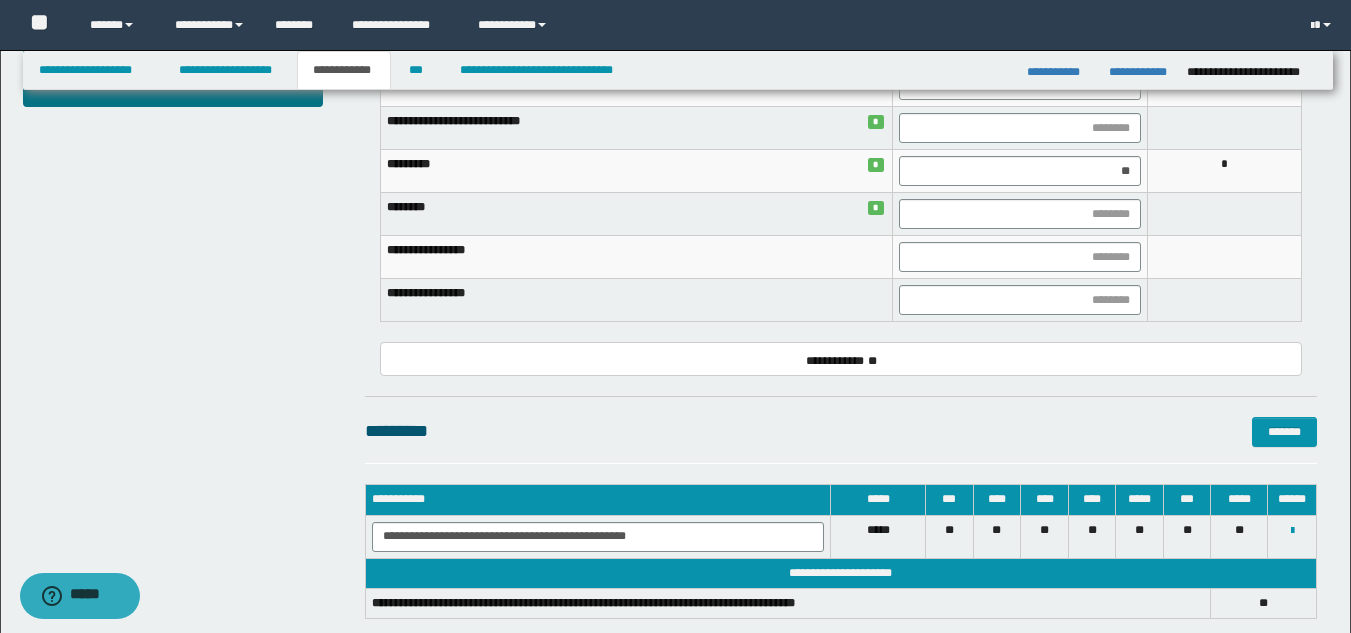 scroll, scrollTop: 975, scrollLeft: 0, axis: vertical 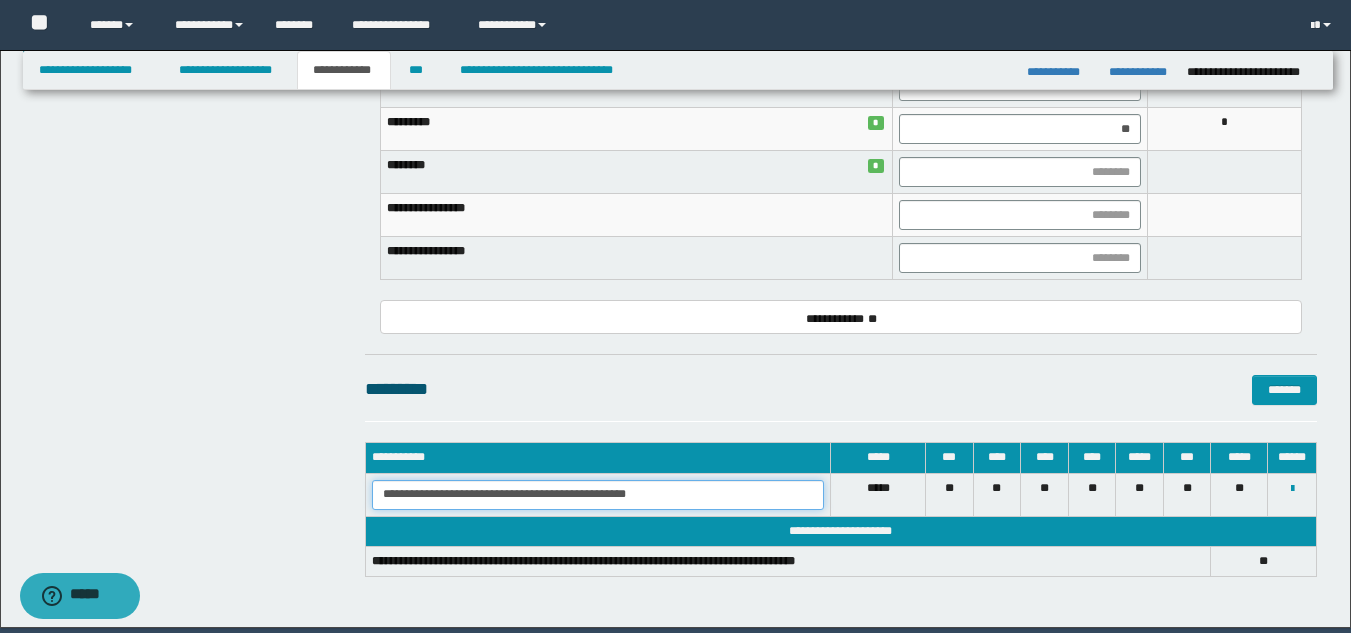 drag, startPoint x: 374, startPoint y: 487, endPoint x: 639, endPoint y: 486, distance: 265.0019 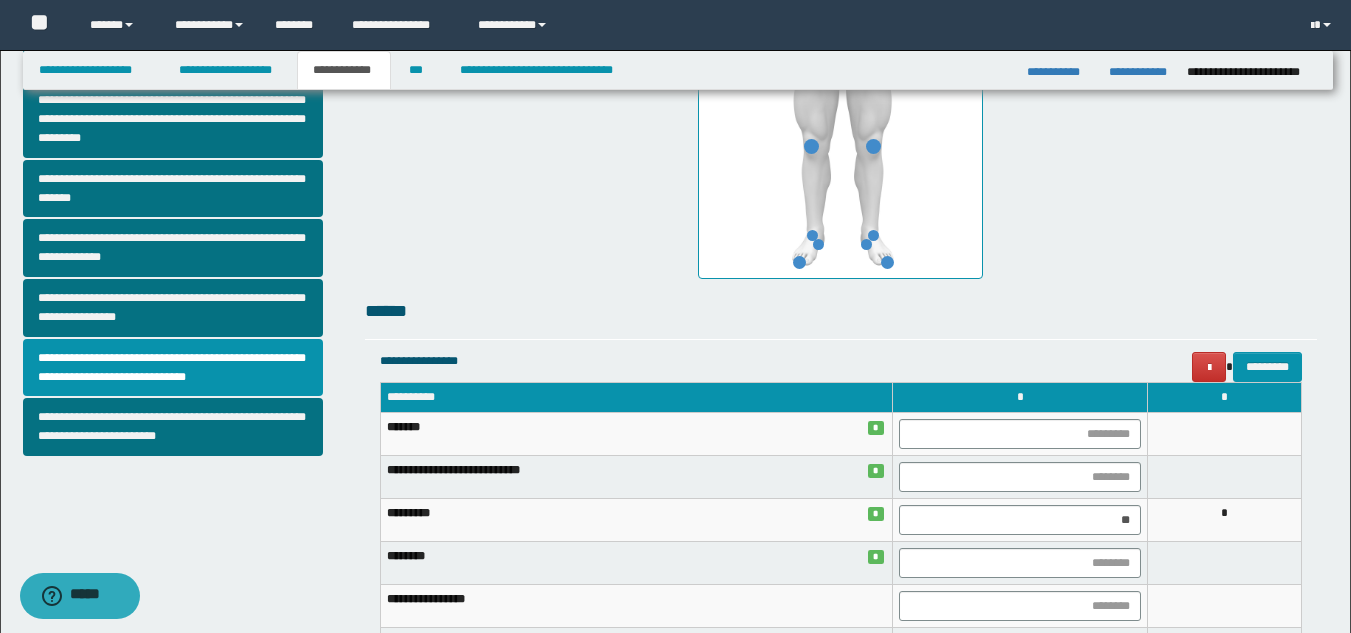 scroll, scrollTop: 0, scrollLeft: 0, axis: both 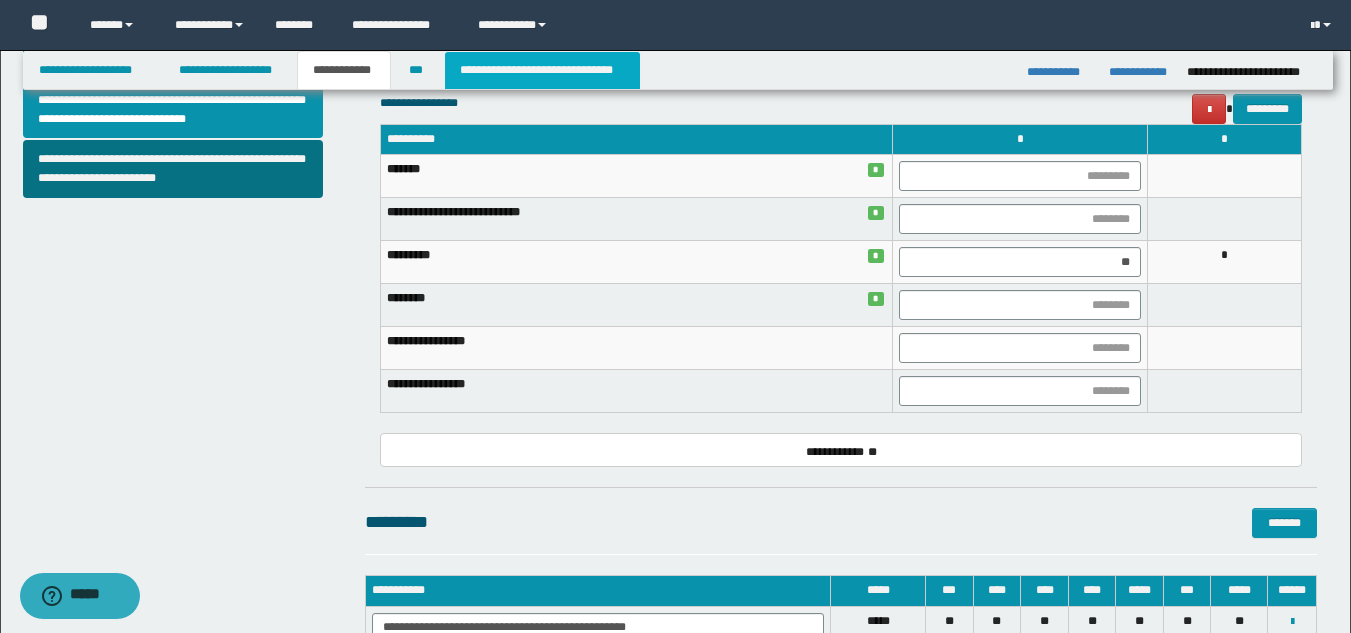 click on "**********" at bounding box center (542, 70) 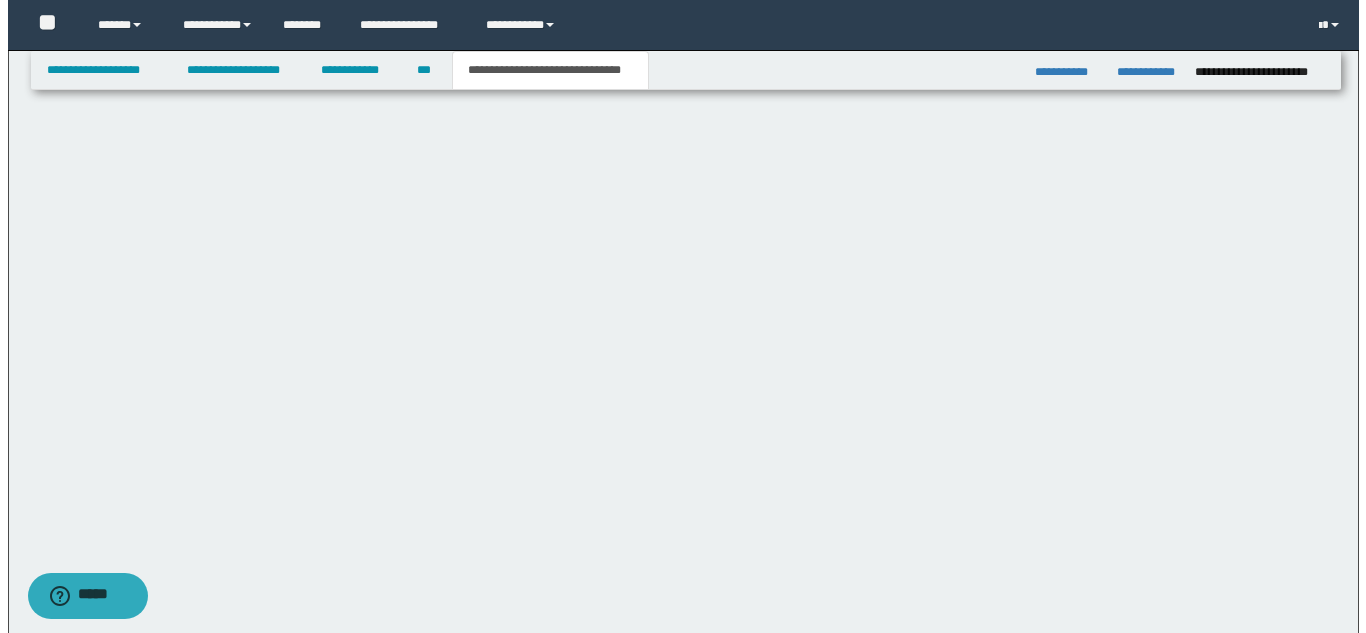 scroll, scrollTop: 0, scrollLeft: 0, axis: both 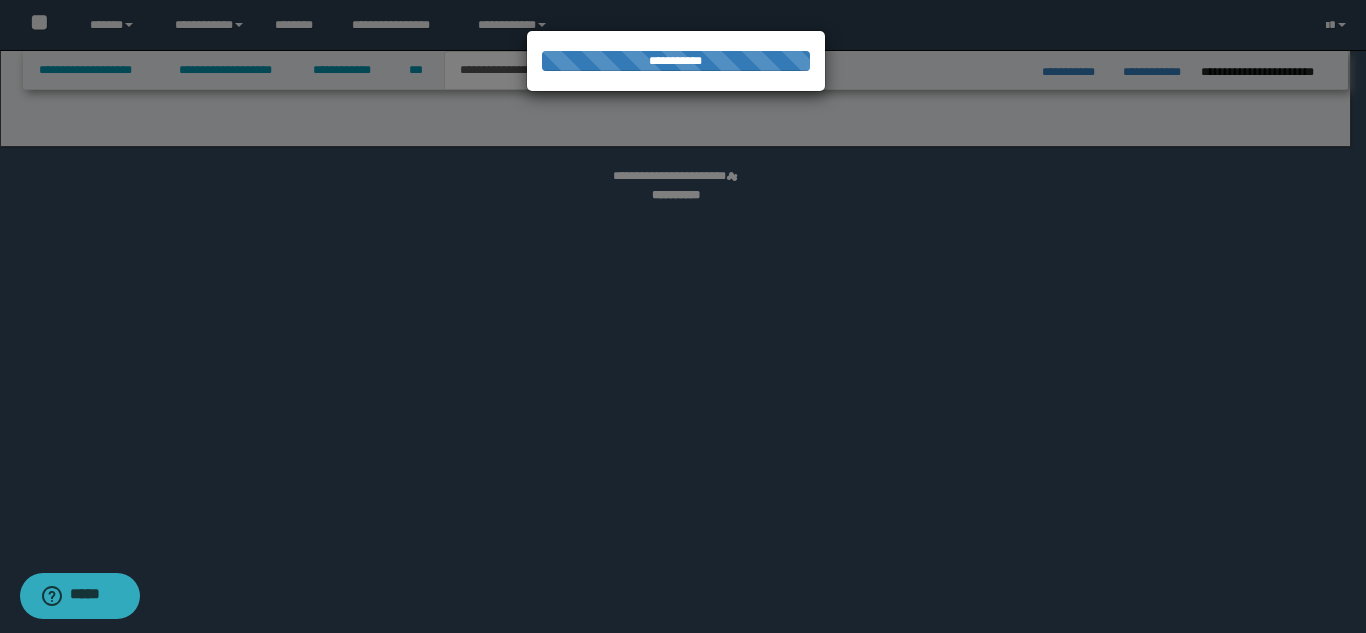 select on "*" 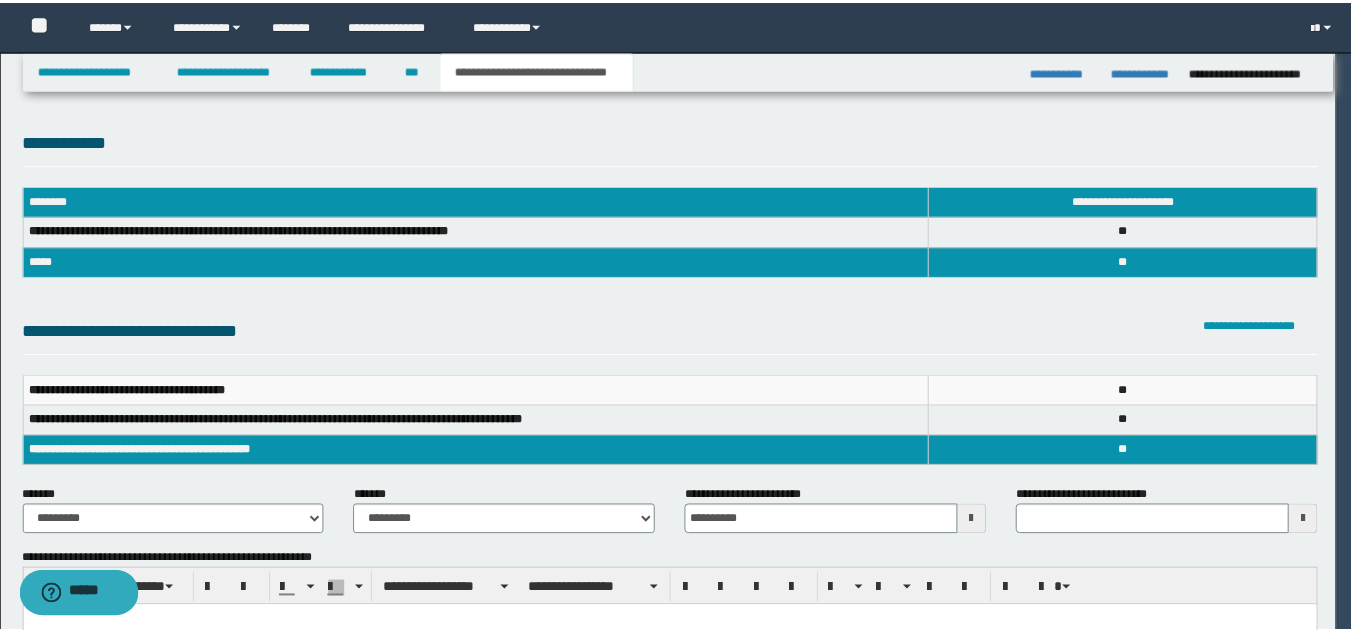 scroll, scrollTop: 0, scrollLeft: 0, axis: both 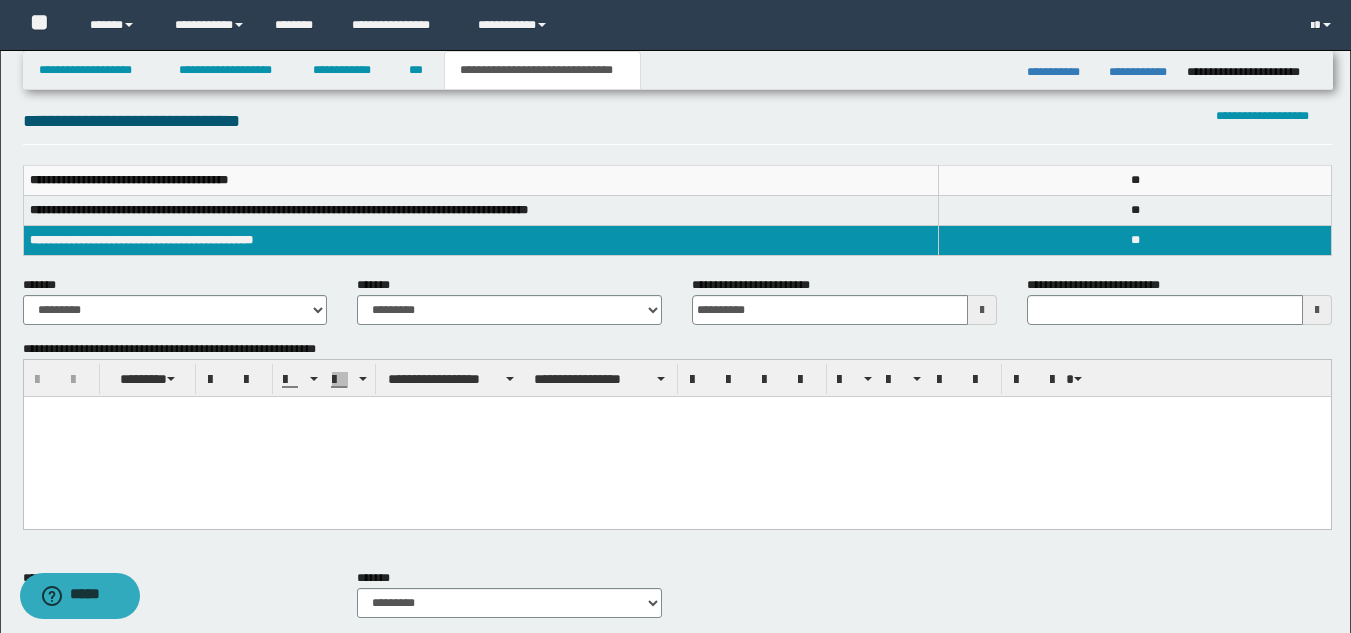 type 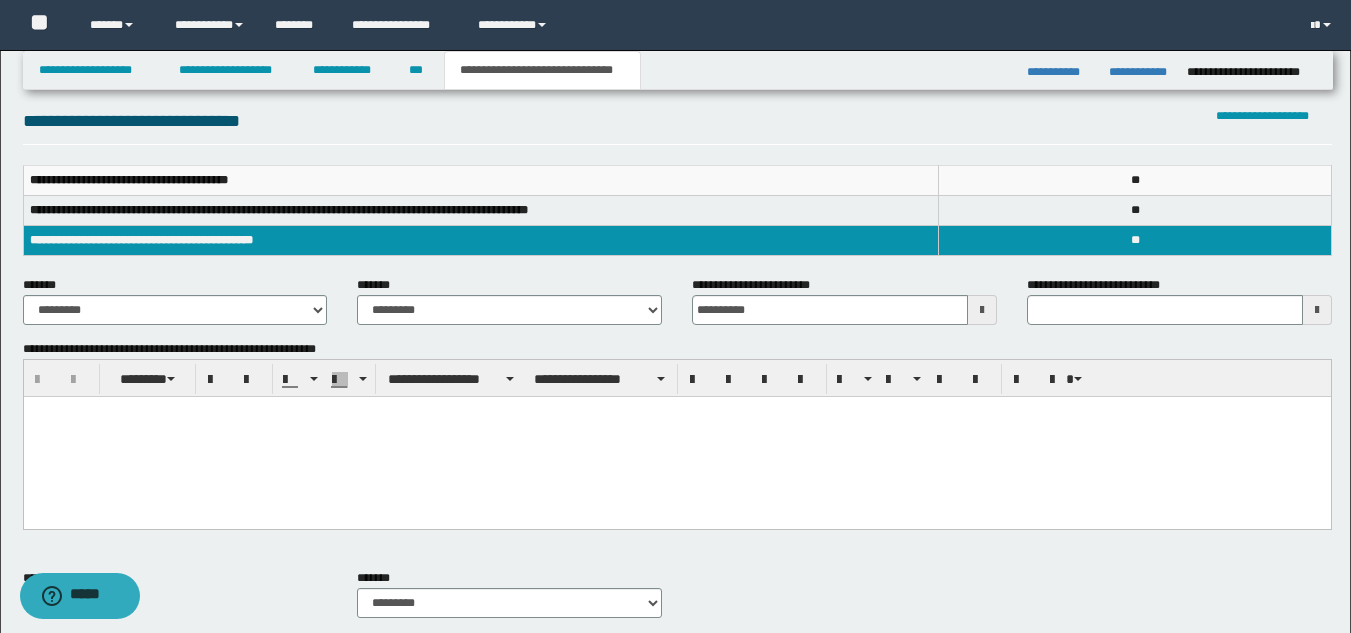 click at bounding box center (676, 437) 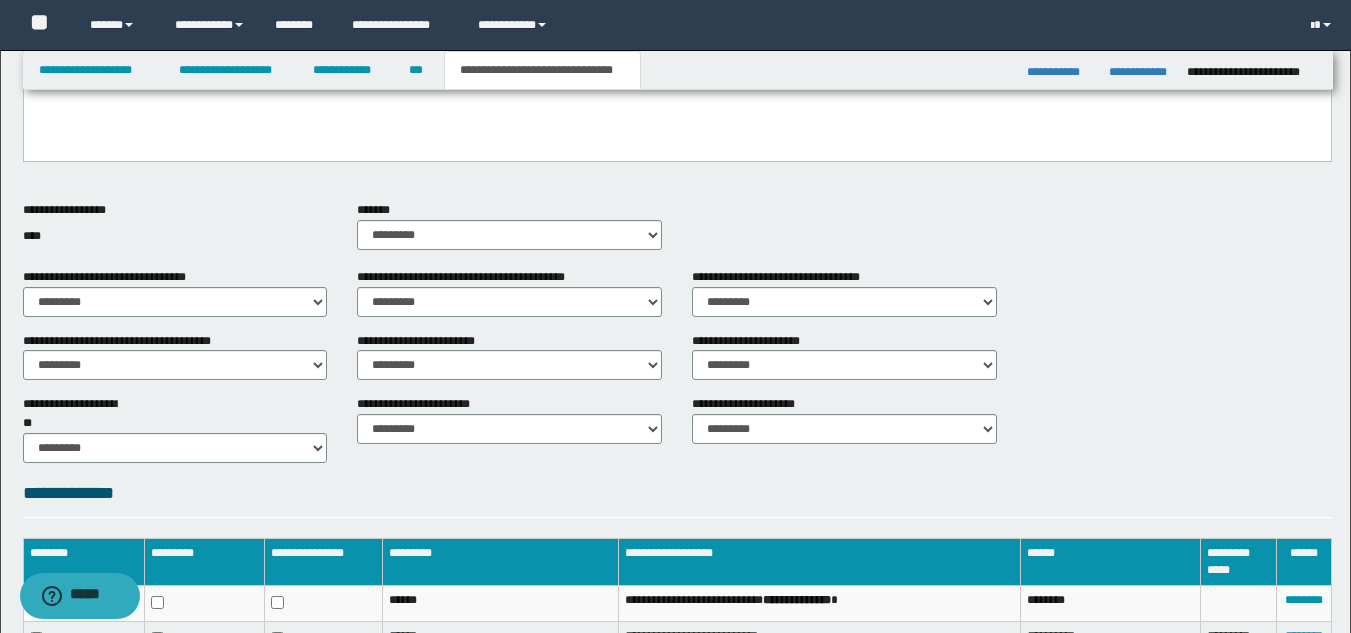 scroll, scrollTop: 581, scrollLeft: 0, axis: vertical 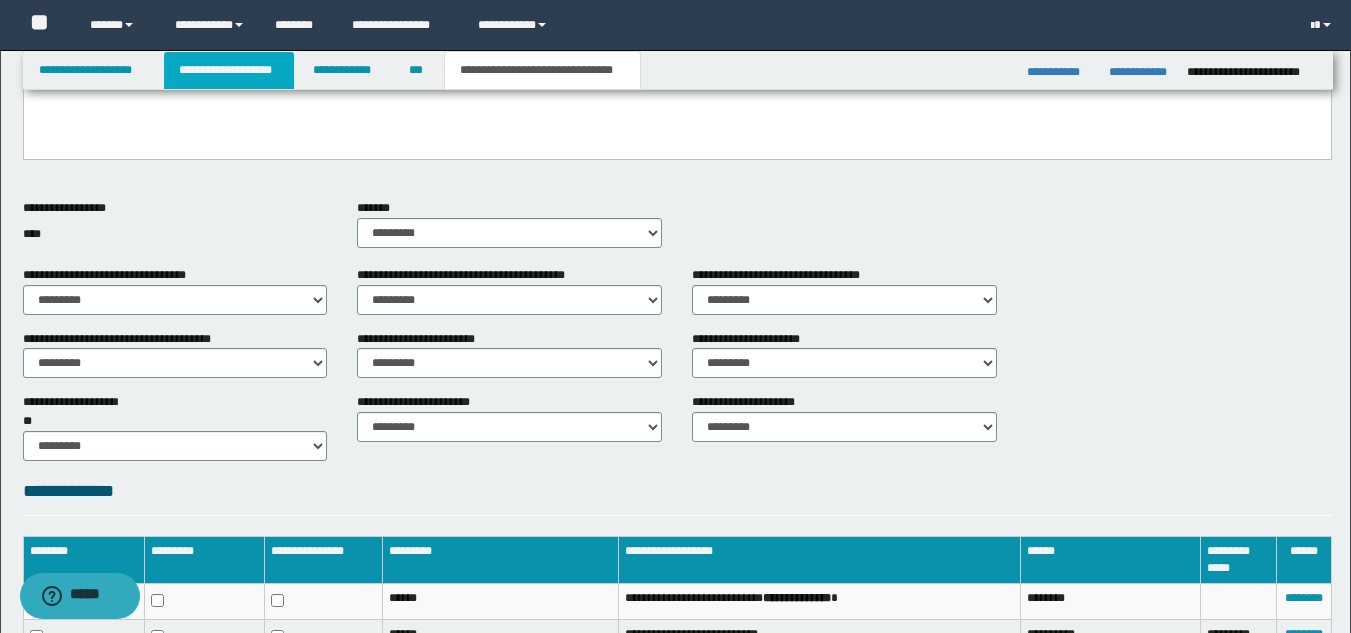 click on "**********" at bounding box center [229, 70] 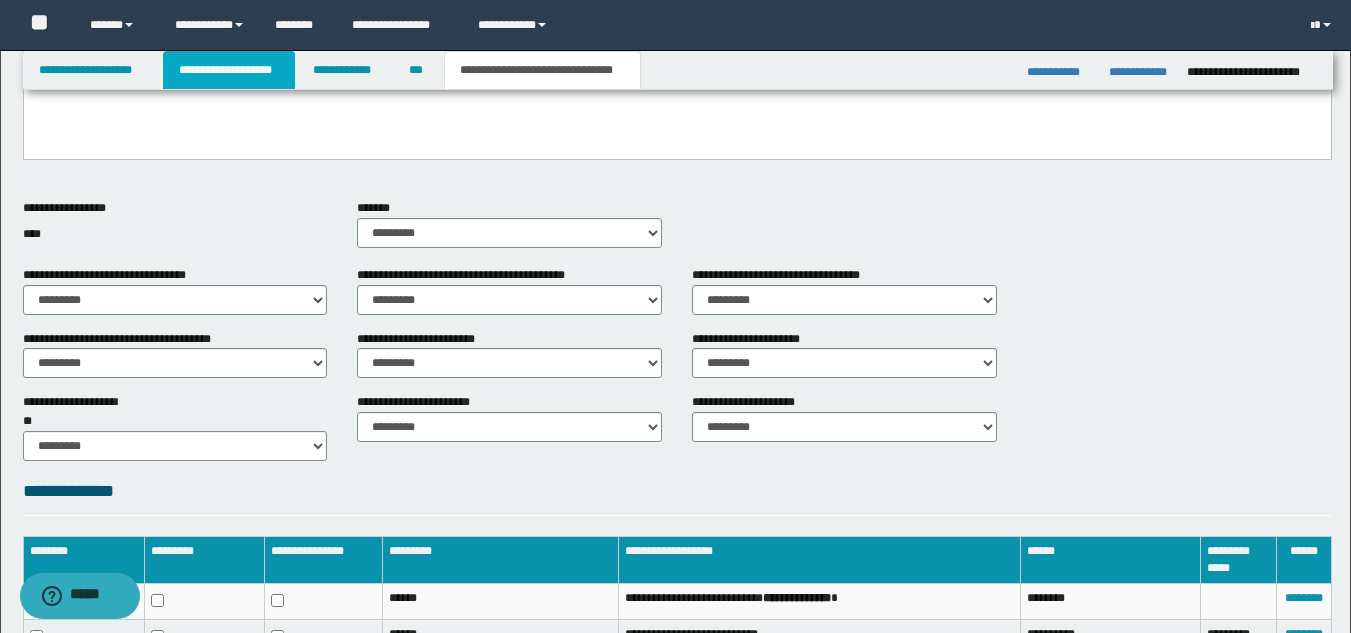 scroll, scrollTop: 612, scrollLeft: 0, axis: vertical 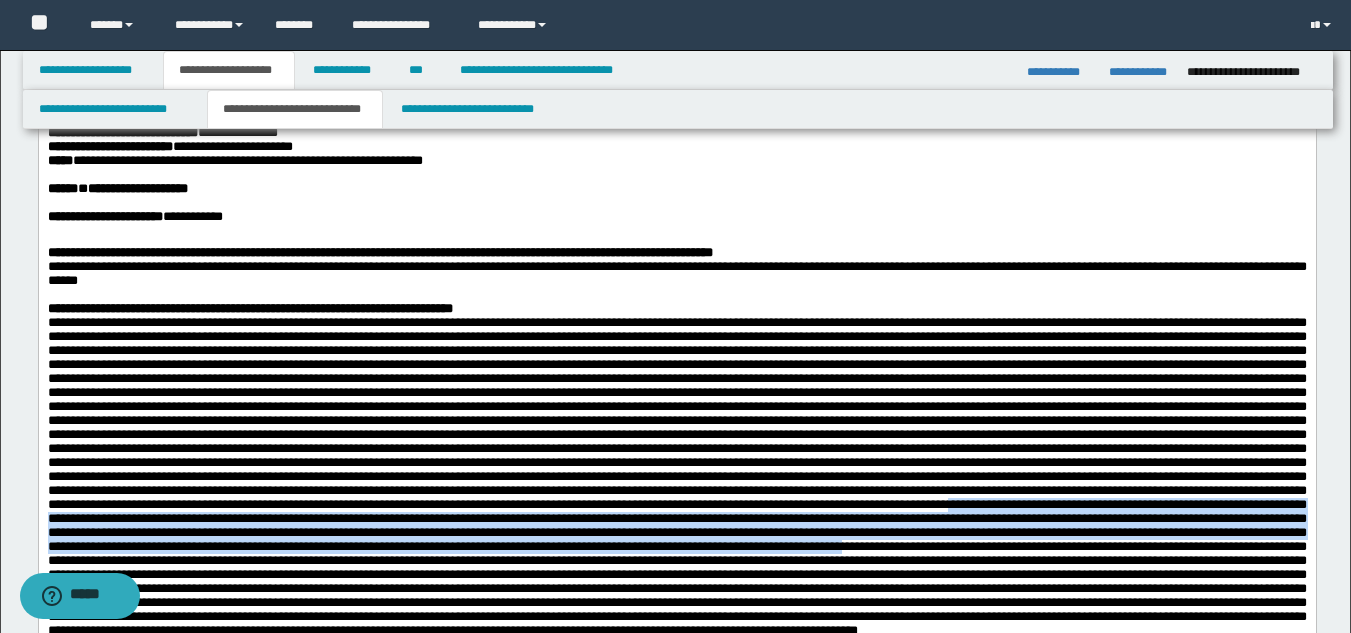 click at bounding box center (676, 203) 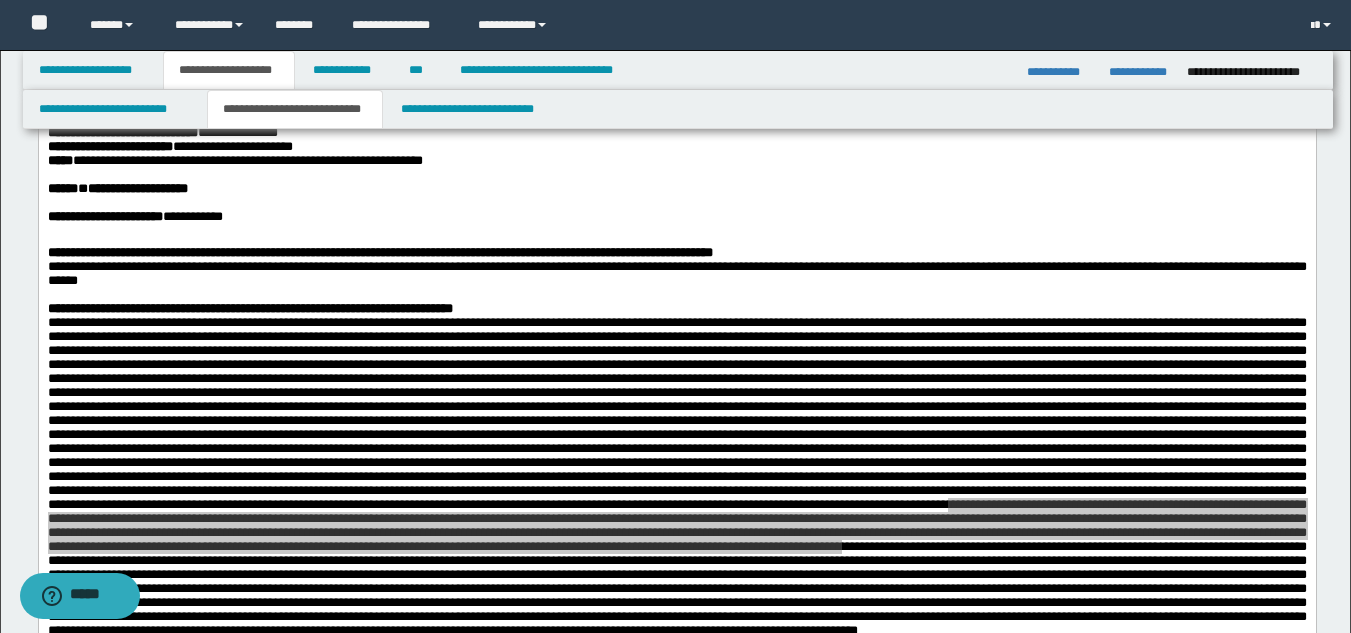 drag, startPoint x: 330, startPoint y: 69, endPoint x: 354, endPoint y: 118, distance: 54.56189 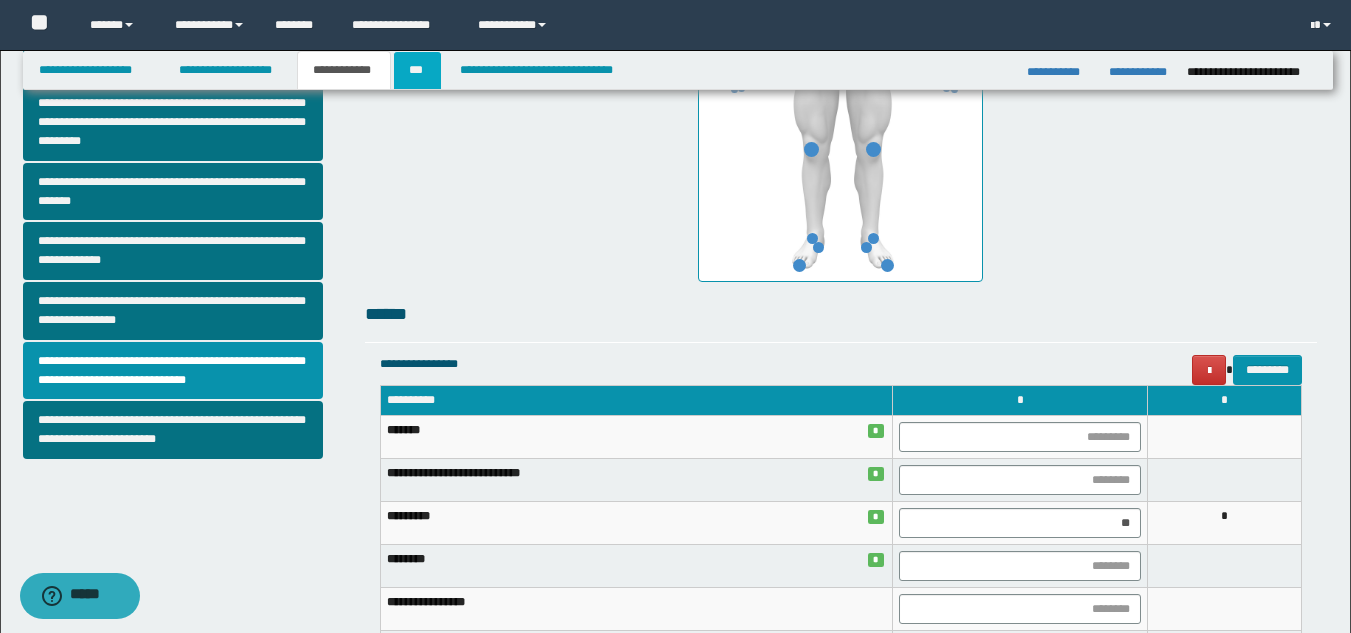 drag, startPoint x: 419, startPoint y: 73, endPoint x: 435, endPoint y: 100, distance: 31.38471 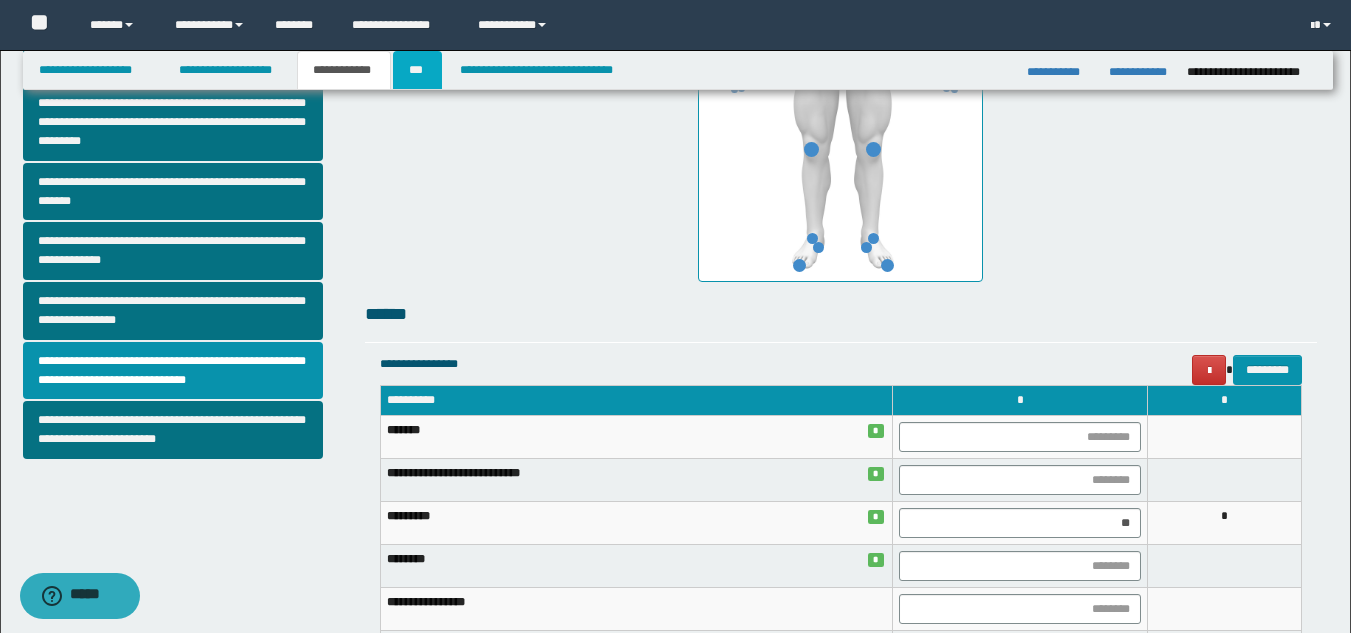 click on "***" at bounding box center [417, 70] 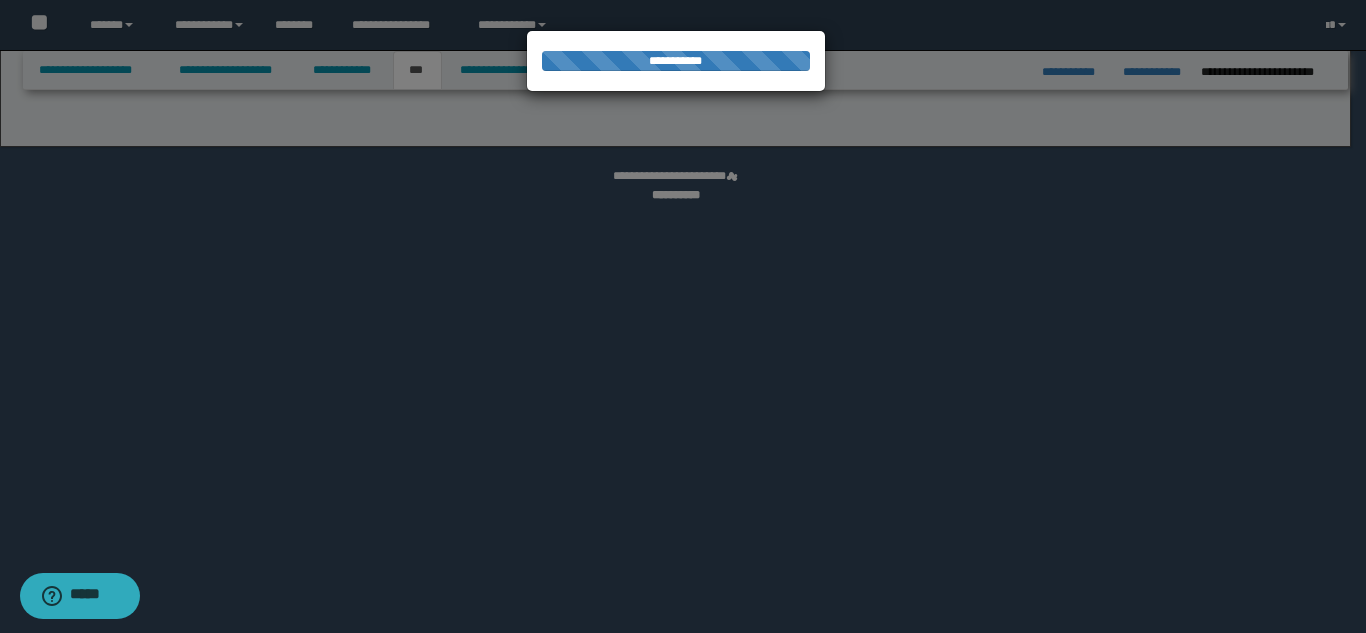 select on "*" 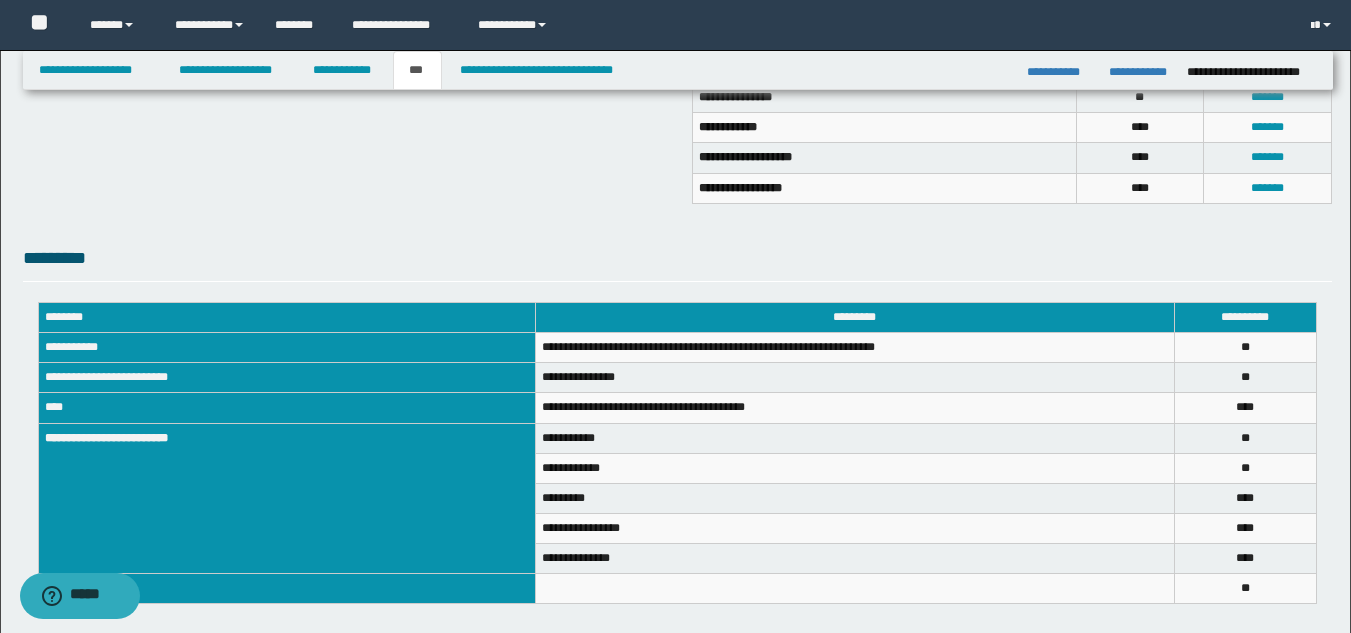 scroll, scrollTop: 551, scrollLeft: 0, axis: vertical 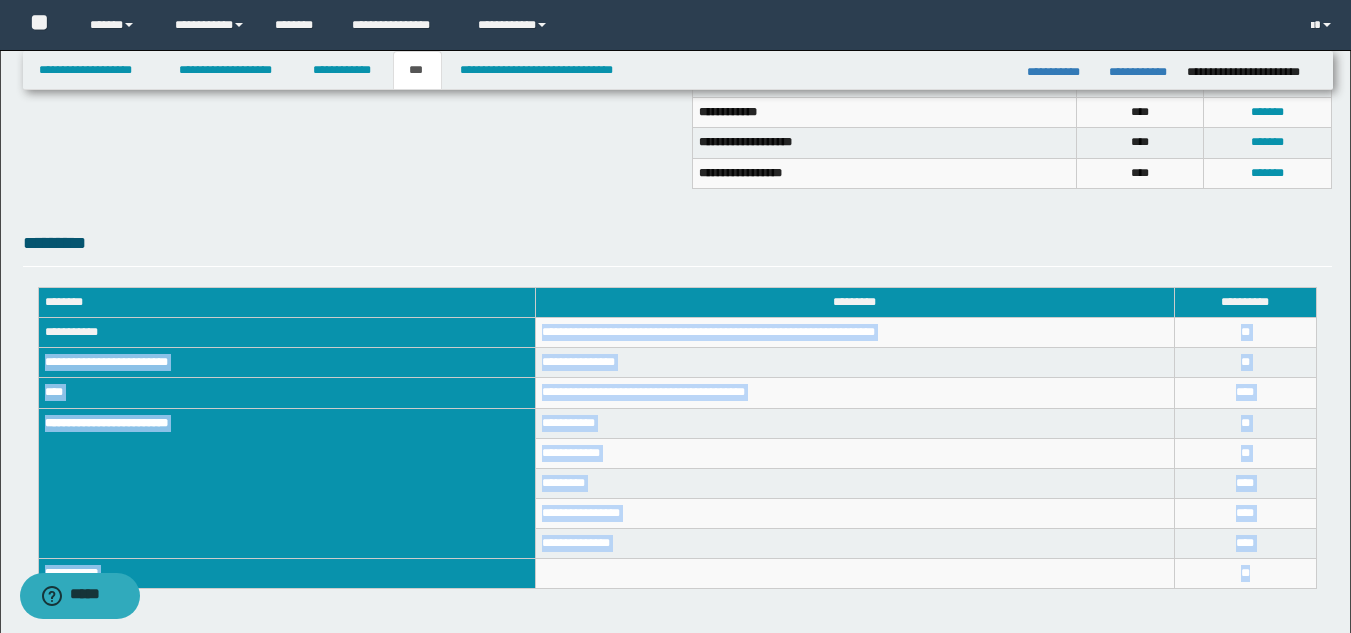 drag, startPoint x: 541, startPoint y: 327, endPoint x: 1228, endPoint y: 561, distance: 725.75824 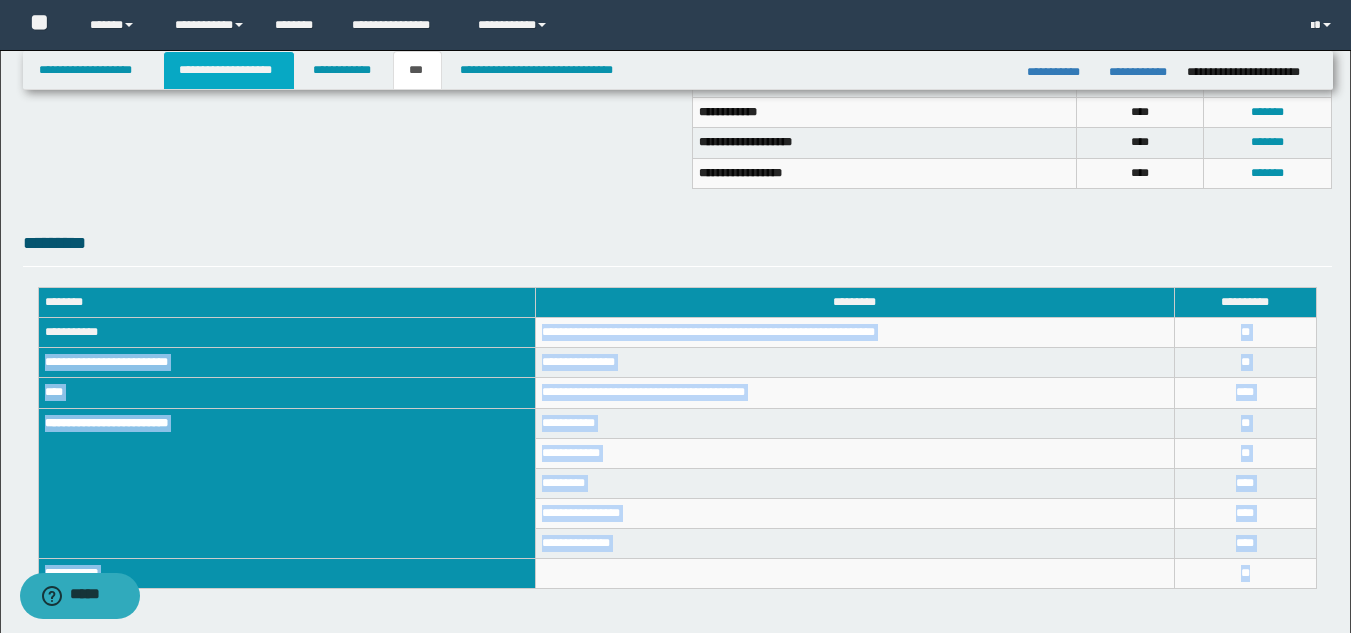 click on "**********" at bounding box center [229, 70] 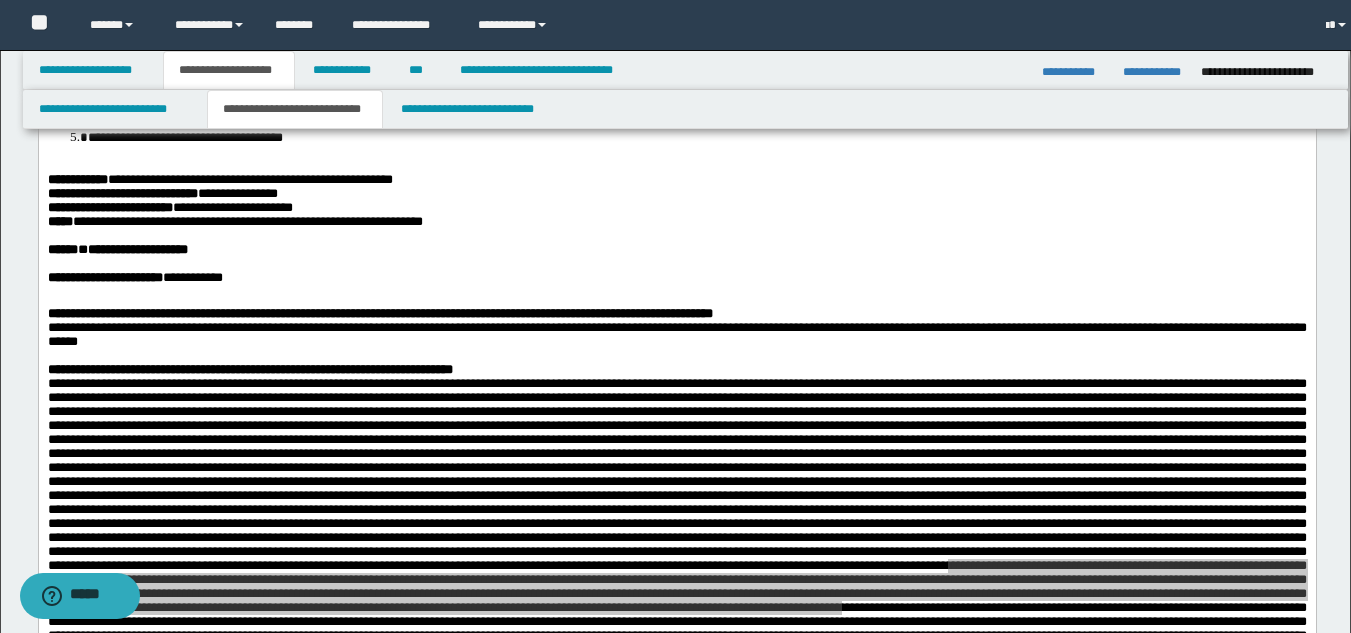 scroll, scrollTop: 582, scrollLeft: 0, axis: vertical 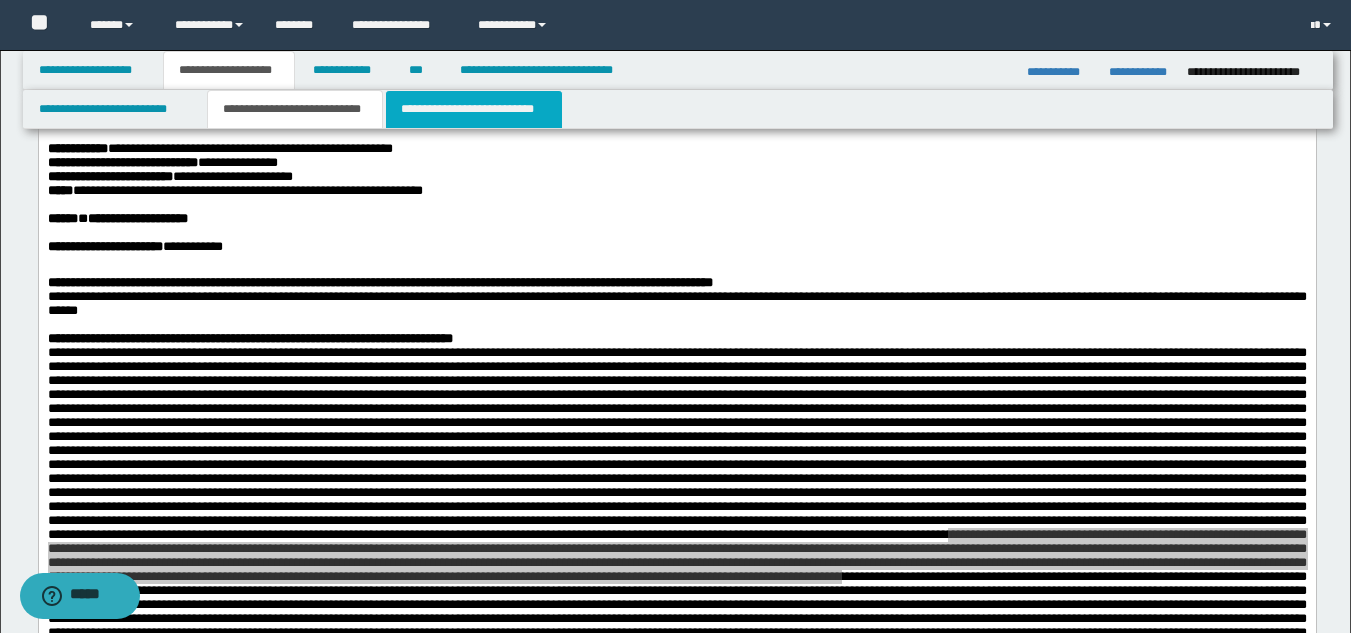 click on "**********" at bounding box center (474, 109) 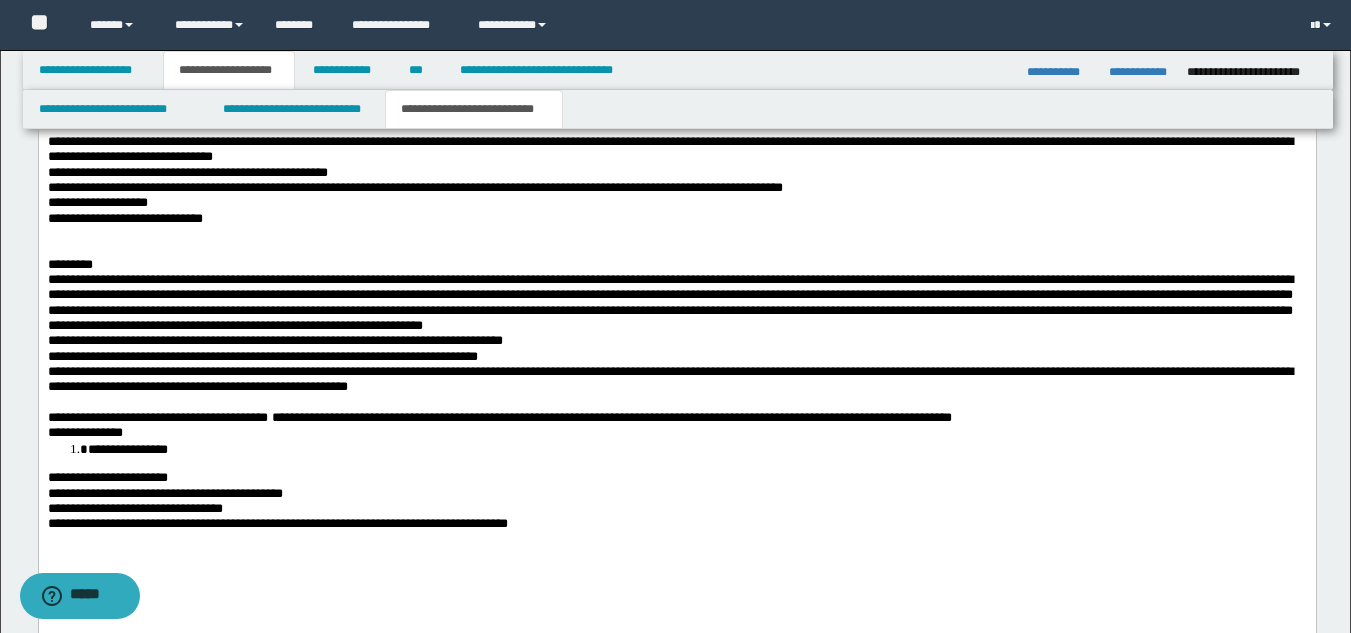 scroll, scrollTop: 1787, scrollLeft: 0, axis: vertical 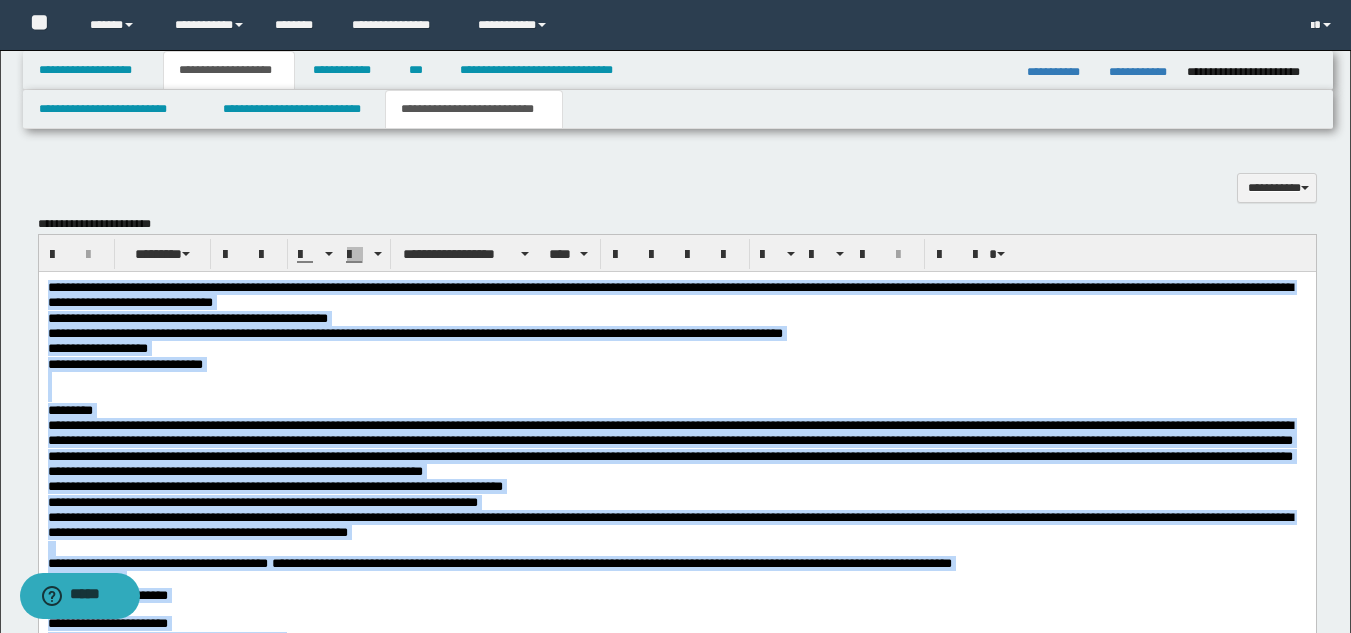 drag, startPoint x: 680, startPoint y: 707, endPoint x: 4, endPoint y: 289, distance: 794.7956 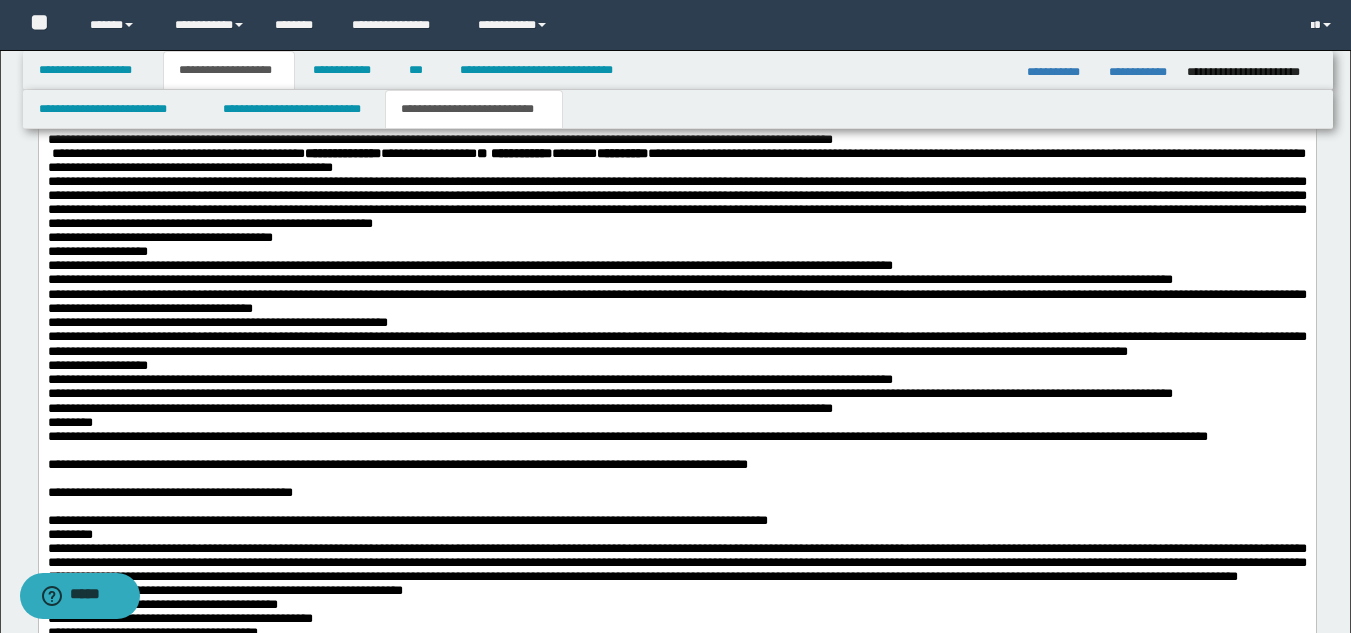 scroll, scrollTop: 2123, scrollLeft: 0, axis: vertical 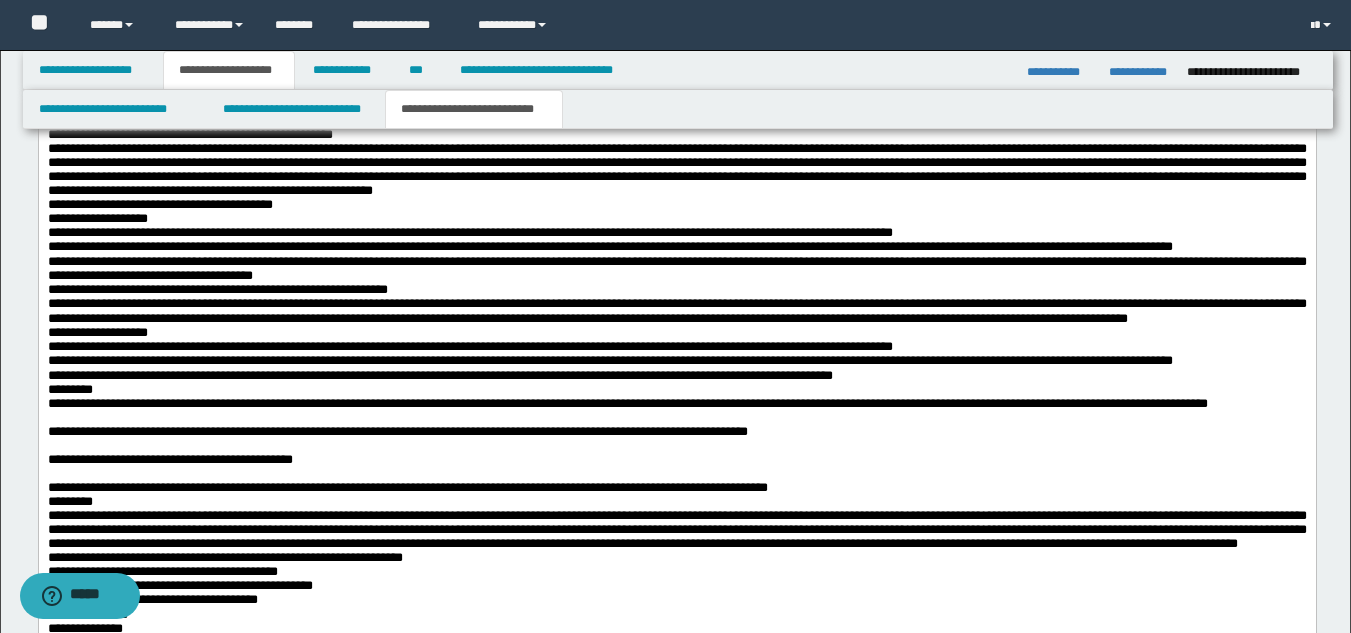 drag, startPoint x: 390, startPoint y: 417, endPoint x: 373, endPoint y: 415, distance: 17.117243 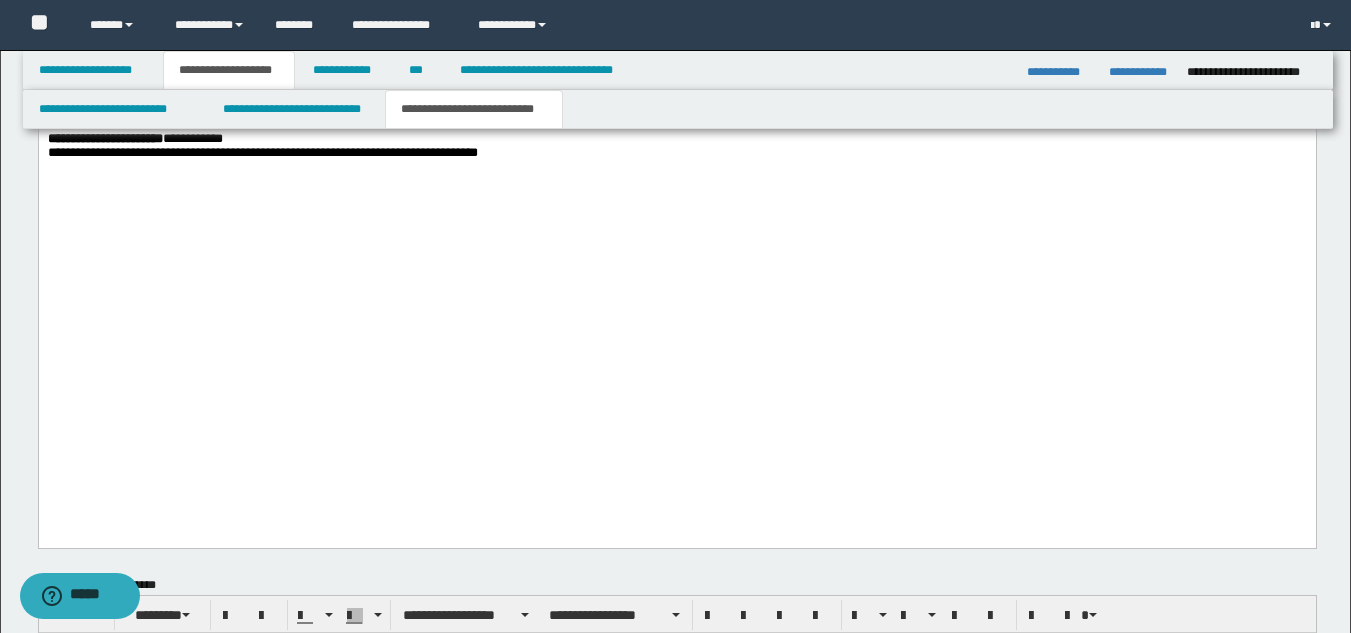 scroll, scrollTop: 2853, scrollLeft: 0, axis: vertical 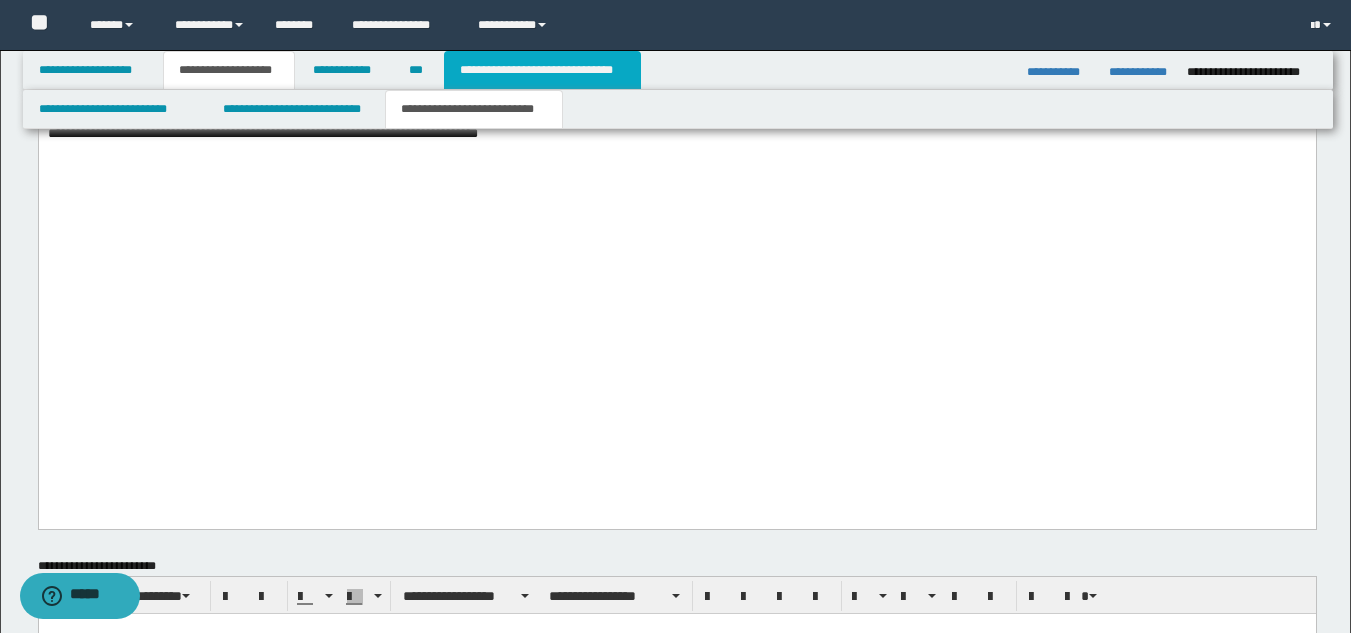 drag, startPoint x: 451, startPoint y: 70, endPoint x: 451, endPoint y: 95, distance: 25 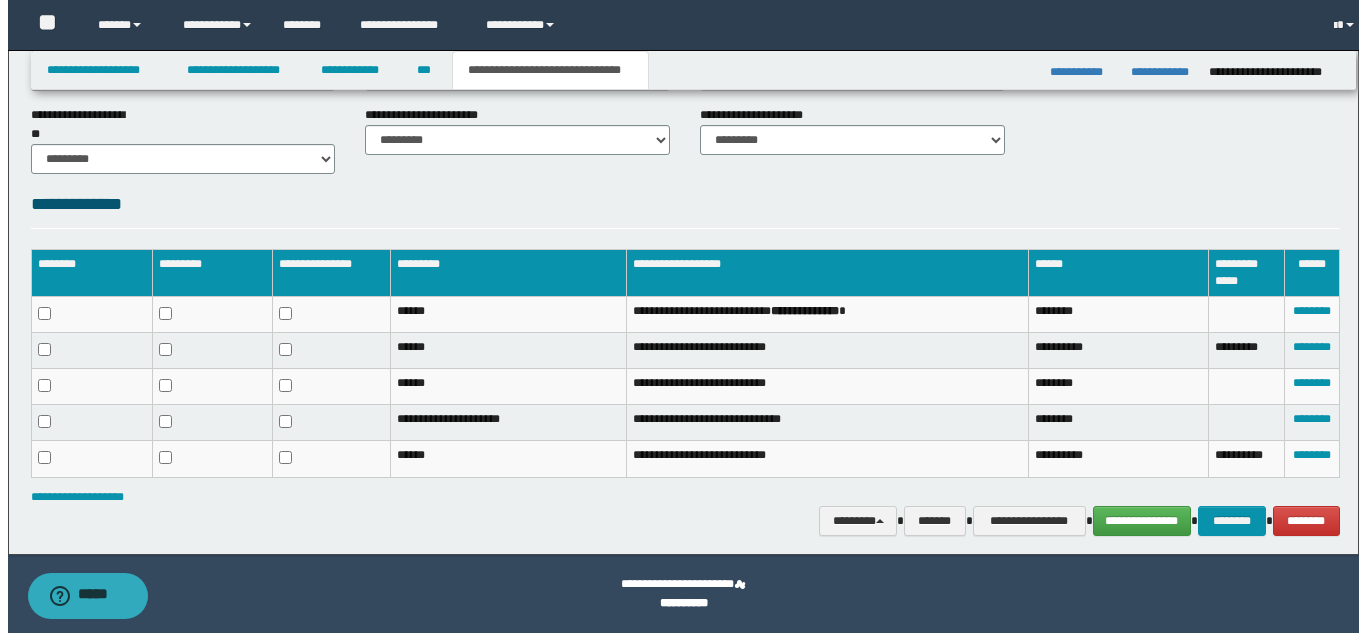 scroll, scrollTop: 802, scrollLeft: 0, axis: vertical 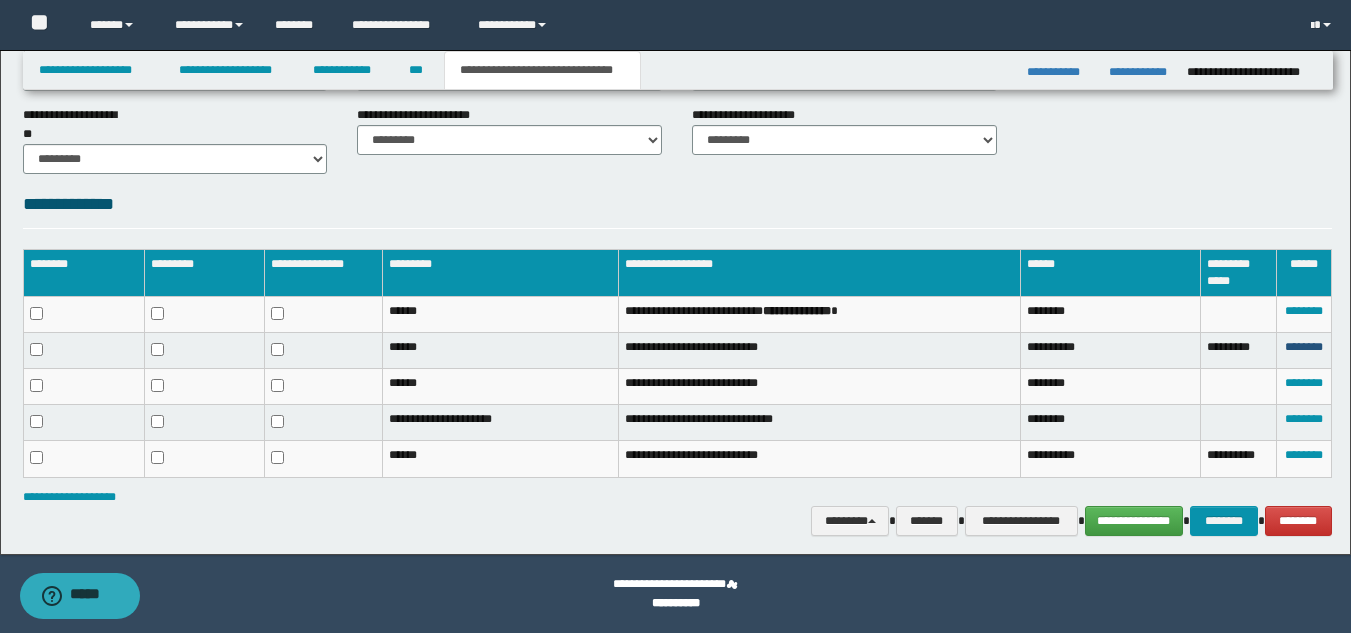 drag, startPoint x: 1284, startPoint y: 346, endPoint x: 1226, endPoint y: 353, distance: 58.420887 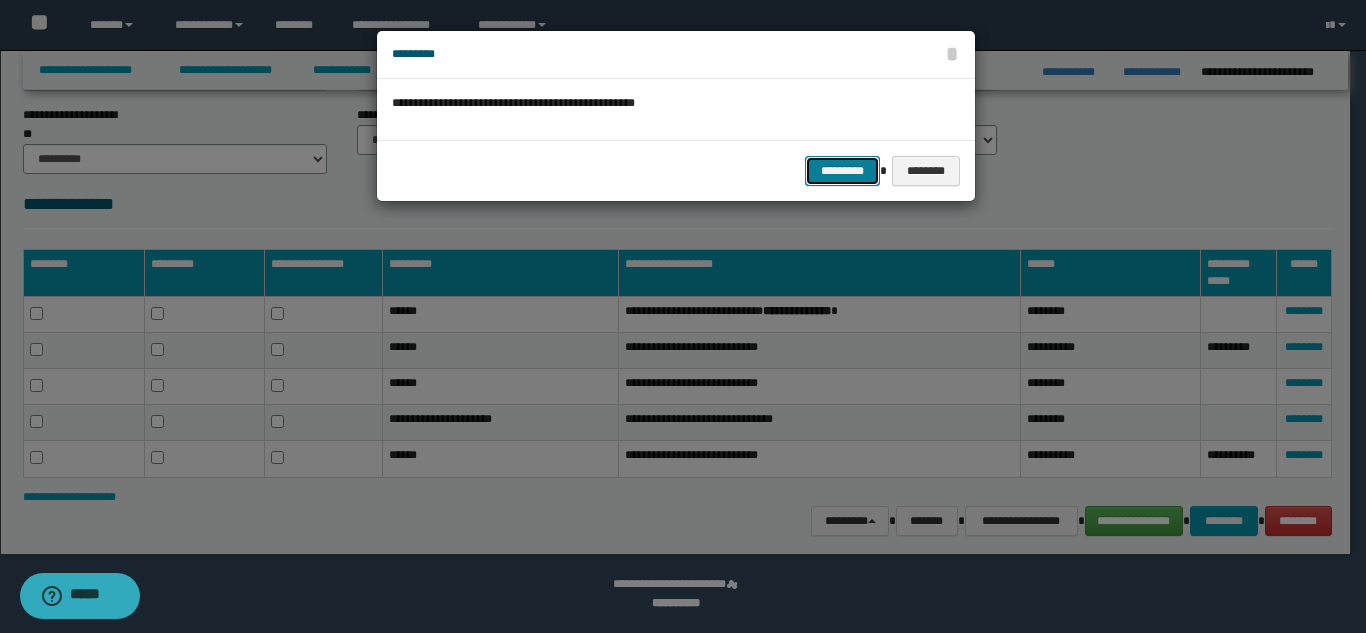 drag, startPoint x: 851, startPoint y: 166, endPoint x: 1039, endPoint y: 295, distance: 228.0022 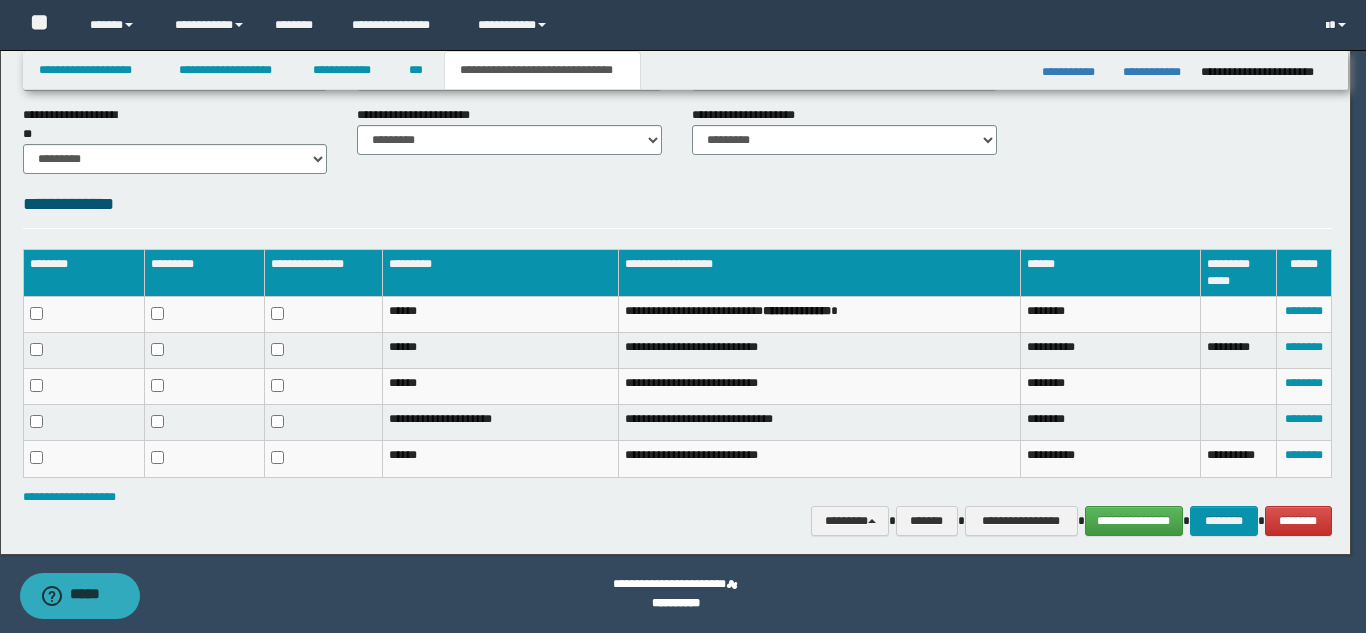 scroll, scrollTop: 768, scrollLeft: 0, axis: vertical 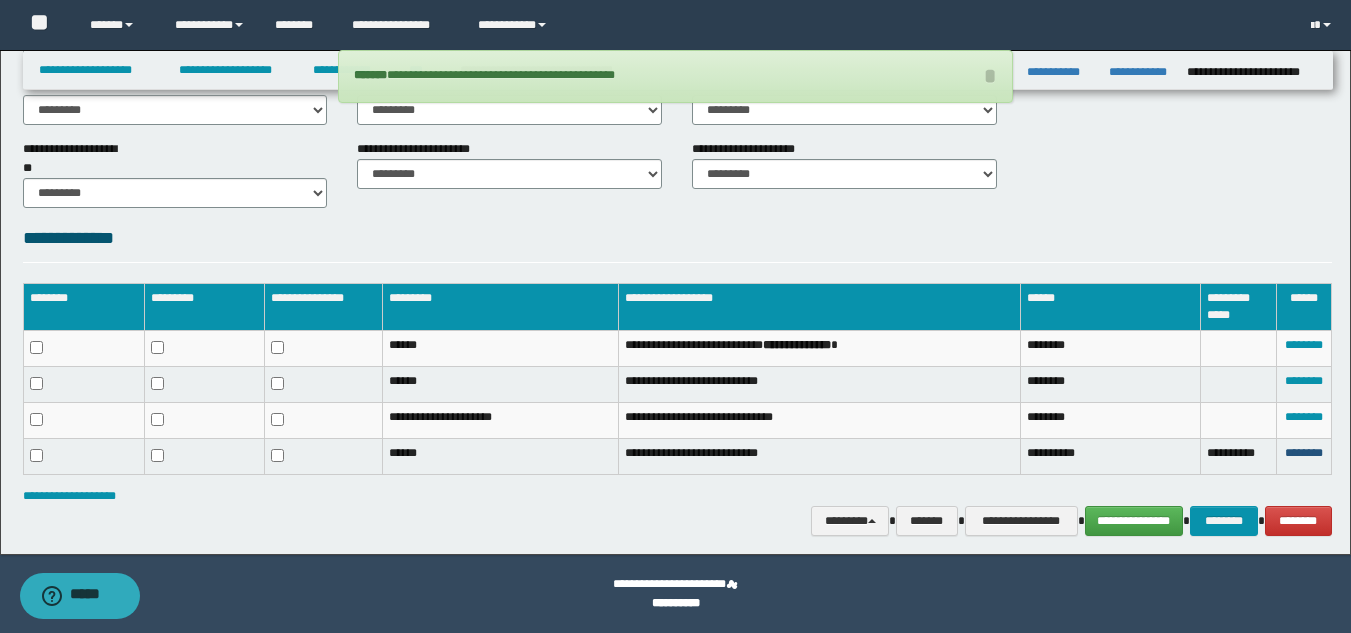 drag, startPoint x: 1289, startPoint y: 448, endPoint x: 1240, endPoint y: 453, distance: 49.25444 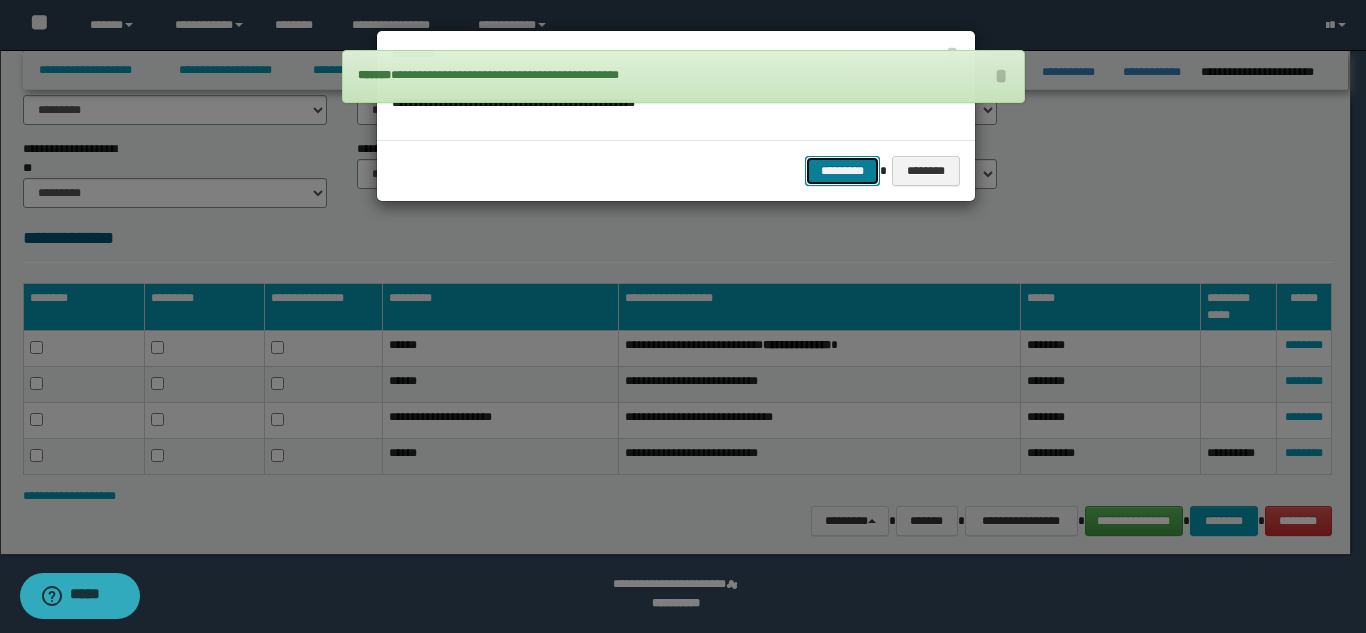 click on "*********" at bounding box center [842, 171] 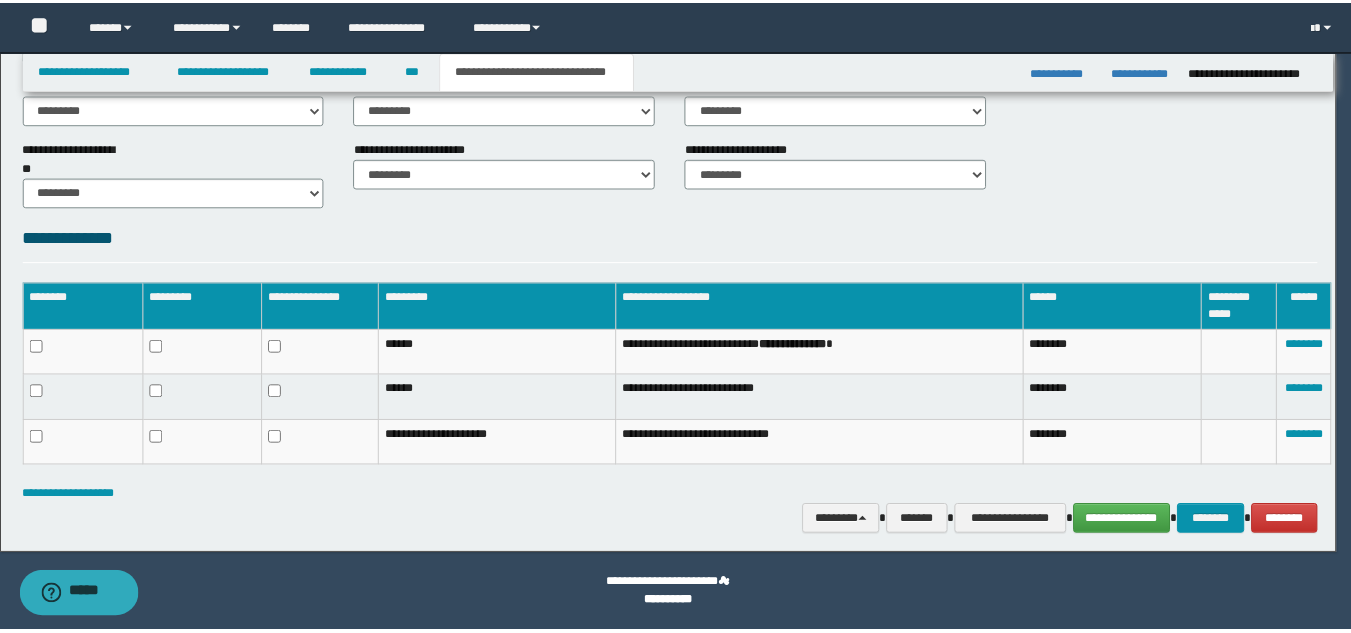 scroll, scrollTop: 734, scrollLeft: 0, axis: vertical 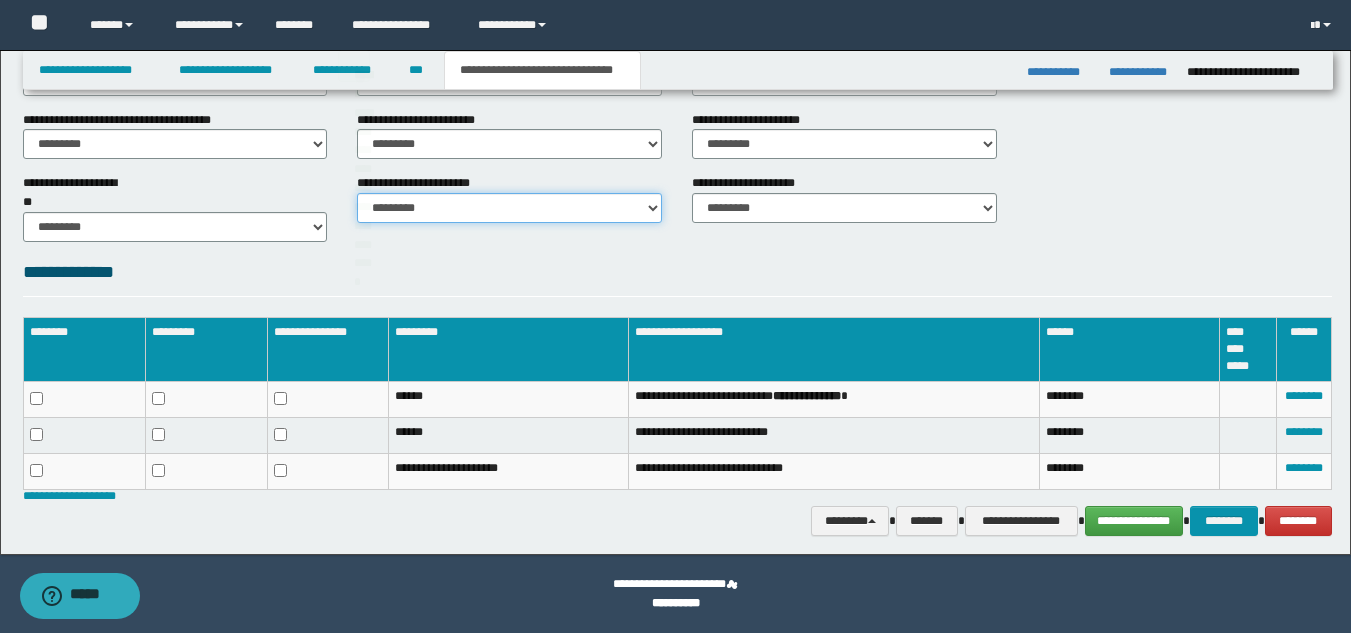 click on "*********
*********
*********" at bounding box center (509, 208) 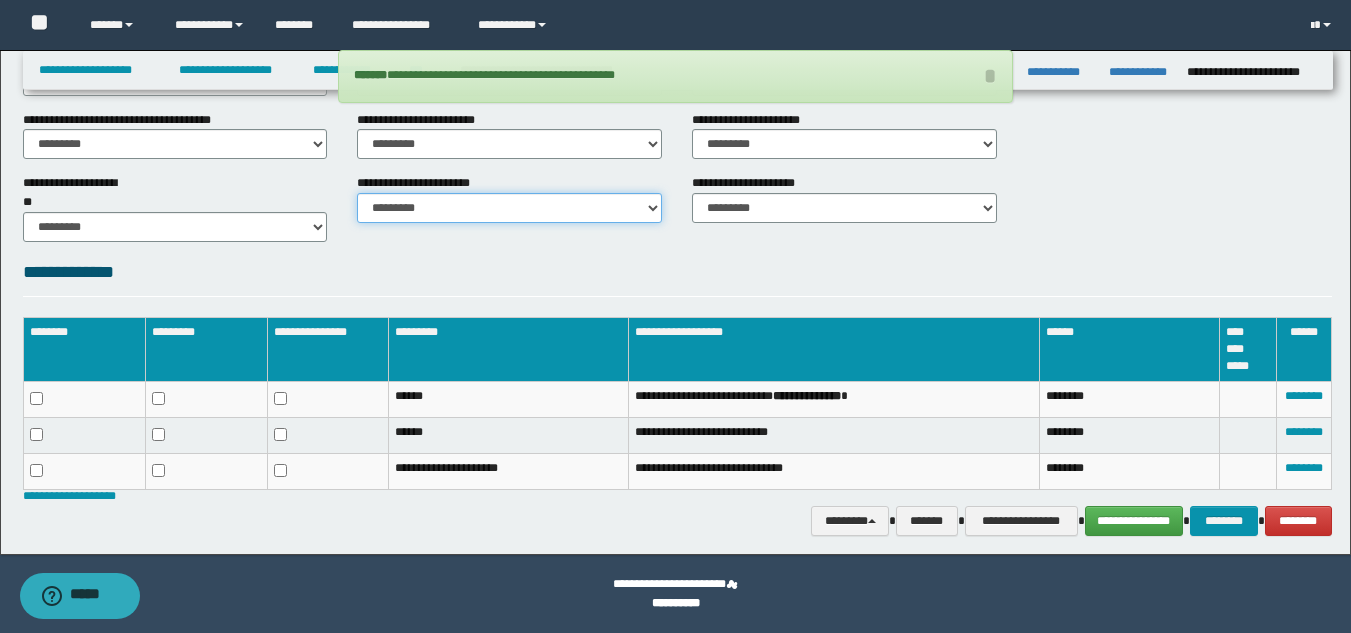 select on "*" 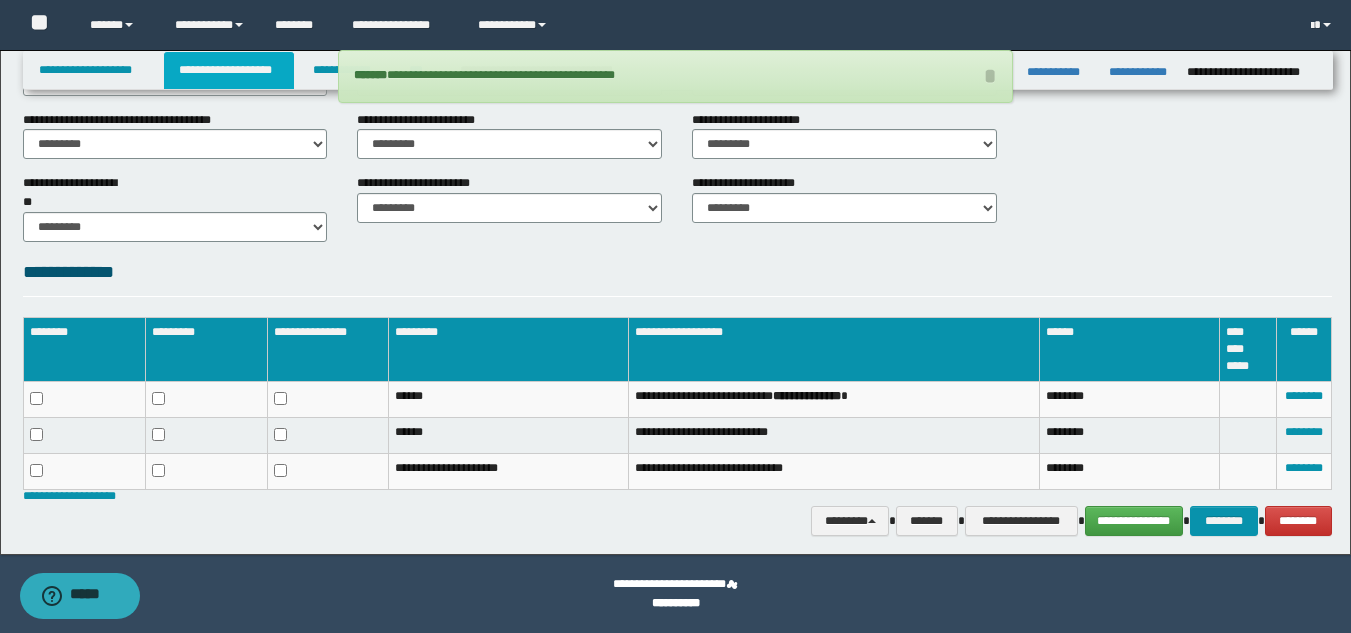 drag, startPoint x: 197, startPoint y: 74, endPoint x: 194, endPoint y: 86, distance: 12.369317 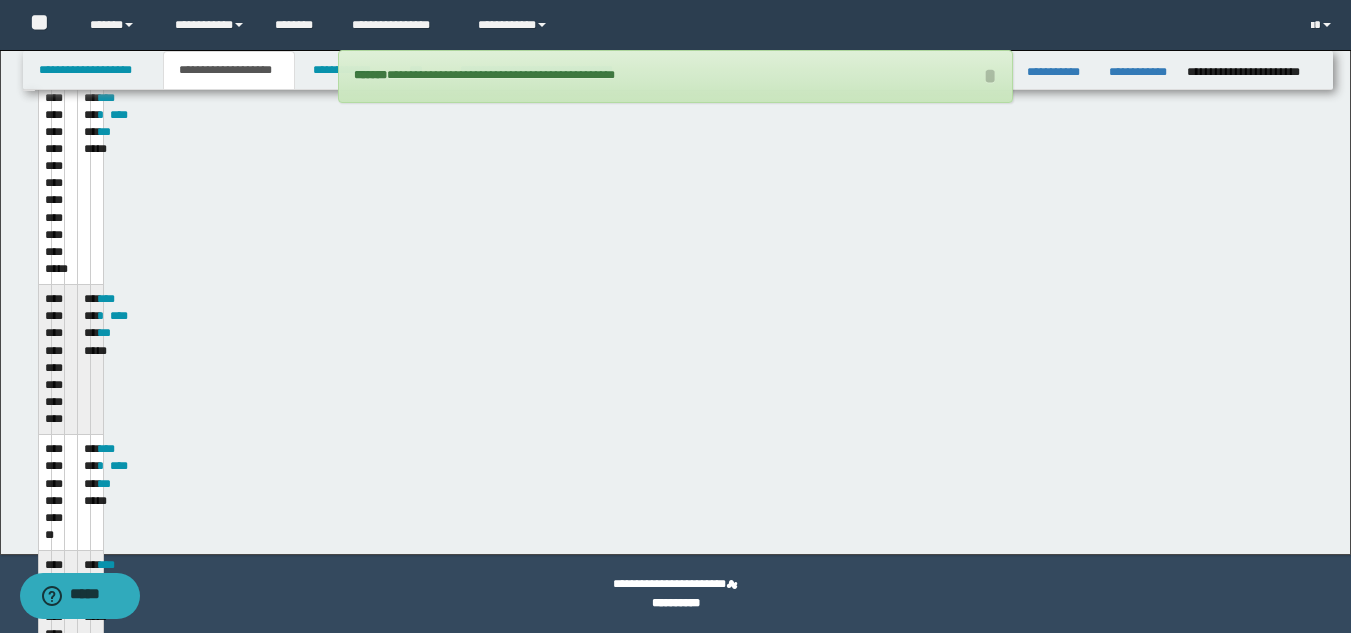 scroll, scrollTop: 765, scrollLeft: 0, axis: vertical 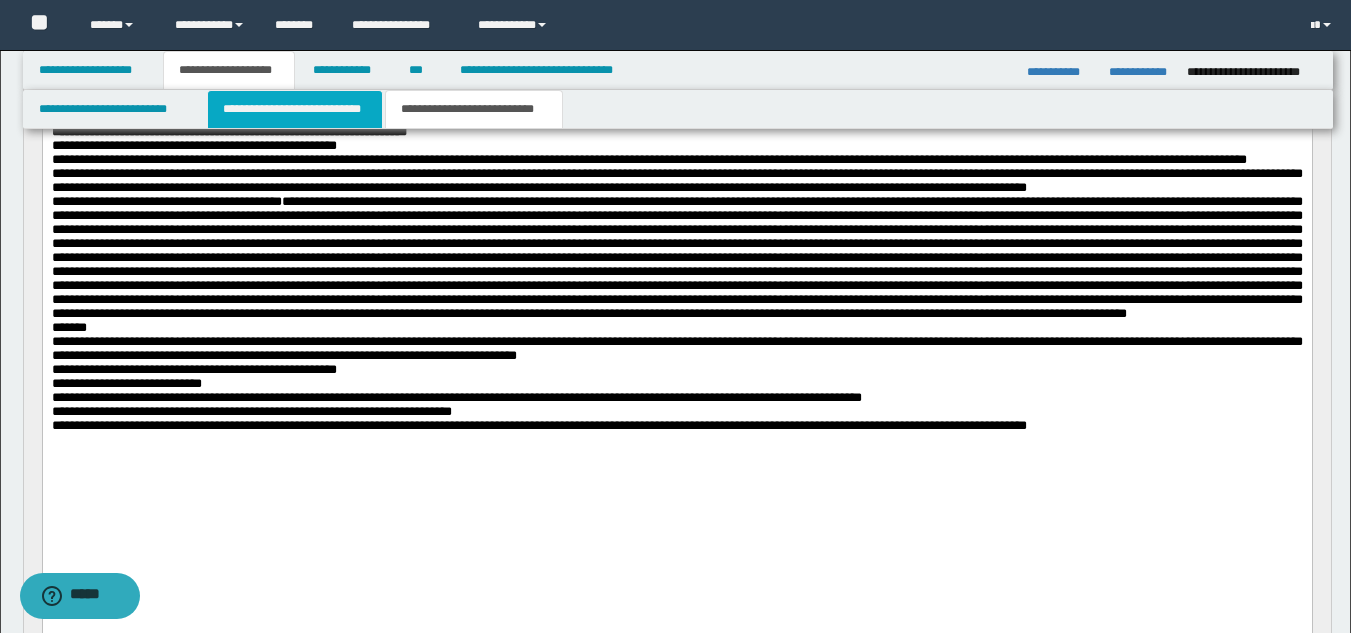 click on "**********" at bounding box center (295, 109) 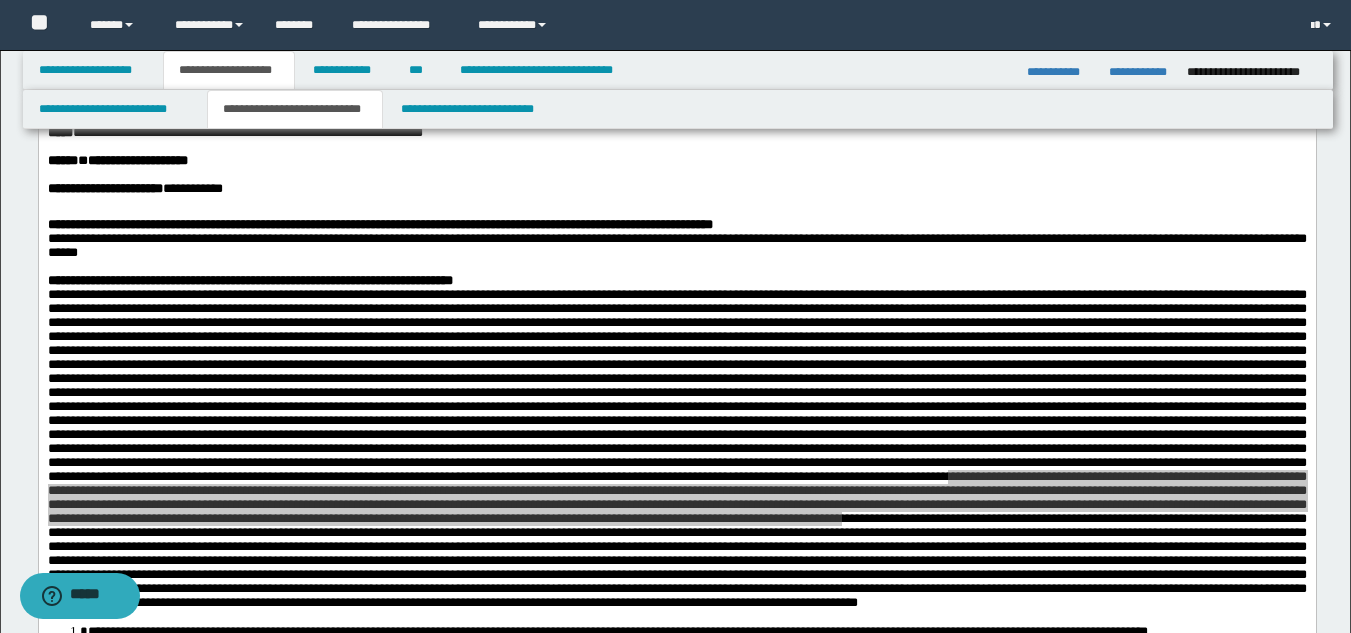 scroll, scrollTop: 633, scrollLeft: 0, axis: vertical 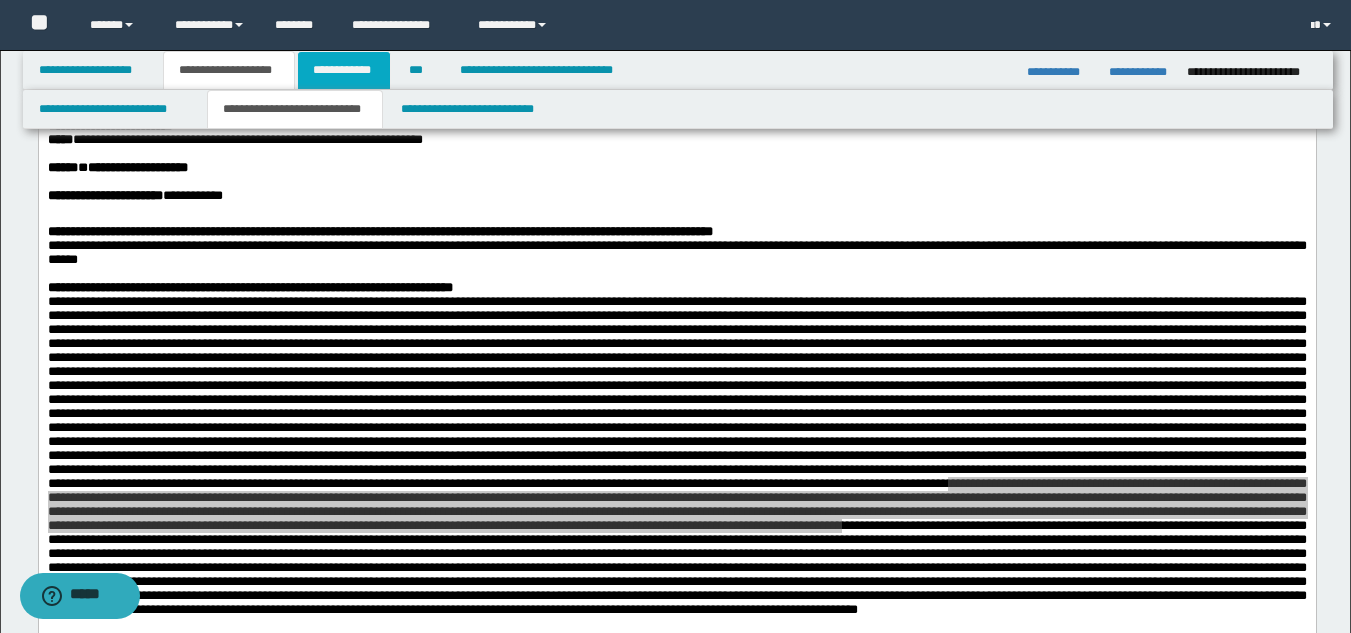 click on "**********" at bounding box center (344, 70) 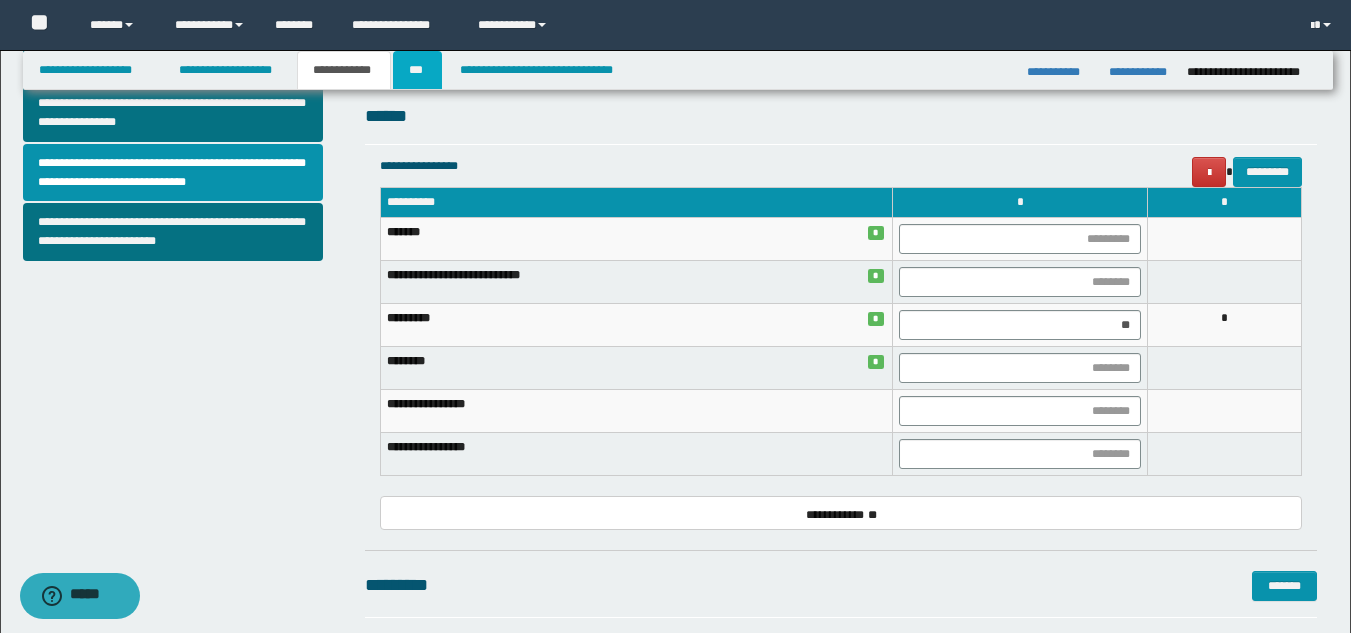 drag, startPoint x: 419, startPoint y: 83, endPoint x: 418, endPoint y: 151, distance: 68.007355 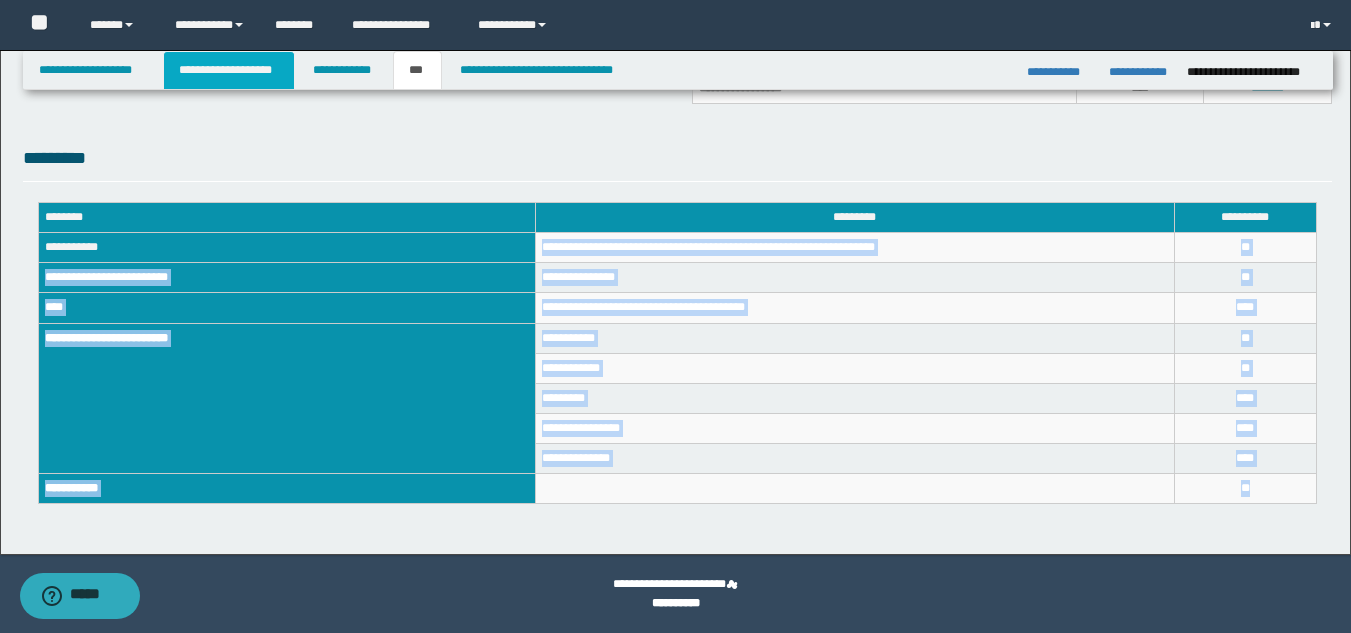 click on "**********" at bounding box center (229, 70) 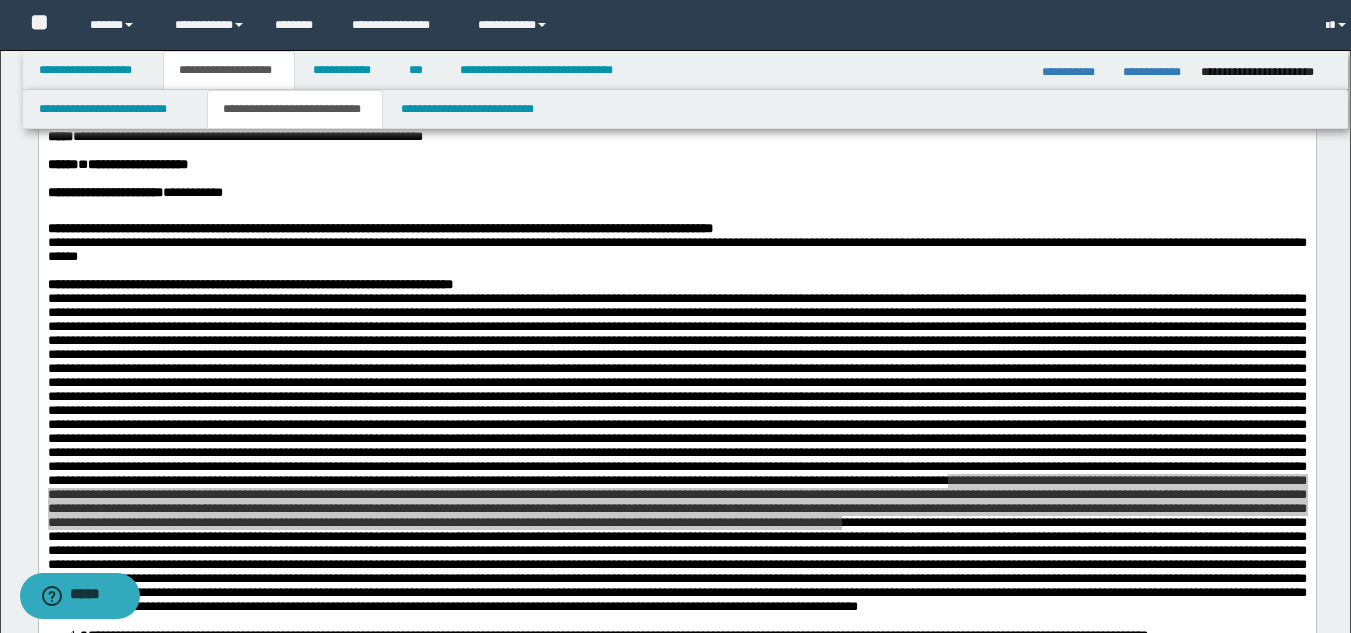 scroll, scrollTop: 667, scrollLeft: 0, axis: vertical 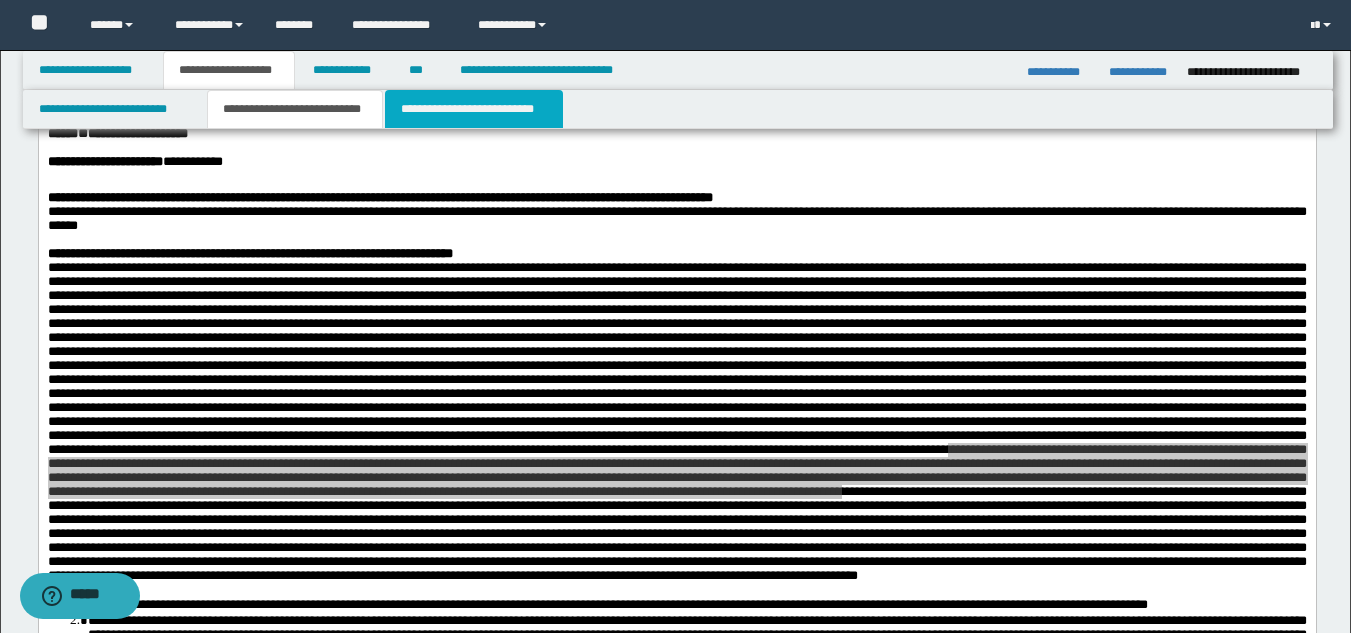 drag, startPoint x: 469, startPoint y: 115, endPoint x: 556, endPoint y: 151, distance: 94.15413 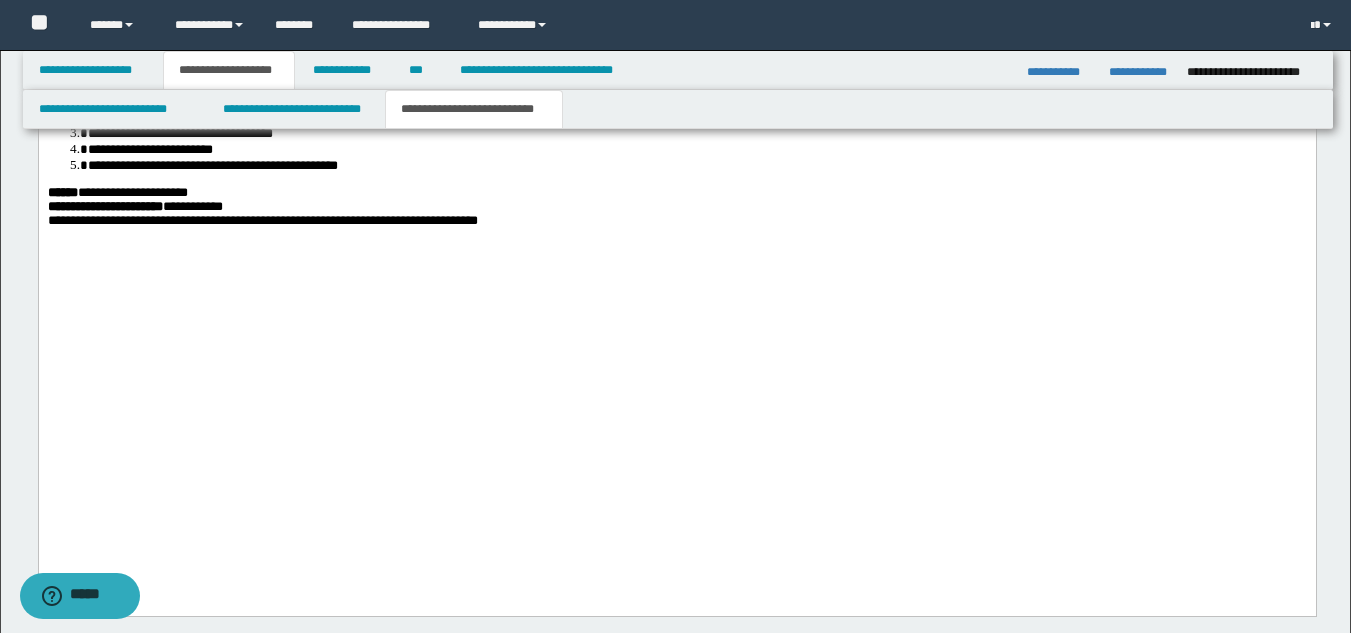 scroll, scrollTop: 2779, scrollLeft: 0, axis: vertical 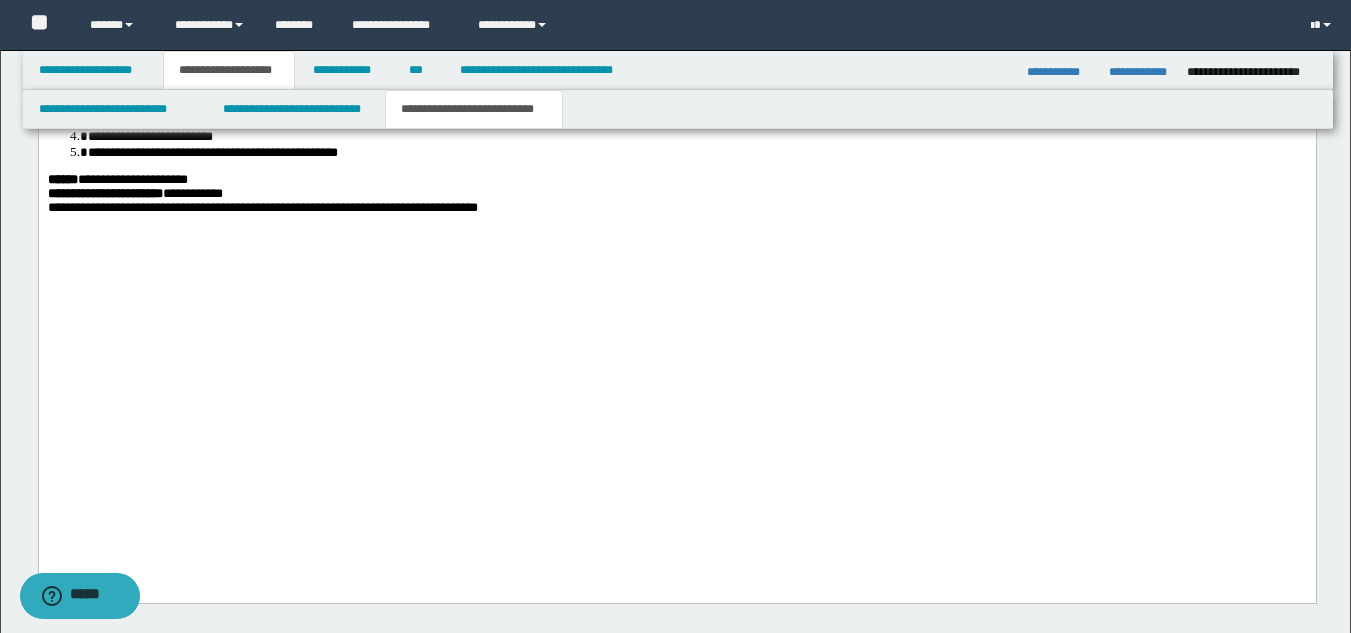 drag, startPoint x: 1029, startPoint y: 313, endPoint x: 1098, endPoint y: 315, distance: 69.02898 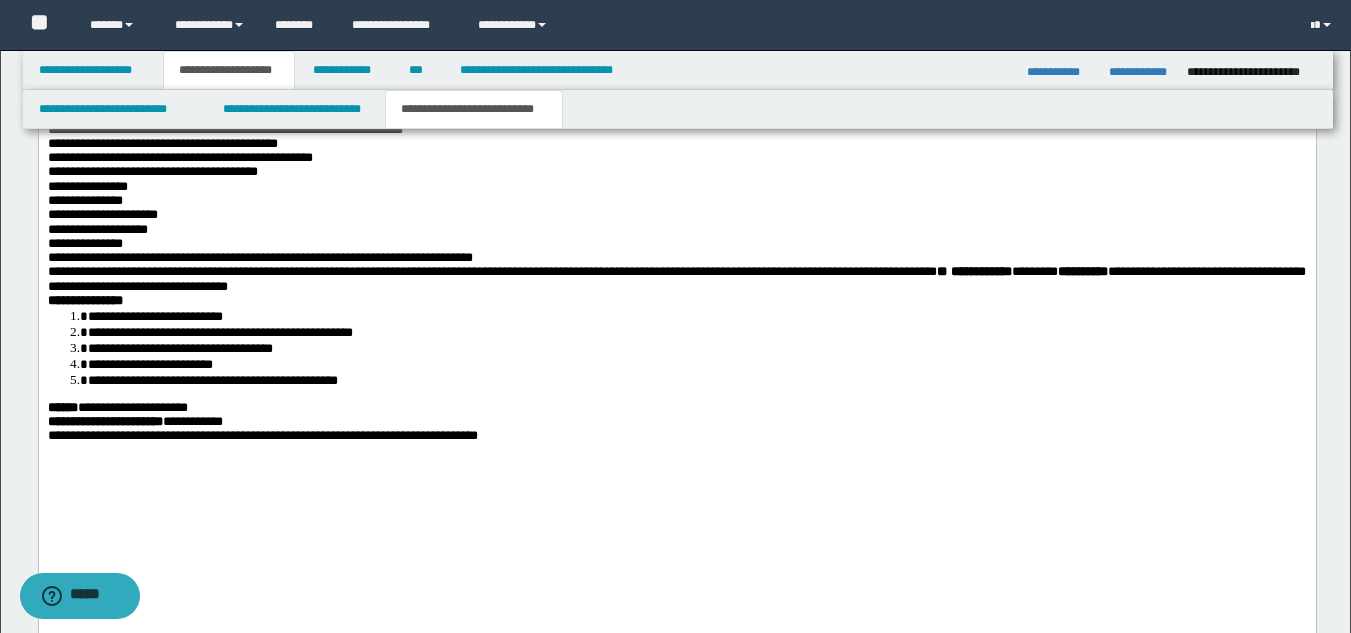 drag, startPoint x: 1365, startPoint y: 517, endPoint x: 1174, endPoint y: 1138, distance: 649.70917 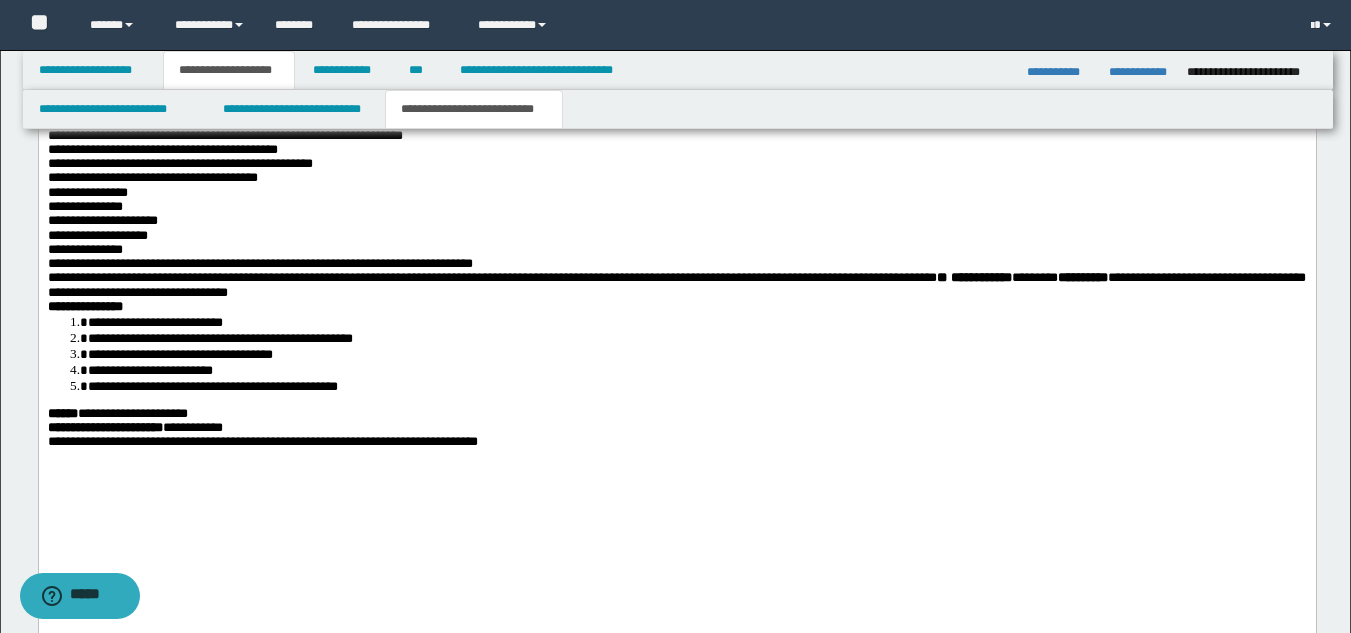 click on "**********" at bounding box center [676, 108] 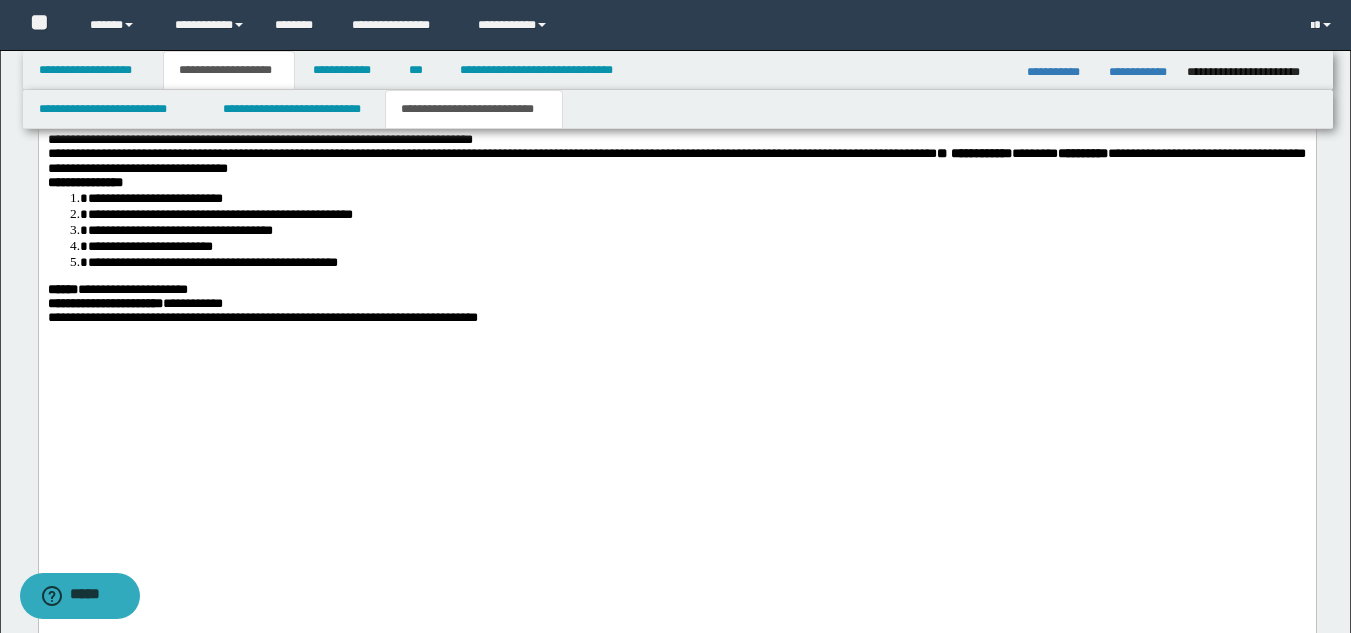 scroll, scrollTop: 2695, scrollLeft: 0, axis: vertical 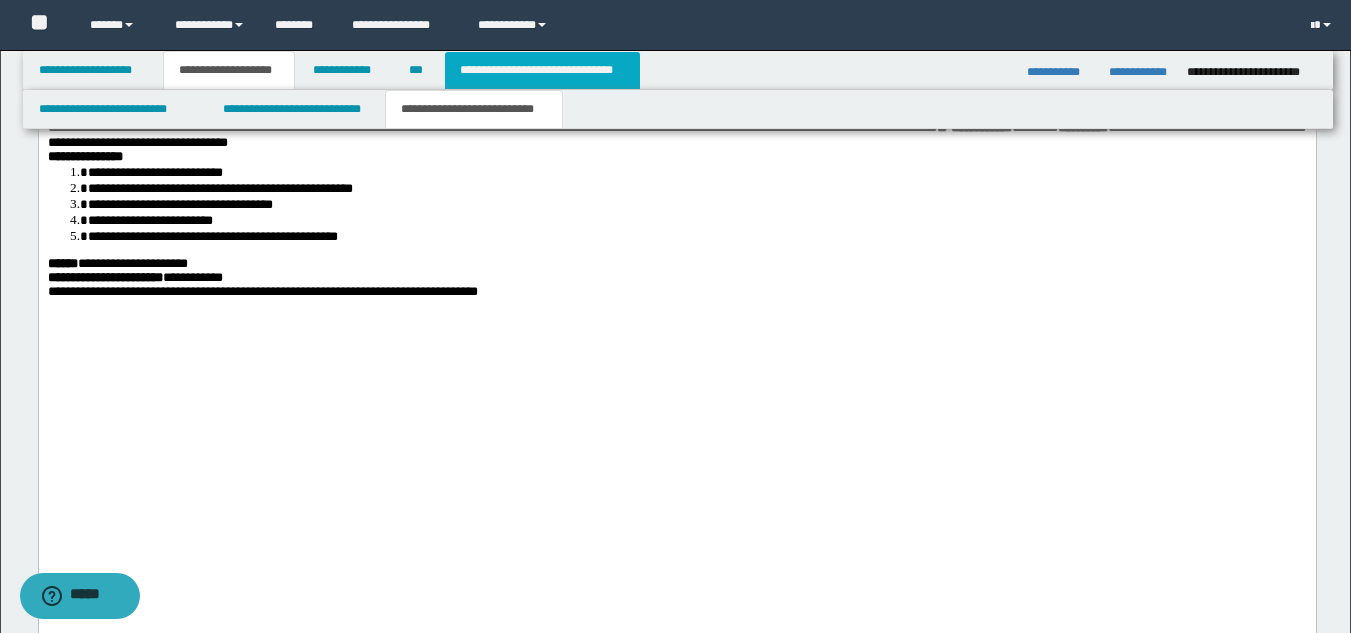 click on "**********" at bounding box center [542, 70] 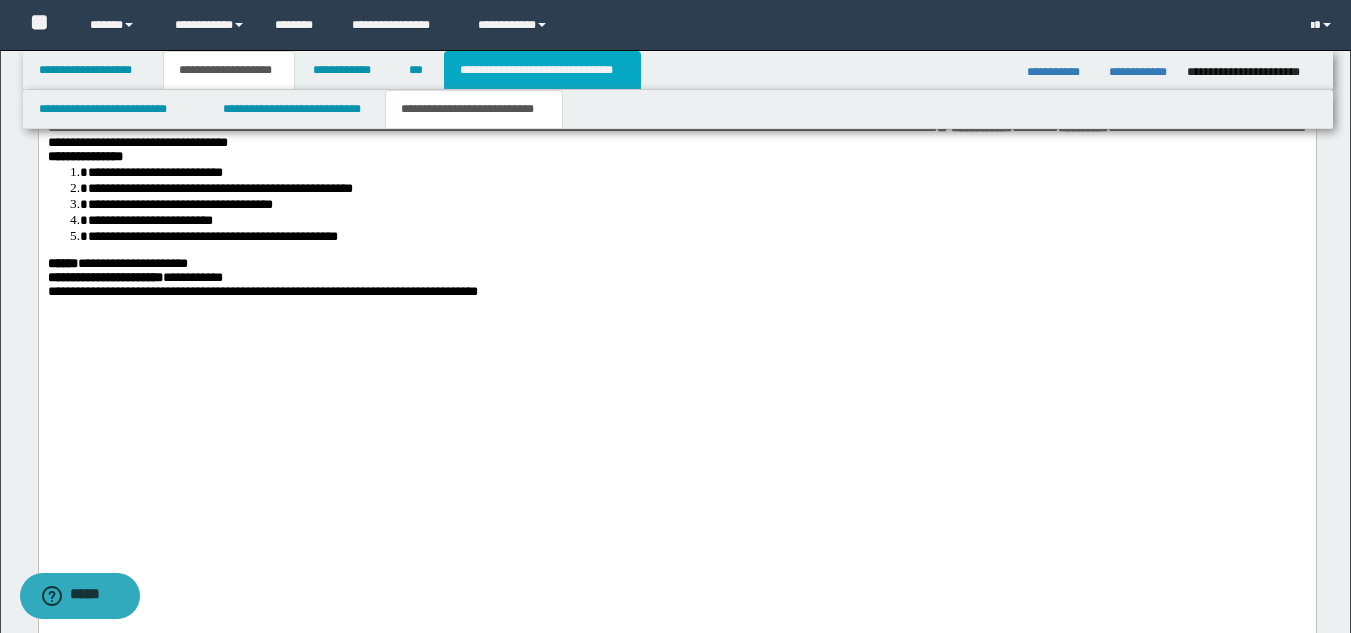 type on "**********" 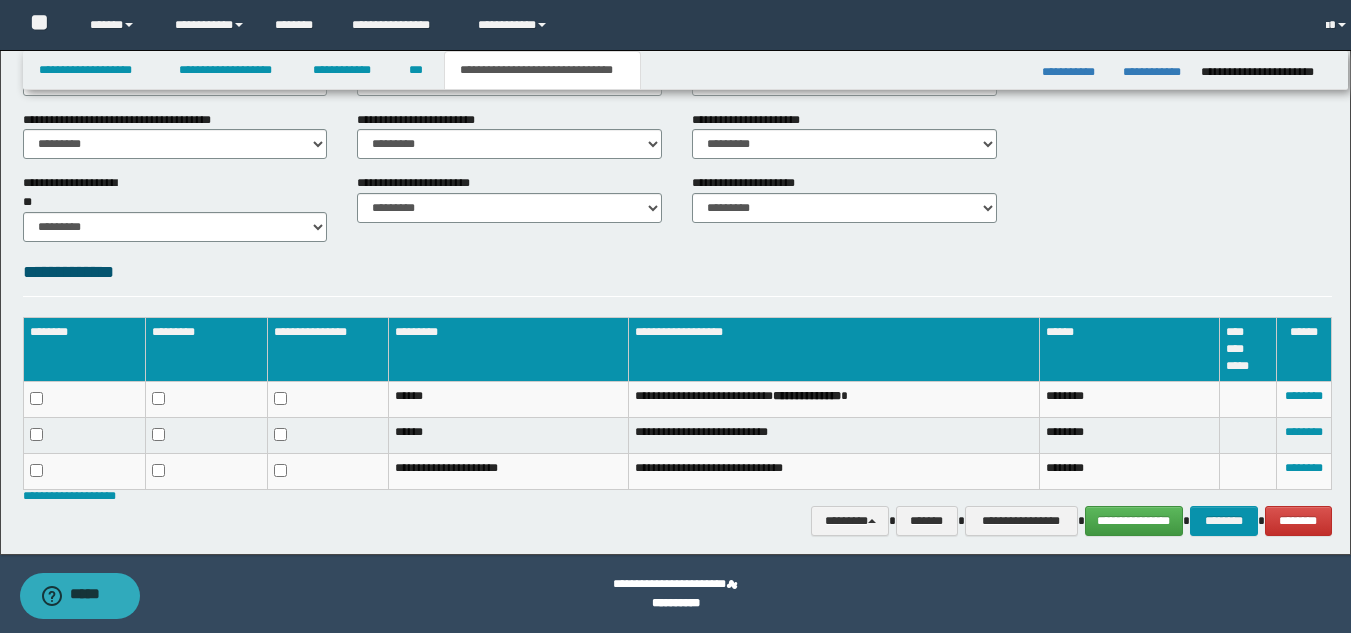 scroll, scrollTop: 734, scrollLeft: 0, axis: vertical 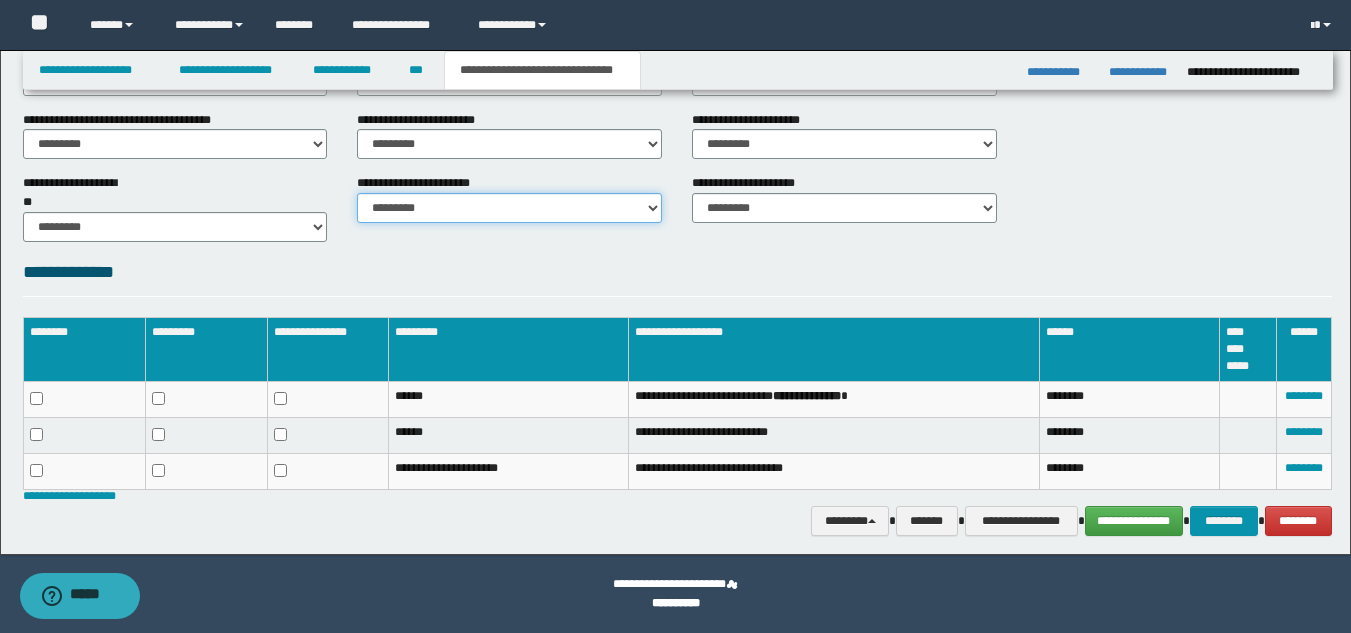 click on "*********
*********
*********" at bounding box center (509, 208) 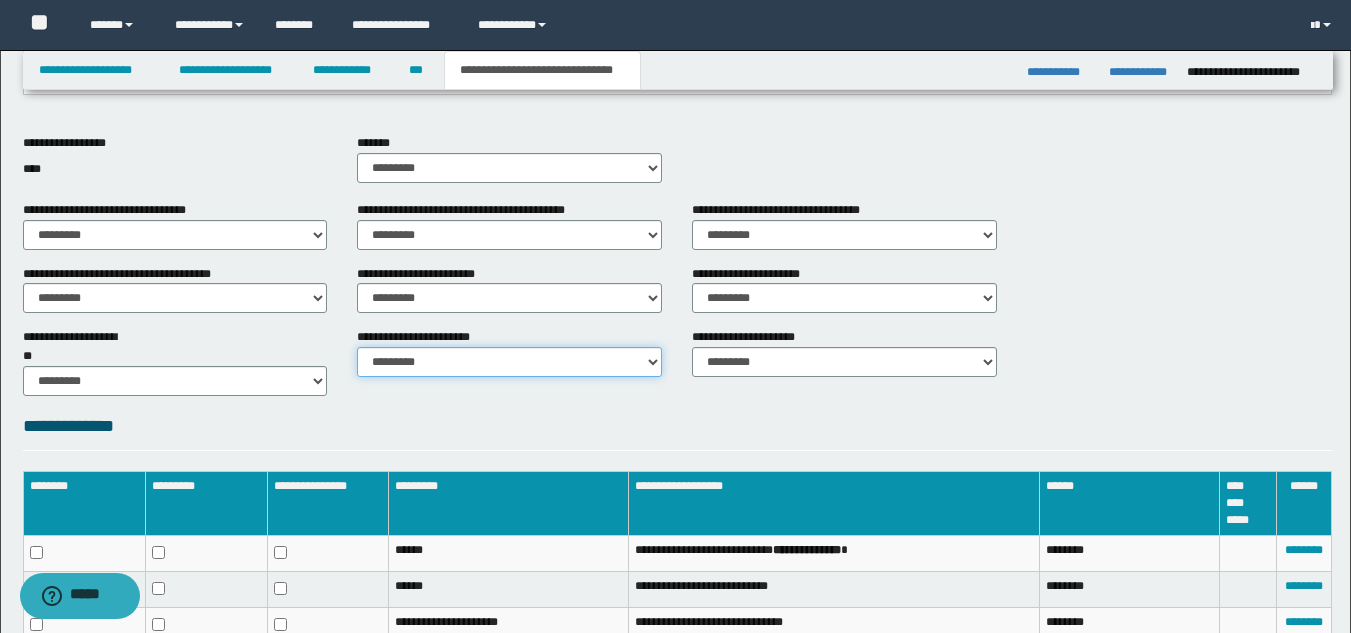 scroll, scrollTop: 480, scrollLeft: 0, axis: vertical 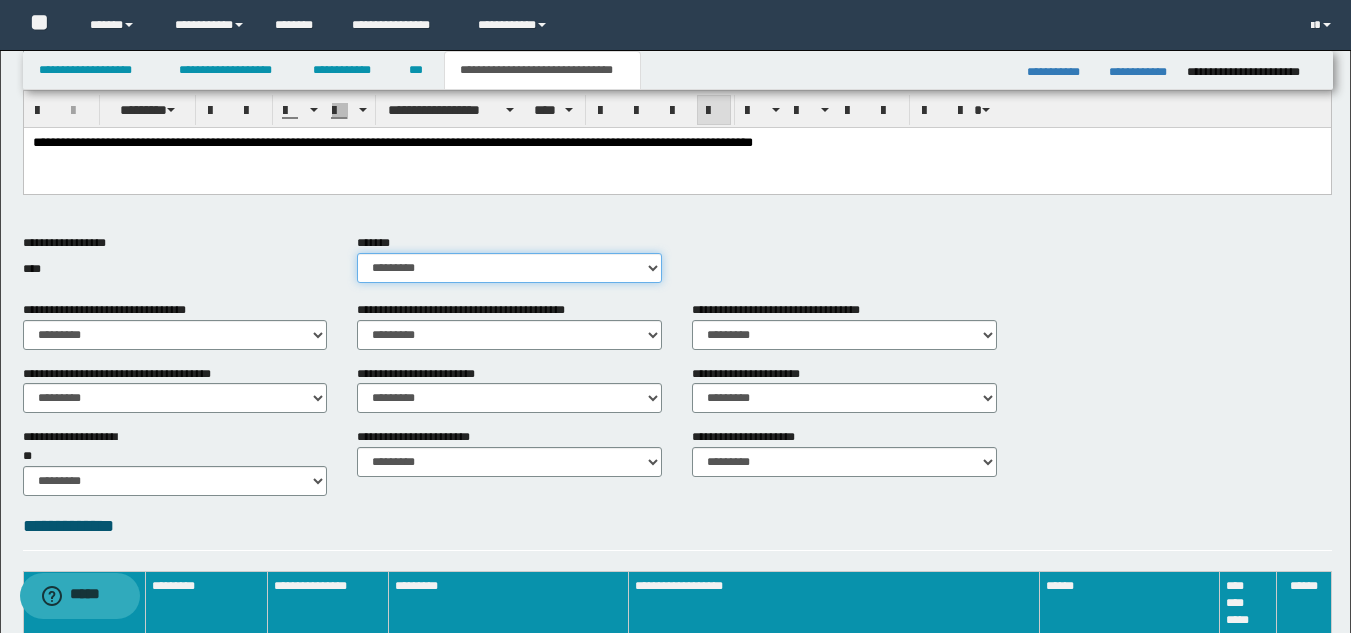 click on "*******
*********
**
**" at bounding box center [509, 266] 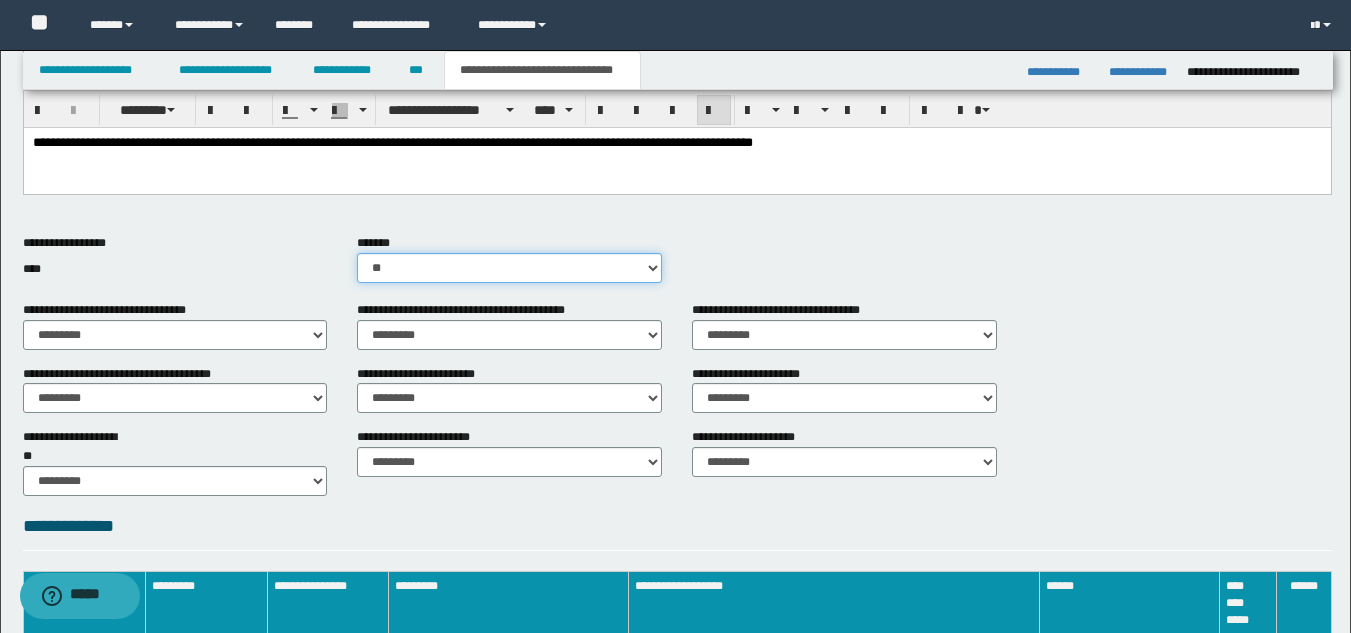 click on "*********
**
**" at bounding box center [509, 268] 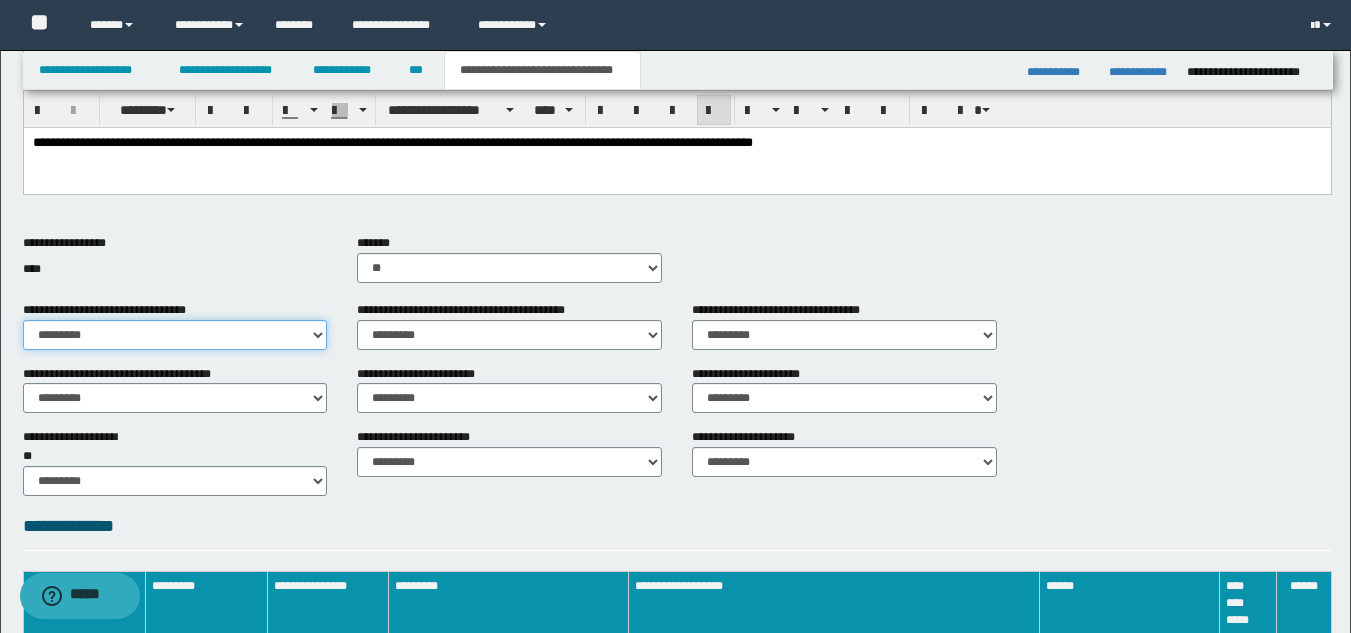 click on "*********
**
**" at bounding box center (175, 335) 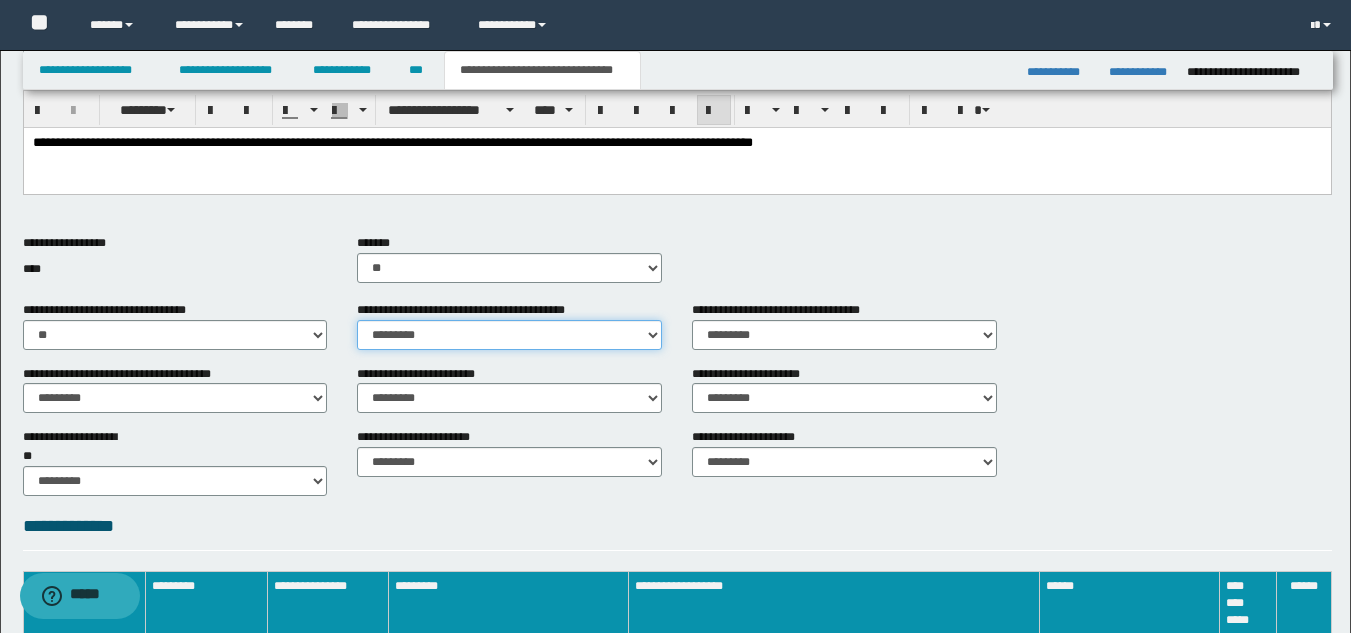 click on "*********
**
**" at bounding box center (509, 335) 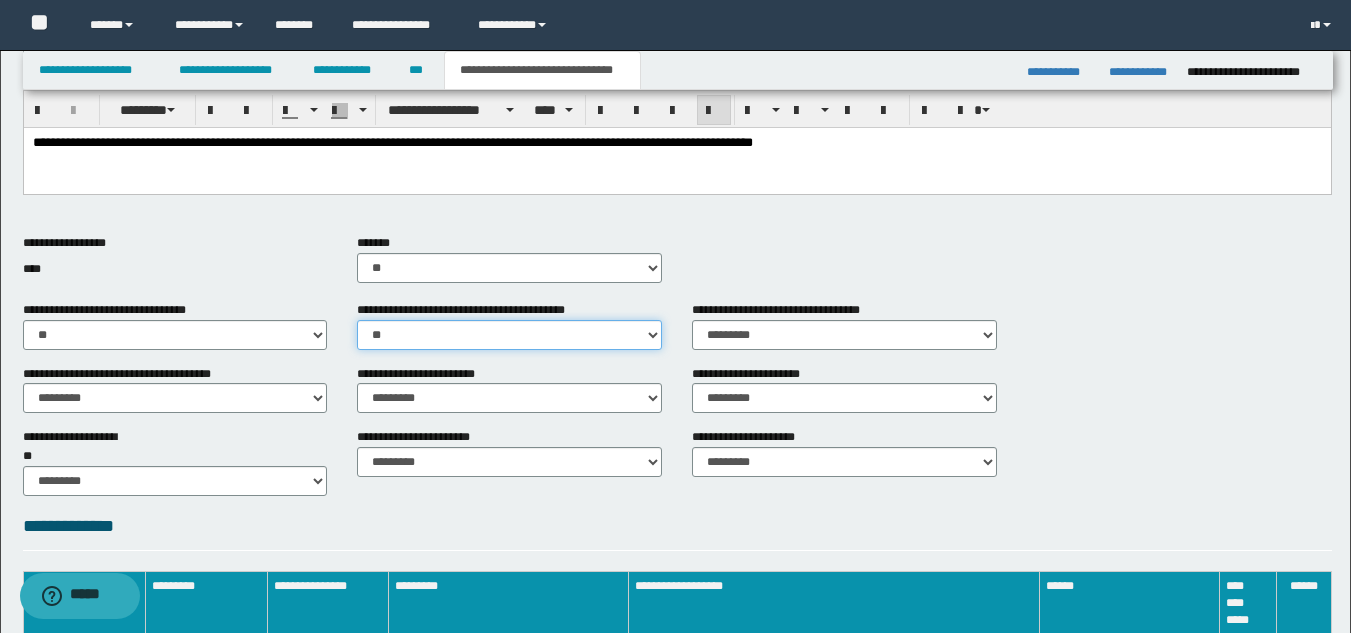 click on "*********
**
**" at bounding box center (509, 335) 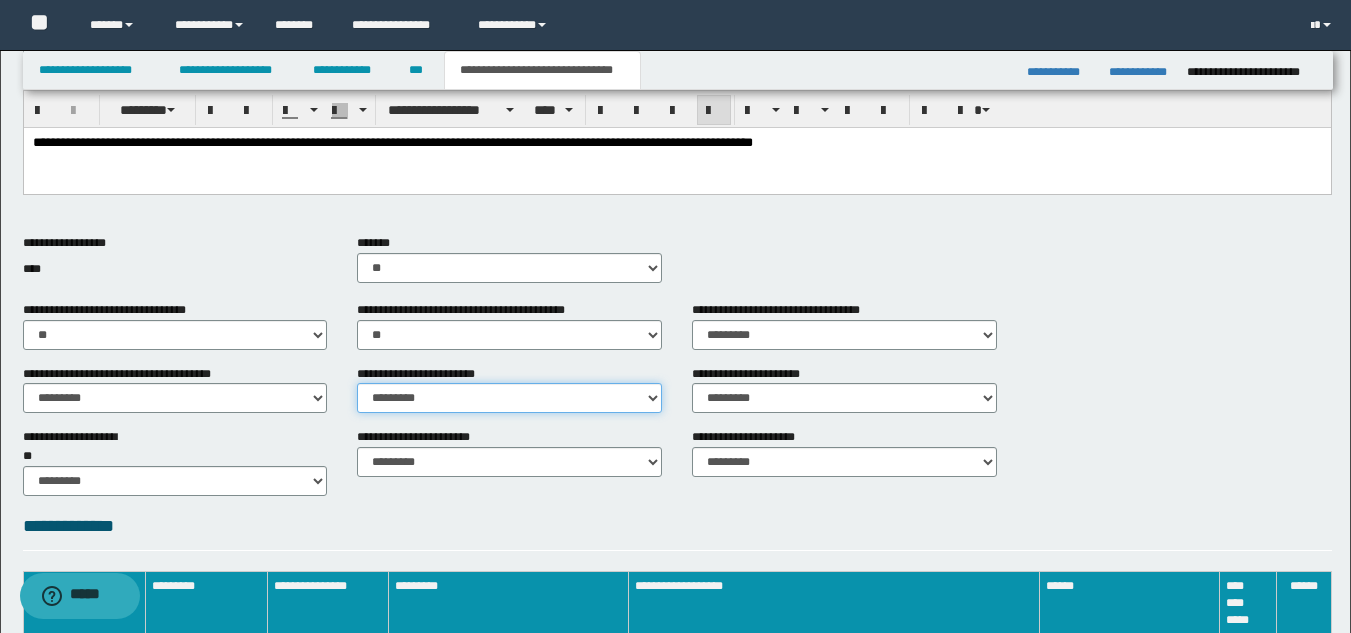 click on "*********
**
**" at bounding box center [509, 398] 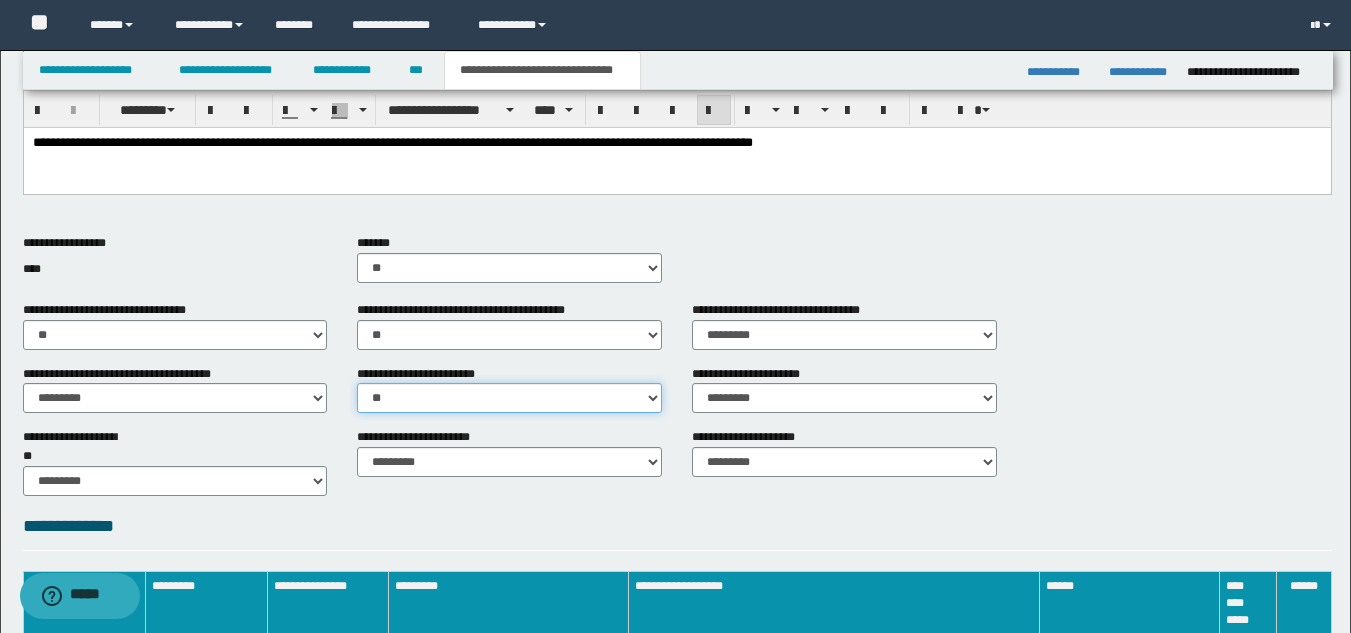click on "*********
**
**" at bounding box center (509, 398) 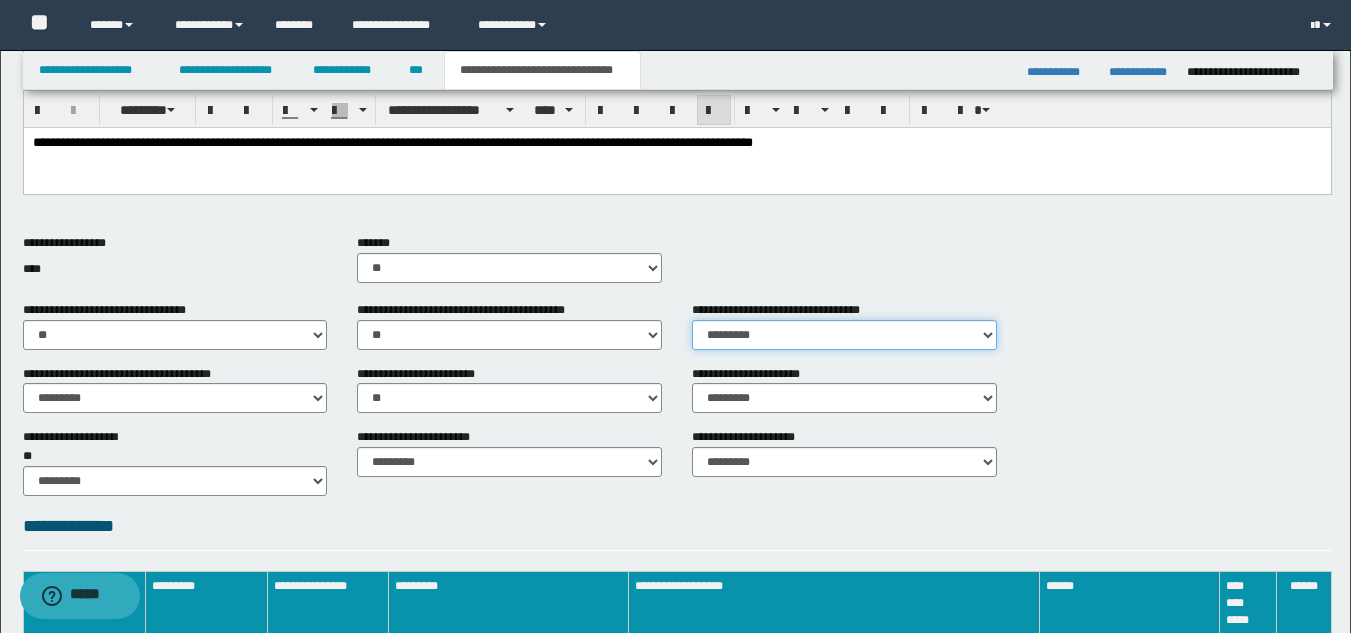 click on "*********
**
**" at bounding box center [844, 335] 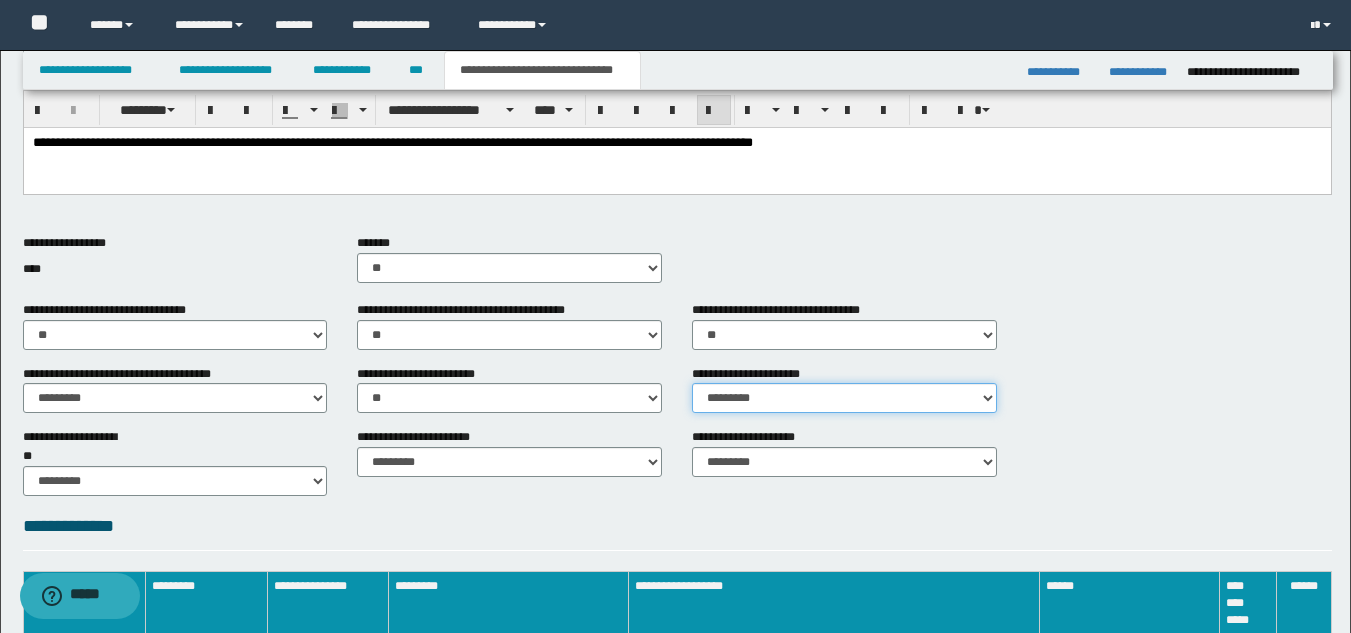 drag, startPoint x: 750, startPoint y: 392, endPoint x: 742, endPoint y: 412, distance: 21.540659 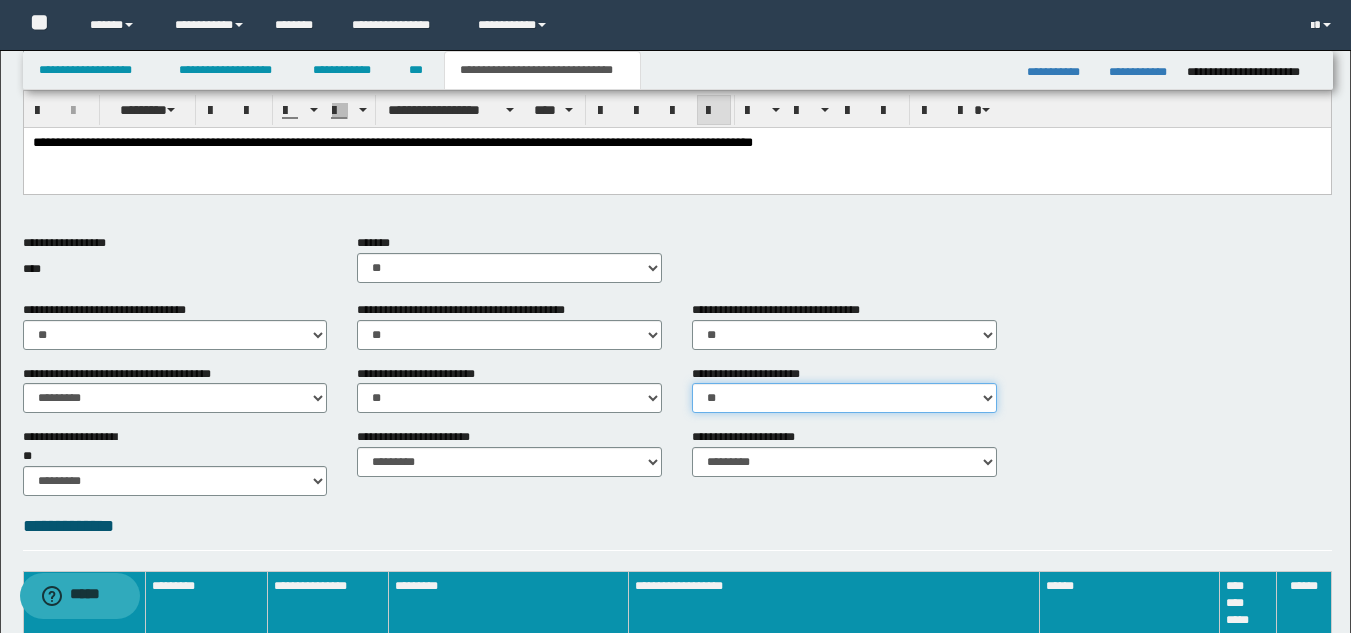 click on "*********
**
**" at bounding box center (844, 398) 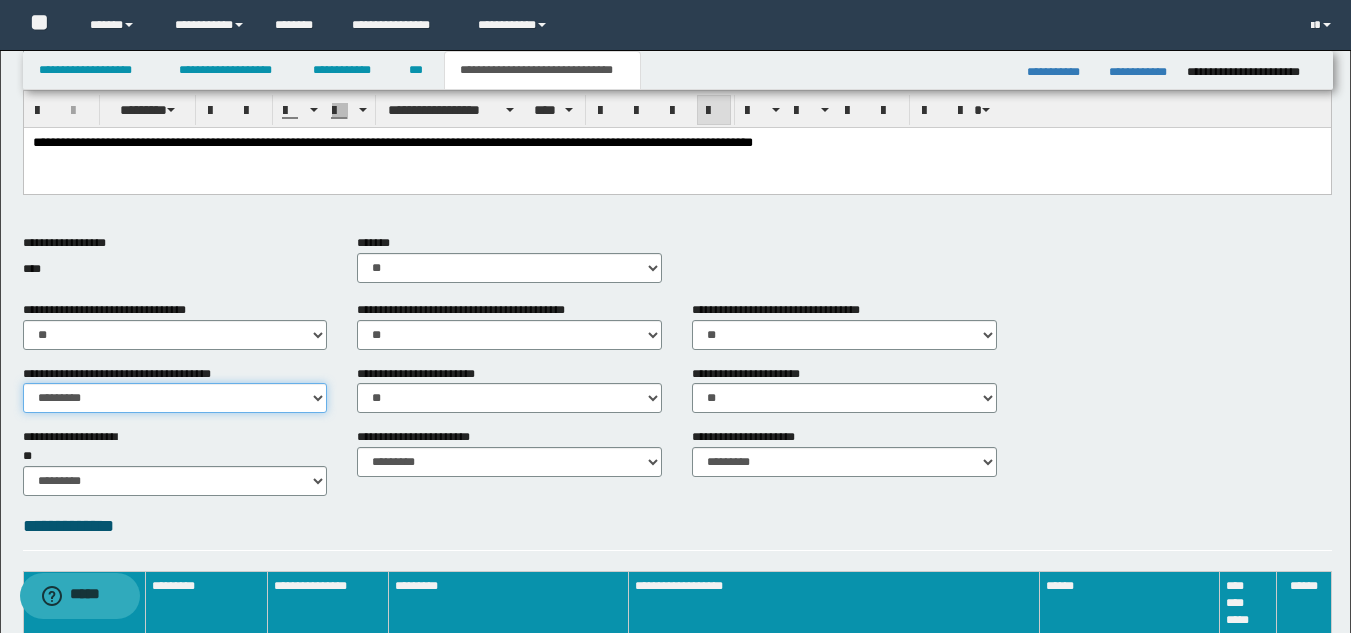 drag, startPoint x: 55, startPoint y: 406, endPoint x: 68, endPoint y: 437, distance: 33.61547 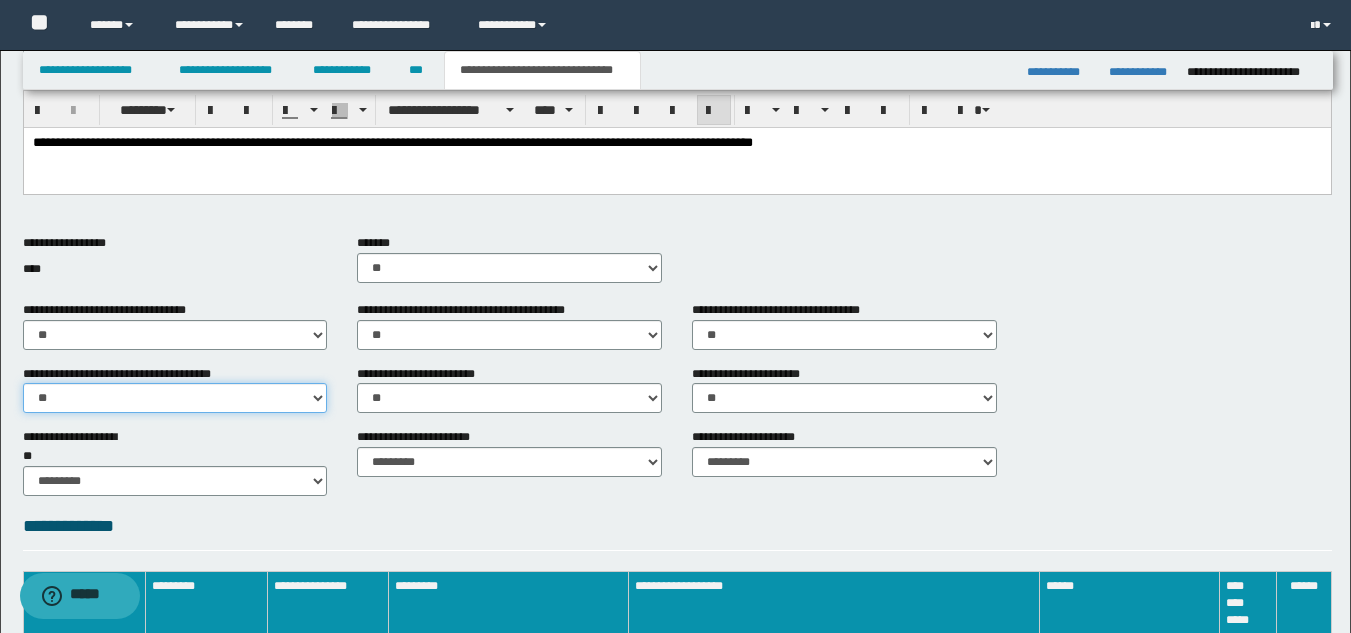 click on "*********
**
**" at bounding box center [175, 398] 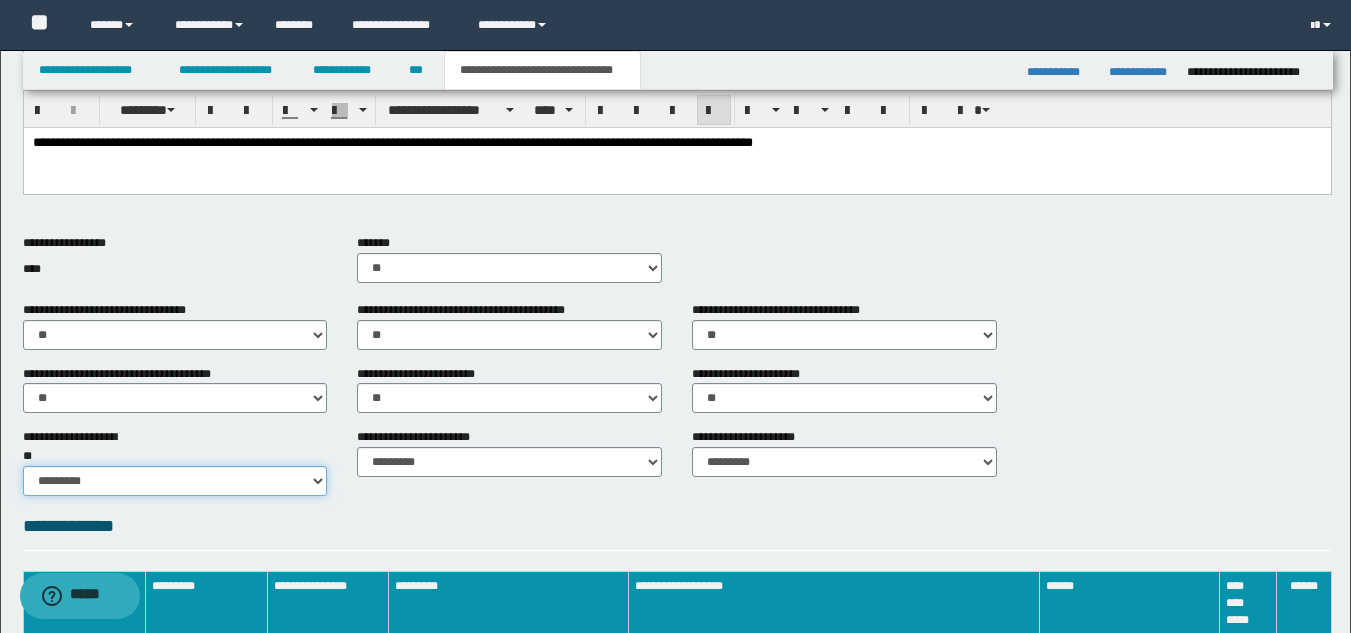 click on "*********
**
**" at bounding box center (175, 481) 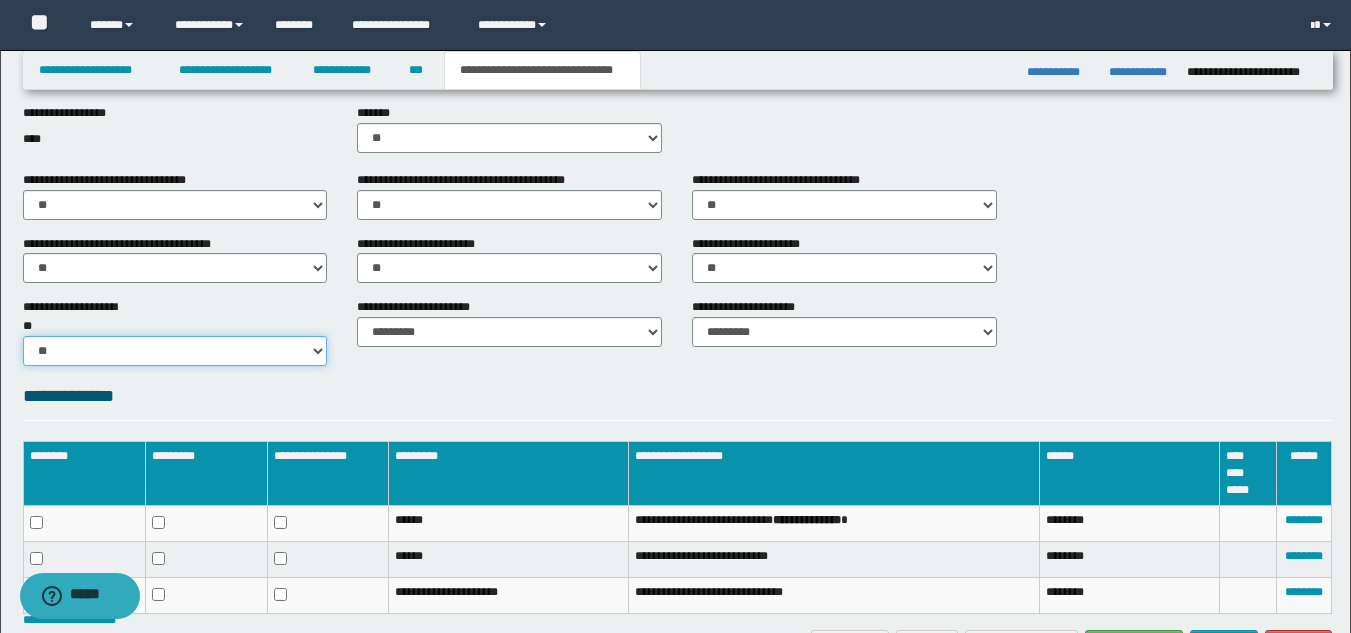 scroll, scrollTop: 734, scrollLeft: 0, axis: vertical 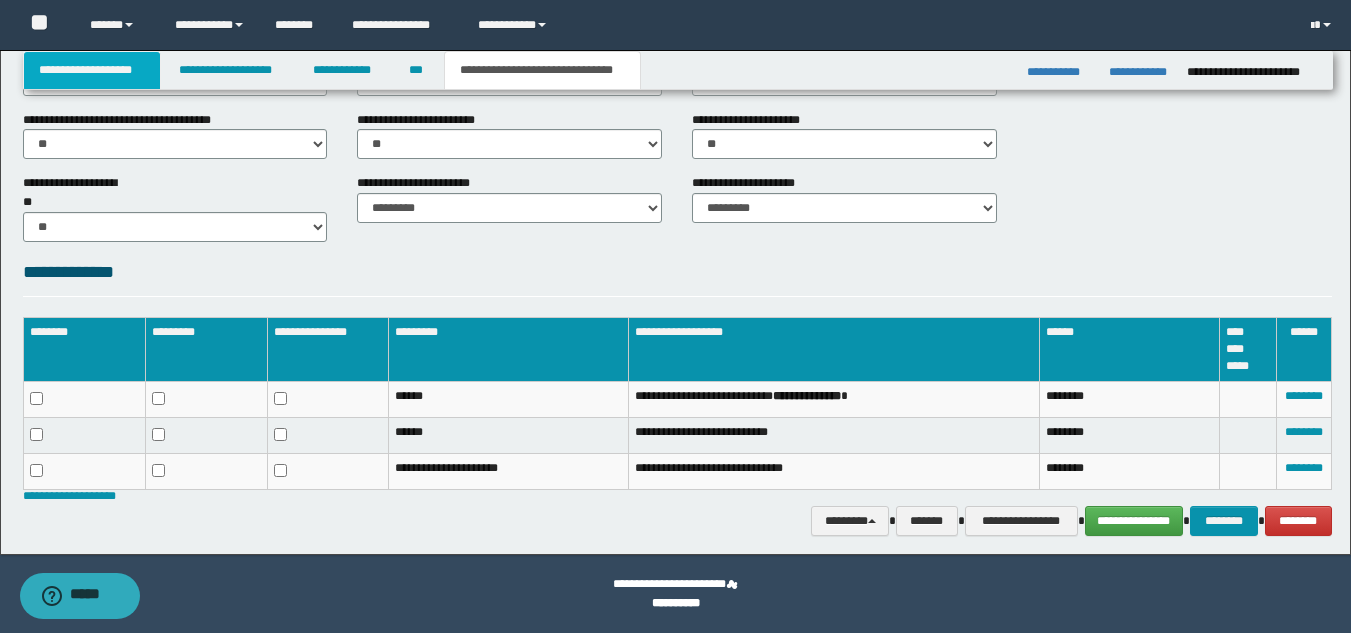 drag, startPoint x: 66, startPoint y: 69, endPoint x: 70, endPoint y: 79, distance: 10.770329 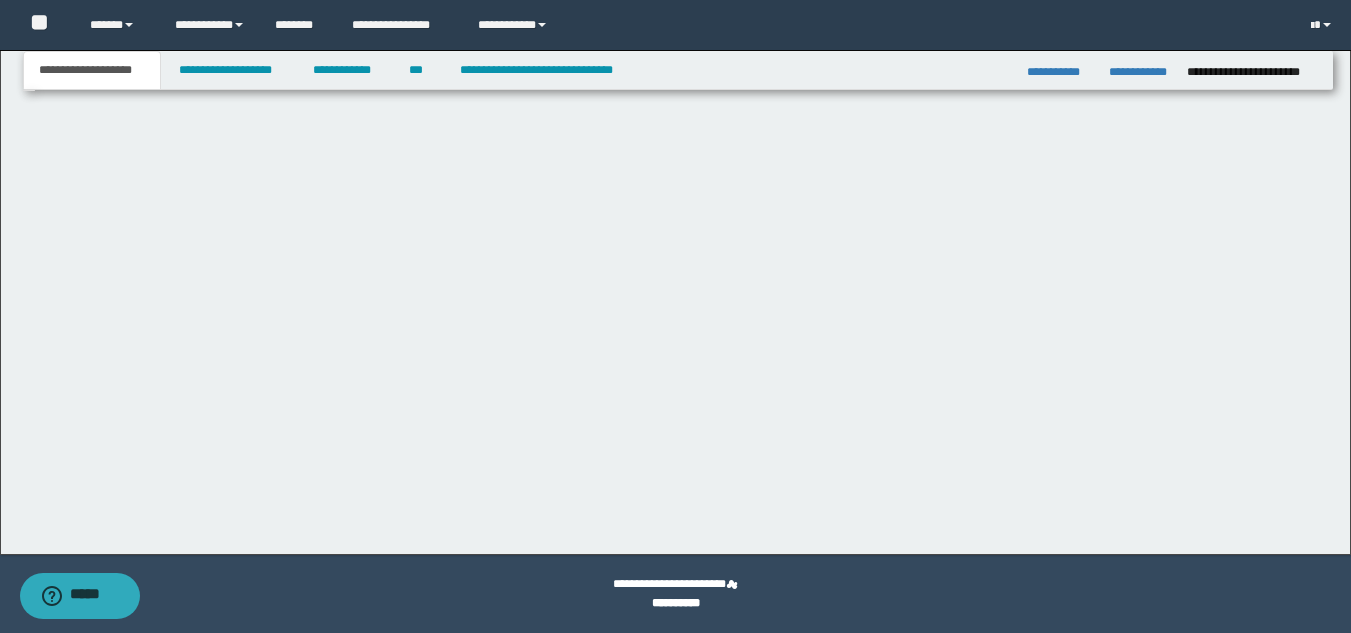 scroll, scrollTop: 251, scrollLeft: 0, axis: vertical 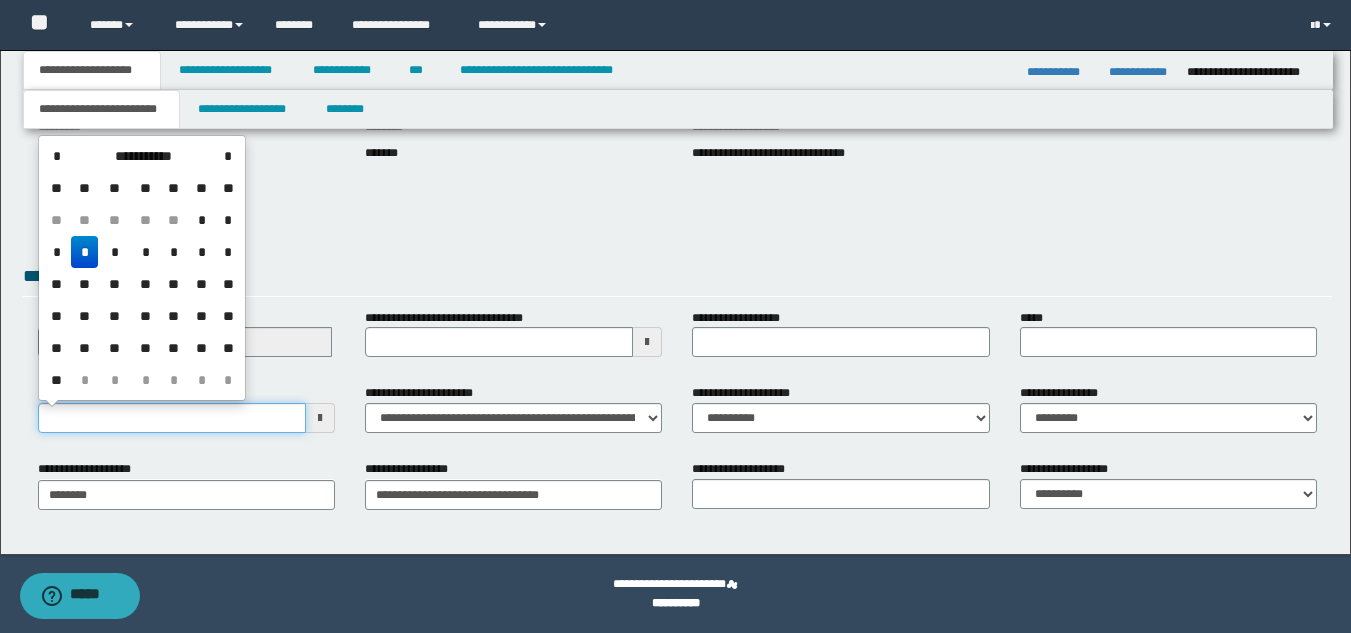 click on "**********" at bounding box center [172, 418] 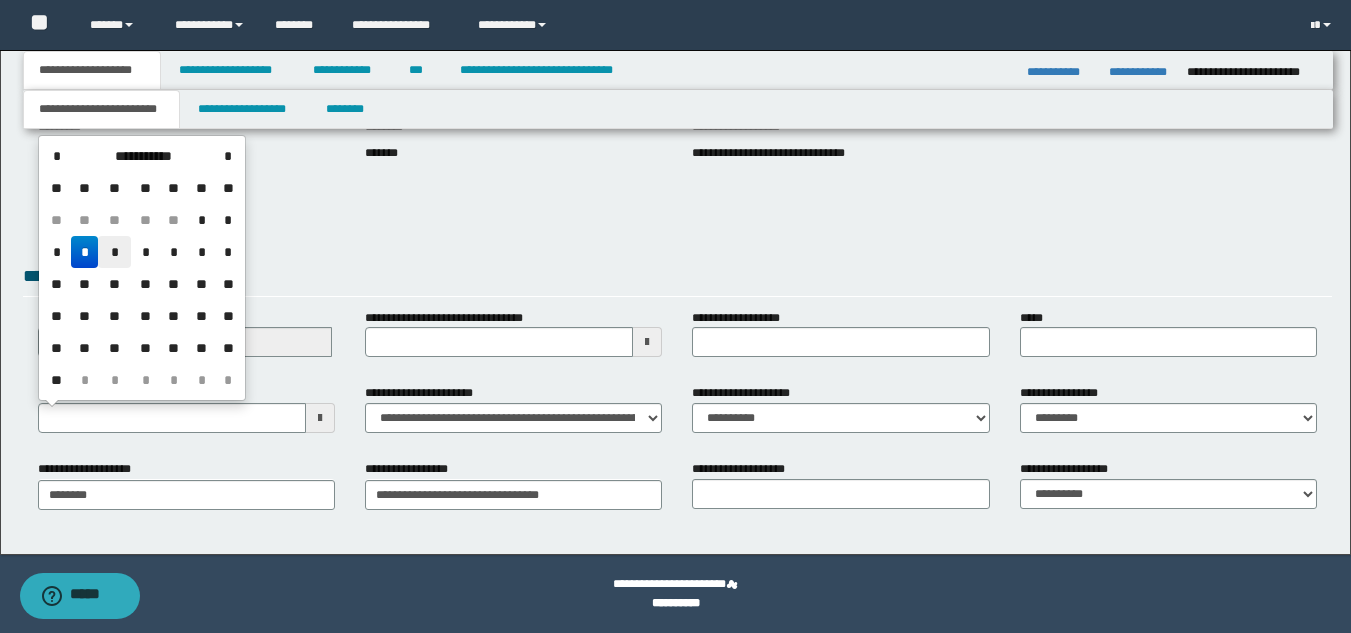 click on "*" at bounding box center [114, 252] 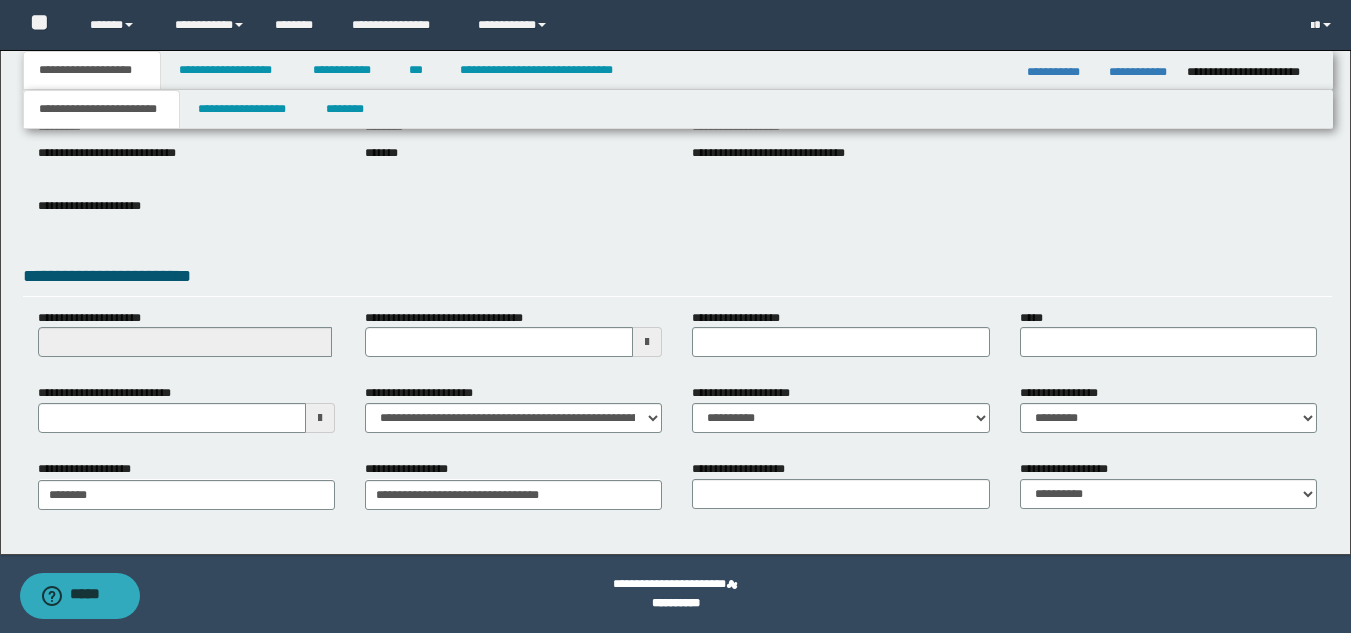 click on "**********" at bounding box center [840, 416] 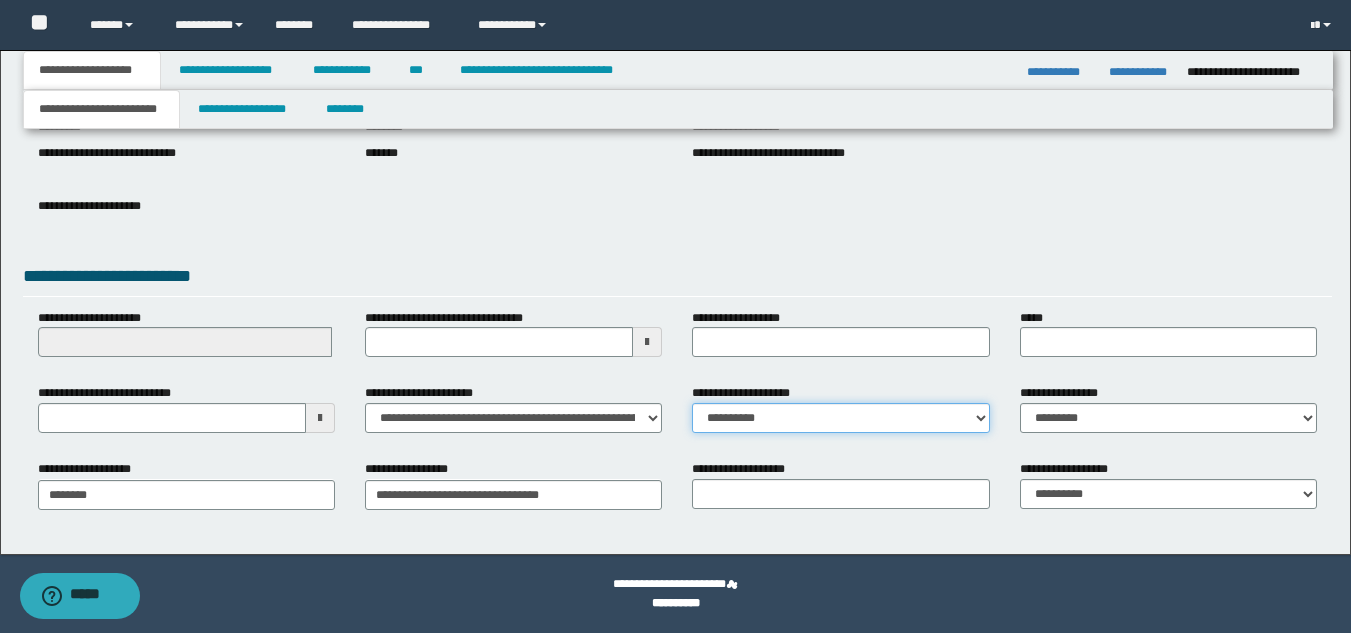 drag, startPoint x: 866, startPoint y: 414, endPoint x: 888, endPoint y: 403, distance: 24.596748 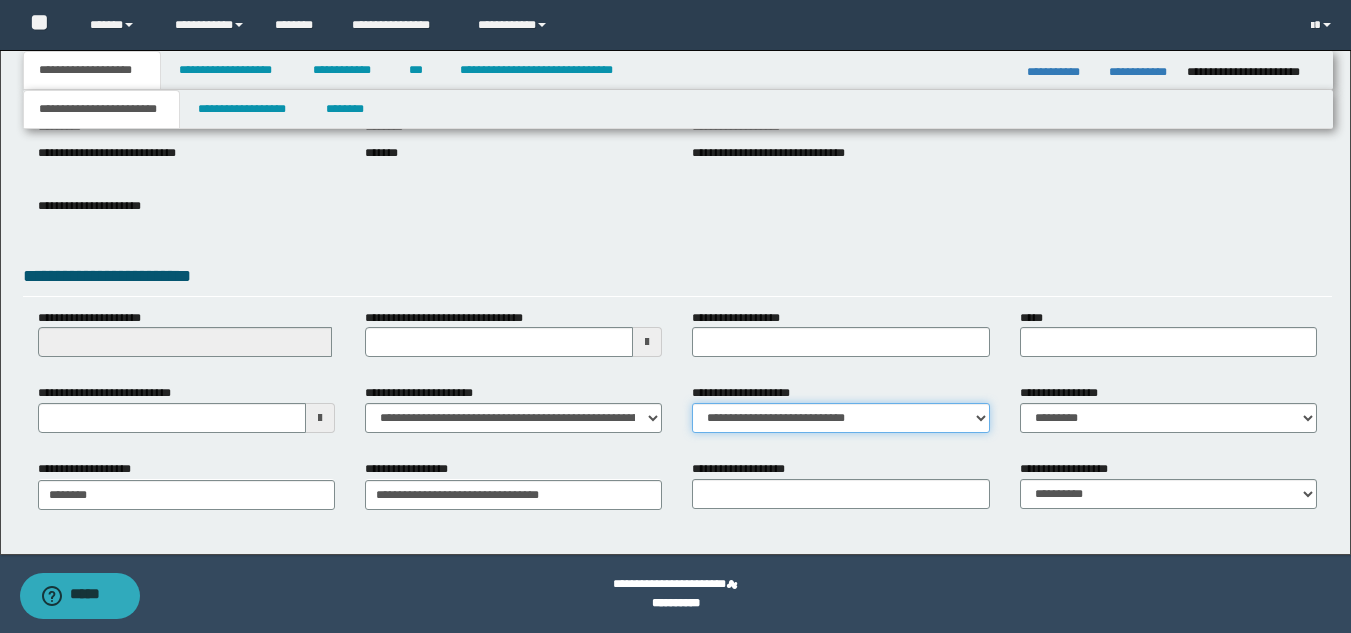 click on "**********" at bounding box center [840, 418] 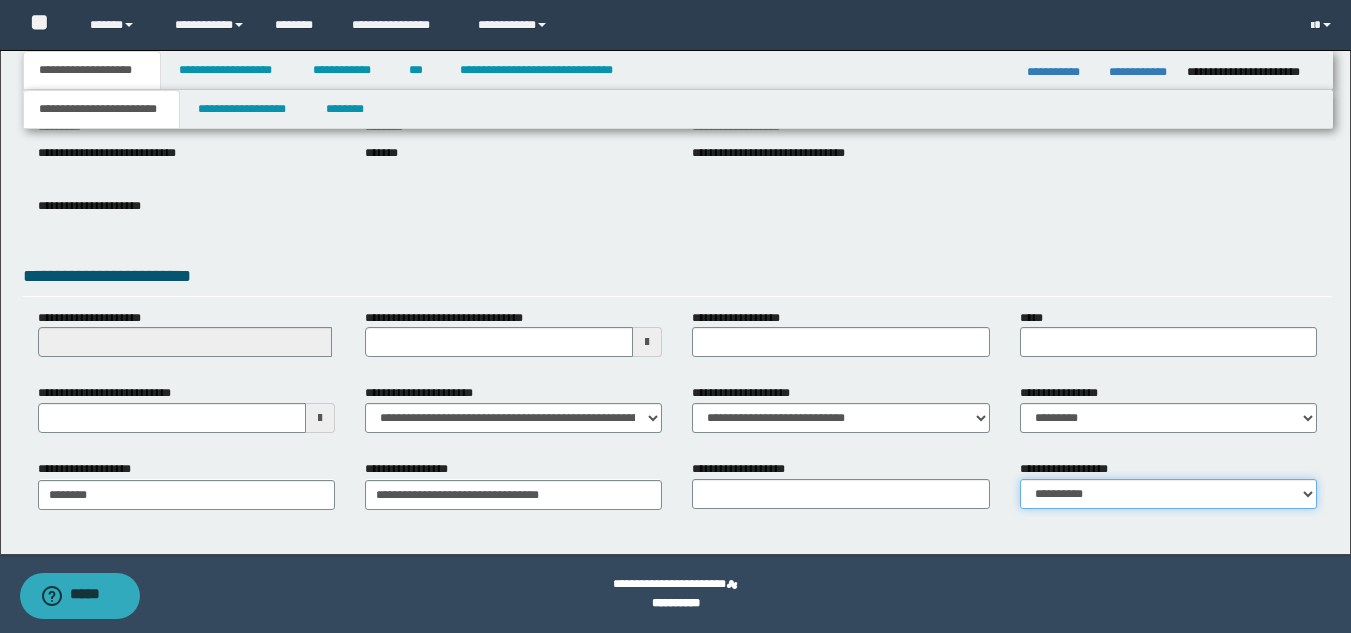 click on "**********" at bounding box center [1168, 494] 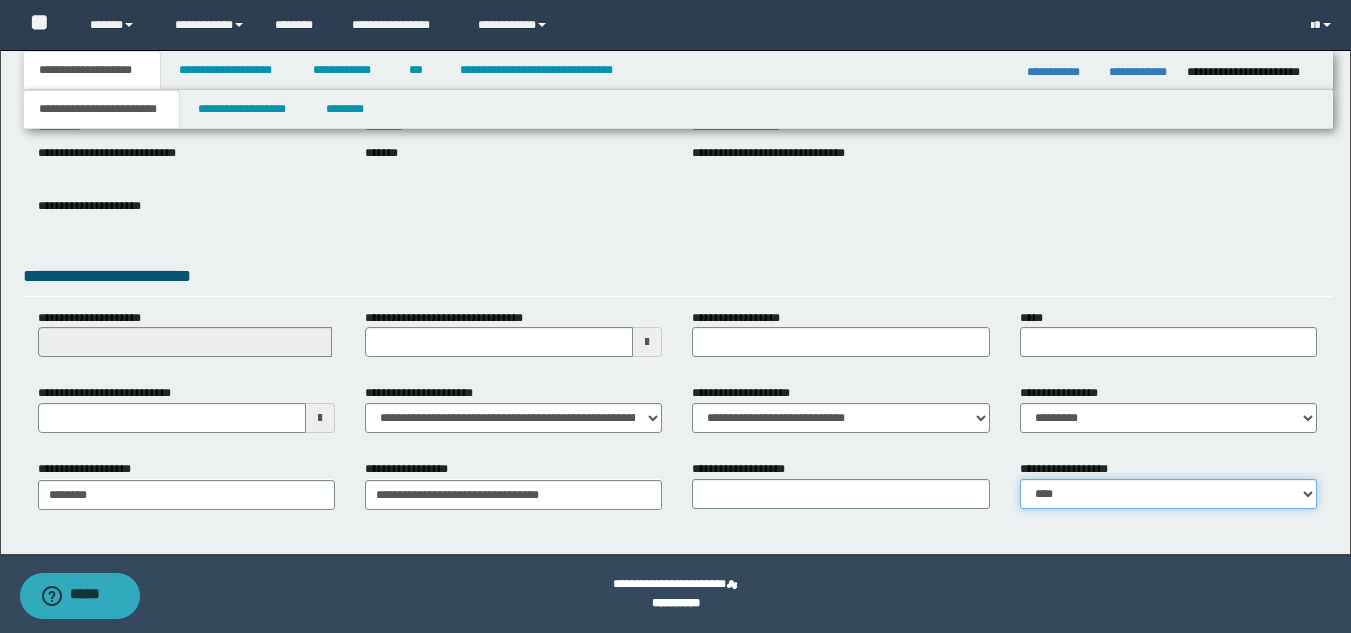 click on "**********" at bounding box center (1168, 494) 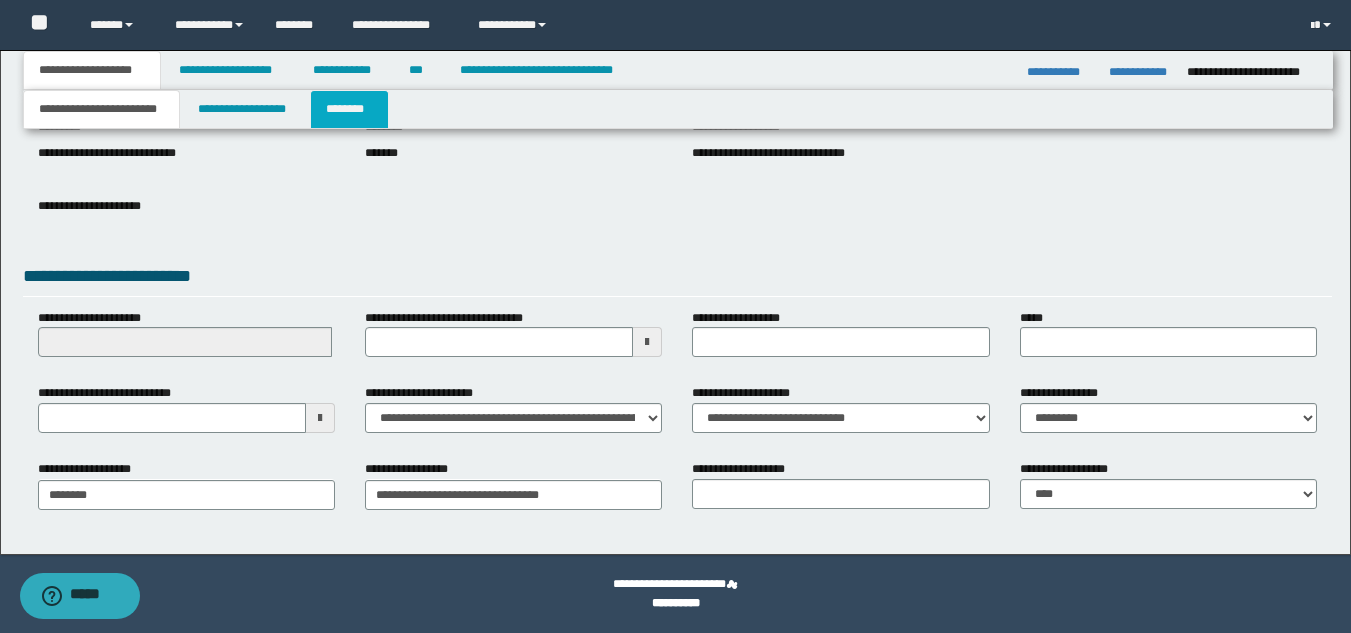 click on "********" at bounding box center (349, 109) 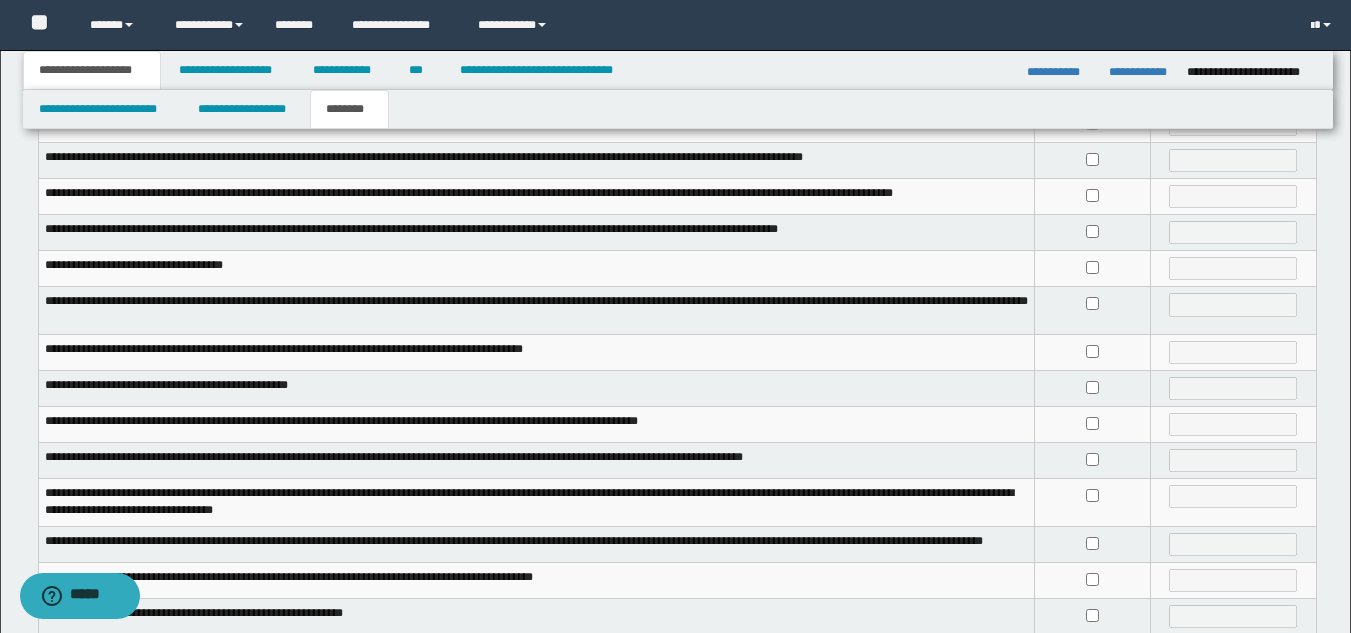 scroll, scrollTop: 509, scrollLeft: 0, axis: vertical 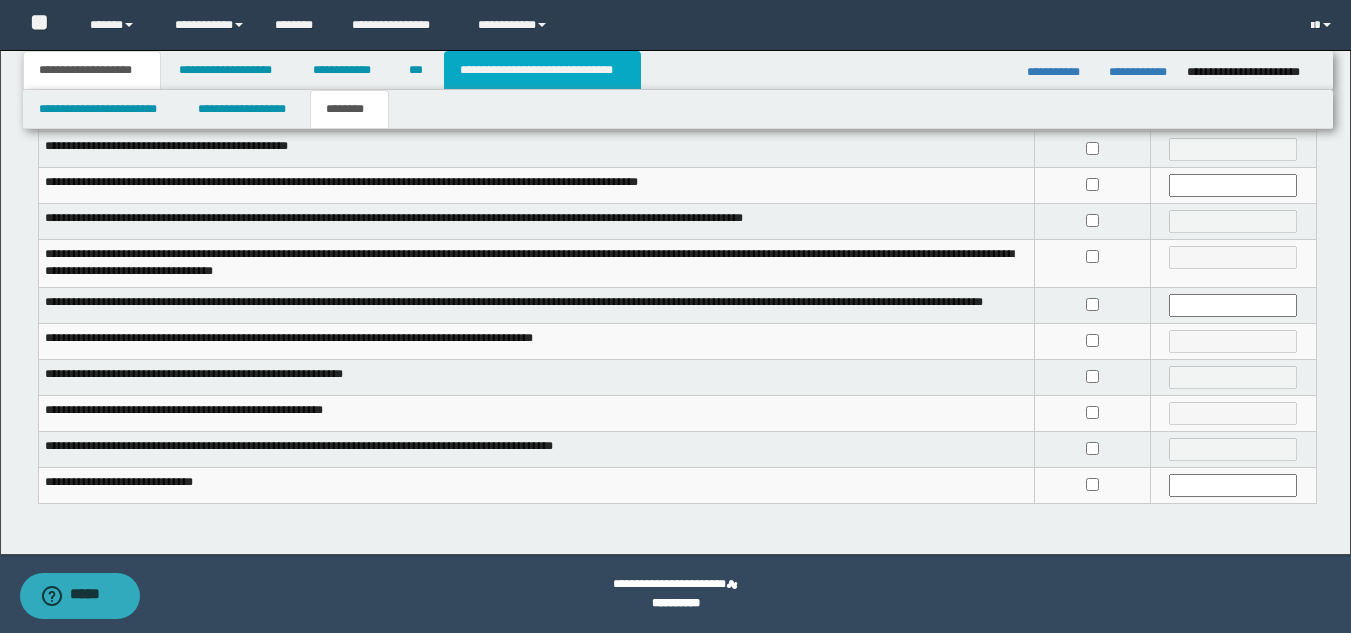 drag, startPoint x: 500, startPoint y: 67, endPoint x: 522, endPoint y: 92, distance: 33.30165 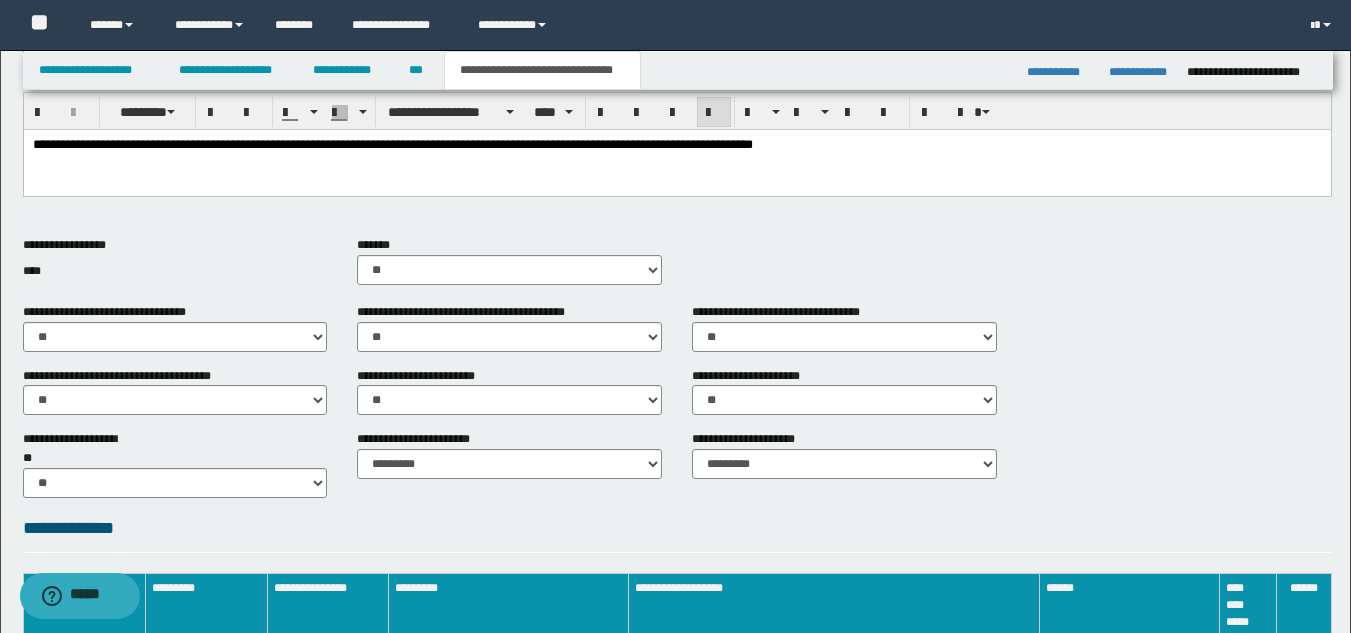 scroll, scrollTop: 734, scrollLeft: 0, axis: vertical 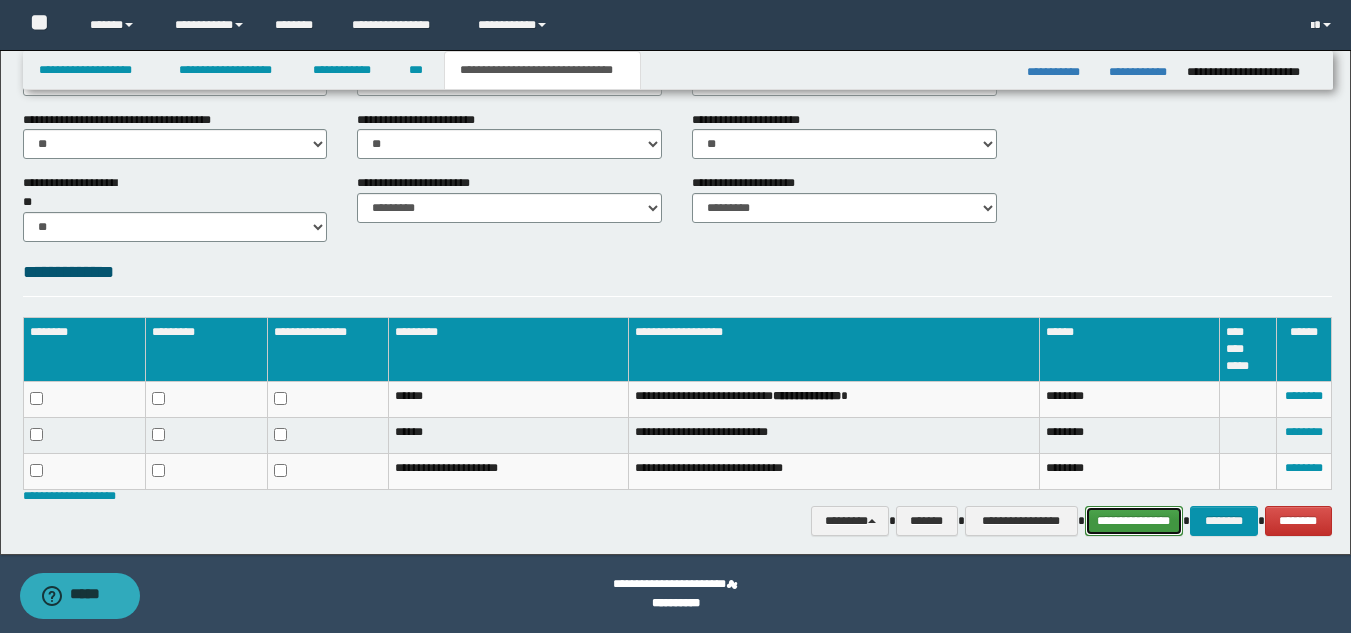 click on "**********" at bounding box center [1134, 521] 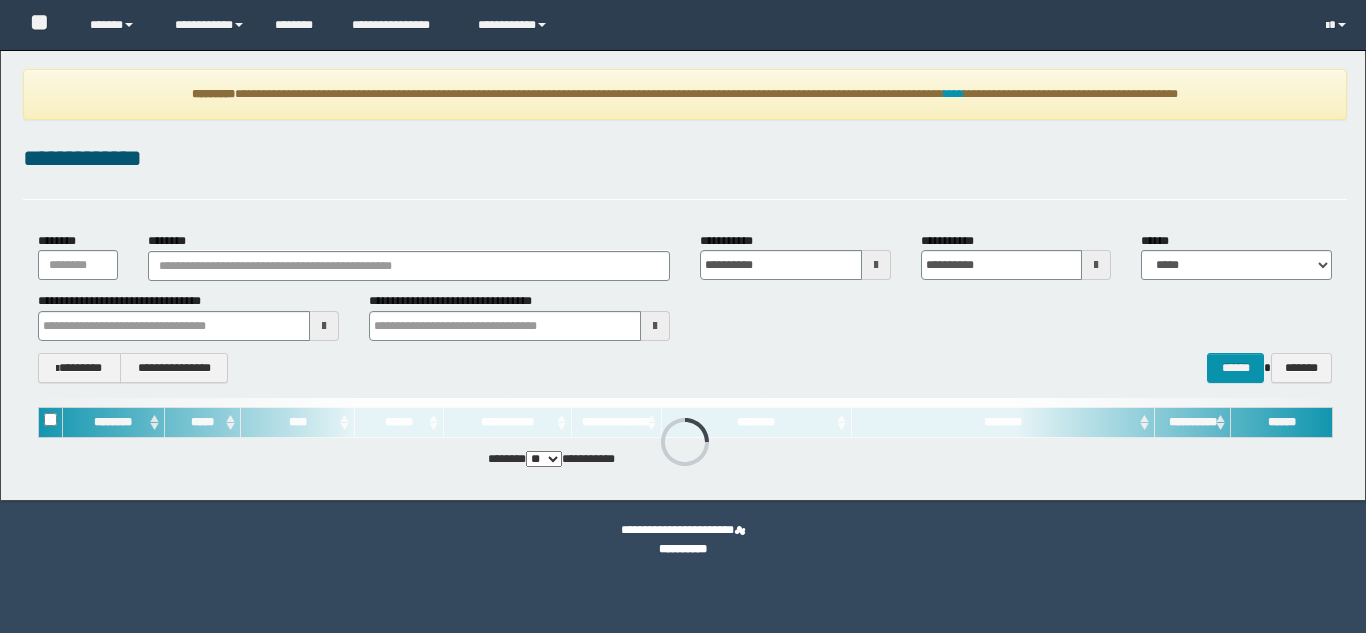 scroll, scrollTop: 0, scrollLeft: 0, axis: both 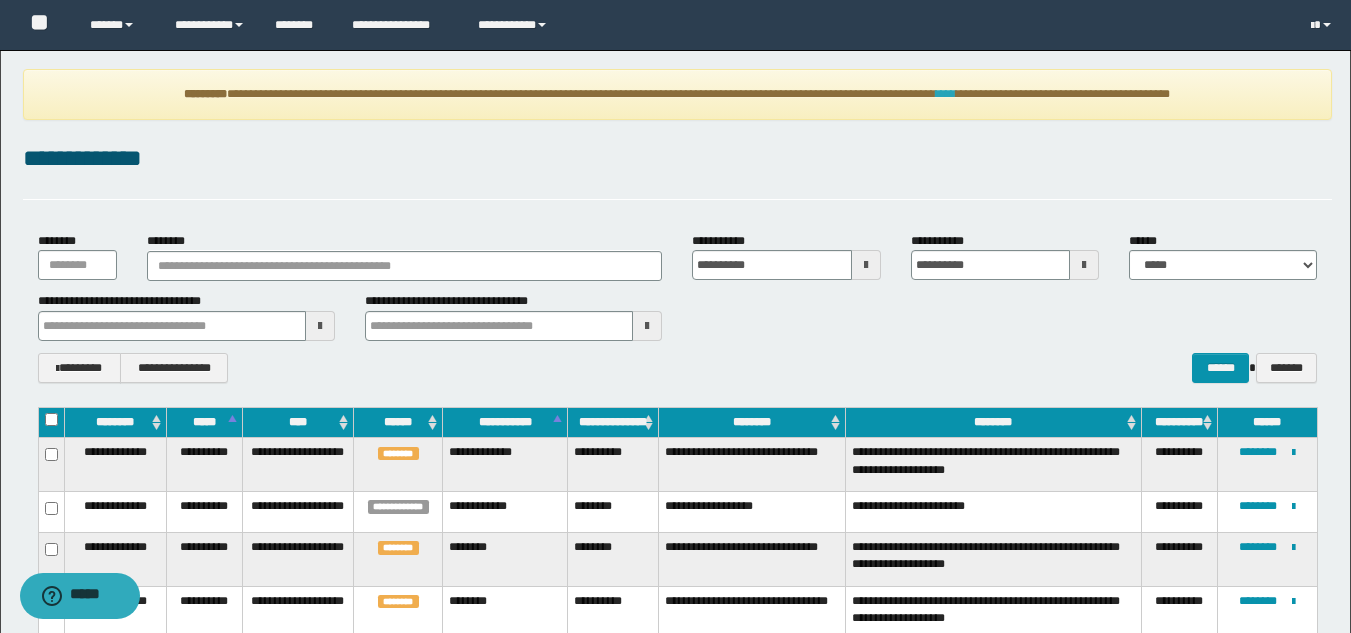 click on "****" at bounding box center (946, 94) 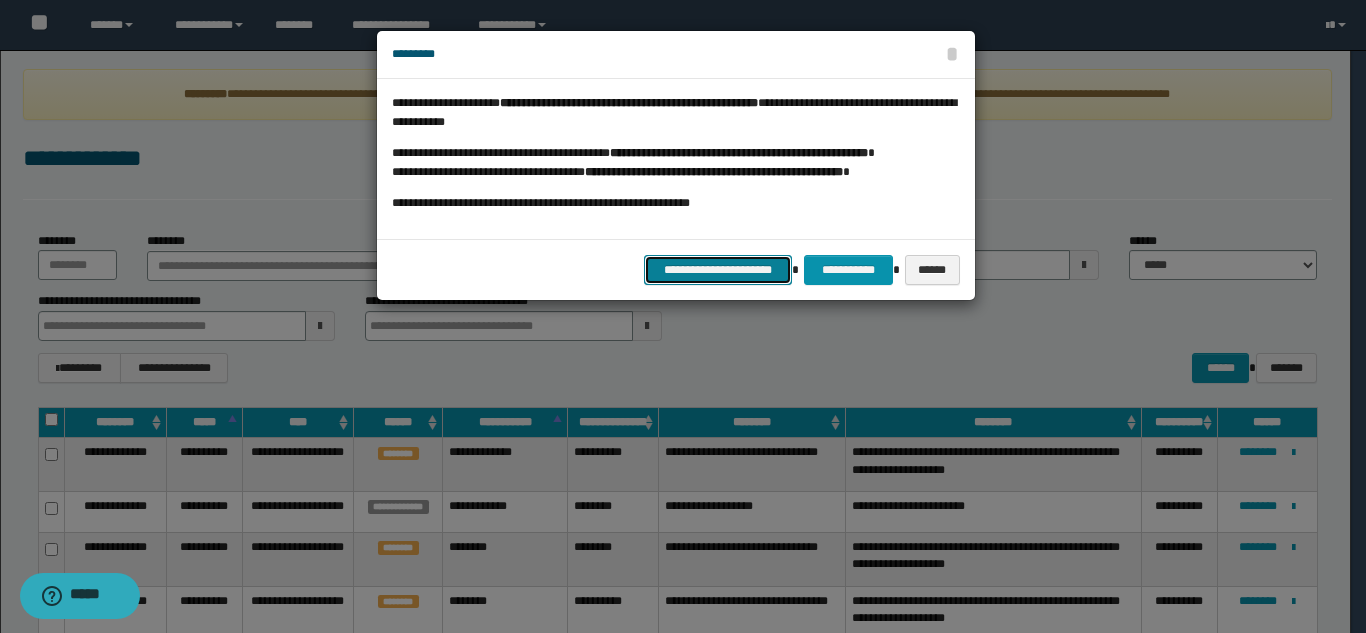 click on "**********" at bounding box center [718, 270] 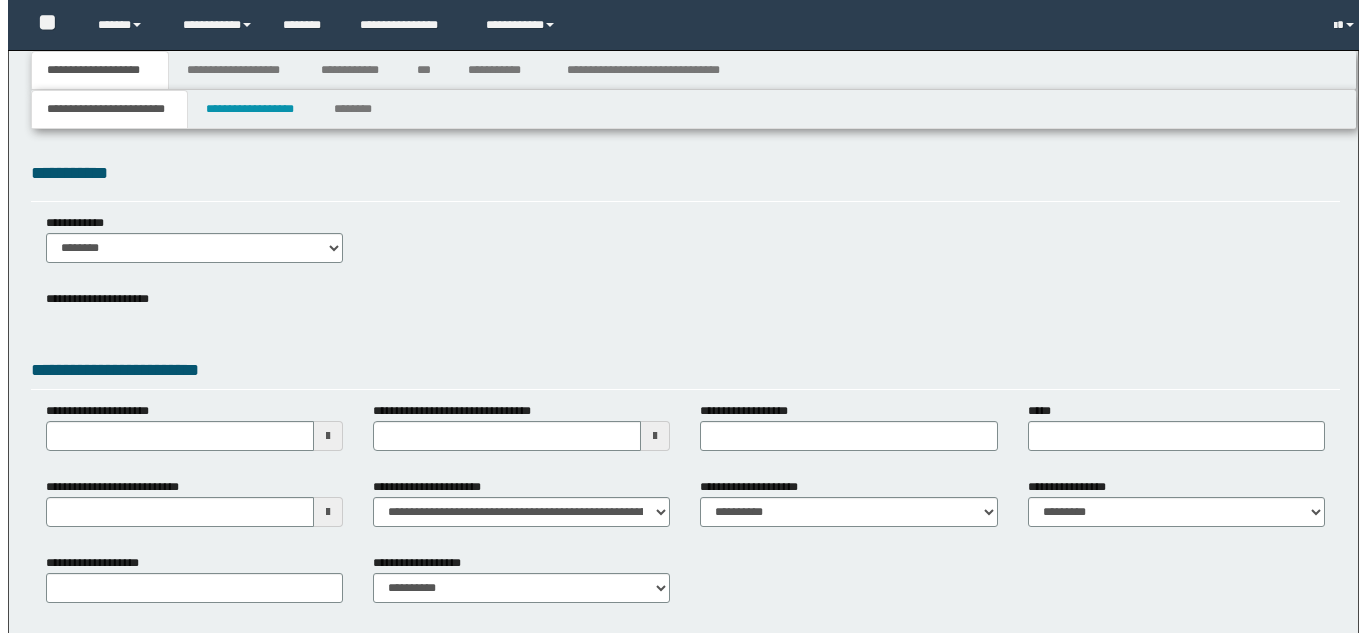scroll, scrollTop: 0, scrollLeft: 0, axis: both 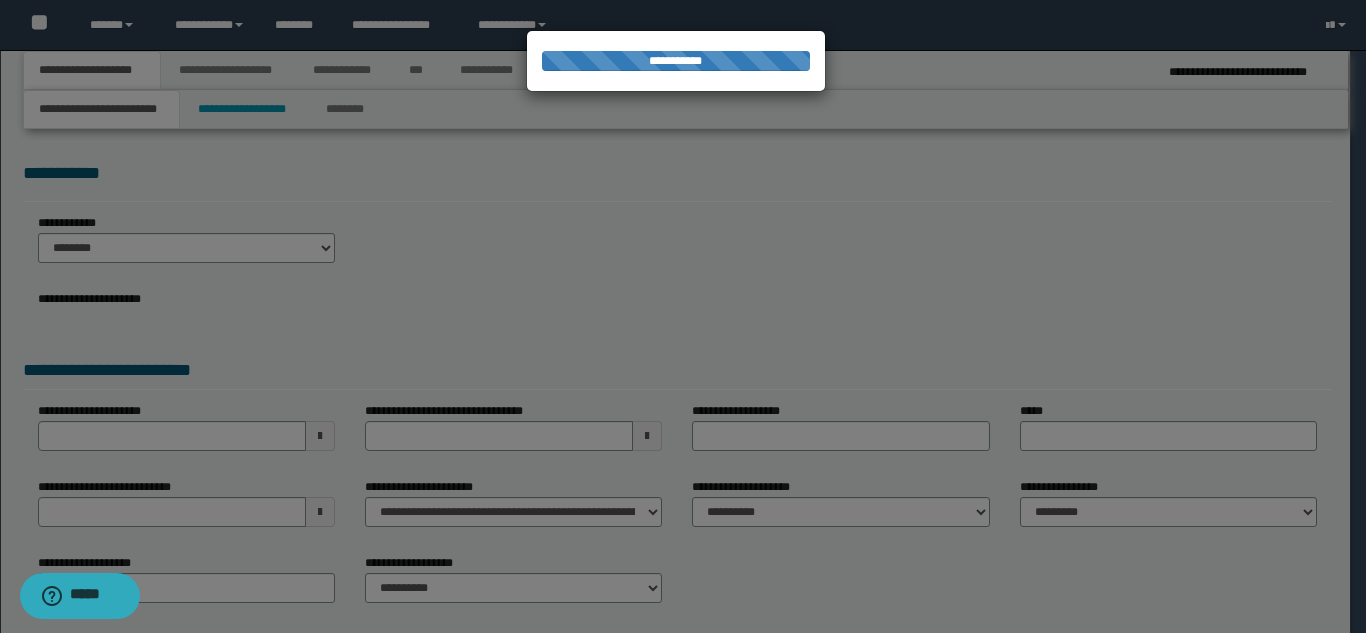 select on "**" 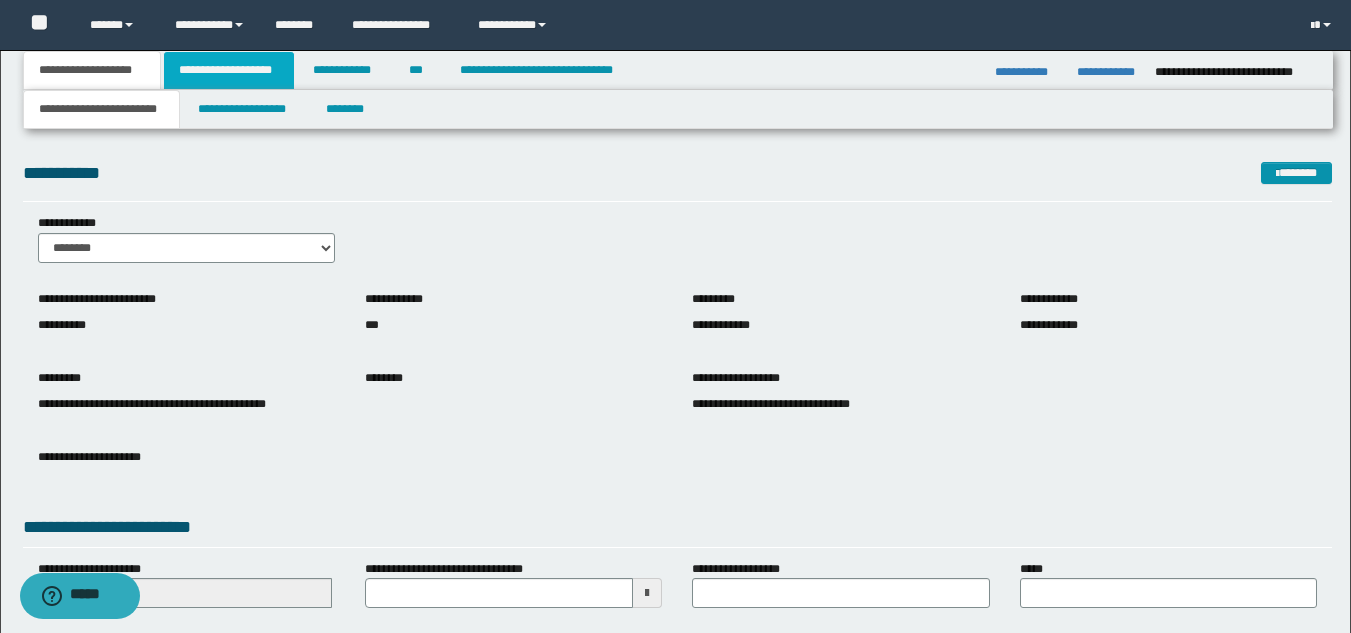 drag, startPoint x: 262, startPoint y: 74, endPoint x: 274, endPoint y: 83, distance: 15 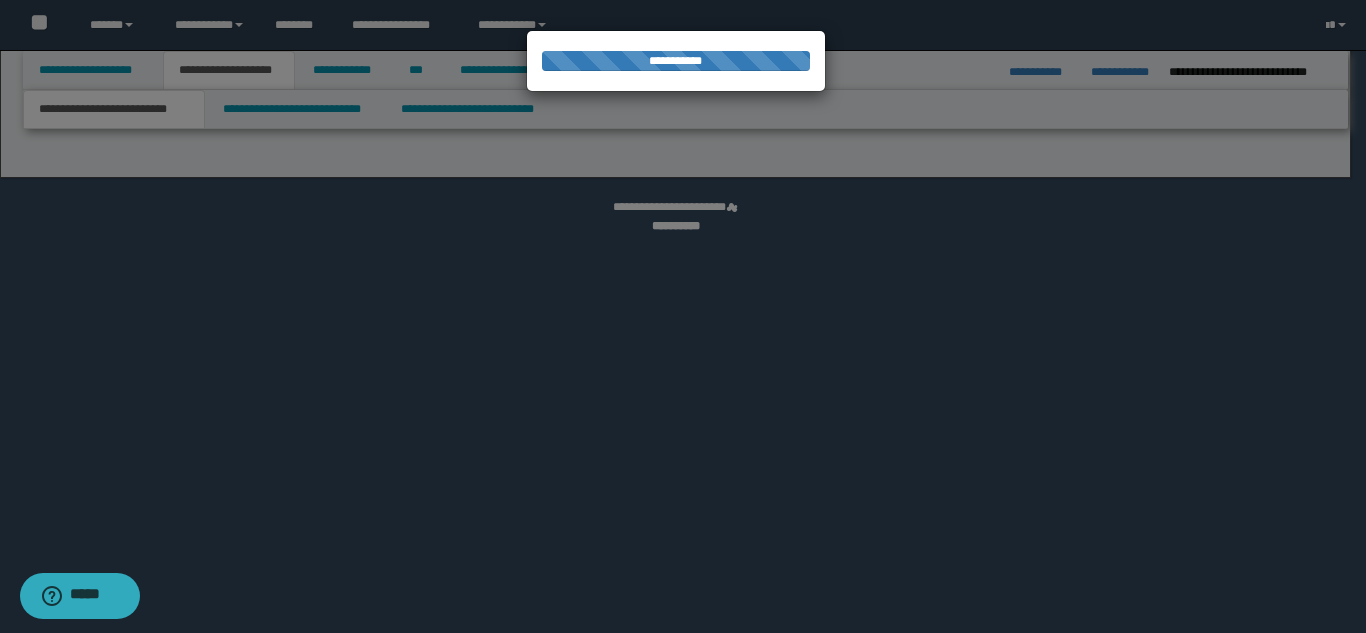click at bounding box center (683, 316) 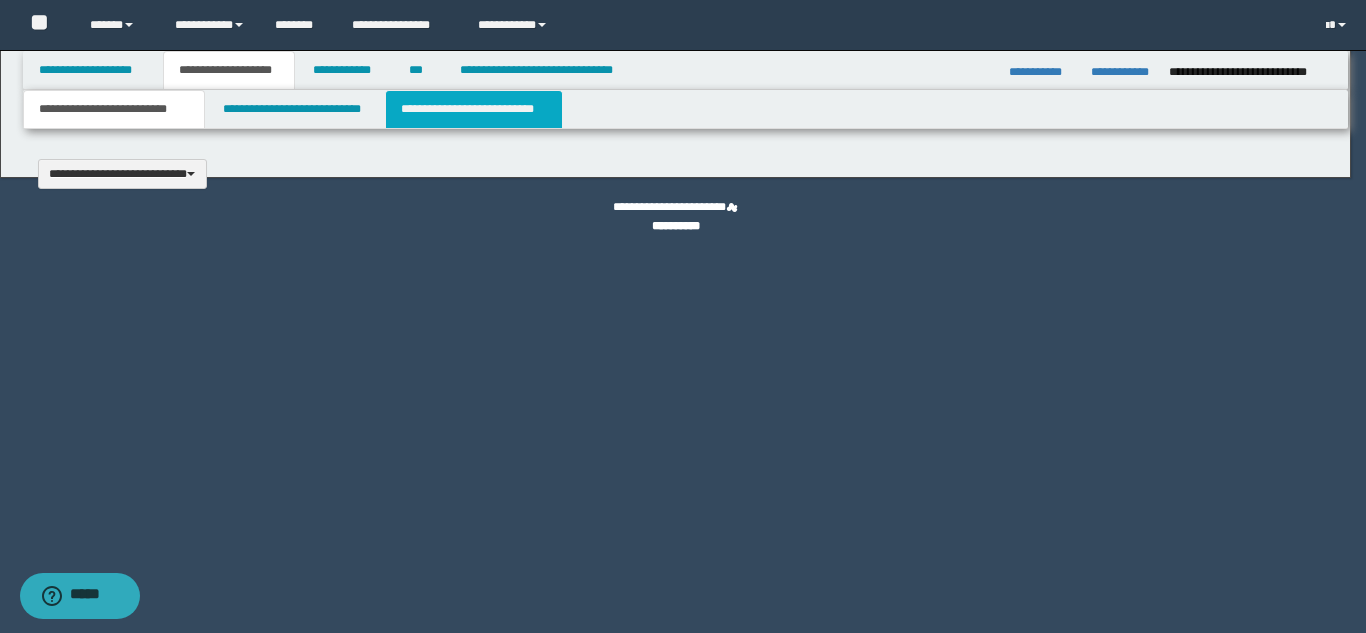 type 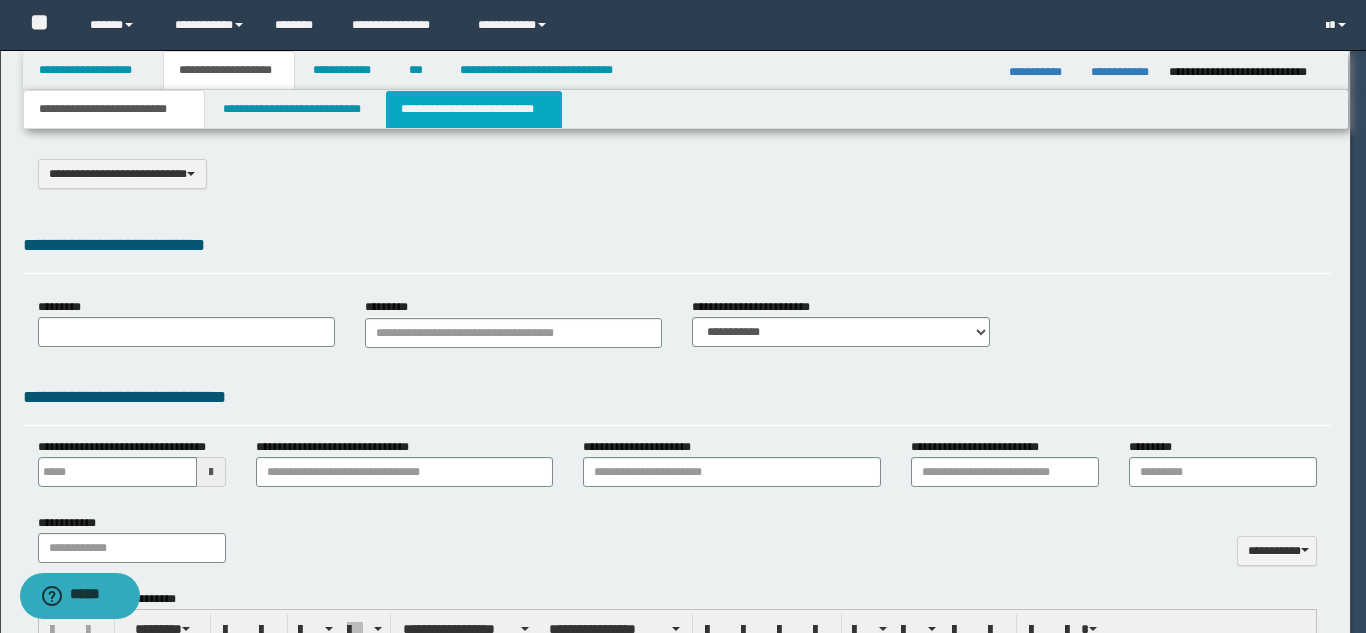 type on "**********" 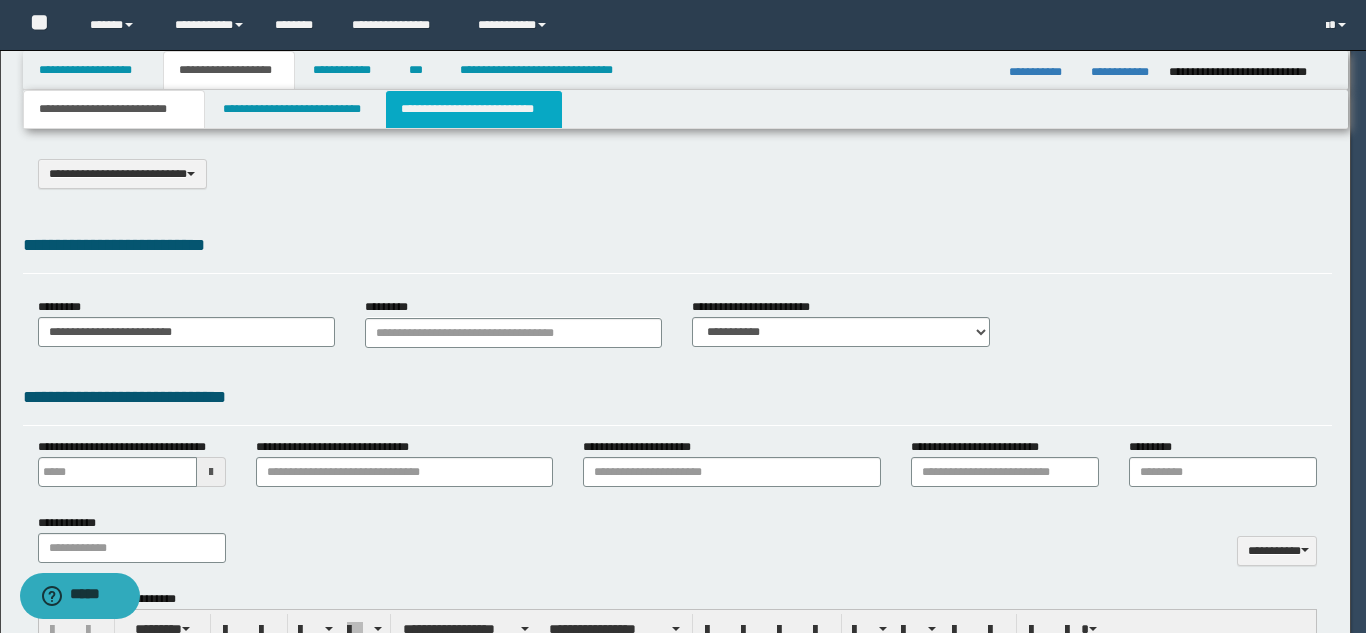 scroll, scrollTop: 0, scrollLeft: 0, axis: both 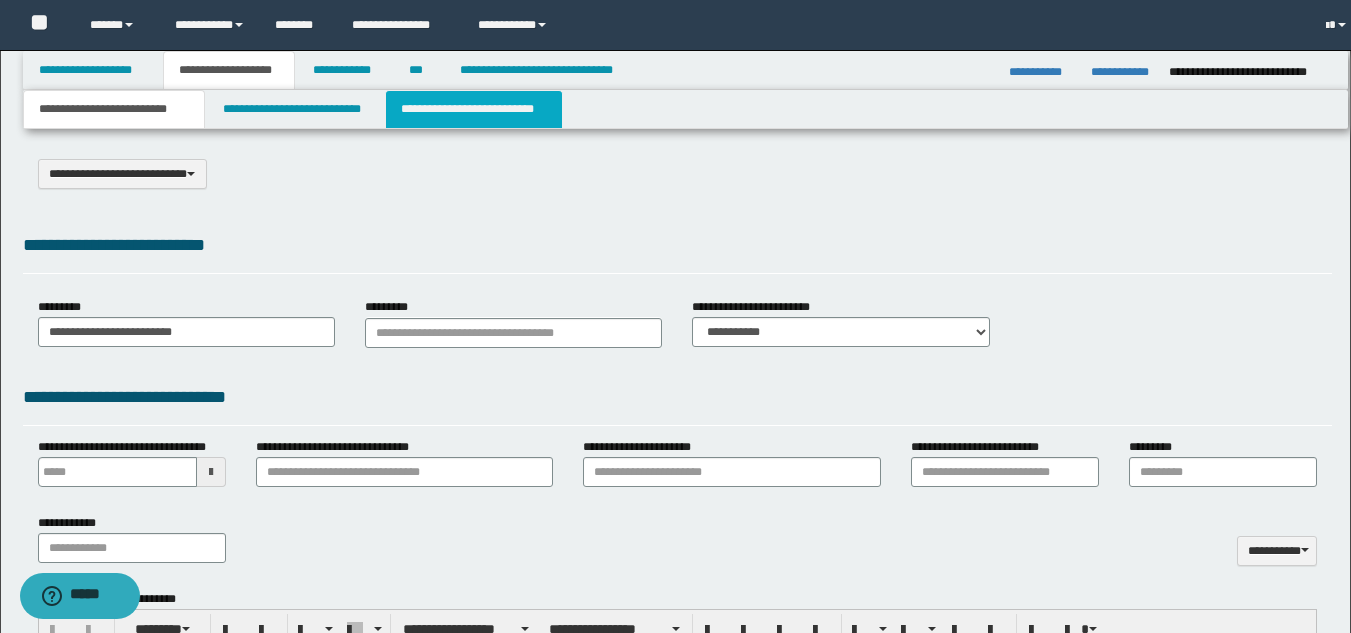 click on "**********" at bounding box center [474, 109] 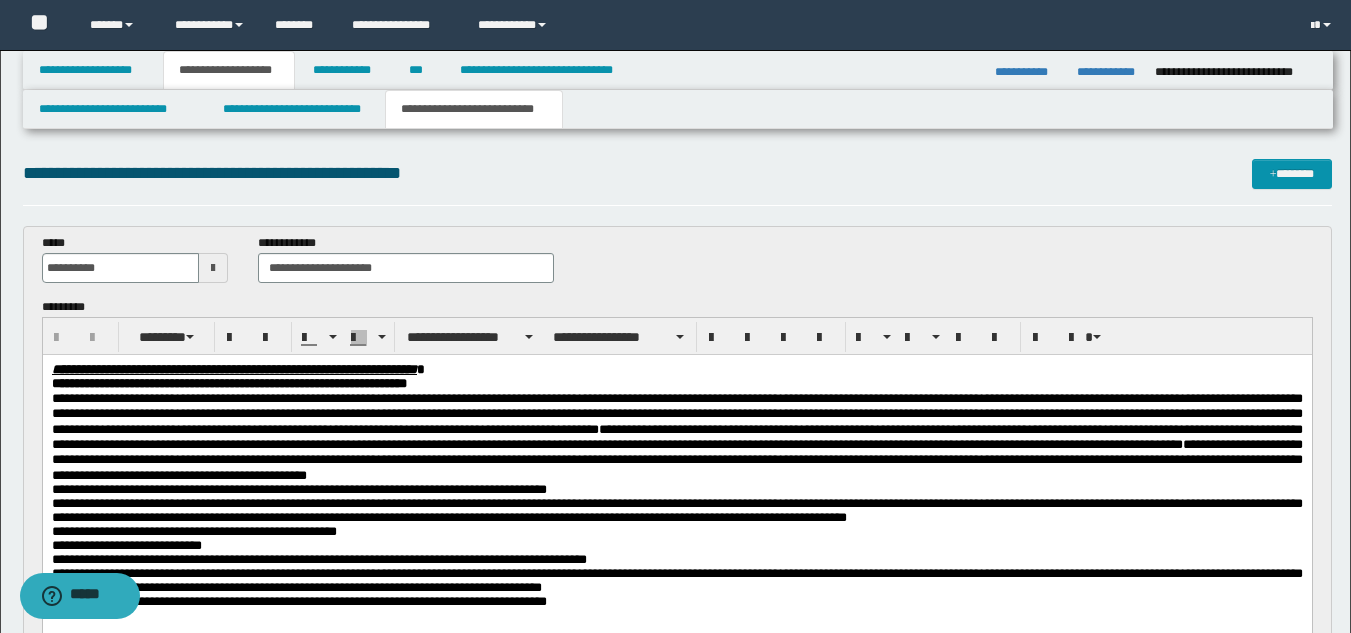 scroll, scrollTop: 0, scrollLeft: 0, axis: both 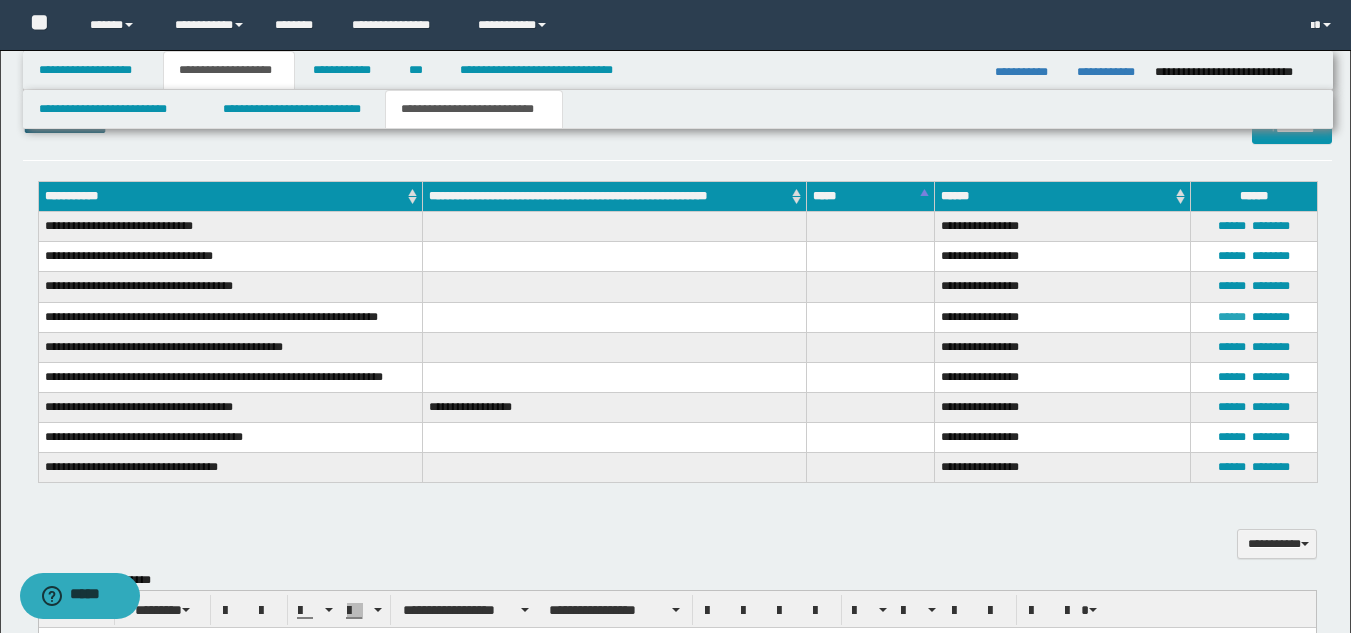 click on "******" at bounding box center [1232, 317] 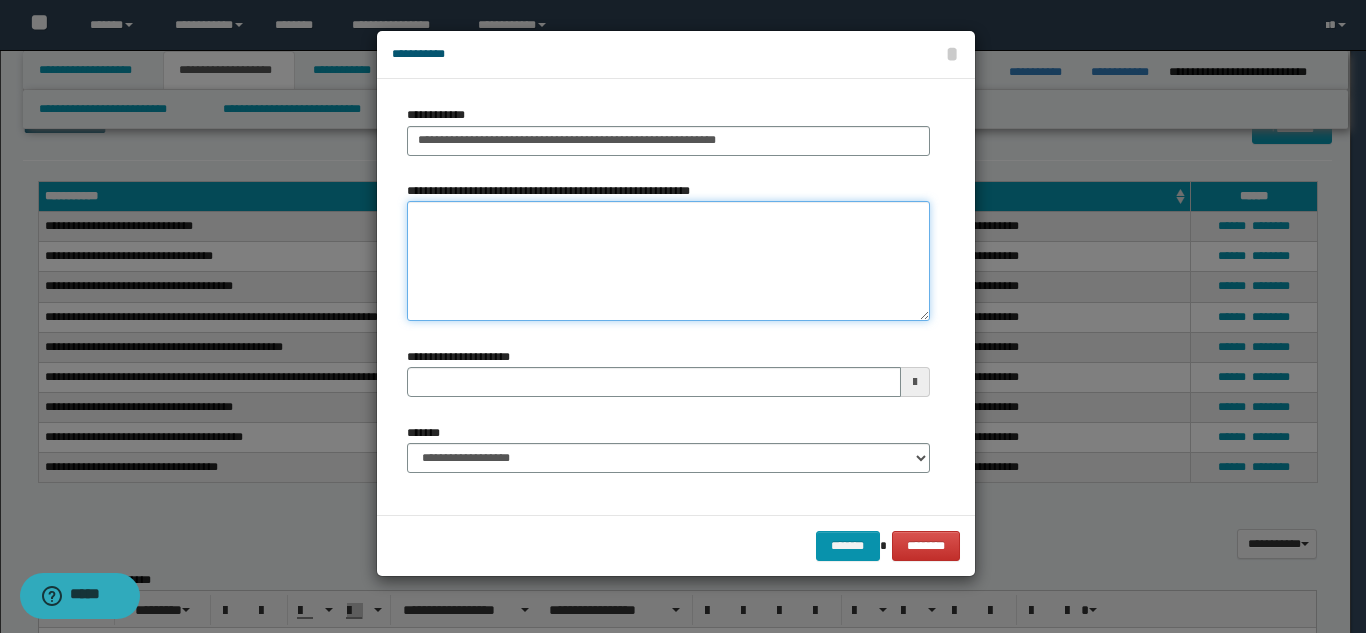 click on "**********" at bounding box center (668, 261) 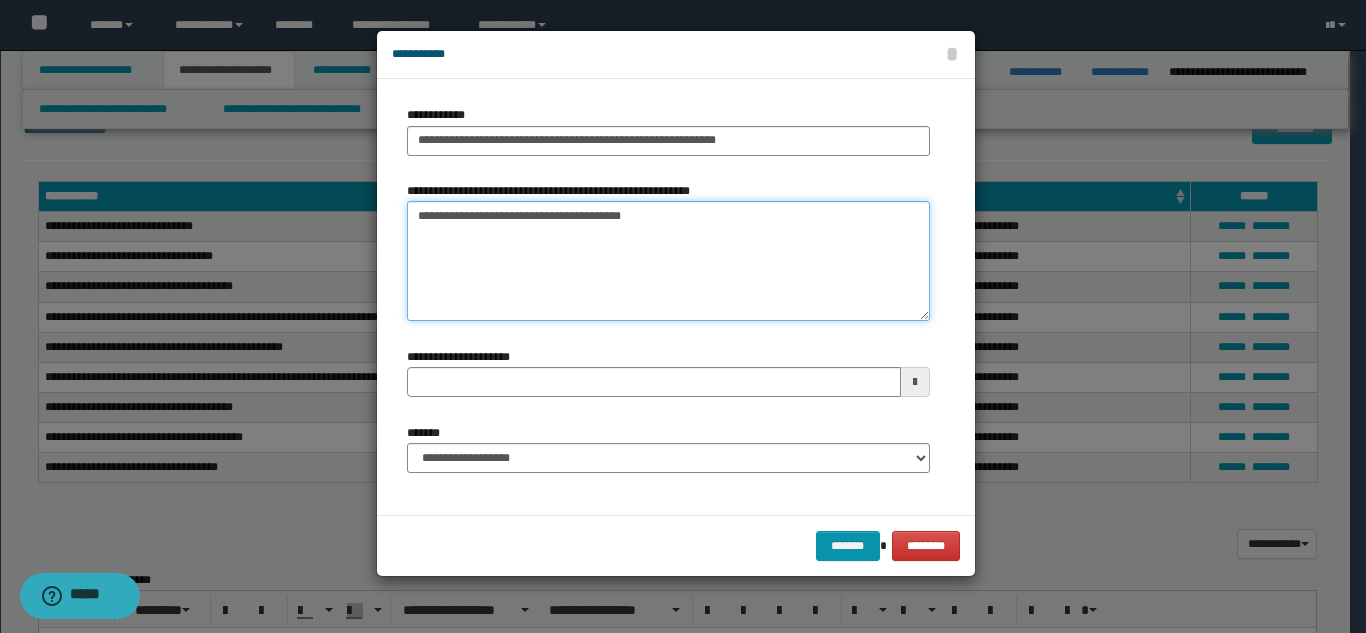 type on "**********" 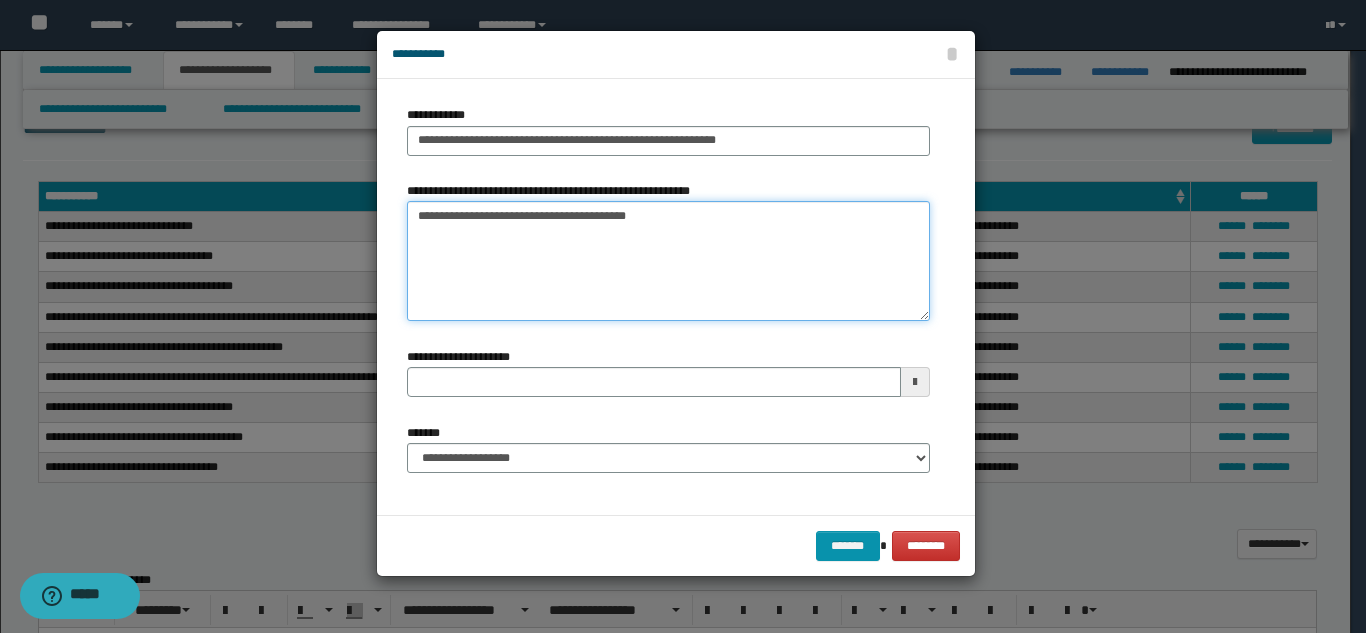 type 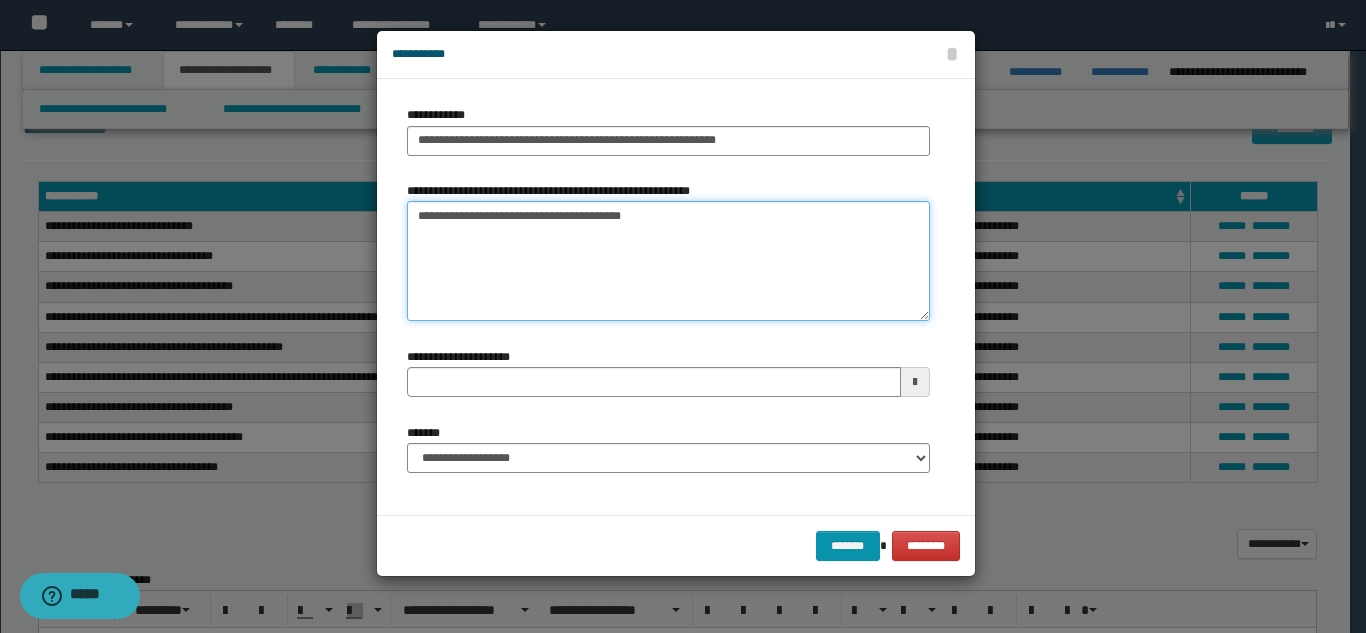 type on "**********" 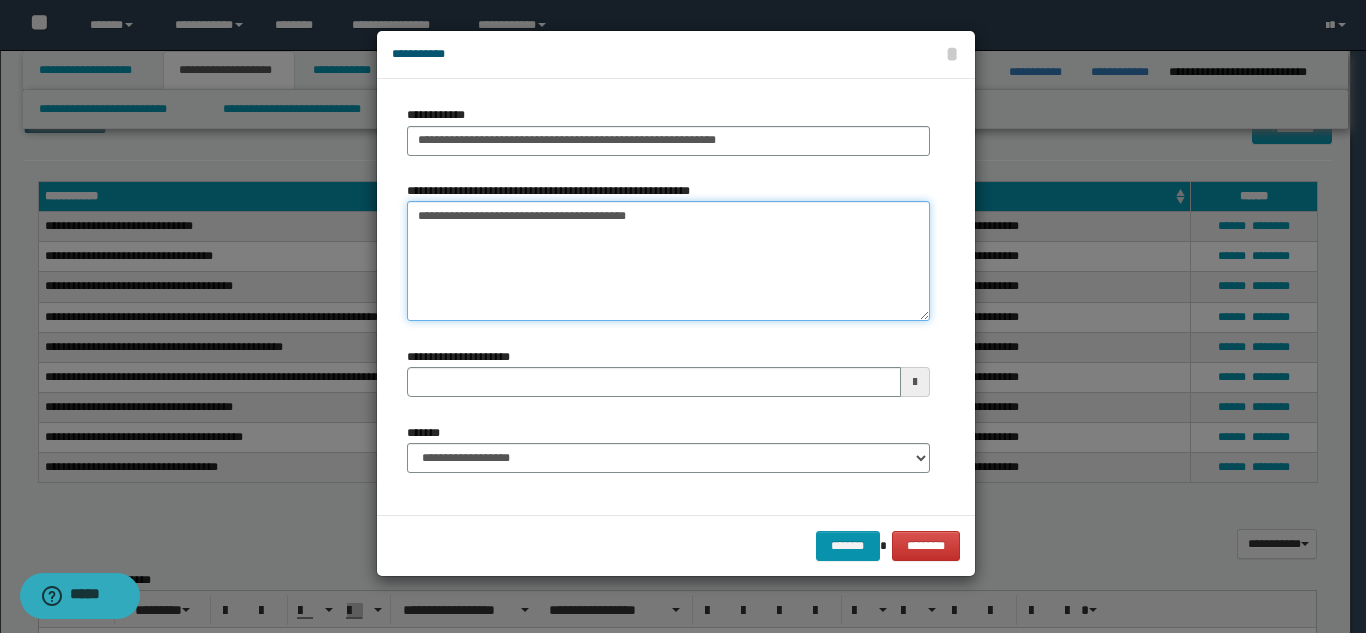 type 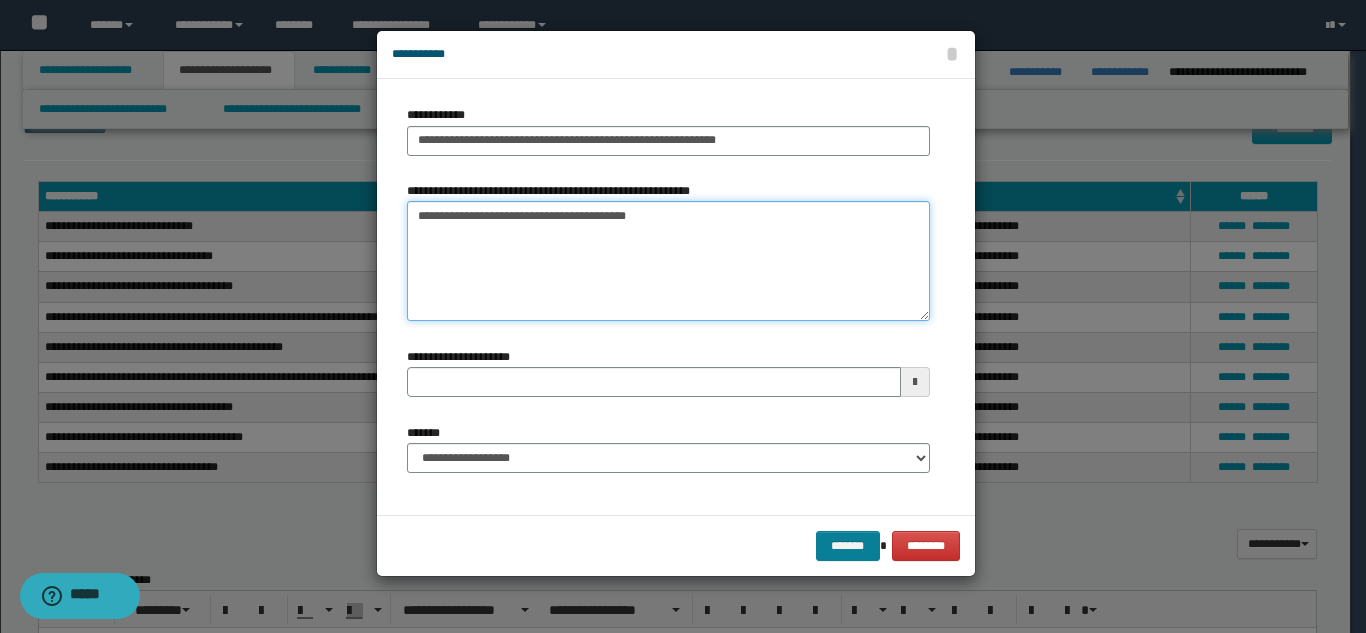 type on "**********" 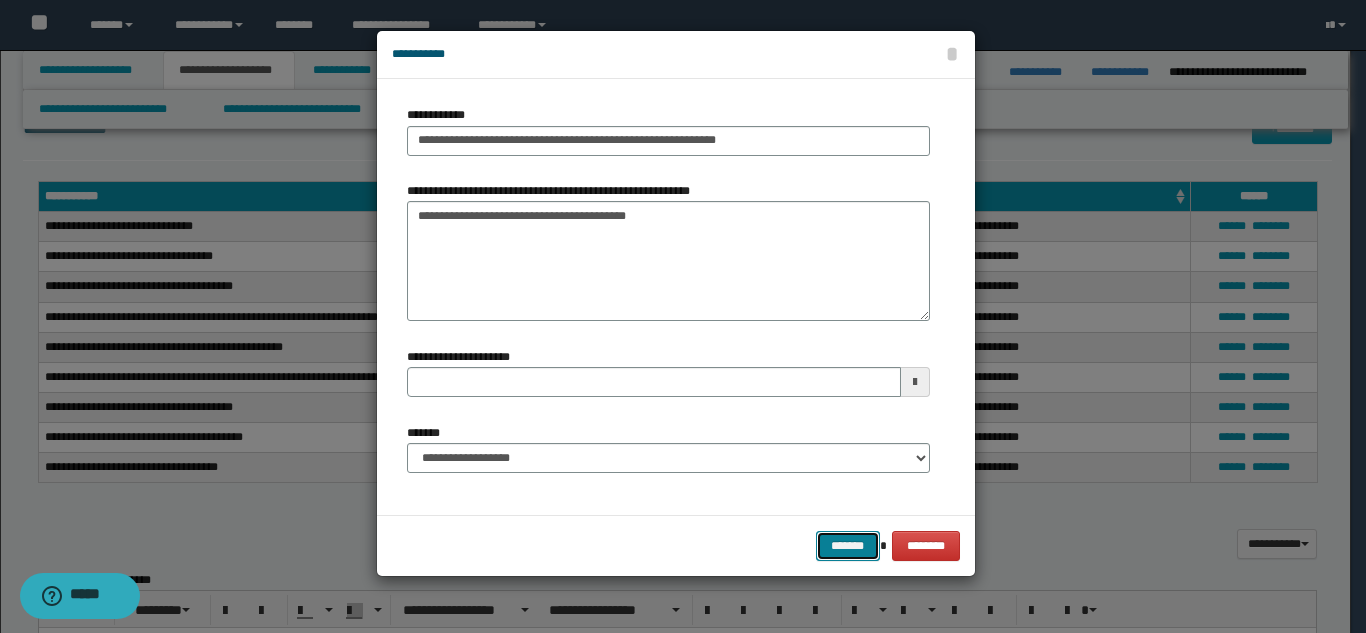 click on "*******" at bounding box center [848, 546] 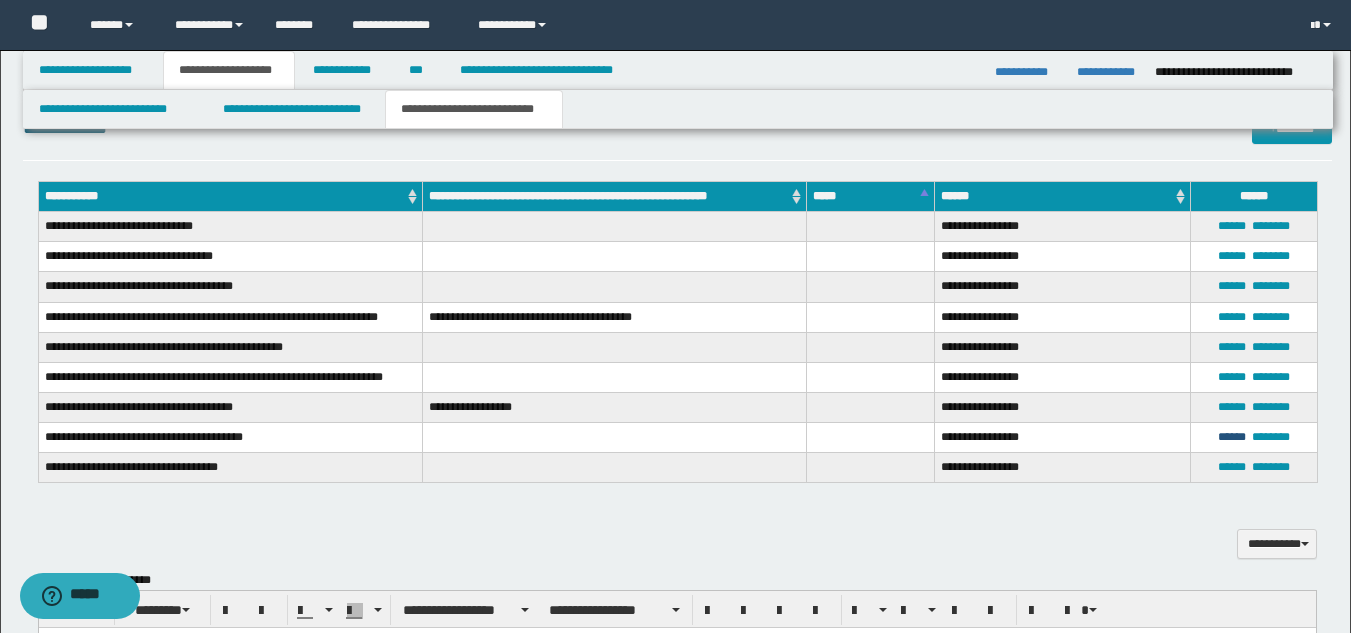 drag, startPoint x: 1222, startPoint y: 442, endPoint x: 1194, endPoint y: 447, distance: 28.442924 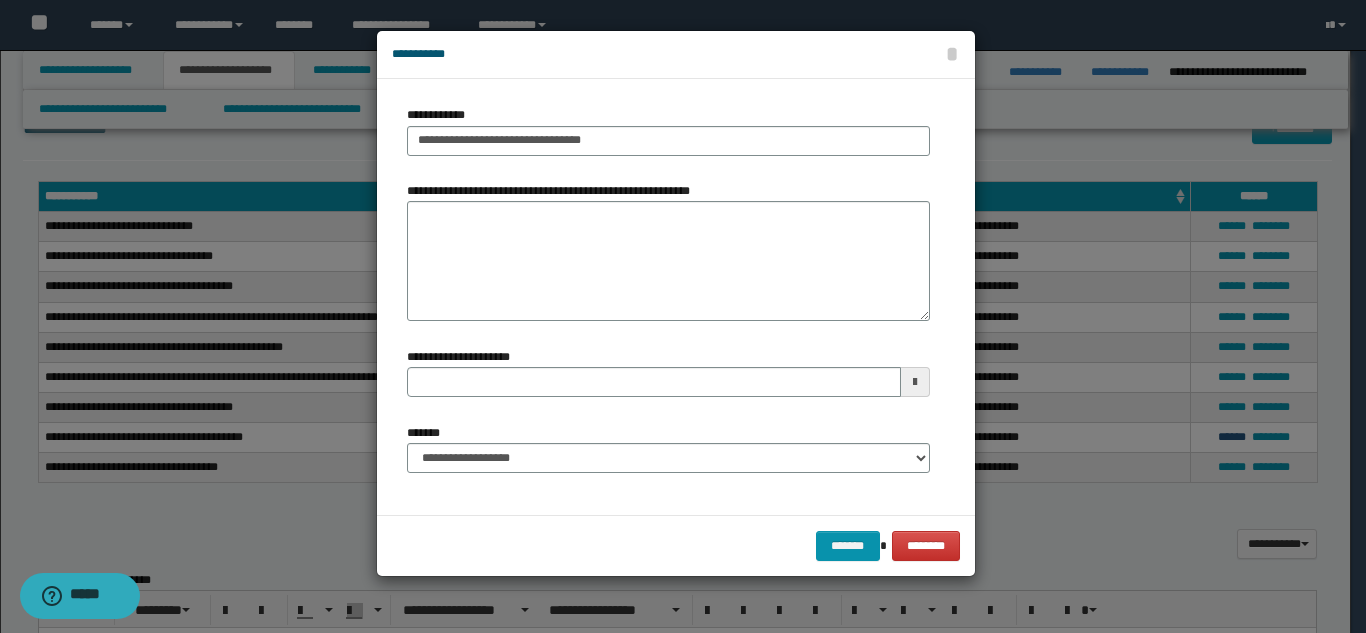 type 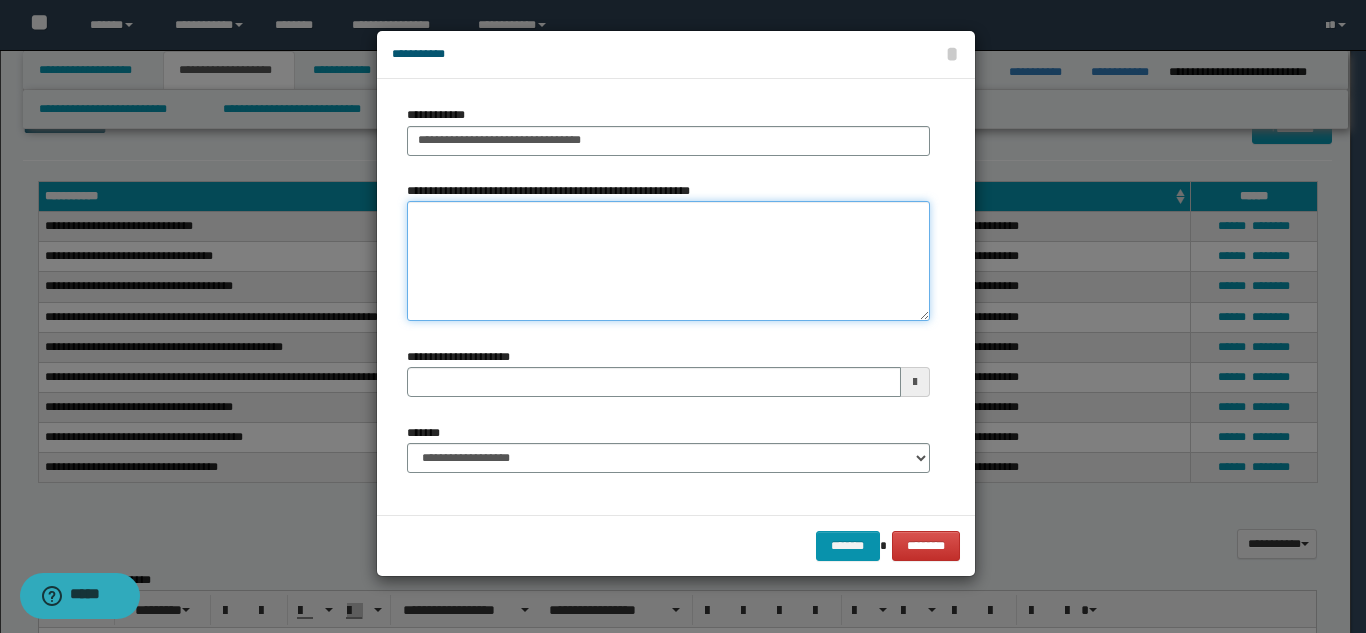 click on "**********" at bounding box center (668, 261) 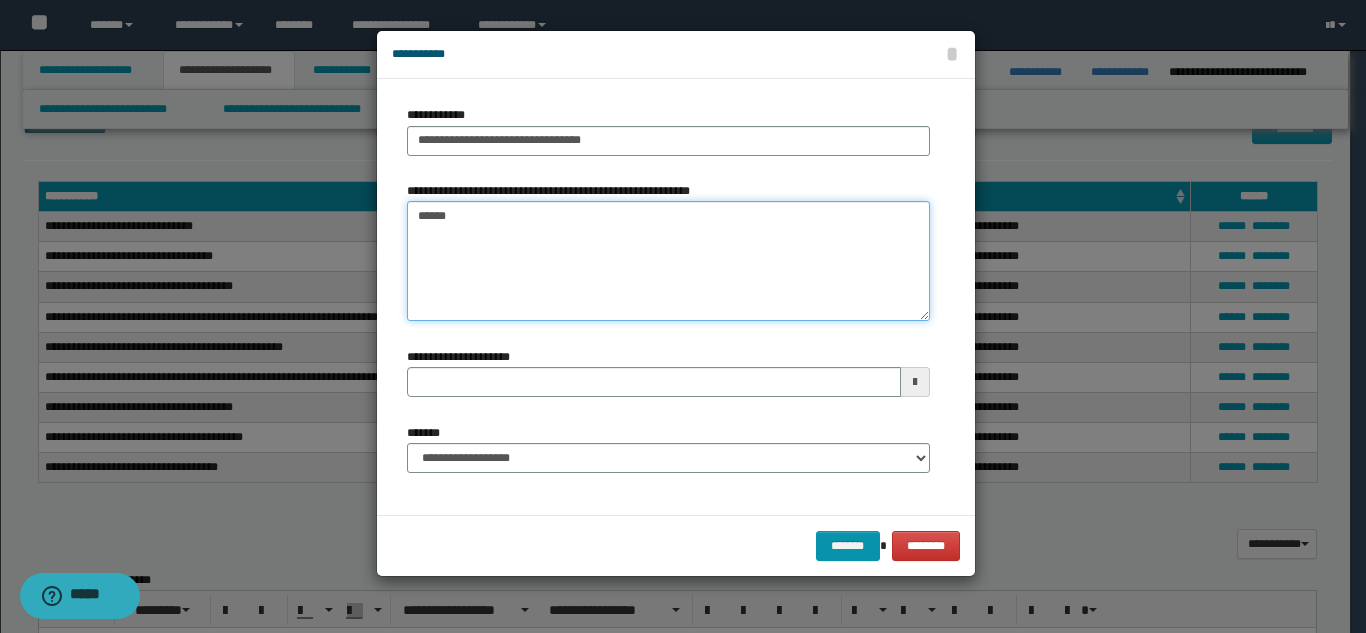 type on "*******" 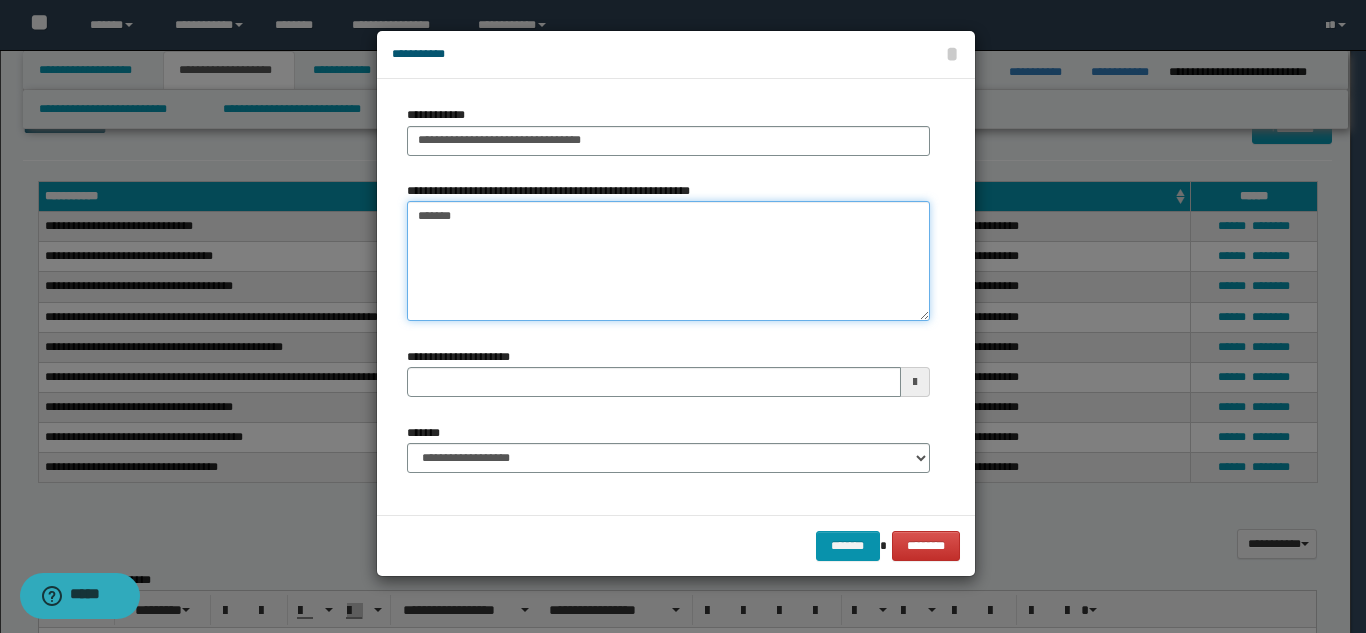 type 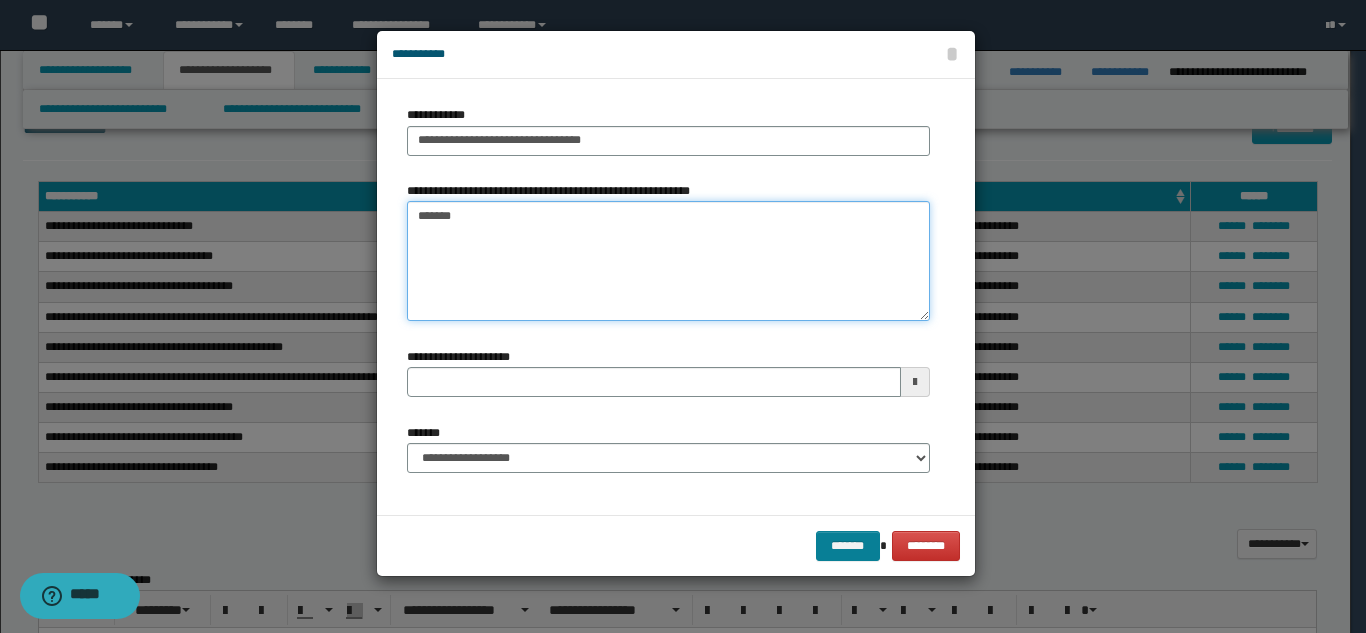 type on "*******" 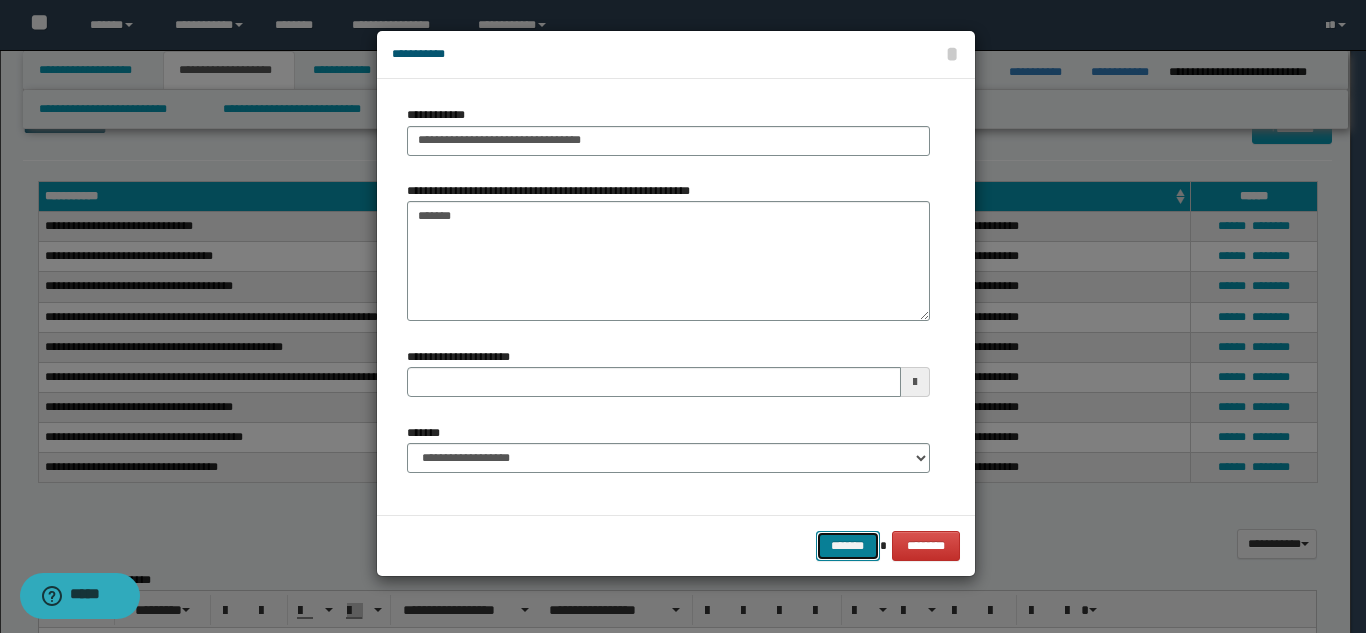 click on "*******" at bounding box center (848, 546) 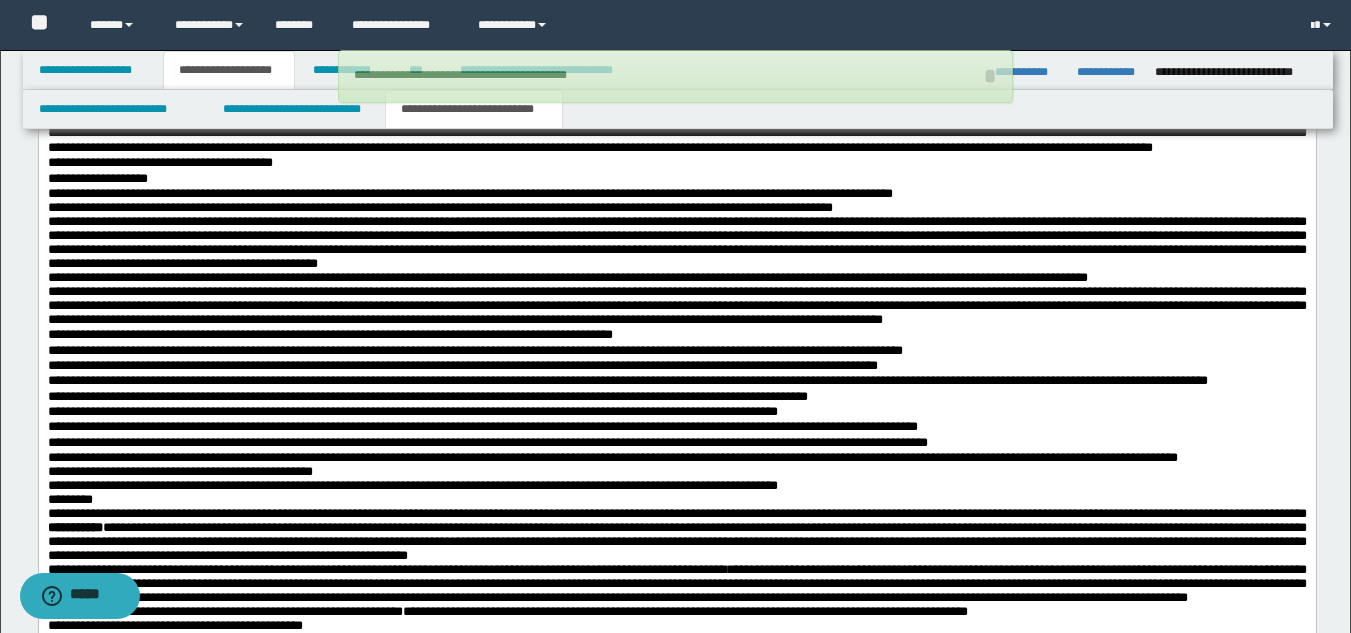 scroll, scrollTop: 2077, scrollLeft: 0, axis: vertical 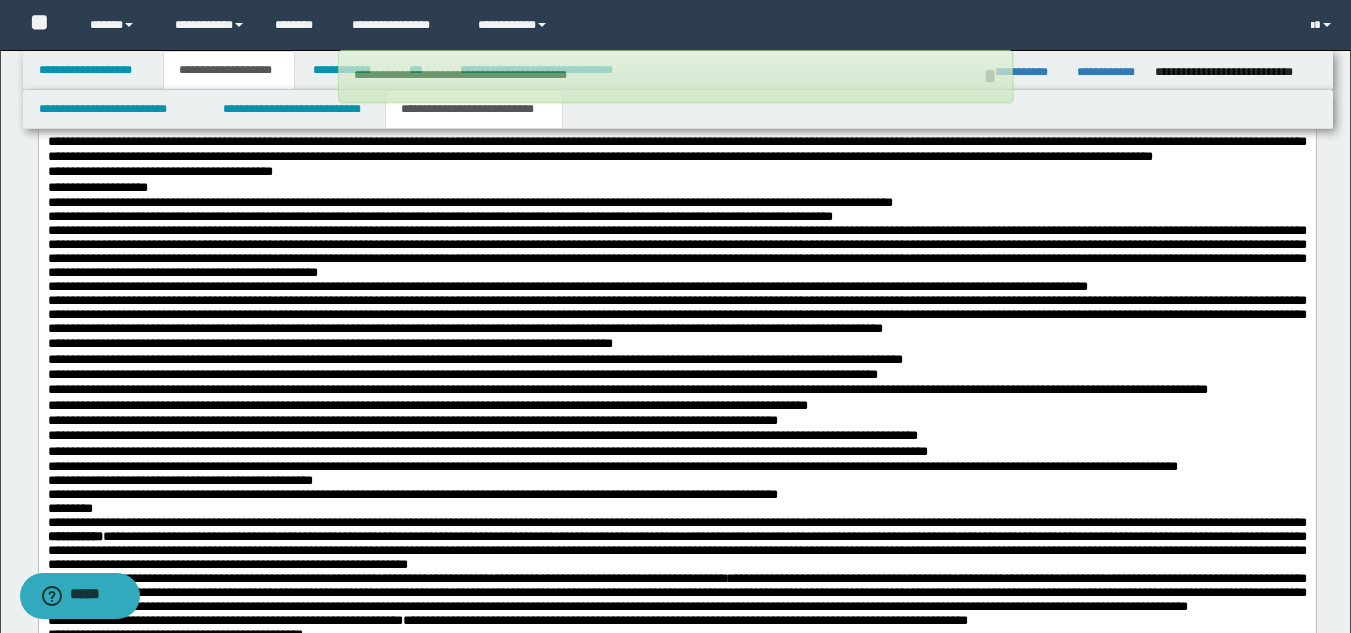 drag, startPoint x: 1365, startPoint y: 247, endPoint x: 1078, endPoint y: 461, distance: 358.0014 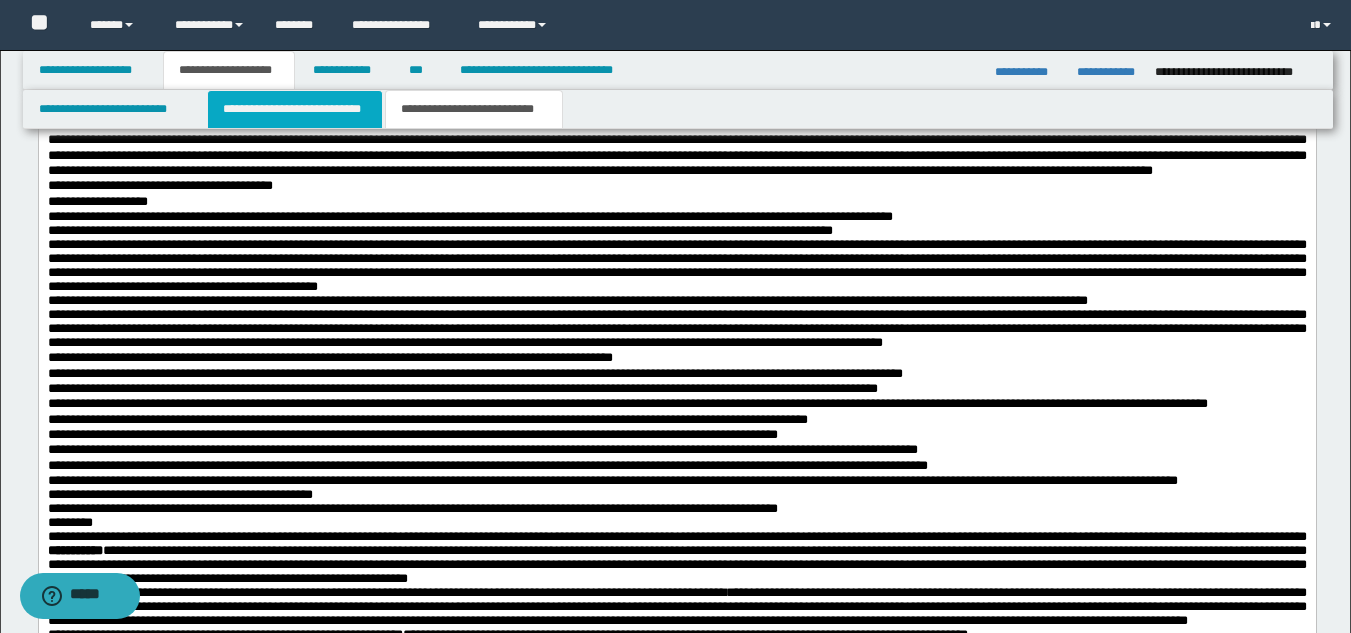 click on "**********" at bounding box center [295, 109] 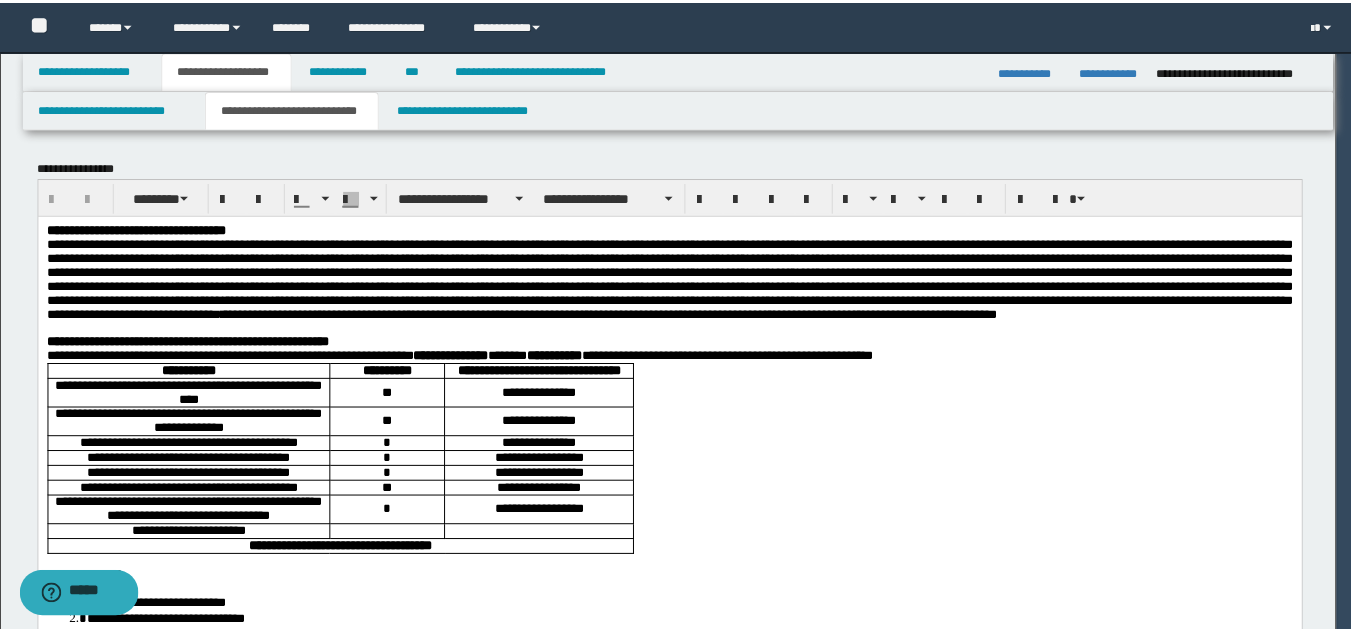 scroll, scrollTop: 0, scrollLeft: 0, axis: both 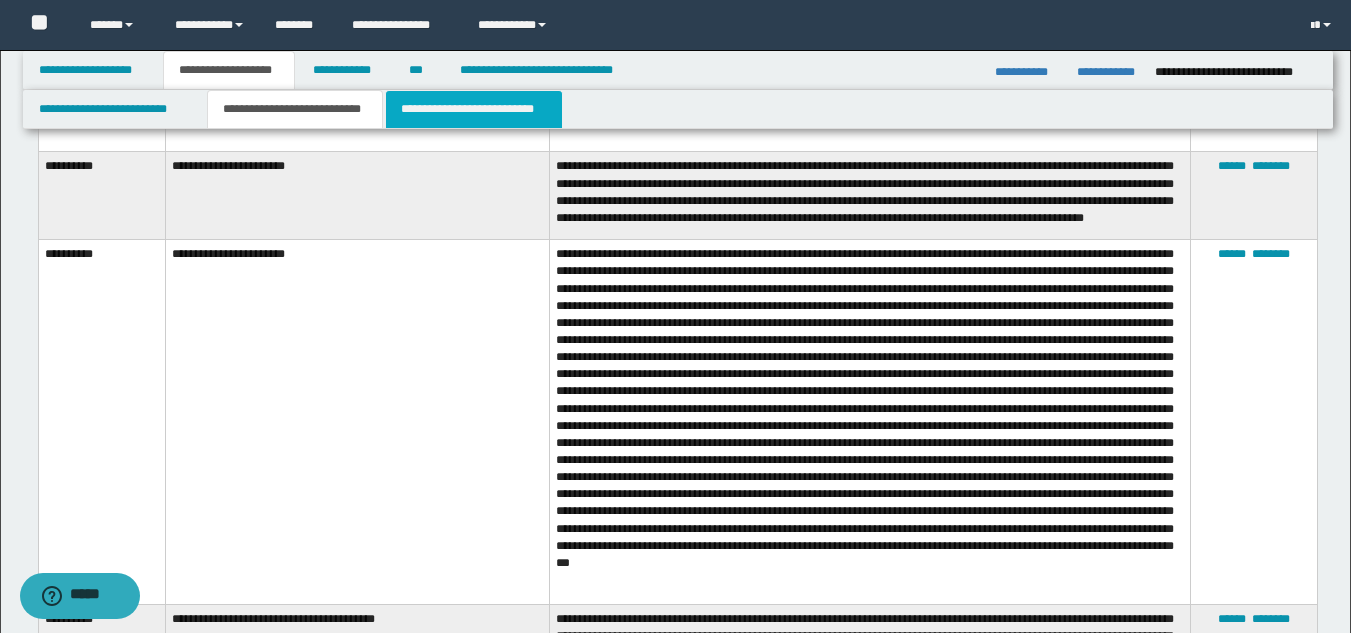 drag, startPoint x: 412, startPoint y: 114, endPoint x: 416, endPoint y: 124, distance: 10.770329 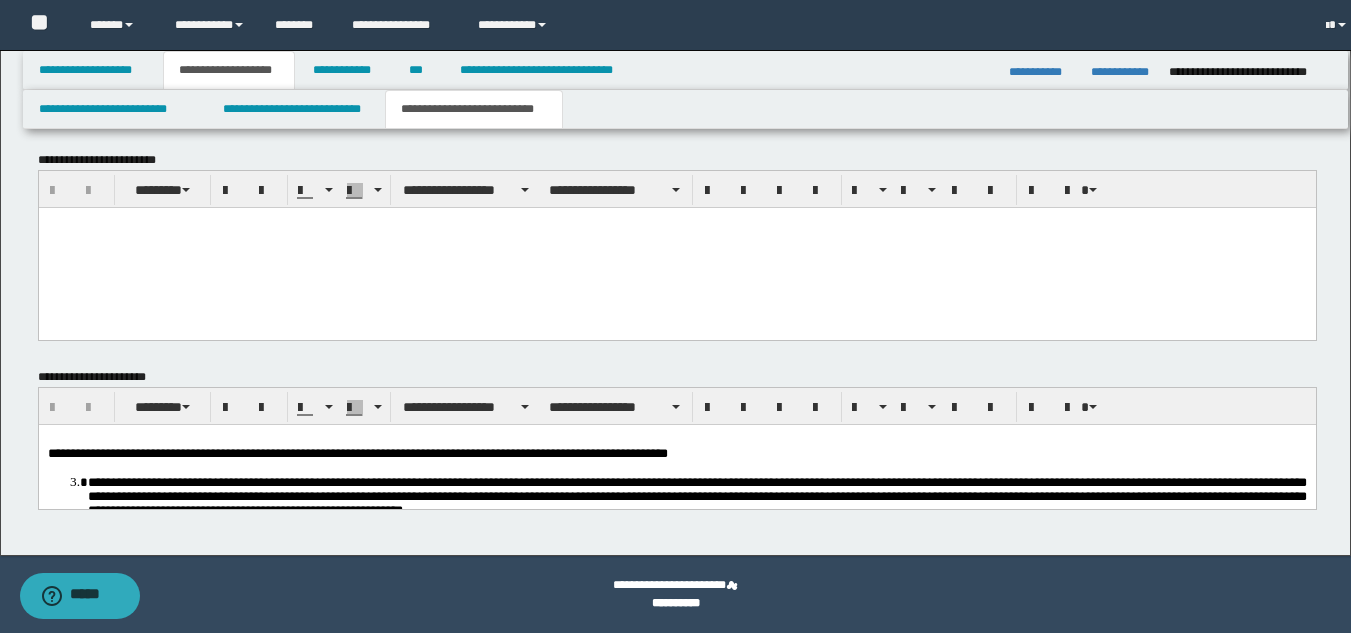 scroll, scrollTop: 3356, scrollLeft: 0, axis: vertical 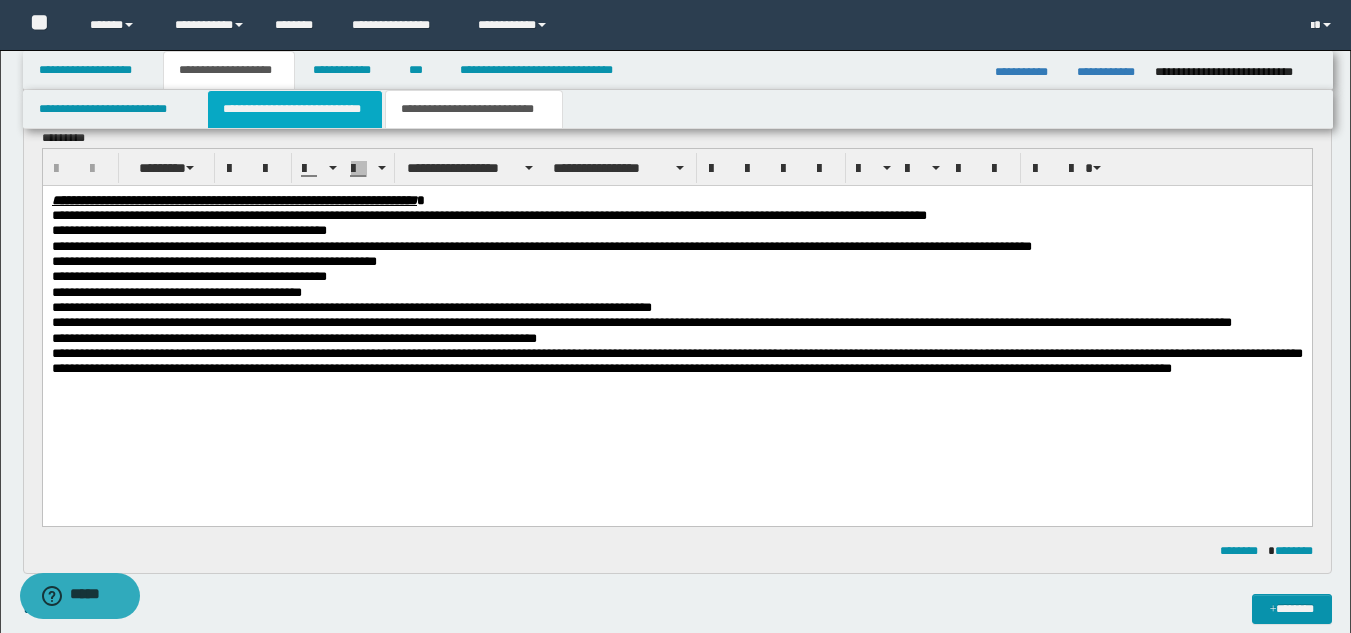 click on "**********" at bounding box center [295, 109] 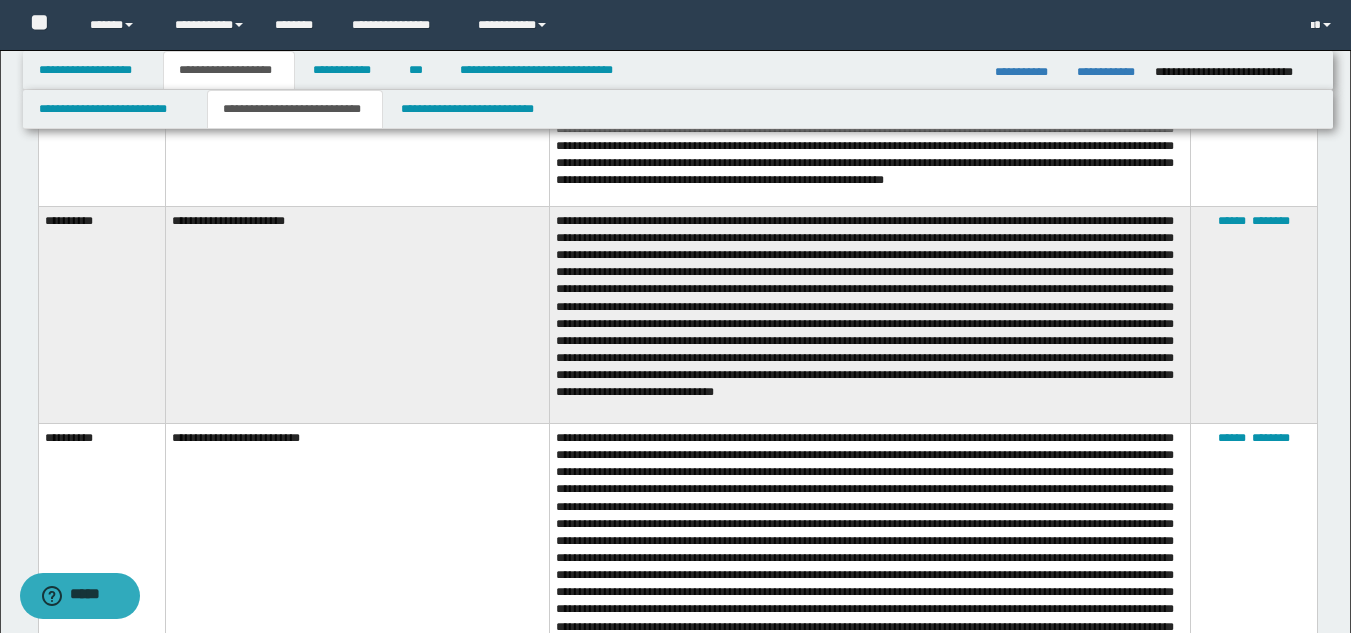 scroll, scrollTop: 3575, scrollLeft: 0, axis: vertical 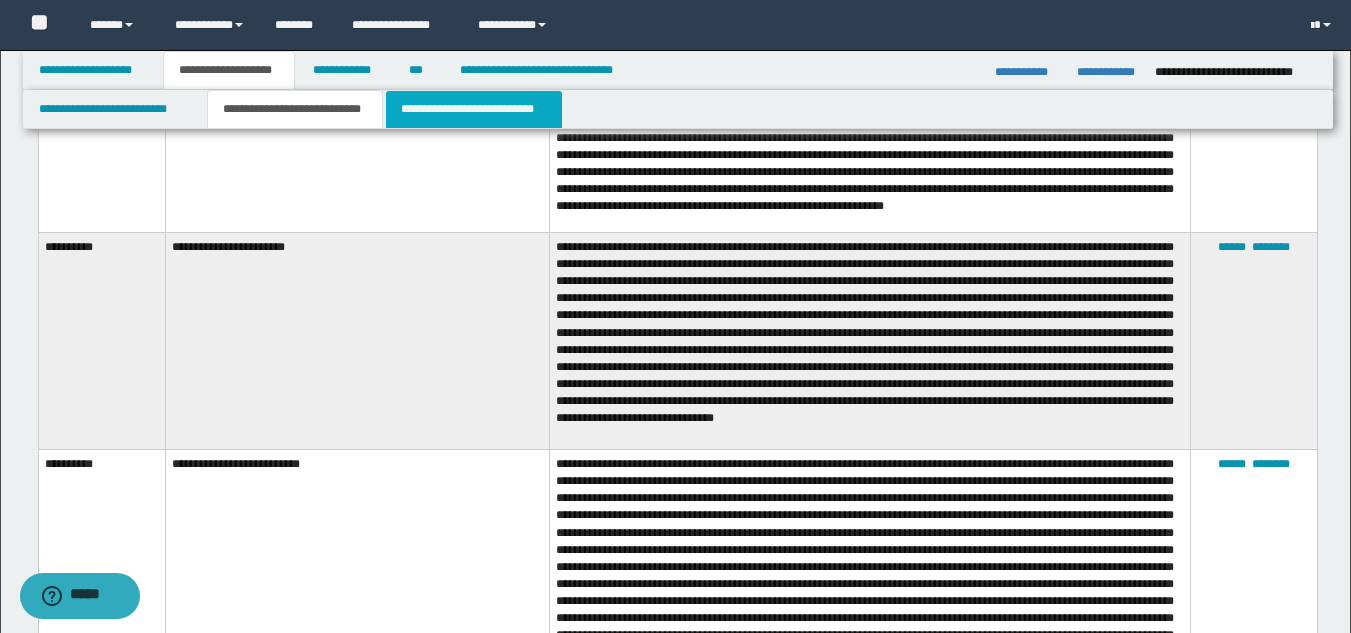 click on "**********" at bounding box center (474, 109) 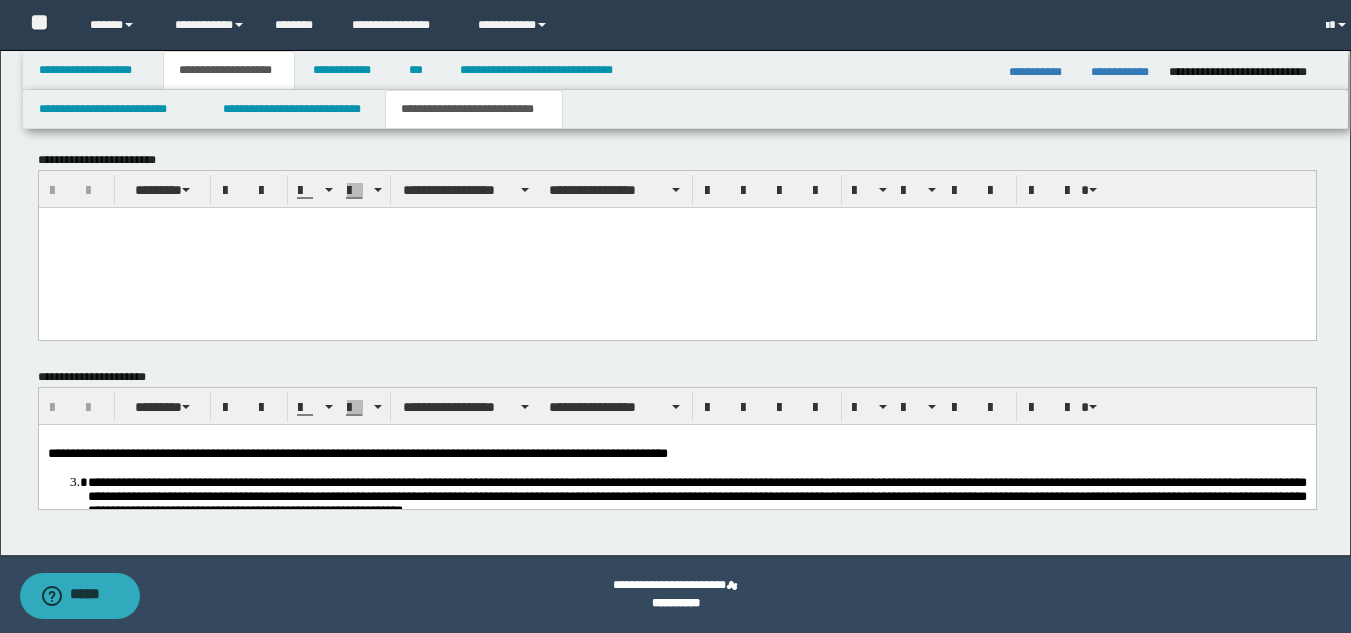scroll, scrollTop: 3356, scrollLeft: 0, axis: vertical 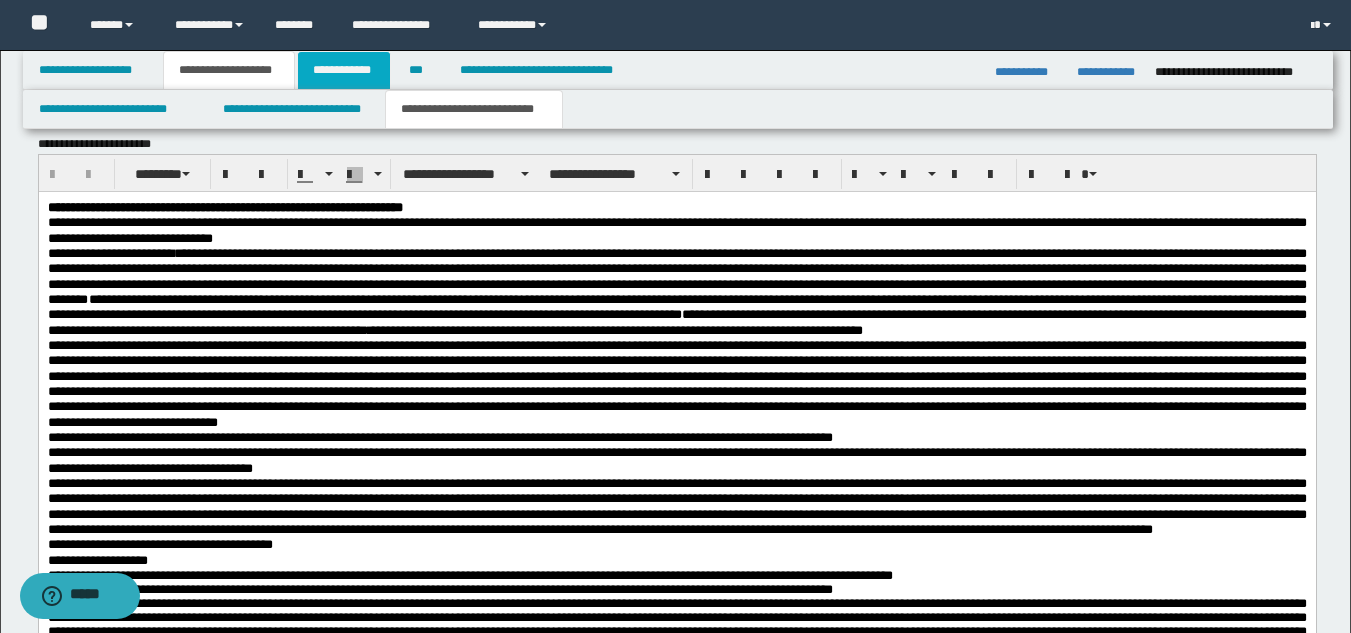 click on "**********" at bounding box center [344, 70] 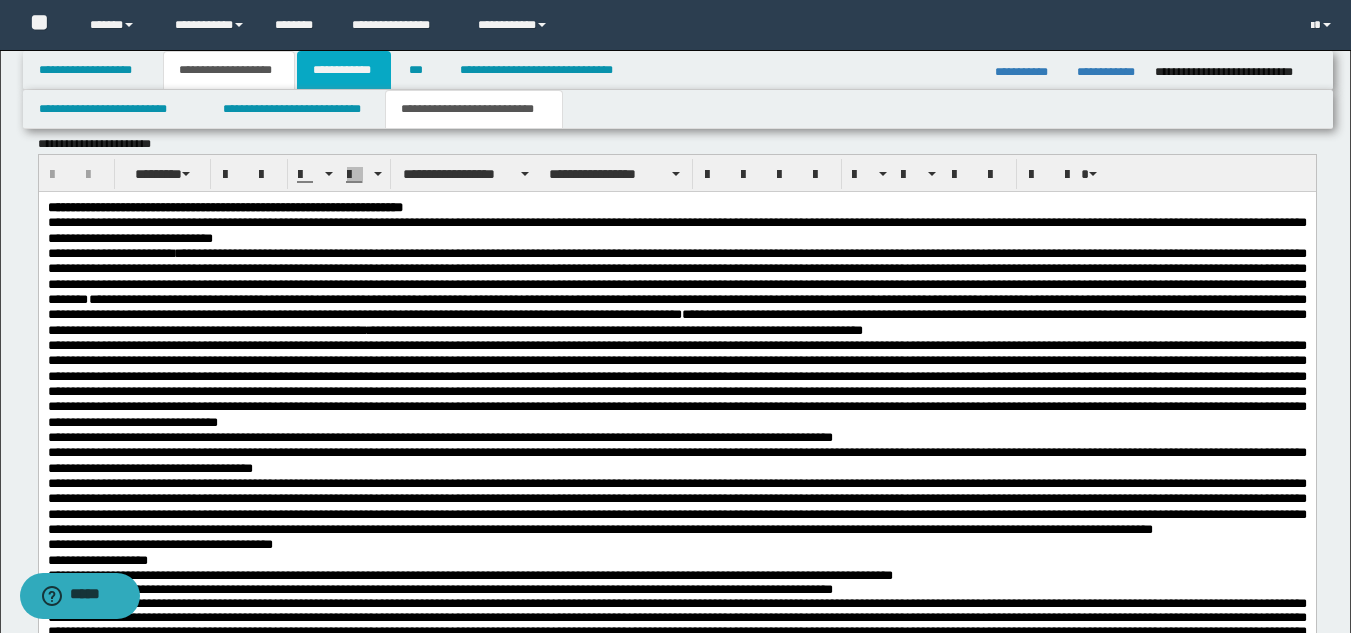 scroll, scrollTop: 516, scrollLeft: 0, axis: vertical 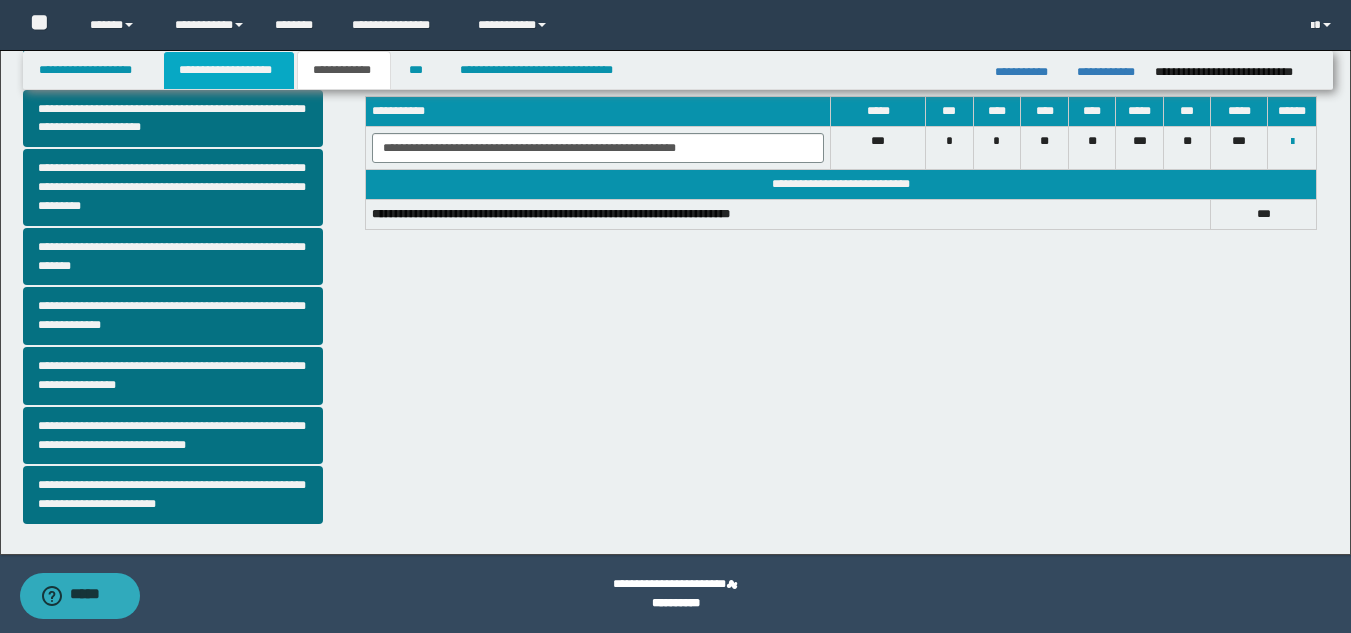 click on "**********" at bounding box center (229, 70) 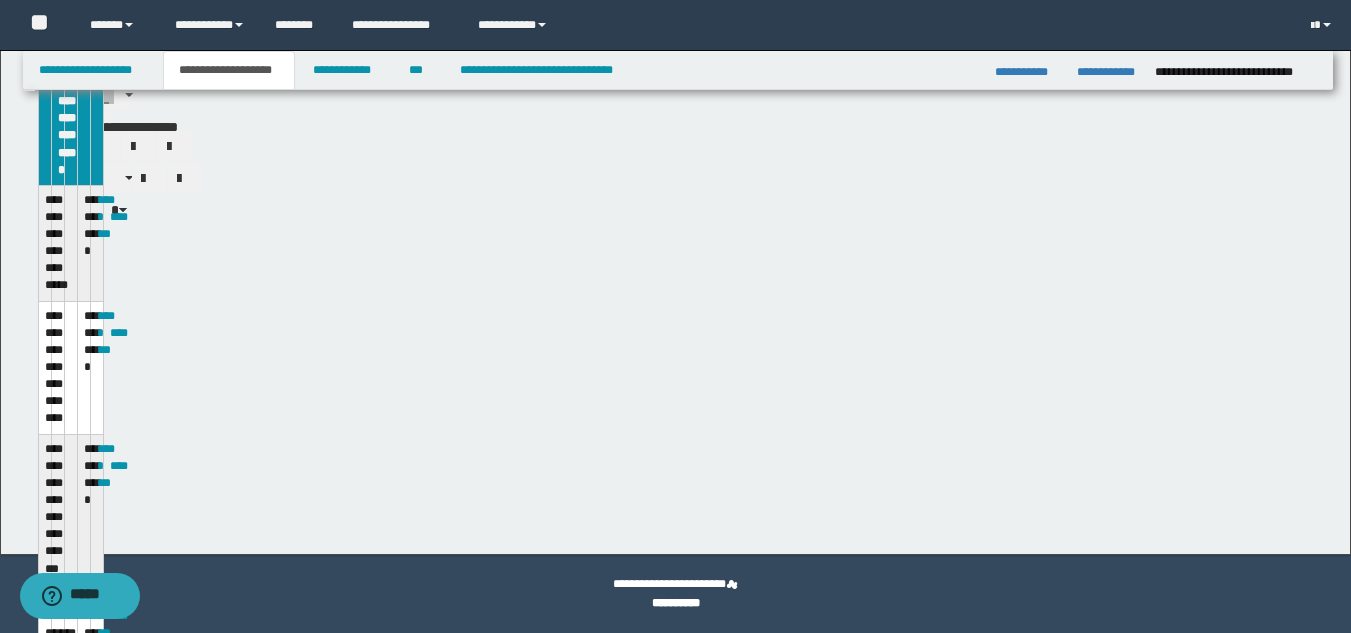 scroll, scrollTop: 547, scrollLeft: 0, axis: vertical 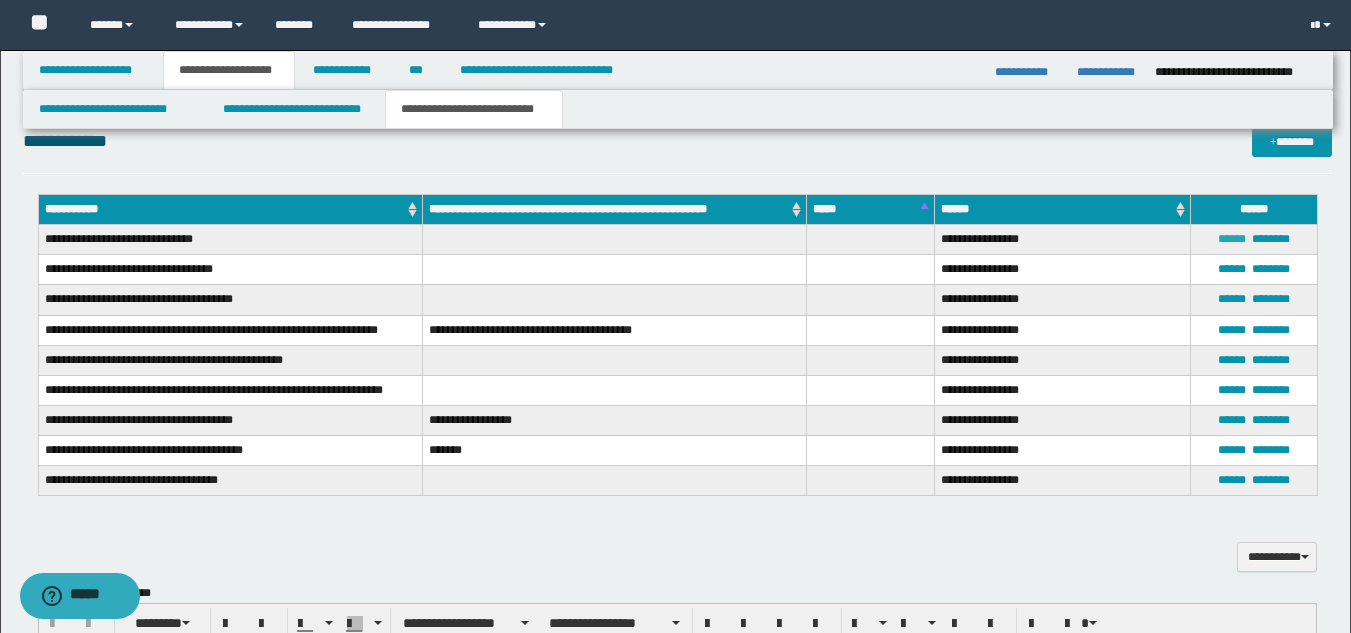 click on "******" at bounding box center (1232, 239) 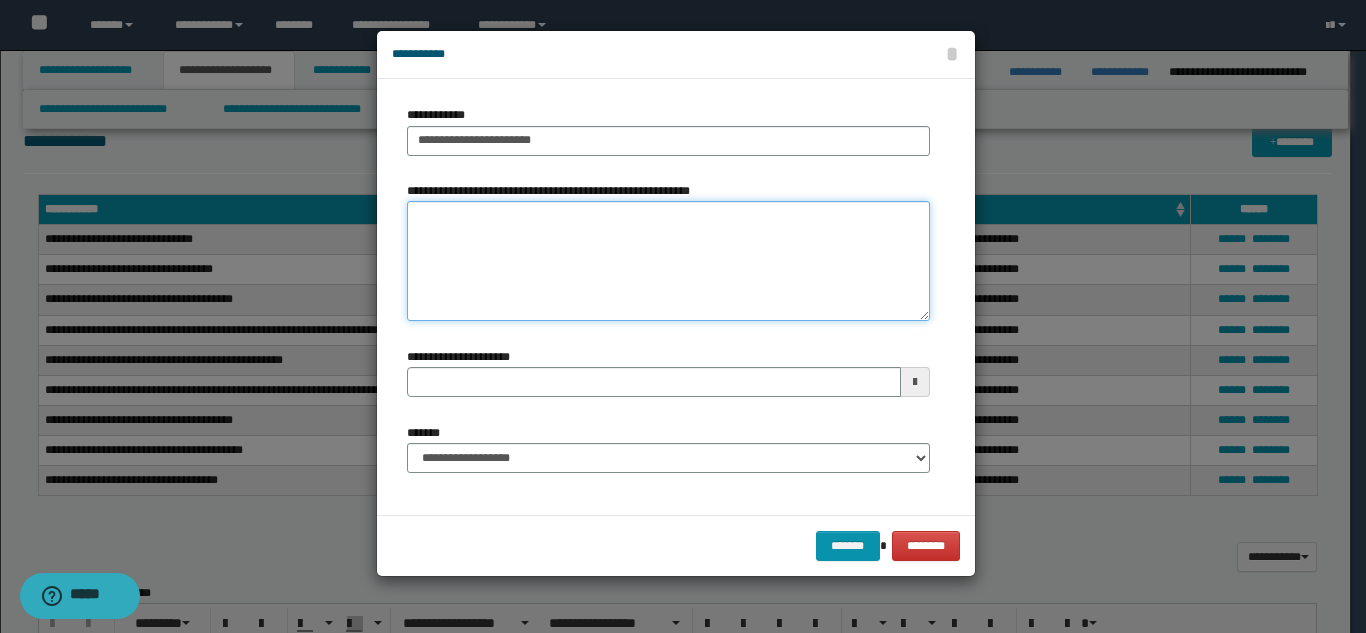 click on "**********" at bounding box center [668, 261] 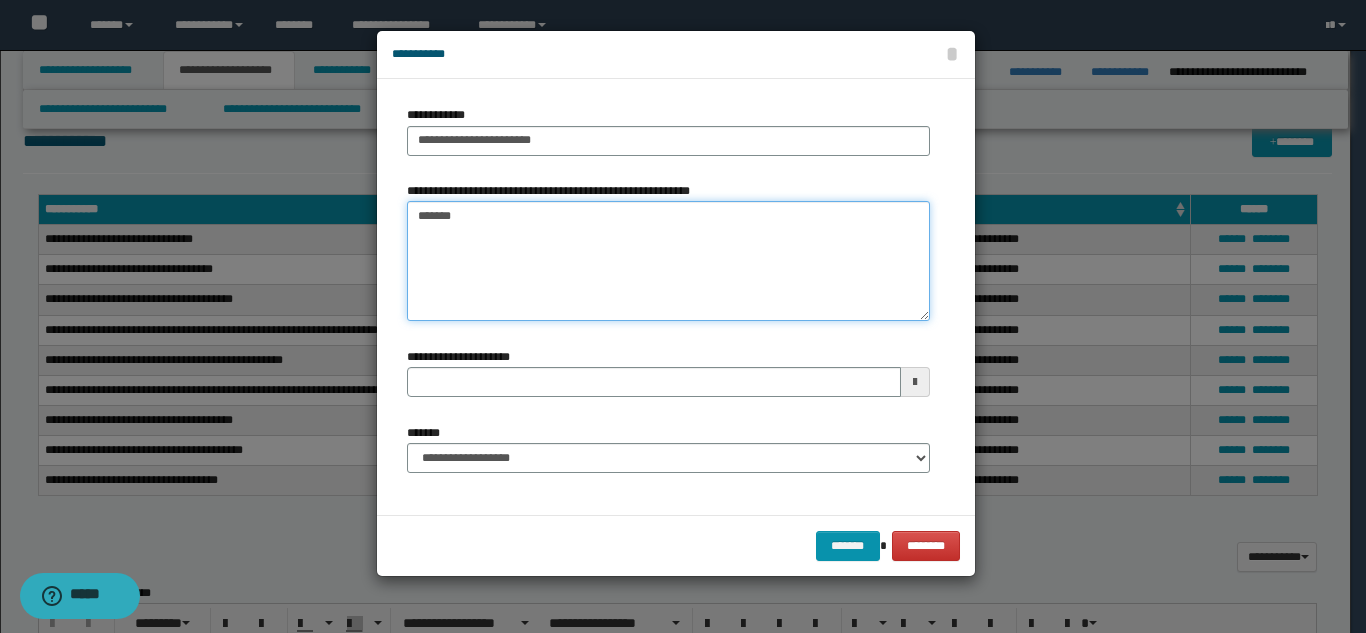 click on "*******" at bounding box center [668, 261] 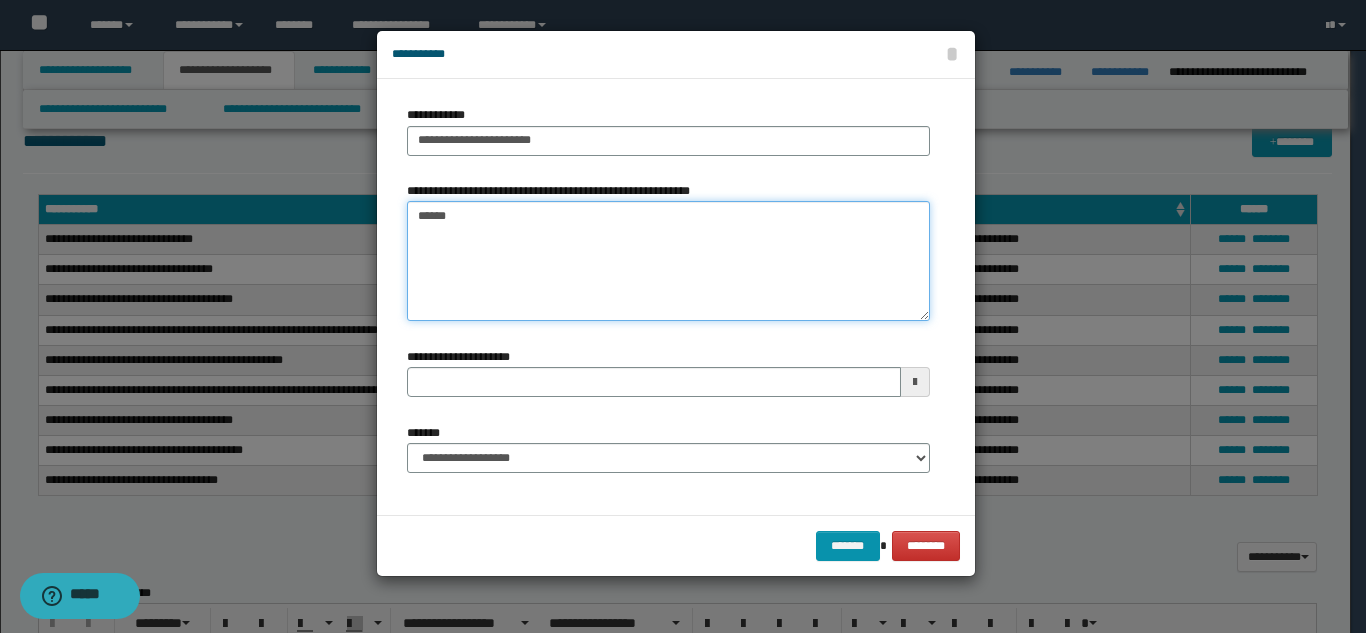 type on "*******" 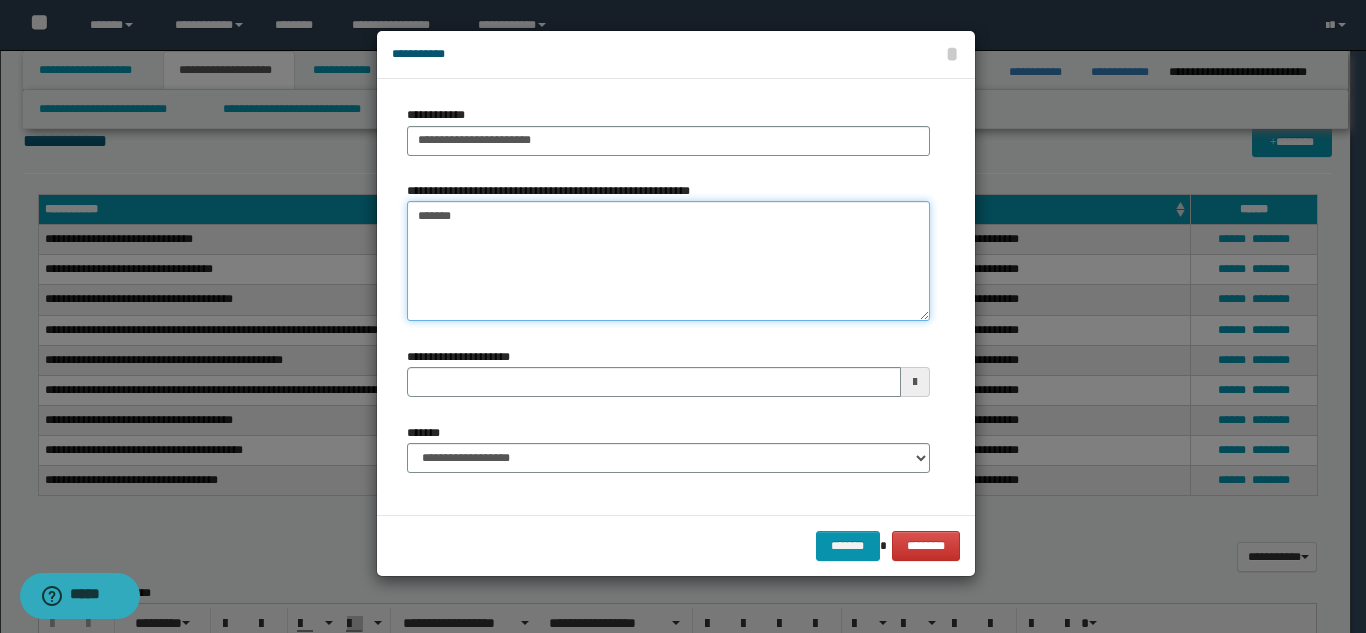 type 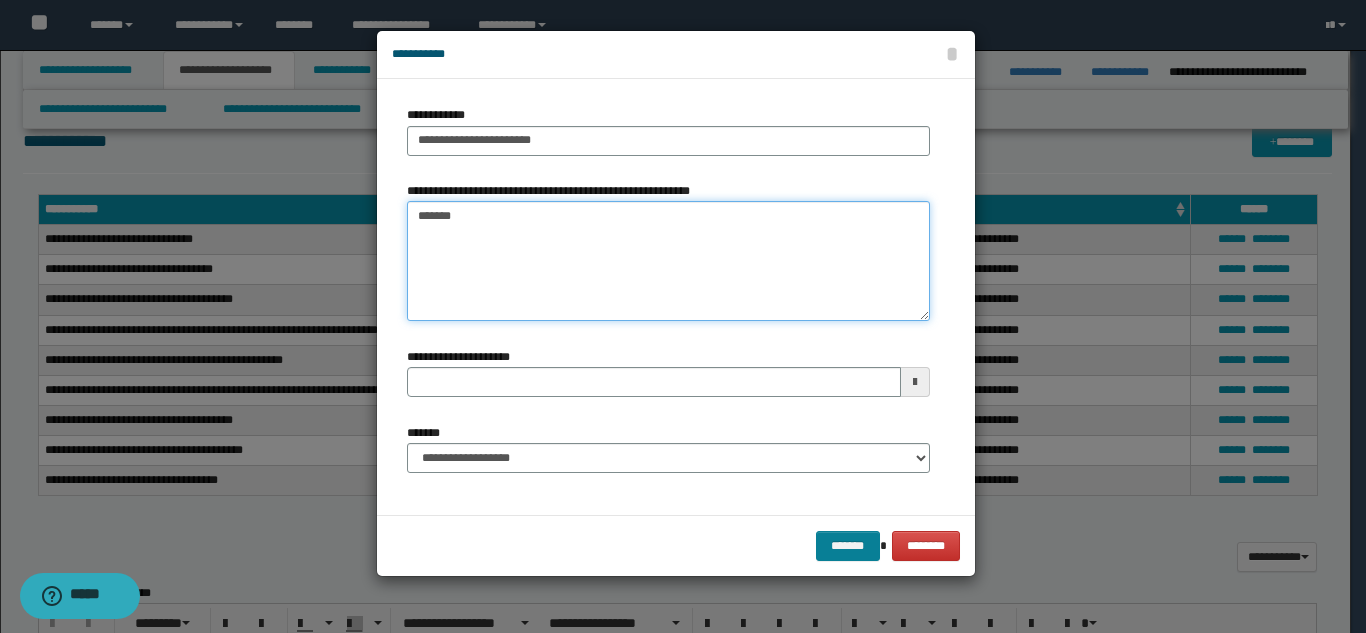 type on "*******" 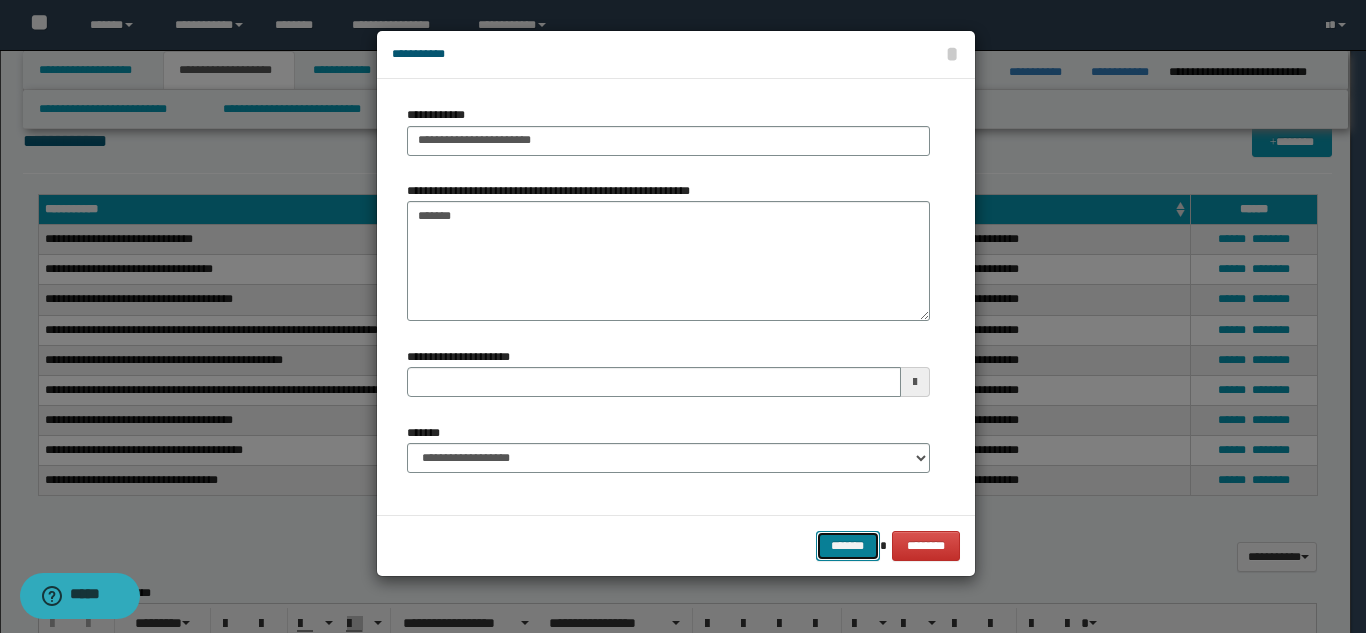 click on "*******" at bounding box center (848, 546) 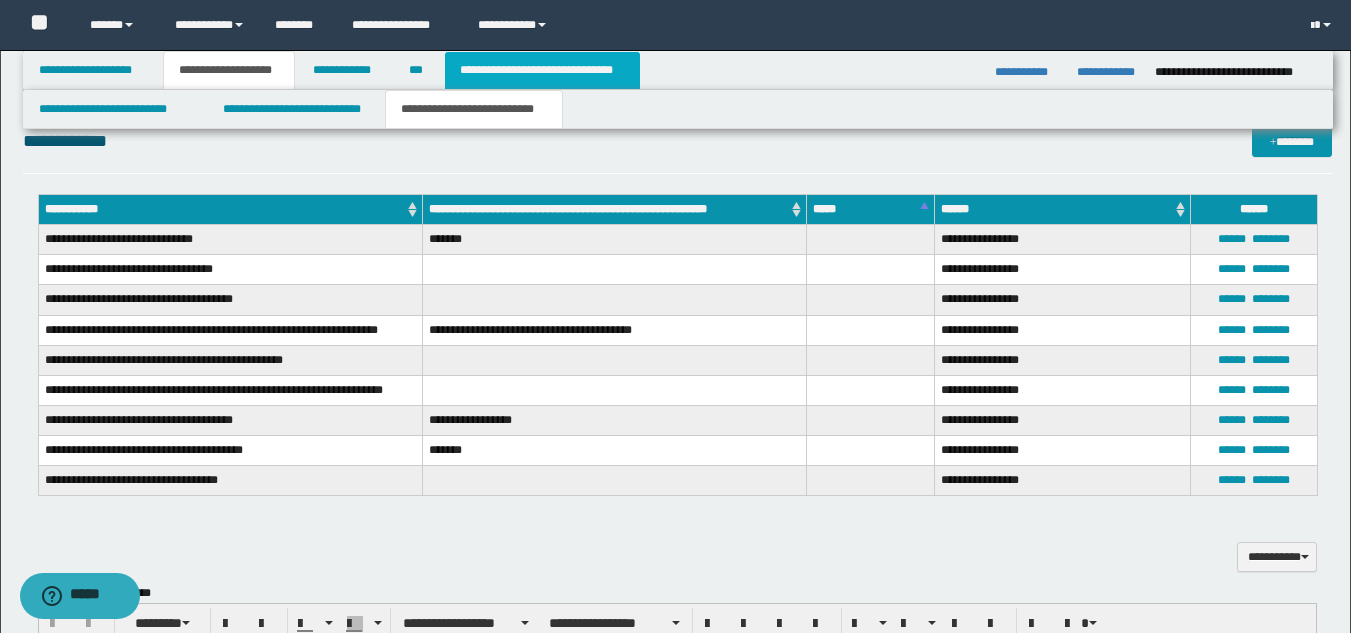 click on "**********" at bounding box center [542, 70] 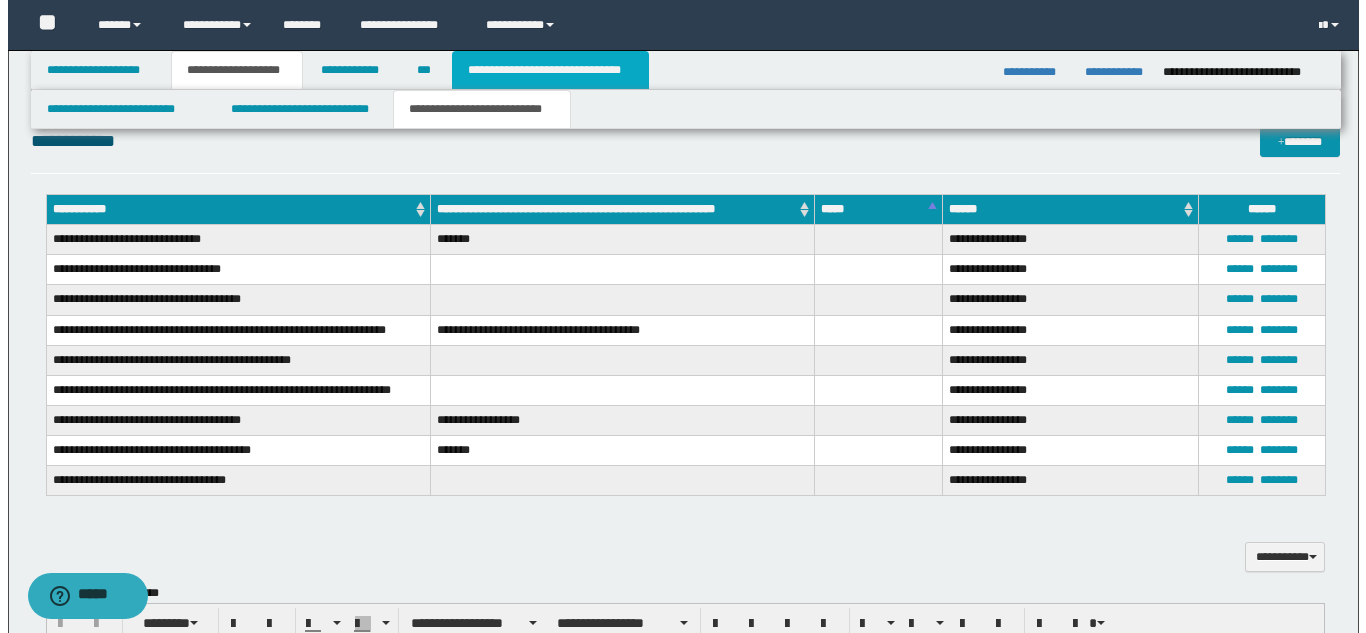 scroll, scrollTop: 0, scrollLeft: 0, axis: both 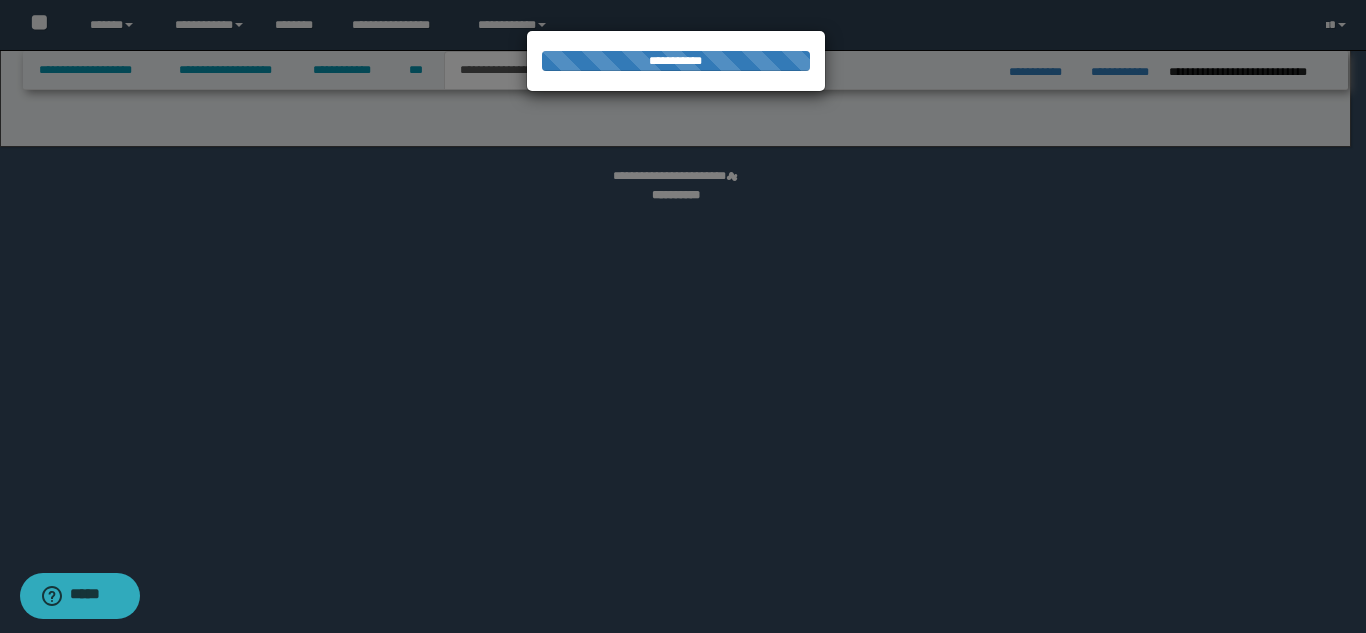 select on "*" 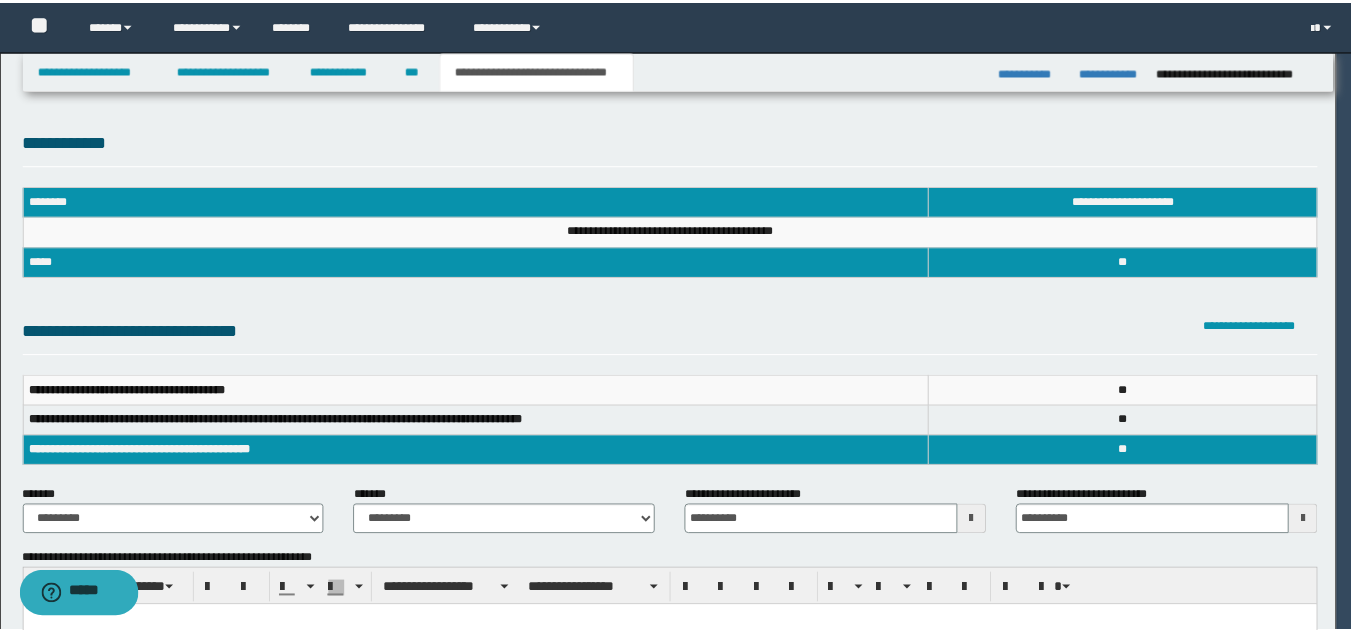 scroll, scrollTop: 0, scrollLeft: 0, axis: both 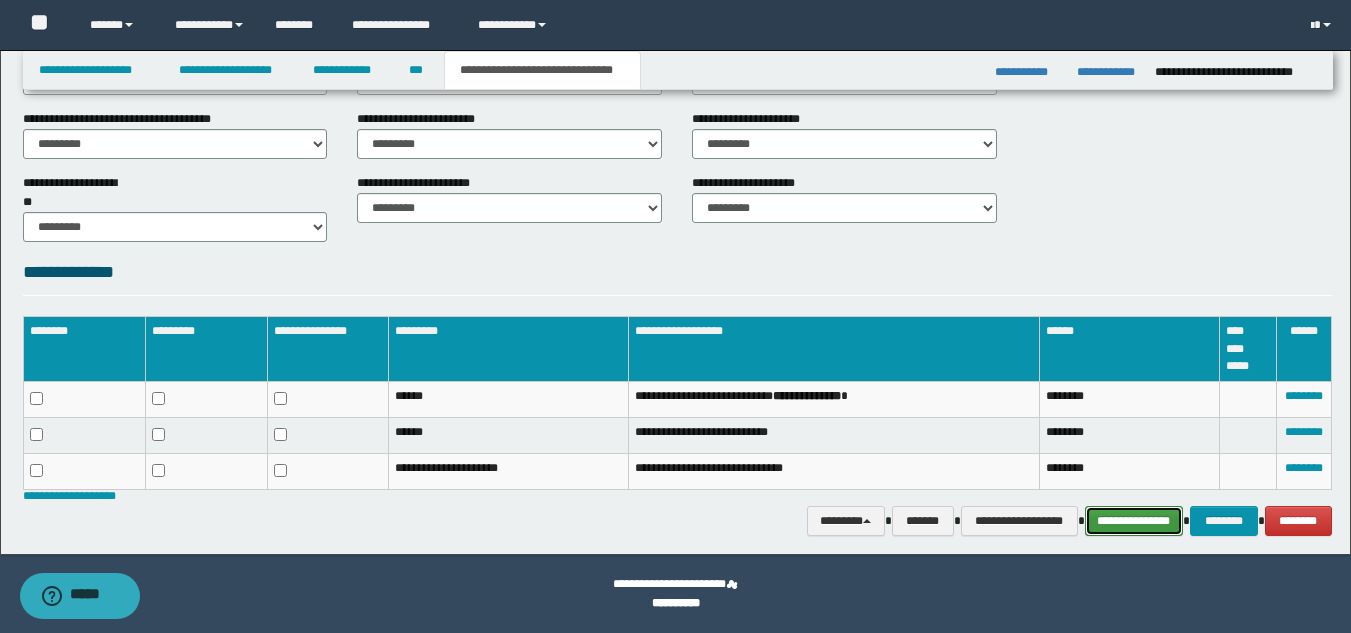 click on "**********" at bounding box center (1134, 521) 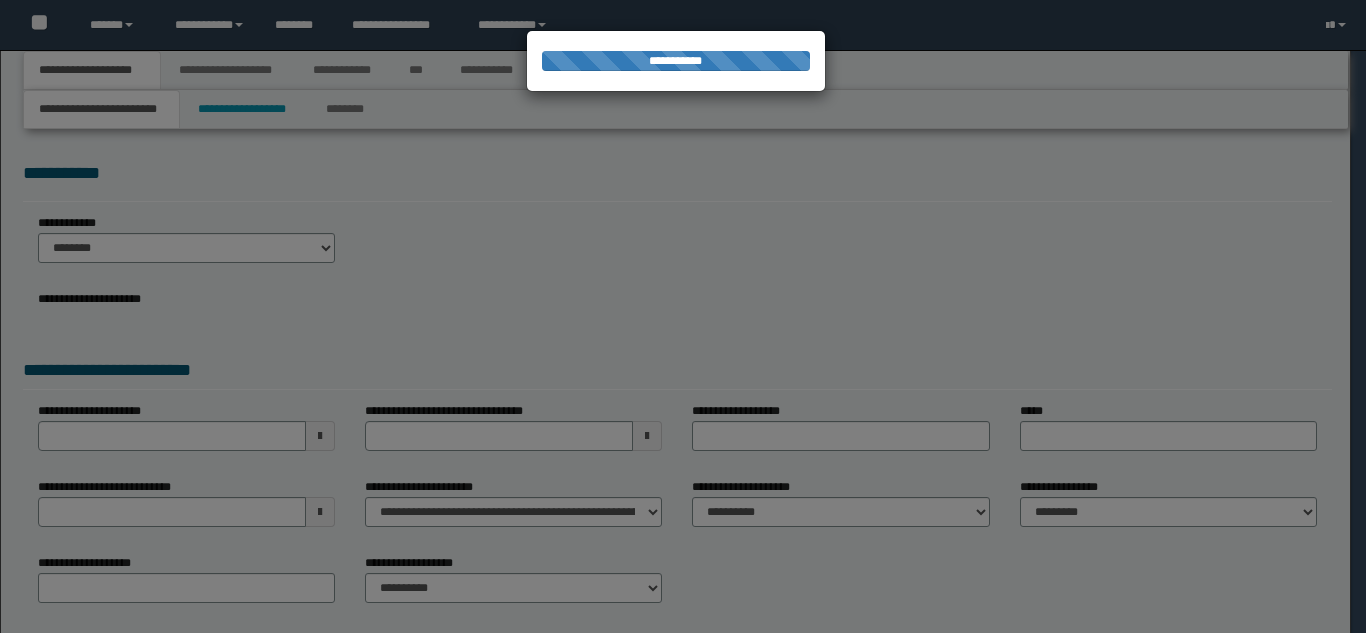 scroll, scrollTop: 0, scrollLeft: 0, axis: both 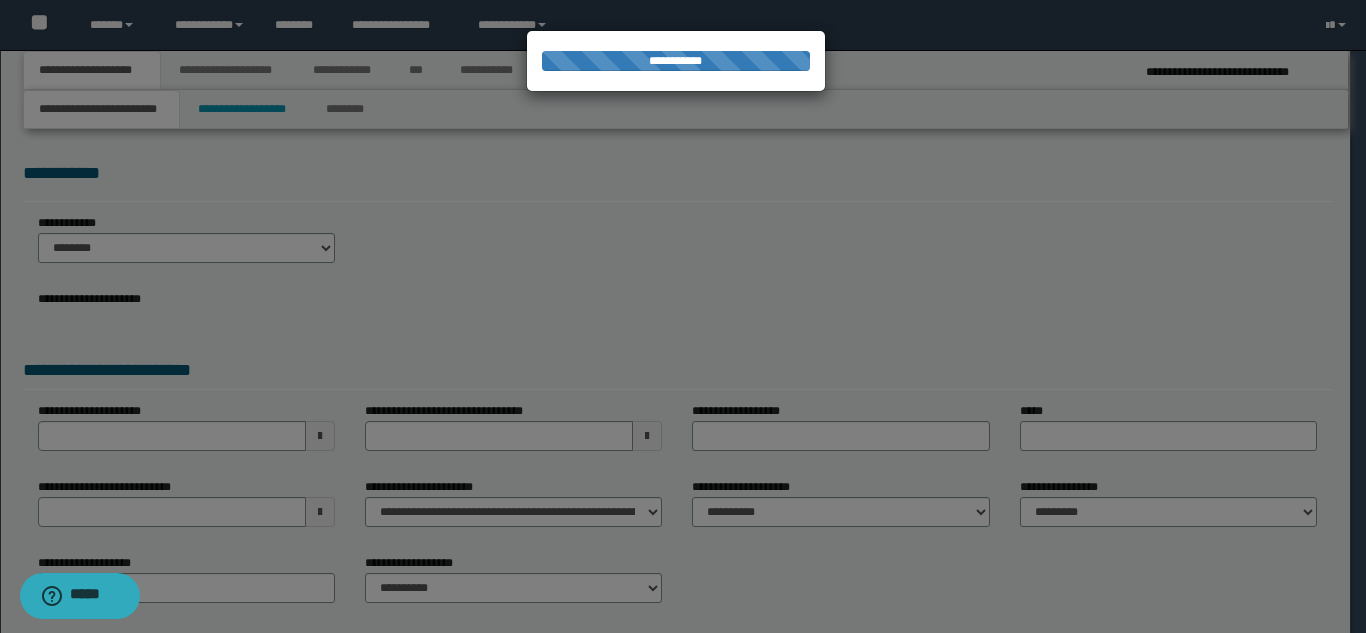 select on "*" 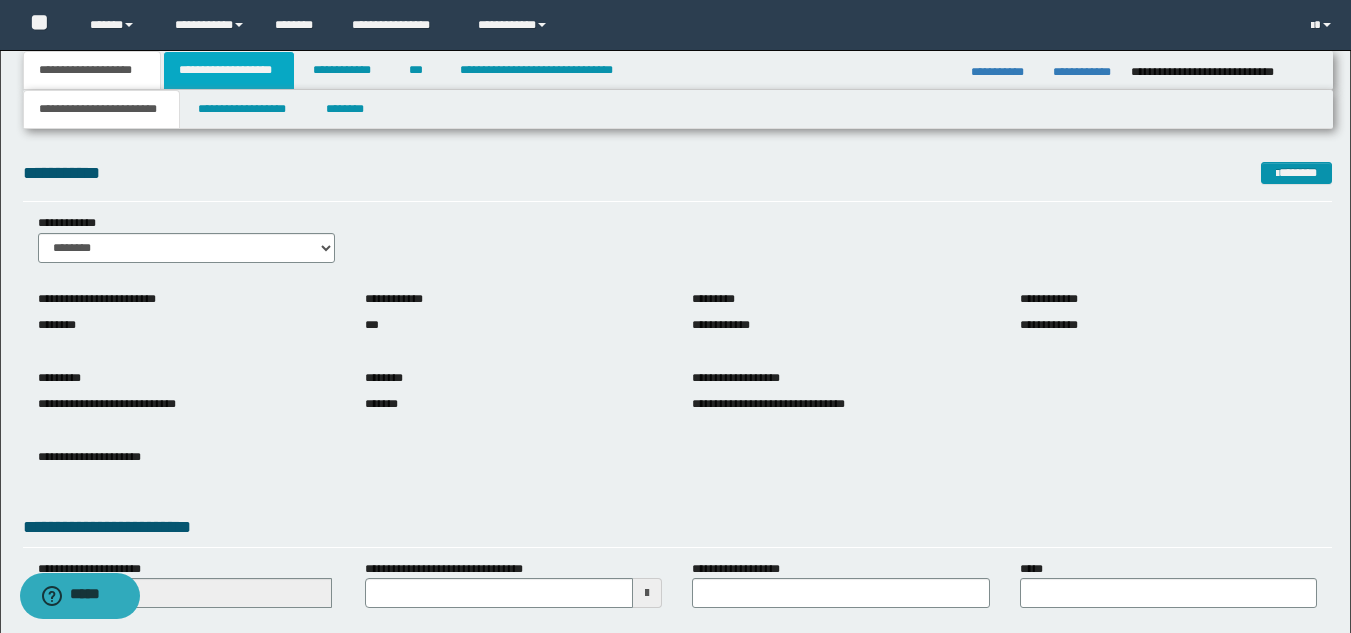 click on "**********" at bounding box center [229, 70] 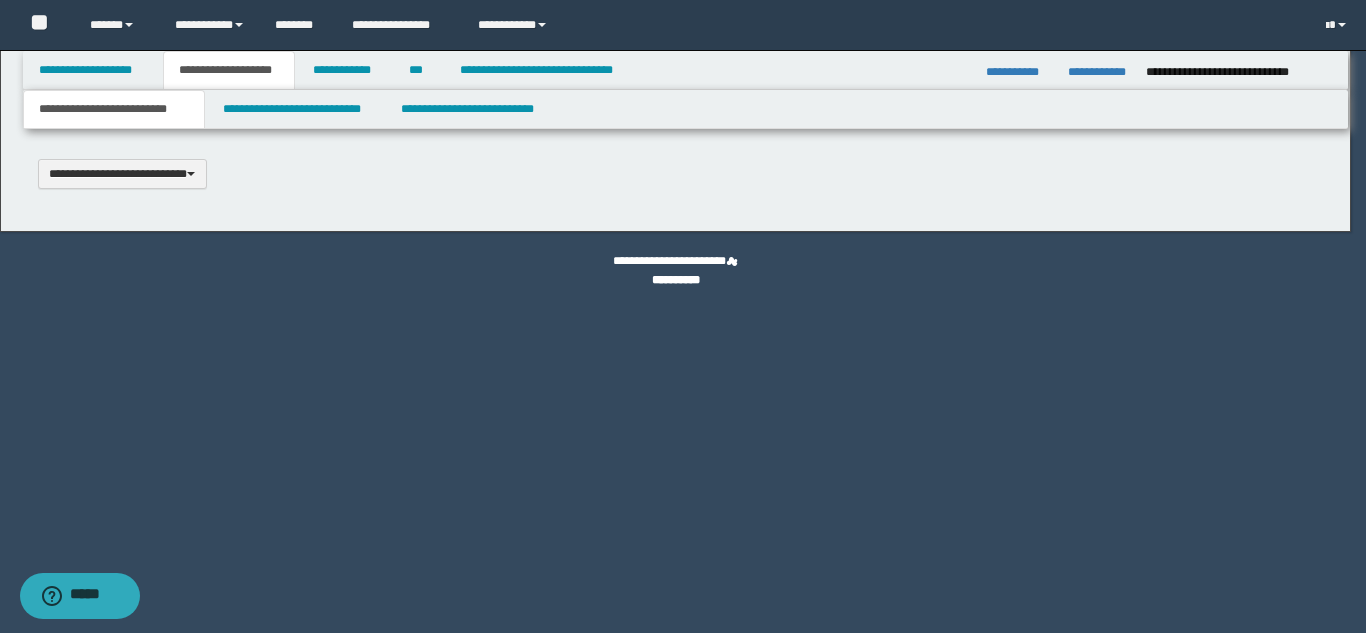 type 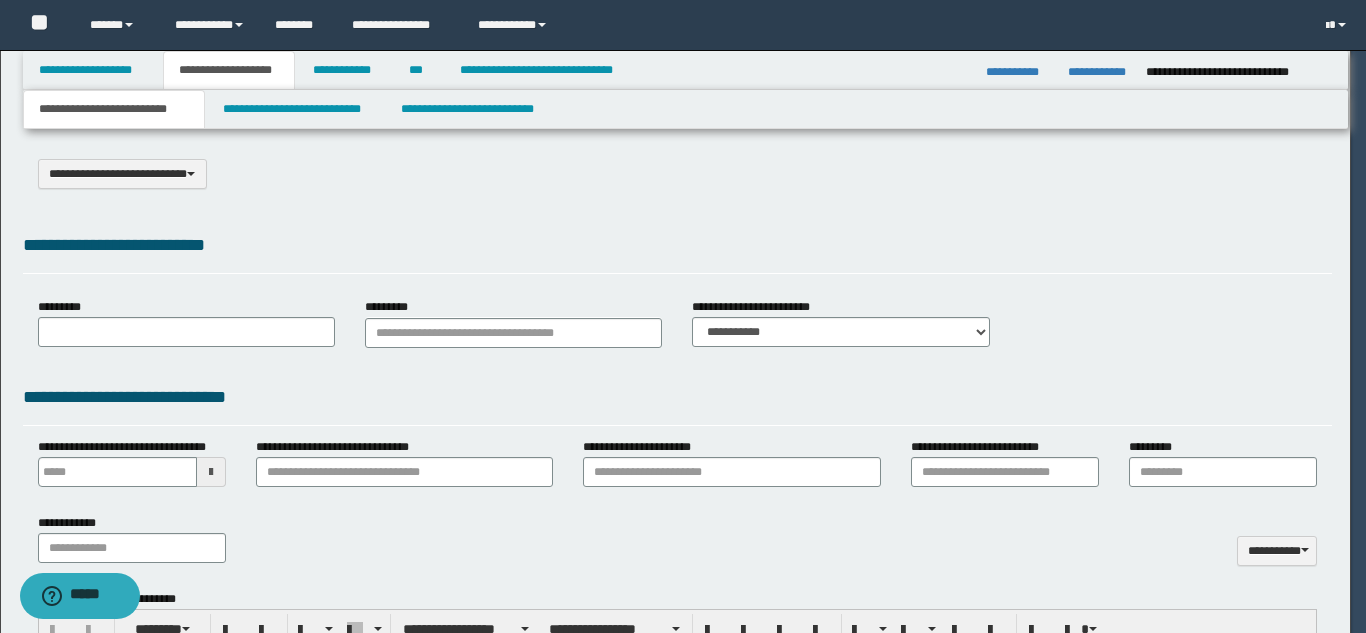 type on "**********" 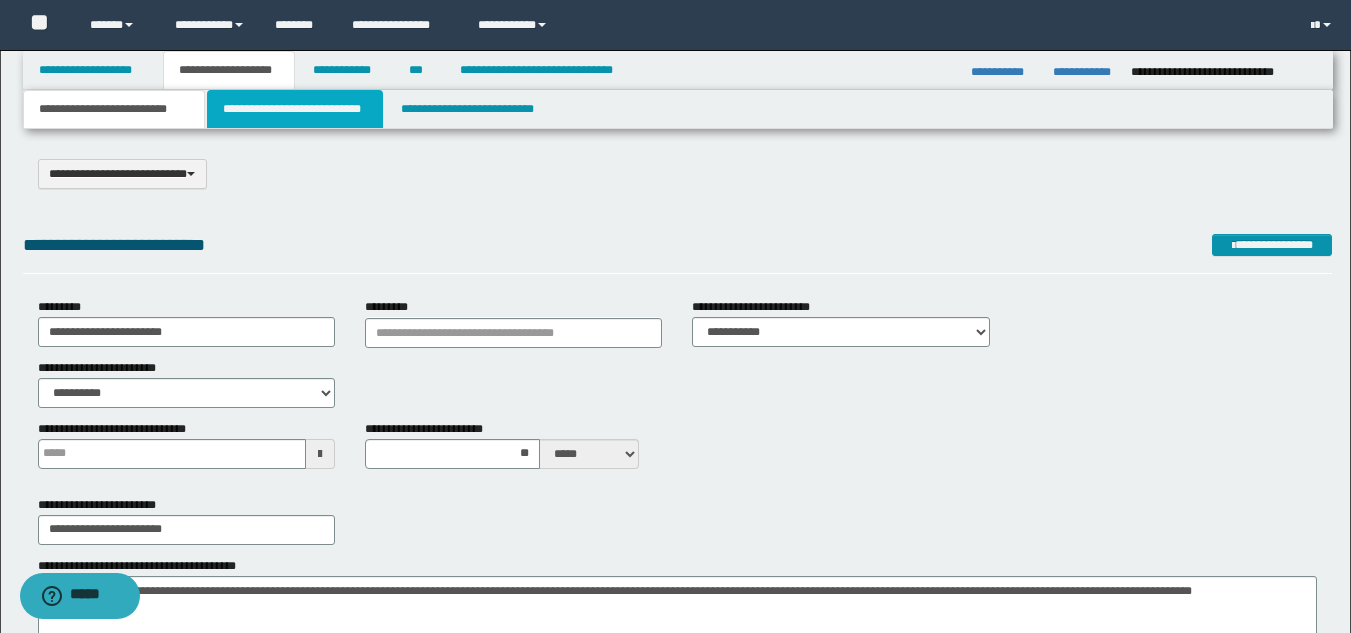 click on "**********" at bounding box center (295, 109) 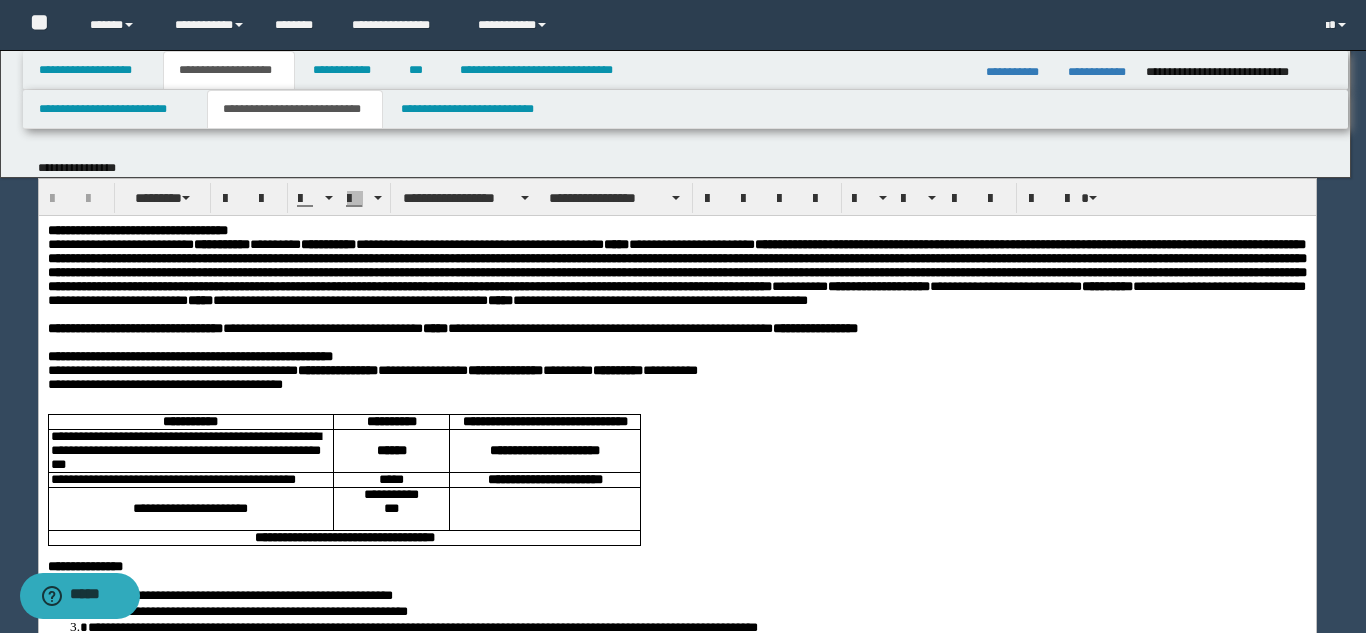 scroll, scrollTop: 0, scrollLeft: 0, axis: both 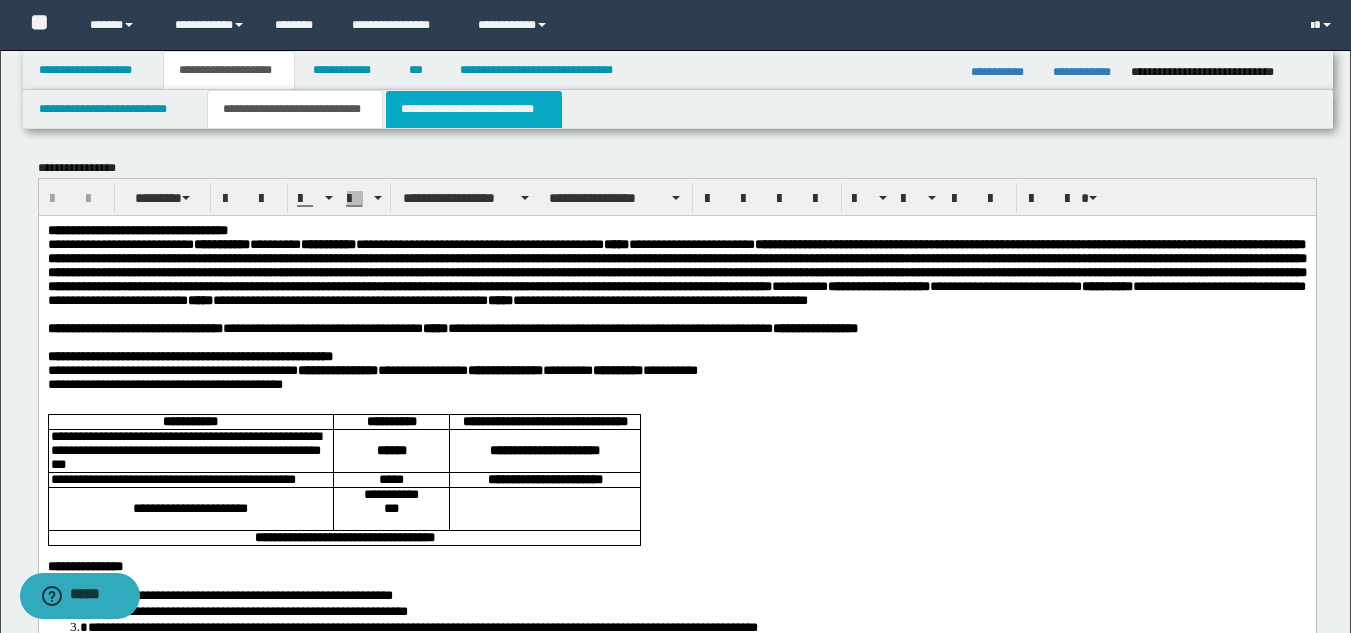 click on "**********" at bounding box center (474, 109) 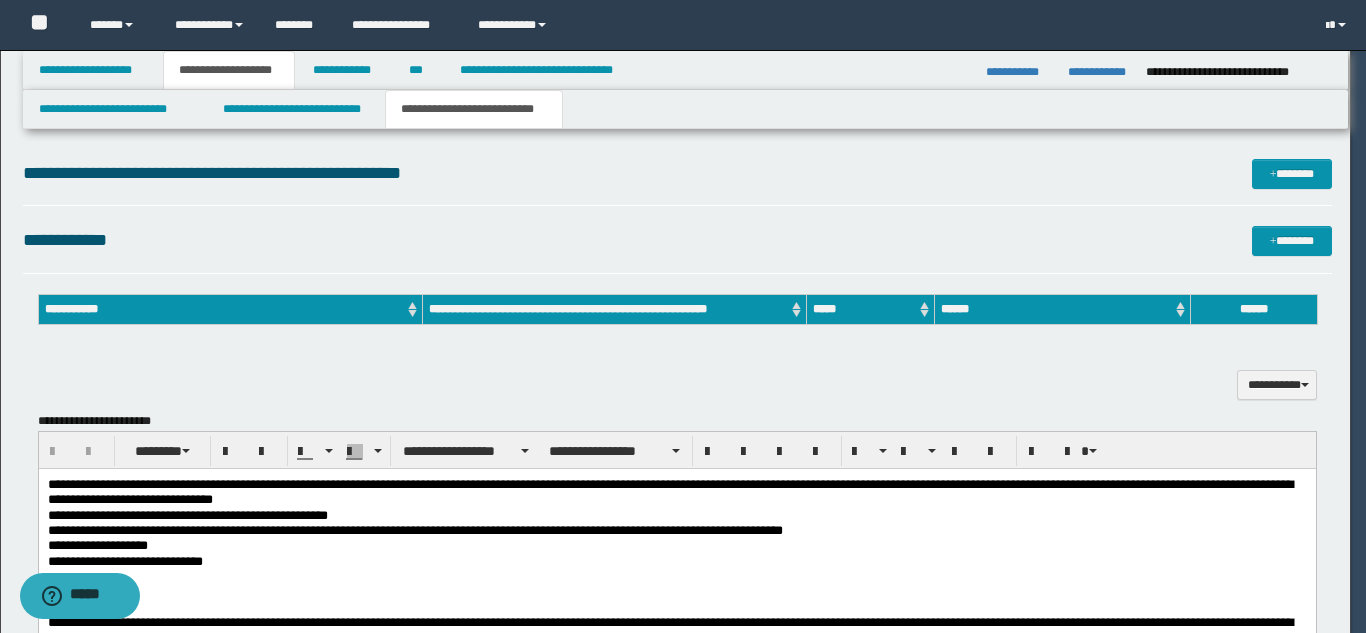 scroll, scrollTop: 0, scrollLeft: 0, axis: both 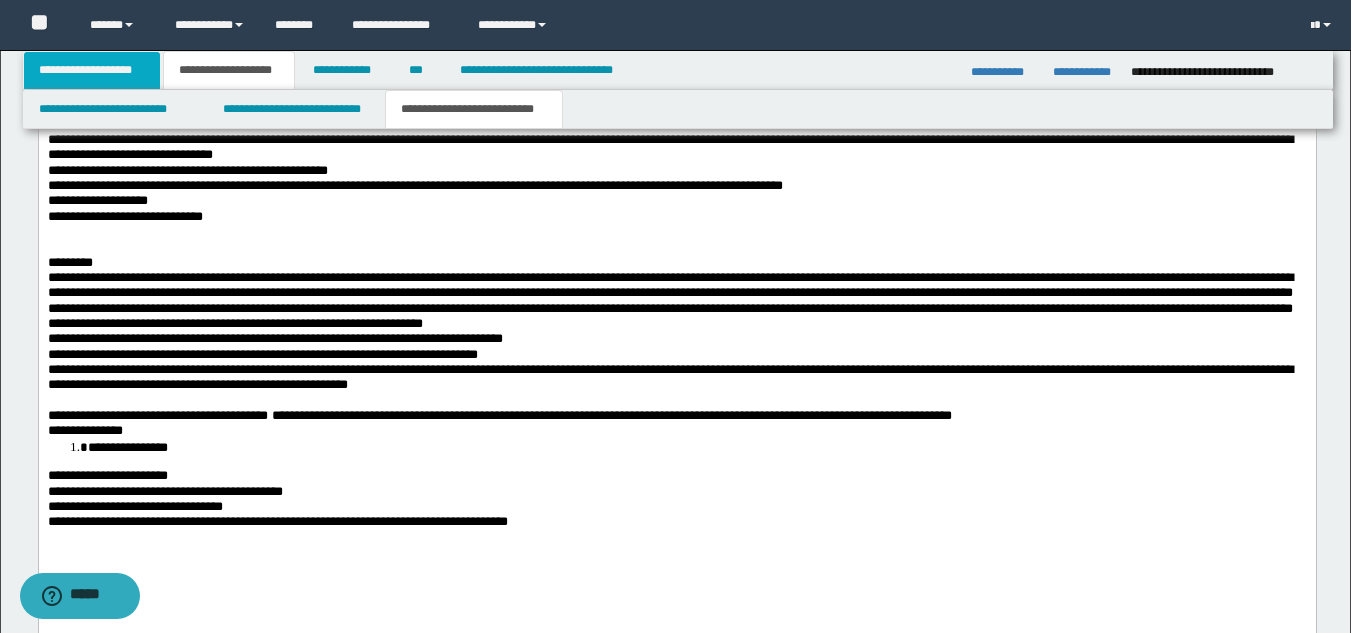 click on "**********" at bounding box center (92, 70) 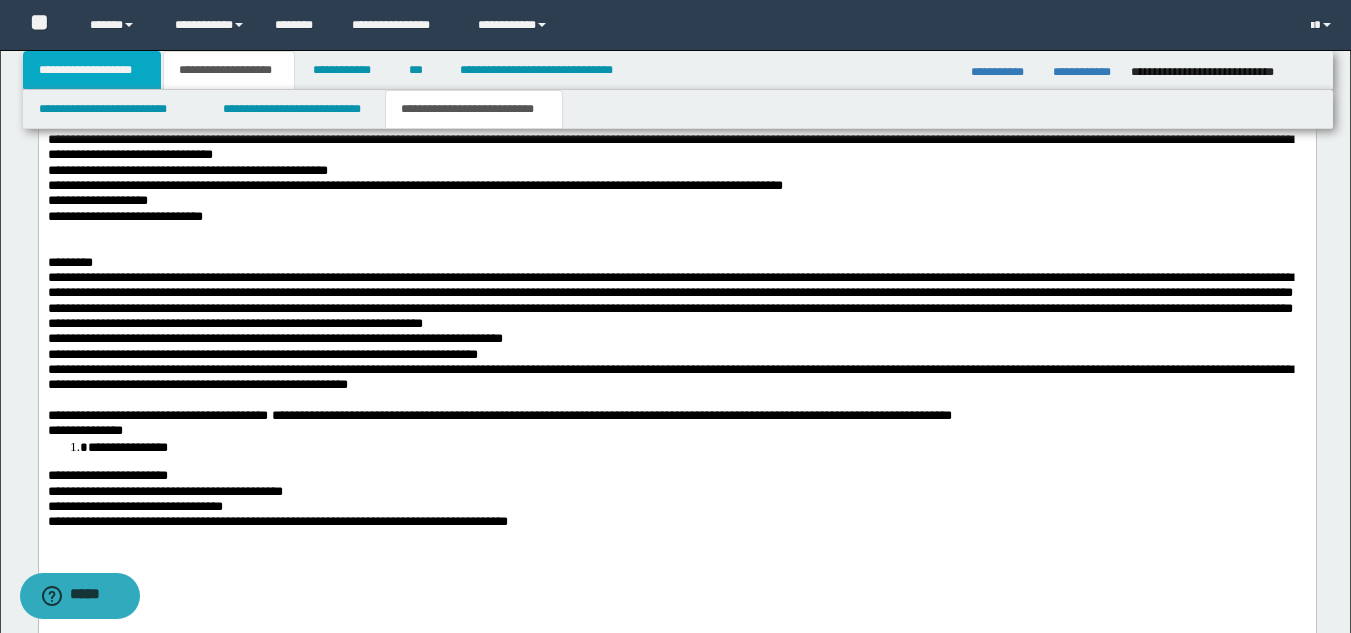 scroll, scrollTop: 251, scrollLeft: 0, axis: vertical 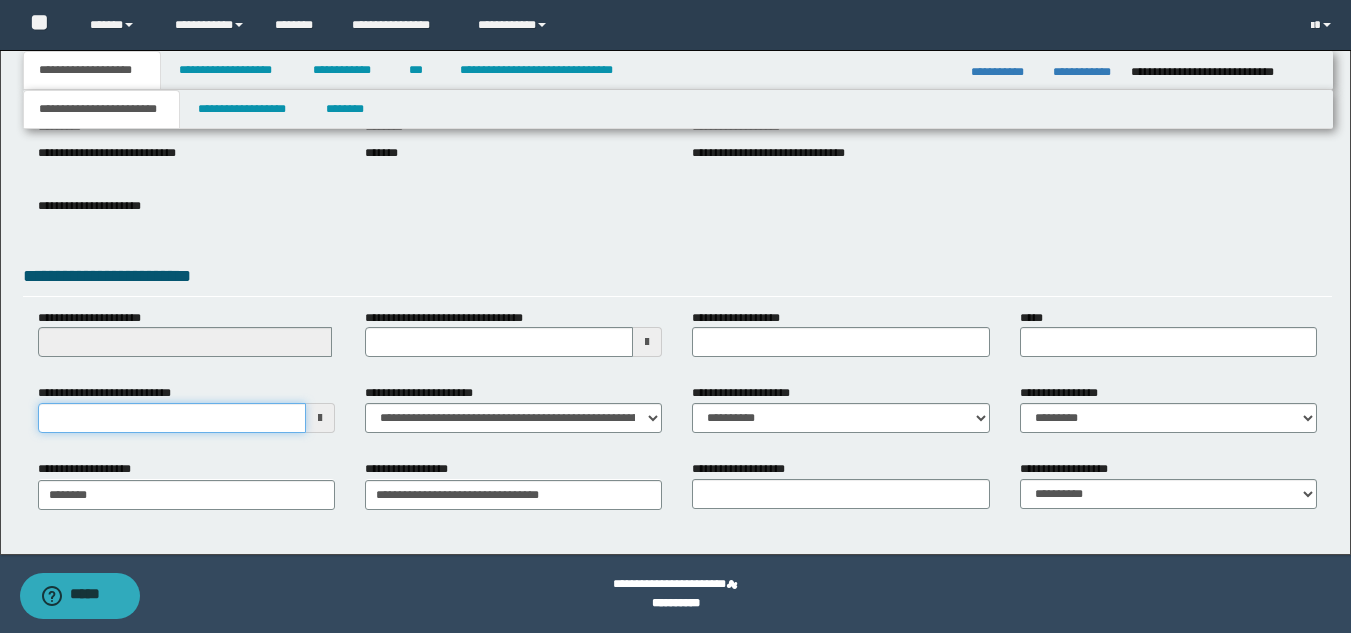 click on "**********" at bounding box center (172, 418) 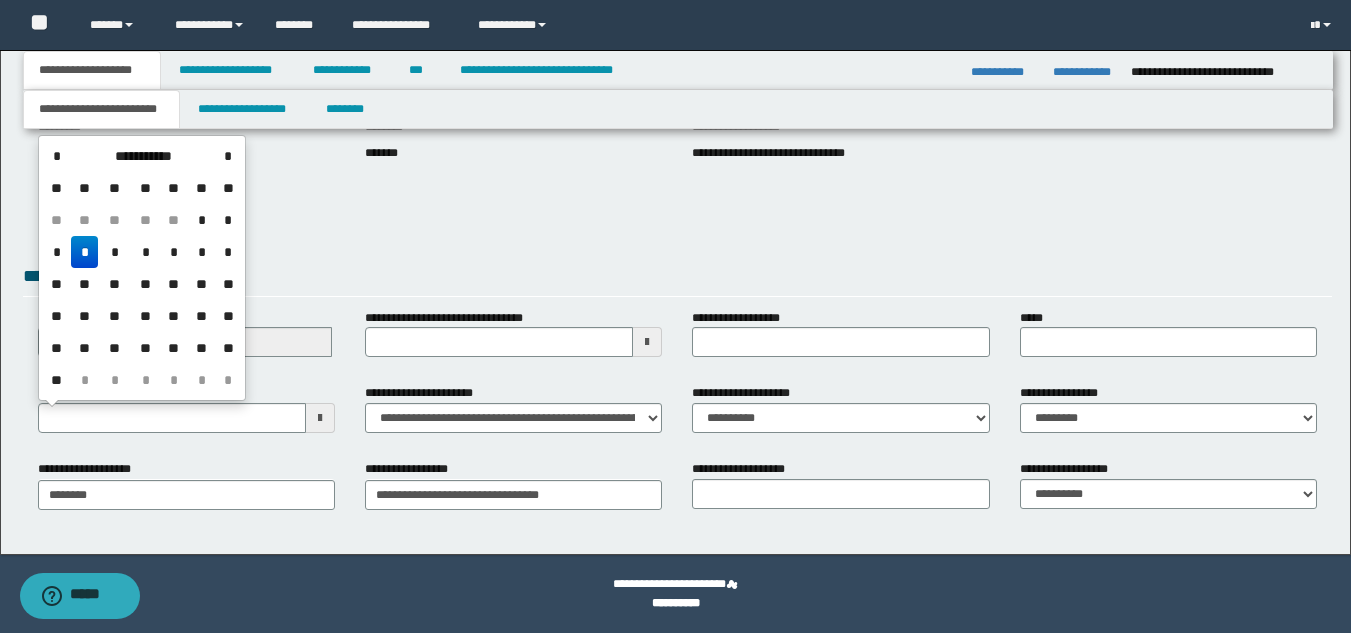 click on "*" at bounding box center (85, 252) 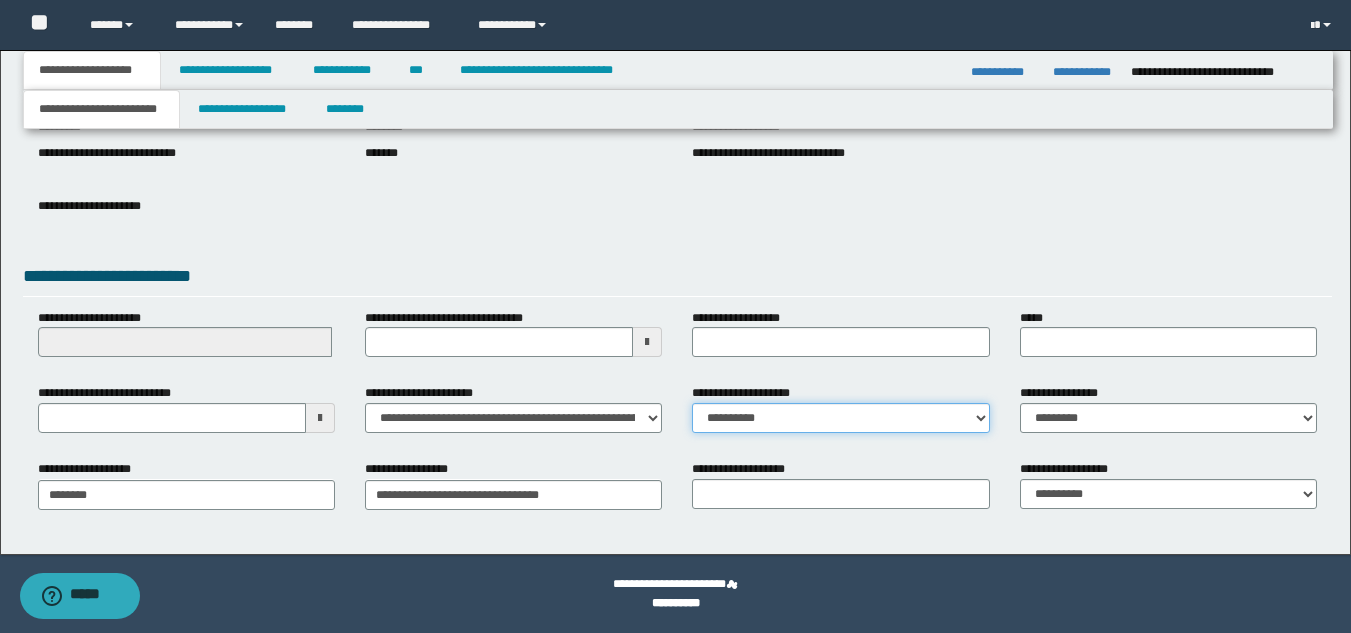 click on "**********" at bounding box center (840, 418) 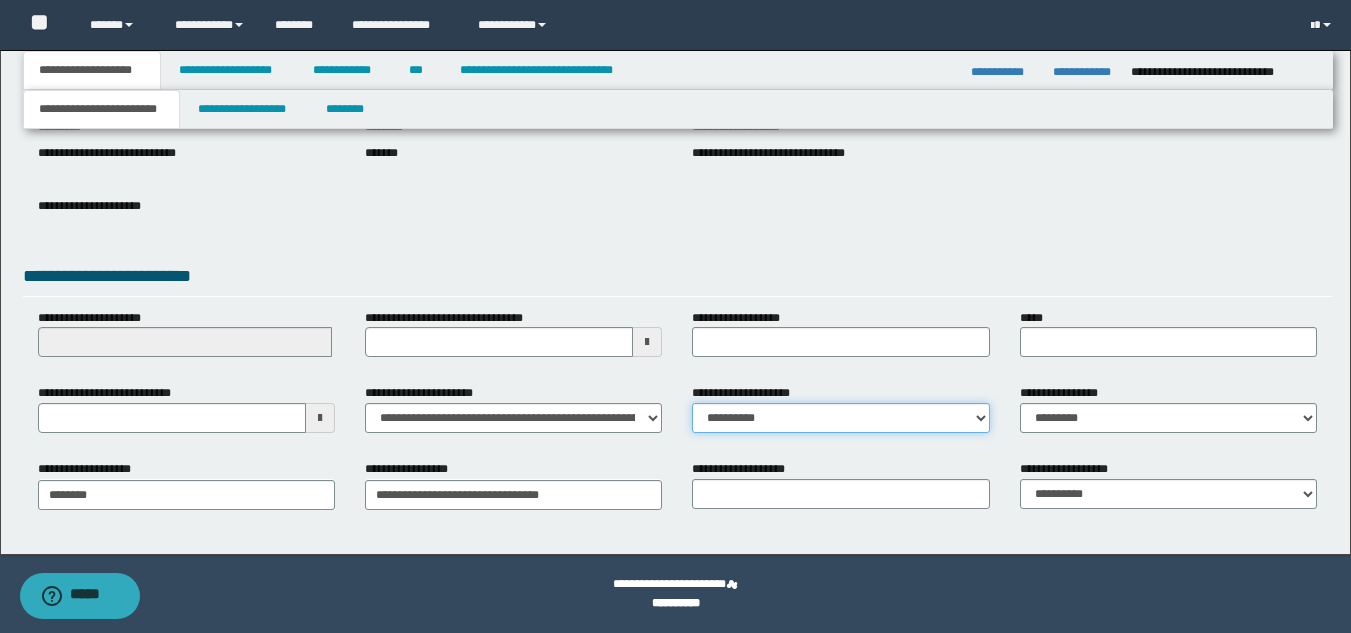 select on "**" 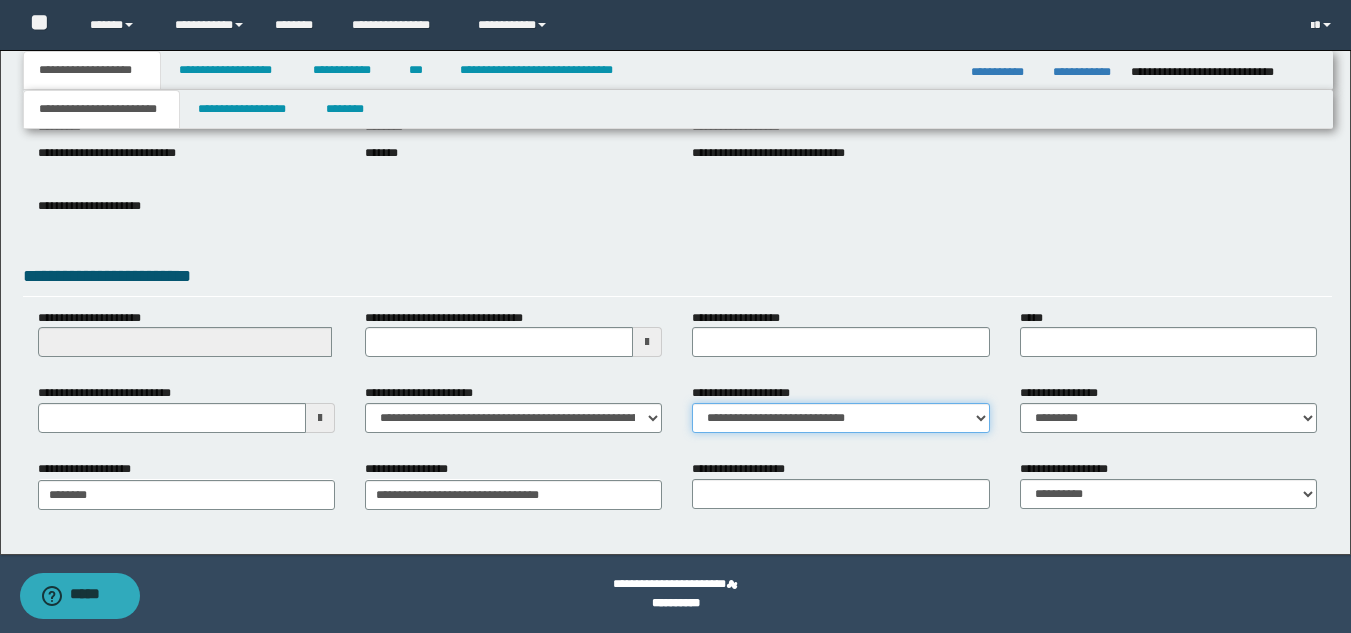 click on "**********" at bounding box center (840, 418) 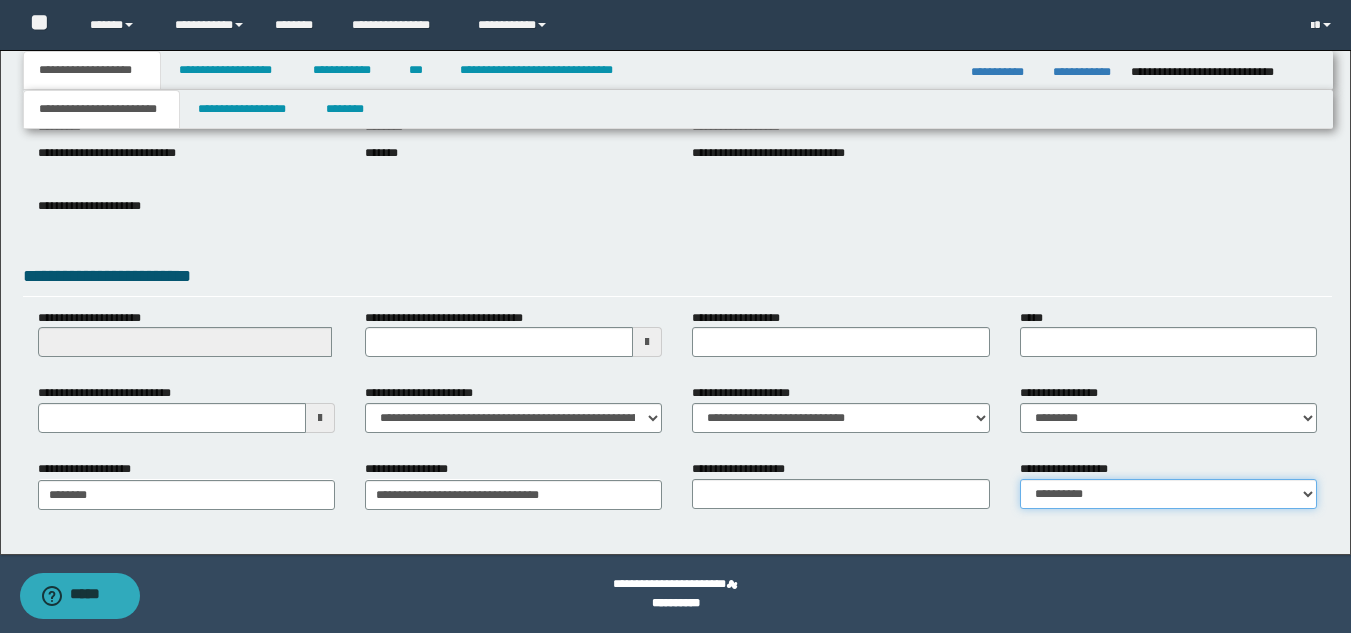 drag, startPoint x: 1043, startPoint y: 488, endPoint x: 1046, endPoint y: 500, distance: 12.369317 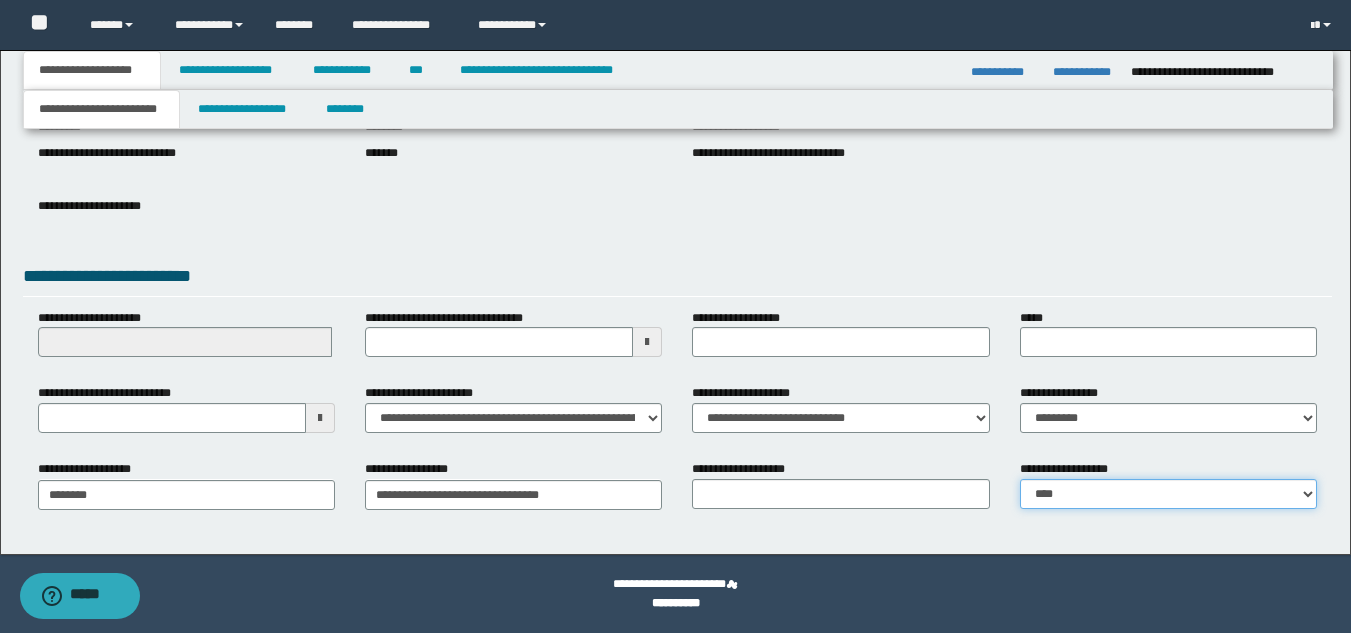 click on "**********" at bounding box center (1168, 494) 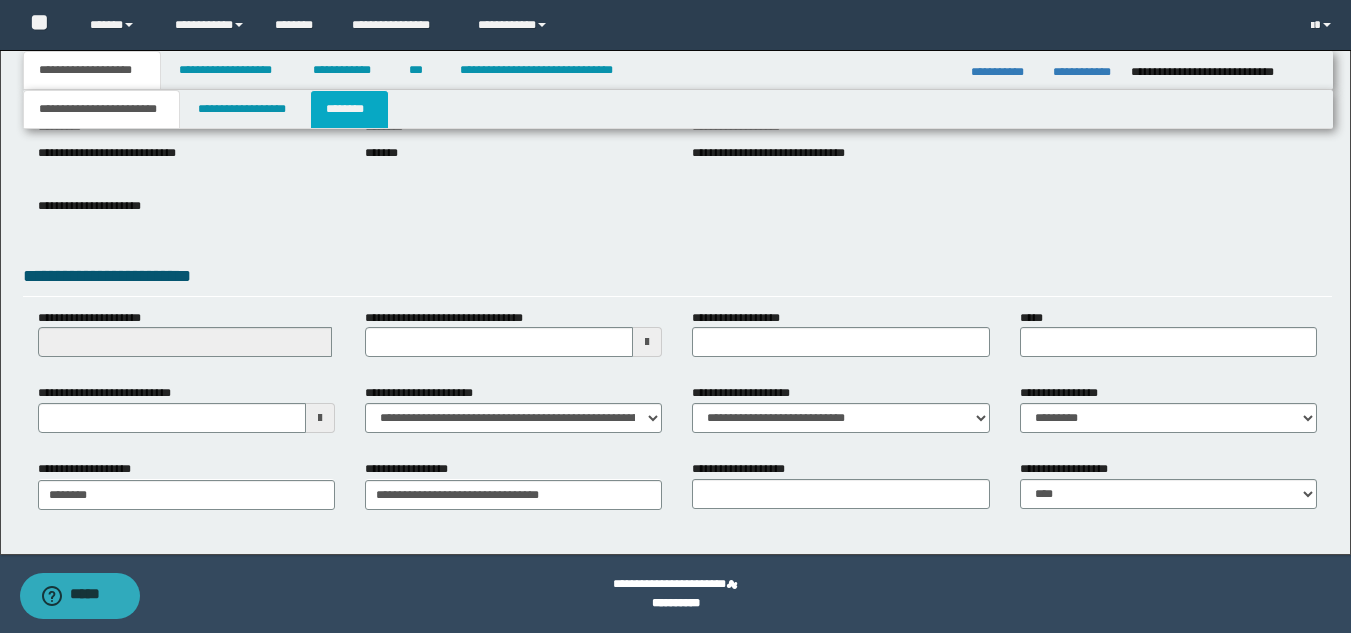 click on "********" at bounding box center [349, 109] 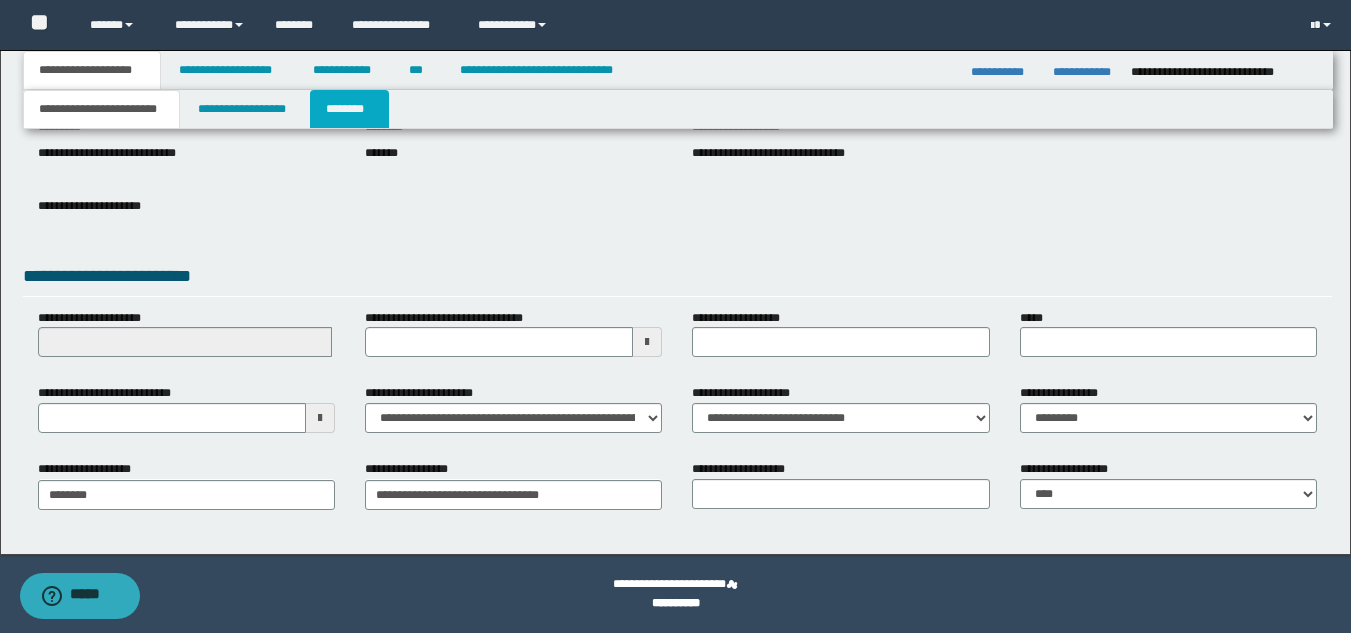 scroll, scrollTop: 0, scrollLeft: 0, axis: both 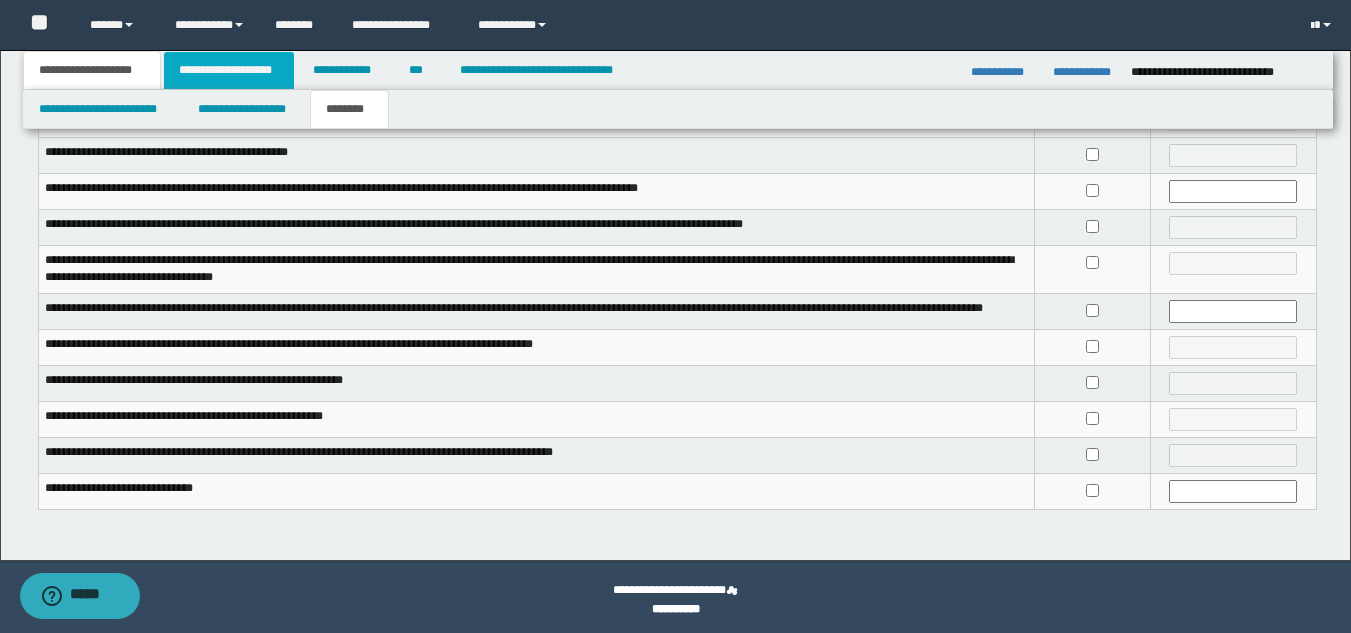 click on "**********" at bounding box center (229, 70) 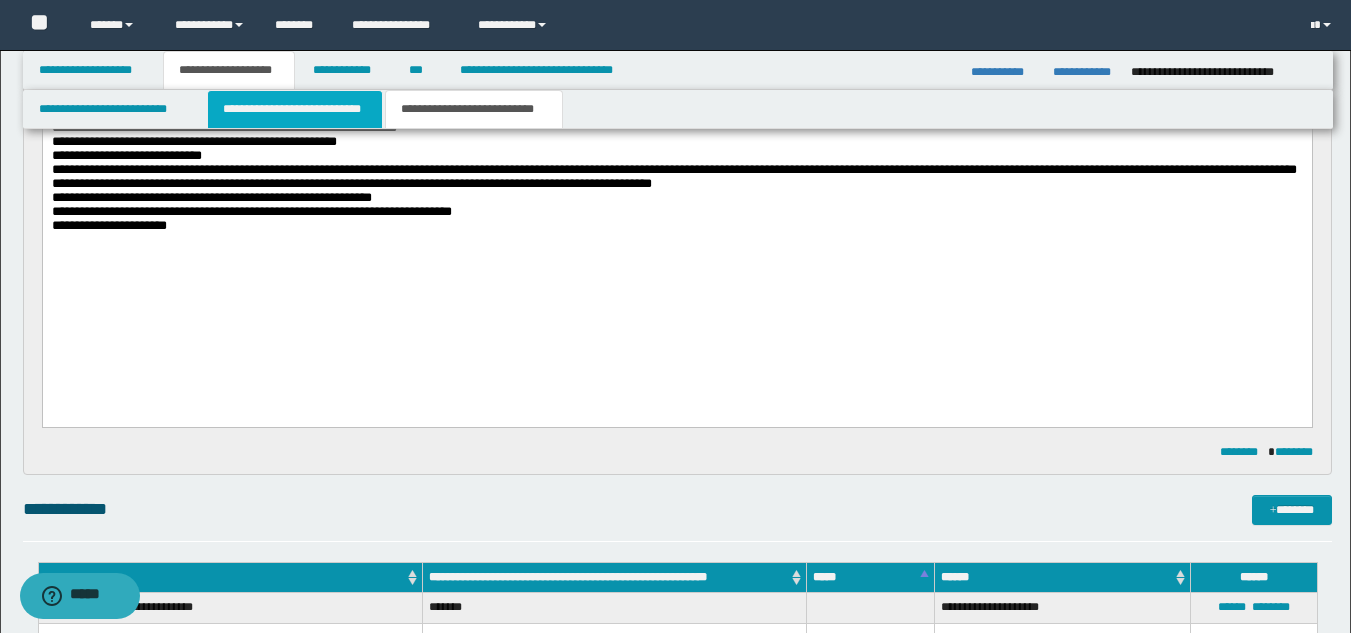 click on "**********" at bounding box center [295, 109] 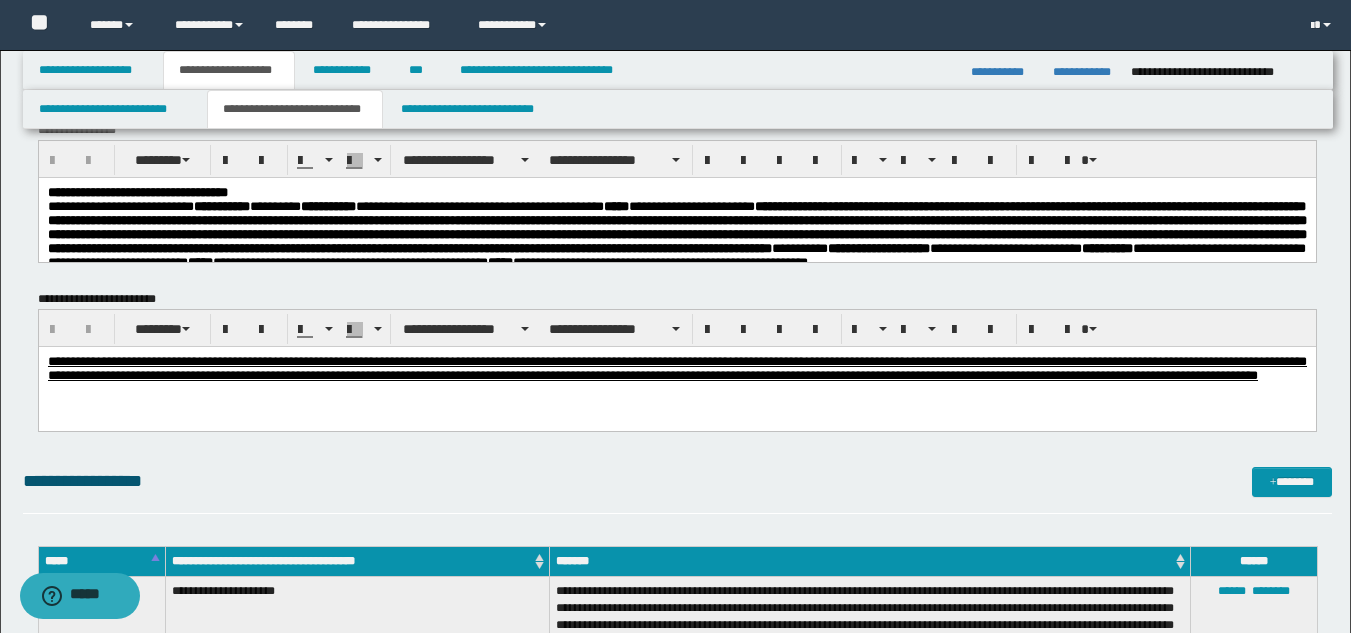 scroll, scrollTop: 8, scrollLeft: 0, axis: vertical 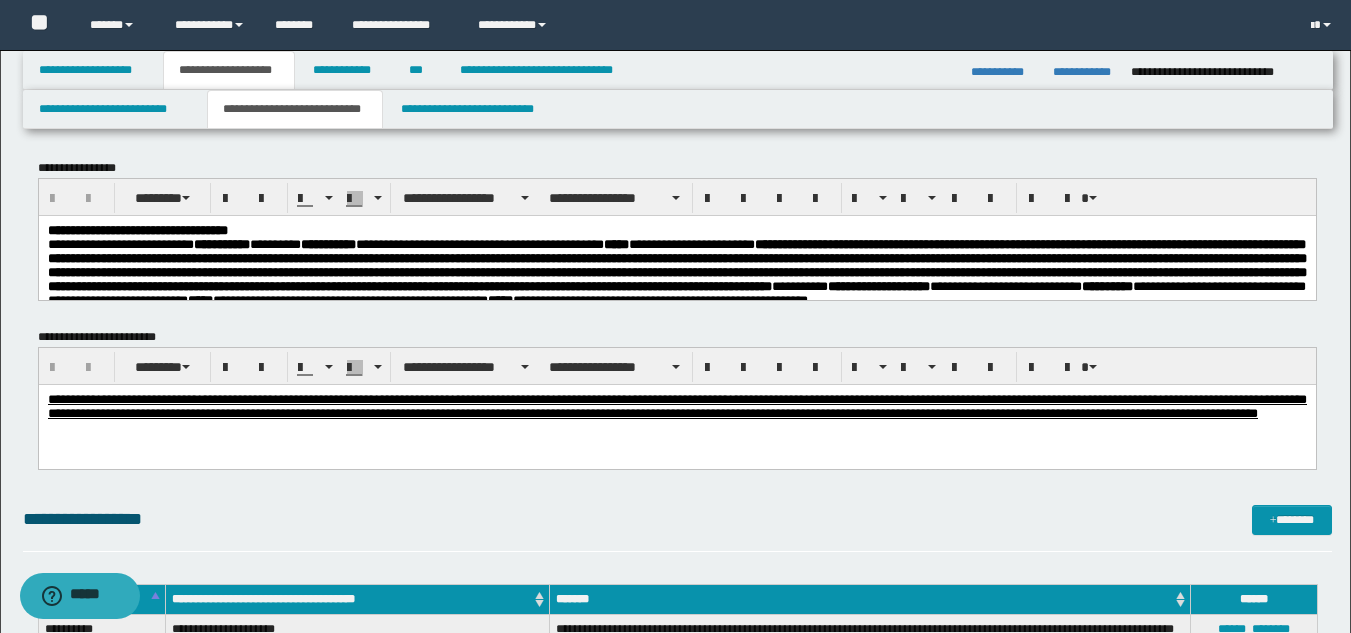 click on "**********" at bounding box center (676, 264) 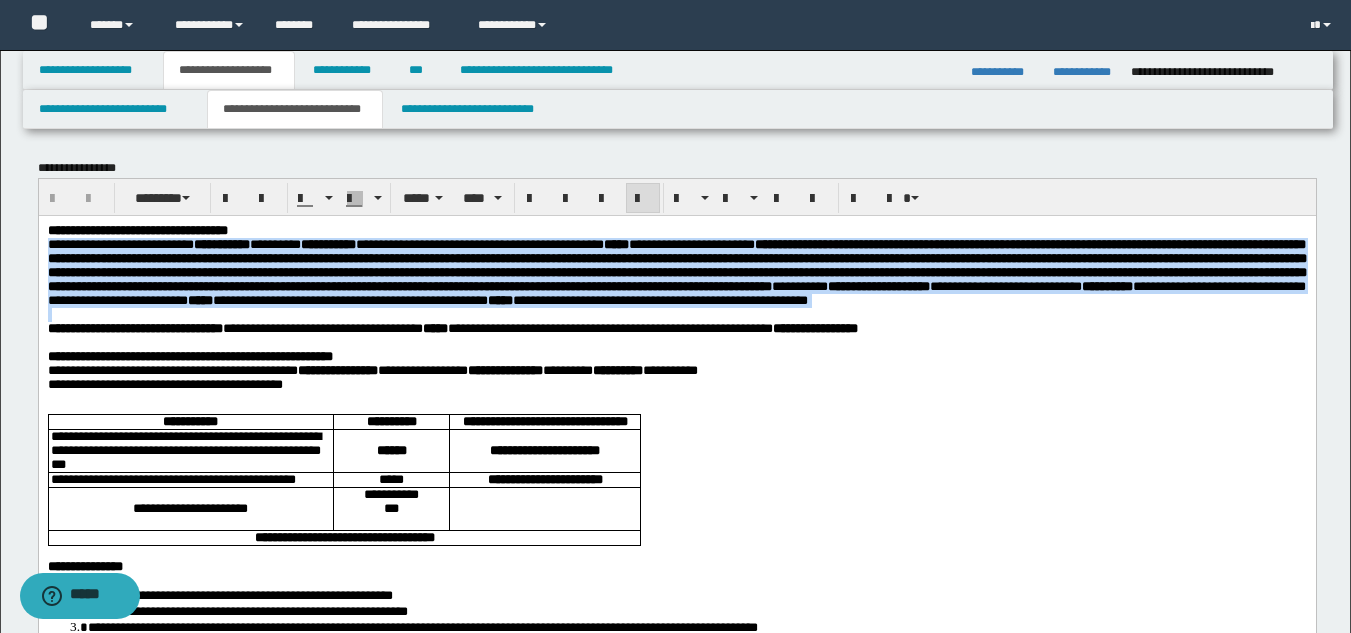 drag, startPoint x: 45, startPoint y: 248, endPoint x: 124, endPoint y: 347, distance: 126.65702 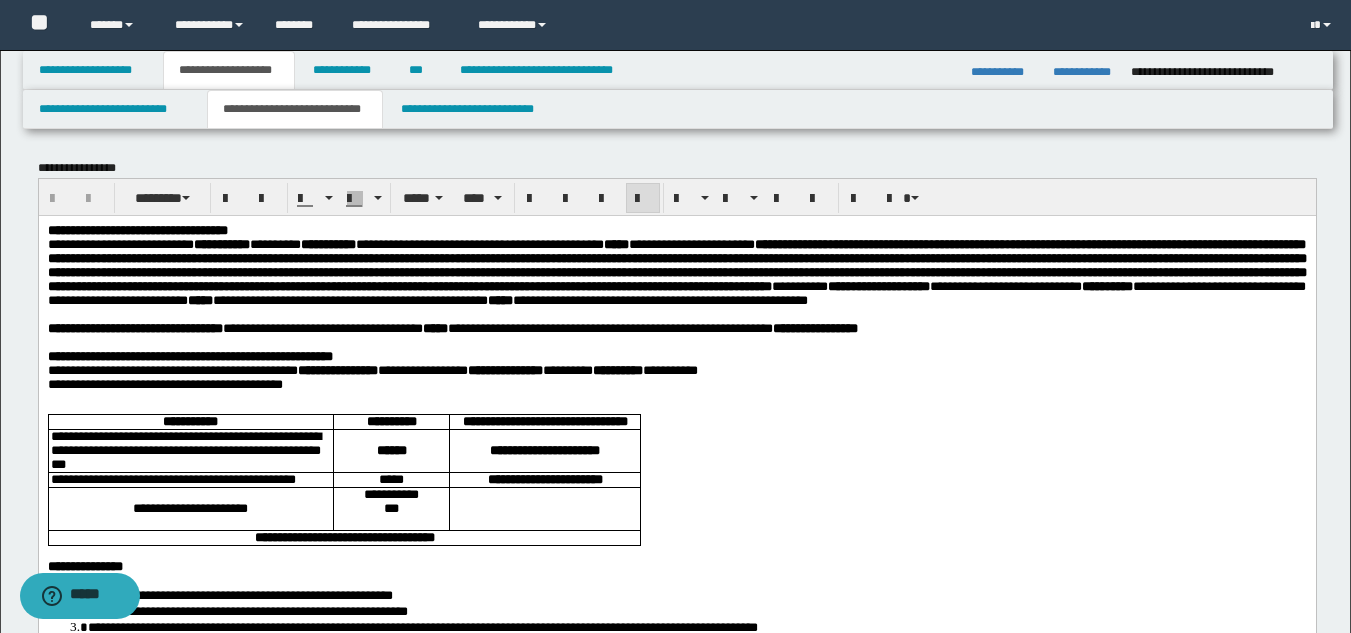 click on "**********" at bounding box center (134, 327) 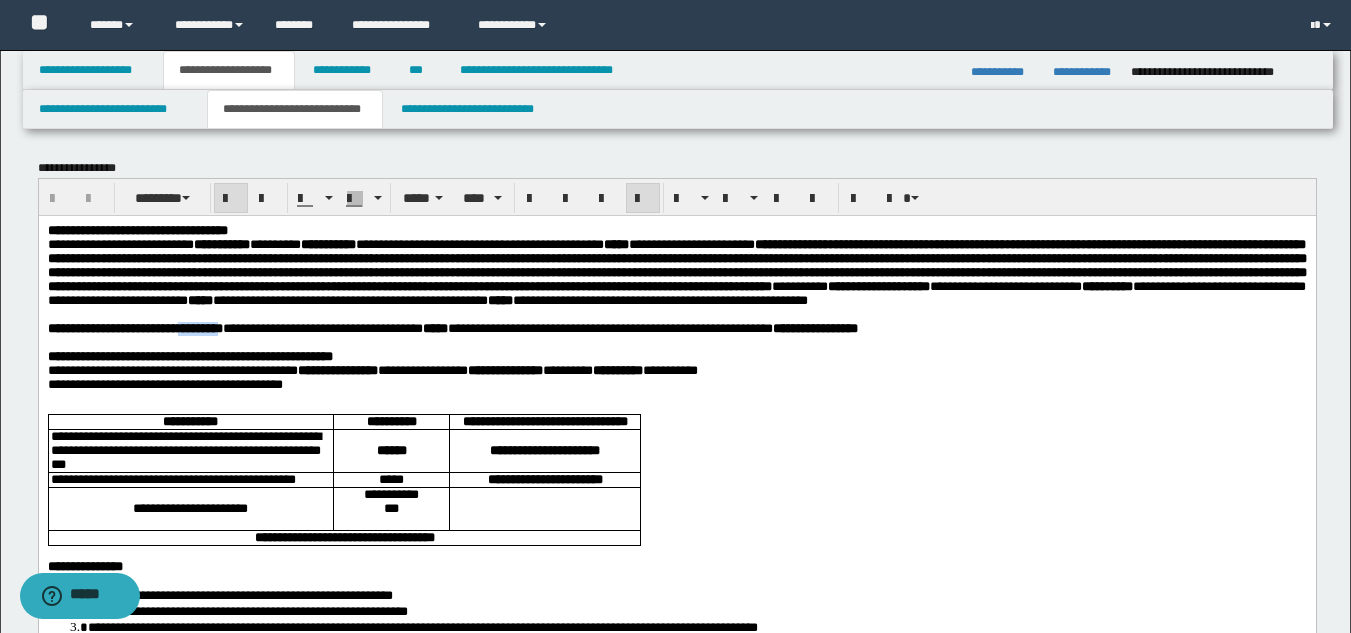 type 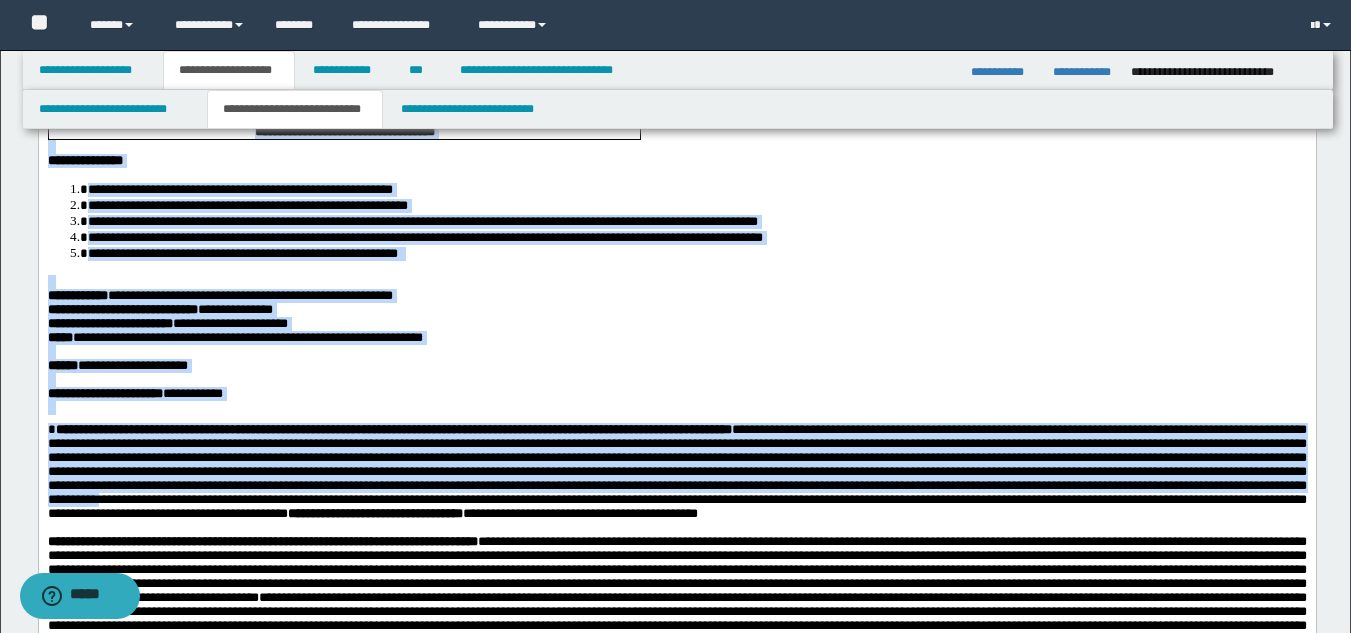scroll, scrollTop: 433, scrollLeft: 0, axis: vertical 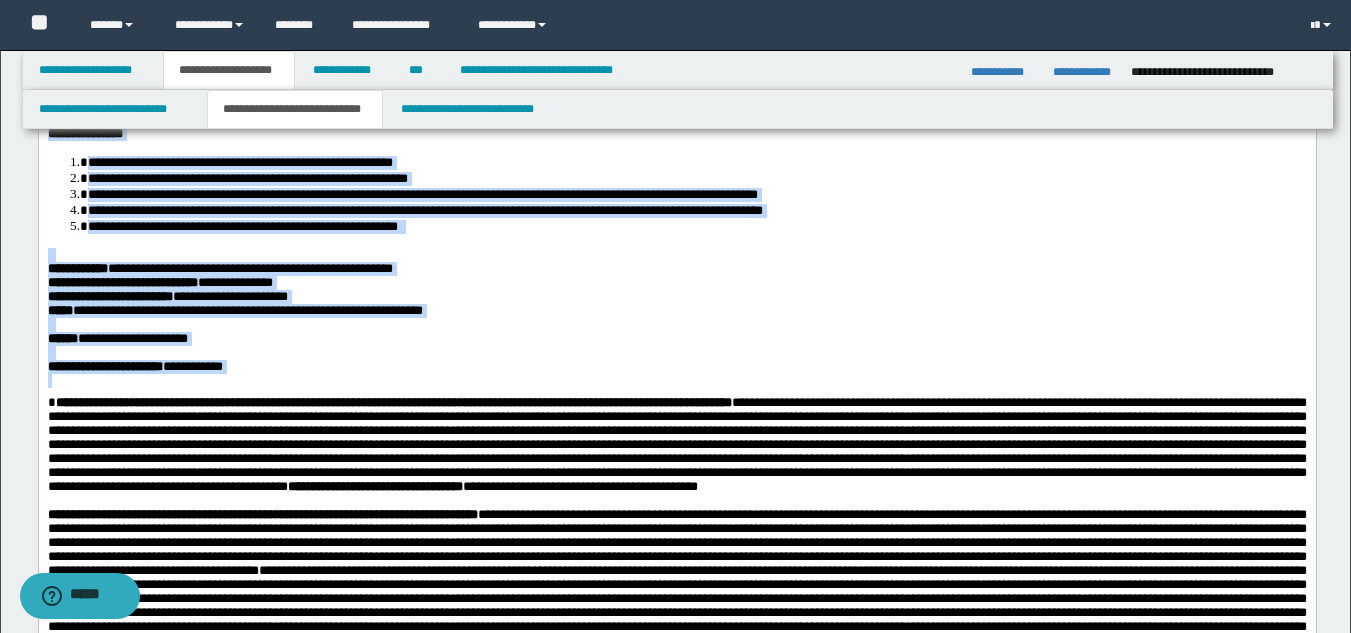 drag, startPoint x: 49, startPoint y: -183, endPoint x: 313, endPoint y: 486, distance: 719.2058 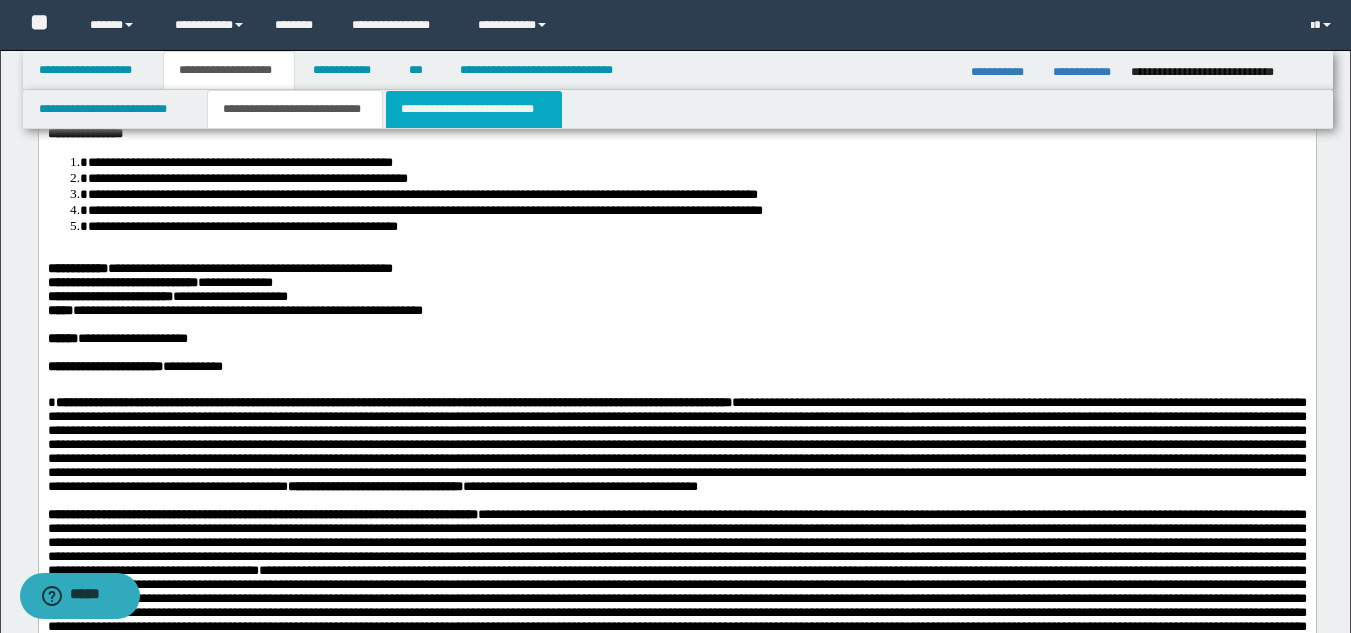 click on "**********" at bounding box center [474, 109] 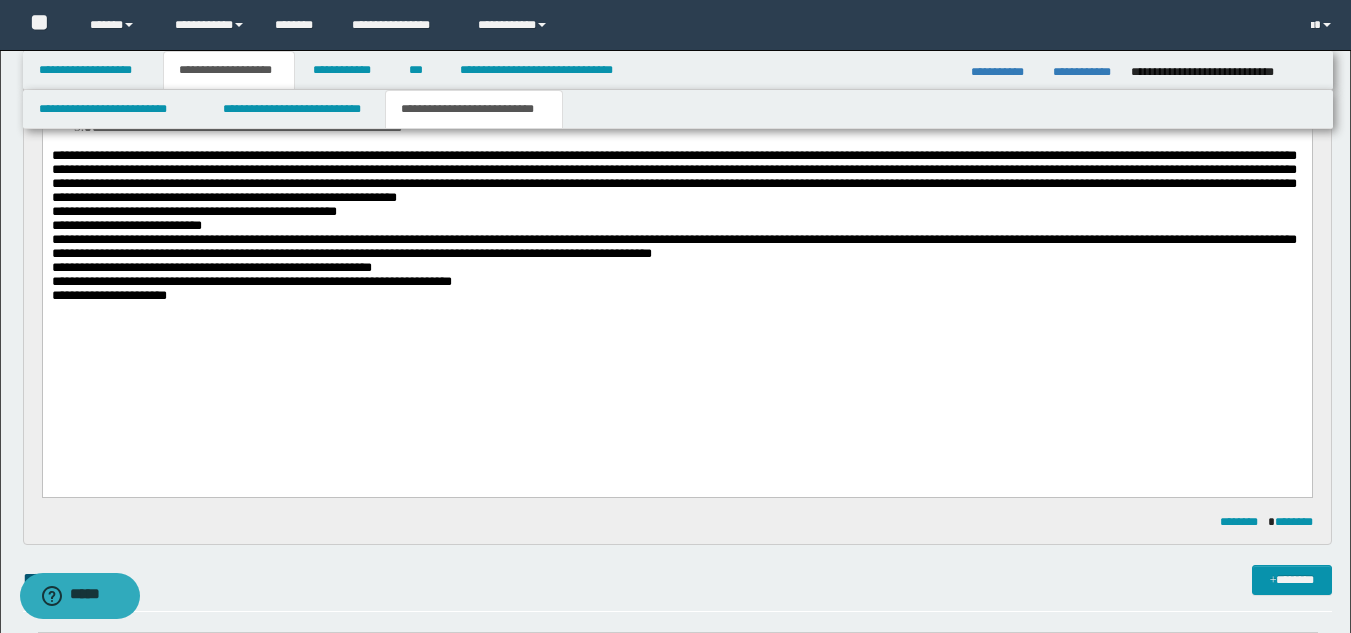 drag, startPoint x: 468, startPoint y: 251, endPoint x: 468, endPoint y: 262, distance: 11 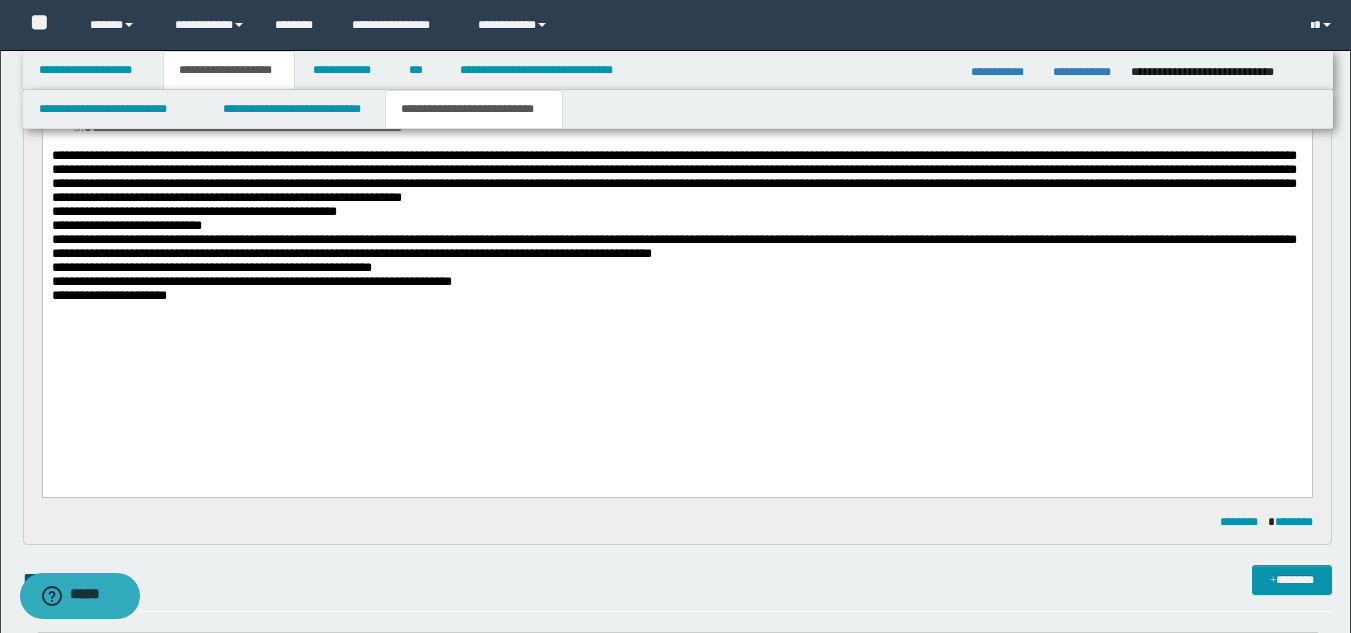 click on "**********" at bounding box center (673, 177) 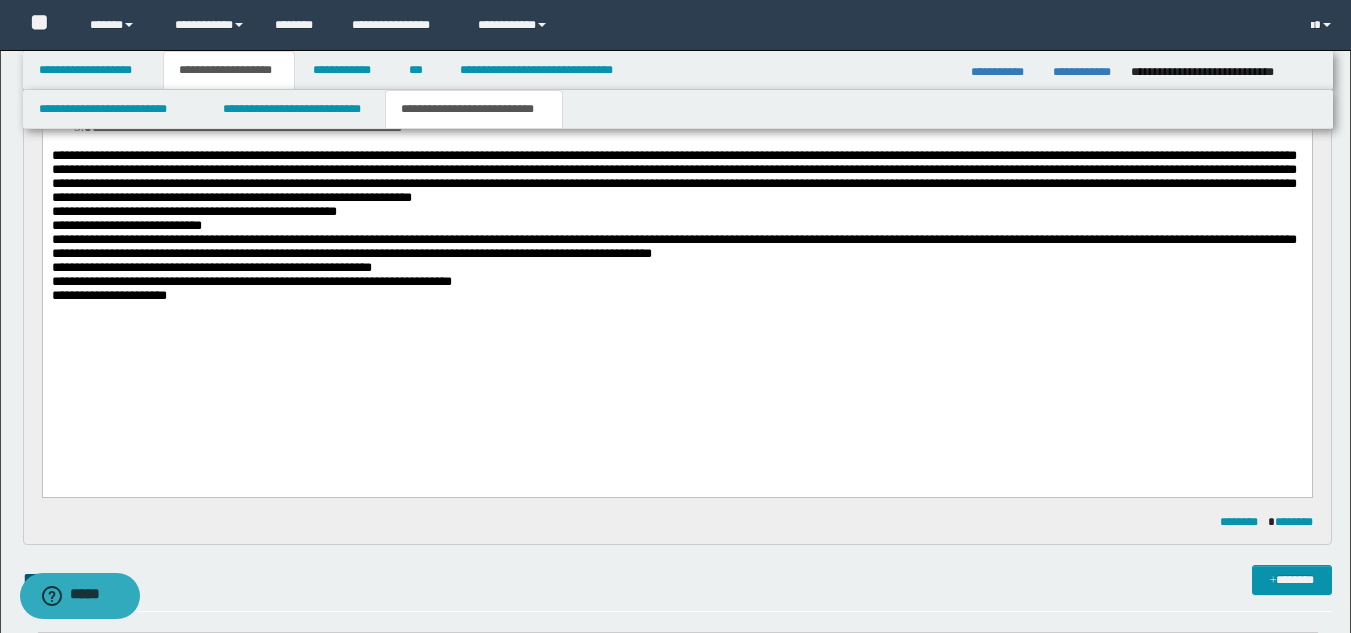 click on "**********" at bounding box center (673, 247) 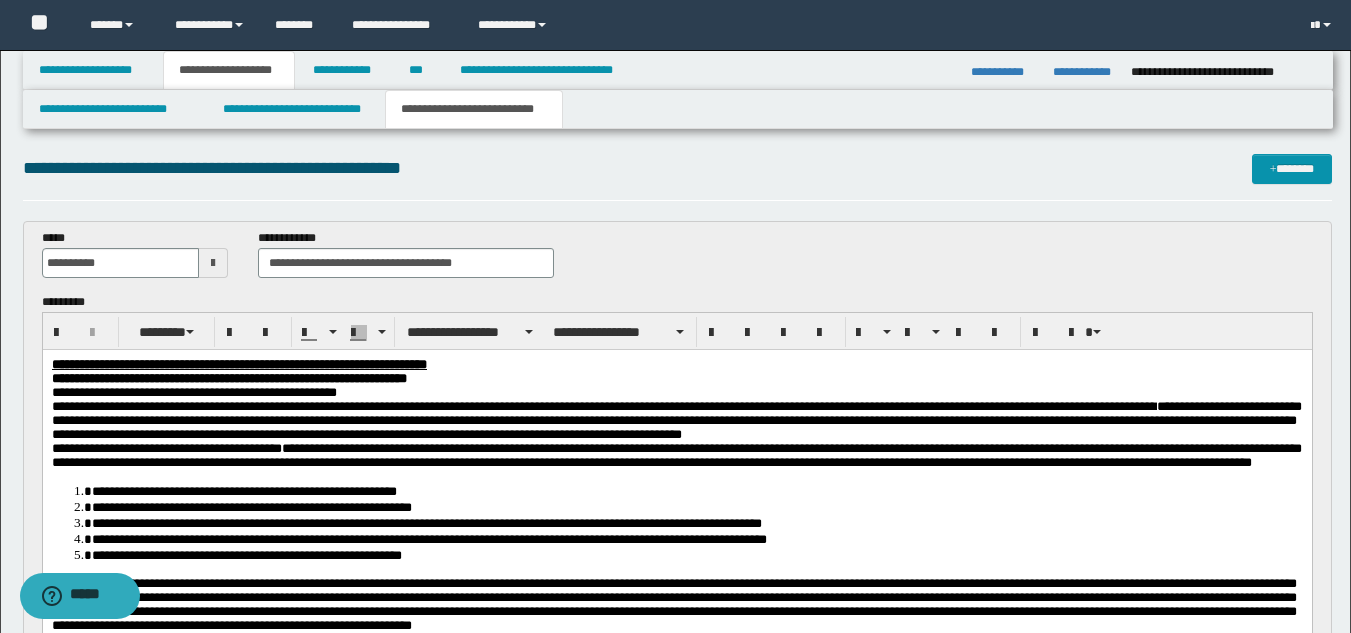 scroll, scrollTop: 0, scrollLeft: 0, axis: both 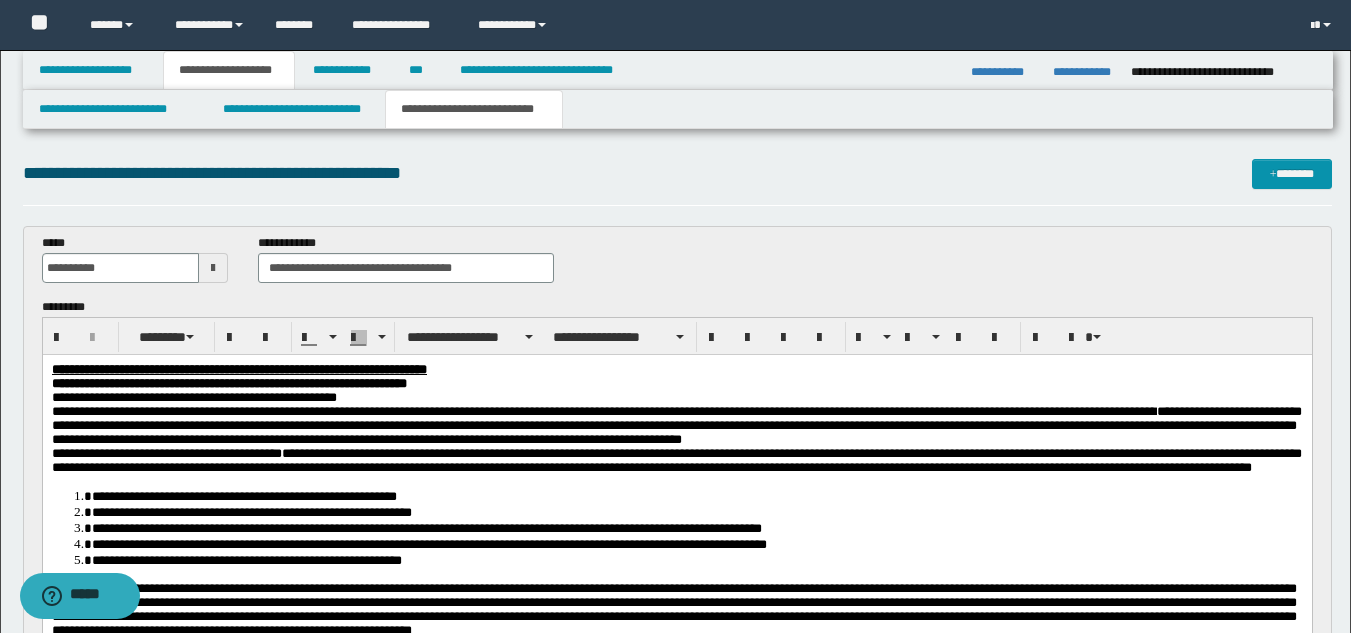 click on "**********" at bounding box center (251, 512) 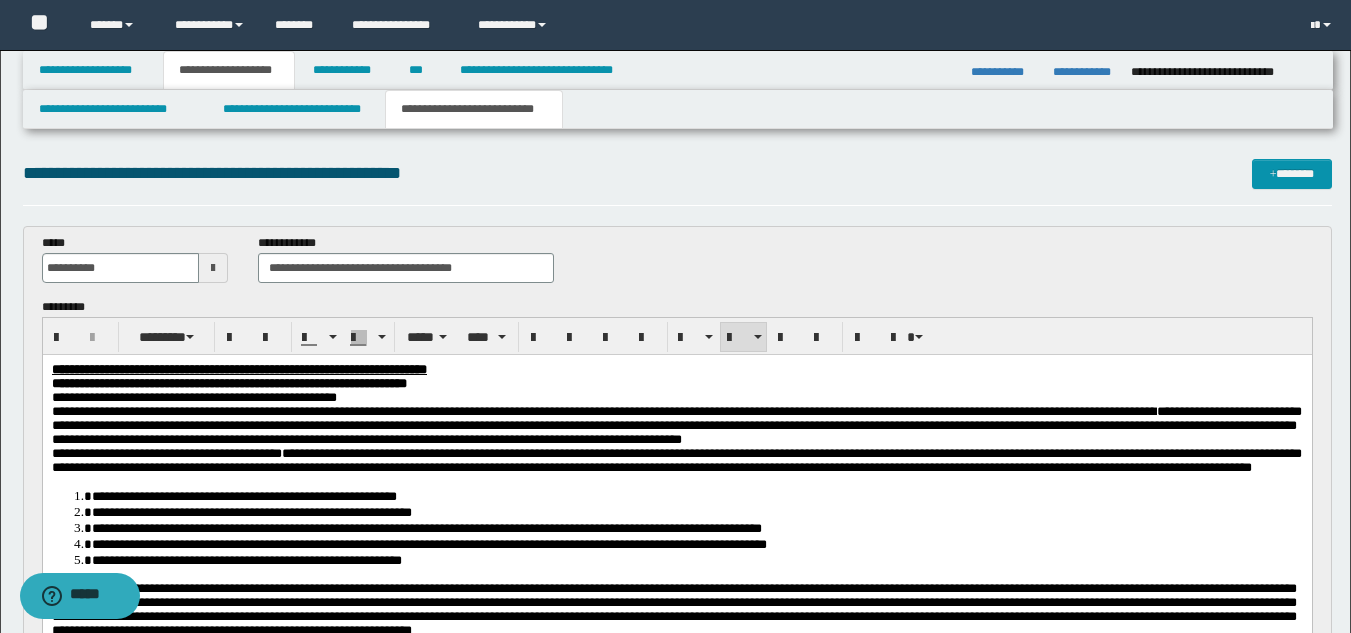 click on "**********" at bounding box center (696, 560) 